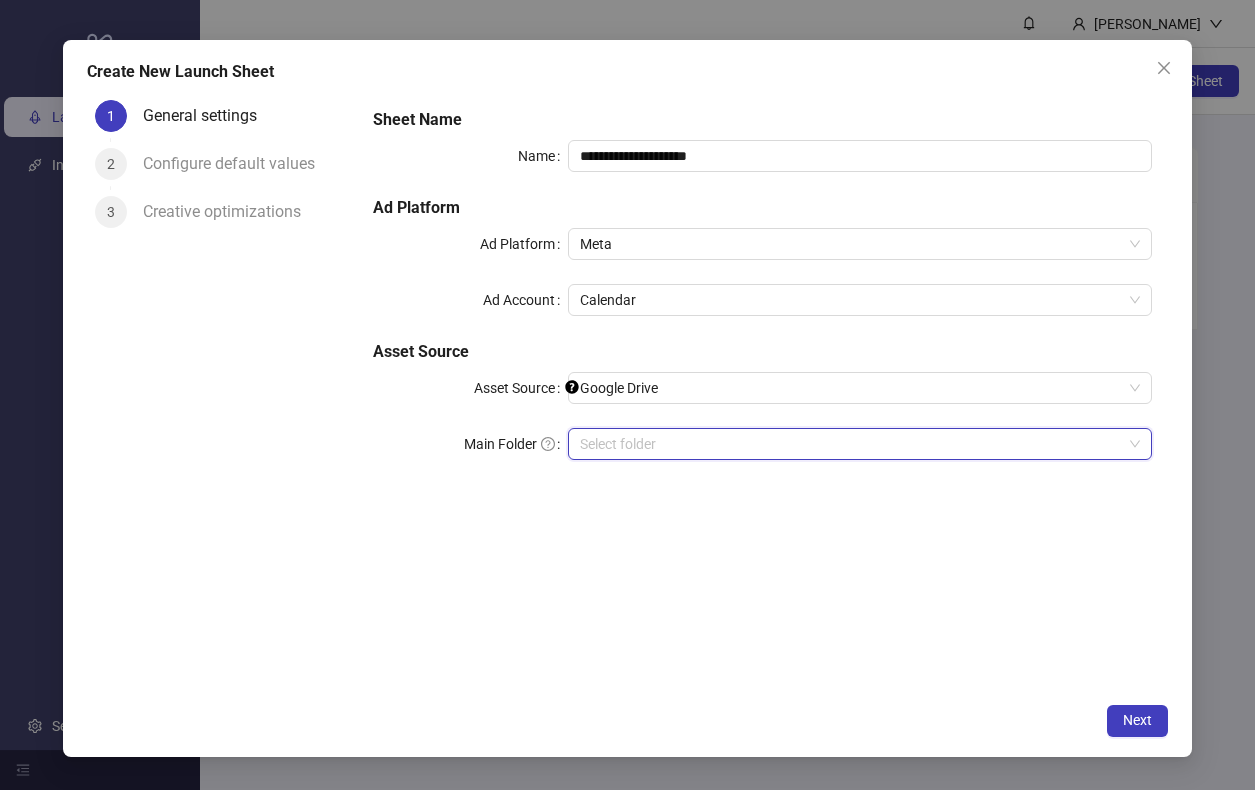 scroll, scrollTop: 0, scrollLeft: 0, axis: both 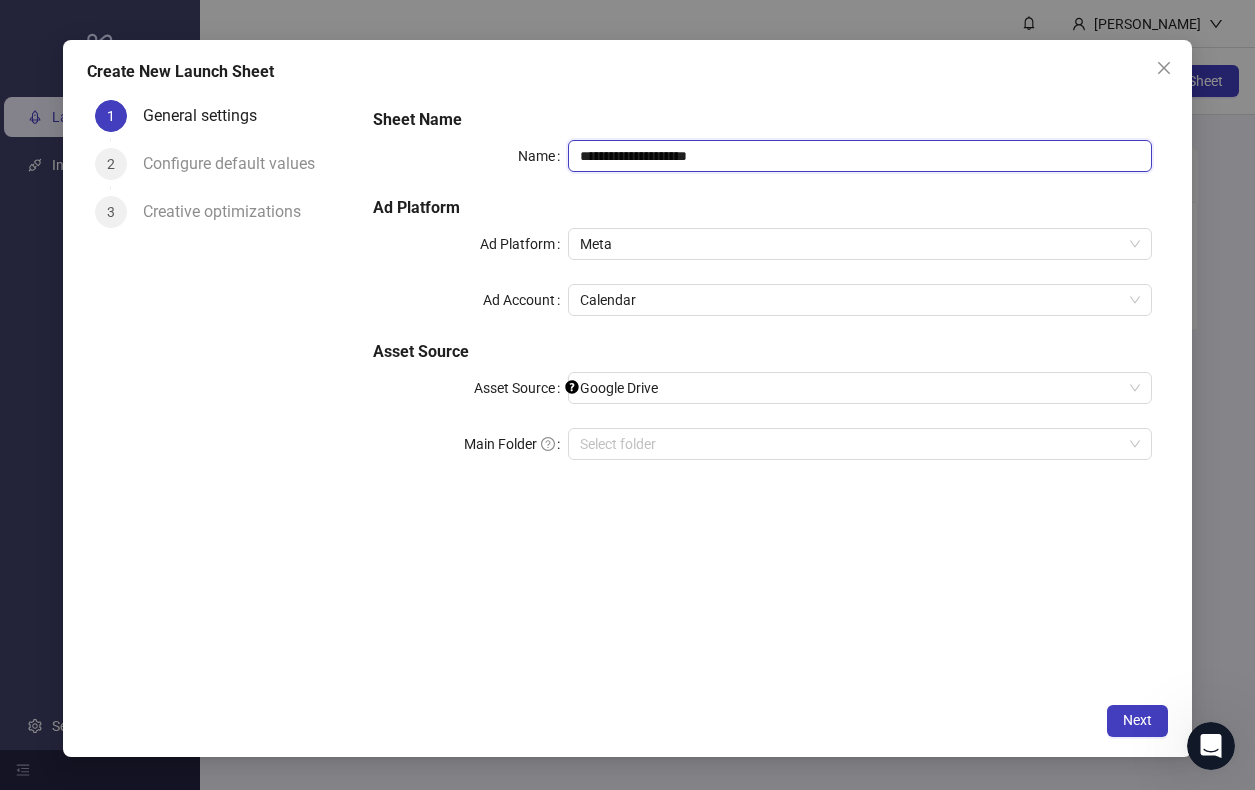 click on "**********" at bounding box center [860, 156] 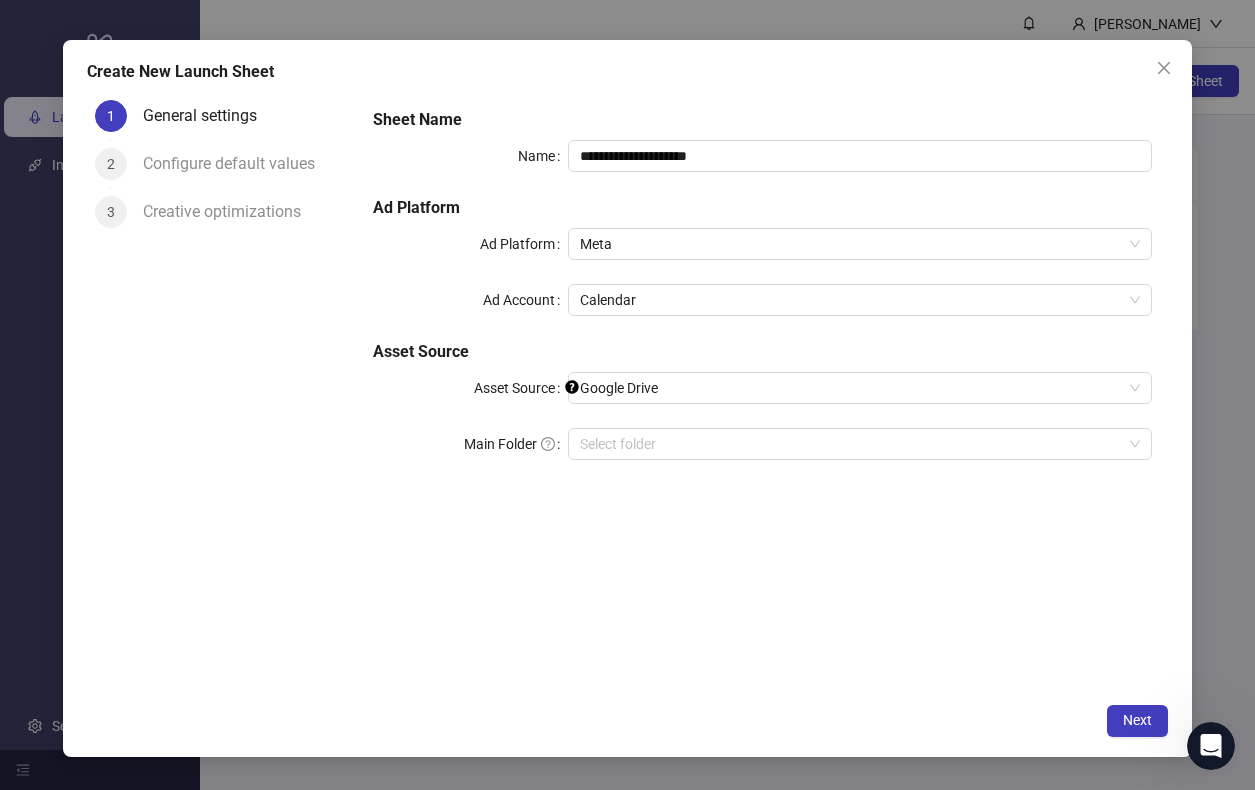 click on "**********" at bounding box center [628, 398] 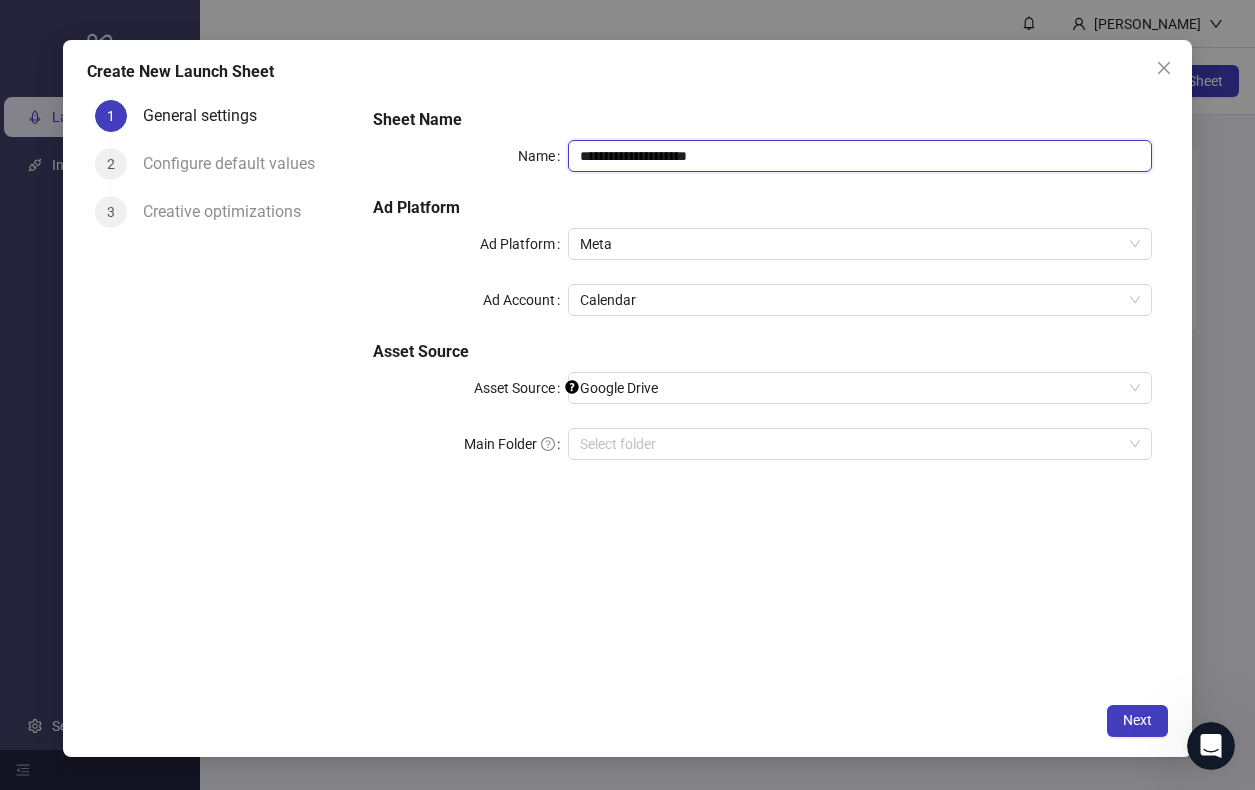 click on "**********" at bounding box center [860, 156] 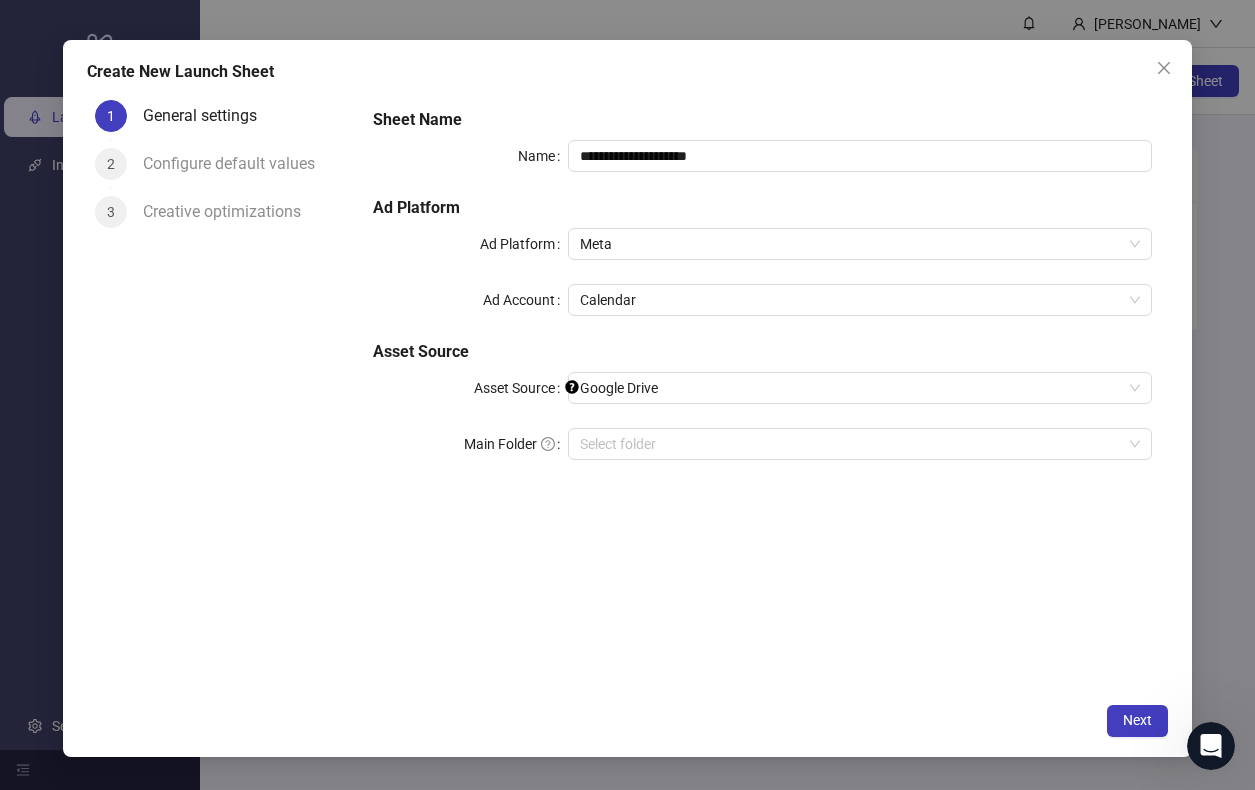click on "**********" at bounding box center (762, 296) 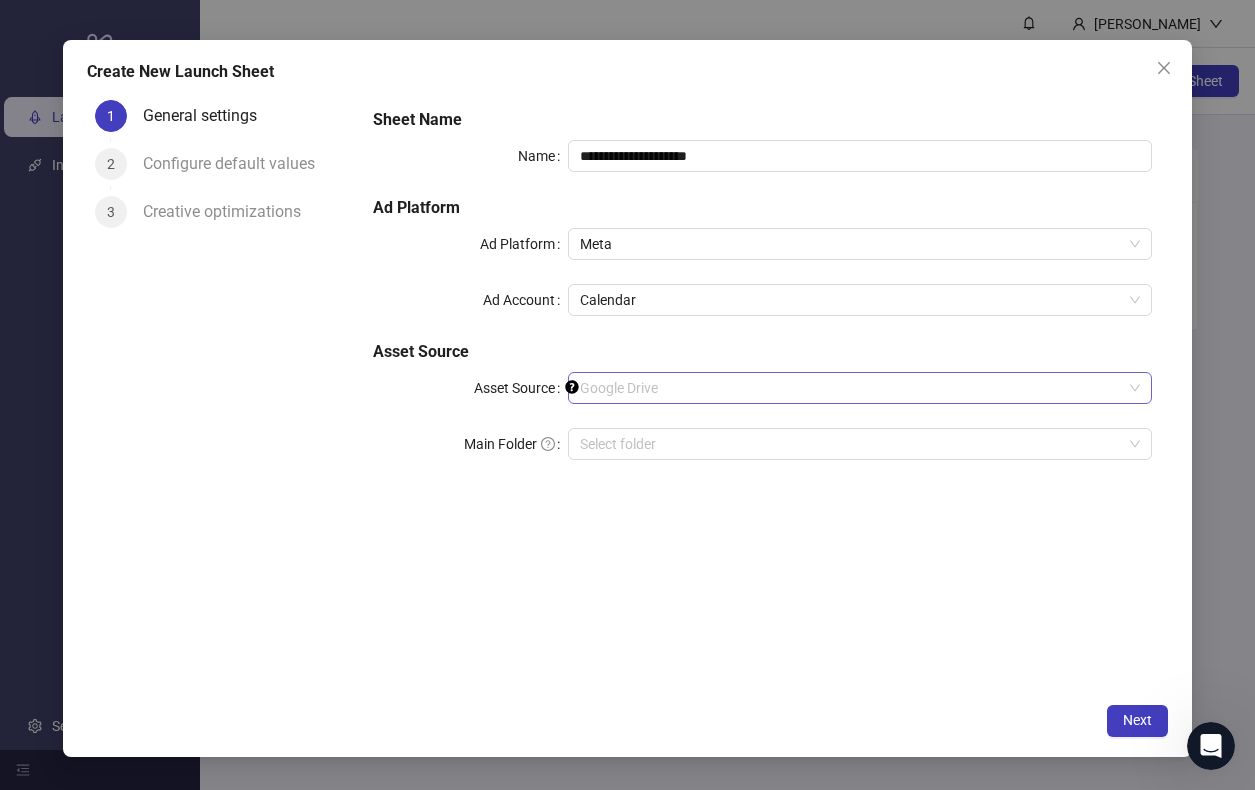 click on "Google Drive" at bounding box center (860, 388) 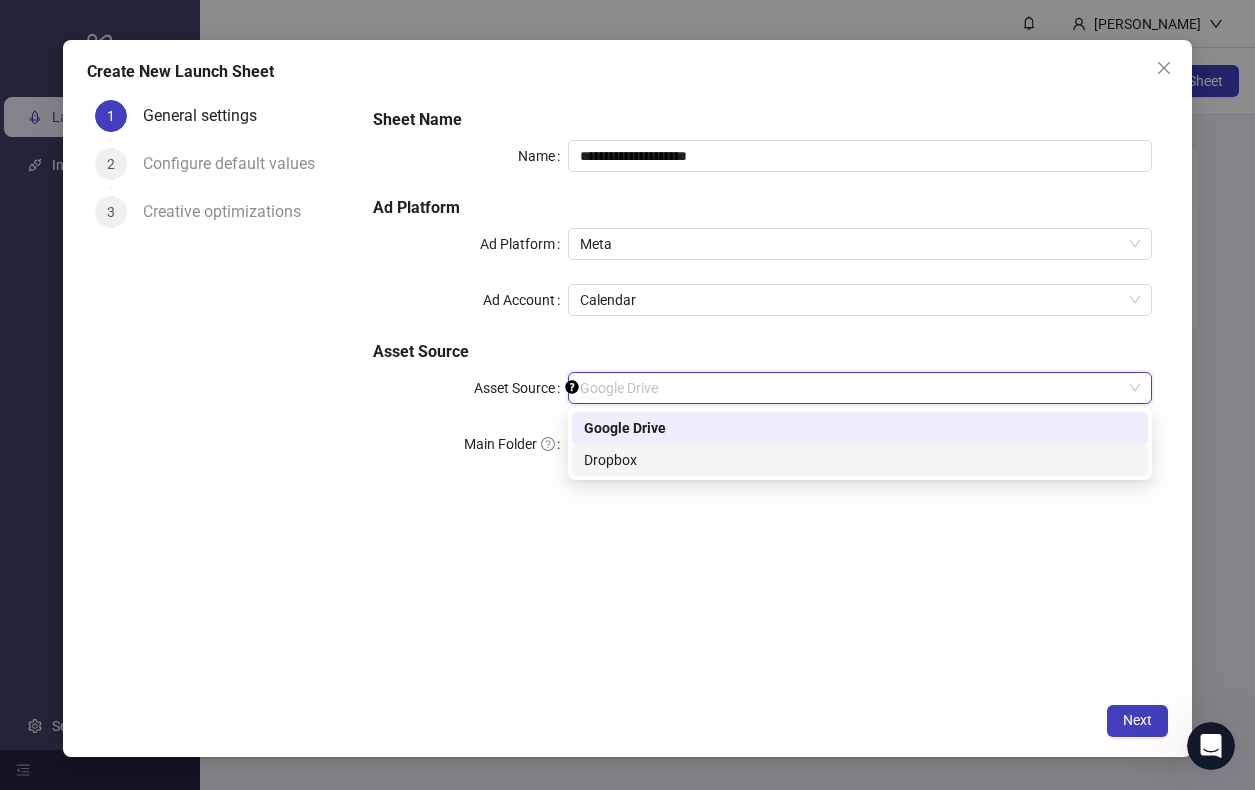 drag, startPoint x: 509, startPoint y: 464, endPoint x: 536, endPoint y: 450, distance: 30.413813 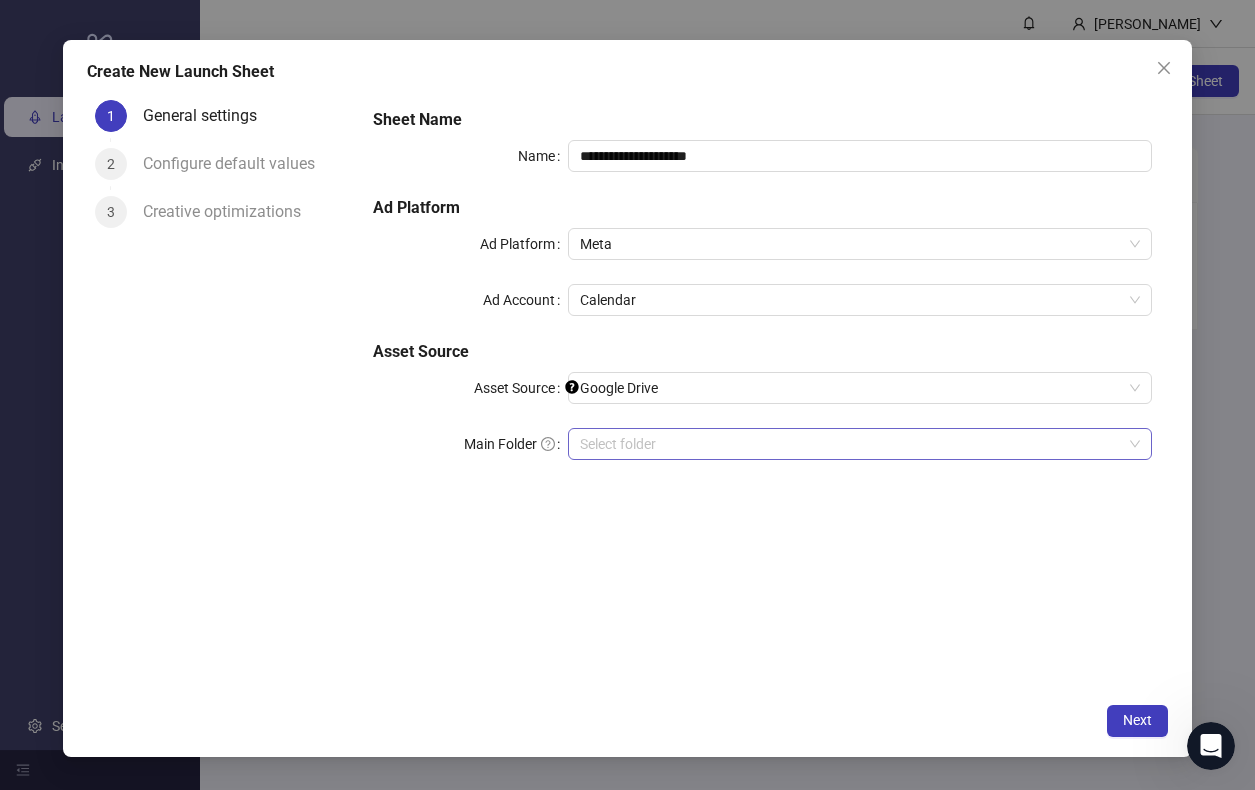 click on "Main Folder" at bounding box center (851, 444) 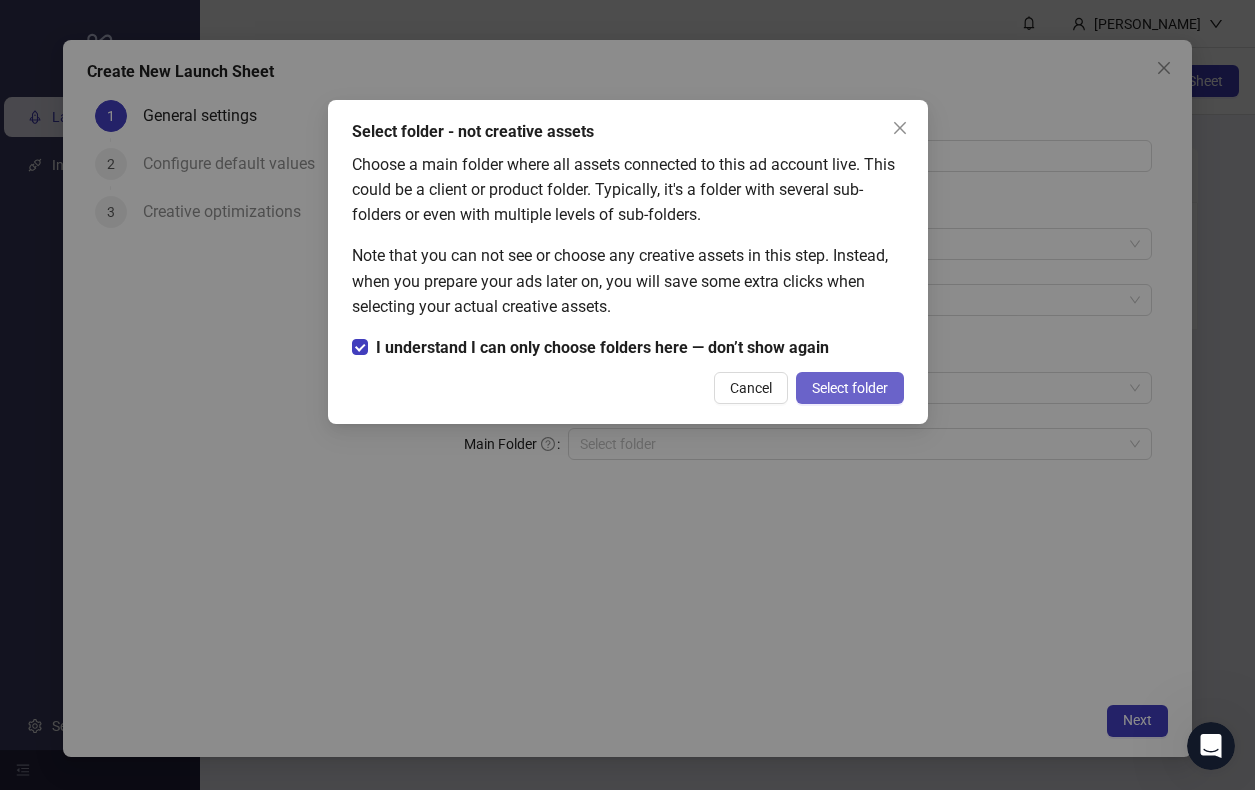 click on "Select folder" at bounding box center (850, 388) 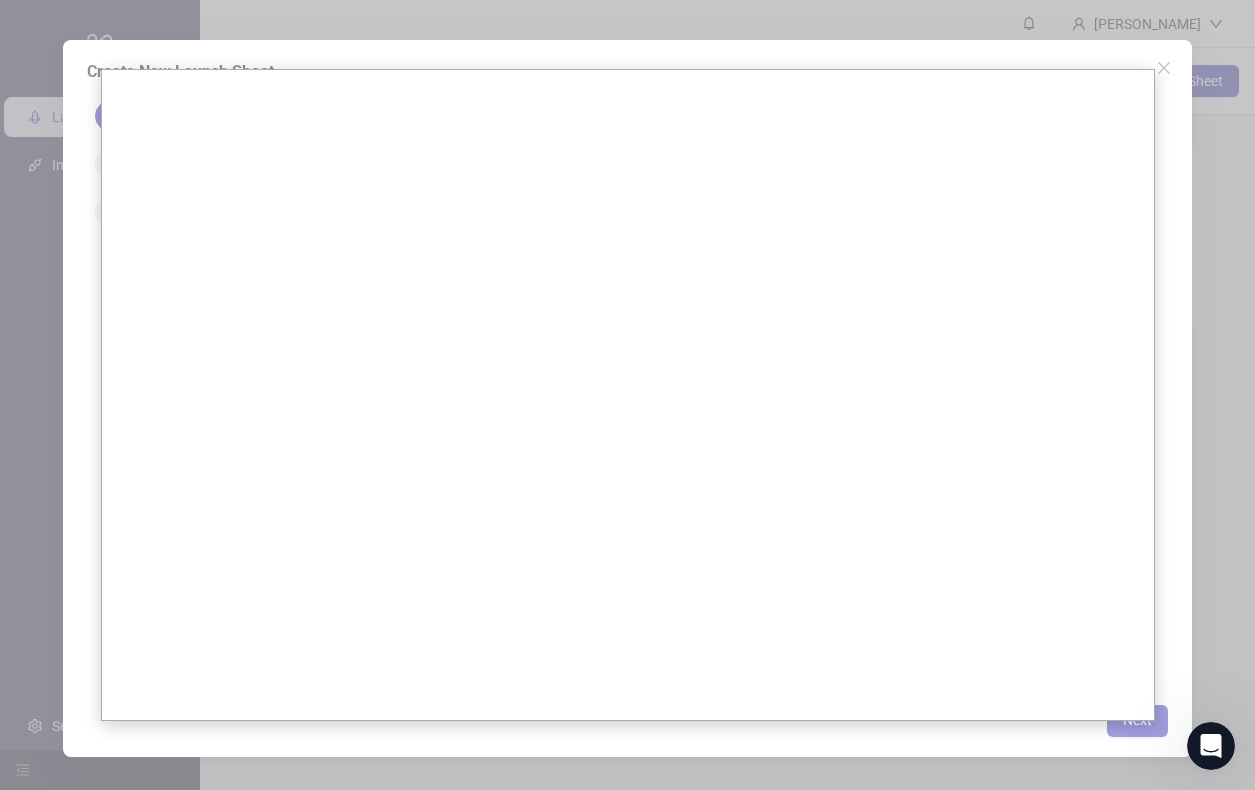 drag, startPoint x: 1167, startPoint y: 86, endPoint x: 1161, endPoint y: 77, distance: 10.816654 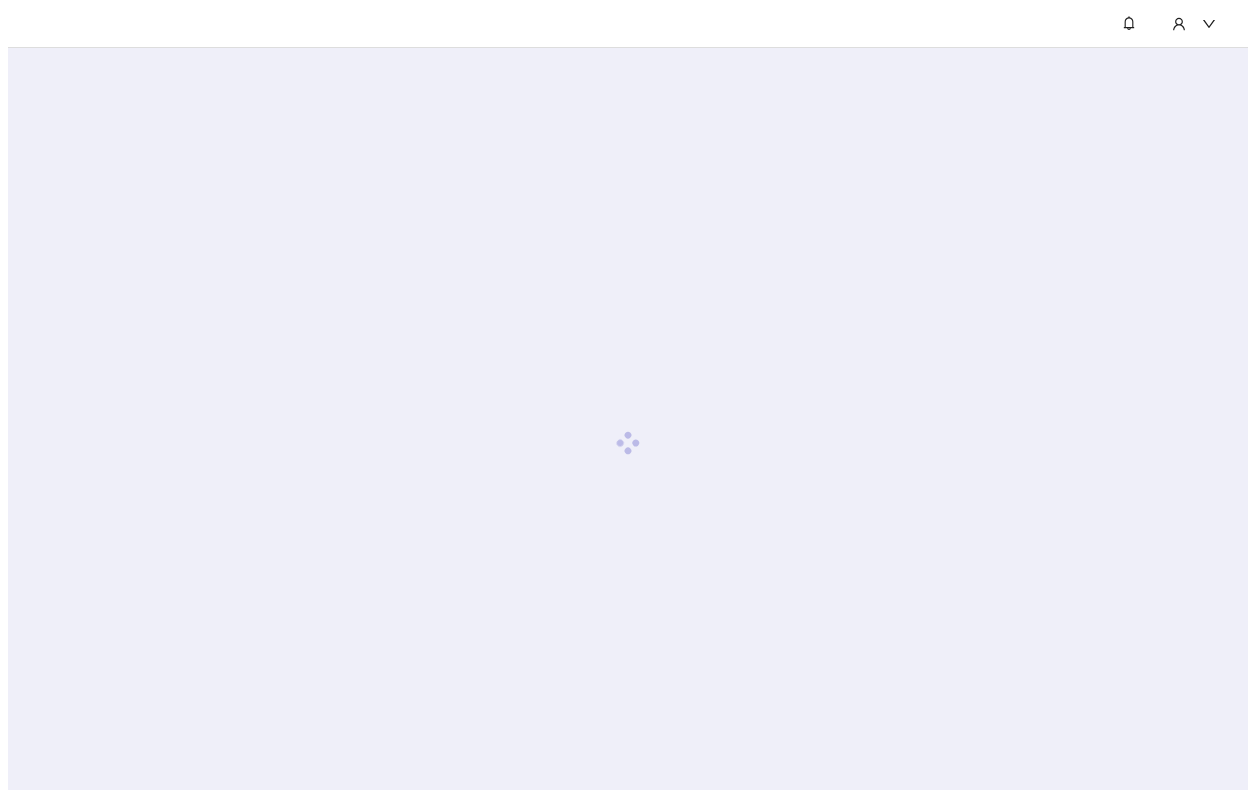 scroll, scrollTop: 0, scrollLeft: 0, axis: both 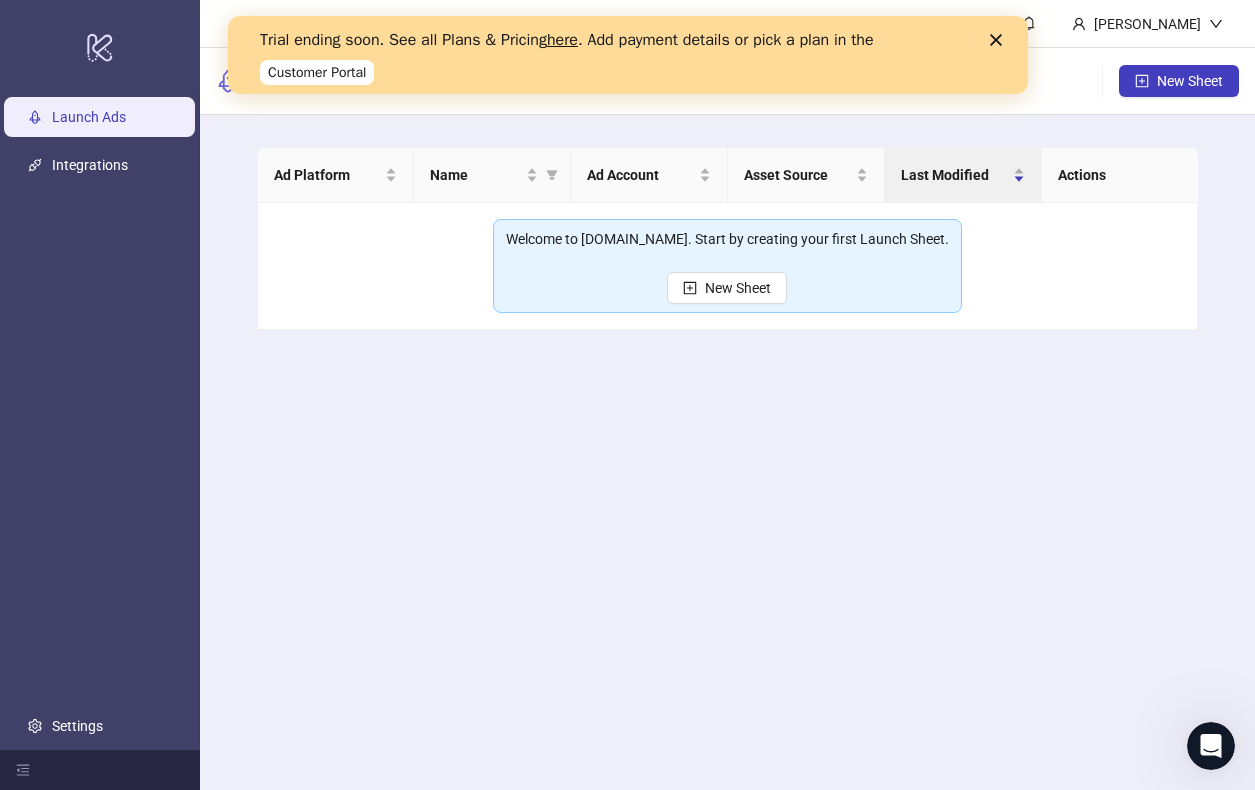 click 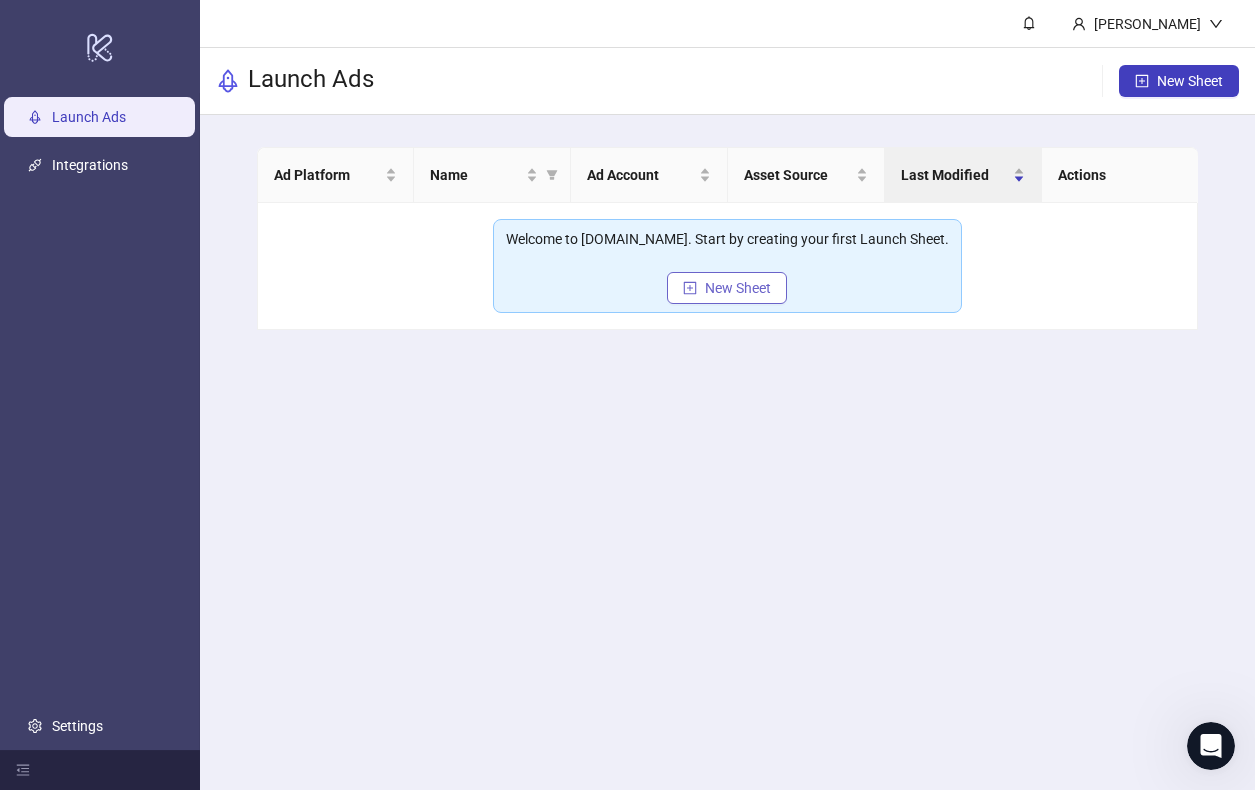 click on "New Sheet" at bounding box center [727, 288] 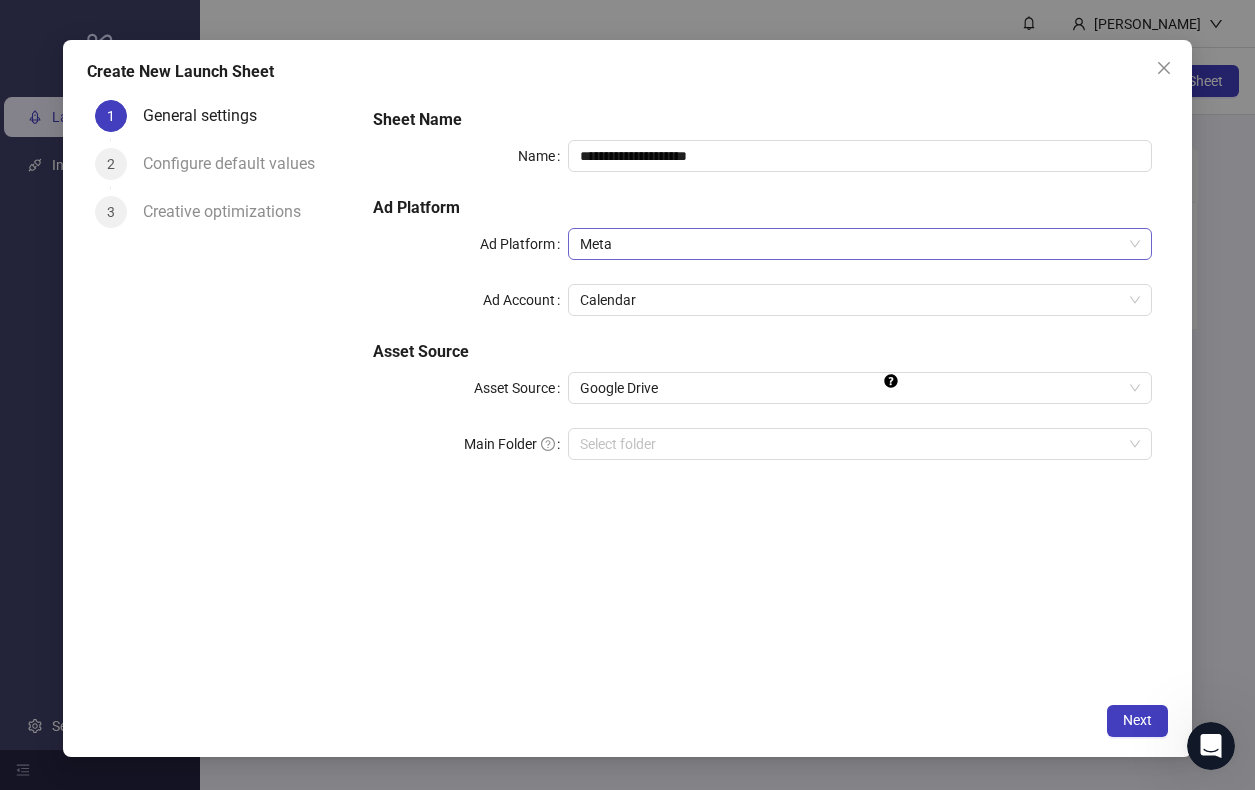 click on "Meta" at bounding box center [860, 244] 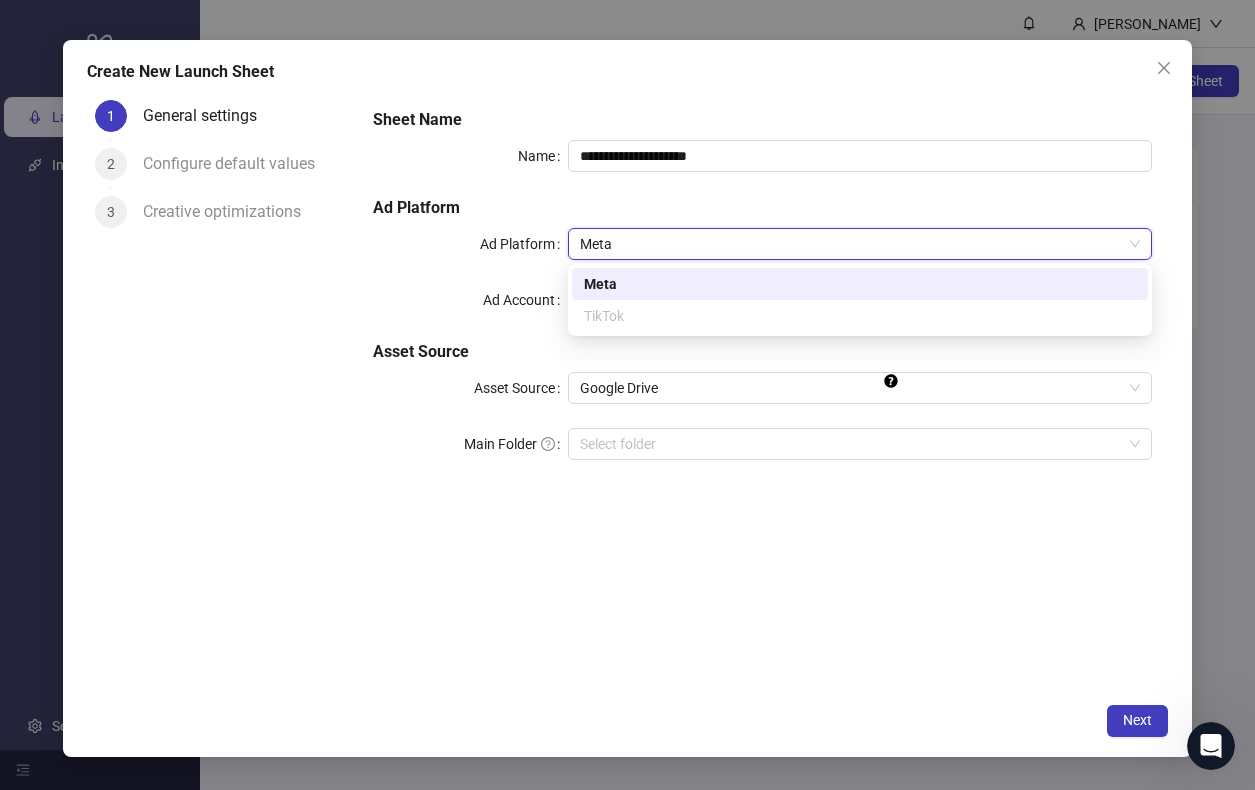click on "Ad Platform" at bounding box center [762, 208] 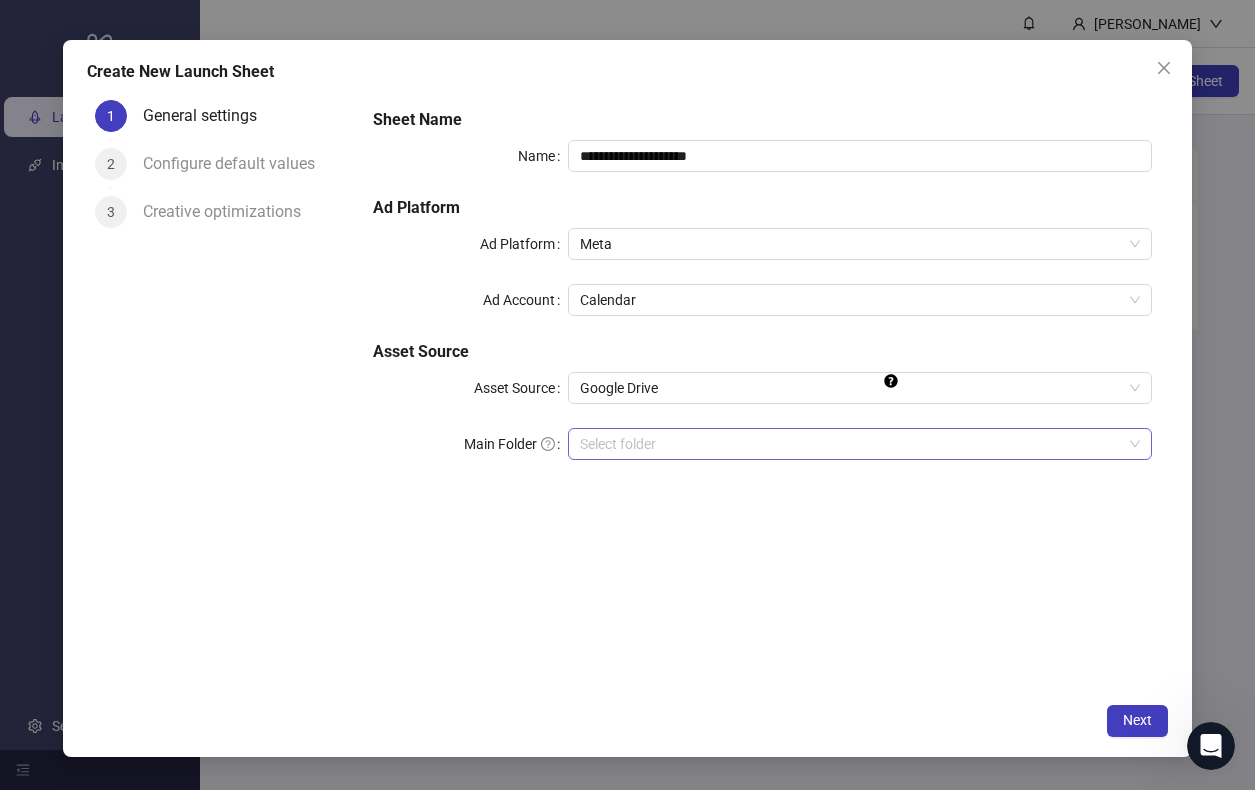 click on "Main Folder" at bounding box center [851, 444] 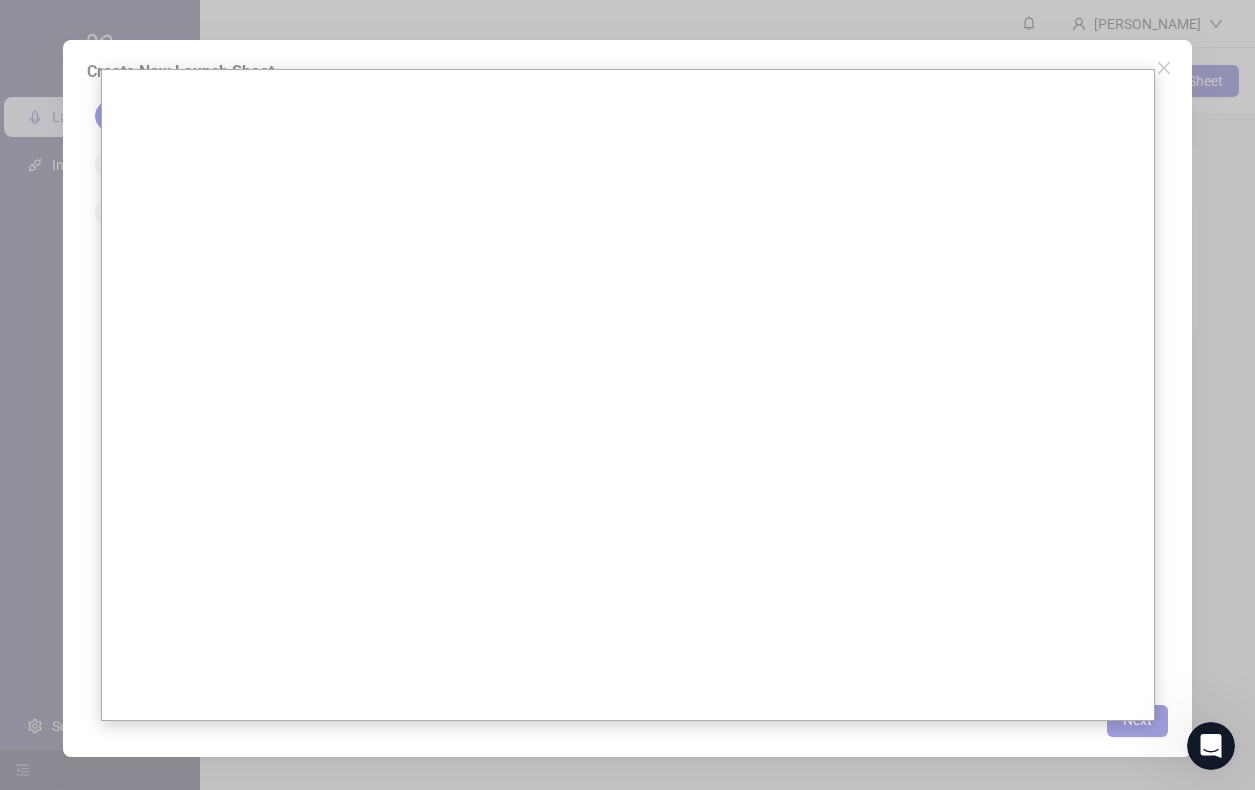 click on "Select a main folder" at bounding box center [628, 395] 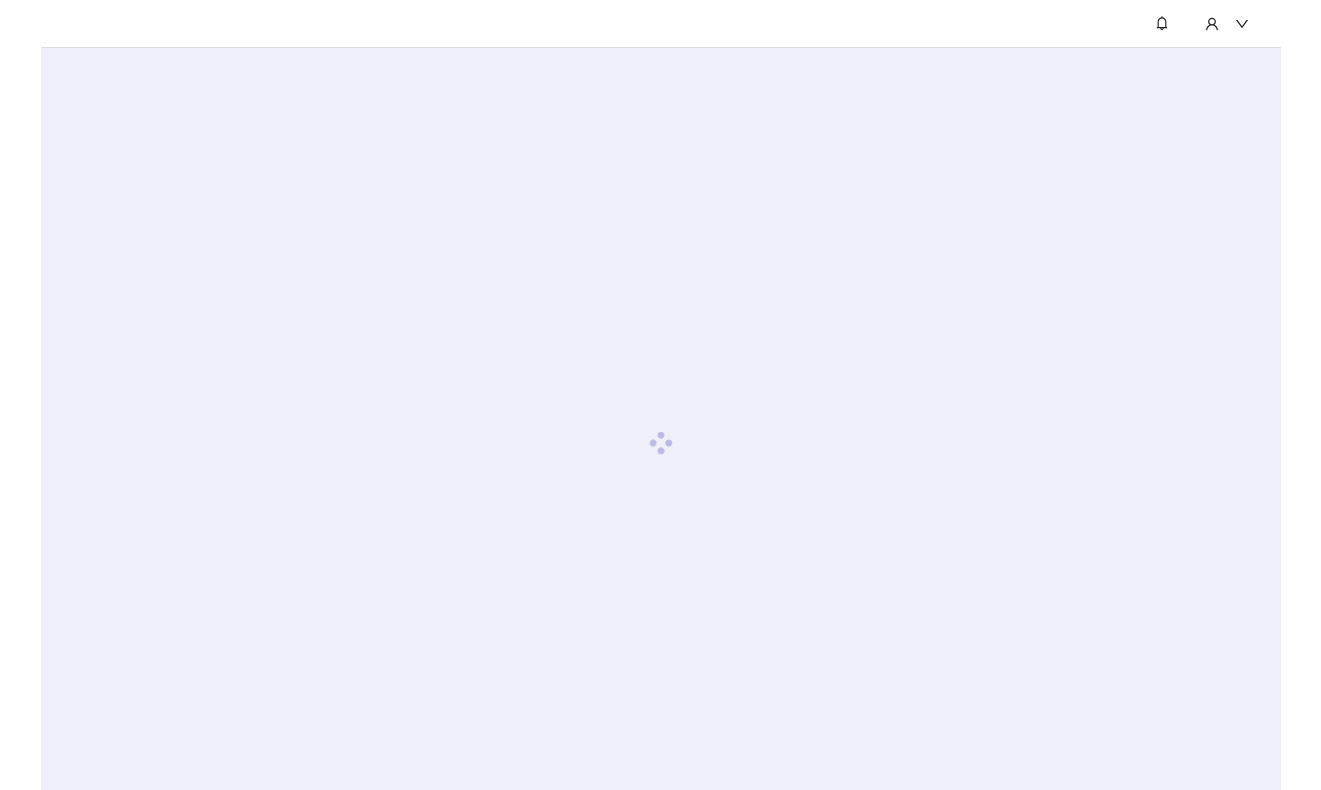scroll, scrollTop: 0, scrollLeft: 0, axis: both 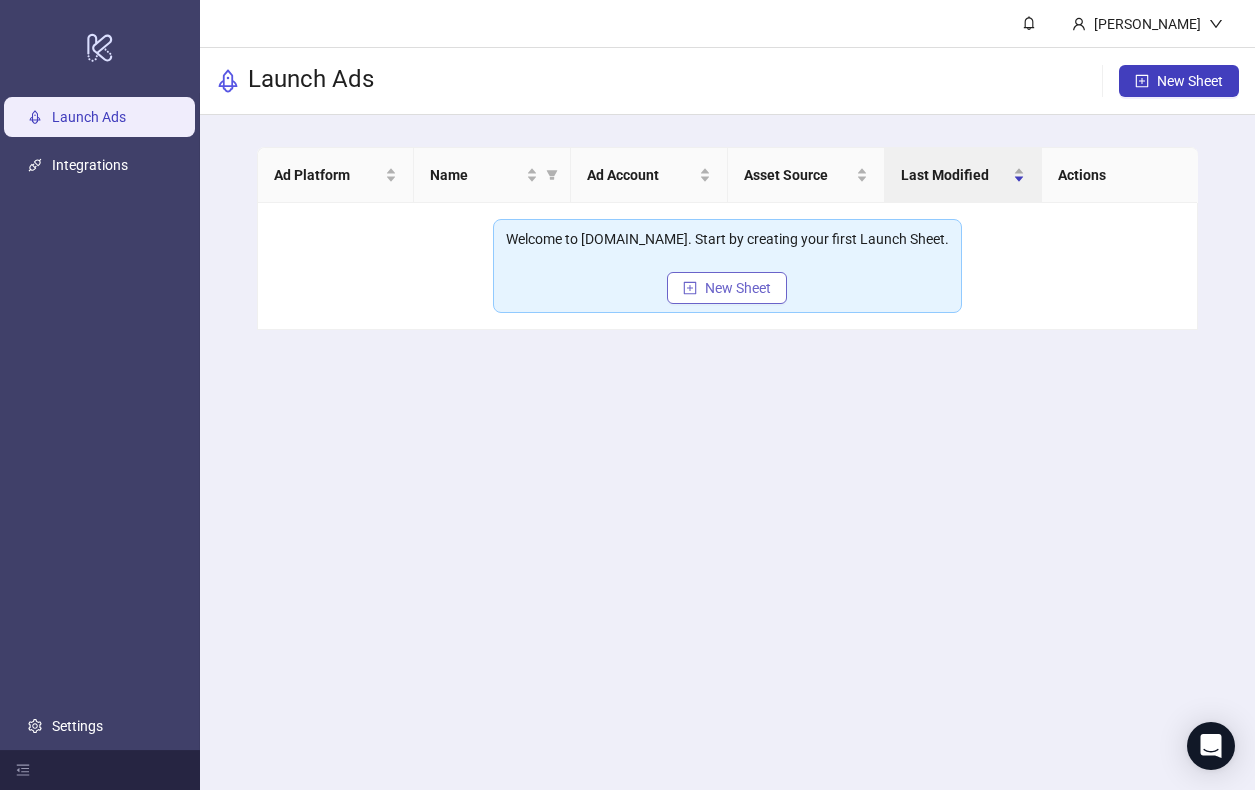 click on "New Sheet" at bounding box center (738, 288) 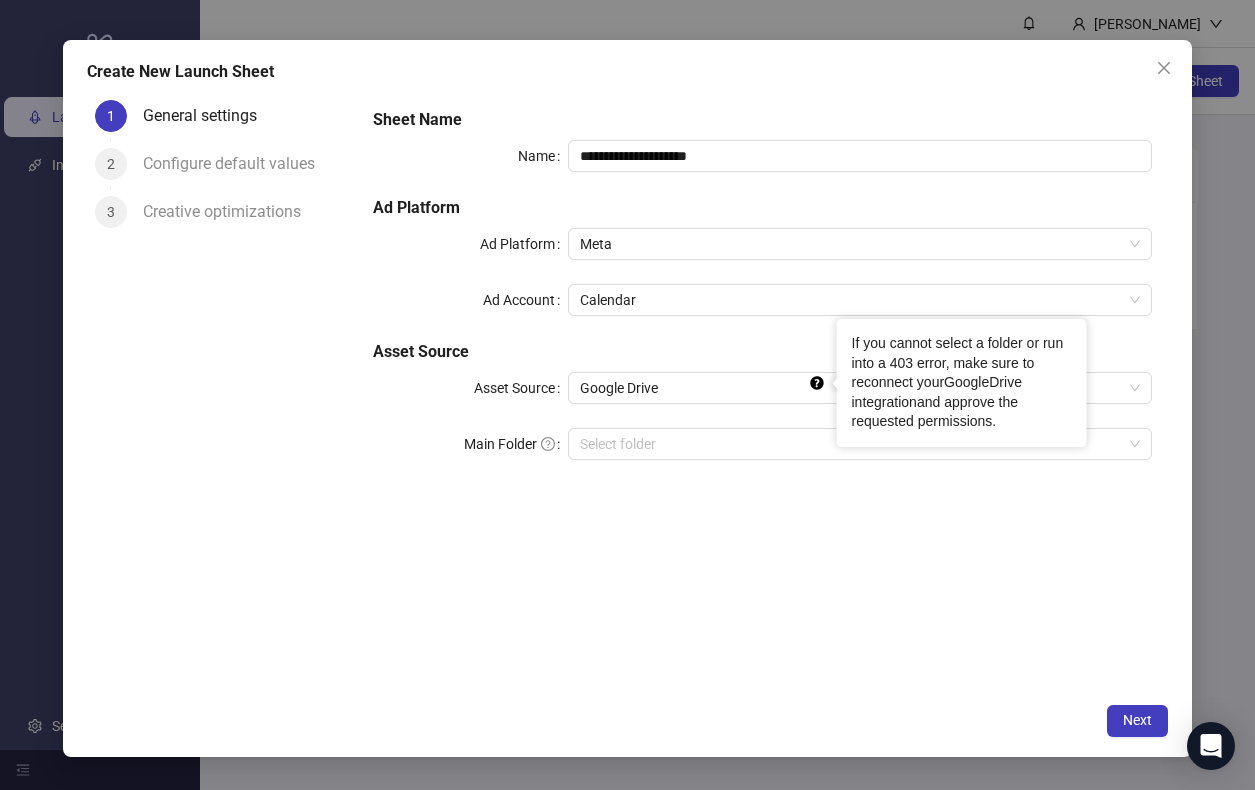 click on "GoogleDrive integration" at bounding box center [937, 392] 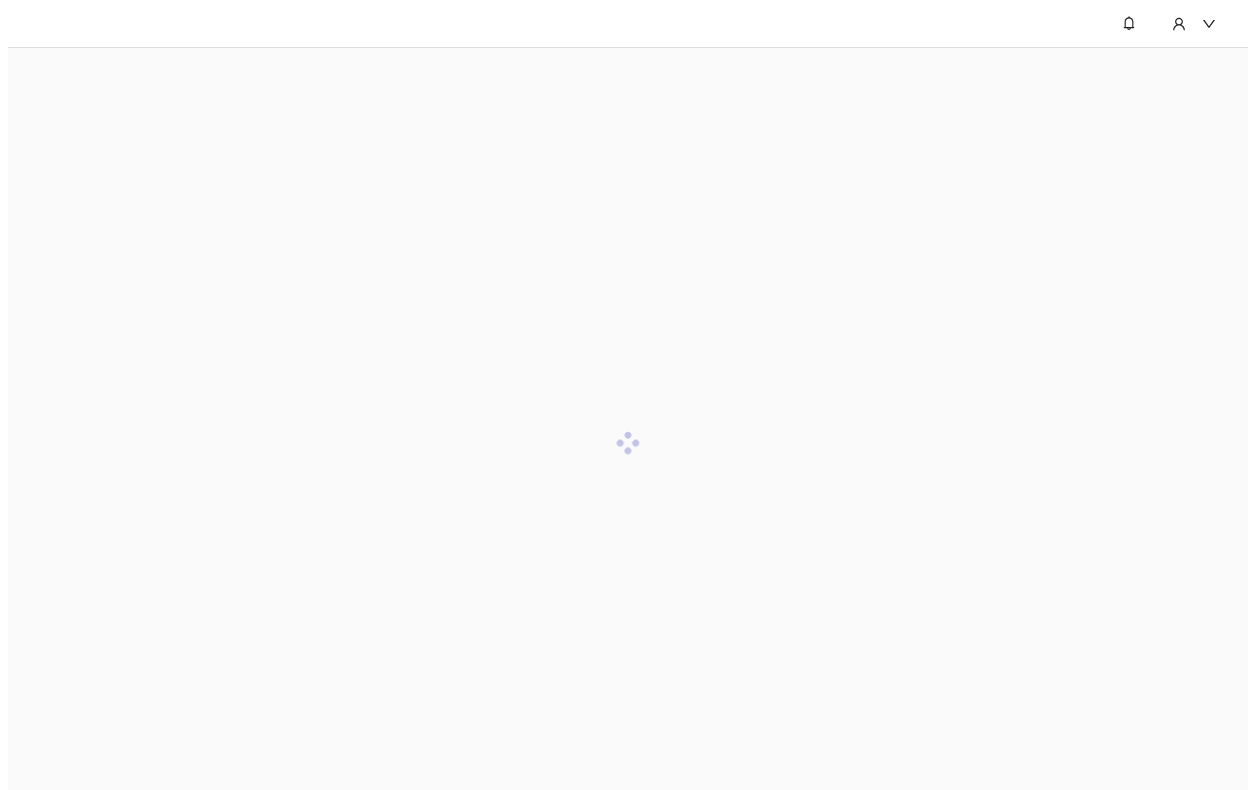 scroll, scrollTop: 0, scrollLeft: 0, axis: both 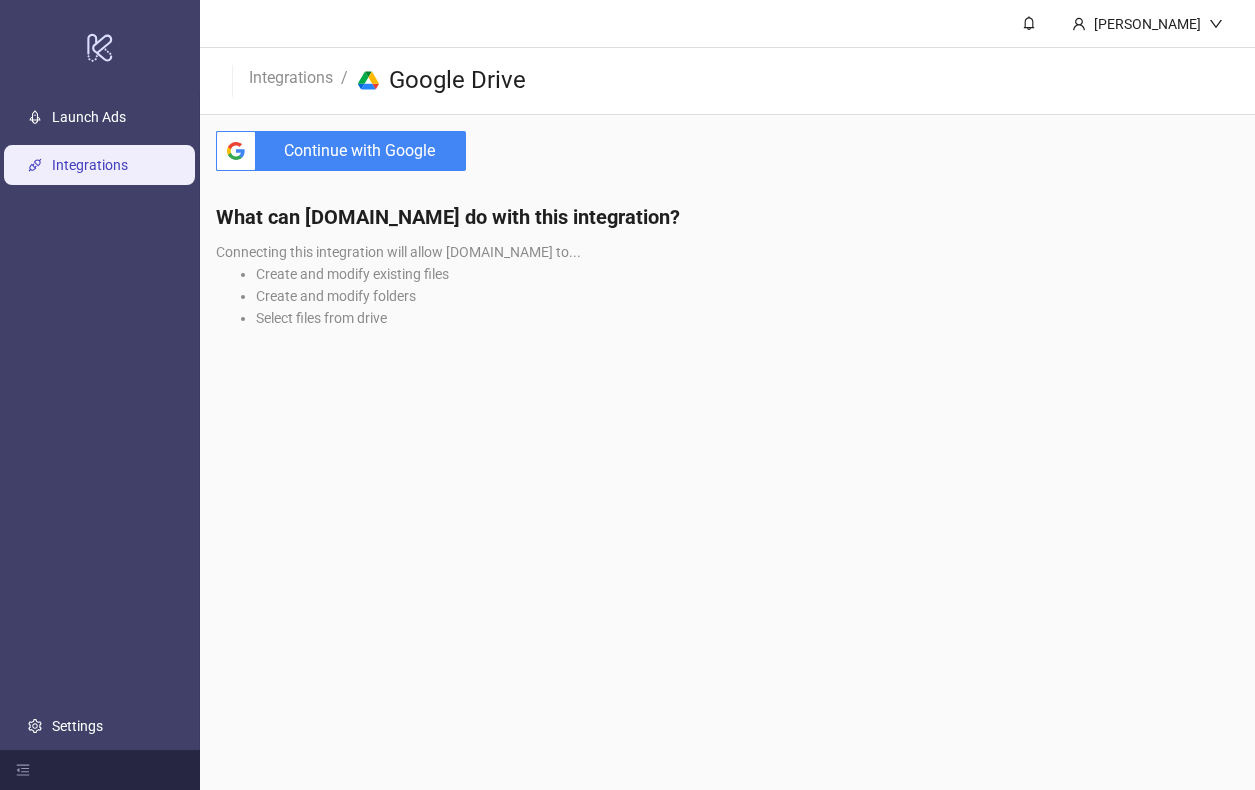 click on "Continue with Google" at bounding box center [365, 151] 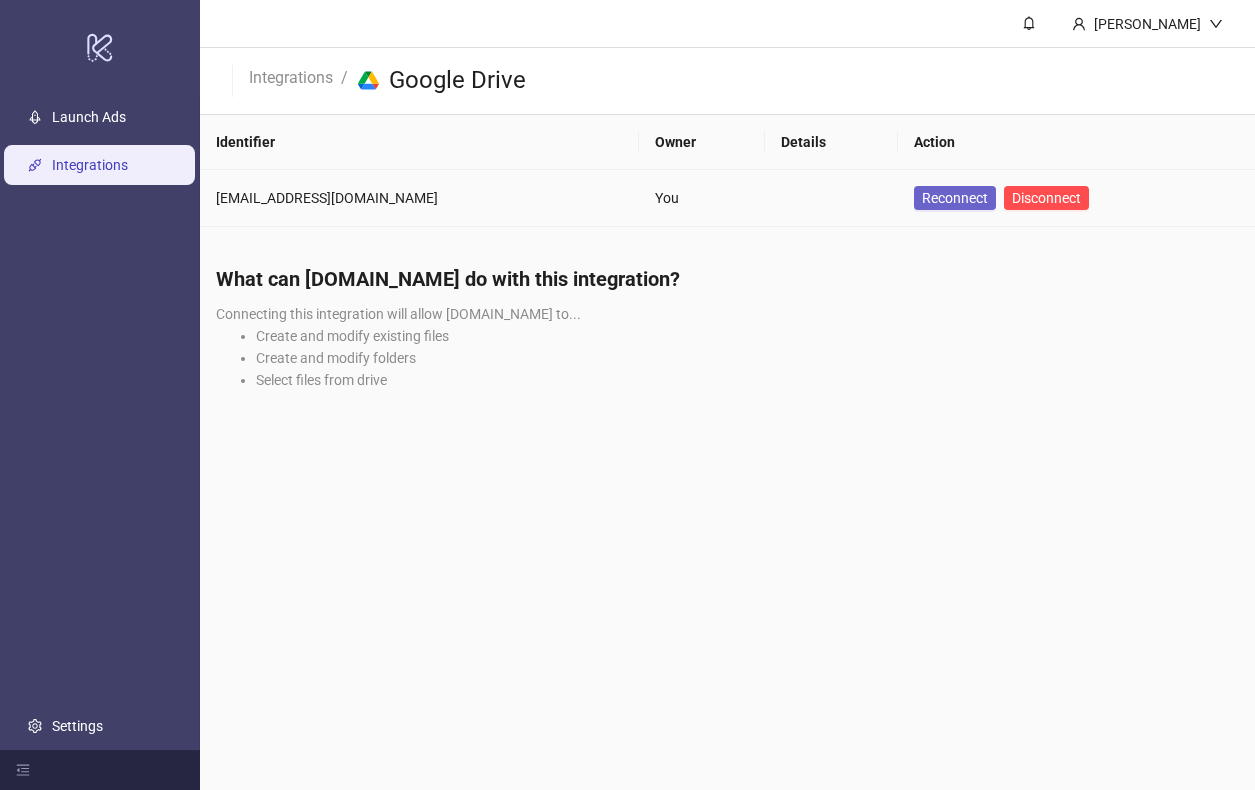 click on "Reconnect" at bounding box center (955, 198) 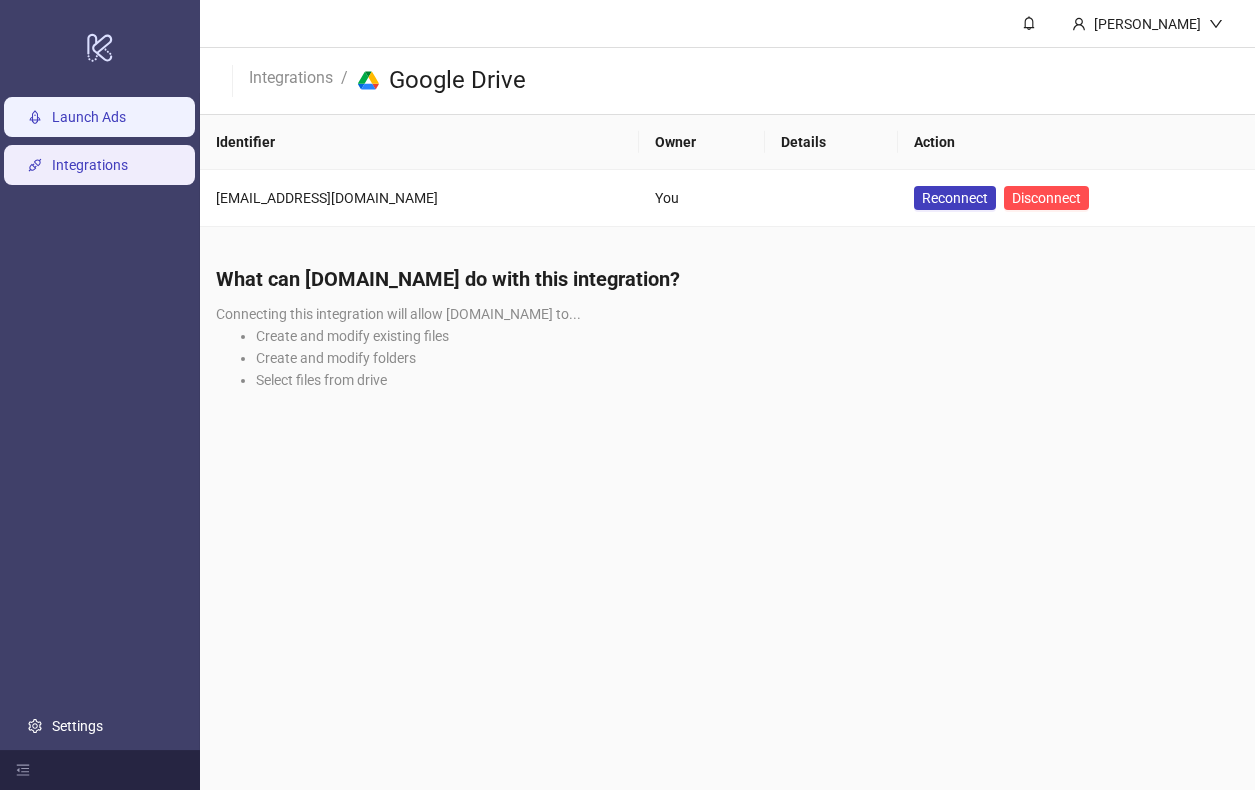 click on "Launch Ads" at bounding box center [89, 117] 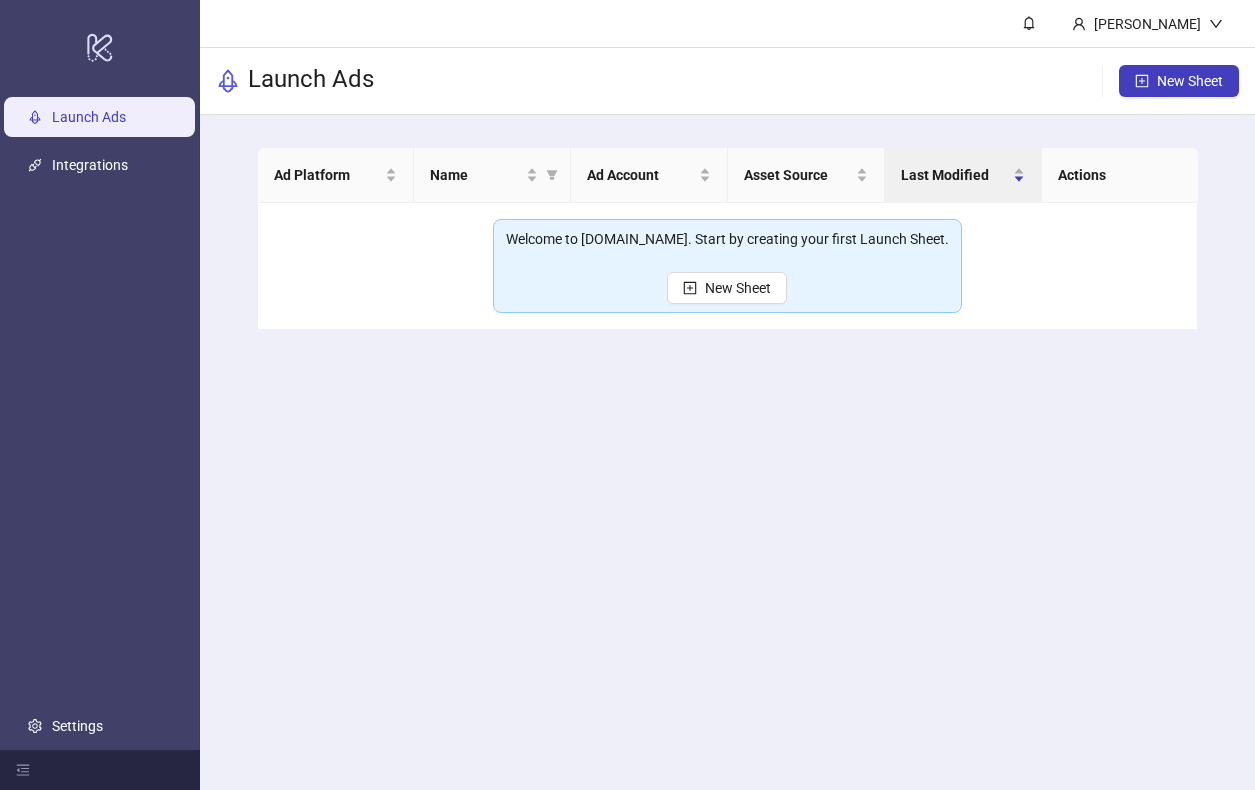 click on "Welcome to Kitchn.io. Start by creating your first Launch Sheet. New Sheet" at bounding box center [728, 266] 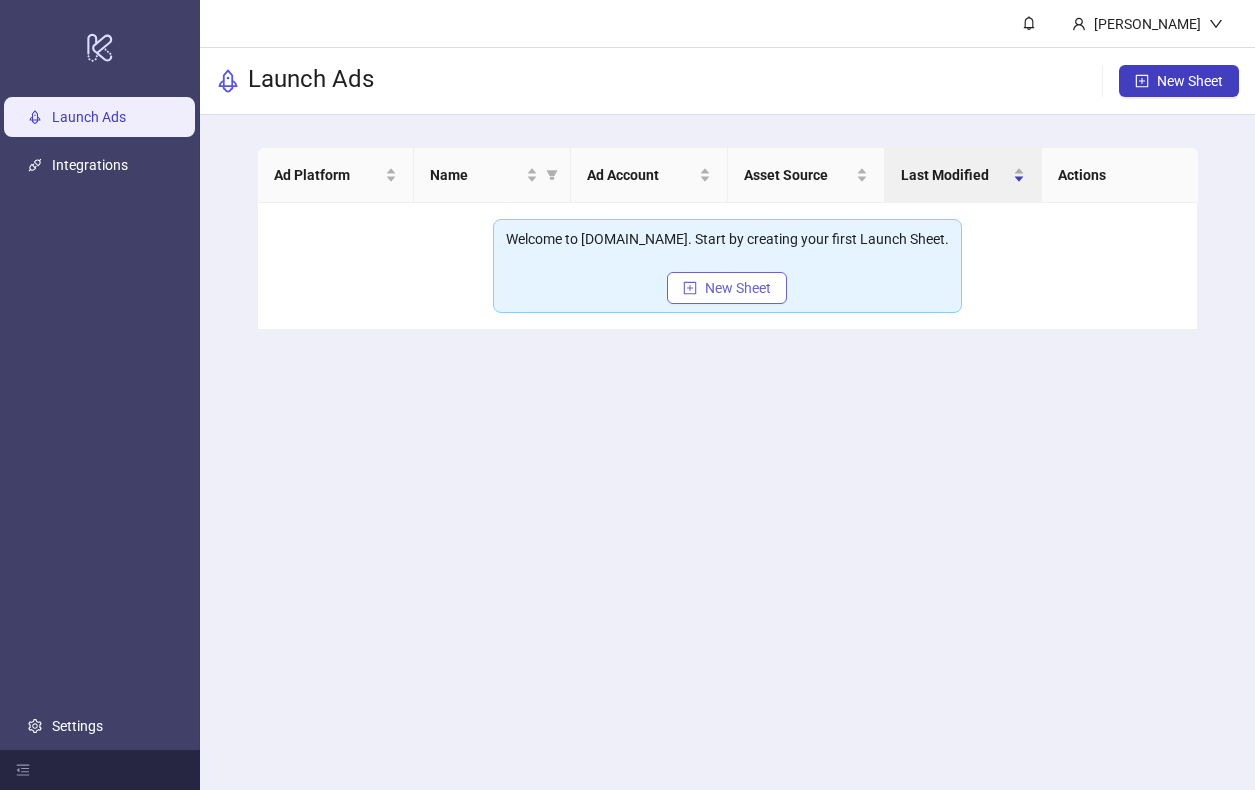 click on "New Sheet" at bounding box center [738, 288] 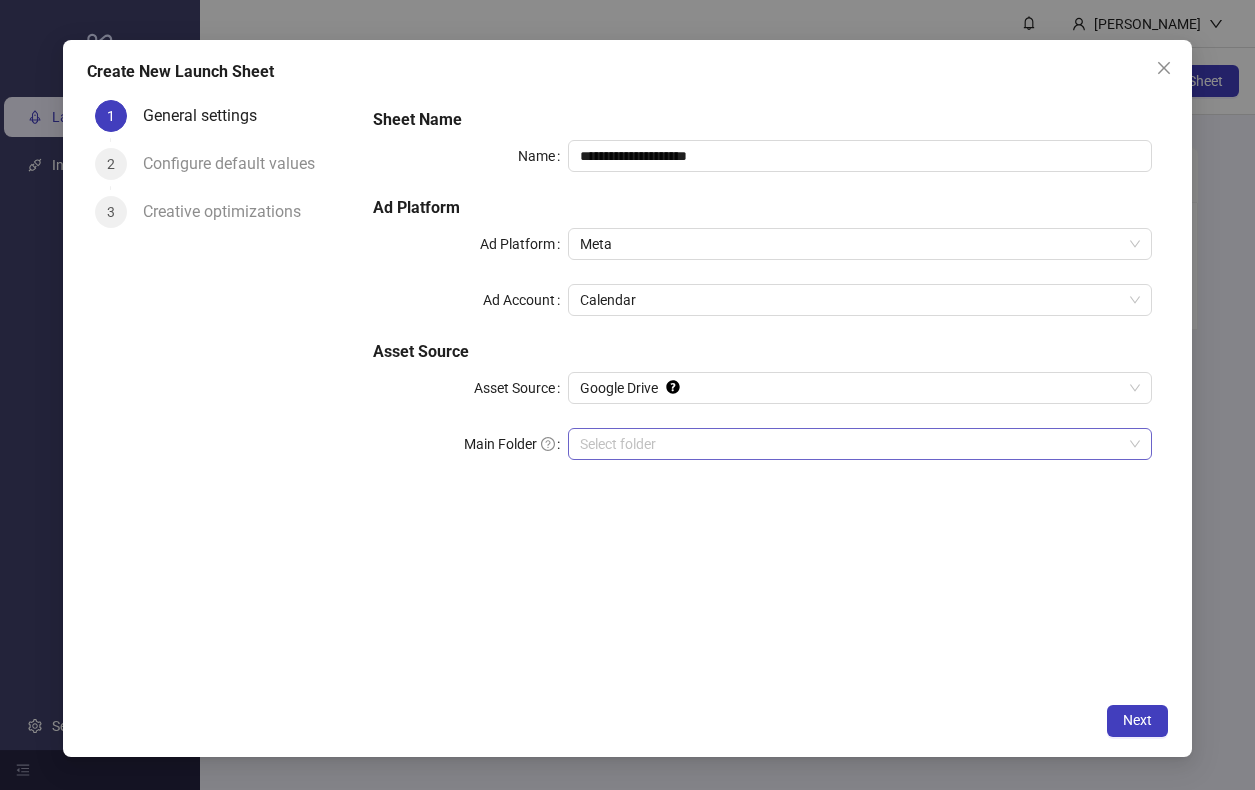 click on "Main Folder" at bounding box center (851, 444) 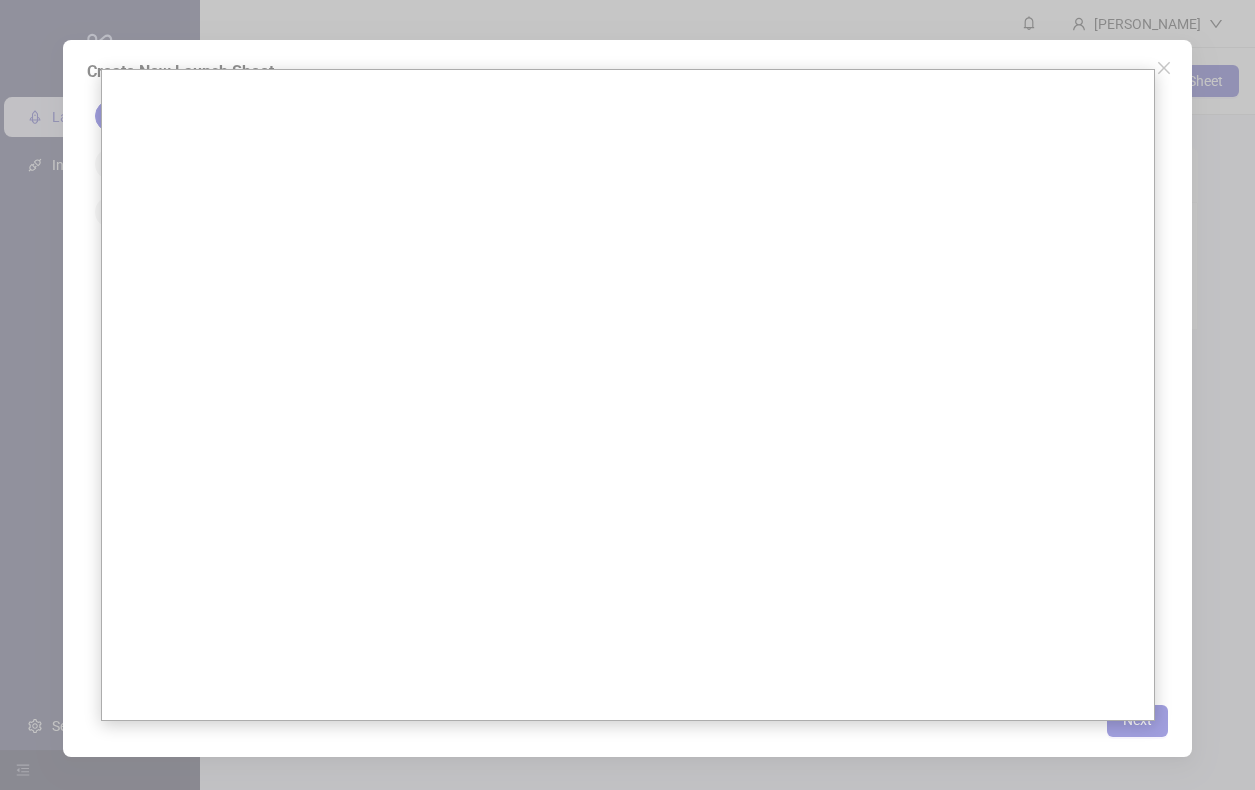 drag, startPoint x: 1166, startPoint y: 71, endPoint x: 1150, endPoint y: 162, distance: 92.39589 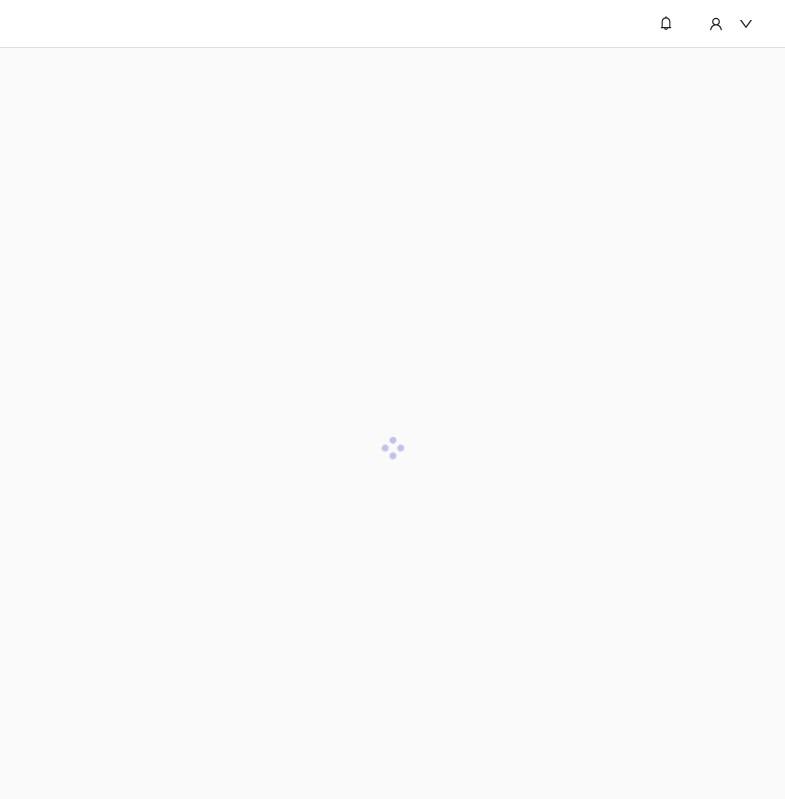 scroll, scrollTop: 0, scrollLeft: 0, axis: both 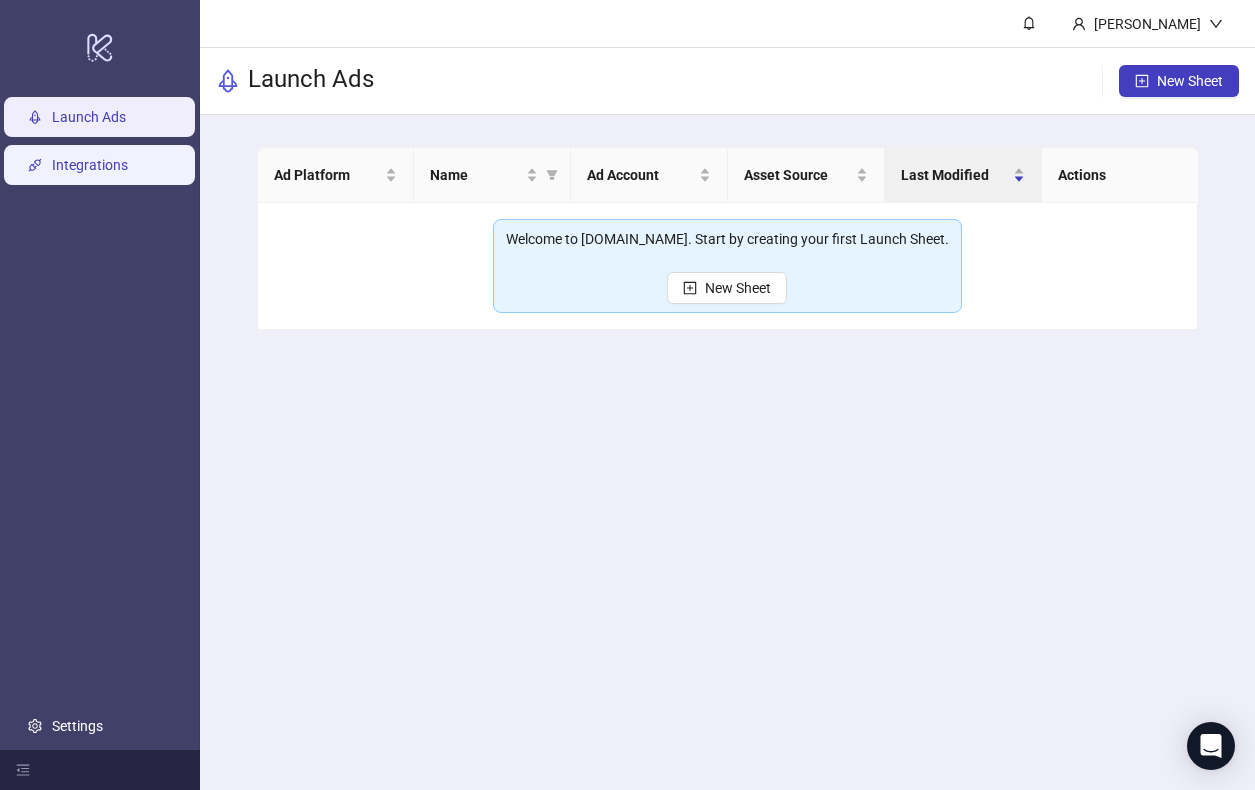 click on "Integrations" at bounding box center [90, 165] 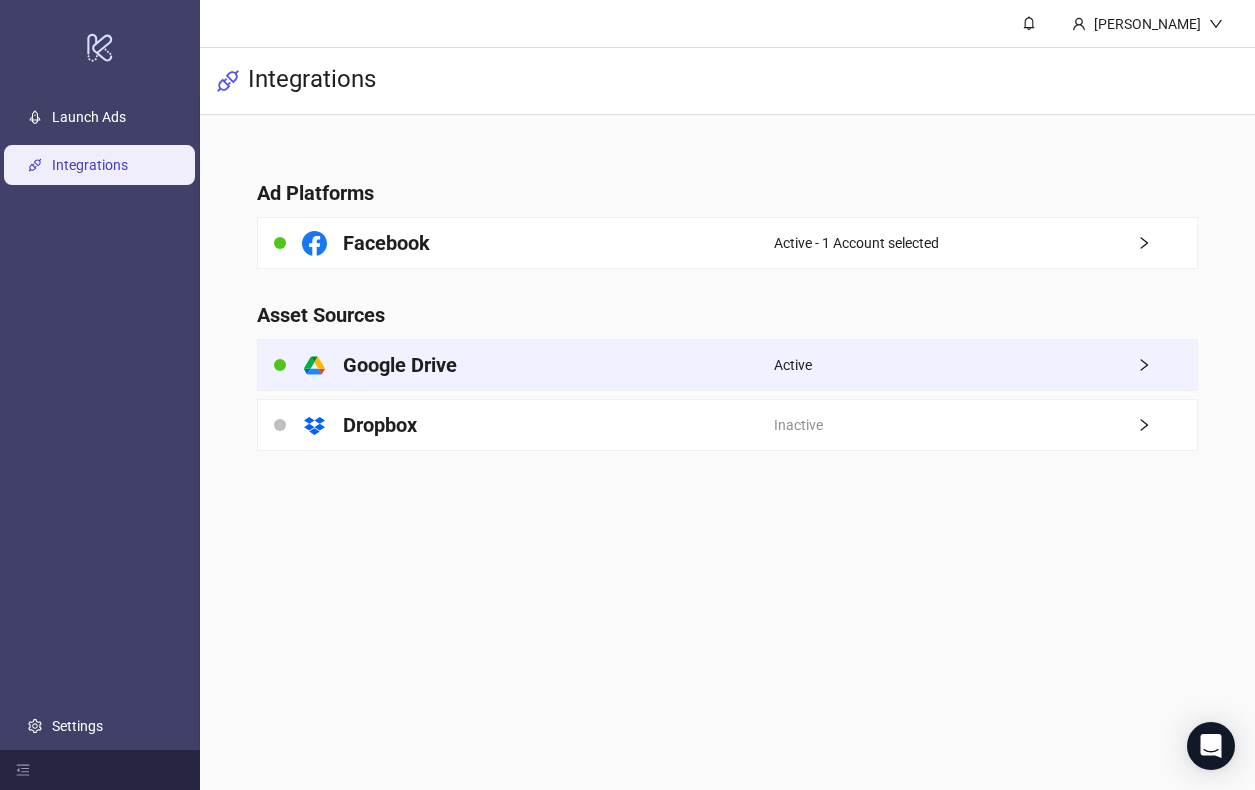 click on "Google Drive" at bounding box center [400, 365] 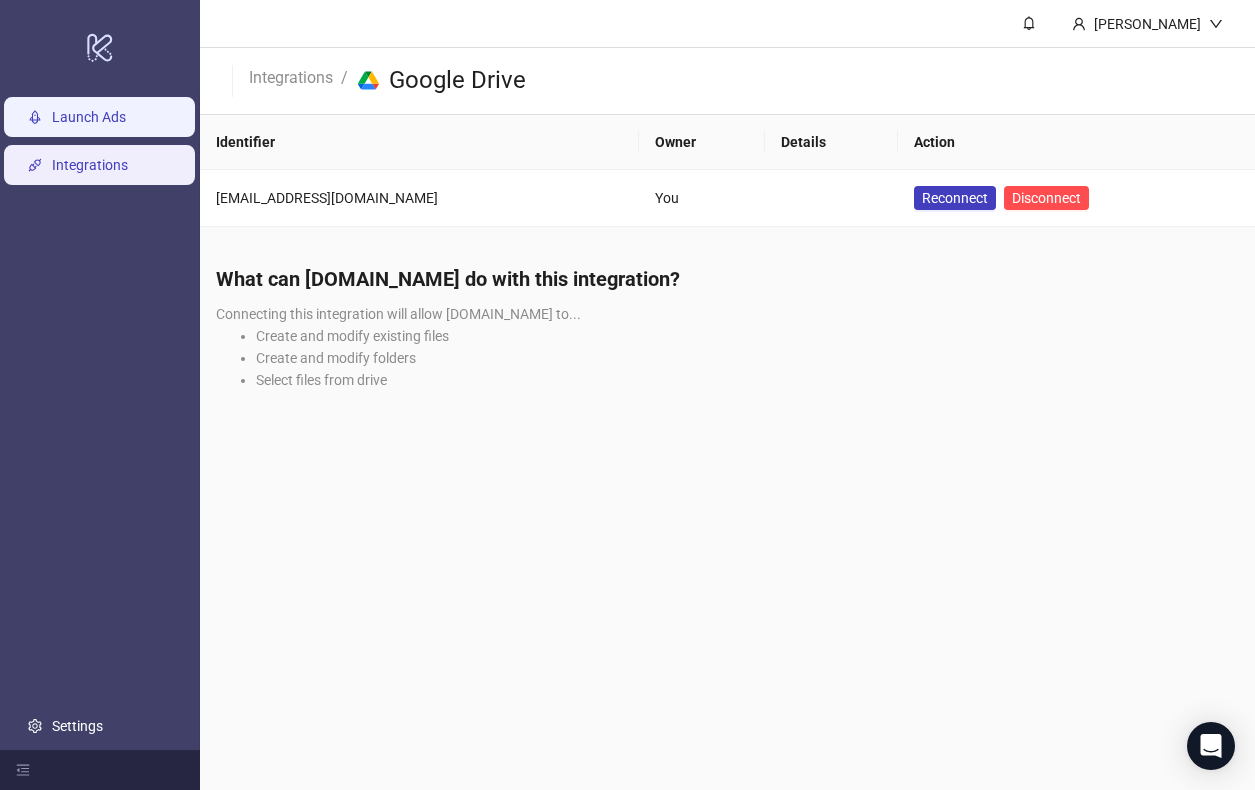 click on "Launch Ads" at bounding box center [89, 117] 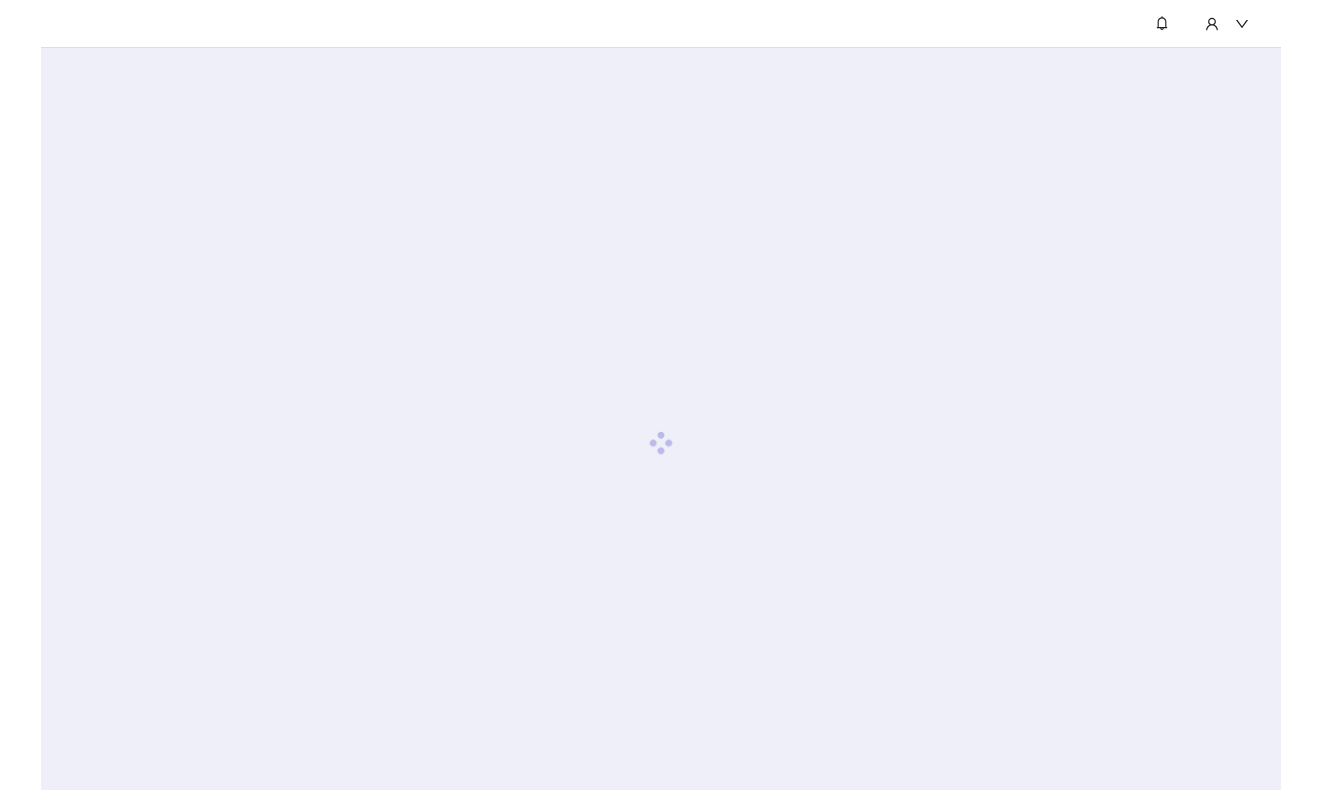 scroll, scrollTop: 0, scrollLeft: 0, axis: both 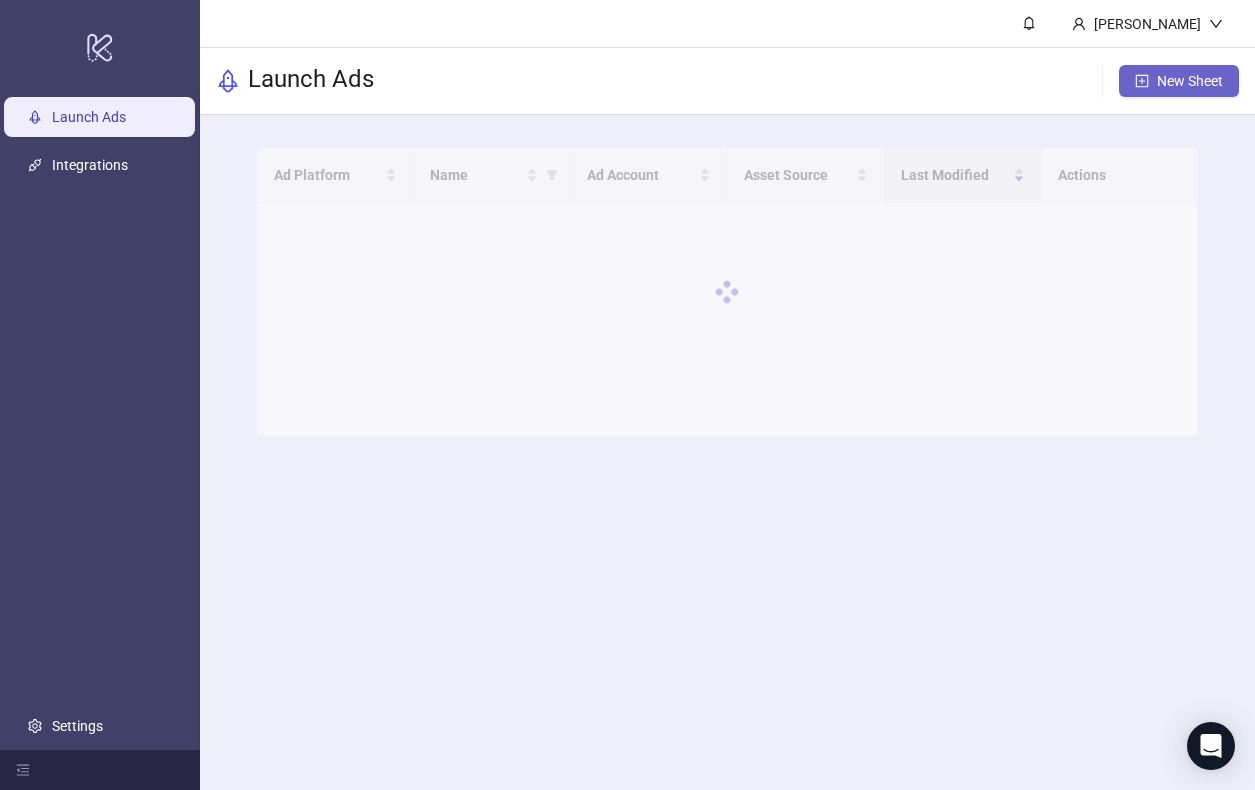 click on "New Sheet" at bounding box center (1190, 81) 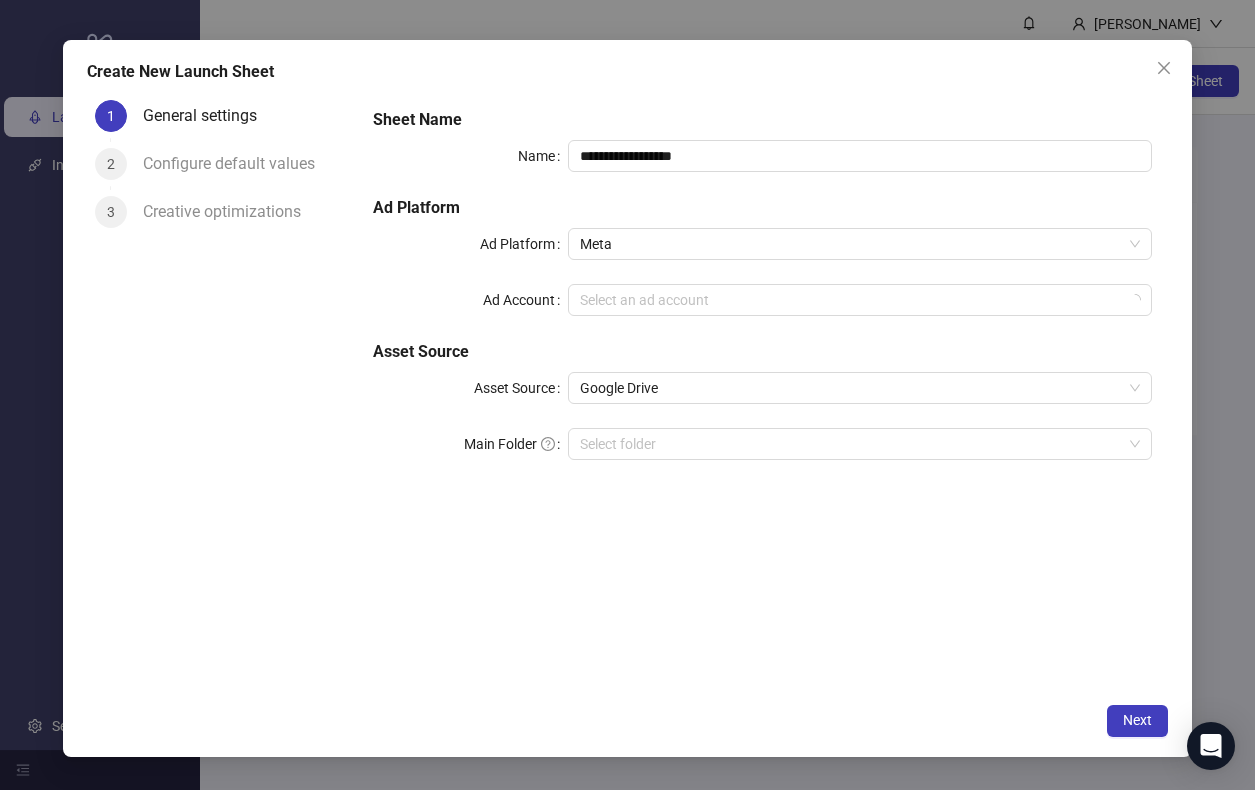 type on "**********" 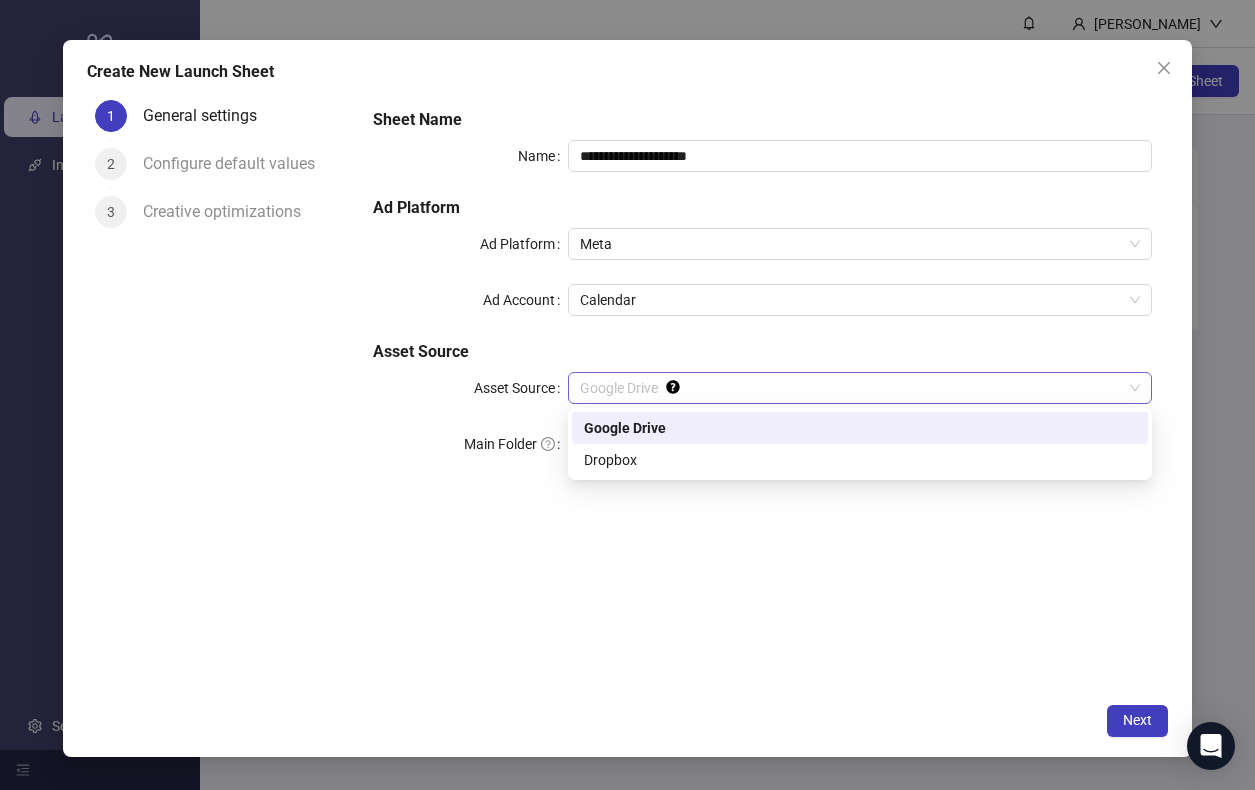 click on "Google Drive" at bounding box center [860, 388] 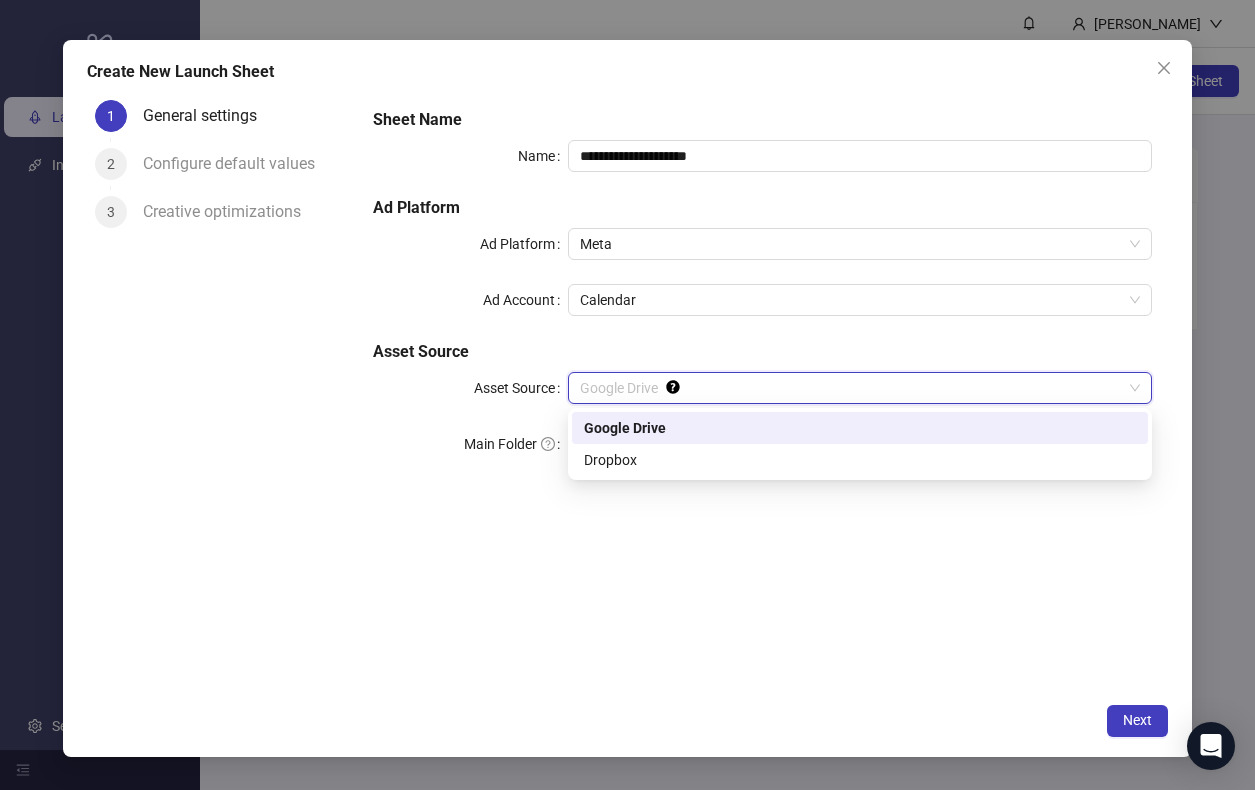 click on "Google Drive" at bounding box center (860, 428) 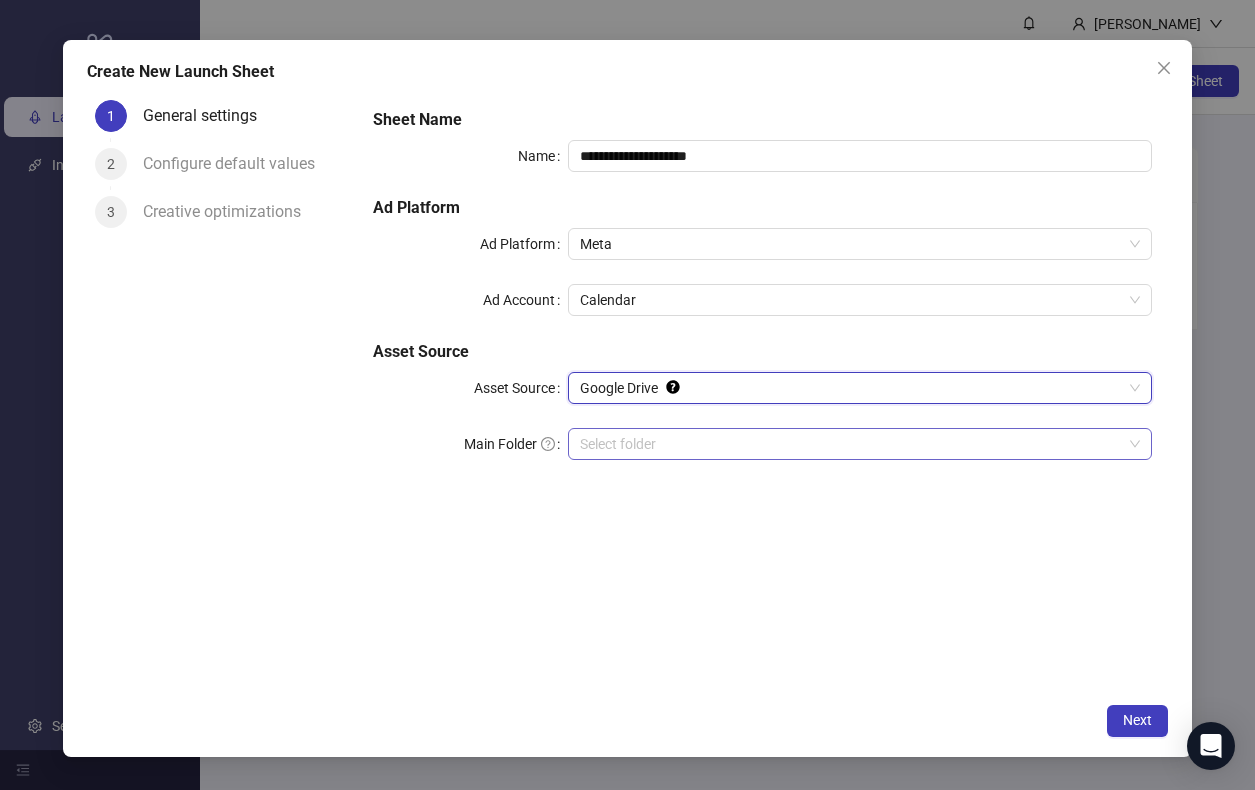 click on "Main Folder" at bounding box center [851, 444] 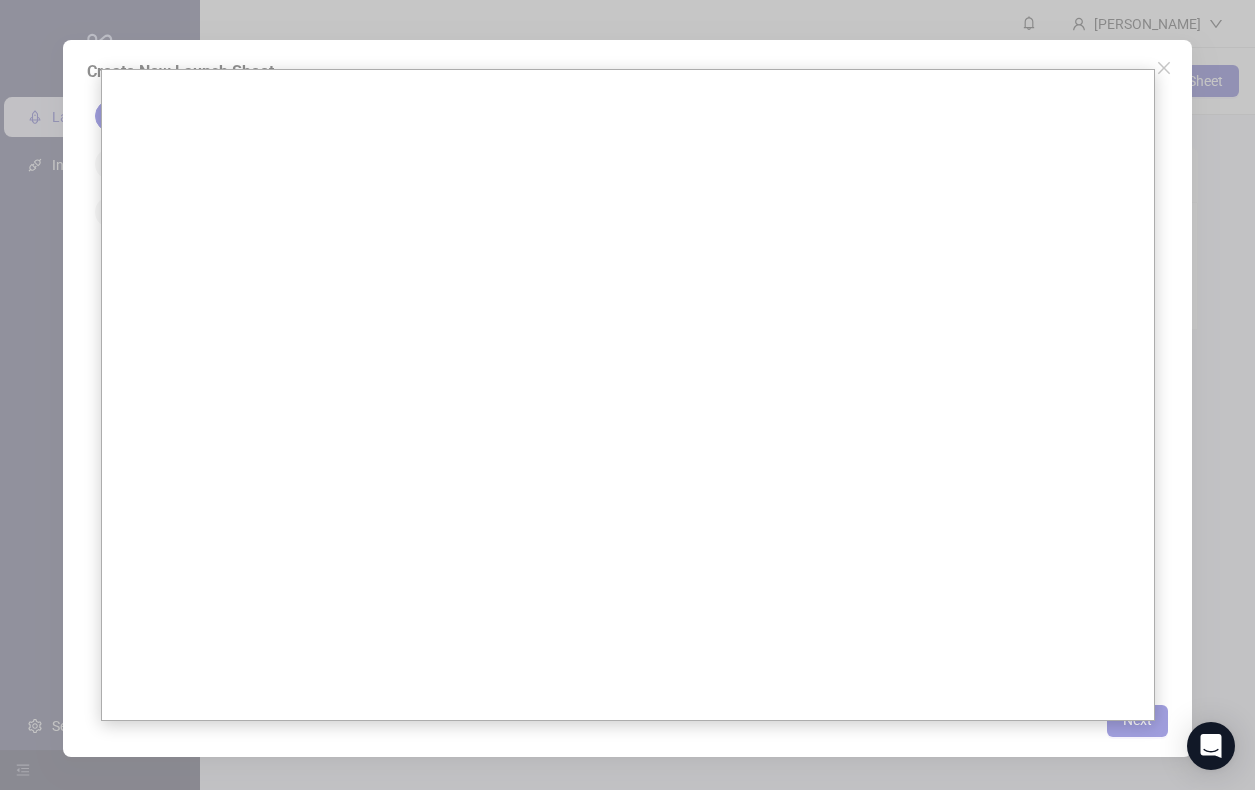 click at bounding box center (627, 395) 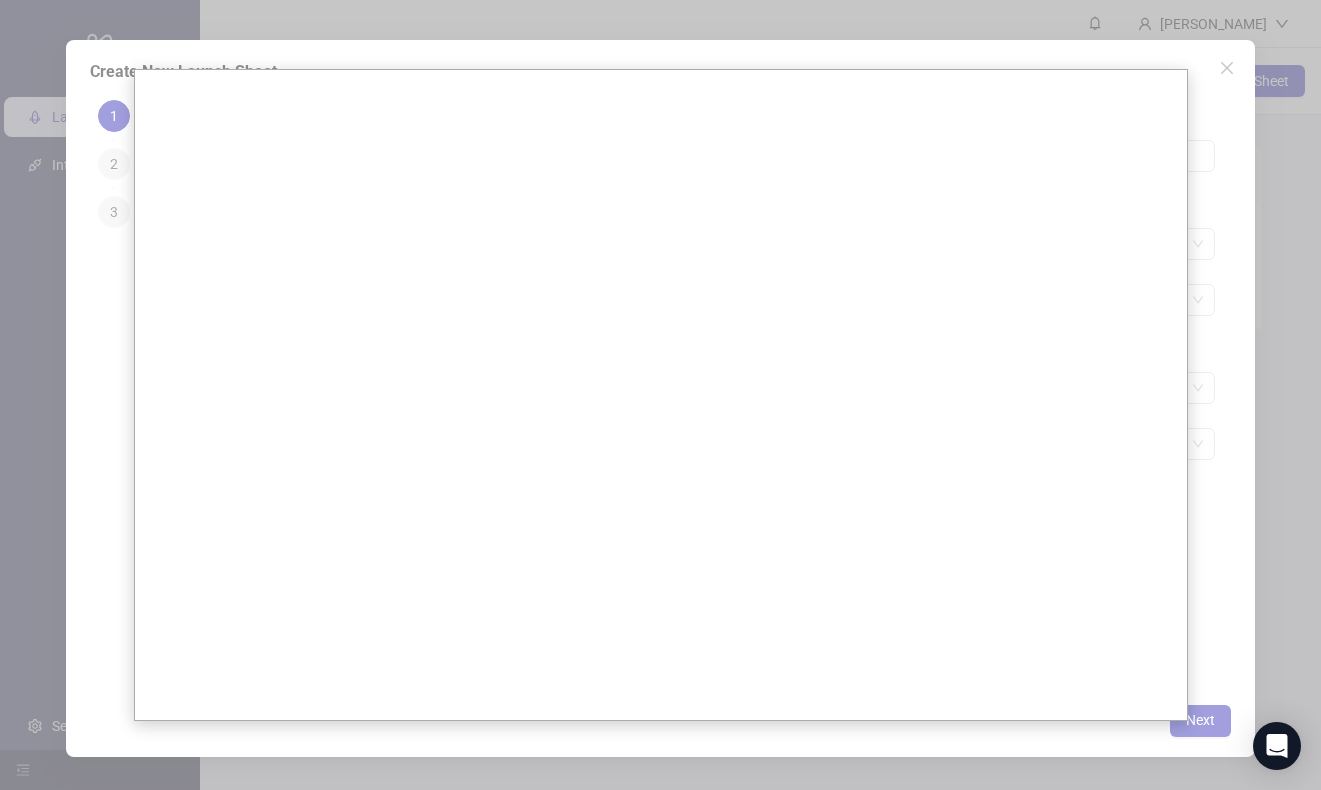 click at bounding box center (660, 395) 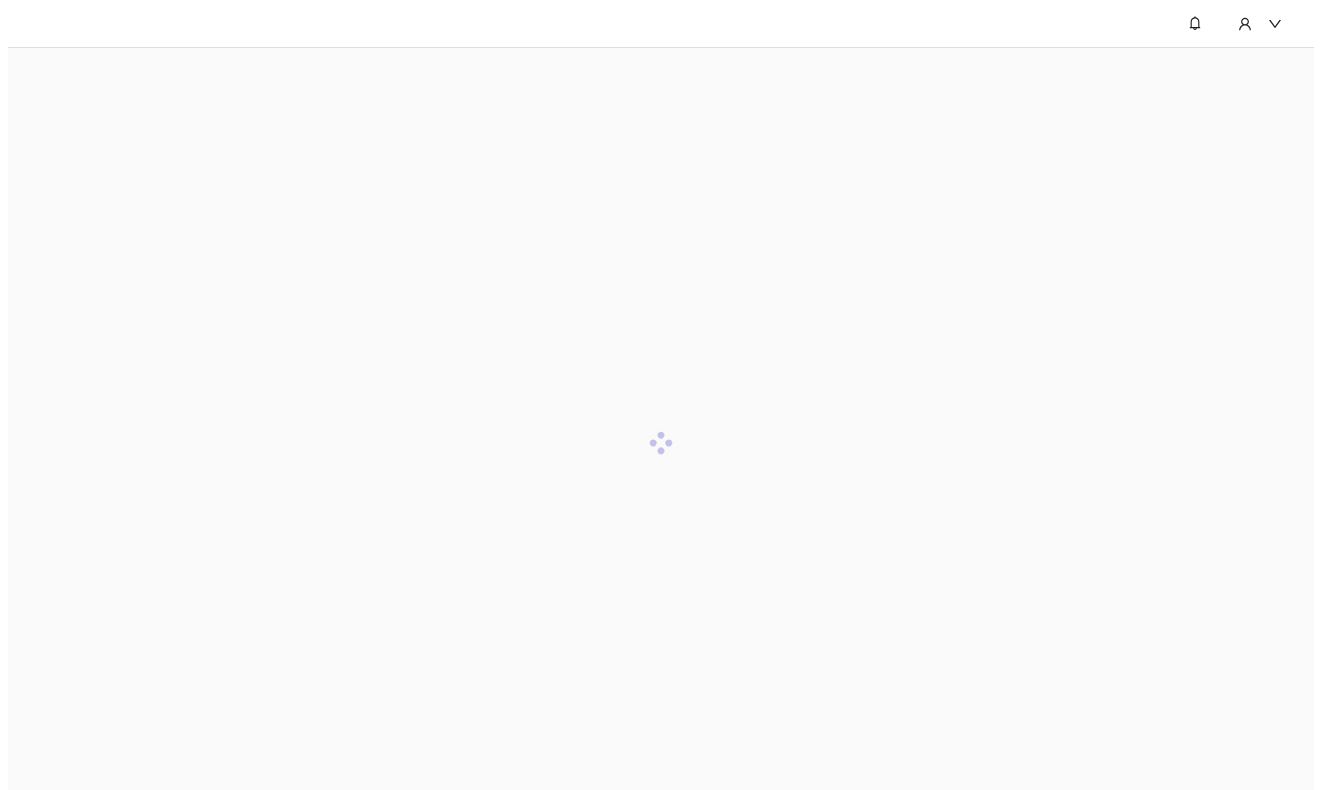 scroll, scrollTop: 0, scrollLeft: 0, axis: both 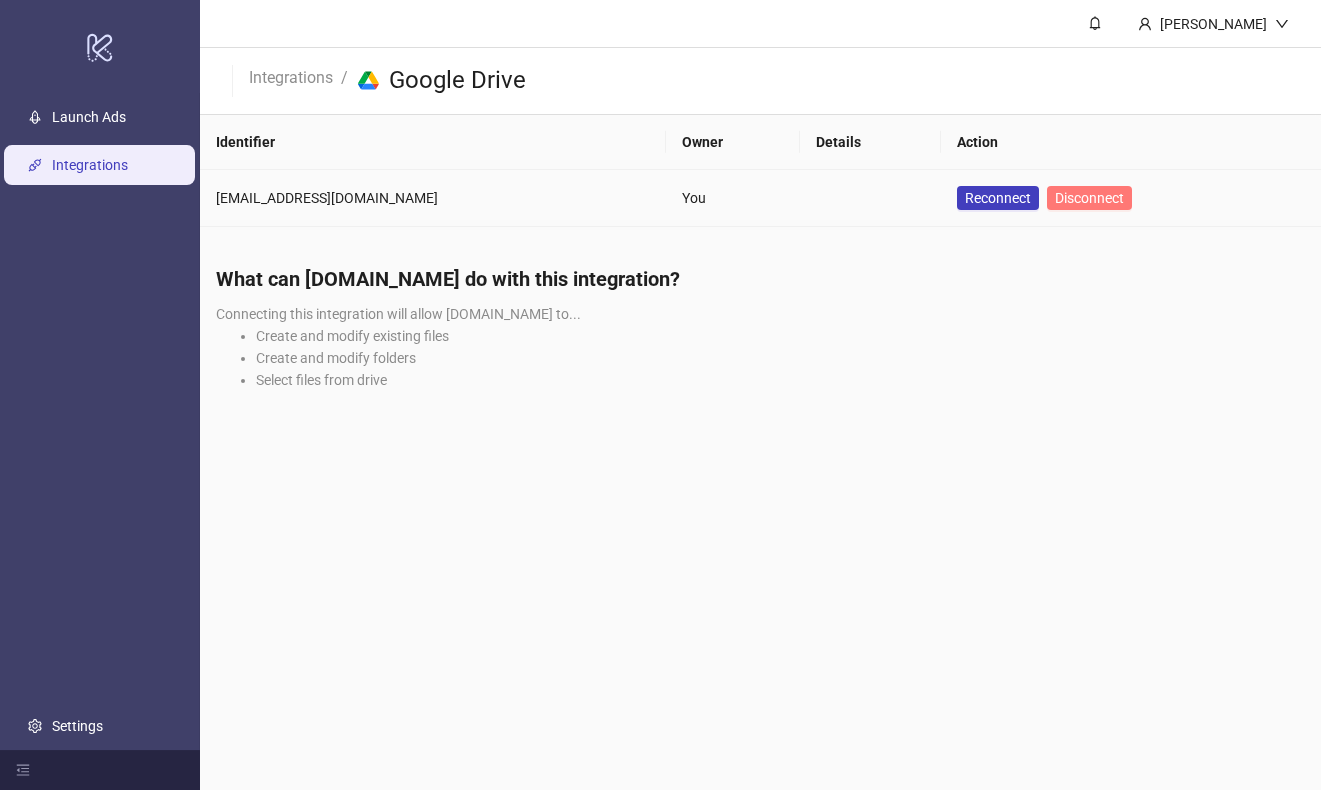 click on "Disconnect" at bounding box center [1089, 198] 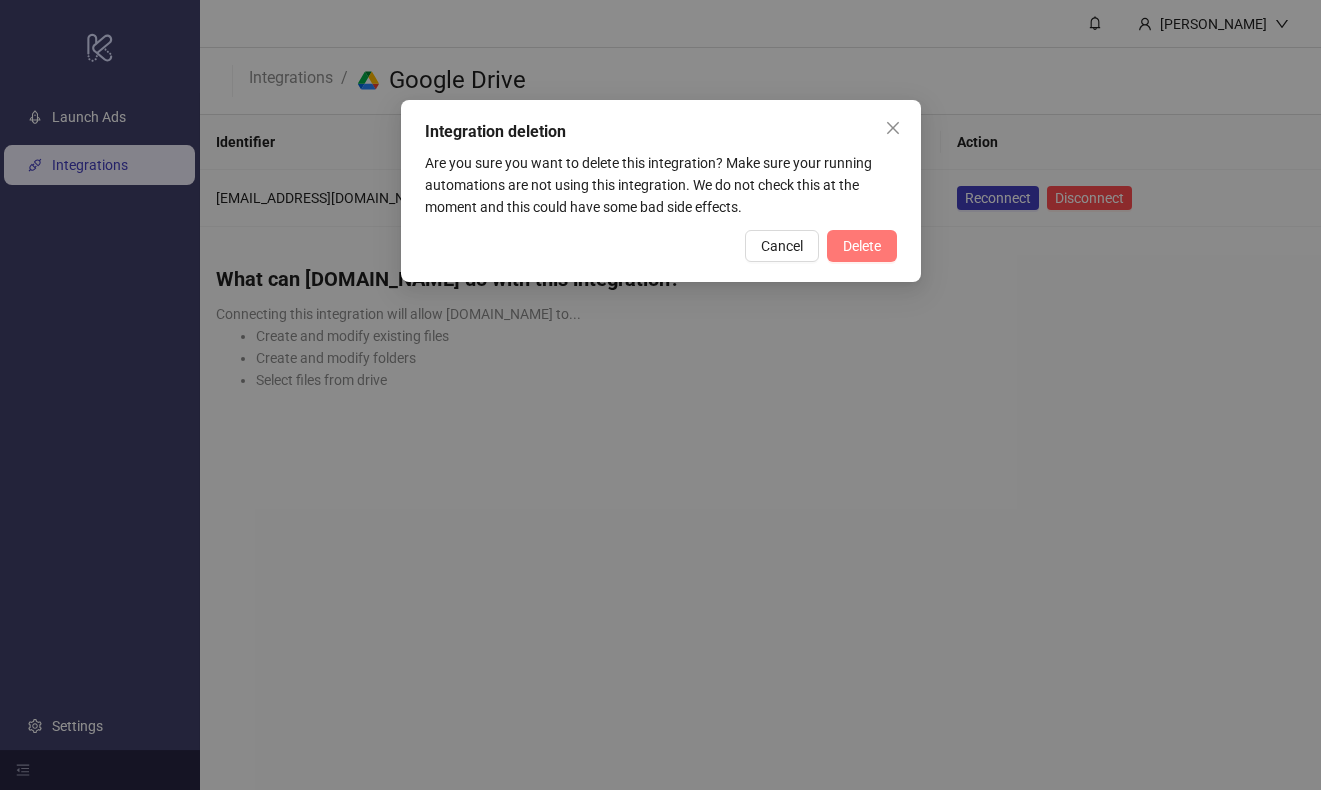 click on "Delete" at bounding box center [862, 246] 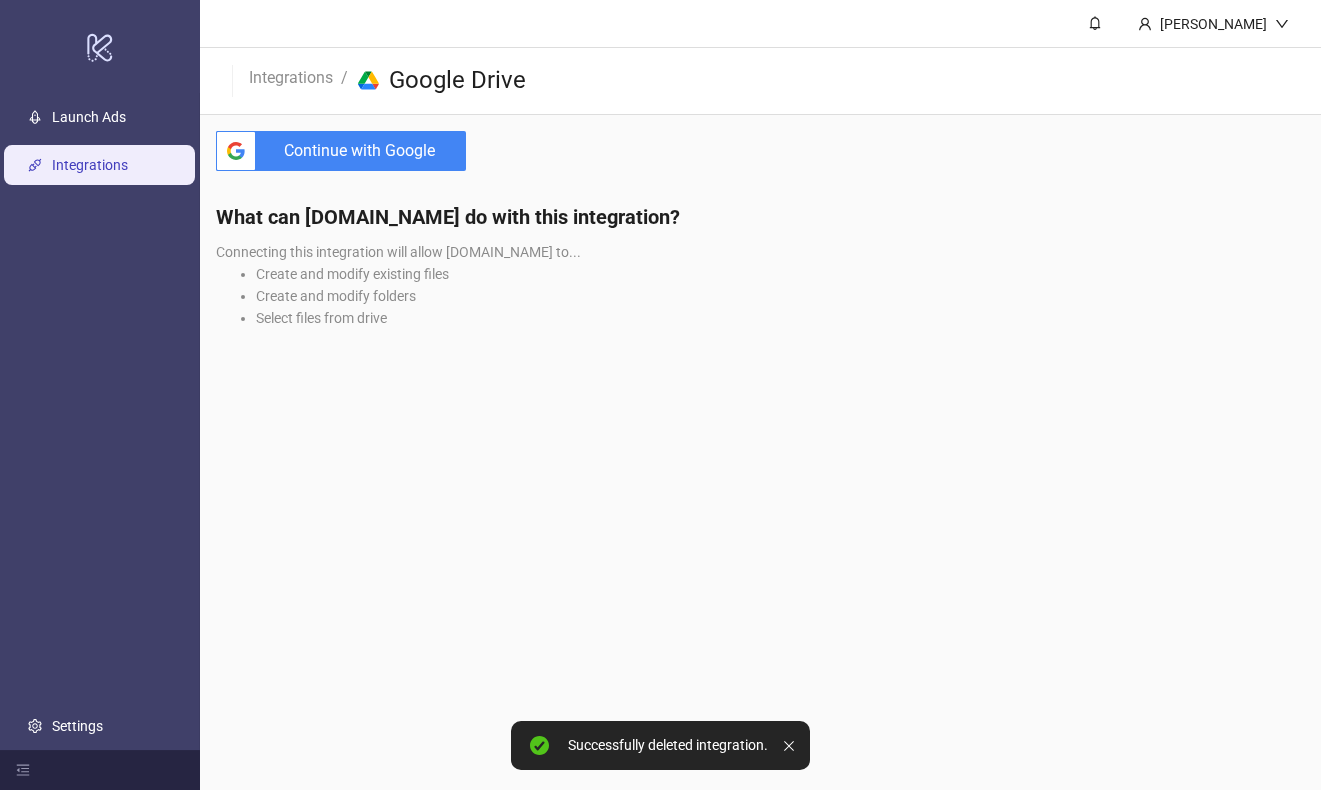 click on "Continue with Google" at bounding box center [365, 151] 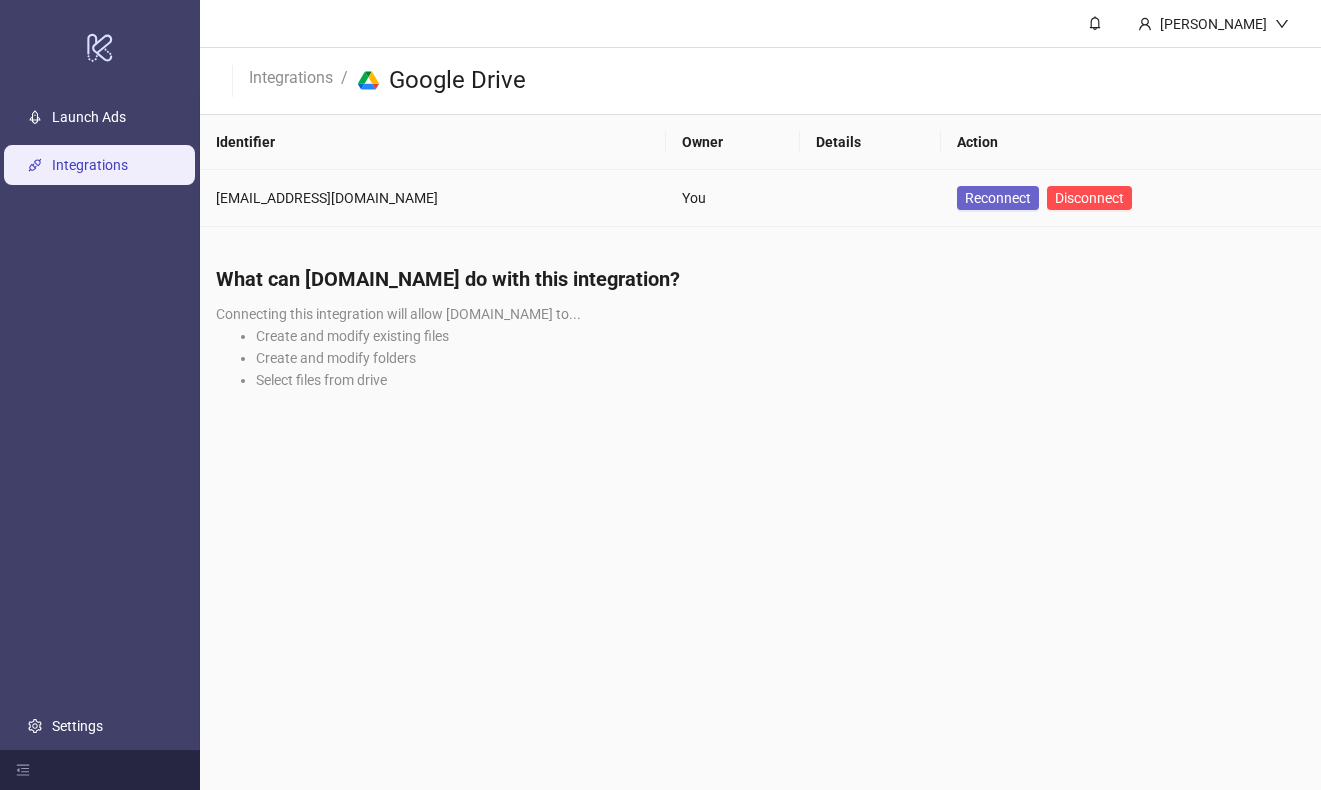 click on "Reconnect" at bounding box center [998, 198] 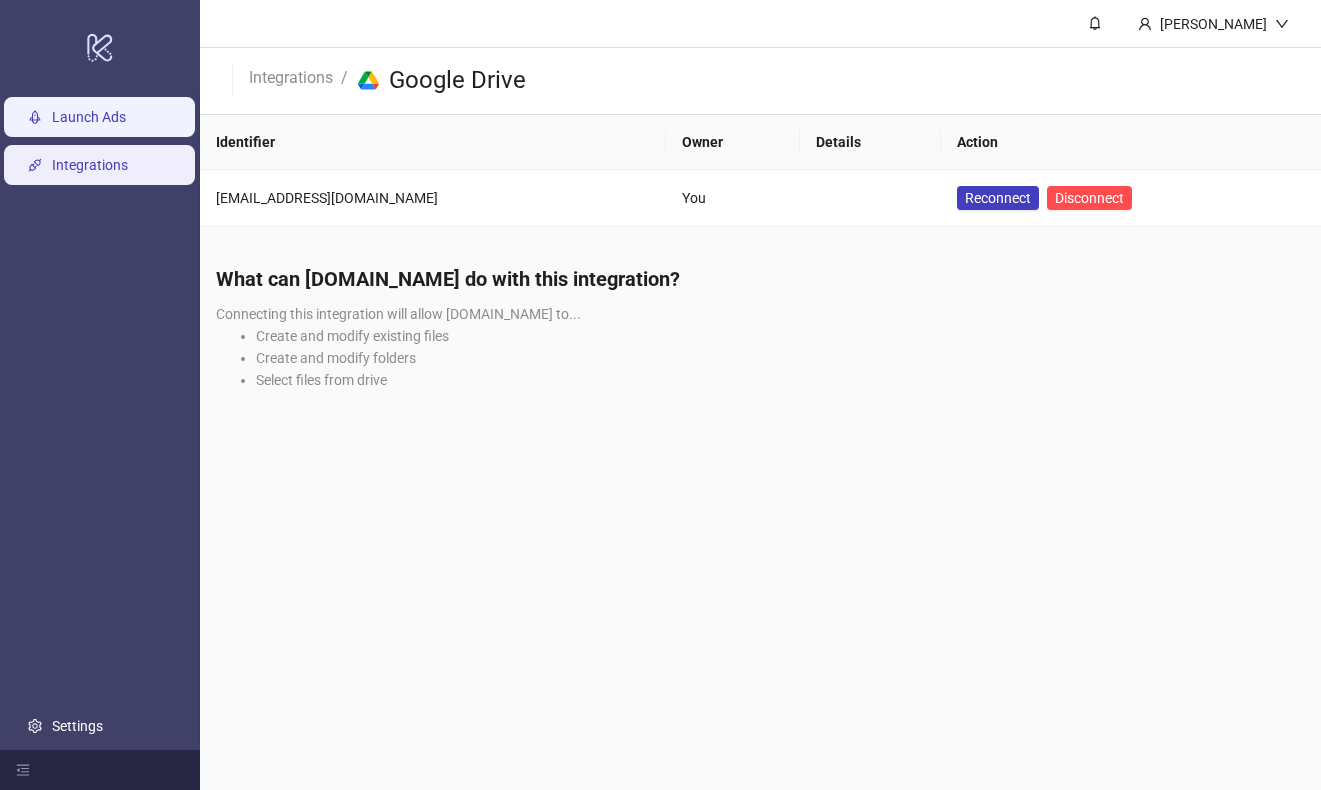 click on "Launch Ads" at bounding box center (89, 117) 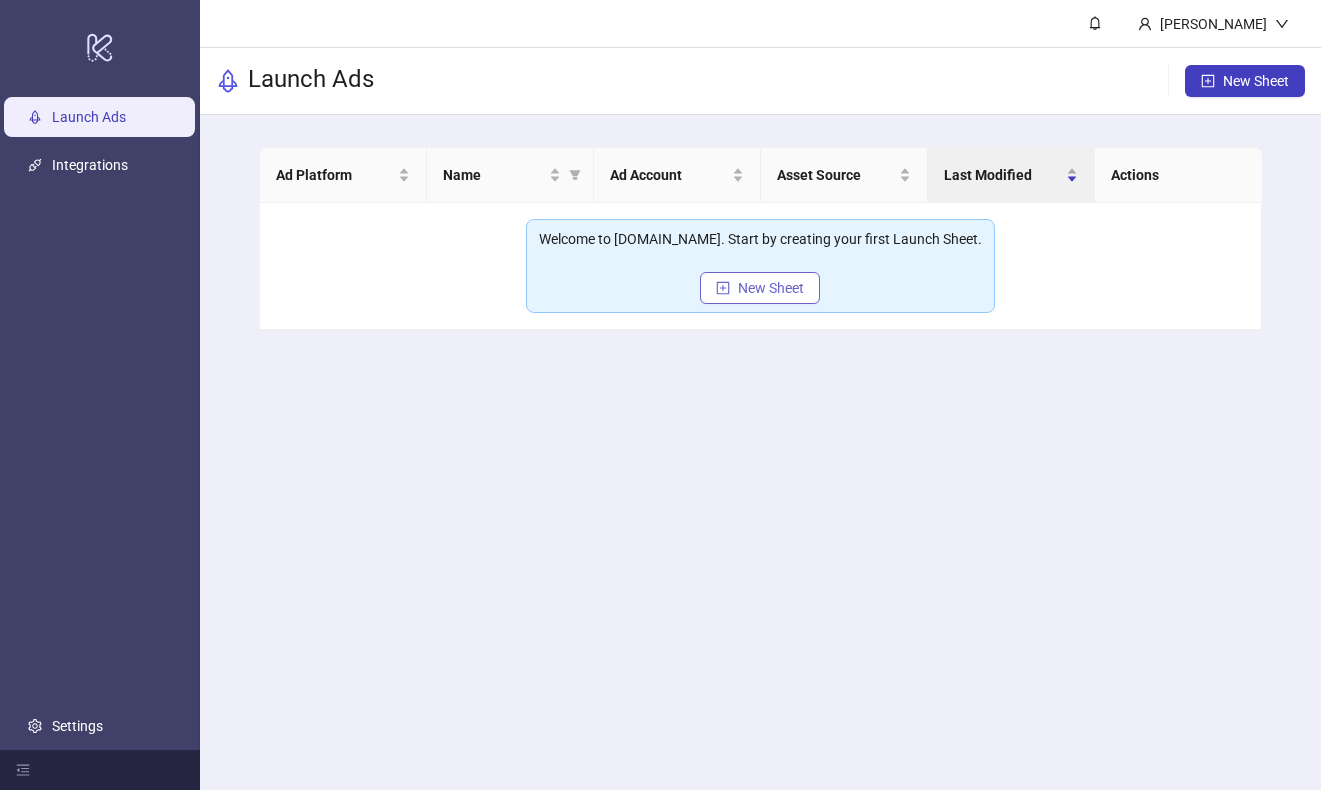 click on "New Sheet" at bounding box center [760, 288] 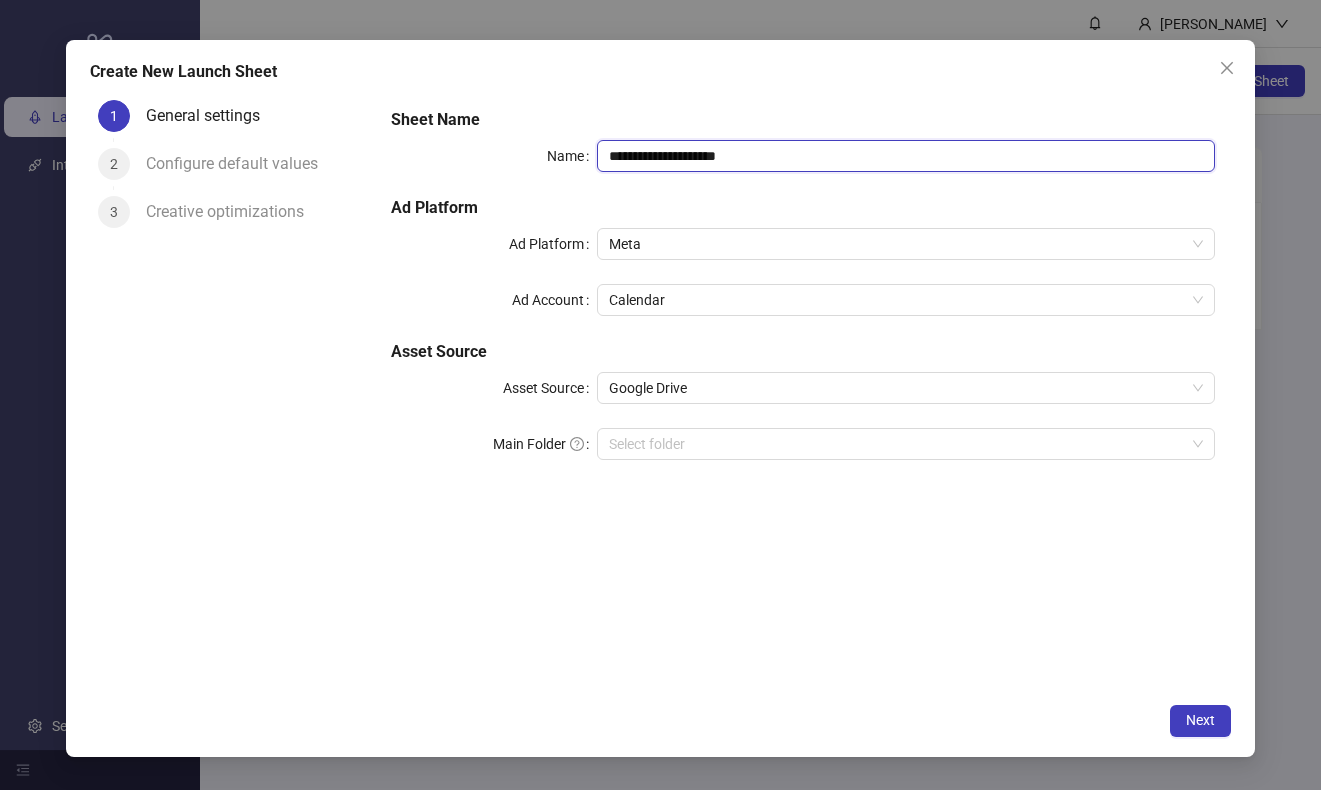 click on "**********" at bounding box center [906, 156] 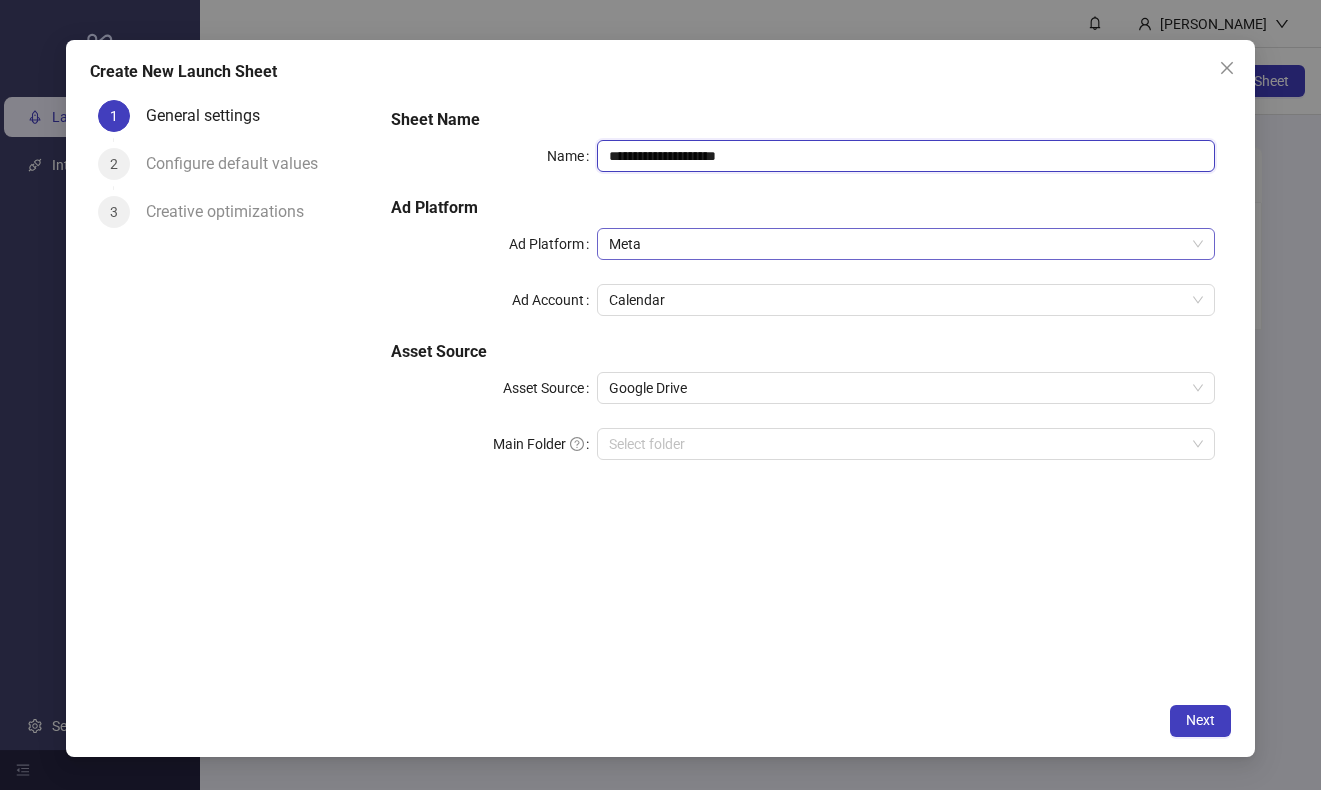 click on "Meta" at bounding box center [906, 244] 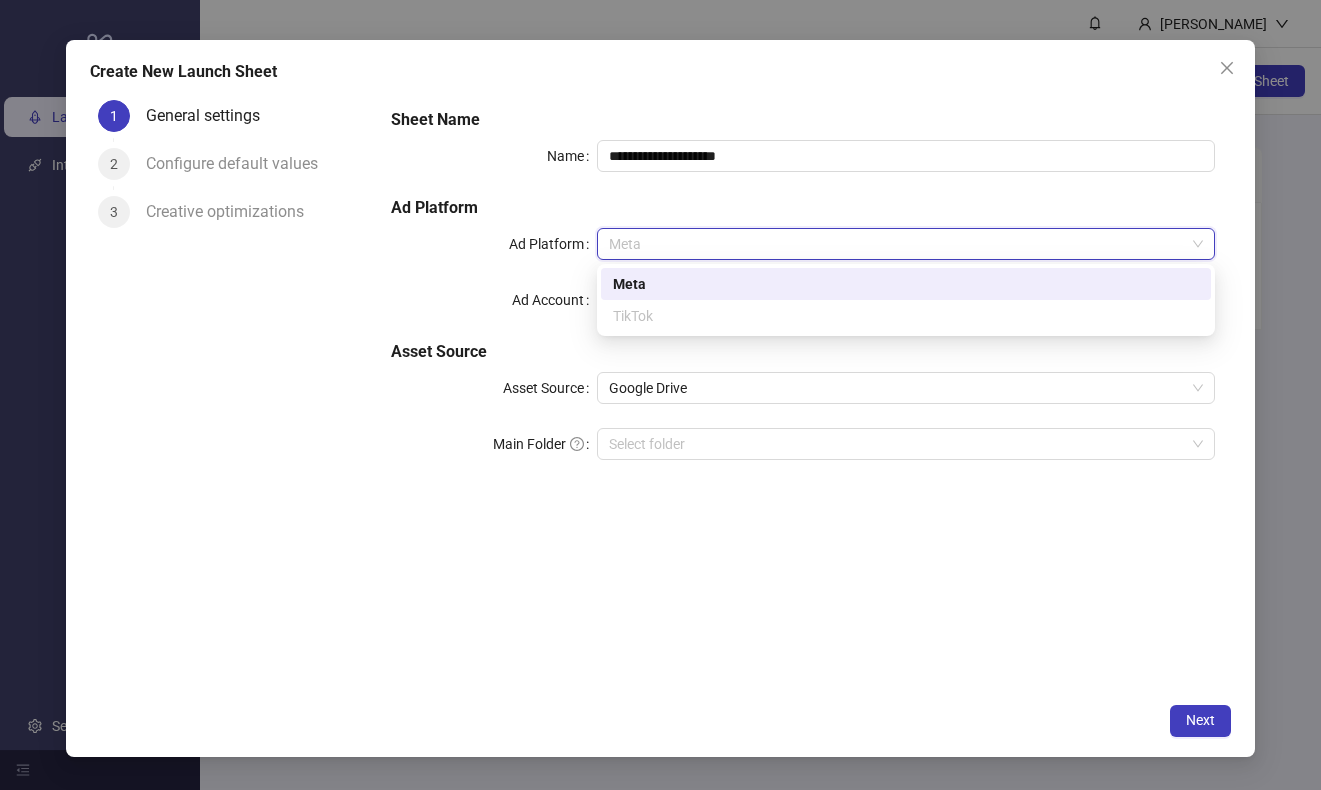 click on "Meta" at bounding box center [906, 284] 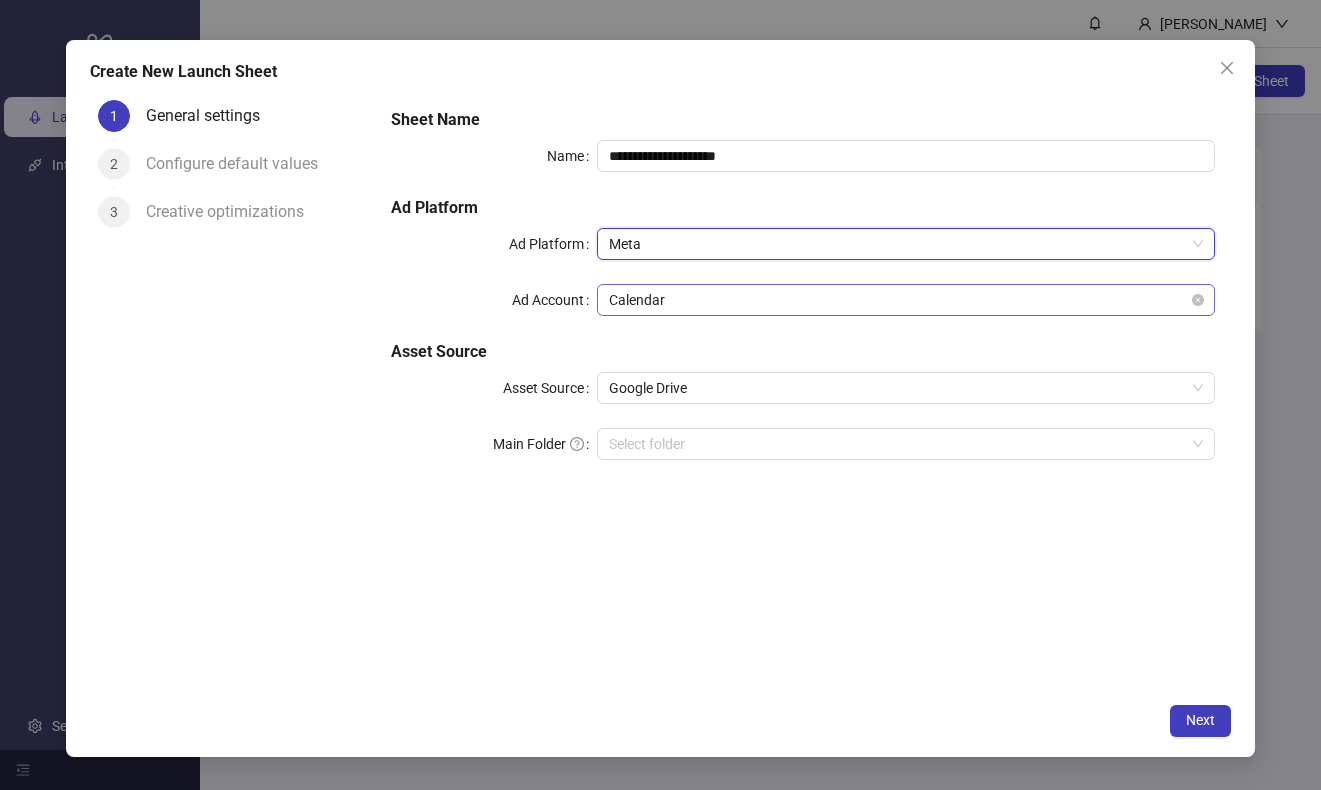 click on "Calendar" at bounding box center (906, 300) 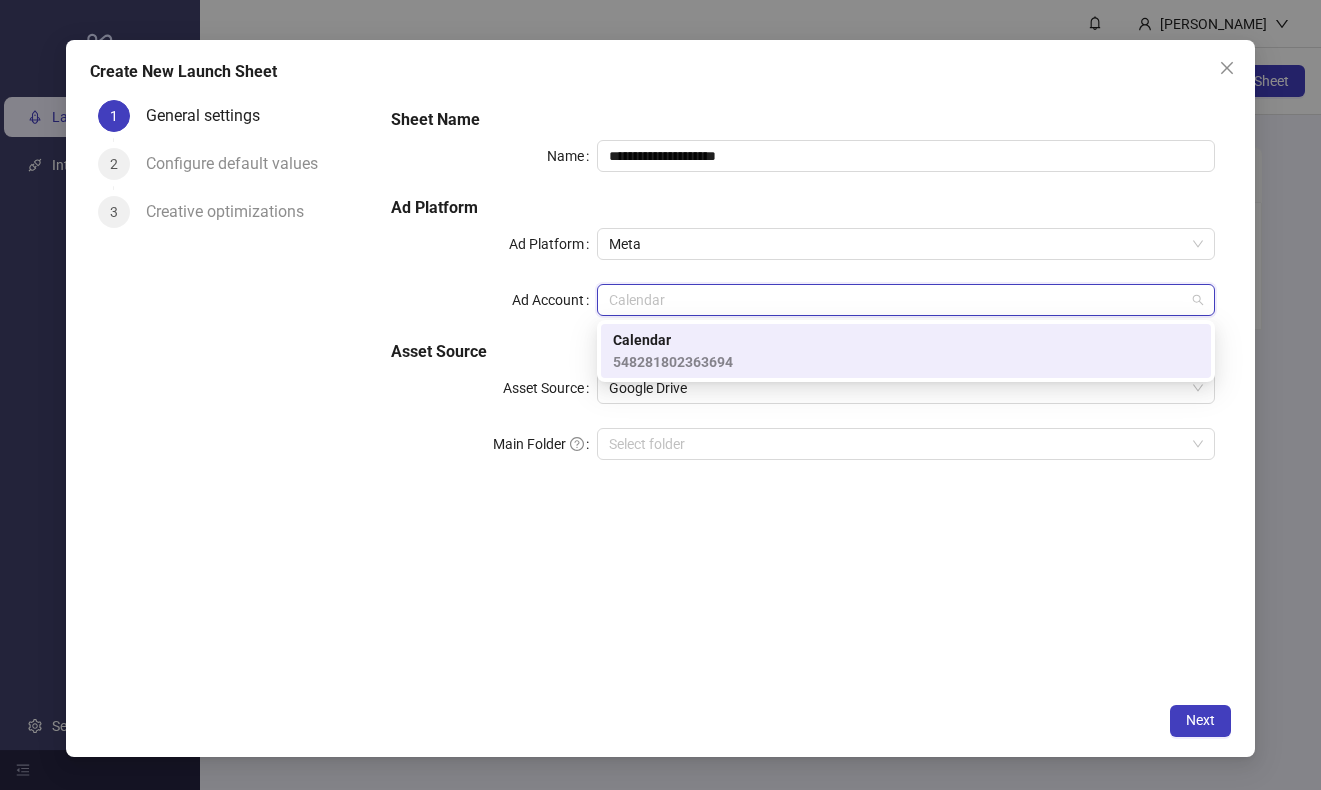 click on "548281802363694" at bounding box center [673, 362] 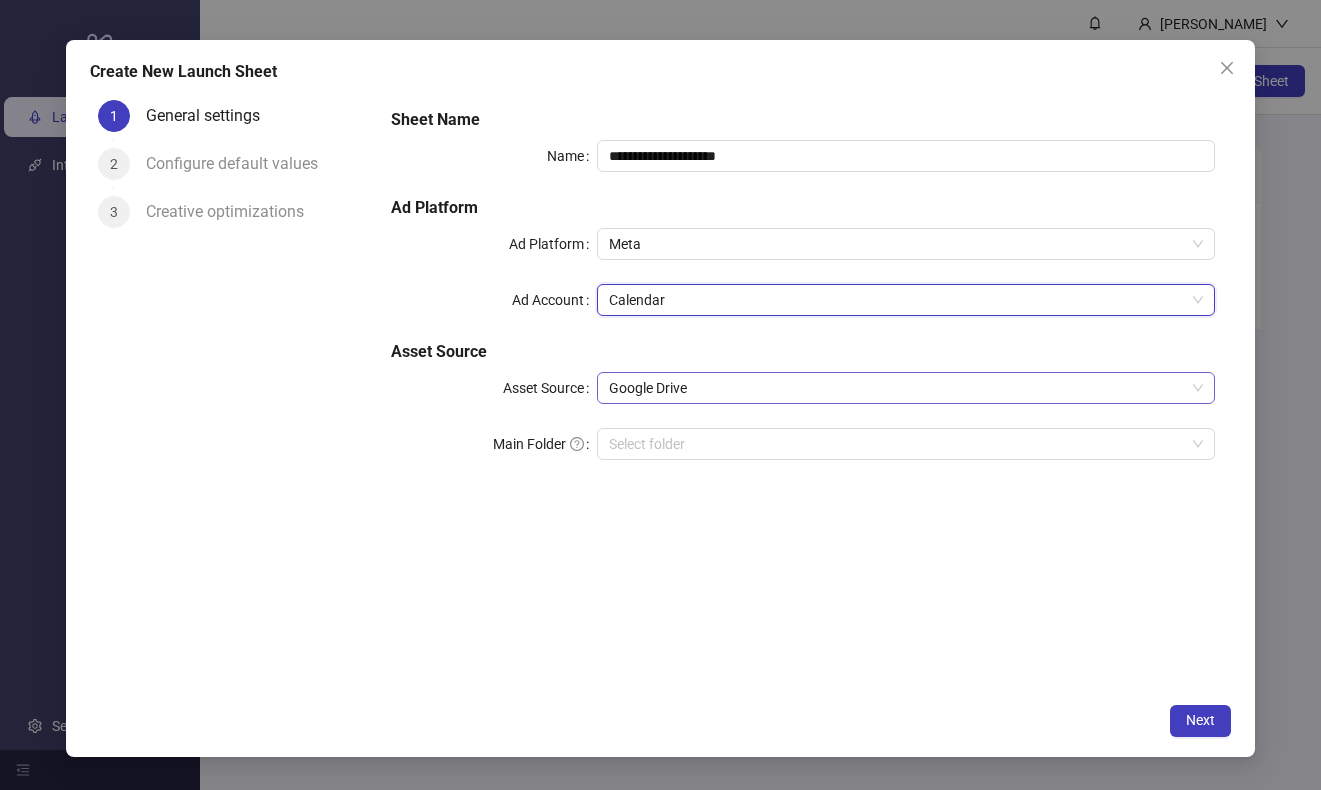 click on "Google Drive" at bounding box center [906, 388] 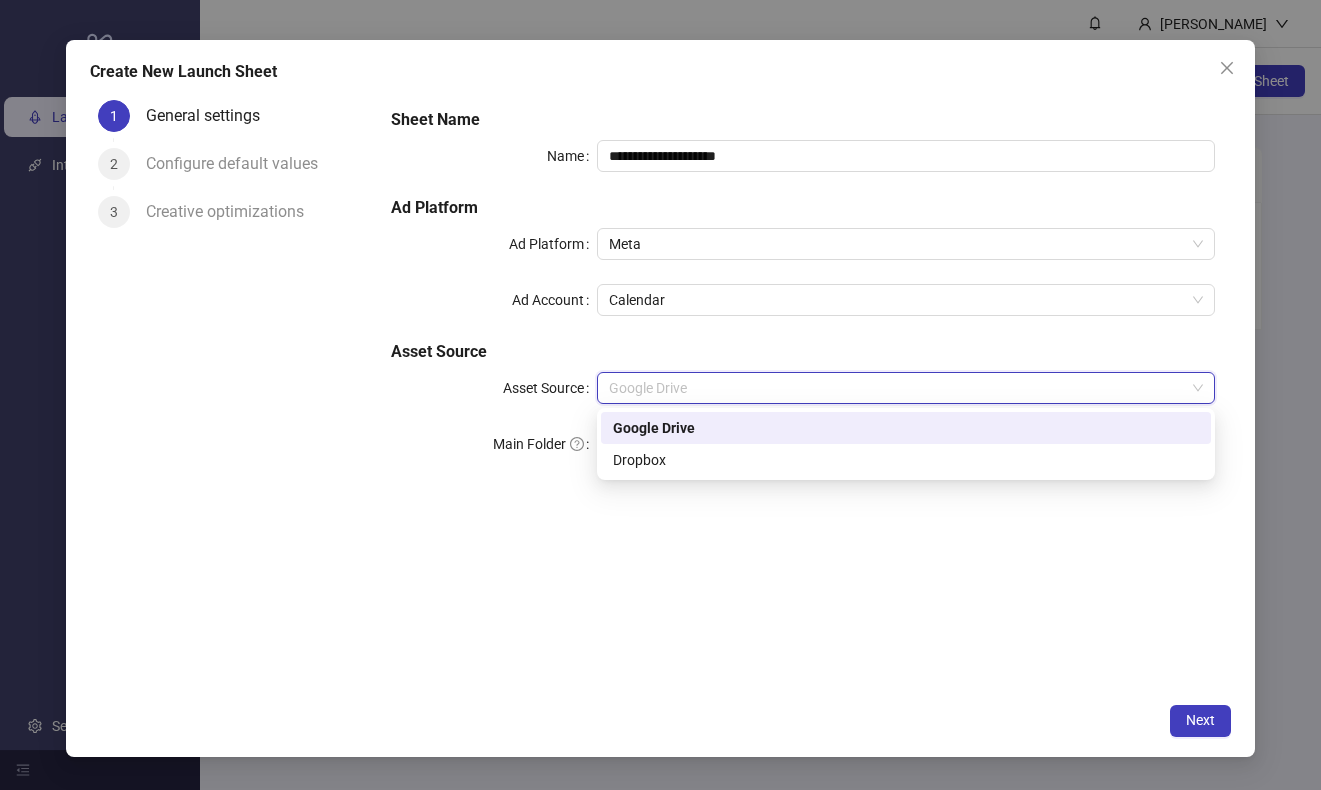 click on "Google Drive" at bounding box center [906, 428] 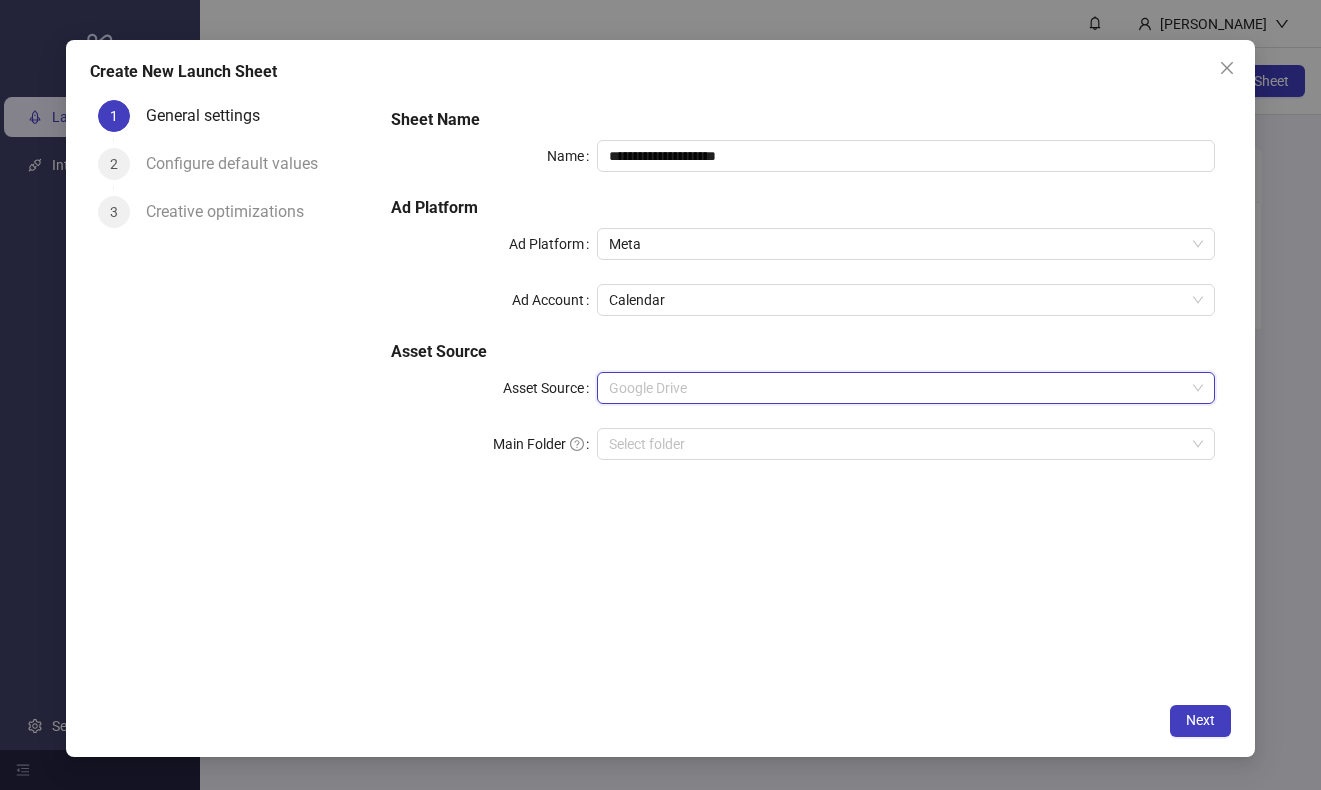 click on "Google Drive" at bounding box center (906, 388) 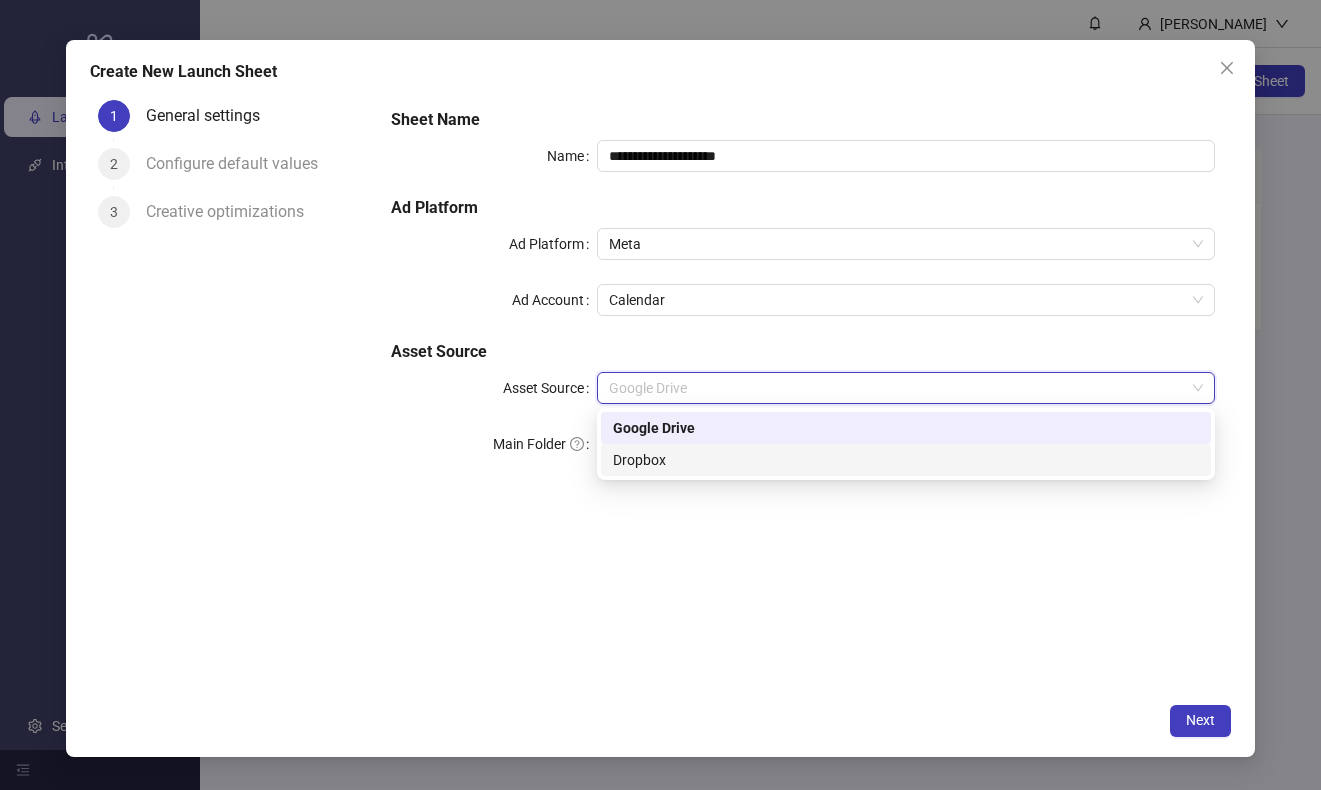 click on "Dropbox" at bounding box center [906, 460] 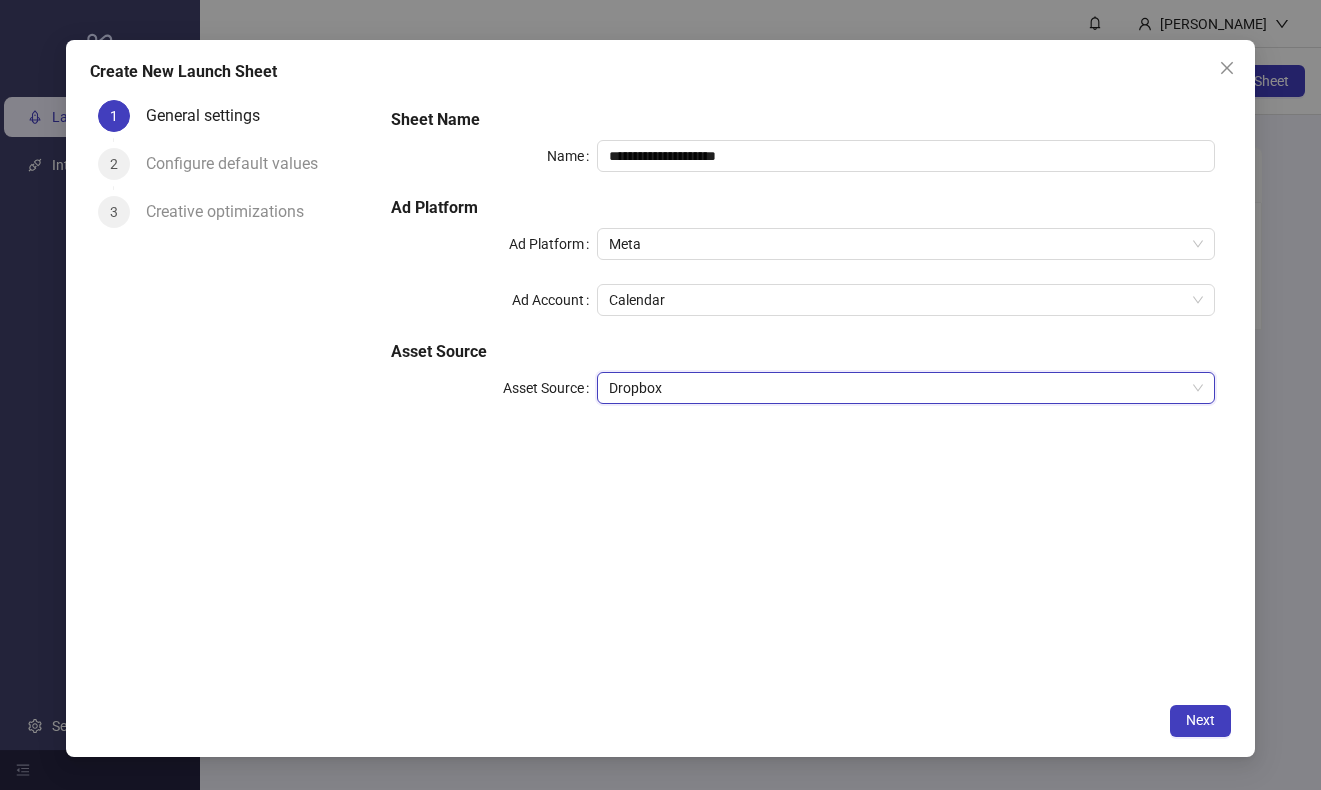 click on "Dropbox" at bounding box center [906, 388] 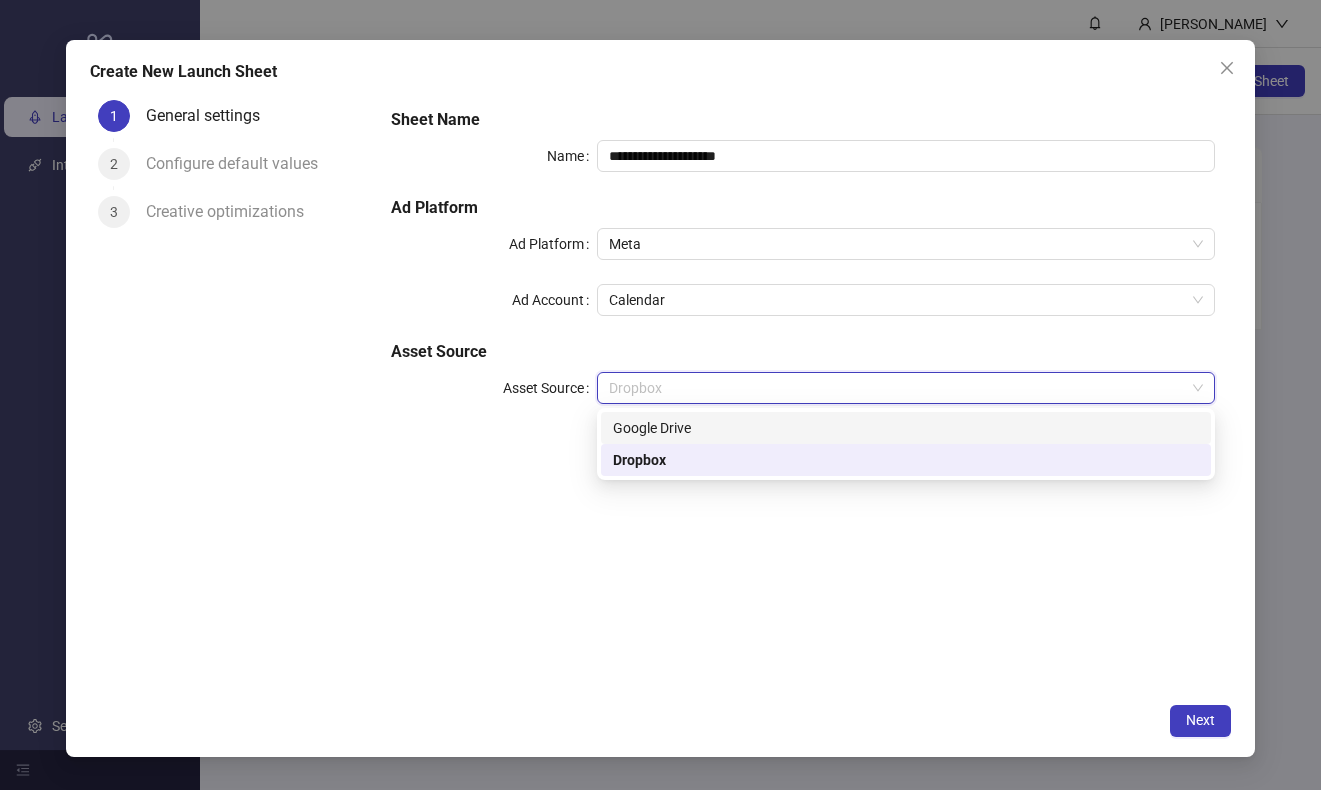 click on "Google Drive" at bounding box center [906, 428] 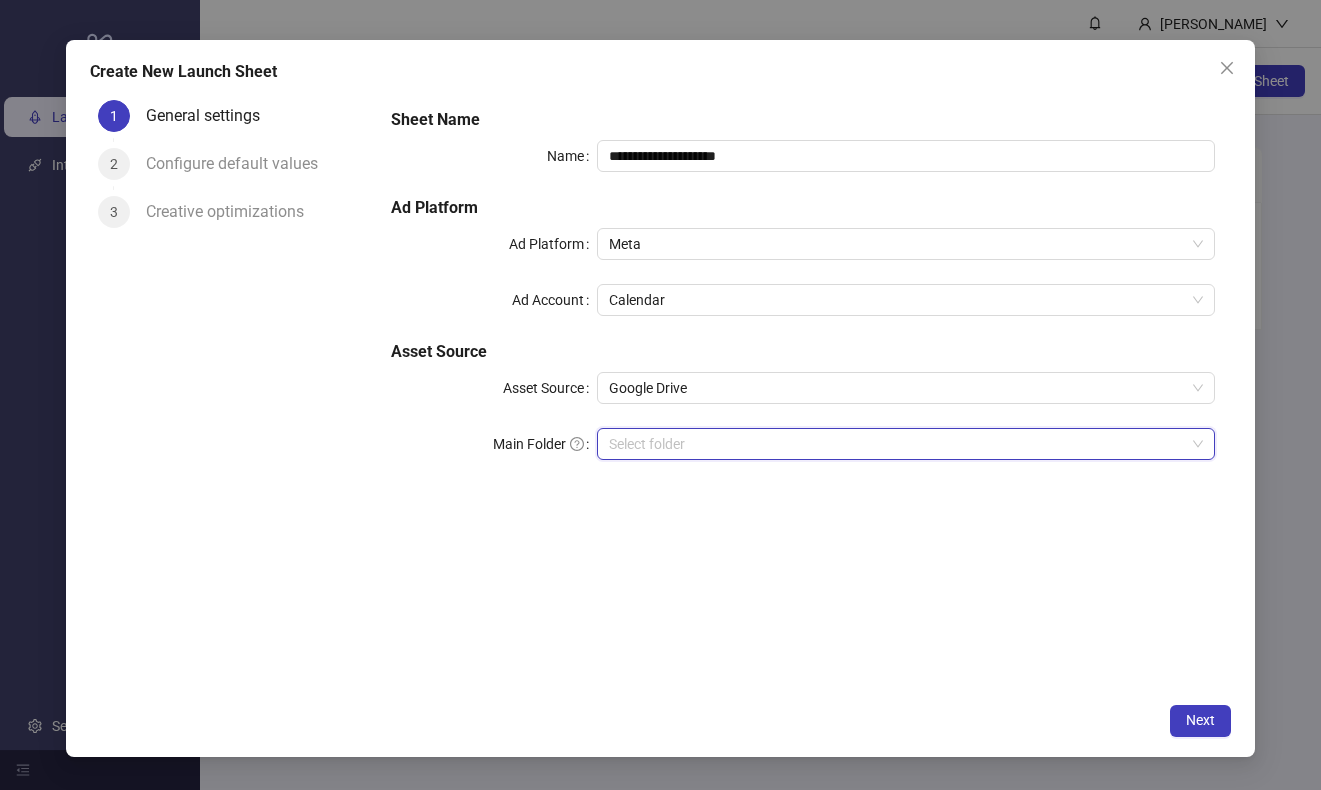 click on "Main Folder" at bounding box center [897, 444] 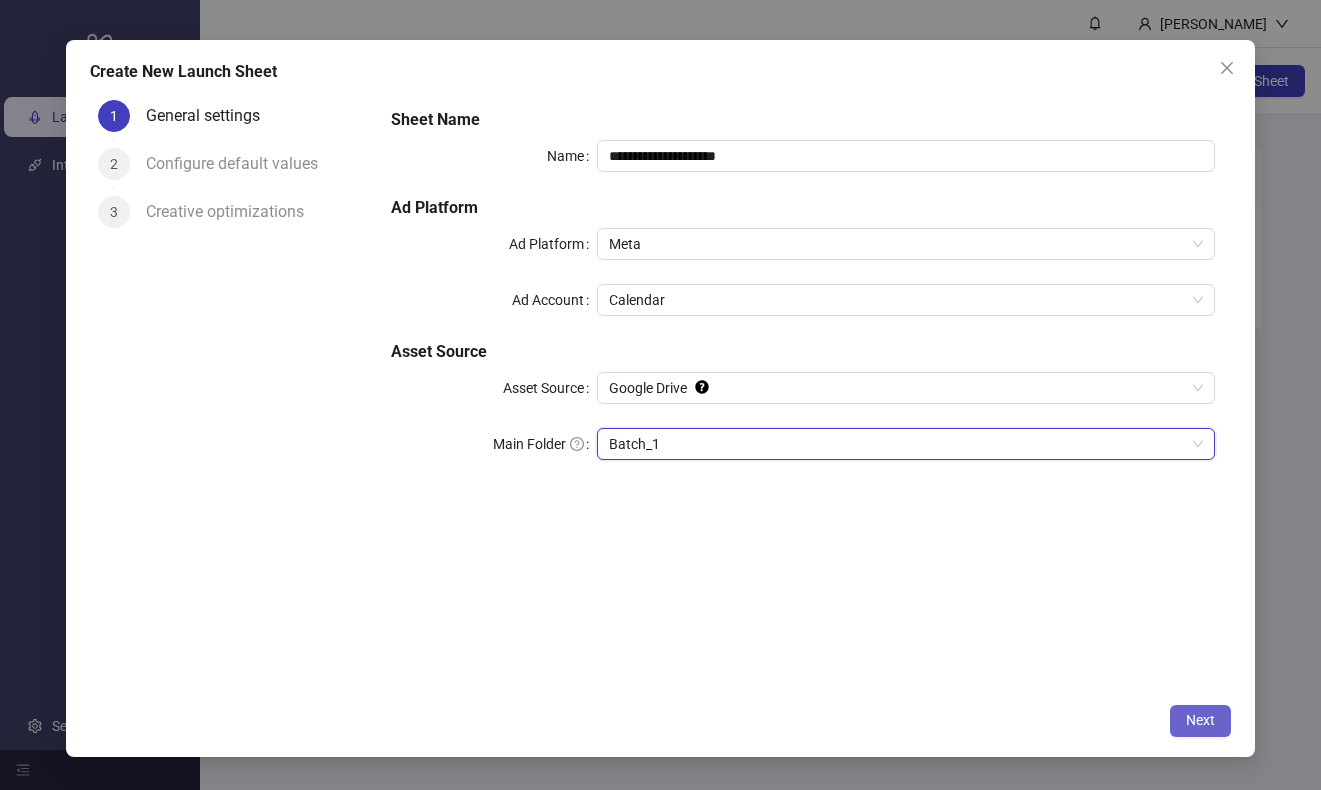 click on "Next" at bounding box center [1200, 721] 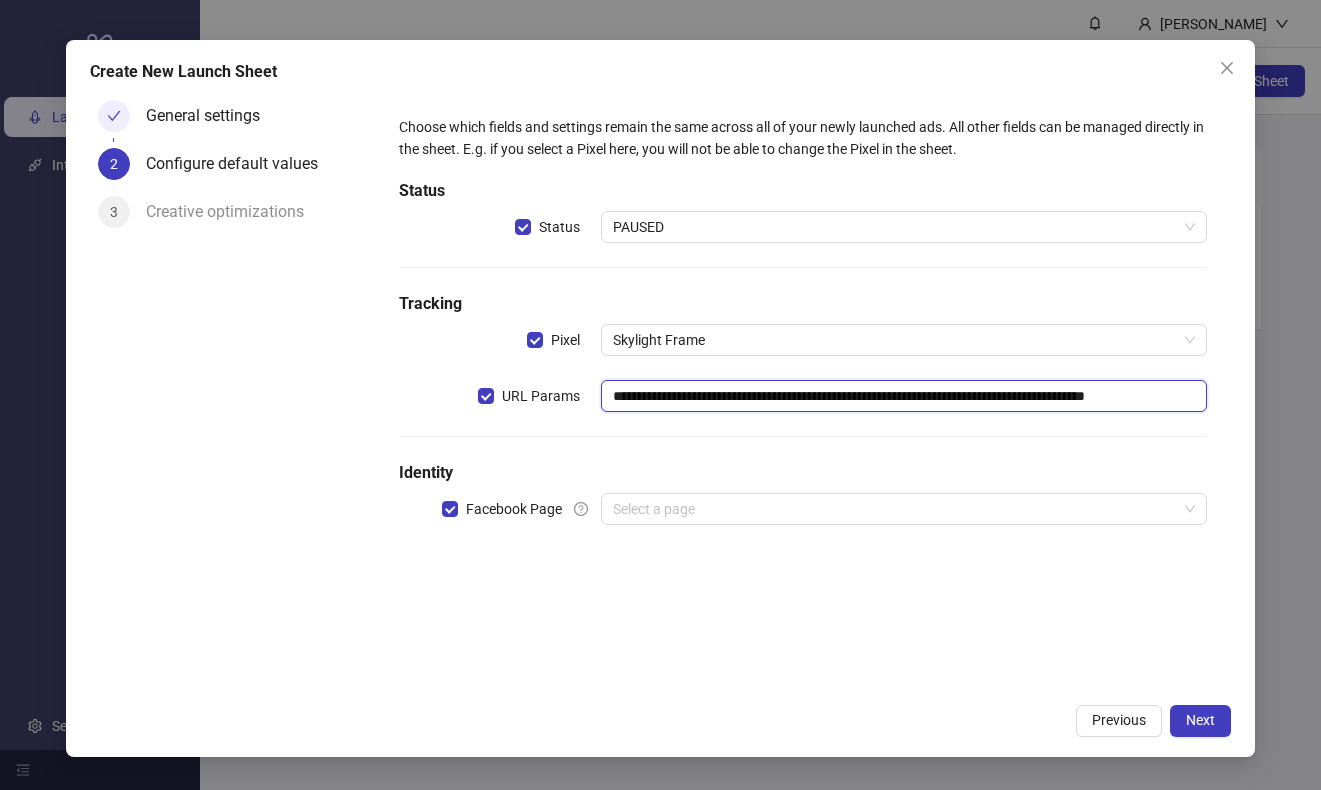 drag, startPoint x: 678, startPoint y: 402, endPoint x: 993, endPoint y: 402, distance: 315 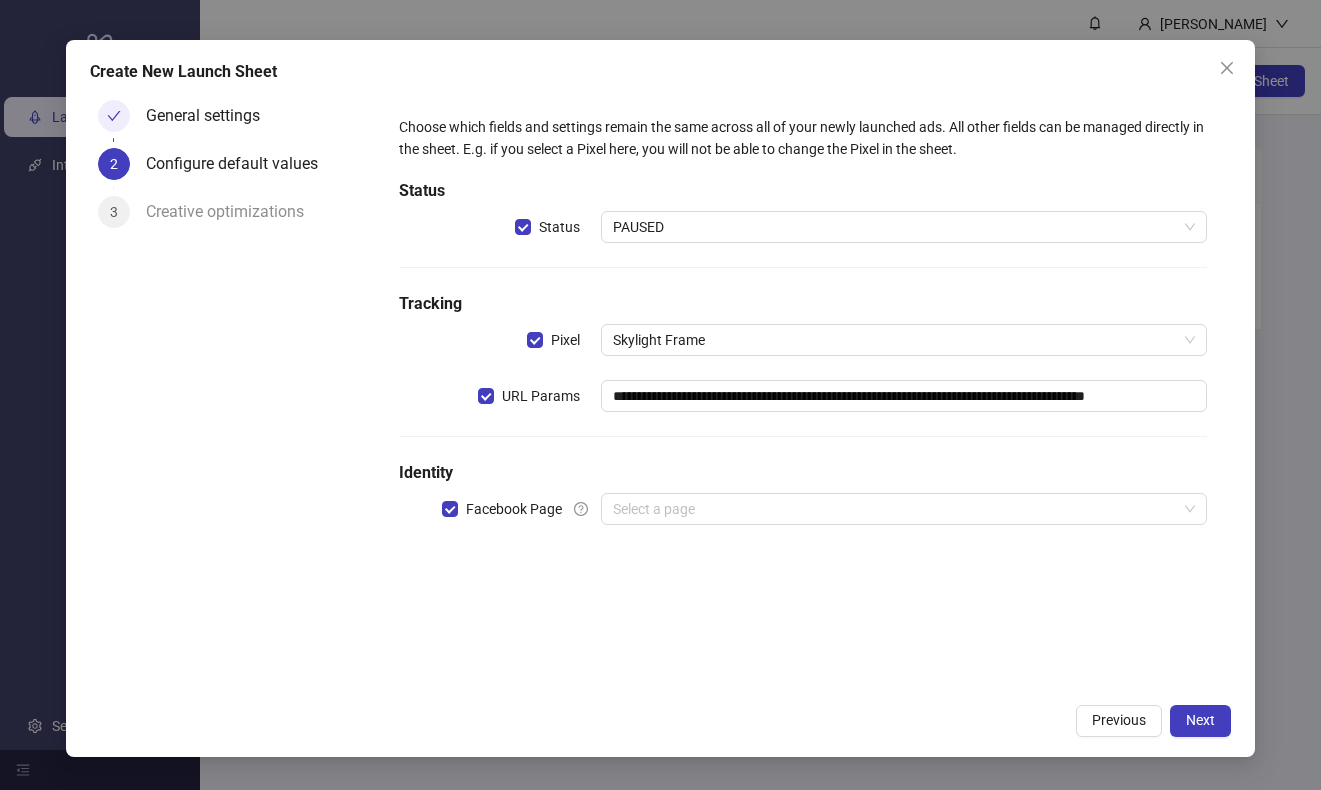click on "**********" at bounding box center (803, 332) 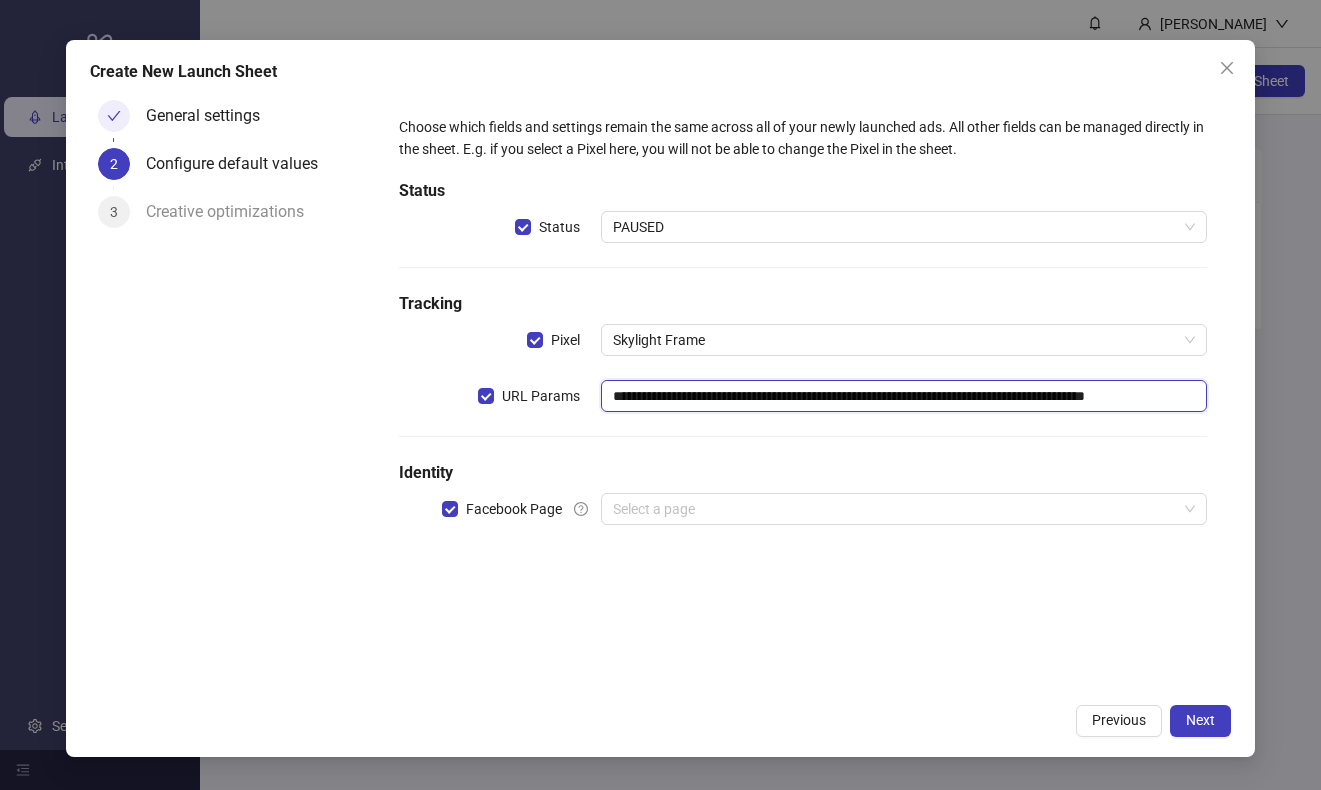 click on "**********" at bounding box center (904, 396) 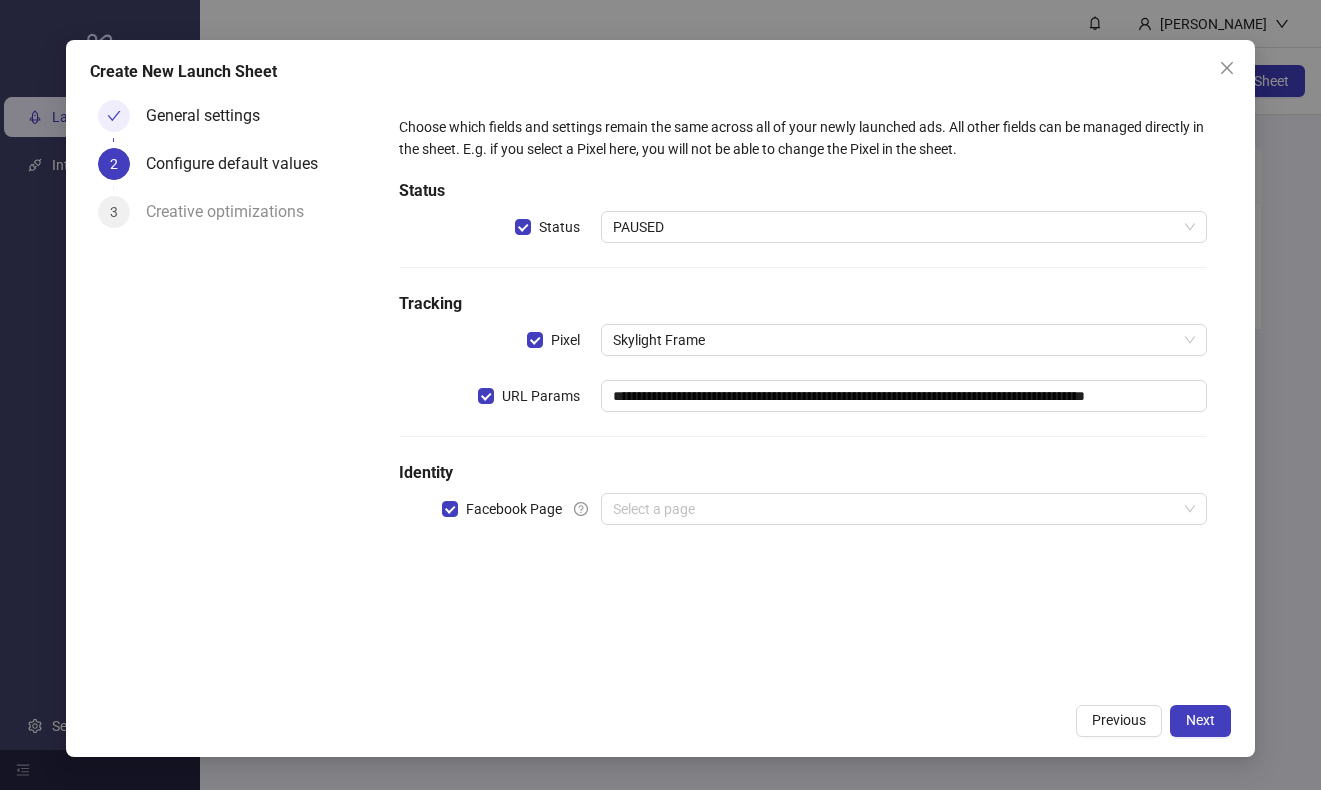 click on "**********" at bounding box center (803, 332) 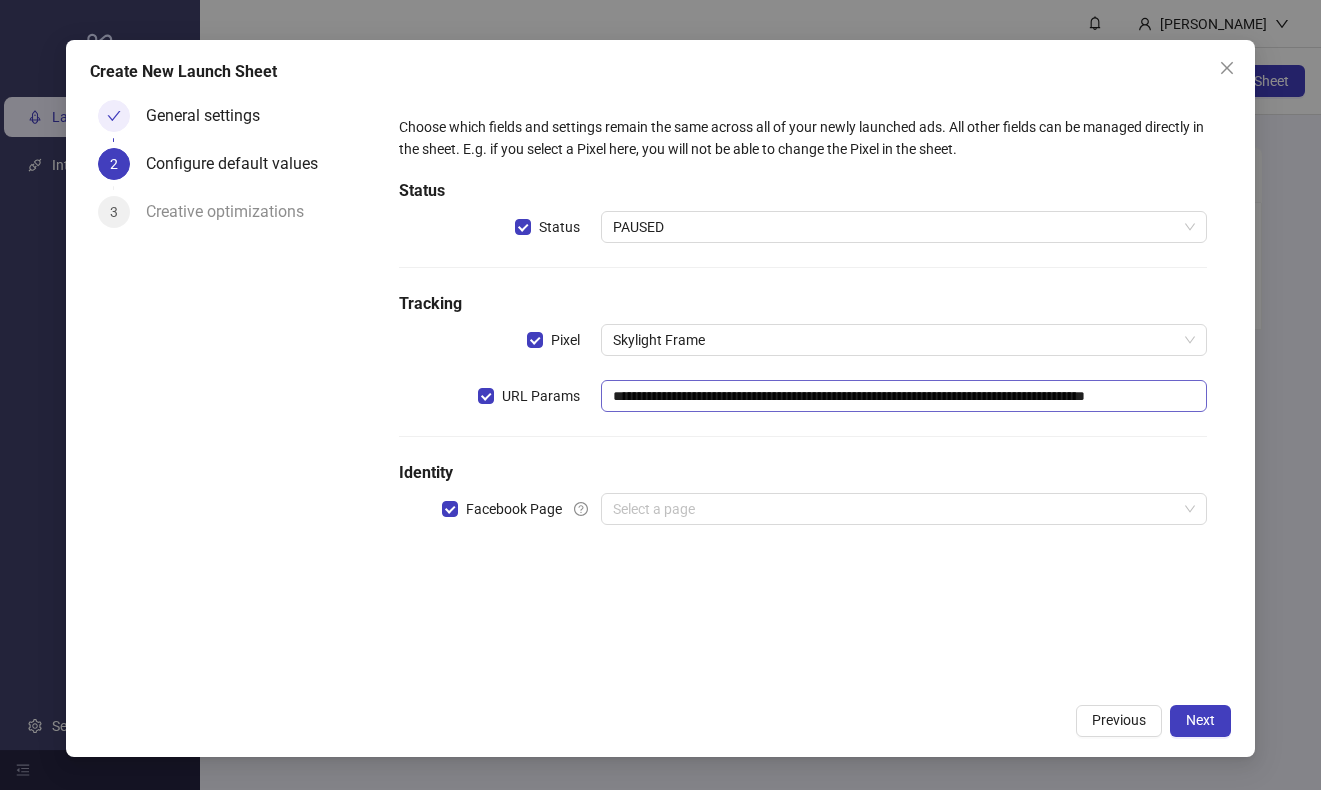 scroll, scrollTop: 0, scrollLeft: 0, axis: both 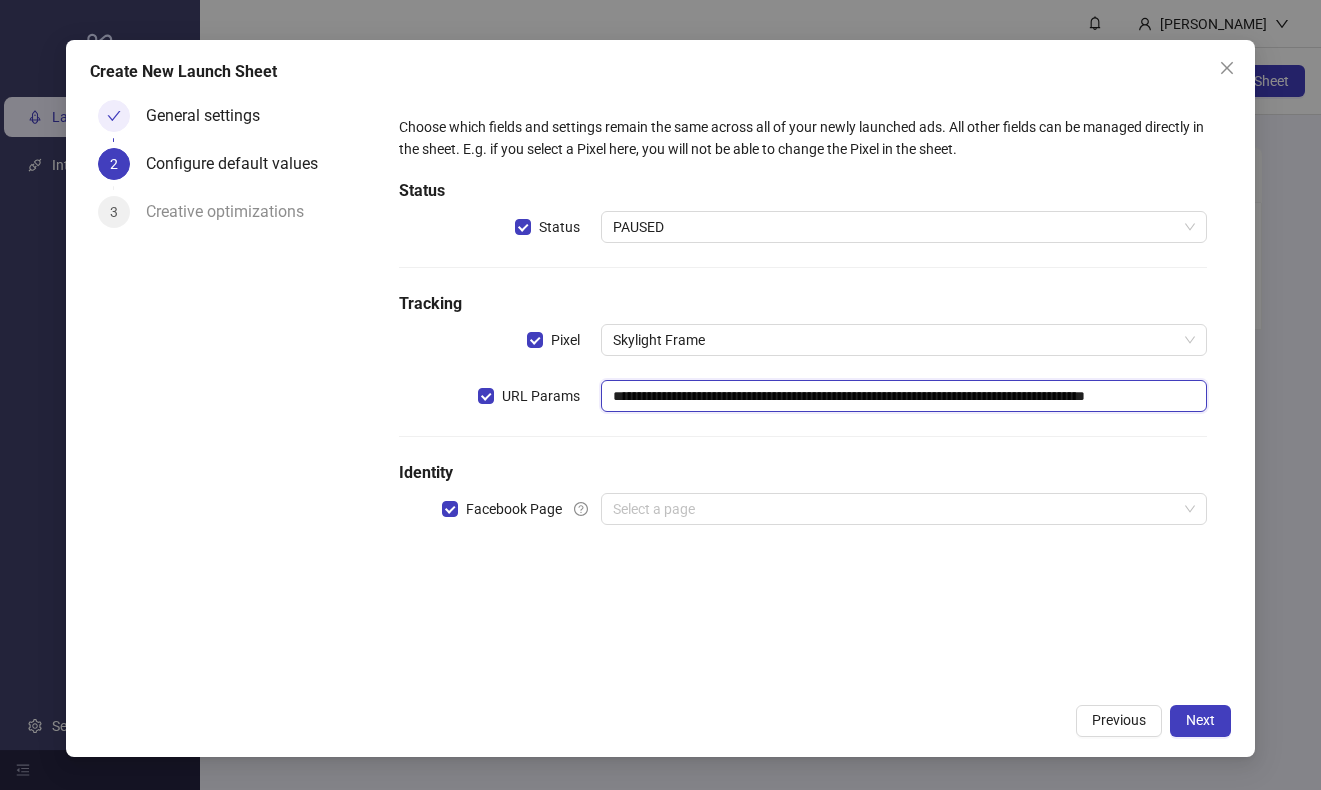 click on "**********" at bounding box center (904, 396) 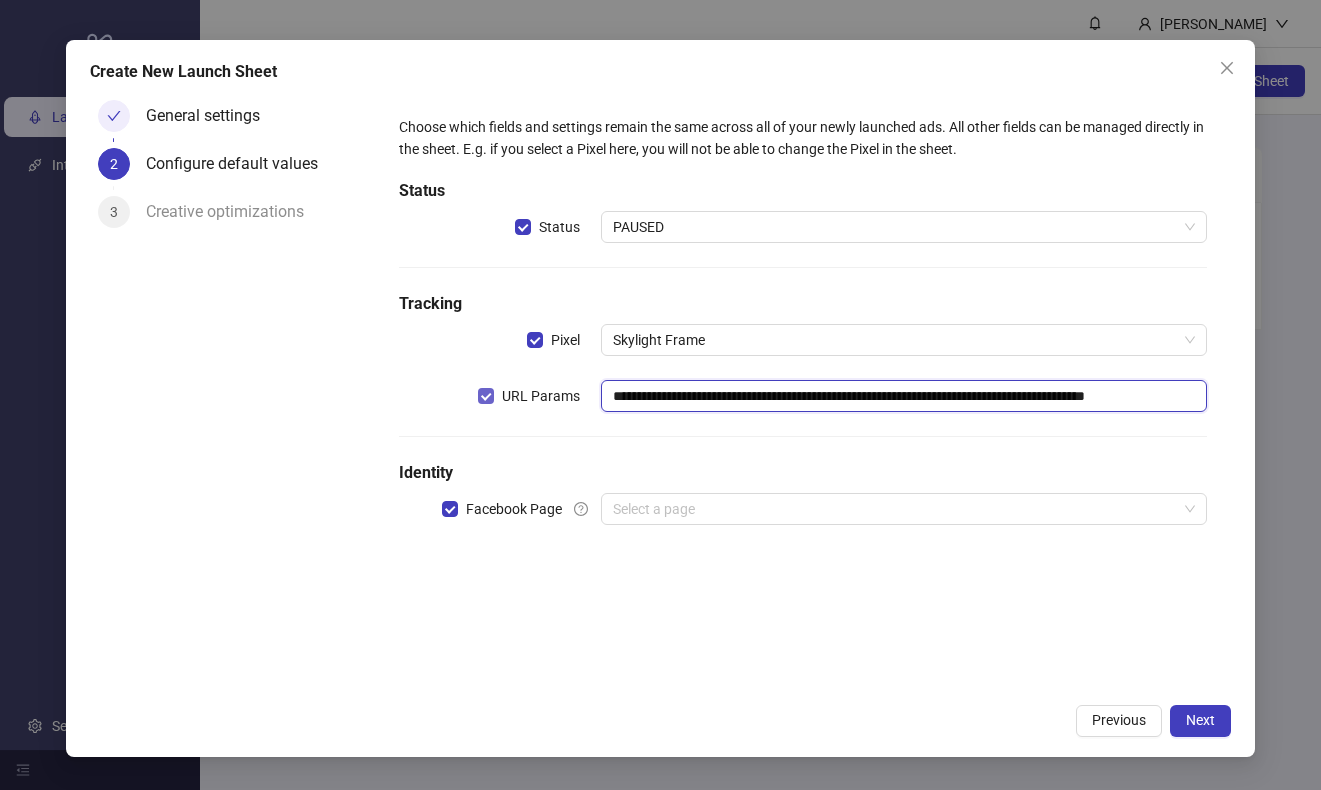 drag, startPoint x: 685, startPoint y: 404, endPoint x: 507, endPoint y: 391, distance: 178.47409 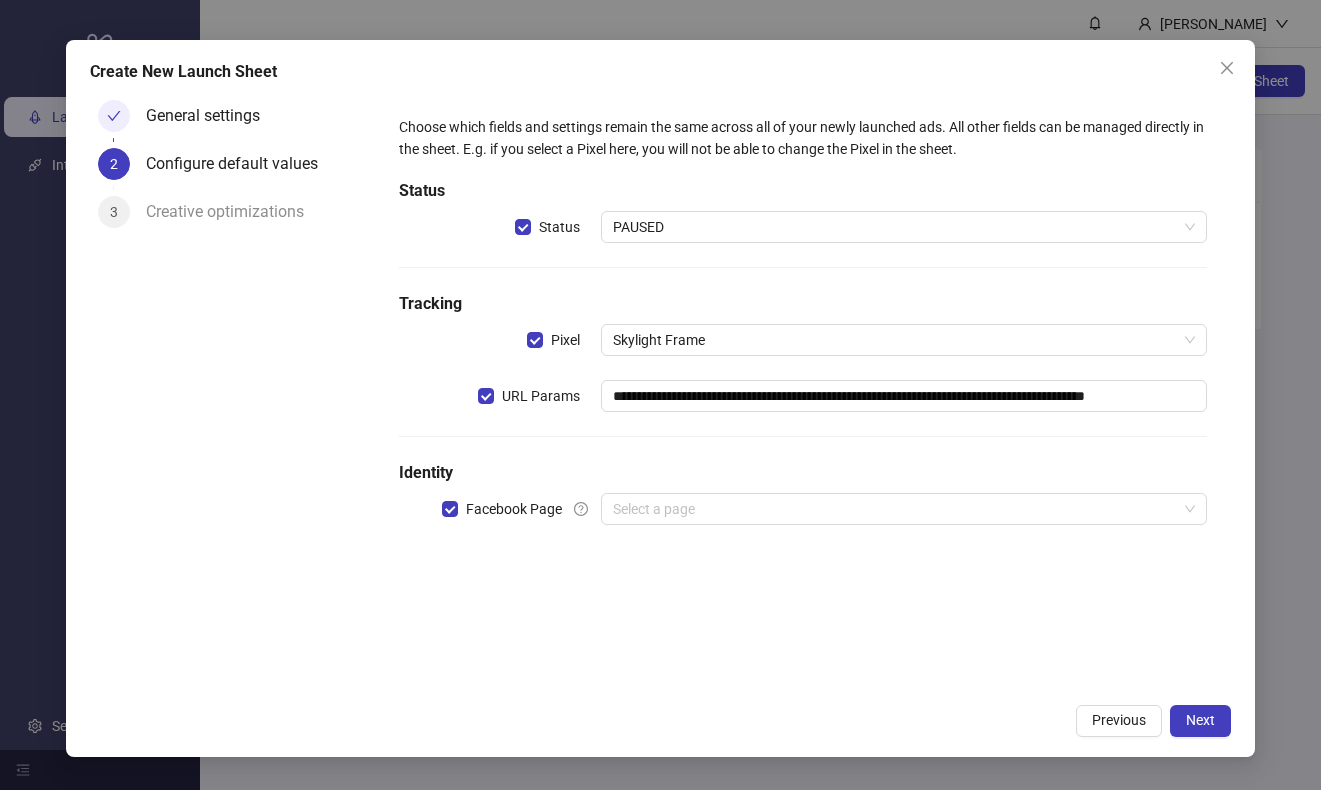 click on "**********" at bounding box center [803, 332] 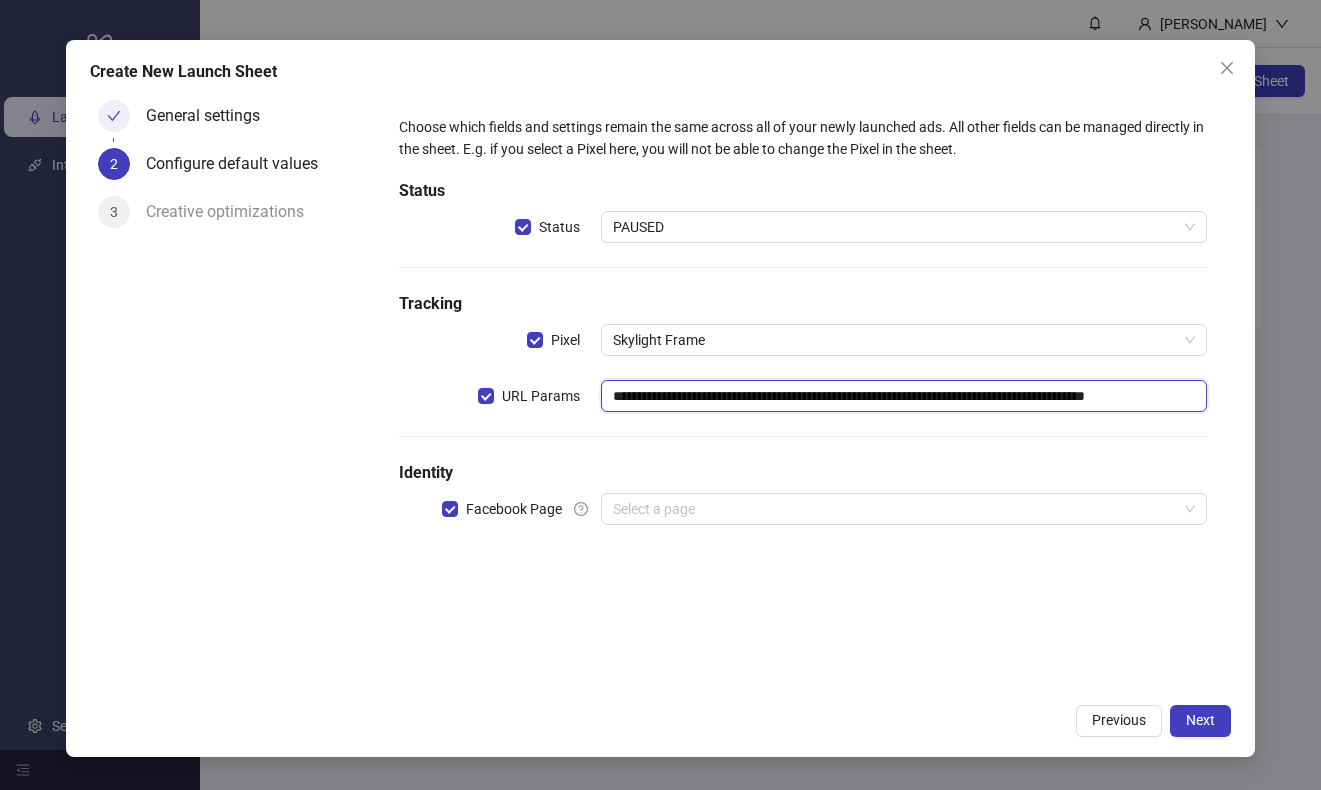 click on "**********" at bounding box center [904, 396] 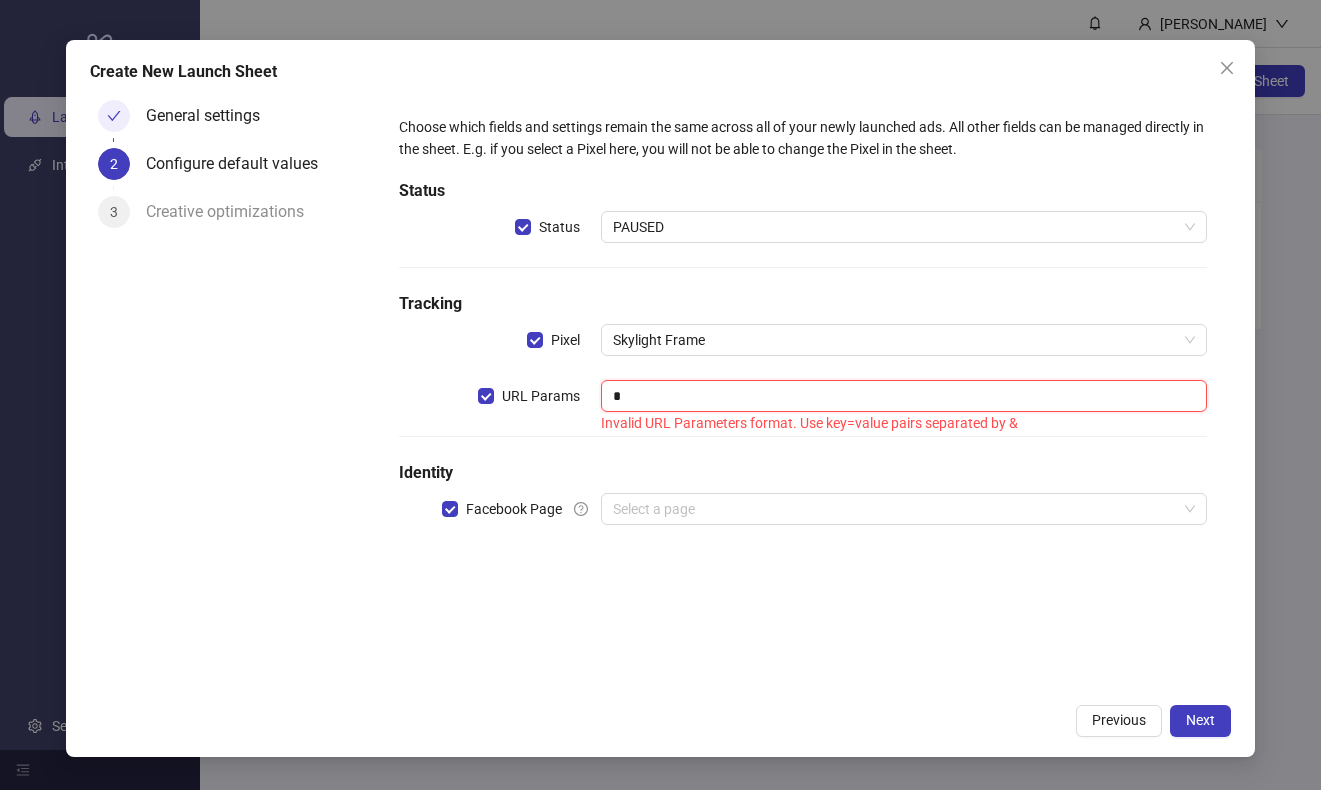 paste on "**********" 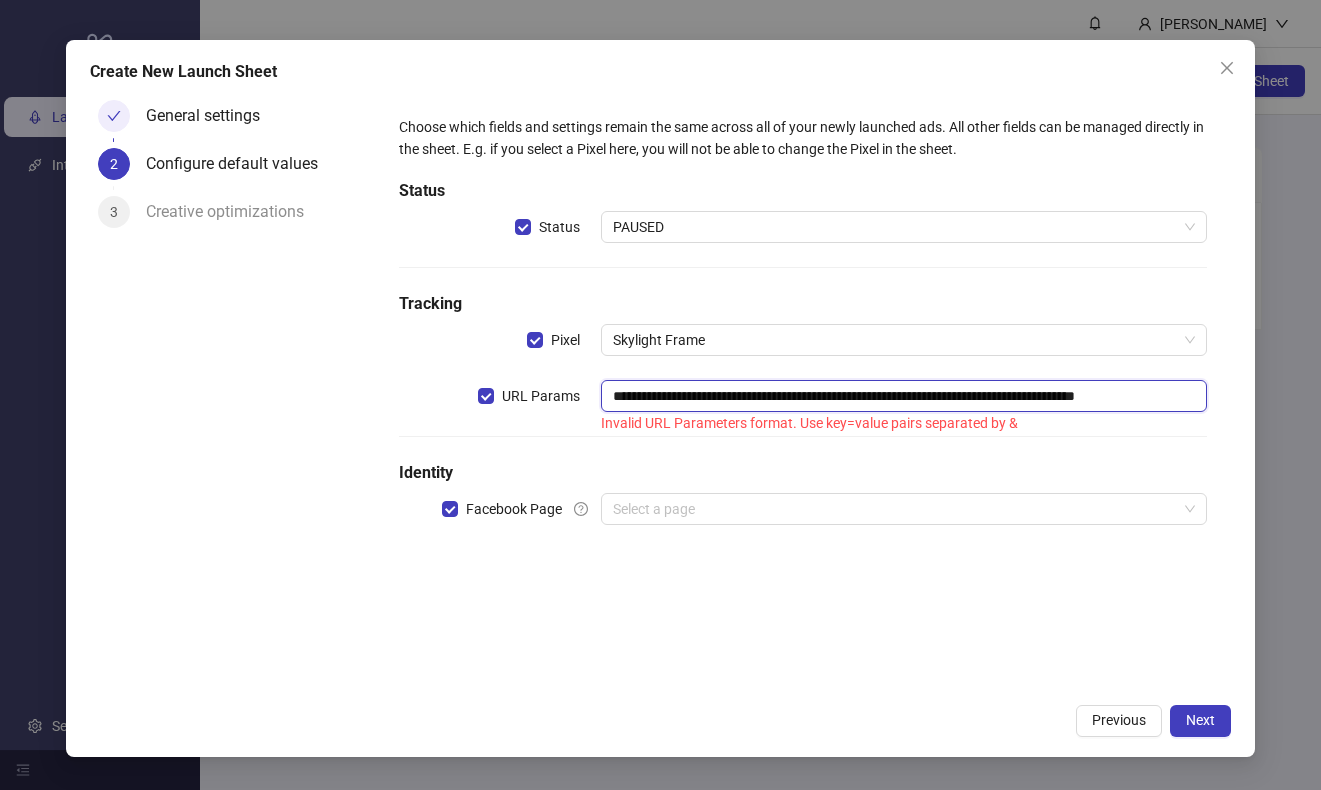 scroll, scrollTop: 0, scrollLeft: 70, axis: horizontal 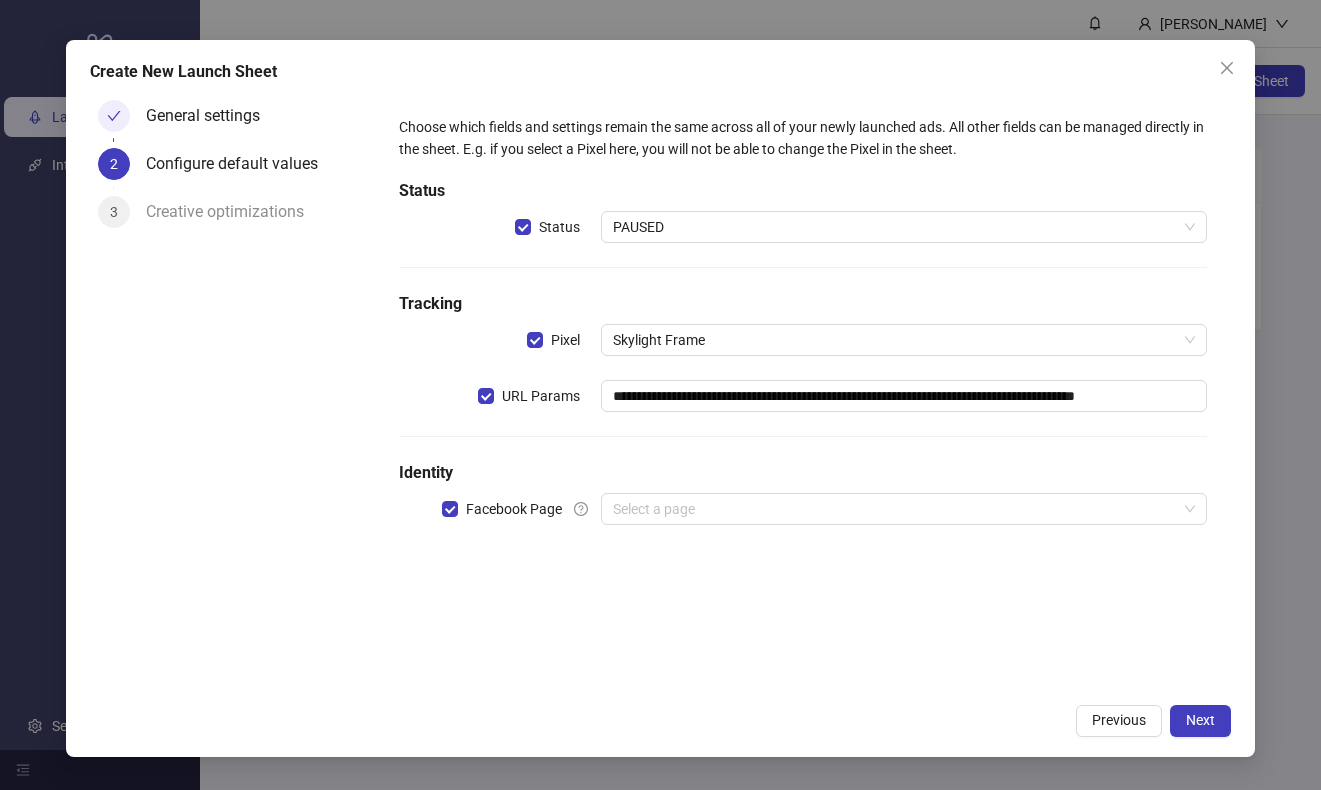 click on "**********" at bounding box center [803, 332] 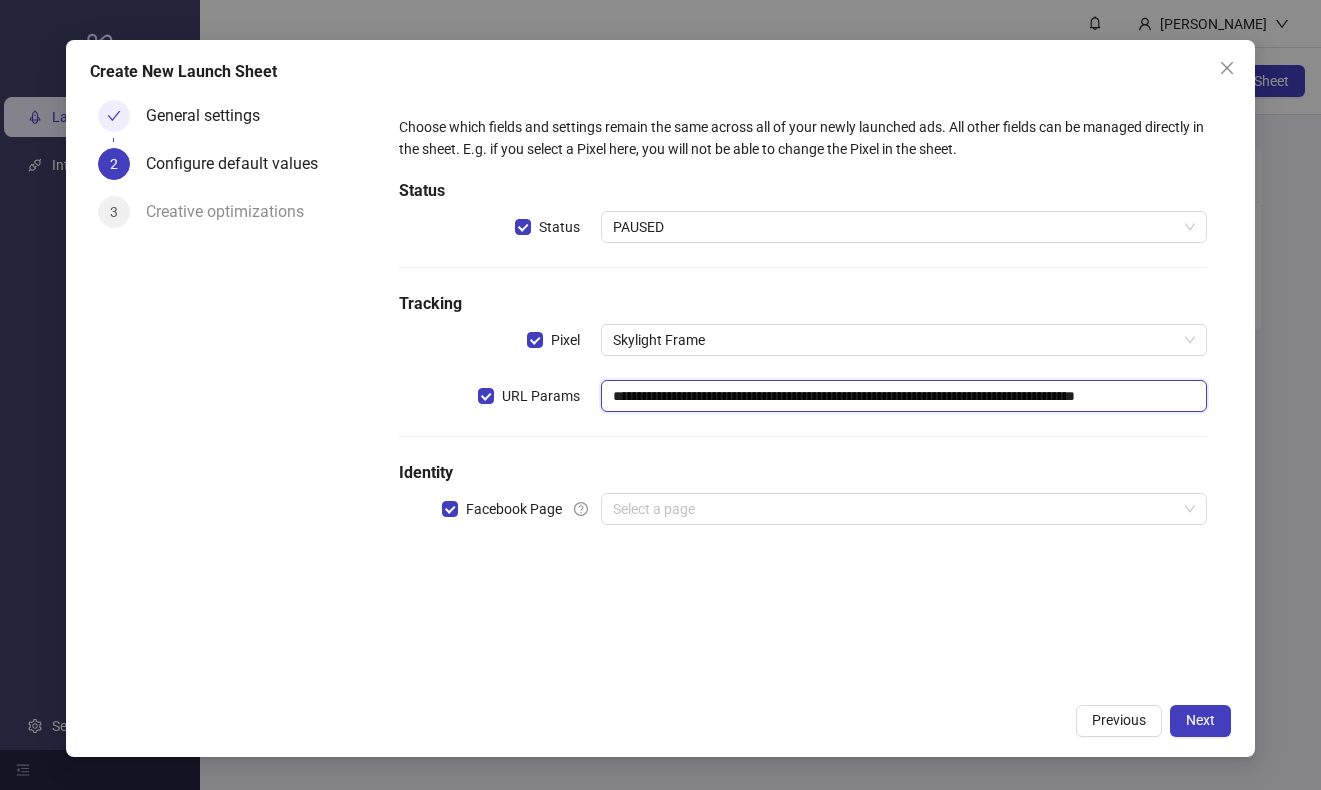 drag, startPoint x: 619, startPoint y: 391, endPoint x: 594, endPoint y: 388, distance: 25.179358 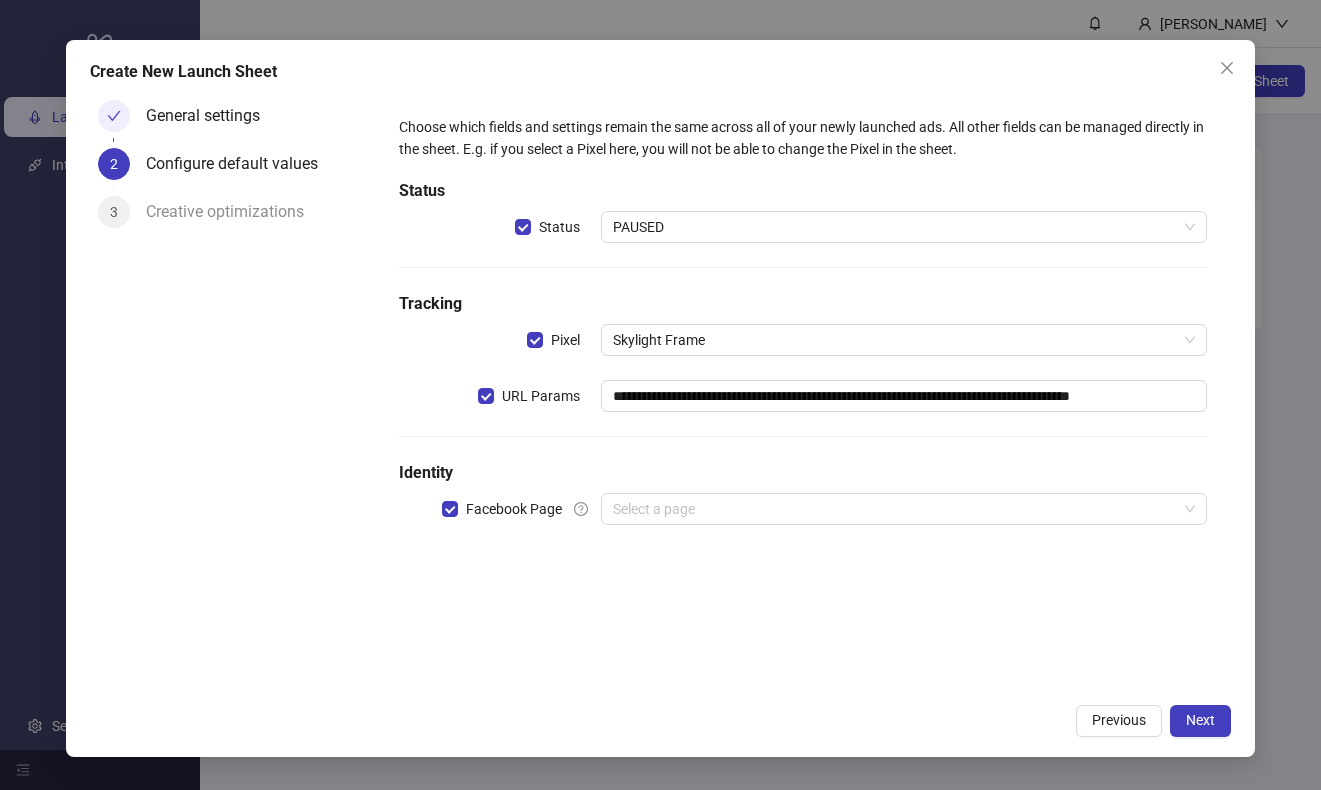 click on "**********" at bounding box center (803, 332) 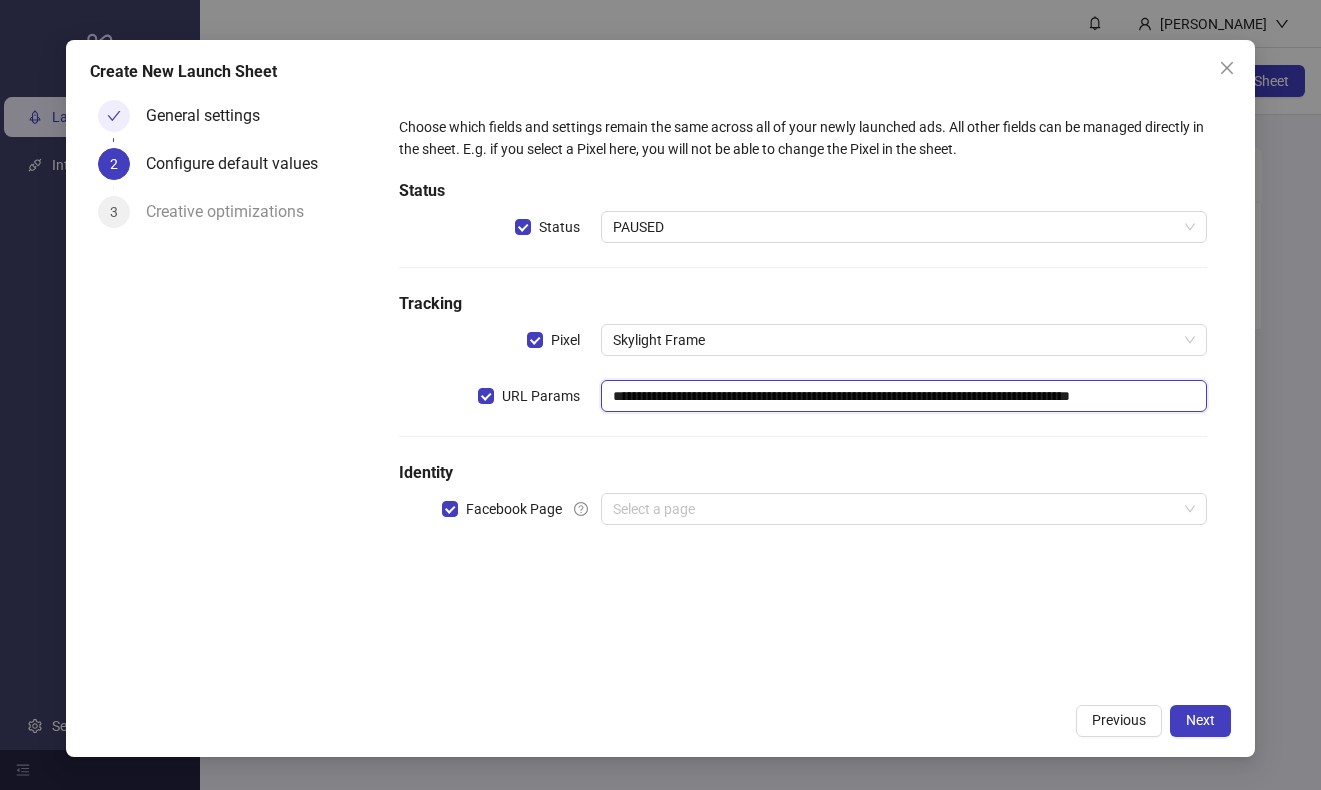 scroll, scrollTop: 0, scrollLeft: 64, axis: horizontal 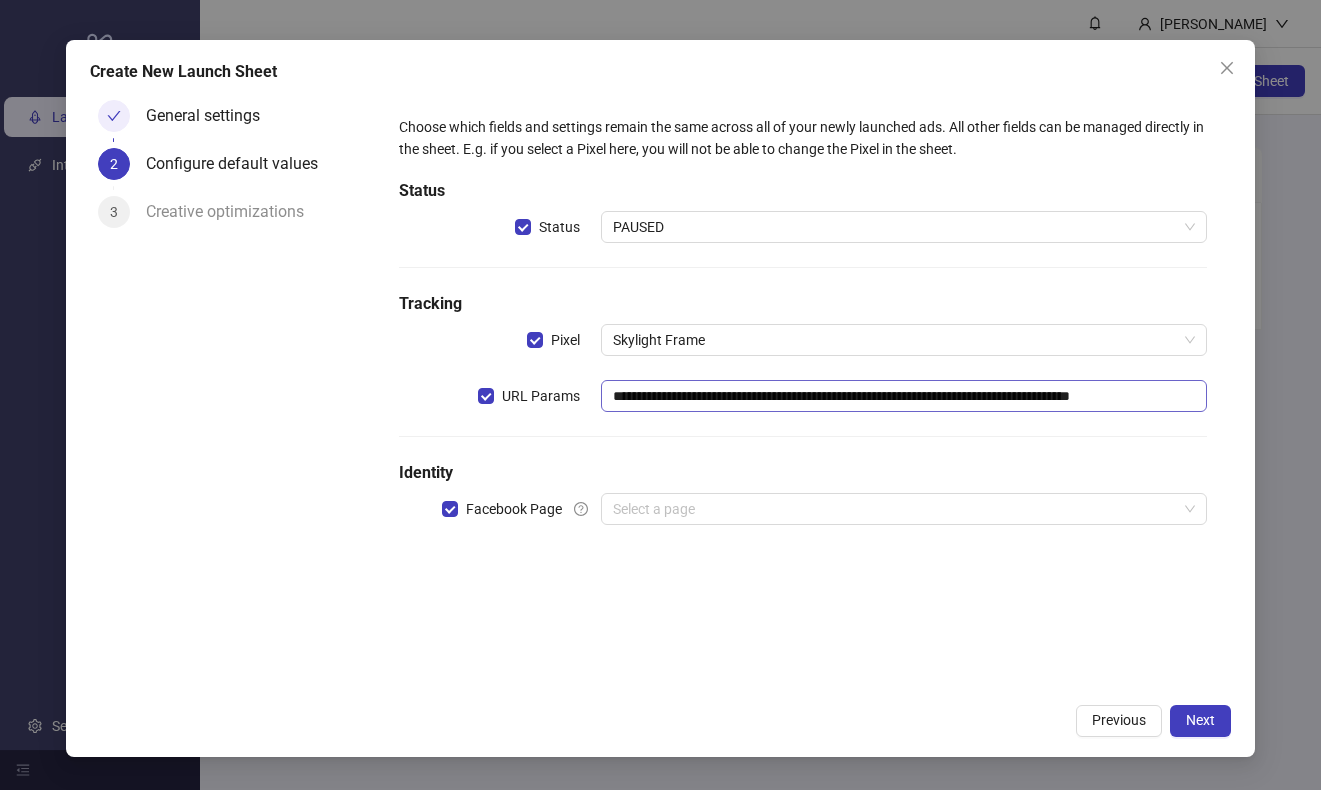 drag, startPoint x: 1122, startPoint y: 432, endPoint x: 1173, endPoint y: 400, distance: 60.207973 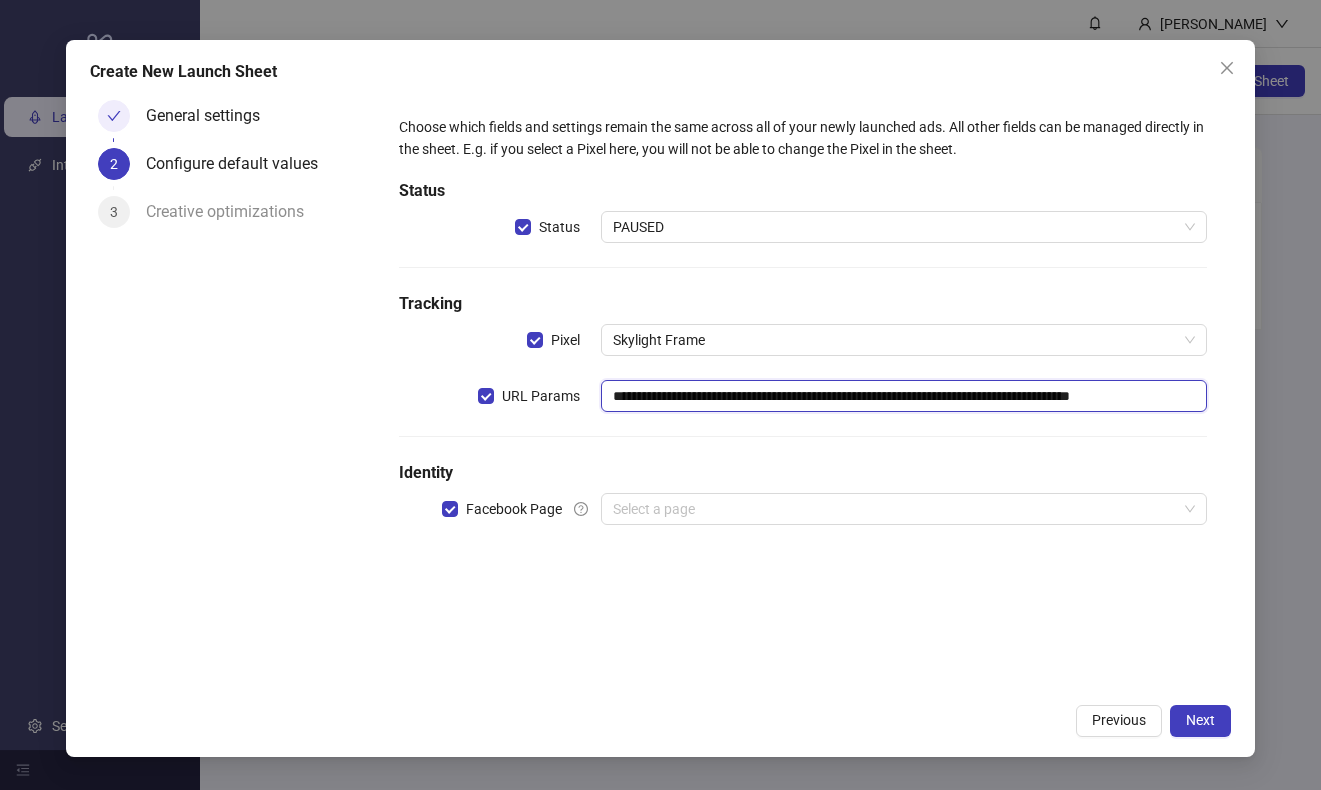 click on "**********" at bounding box center (904, 396) 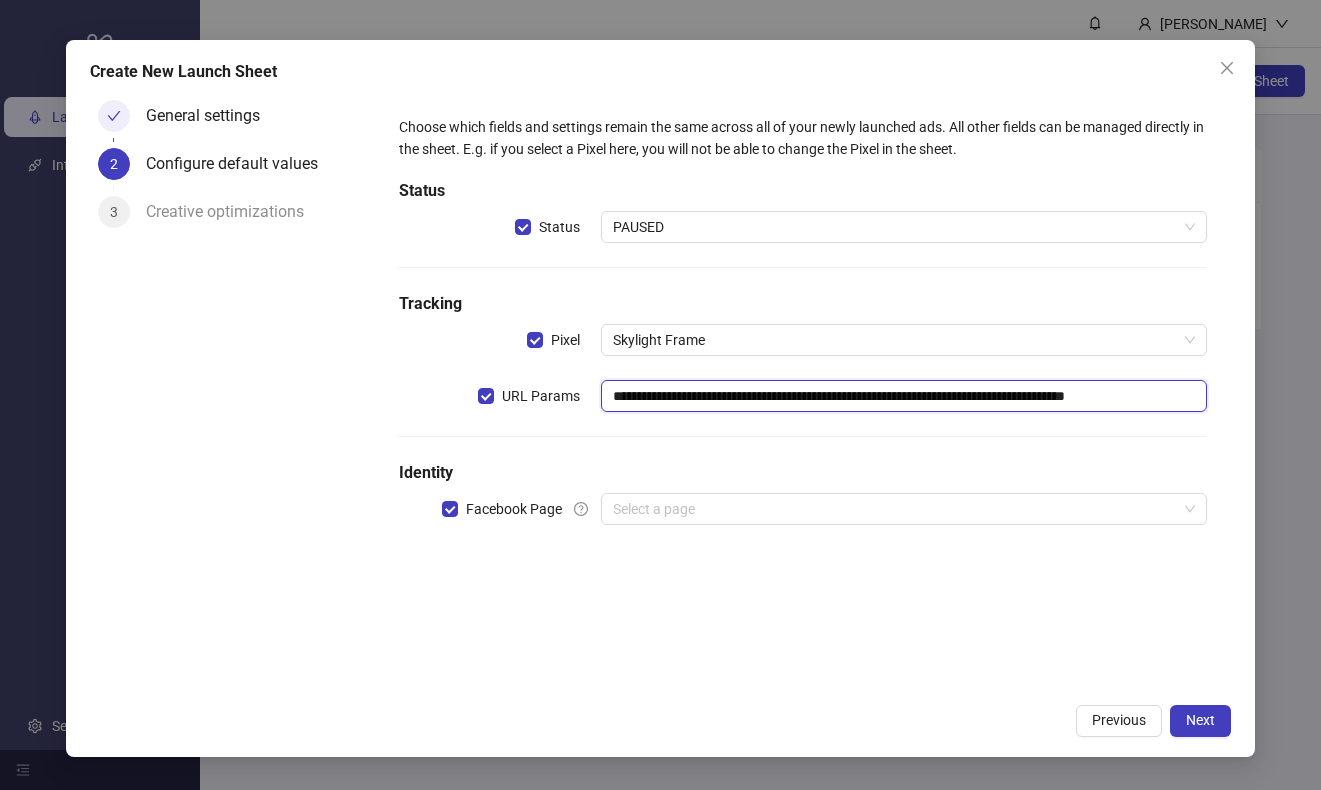 scroll, scrollTop: 0, scrollLeft: 60, axis: horizontal 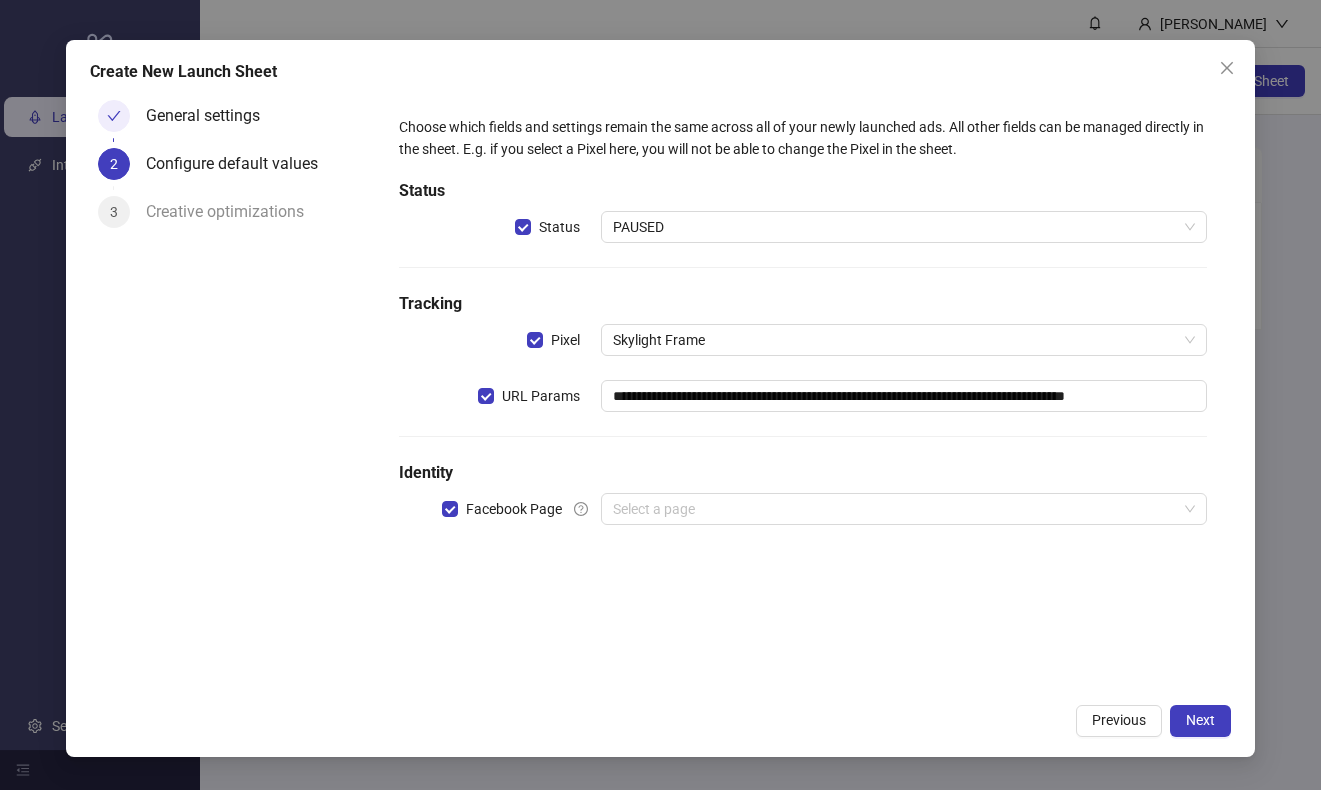 click on "**********" at bounding box center (803, 332) 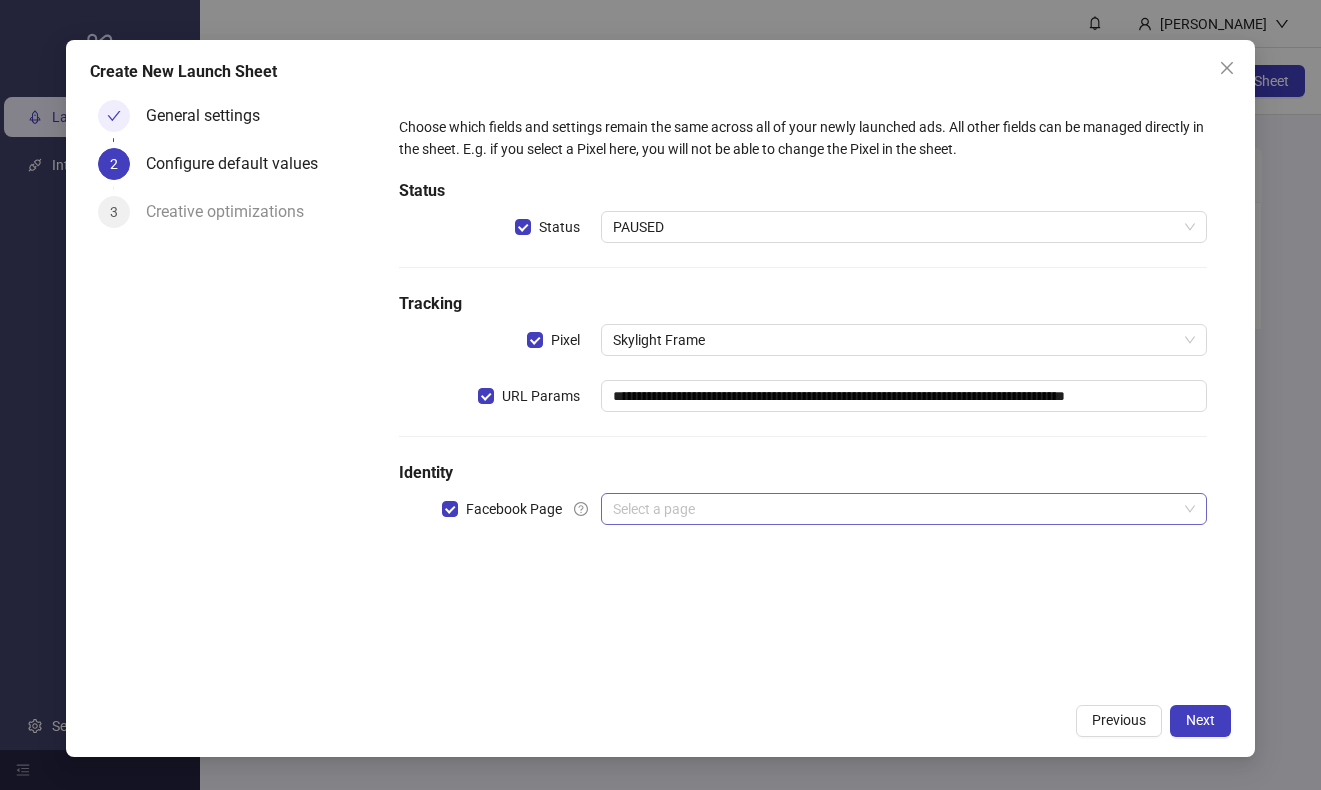 click at bounding box center [895, 509] 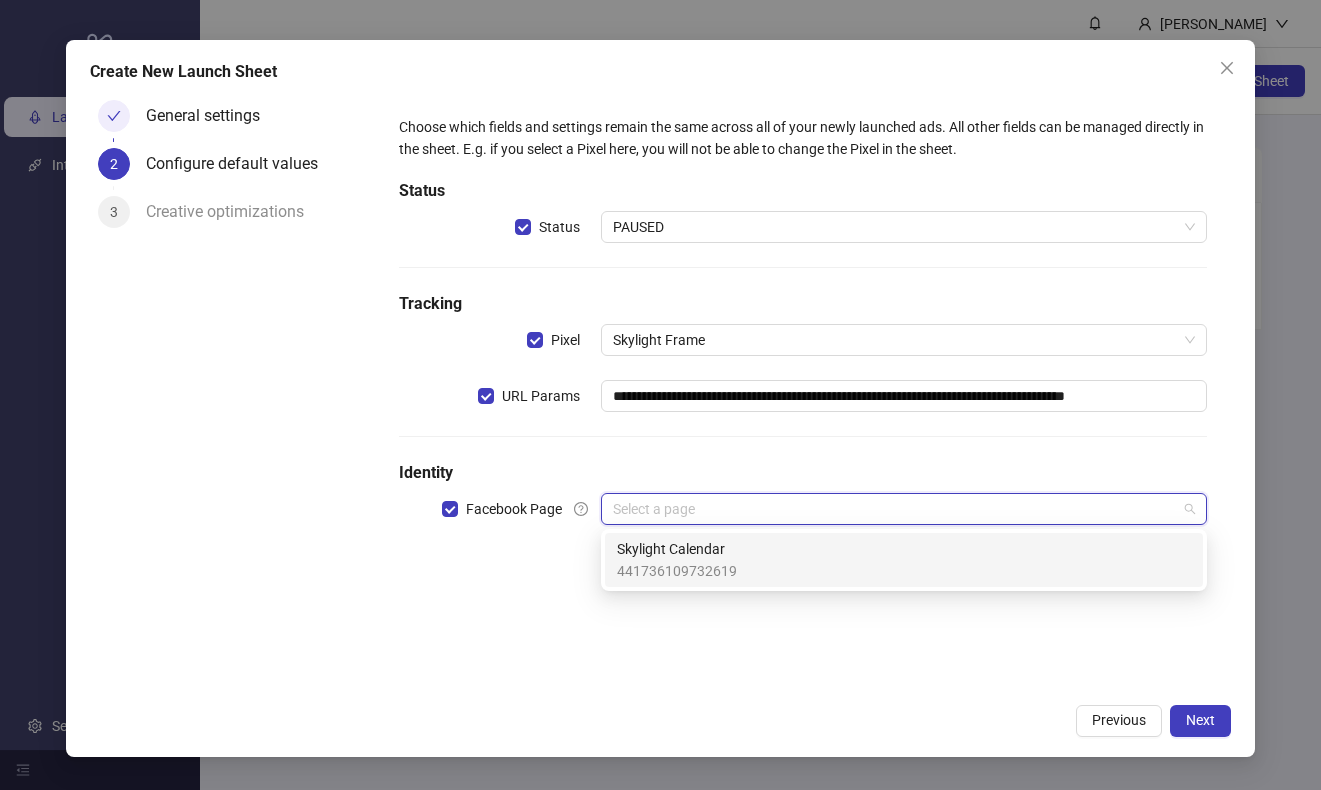 click on "441736109732619" at bounding box center (677, 571) 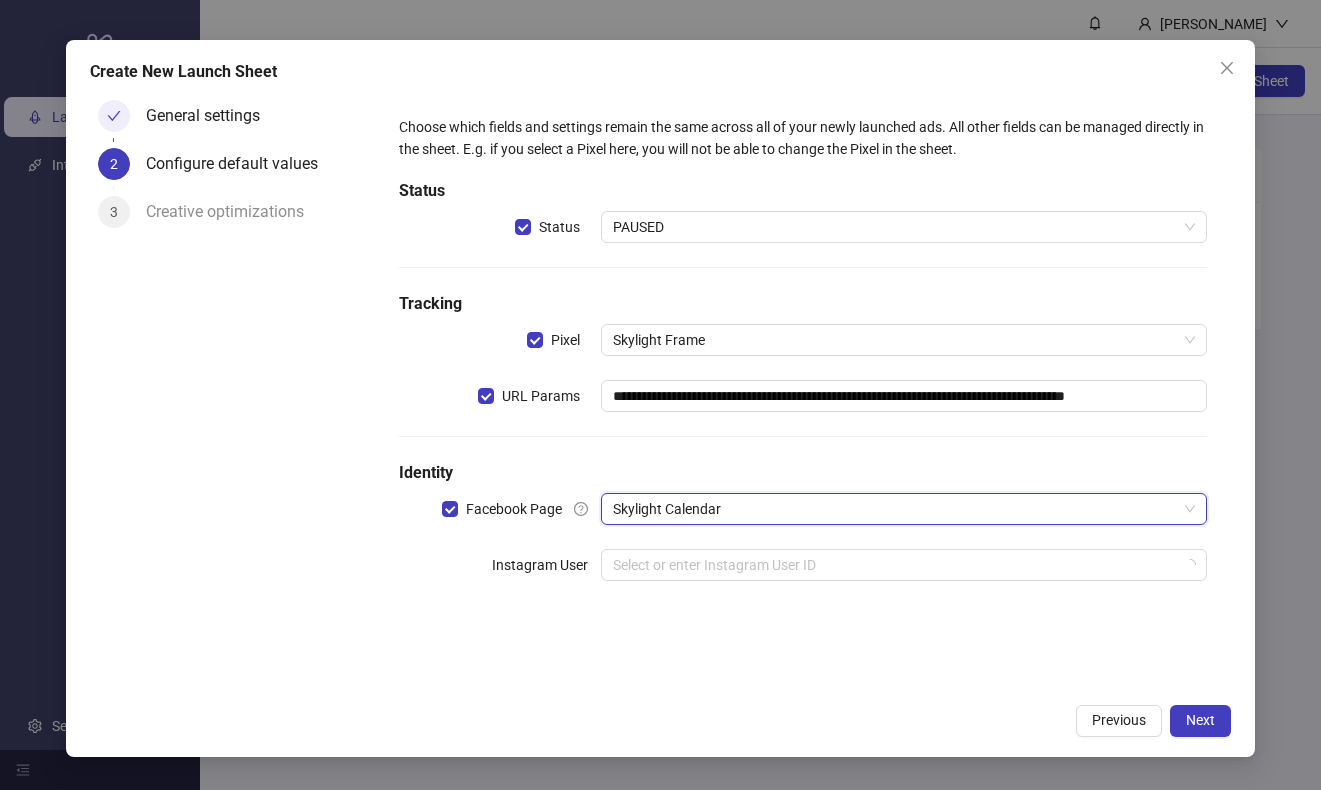 click on "**********" at bounding box center [803, 360] 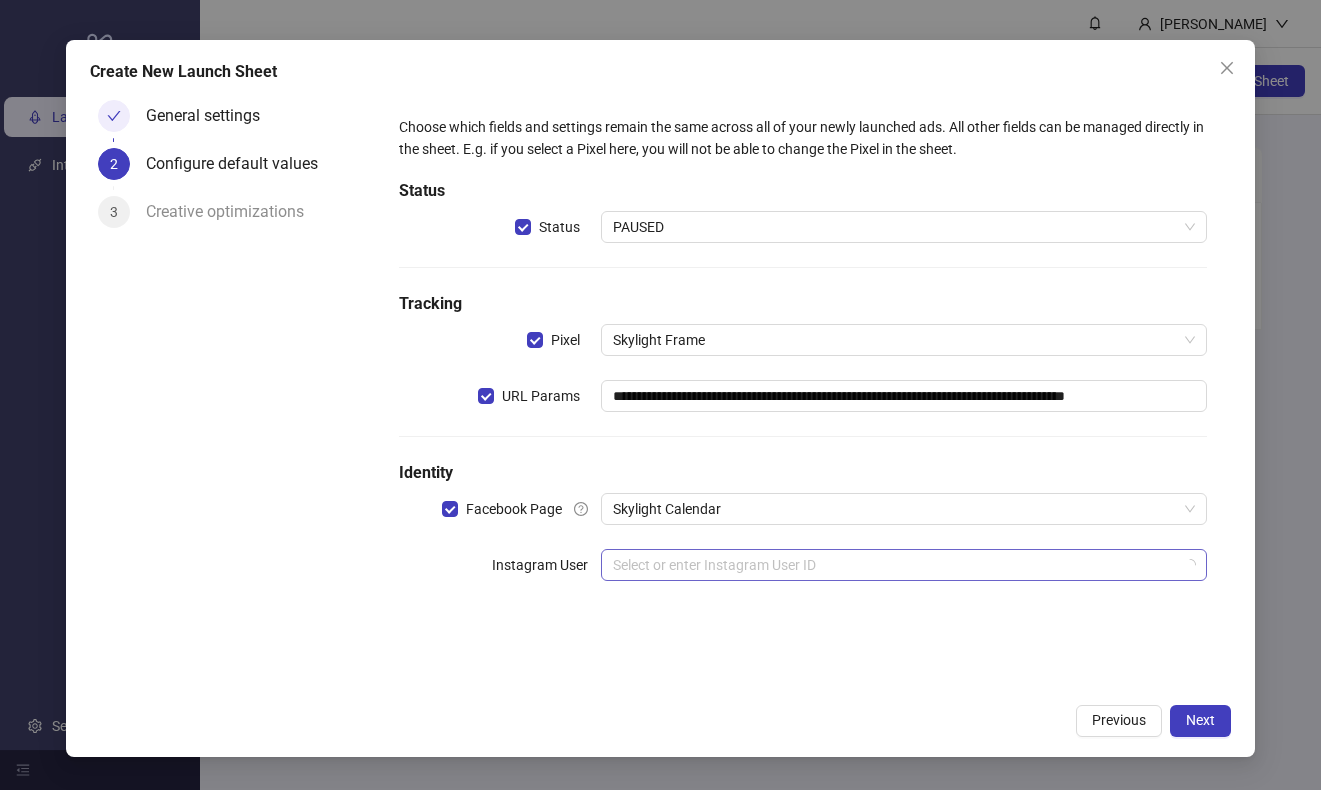 click at bounding box center (895, 565) 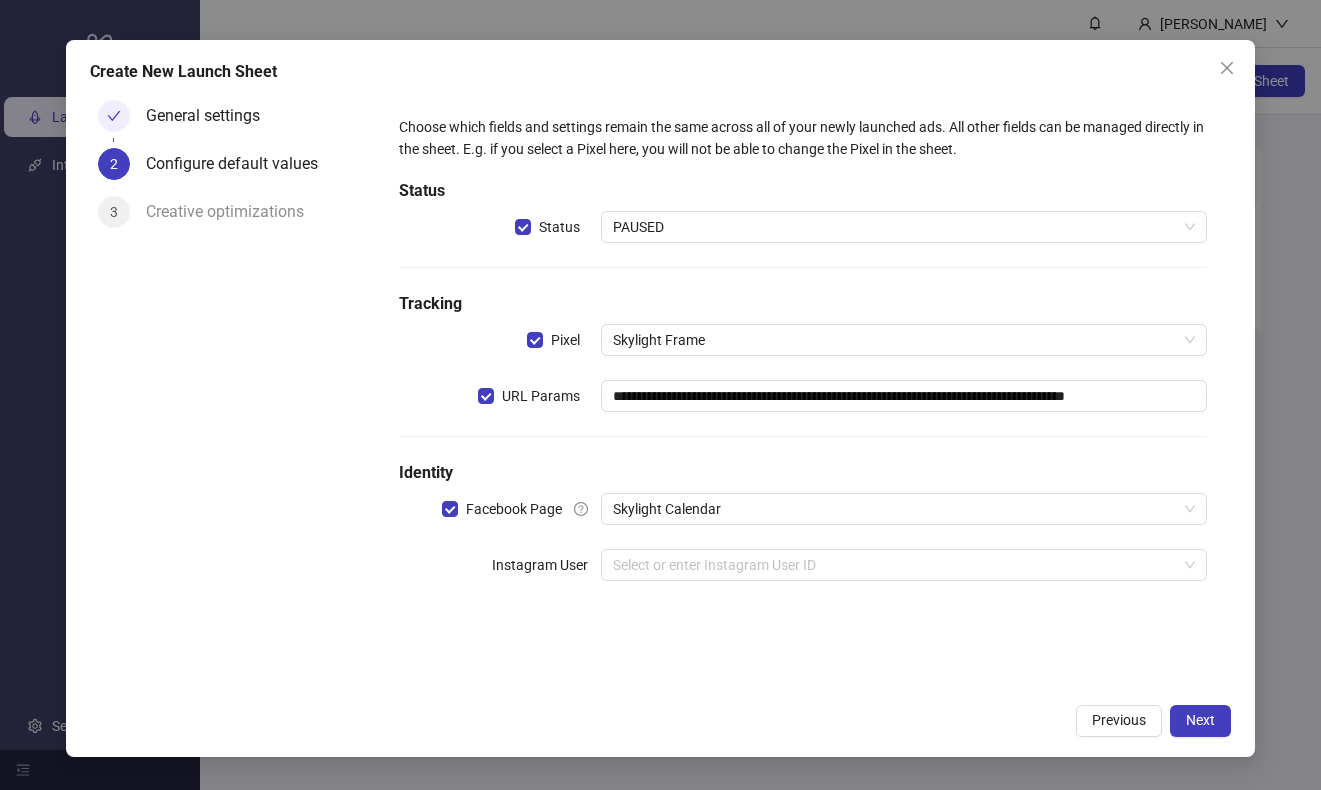 click on "Instagram User" at bounding box center [546, 565] 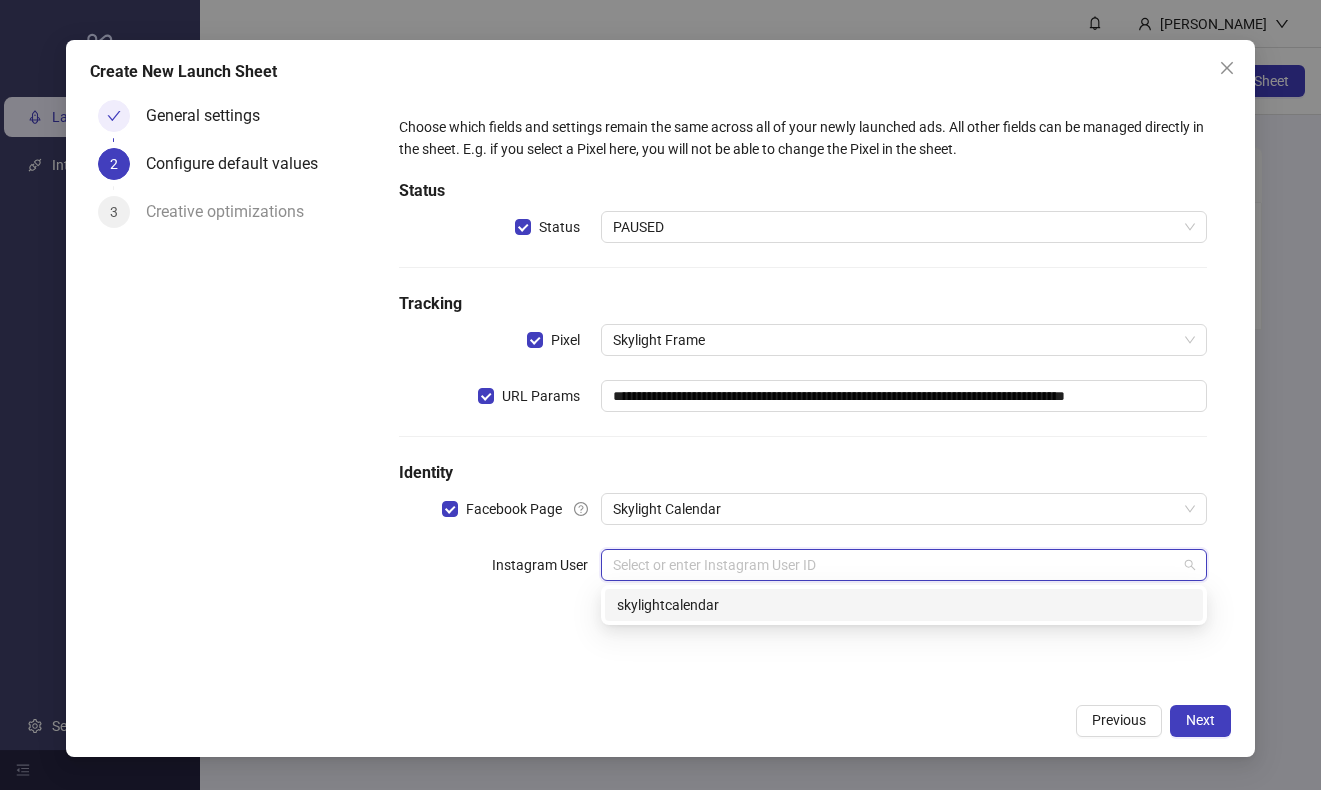 click at bounding box center (895, 565) 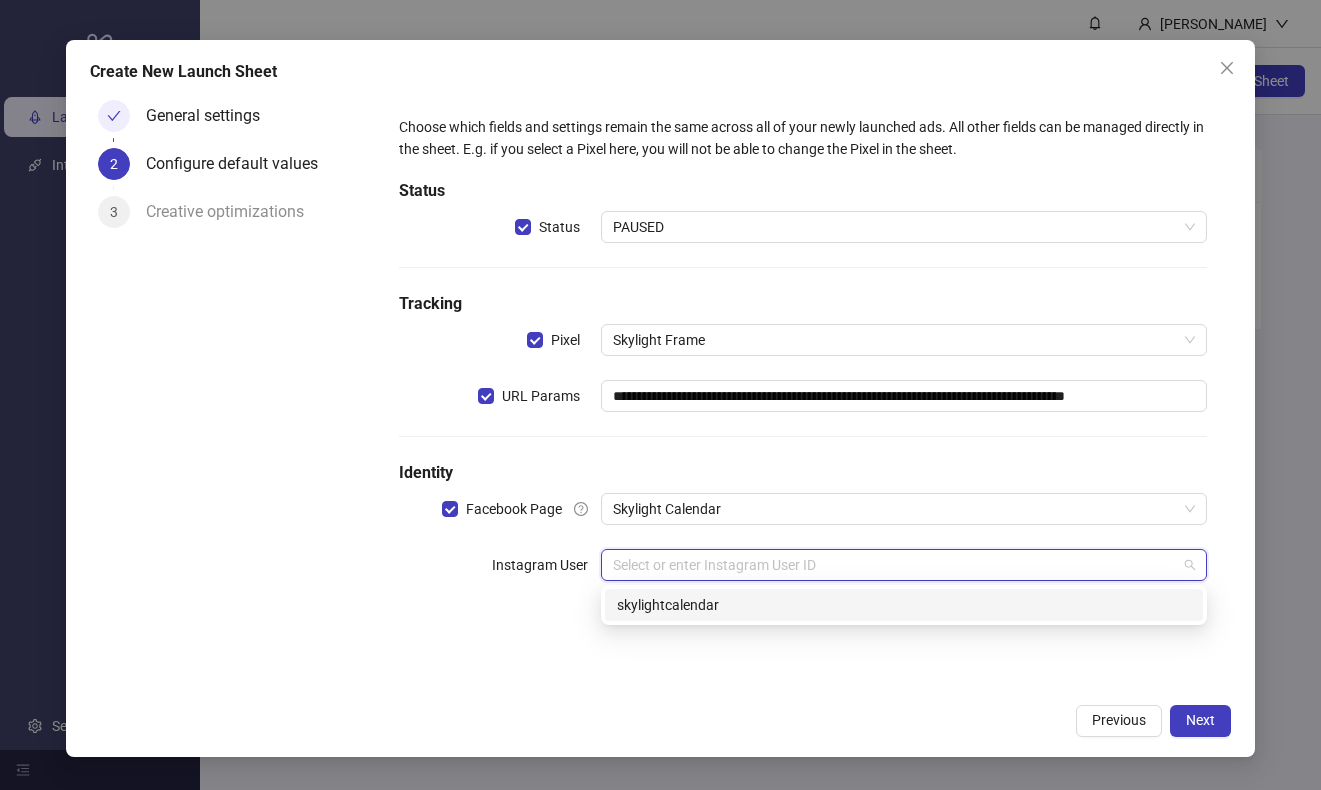 click on "skylightcalendar" at bounding box center [904, 605] 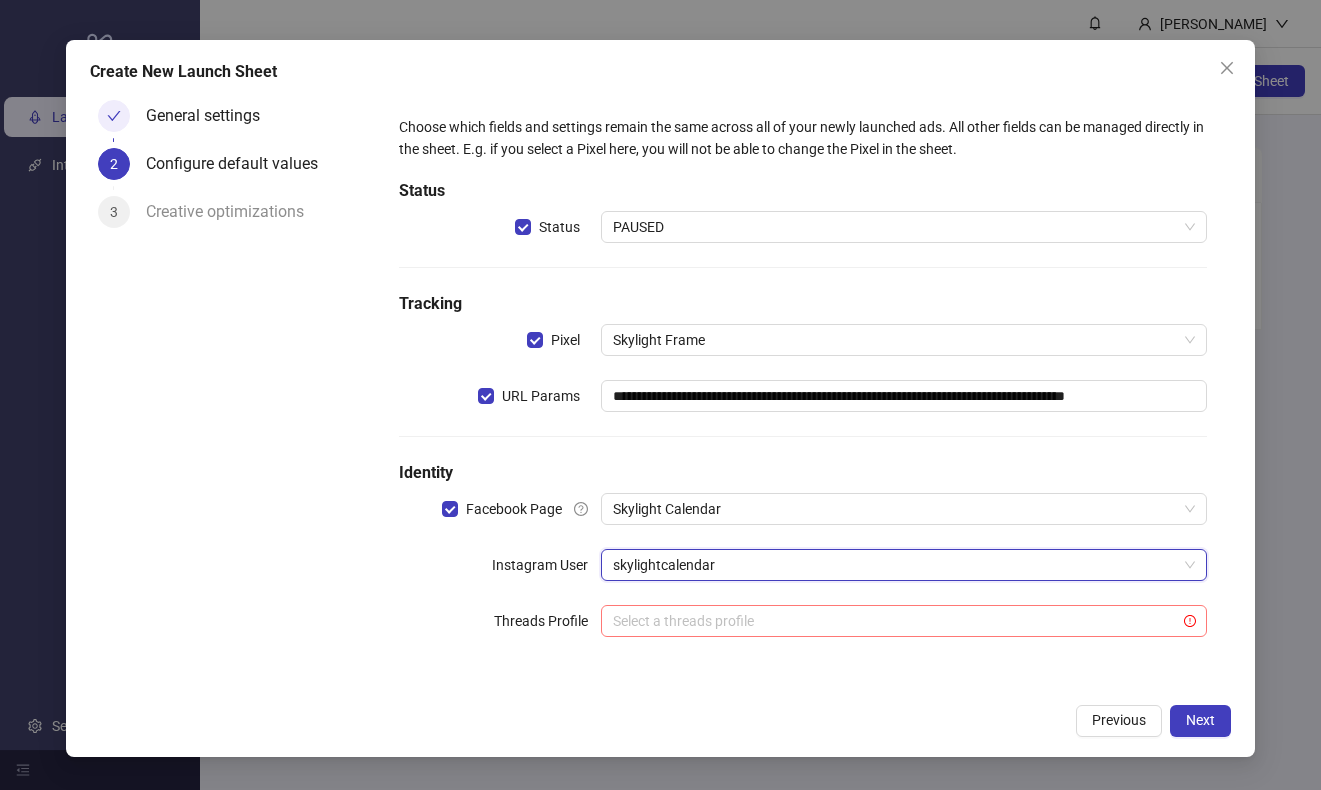 click at bounding box center [895, 621] 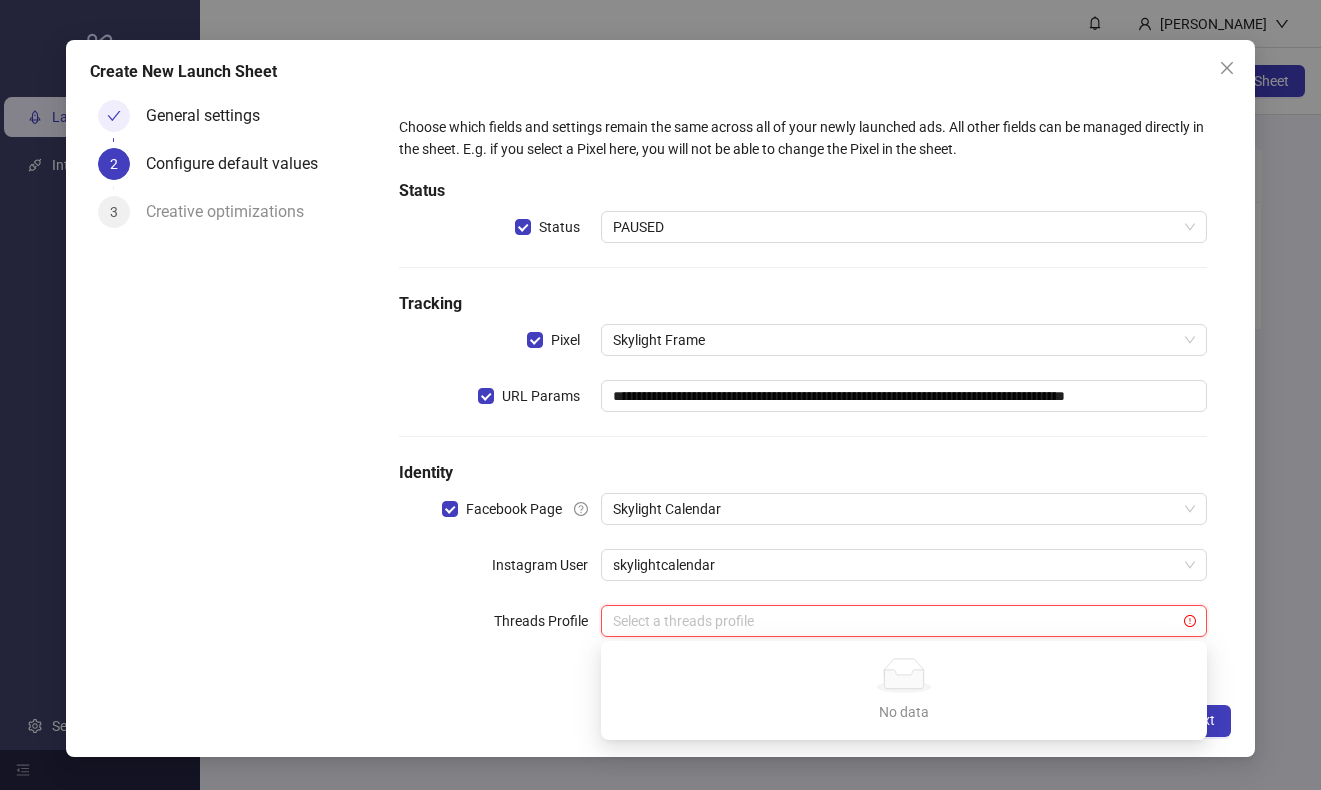 click on "**********" at bounding box center [803, 388] 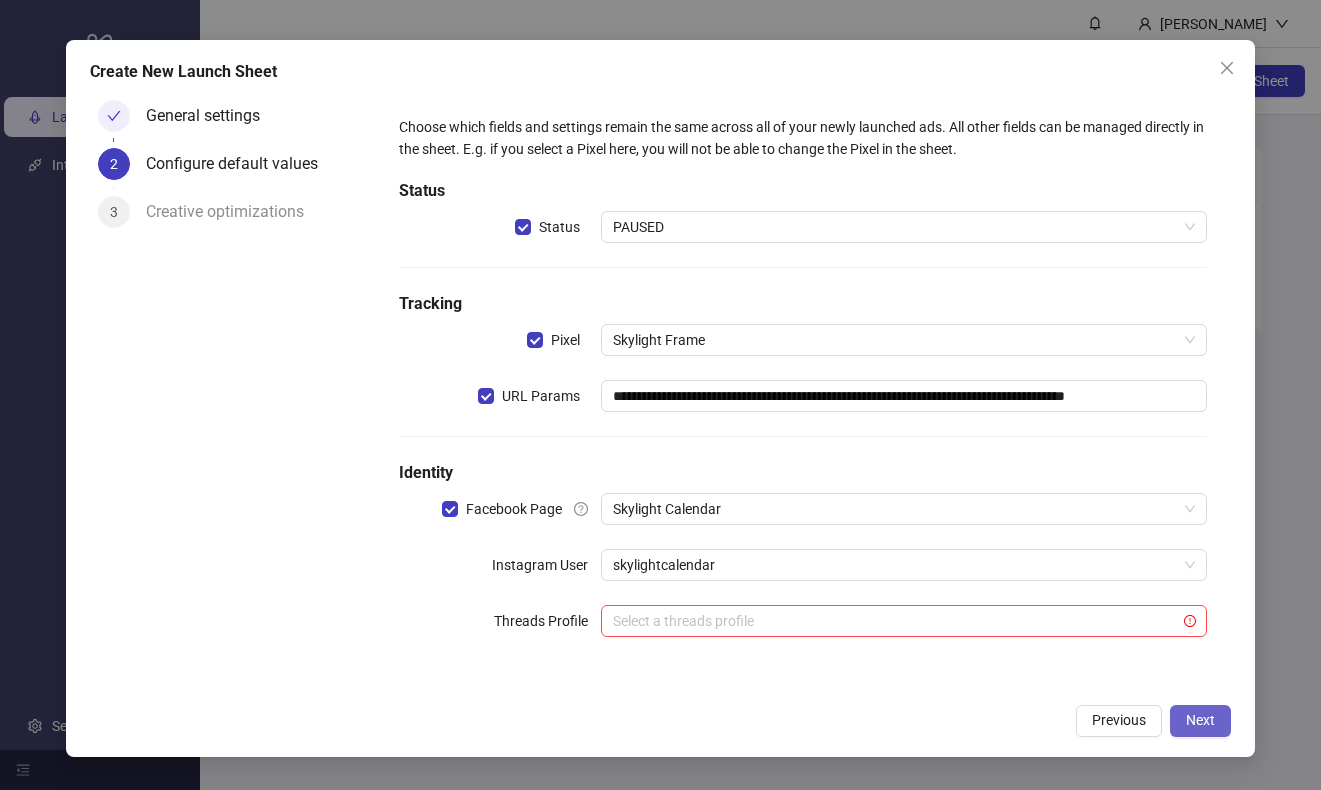 click on "Next" at bounding box center (1200, 721) 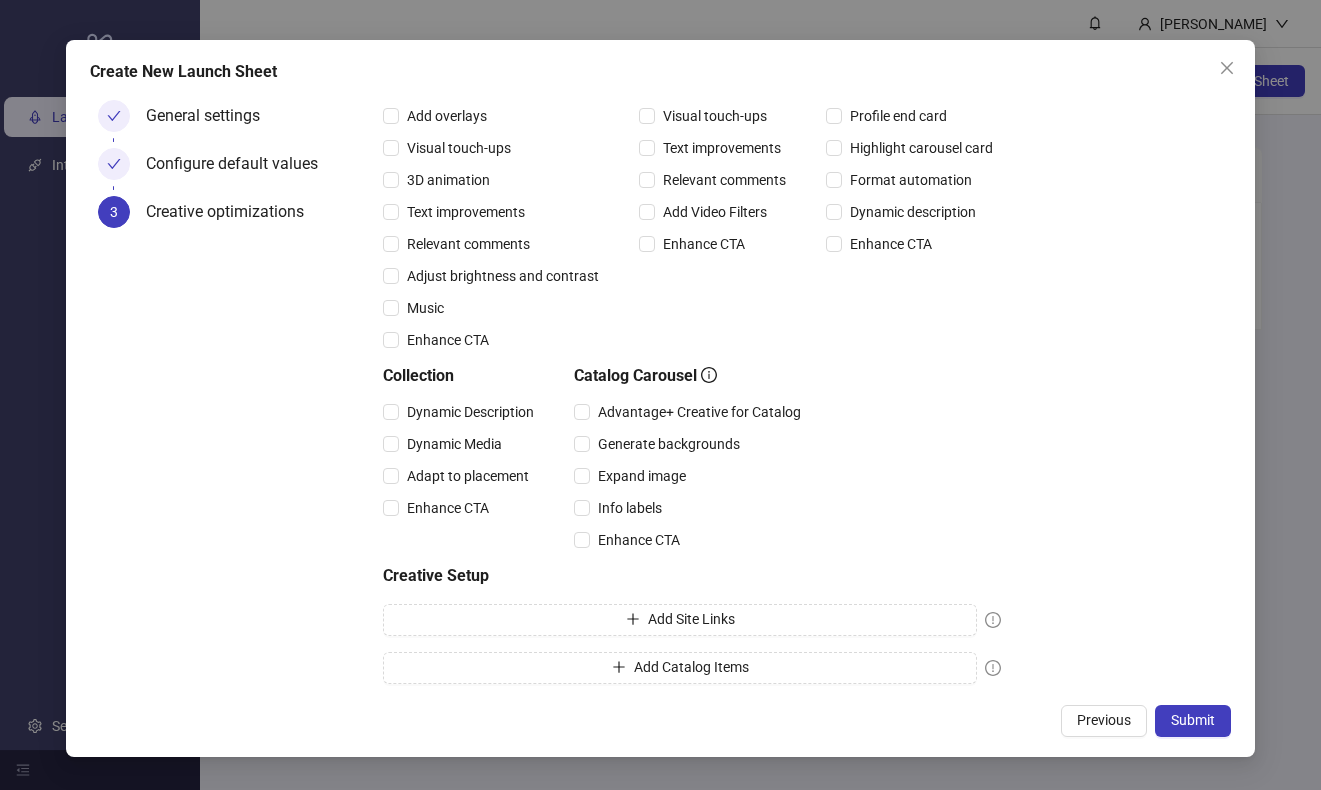 scroll, scrollTop: 249, scrollLeft: 0, axis: vertical 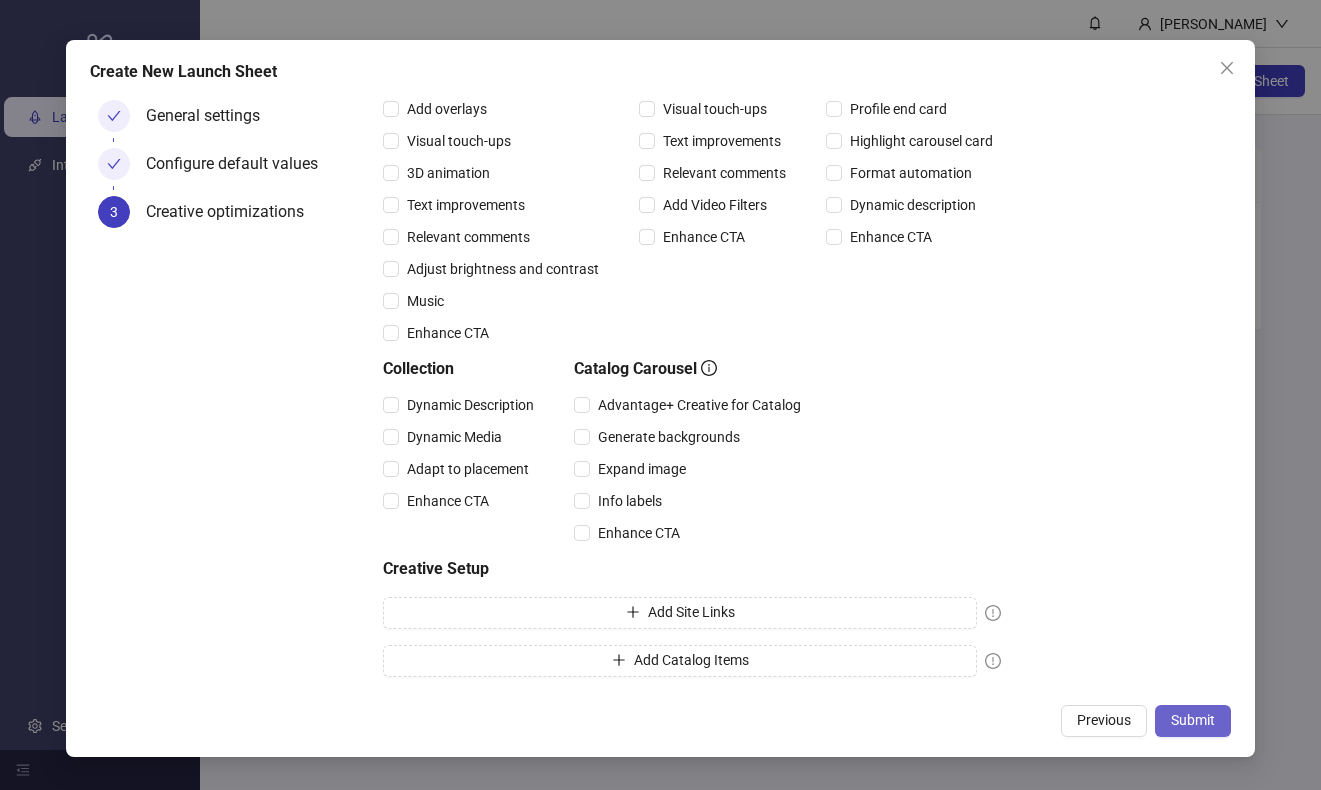 click on "Submit" at bounding box center (1193, 720) 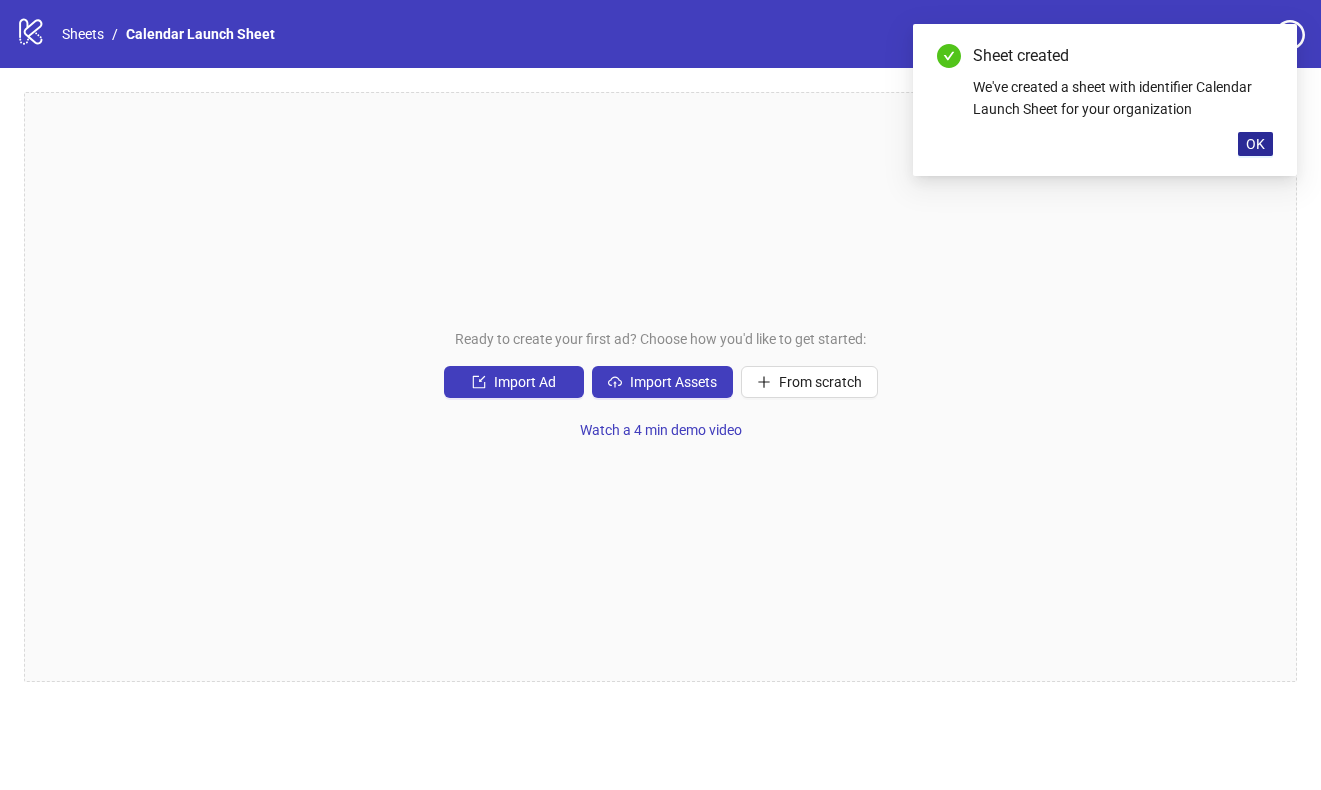 click on "OK" at bounding box center (1255, 144) 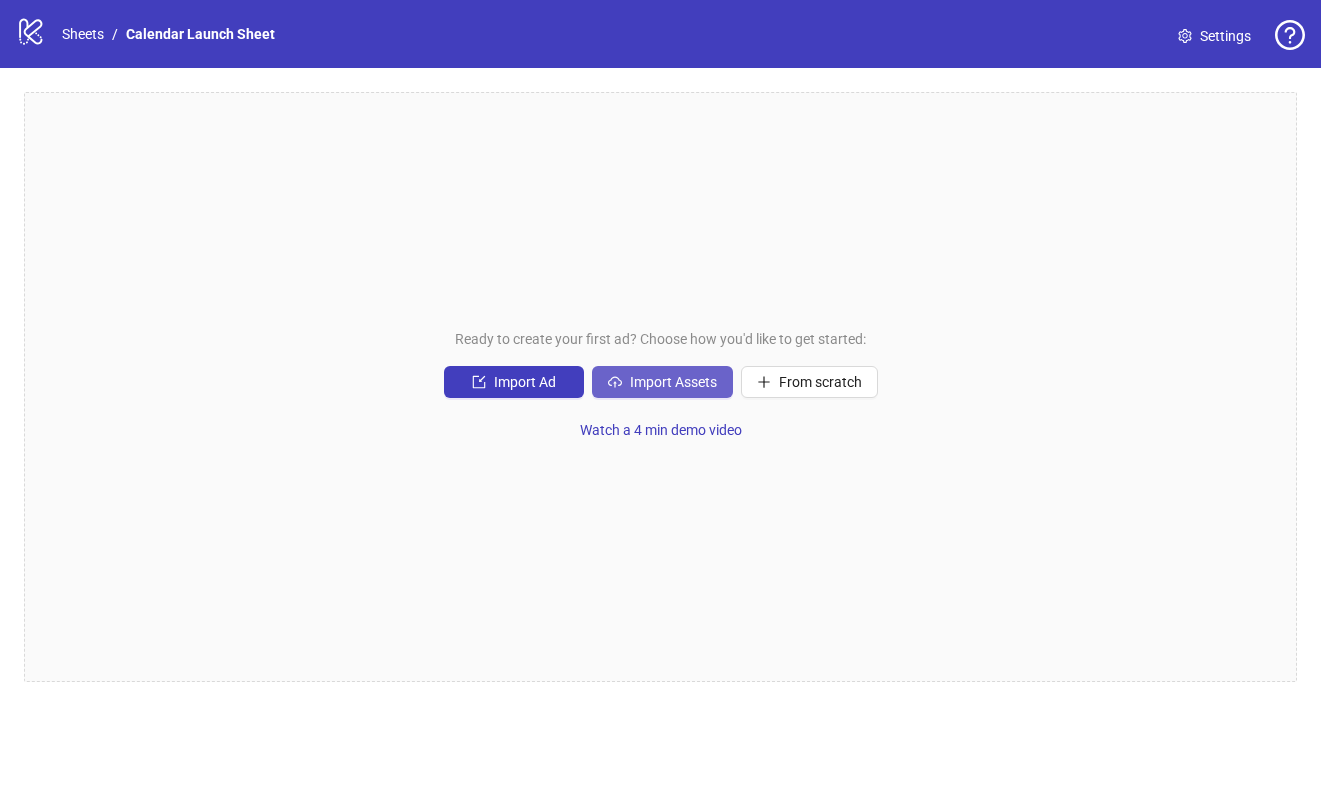 click on "Import Assets" at bounding box center (673, 382) 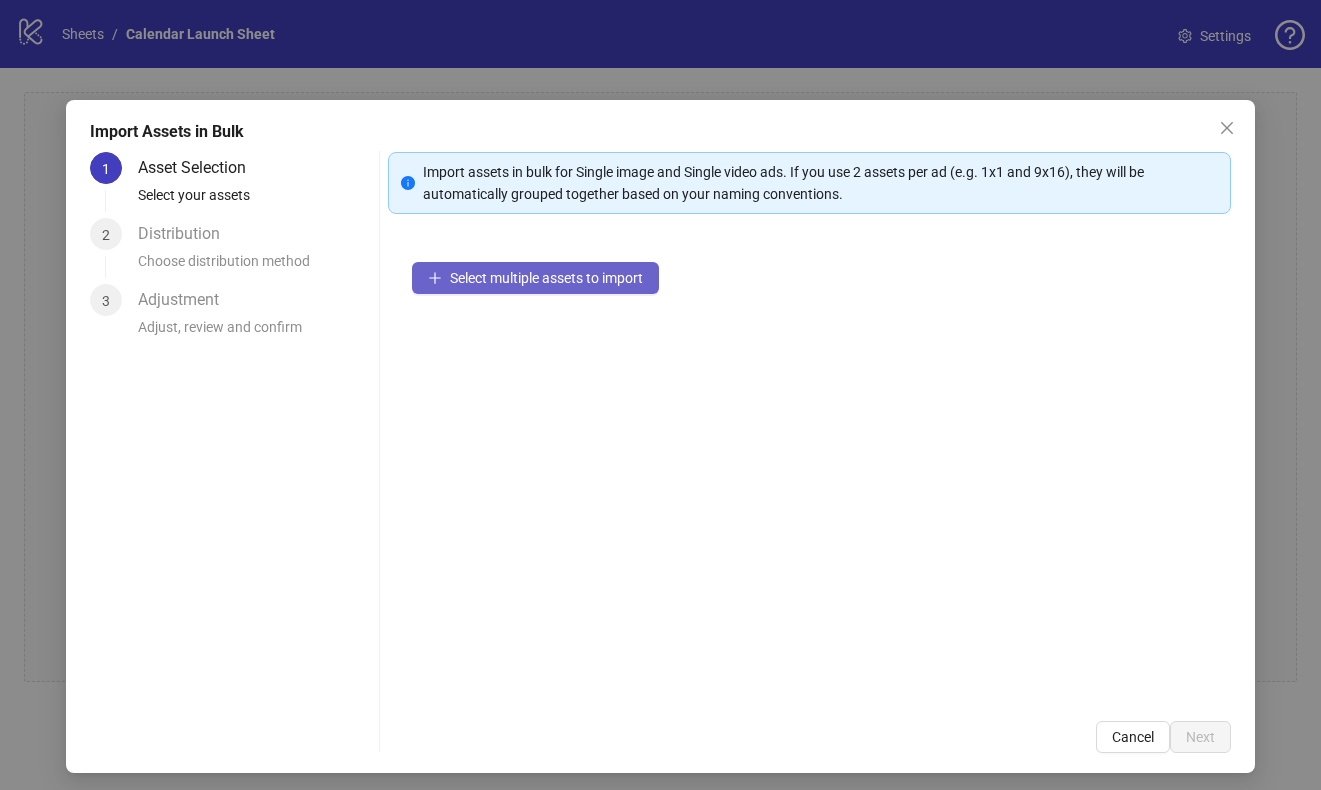 click on "Select multiple assets to import" at bounding box center (535, 278) 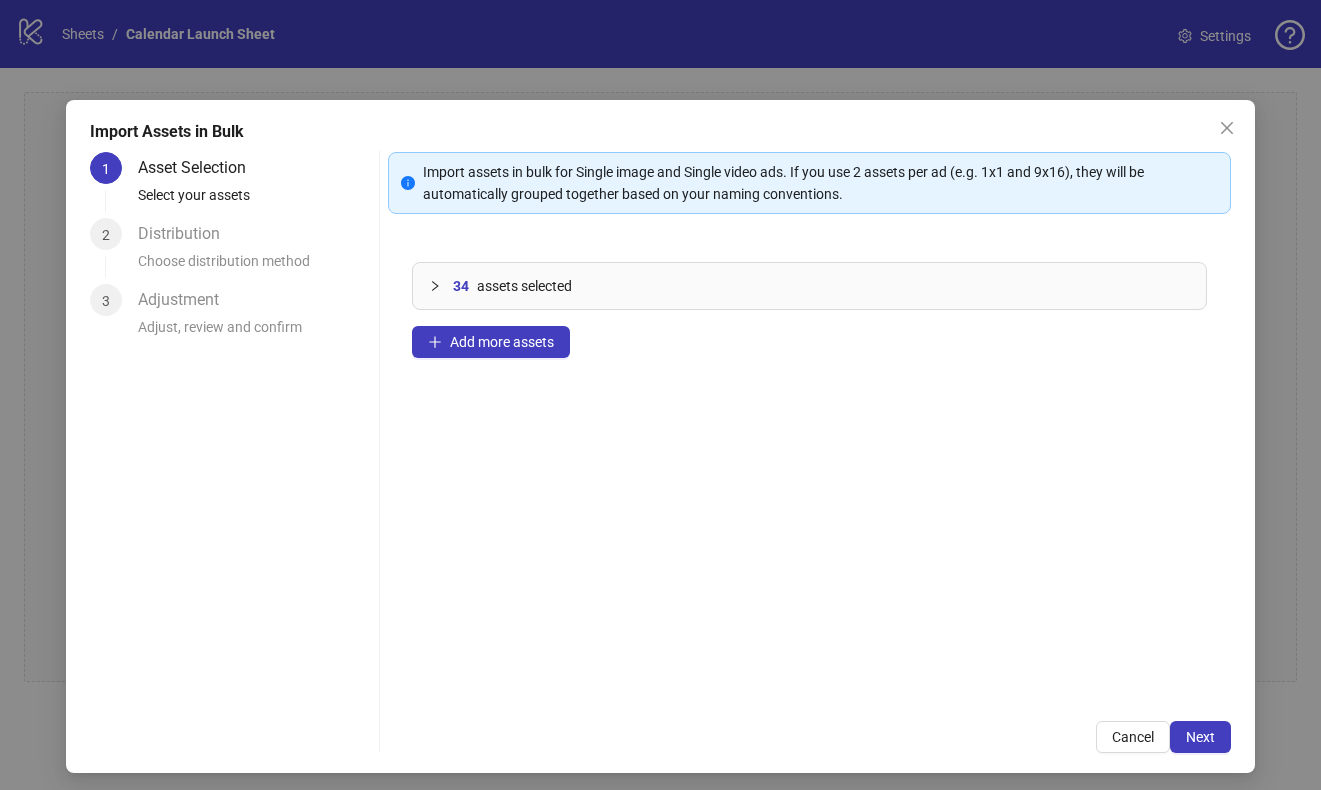 click 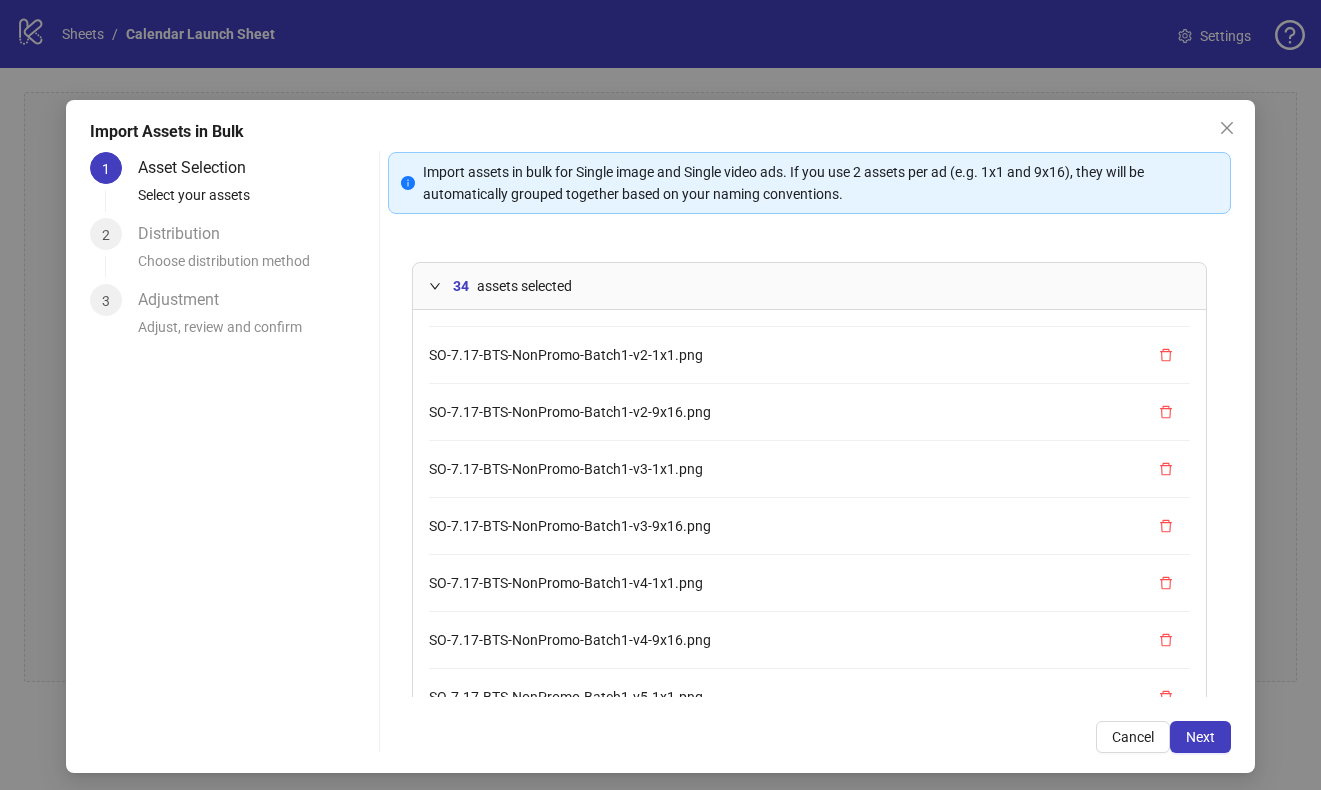 scroll, scrollTop: 197, scrollLeft: 0, axis: vertical 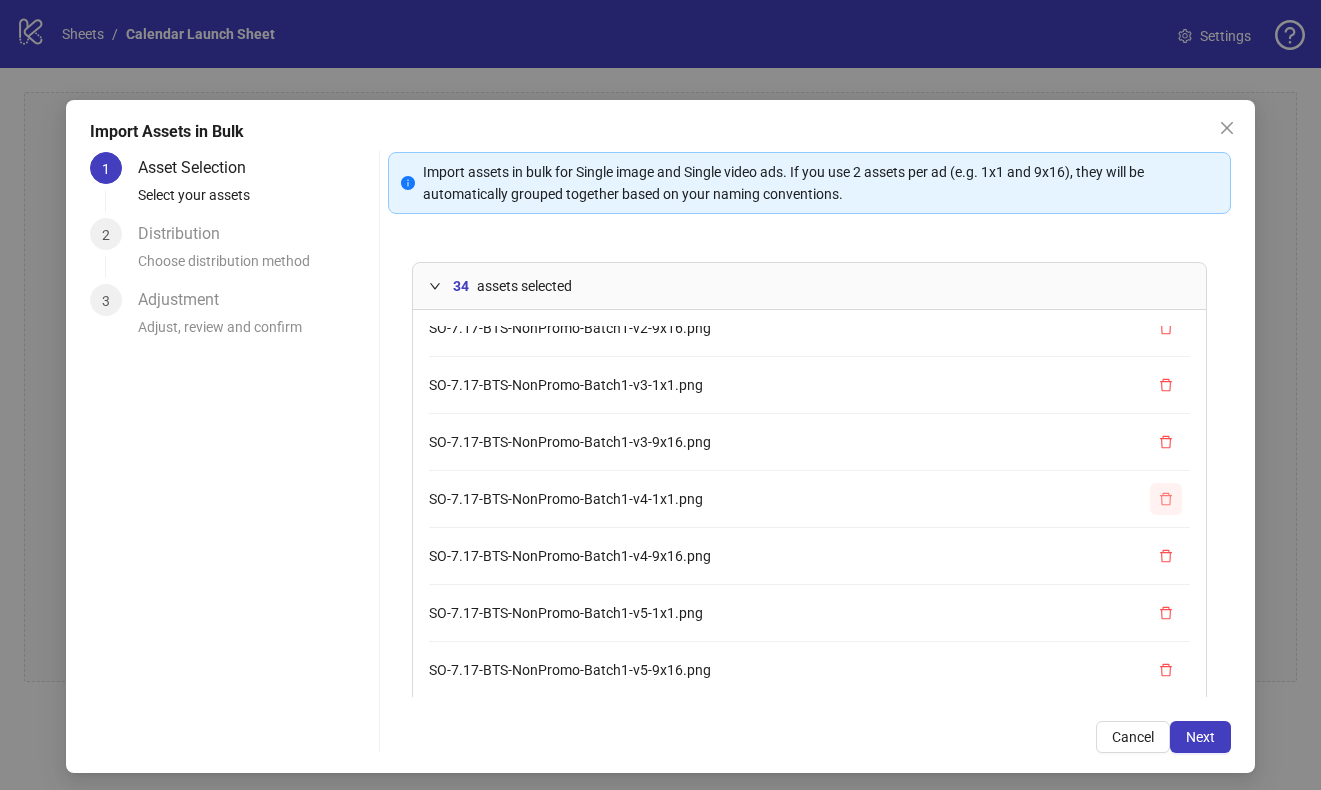 click at bounding box center [1166, 499] 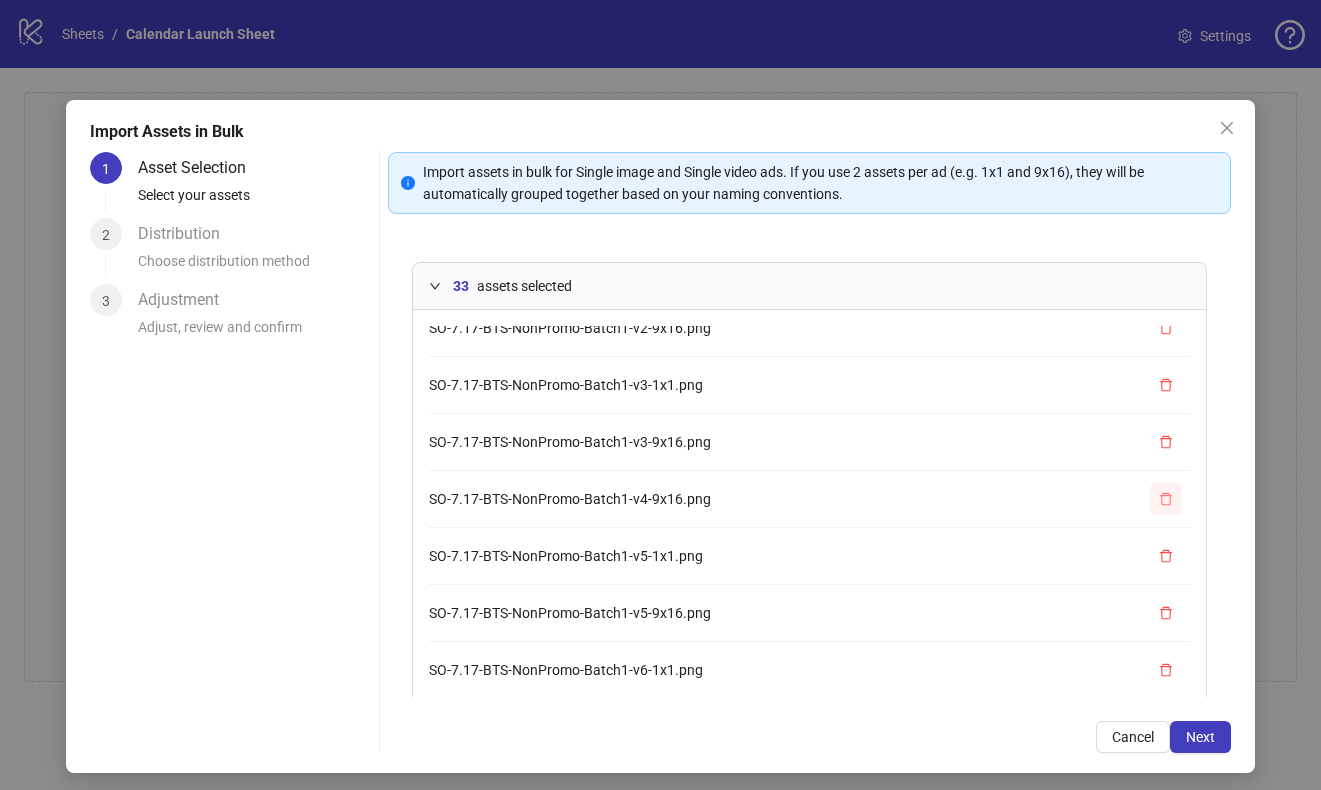 click at bounding box center [1166, 499] 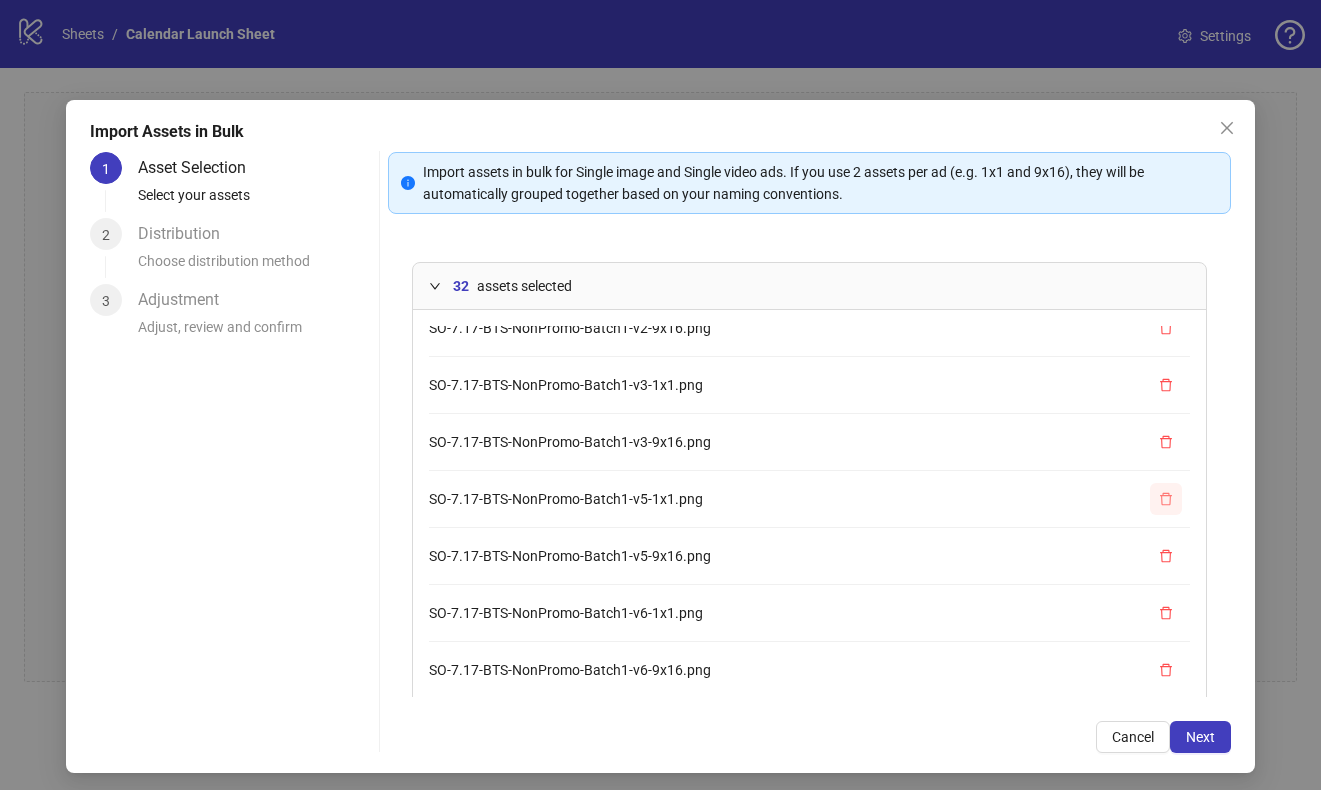click at bounding box center (1166, 499) 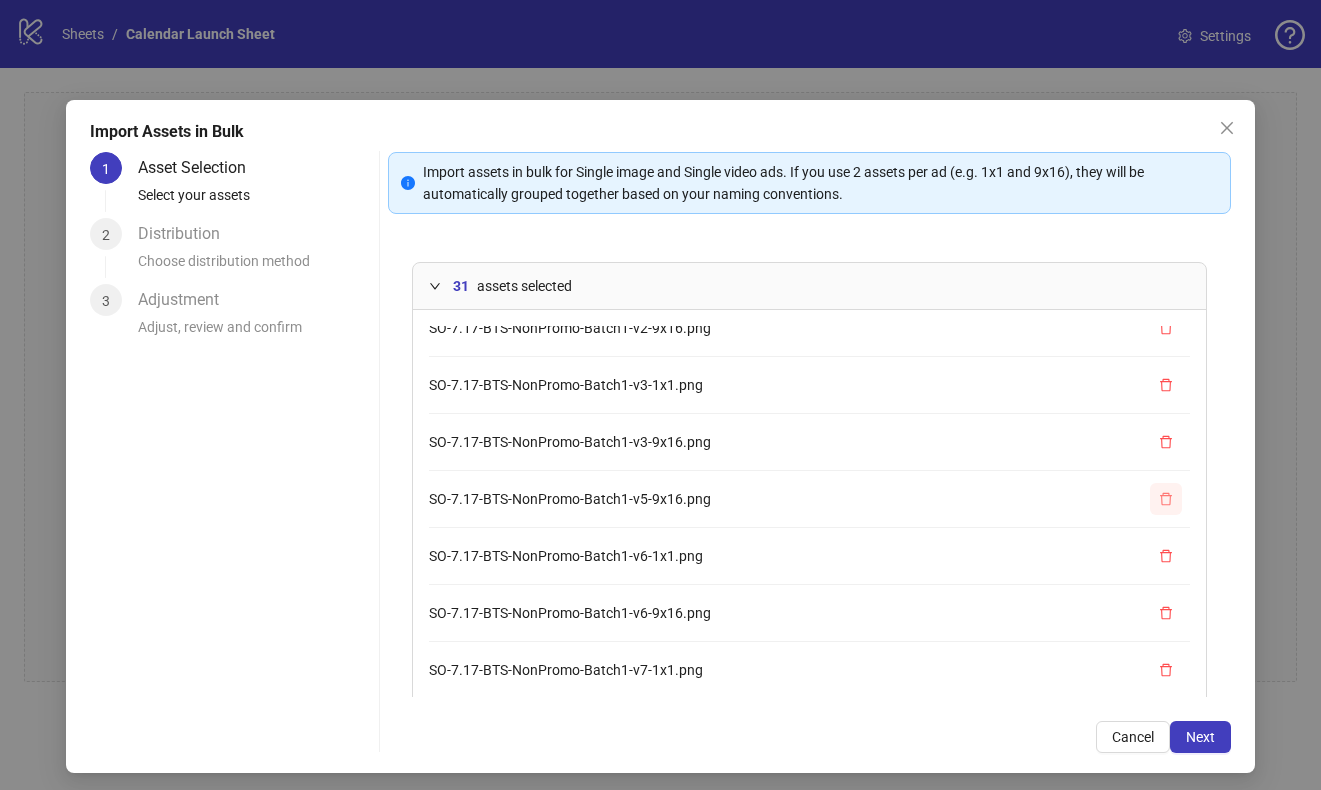 click at bounding box center [1166, 499] 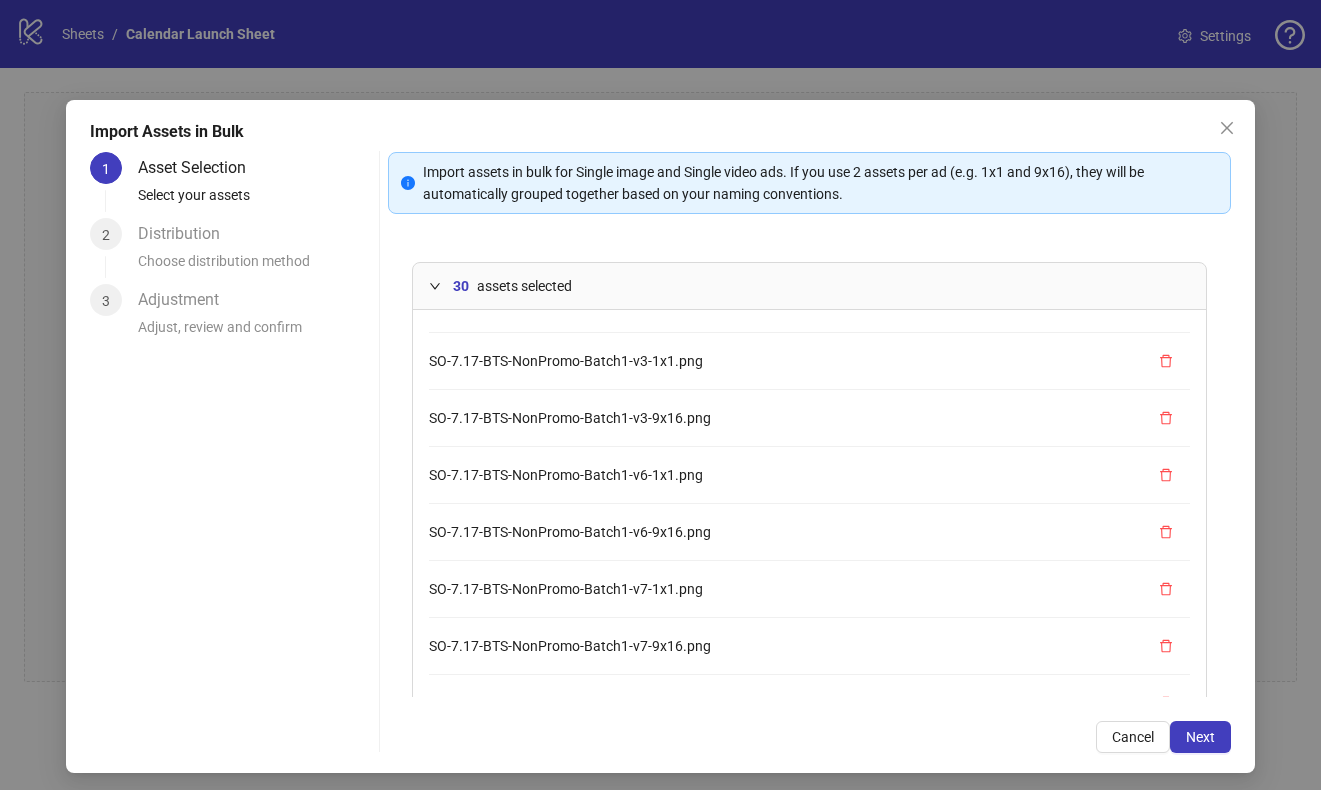 scroll, scrollTop: 224, scrollLeft: 0, axis: vertical 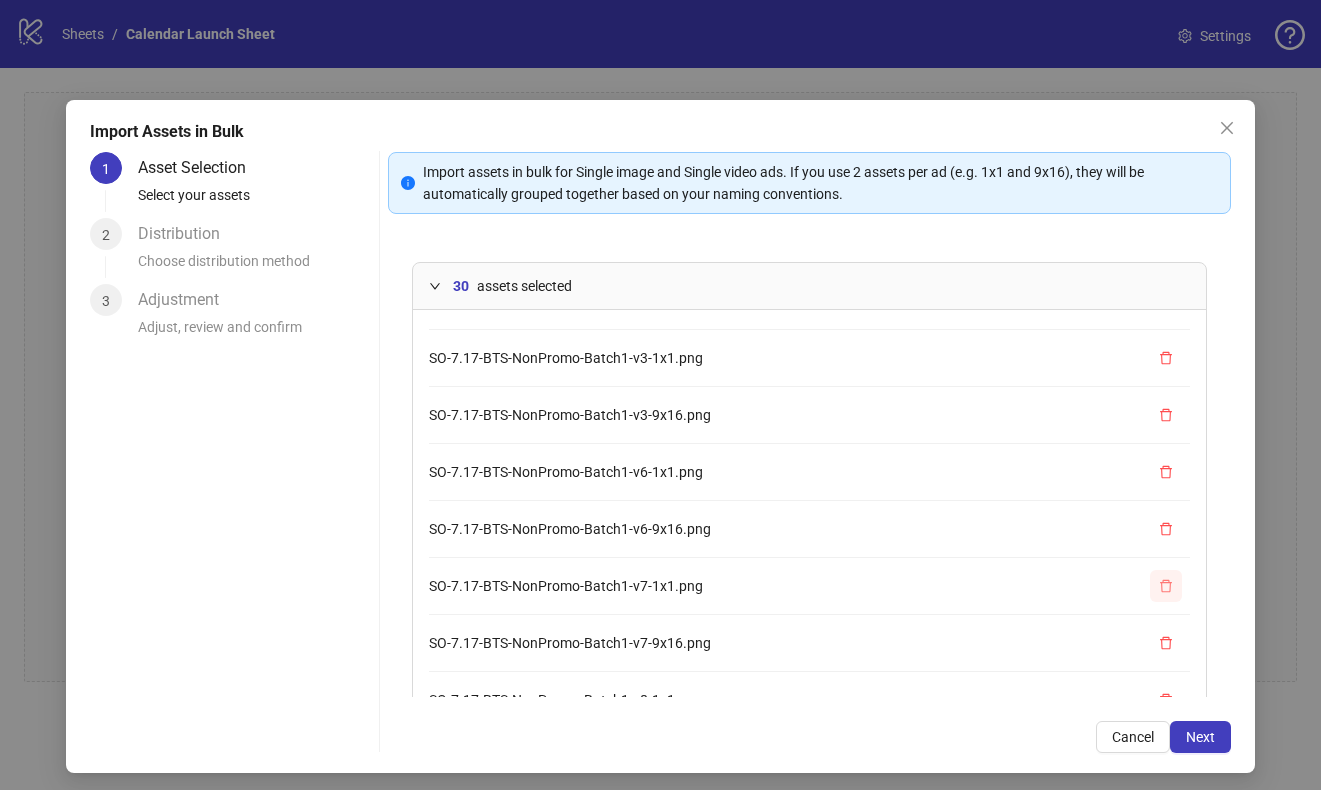 click at bounding box center (1166, 586) 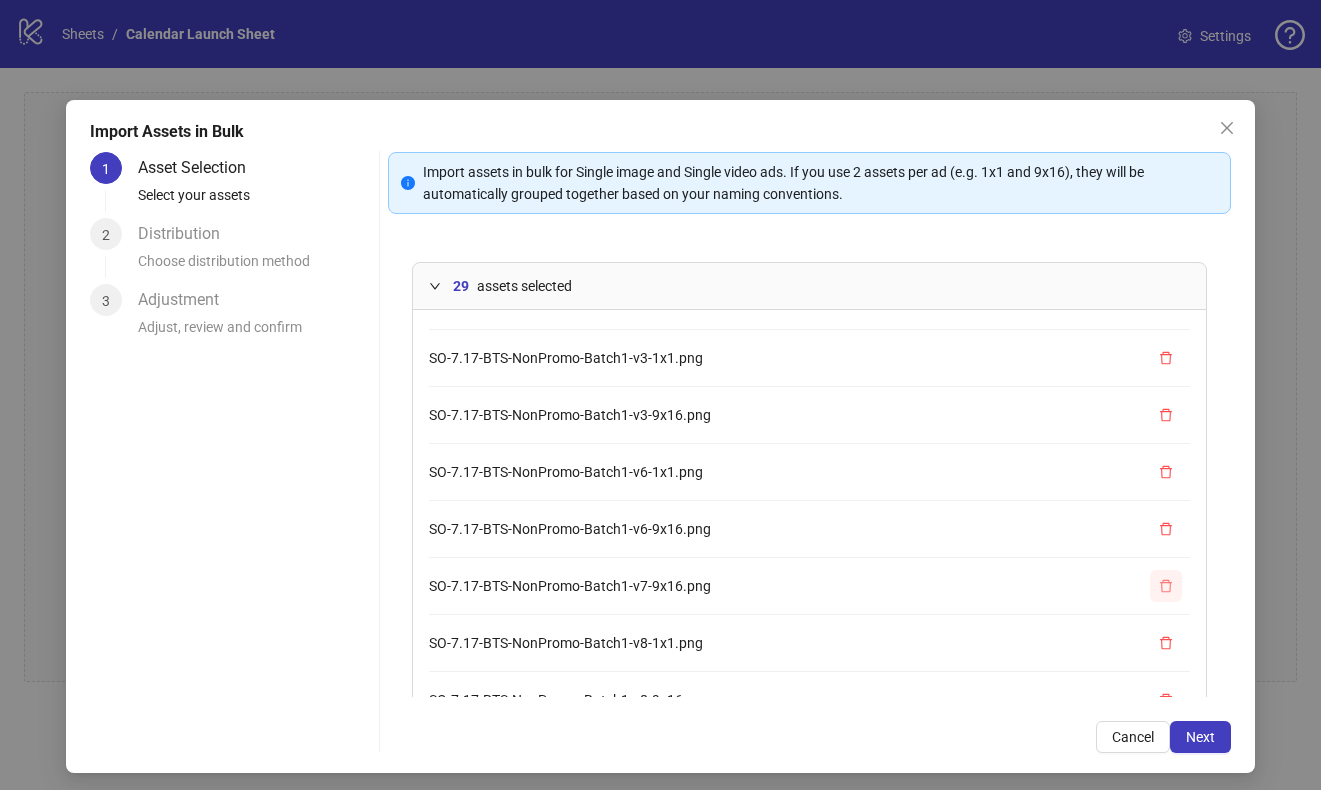 click at bounding box center [1166, 586] 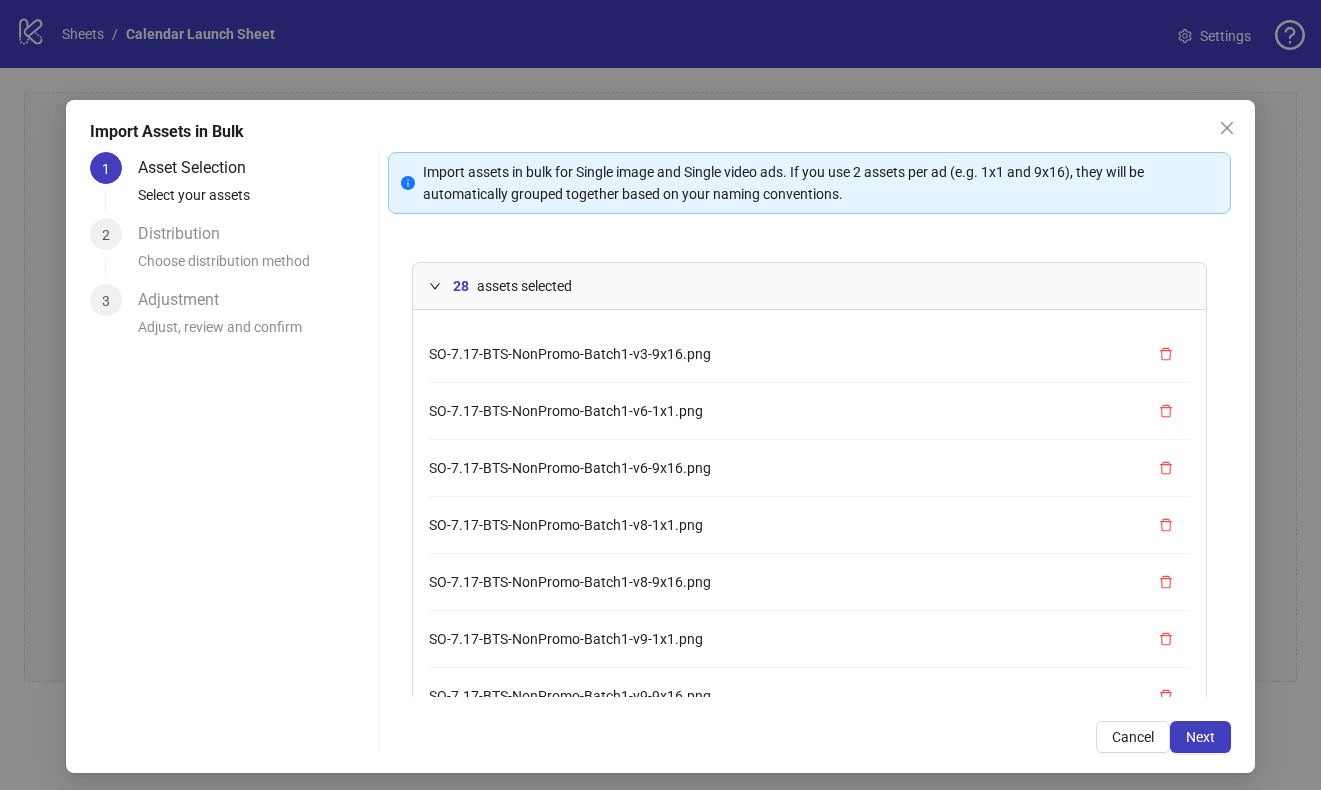 scroll, scrollTop: 286, scrollLeft: 0, axis: vertical 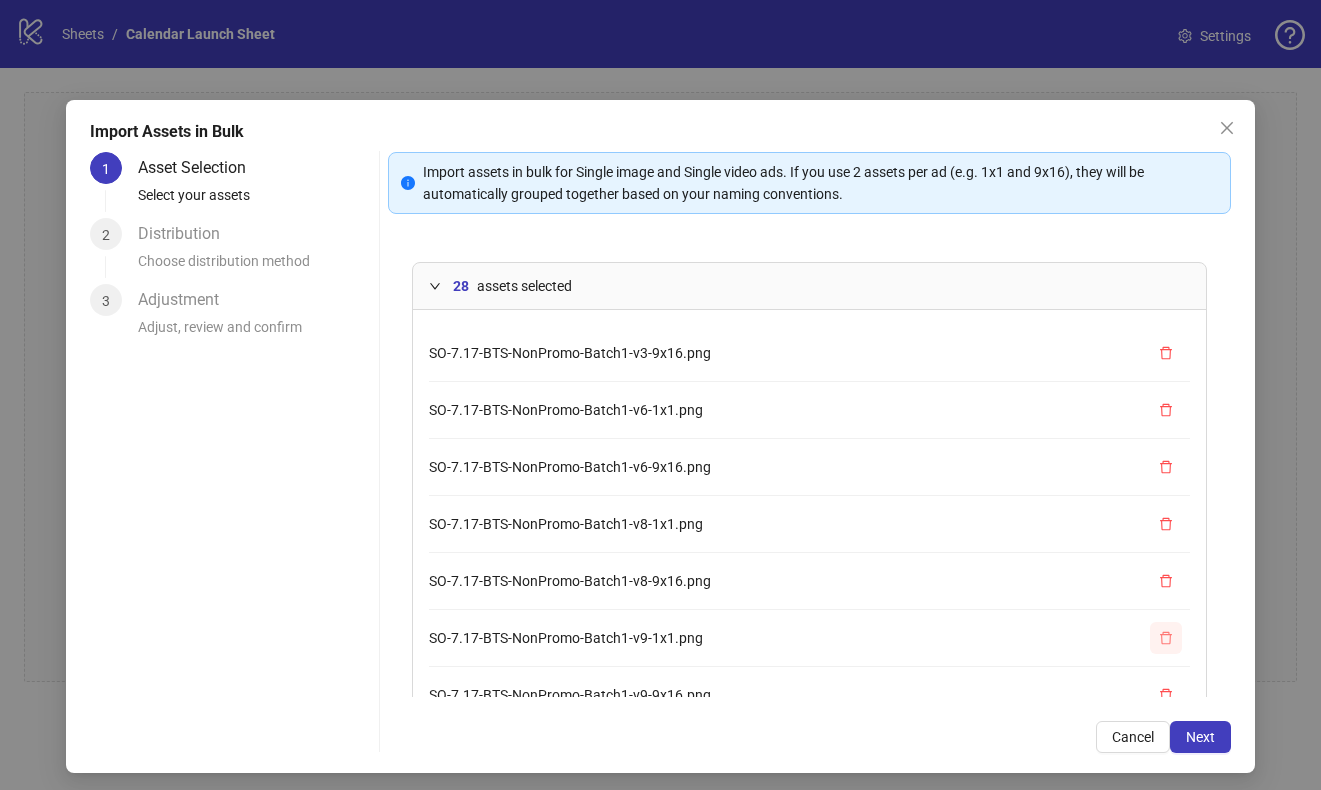 click at bounding box center [1166, 638] 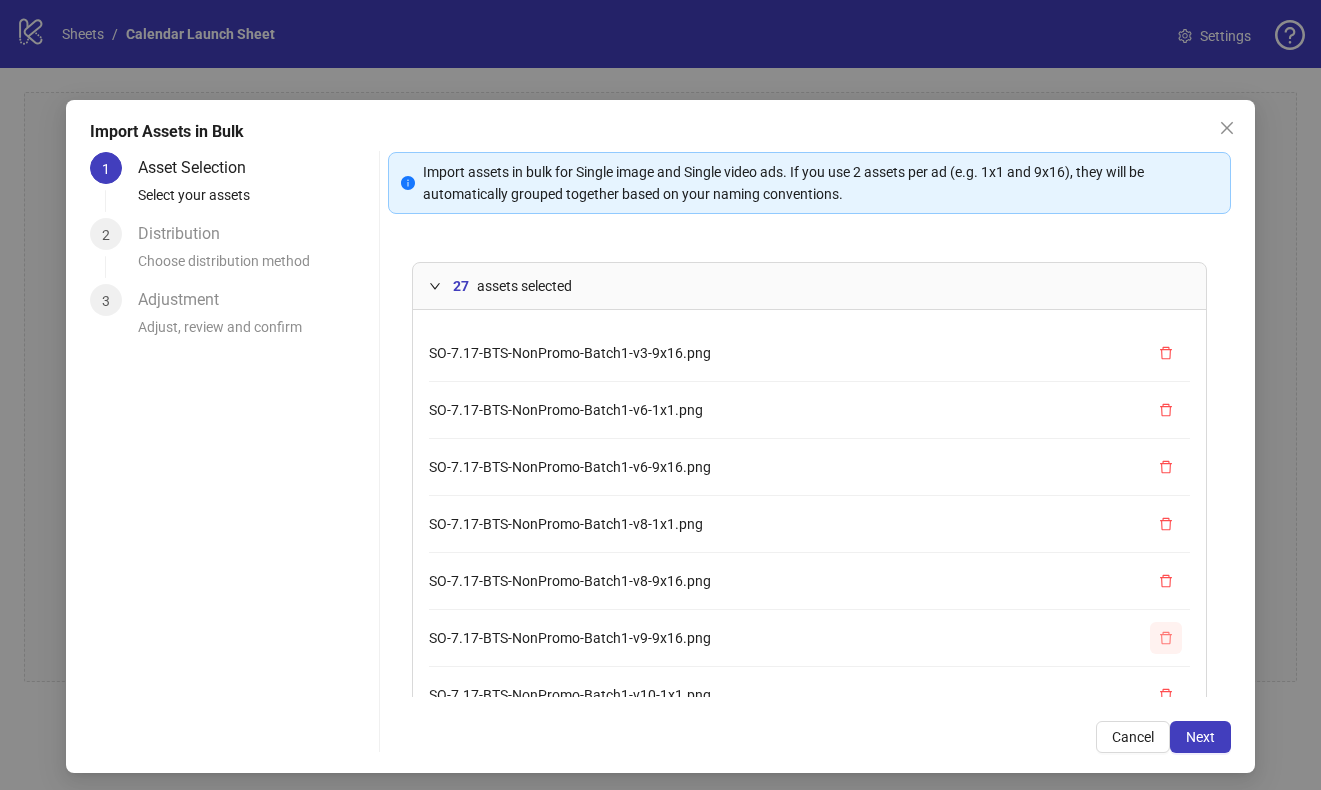 click at bounding box center (1166, 638) 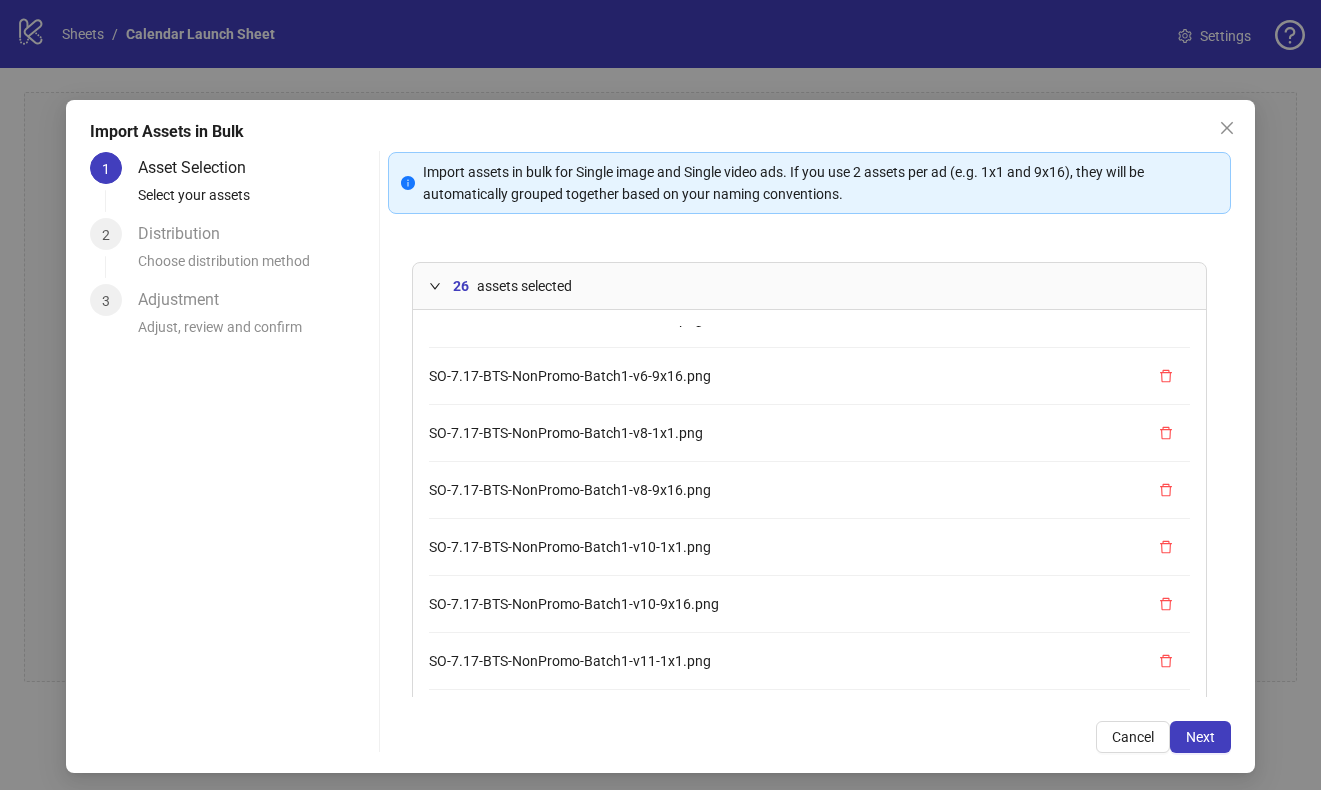 scroll, scrollTop: 473, scrollLeft: 0, axis: vertical 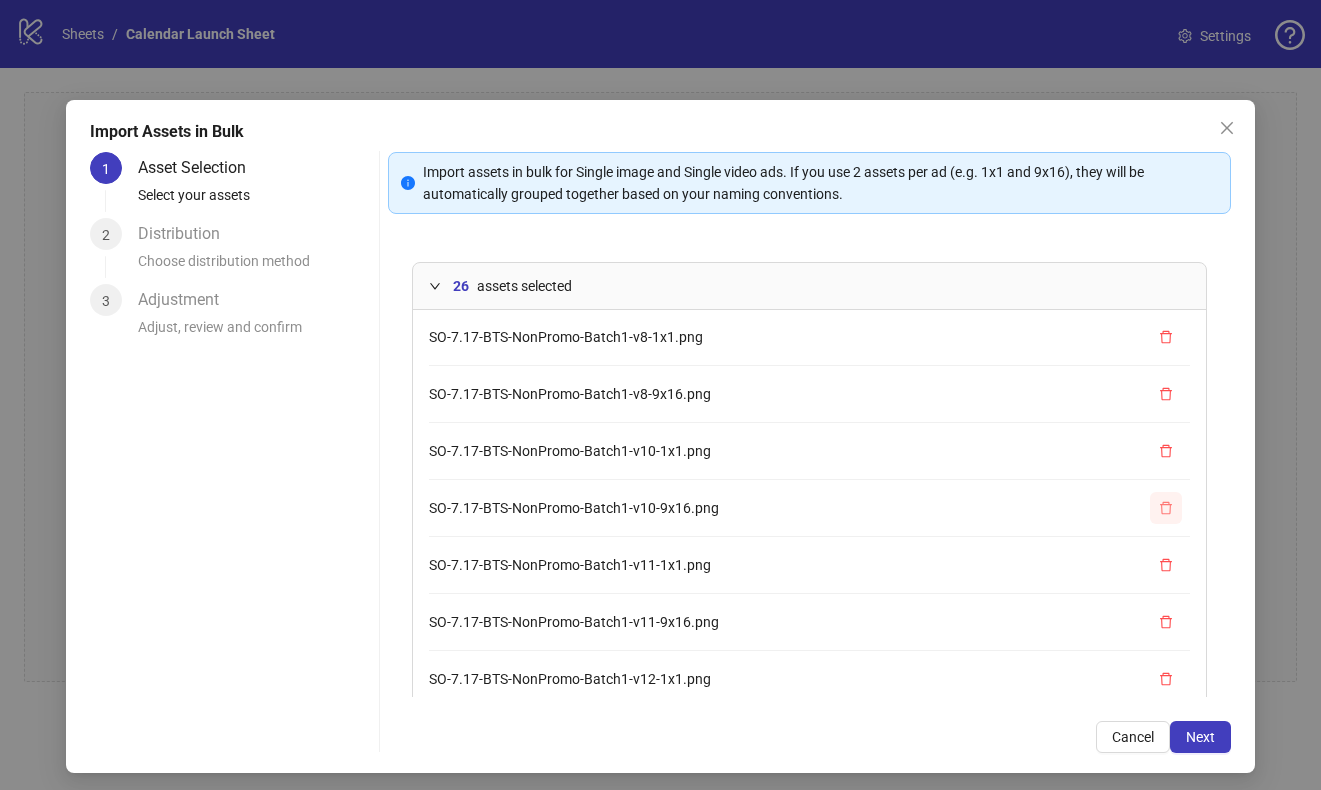 click 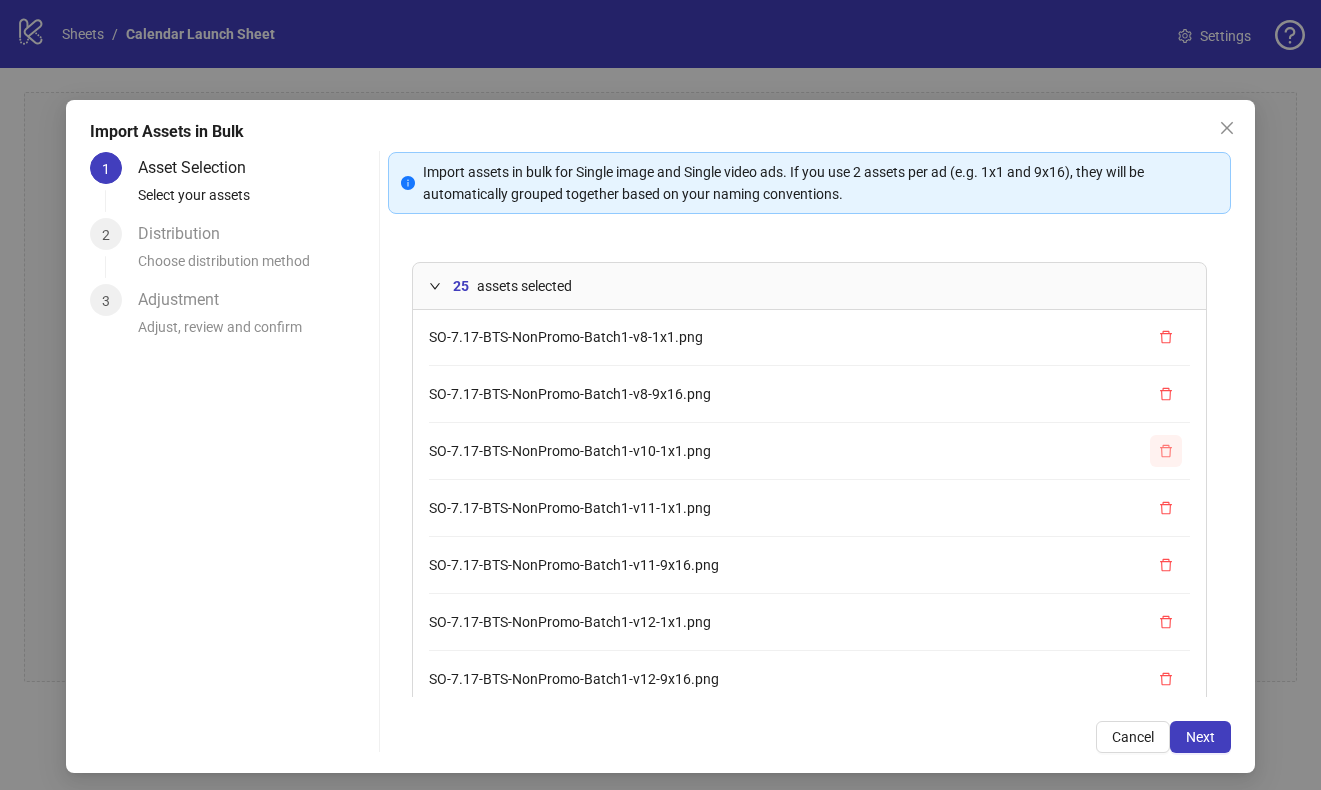 click at bounding box center (1166, 451) 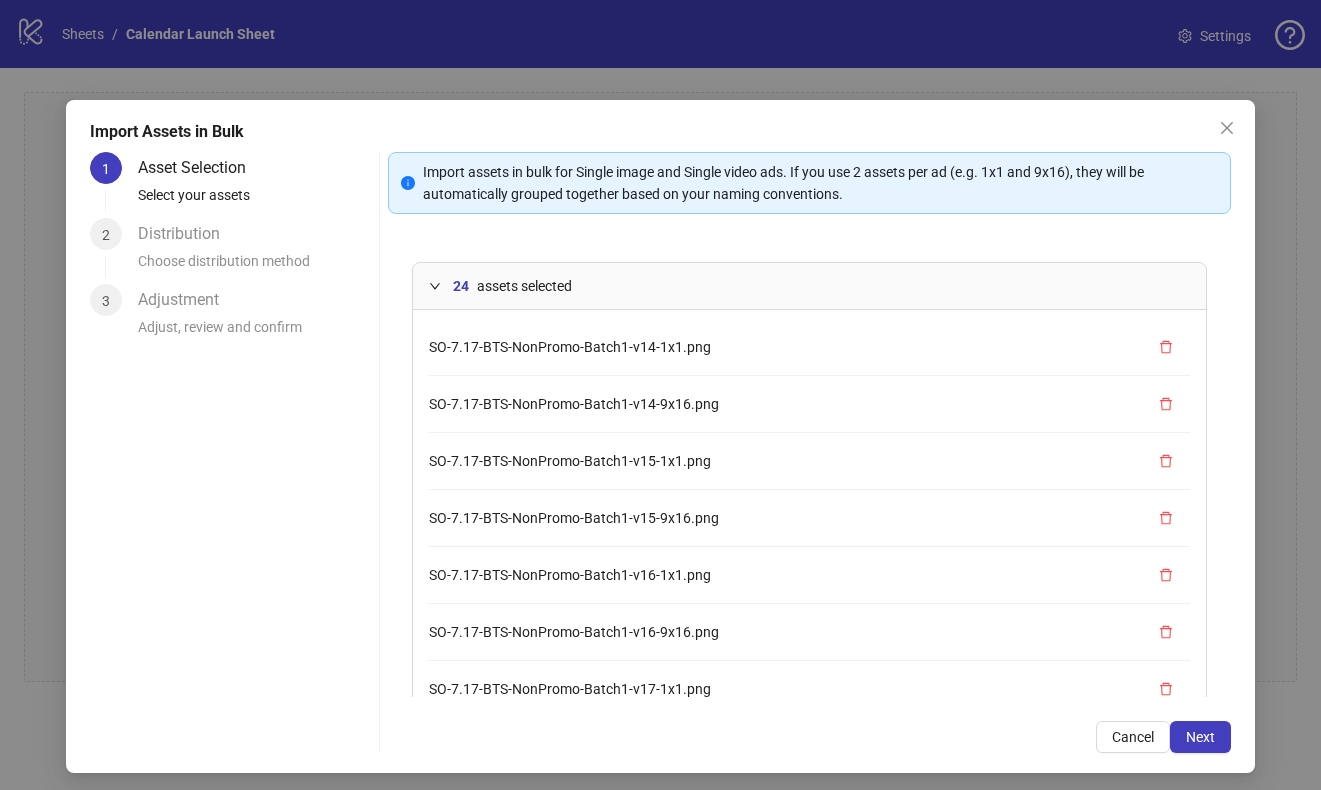 scroll, scrollTop: 967, scrollLeft: 0, axis: vertical 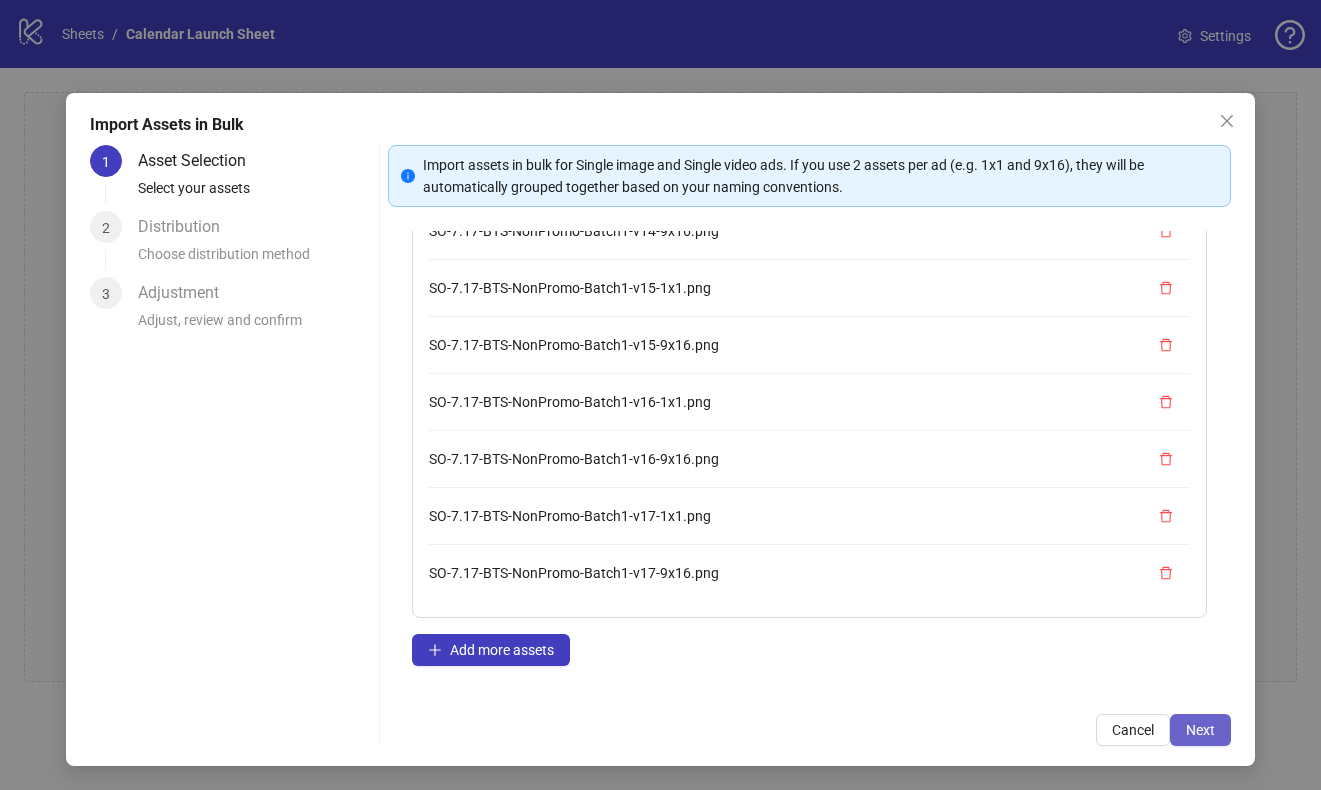 click on "Next" at bounding box center [1200, 730] 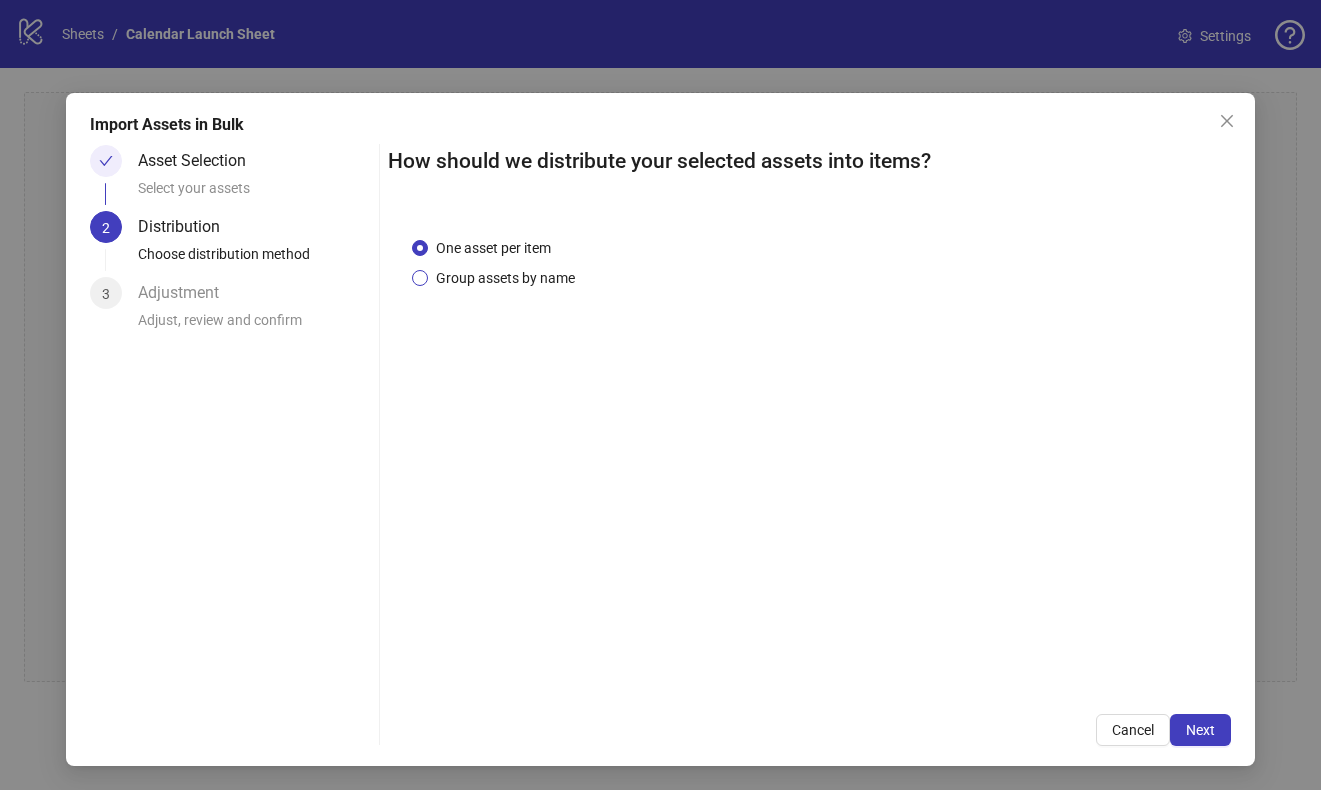 click on "Group assets by name" at bounding box center (505, 278) 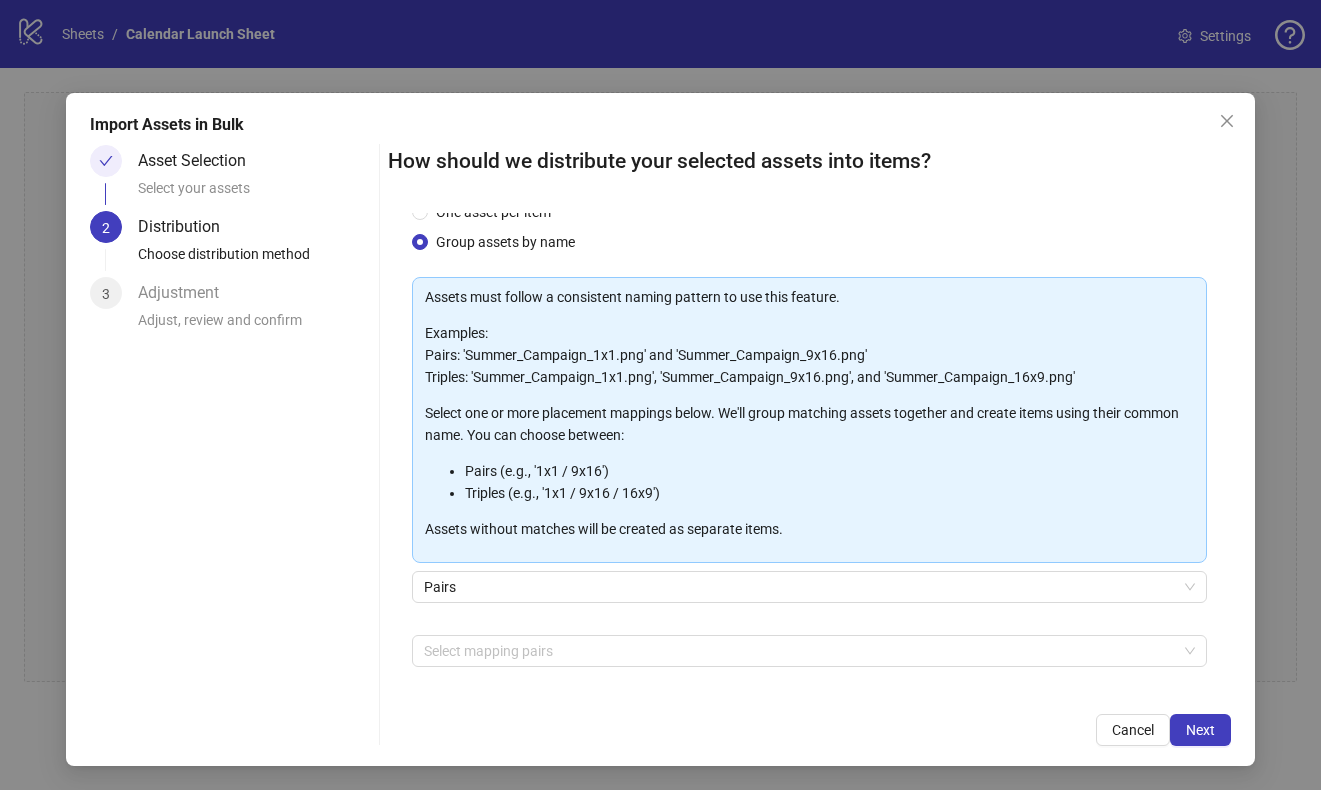 scroll, scrollTop: 71, scrollLeft: 0, axis: vertical 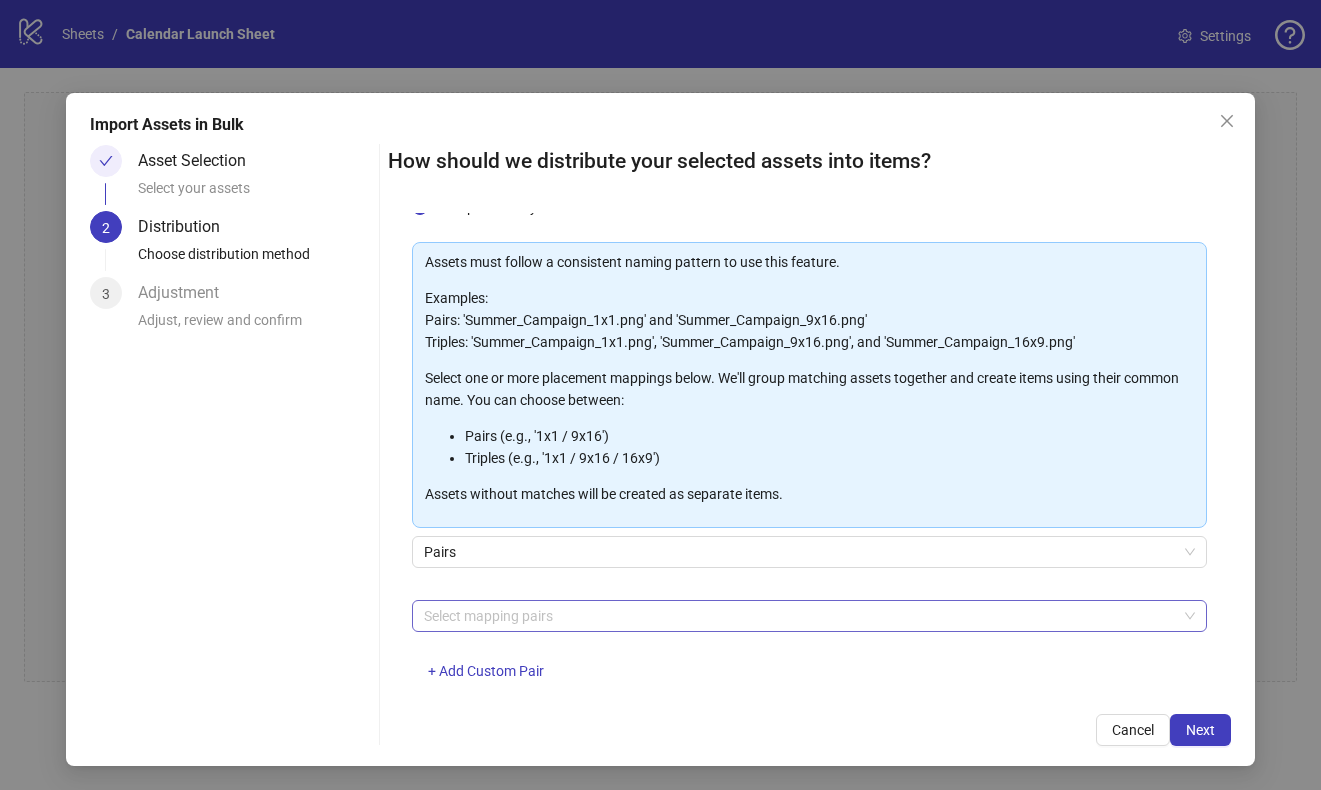 click at bounding box center [799, 616] 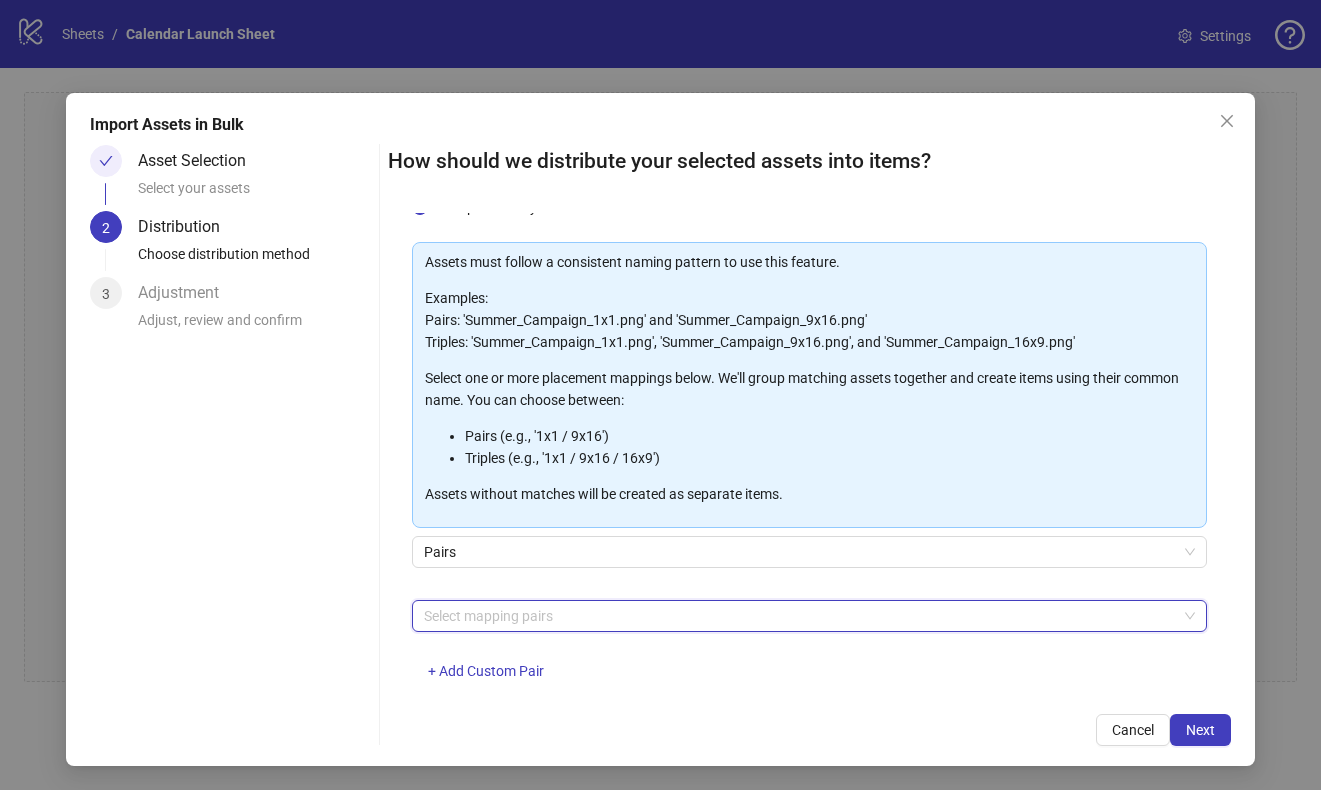 click on "Assets must follow a consistent naming pattern to use this feature. Examples: Pairs: 'Summer_Campaign_1x1.png' and 'Summer_Campaign_9x16.png' Triples: 'Summer_Campaign_1x1.png', 'Summer_Campaign_9x16.png', and 'Summer_Campaign_16x9.png' Select one or more placement mappings below. We'll group matching assets together and create items using their common name. You can choose between: Pairs (e.g., '1x1 / 9x16') Triples (e.g., '1x1 / 9x16 / 16x9') Assets without matches will be created as separate items. Pairs   Select mapping pairs + Add Custom Pair" at bounding box center (809, 473) 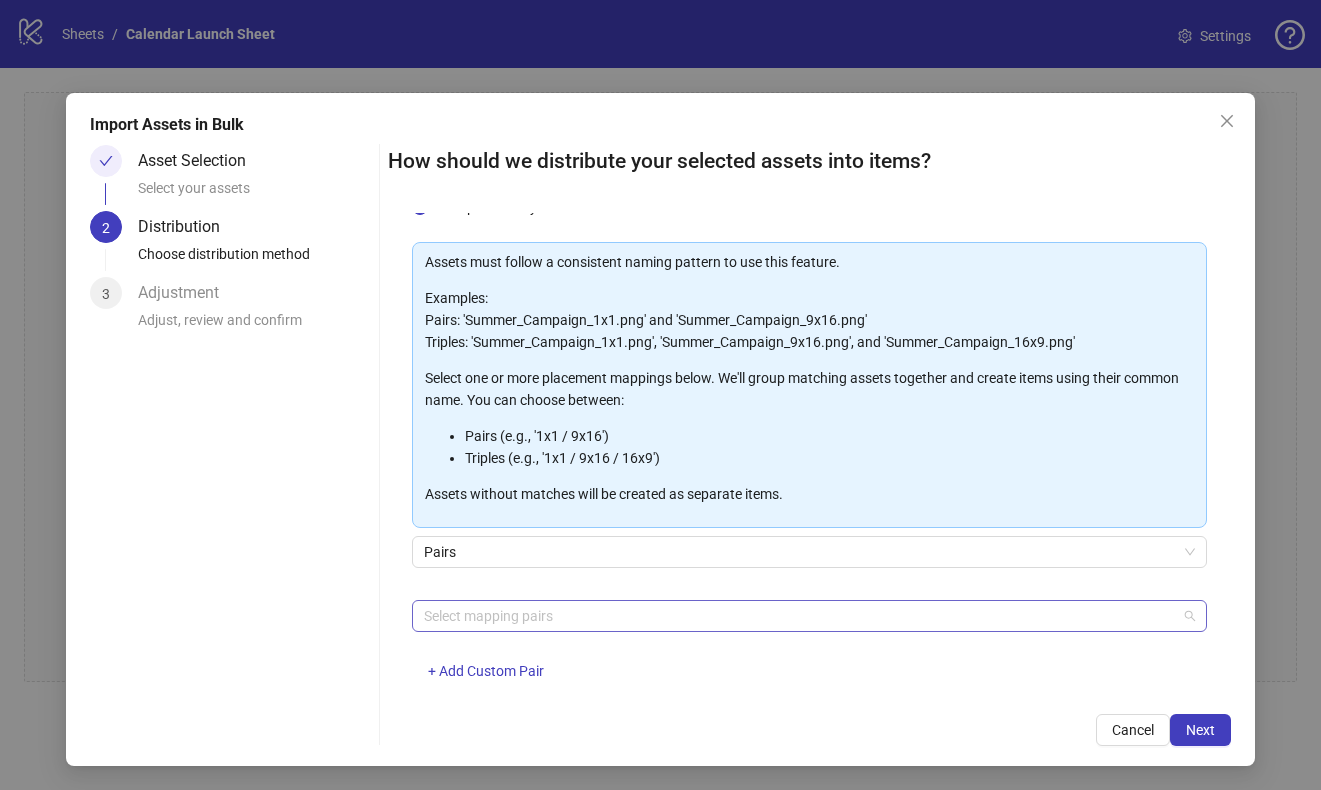 click at bounding box center [799, 616] 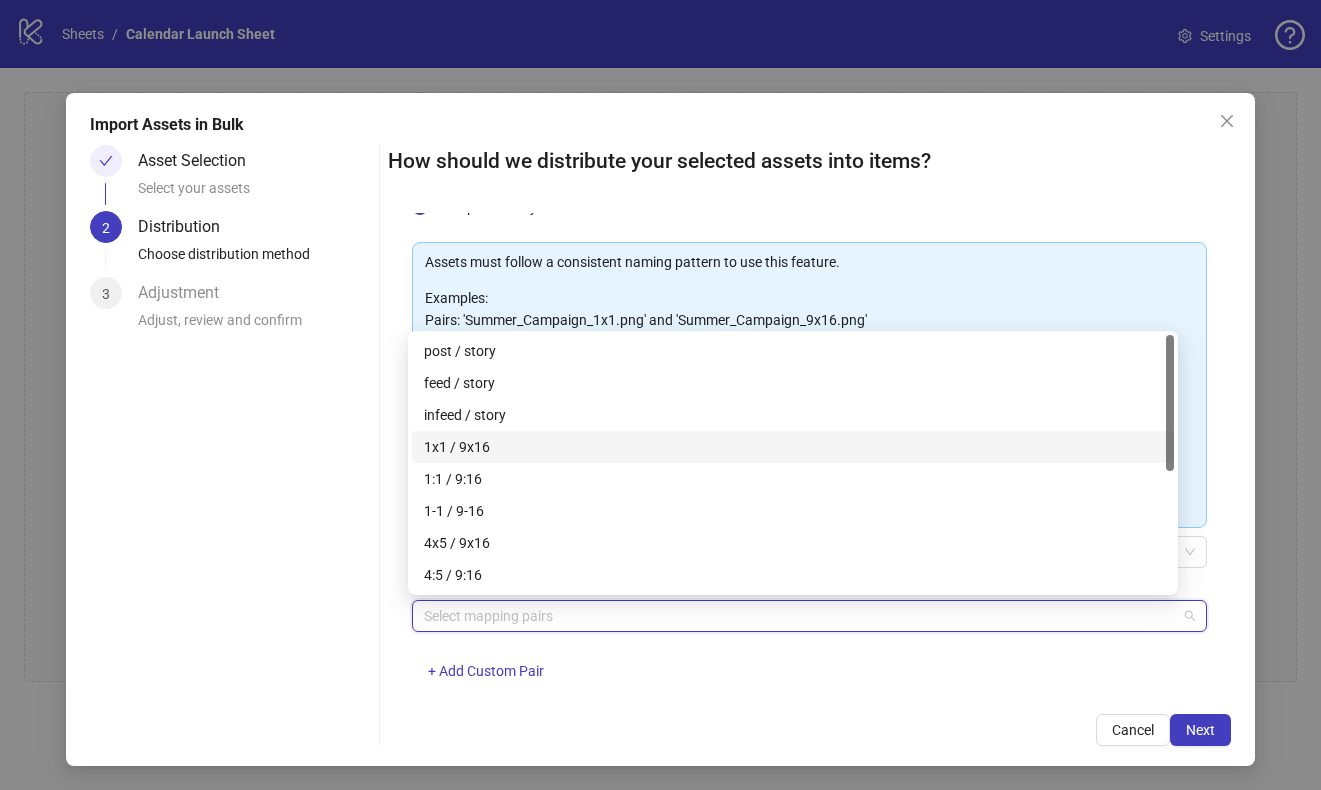 click on "1x1 / 9x16" at bounding box center [793, 447] 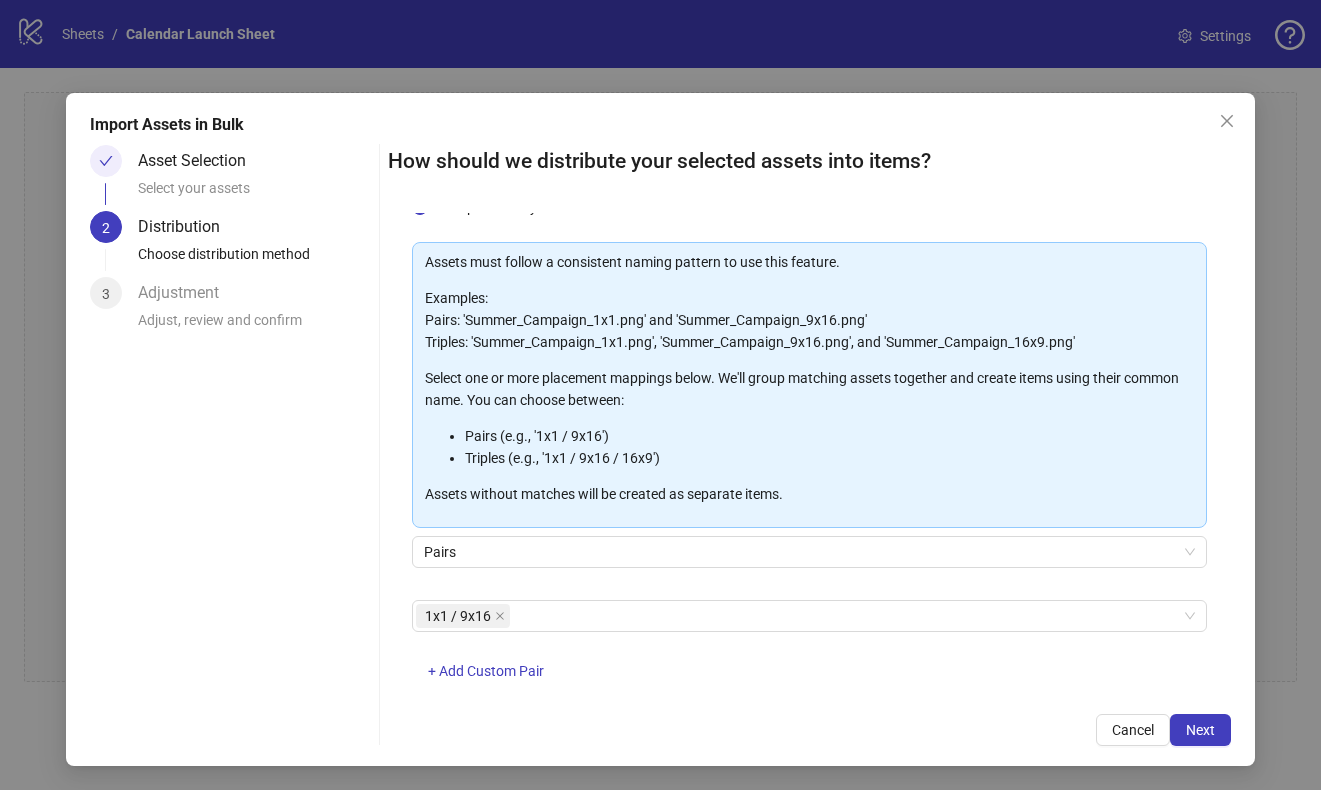 click on "Cancel Next" at bounding box center (809, 730) 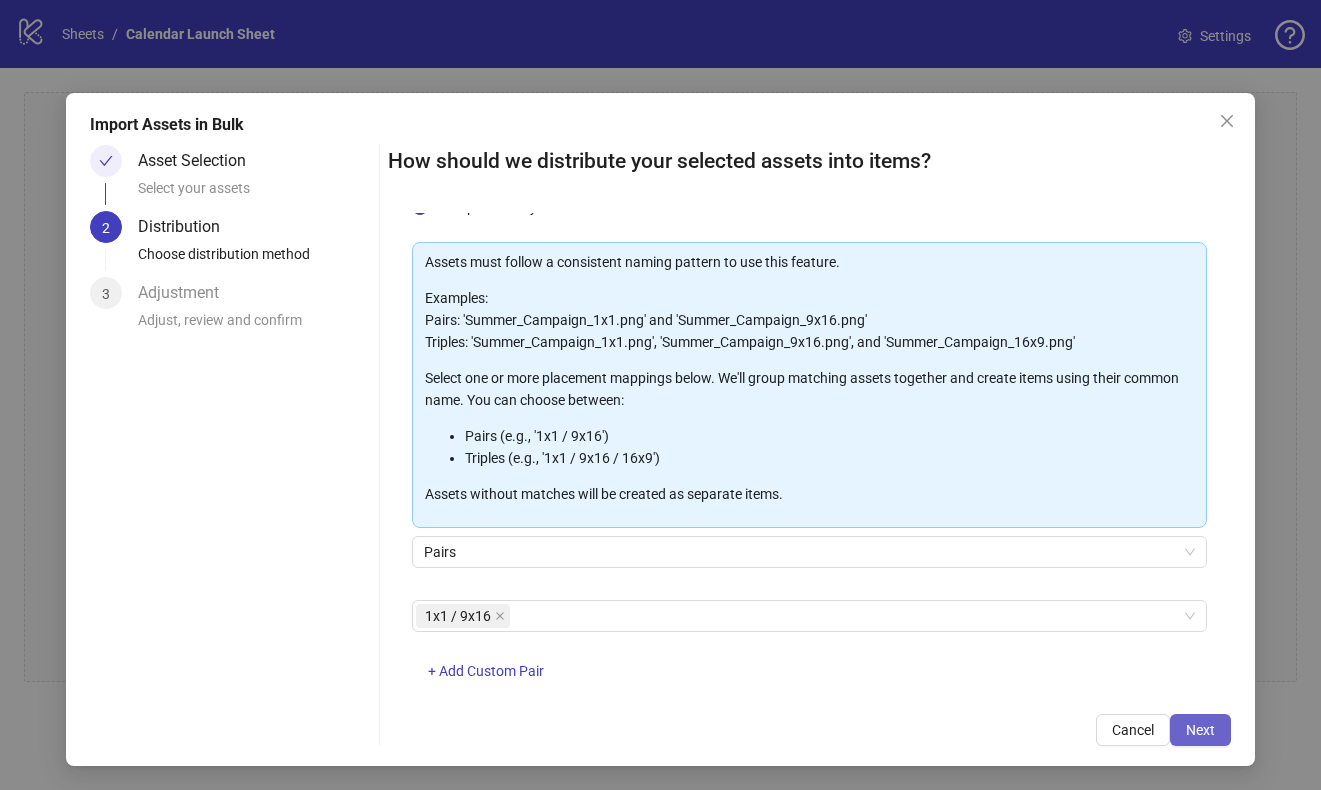 click on "Next" at bounding box center [1200, 730] 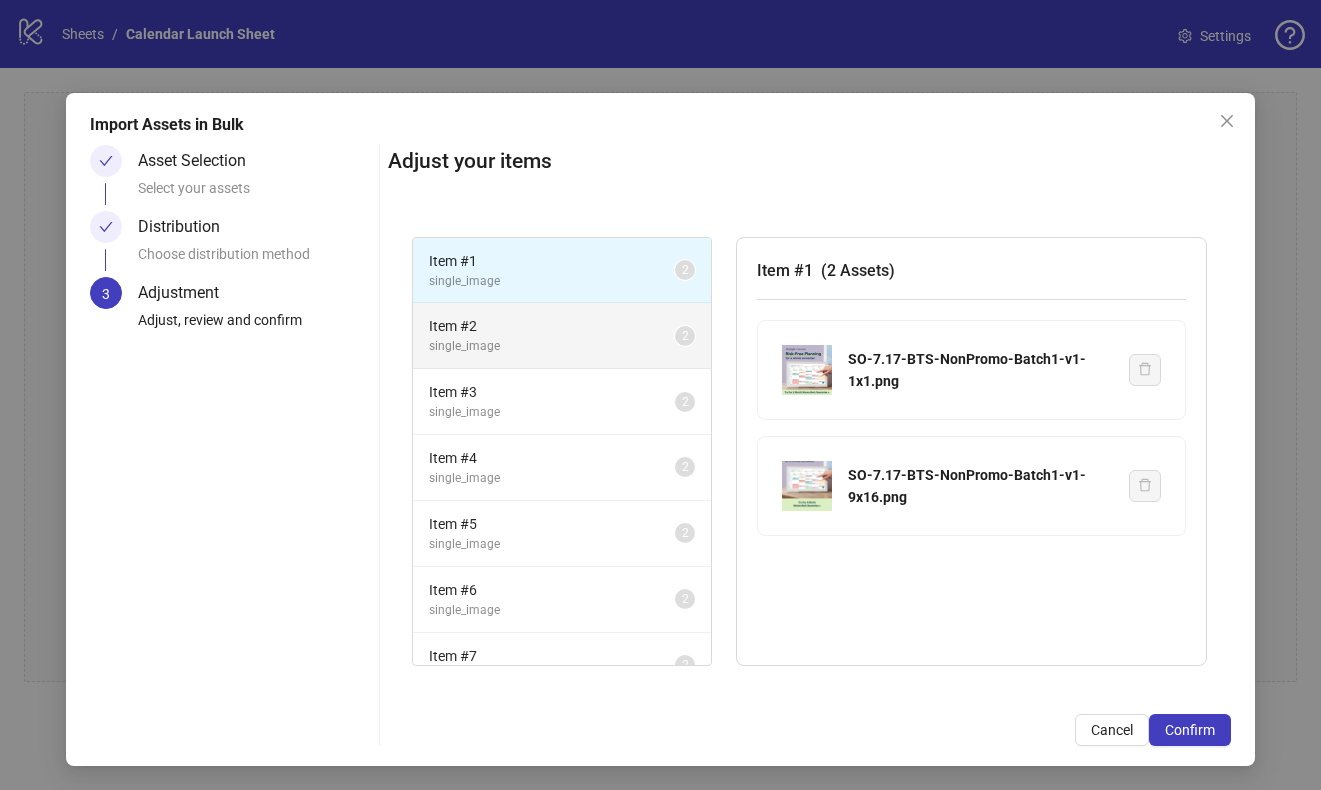 click on "single_image" at bounding box center (552, 346) 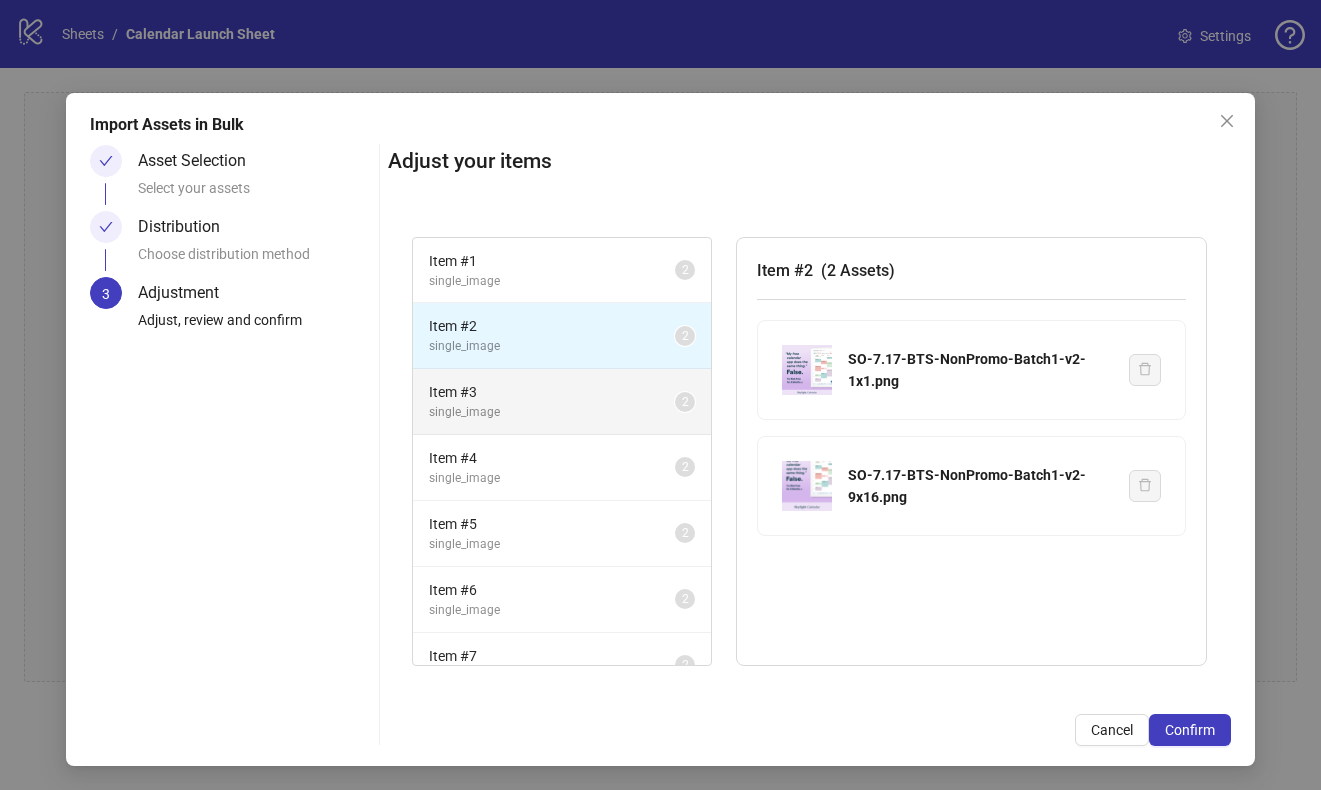 click on "Item # 3" at bounding box center (552, 392) 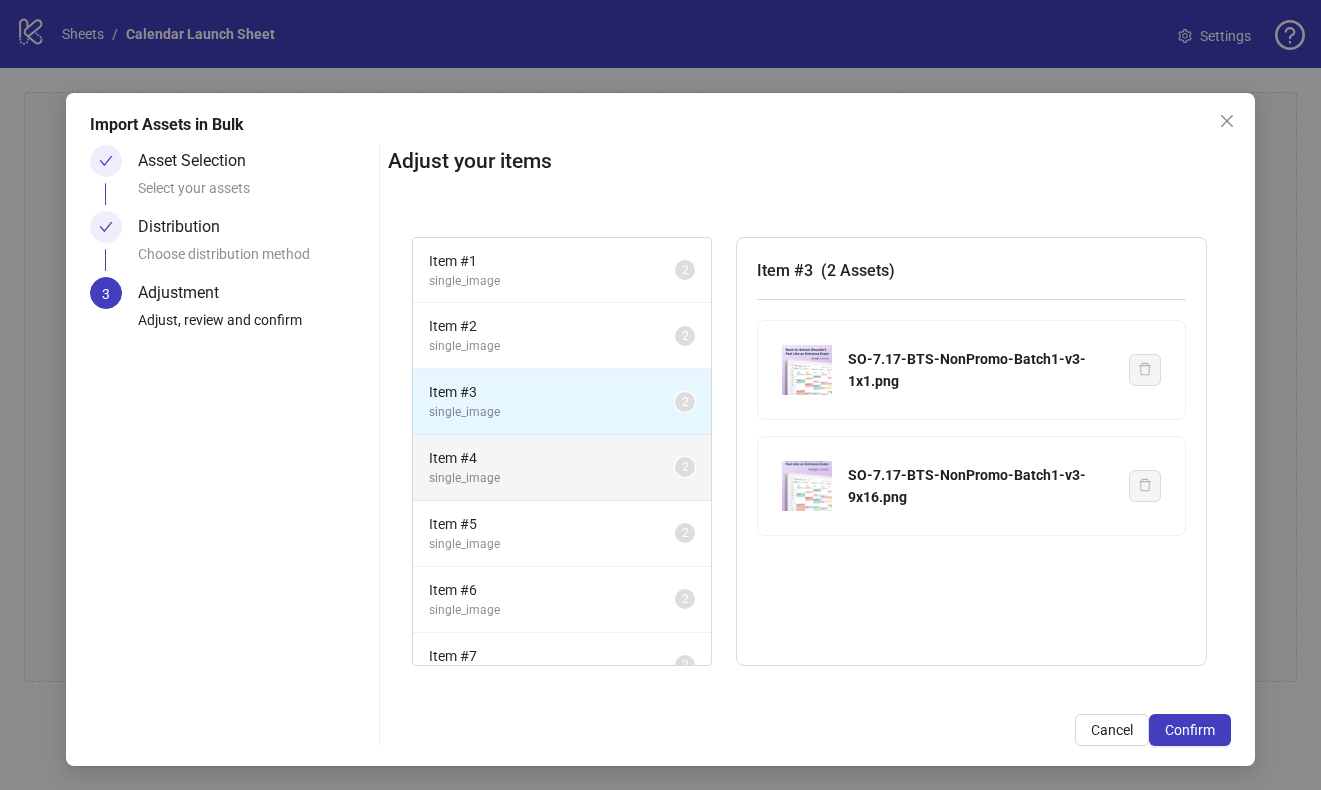 click on "Item # 4" at bounding box center (552, 458) 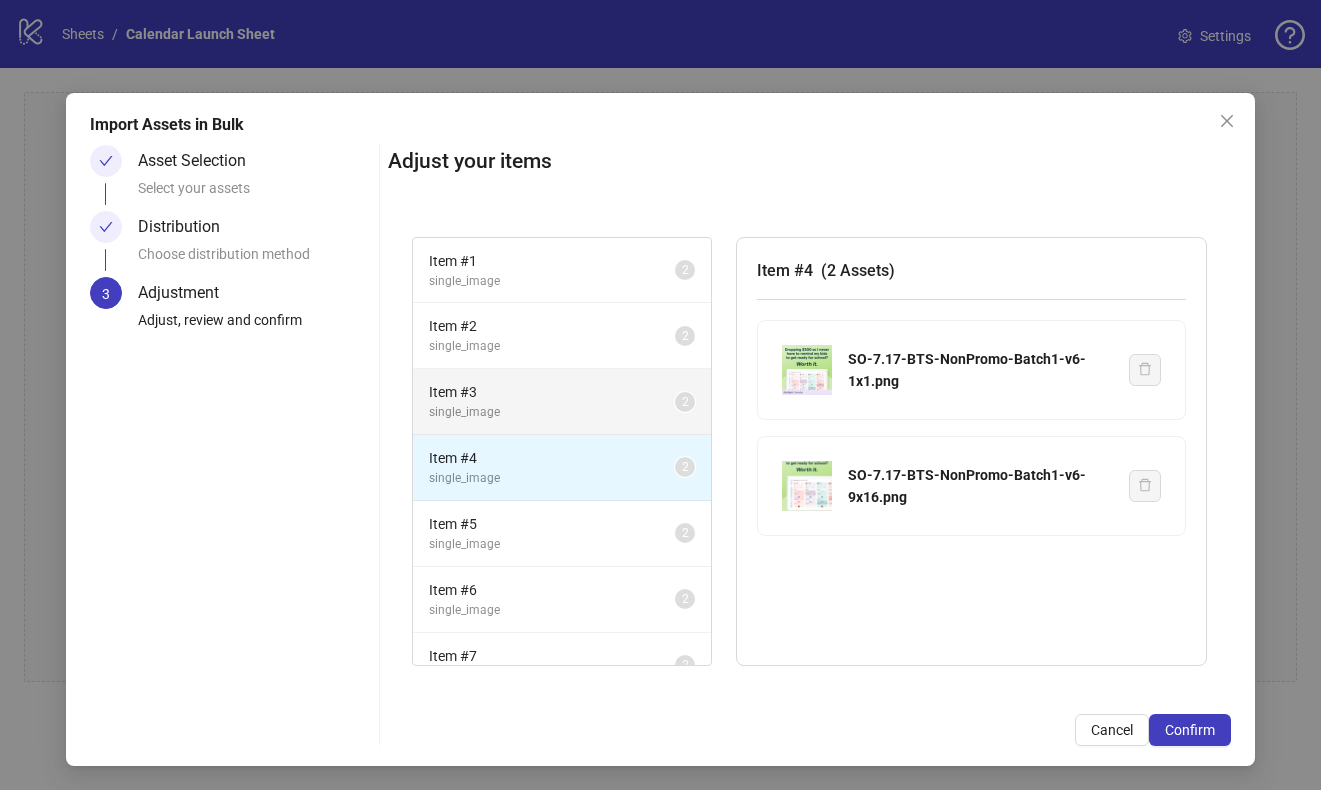 click on "Item # 3" at bounding box center (552, 392) 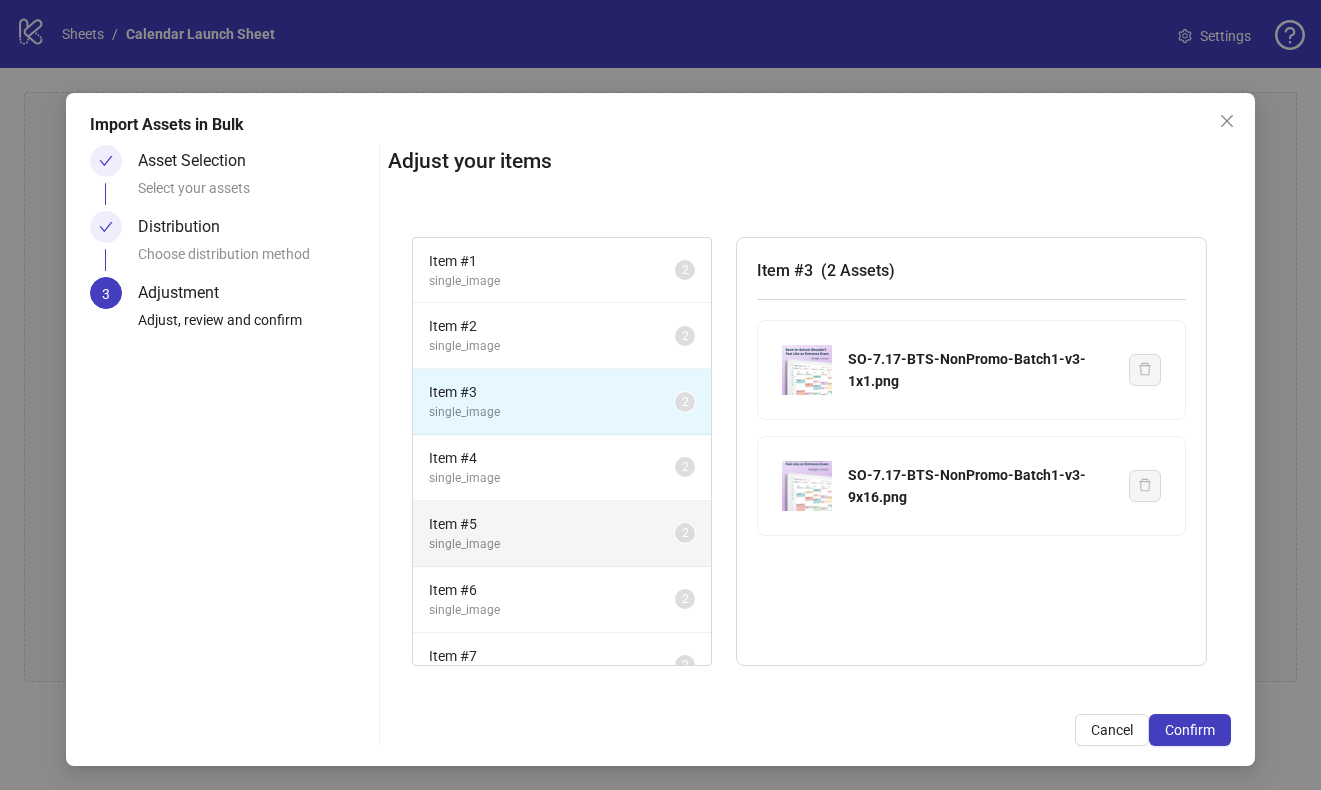 click on "Item # 5" at bounding box center [552, 524] 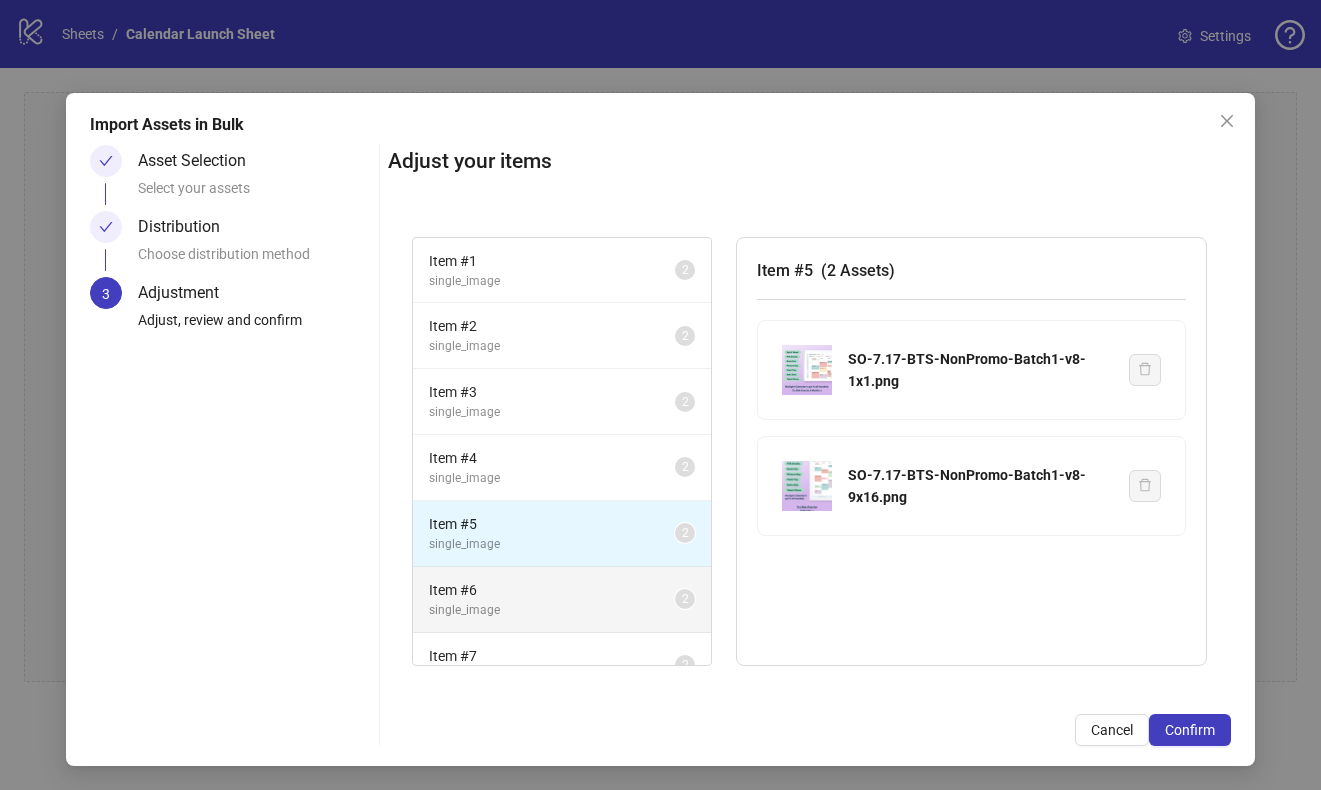 scroll, scrollTop: 176, scrollLeft: 0, axis: vertical 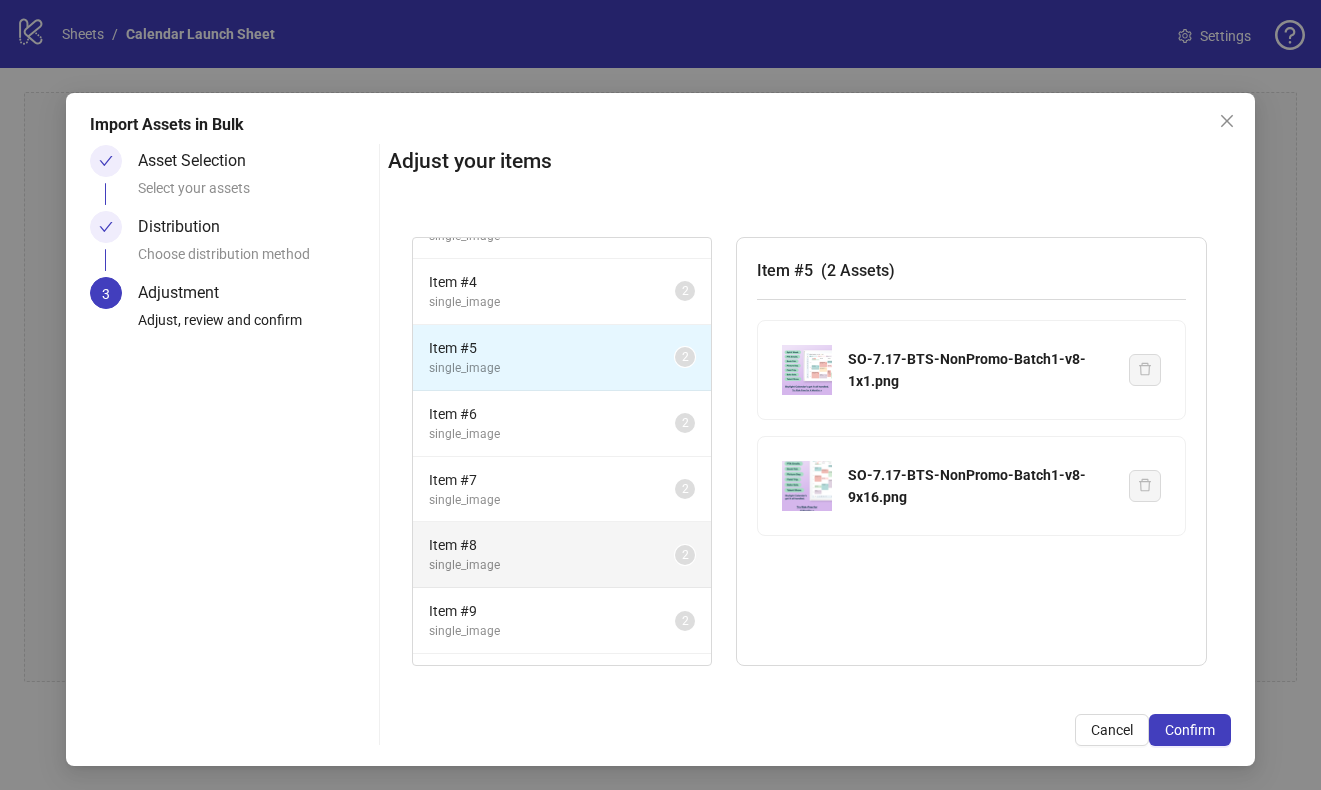 click on "Item # 8" at bounding box center (552, 545) 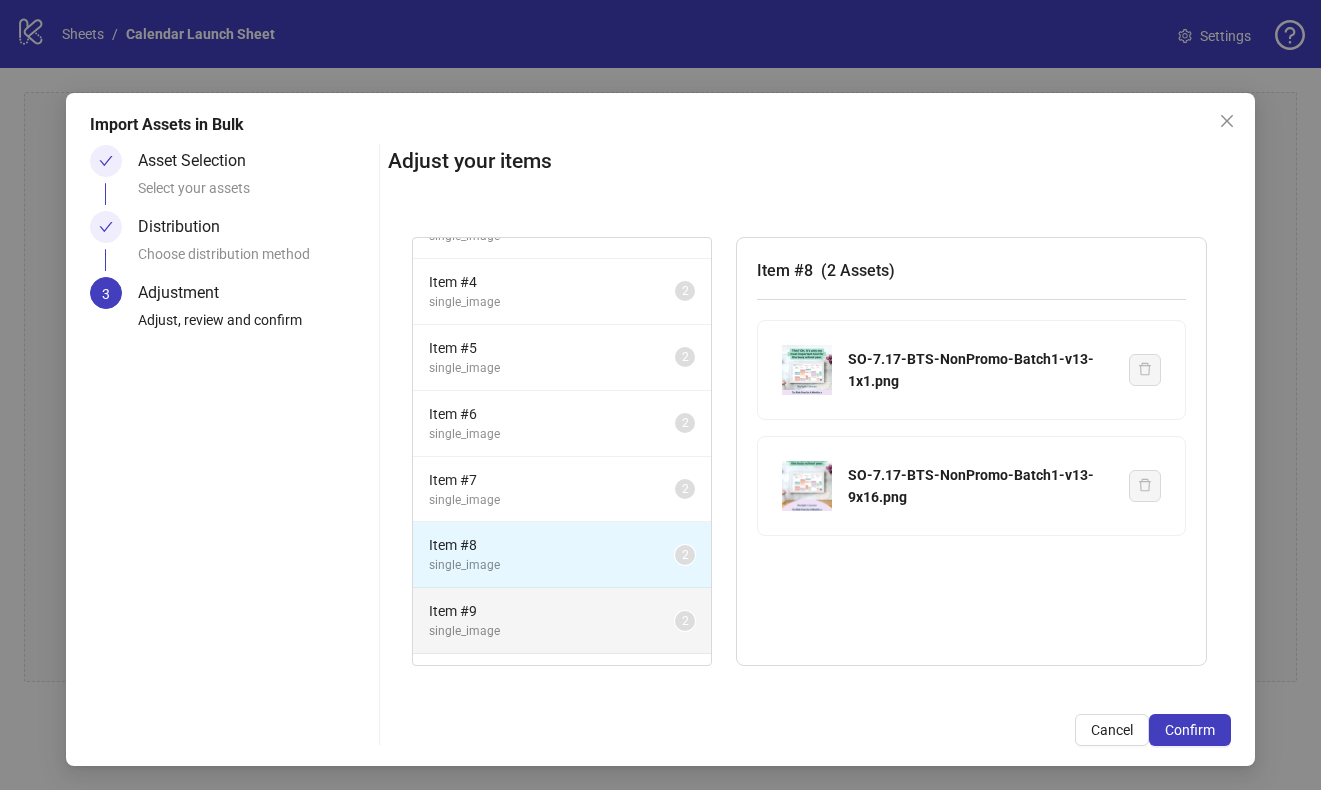 click on "single_image" at bounding box center (552, 631) 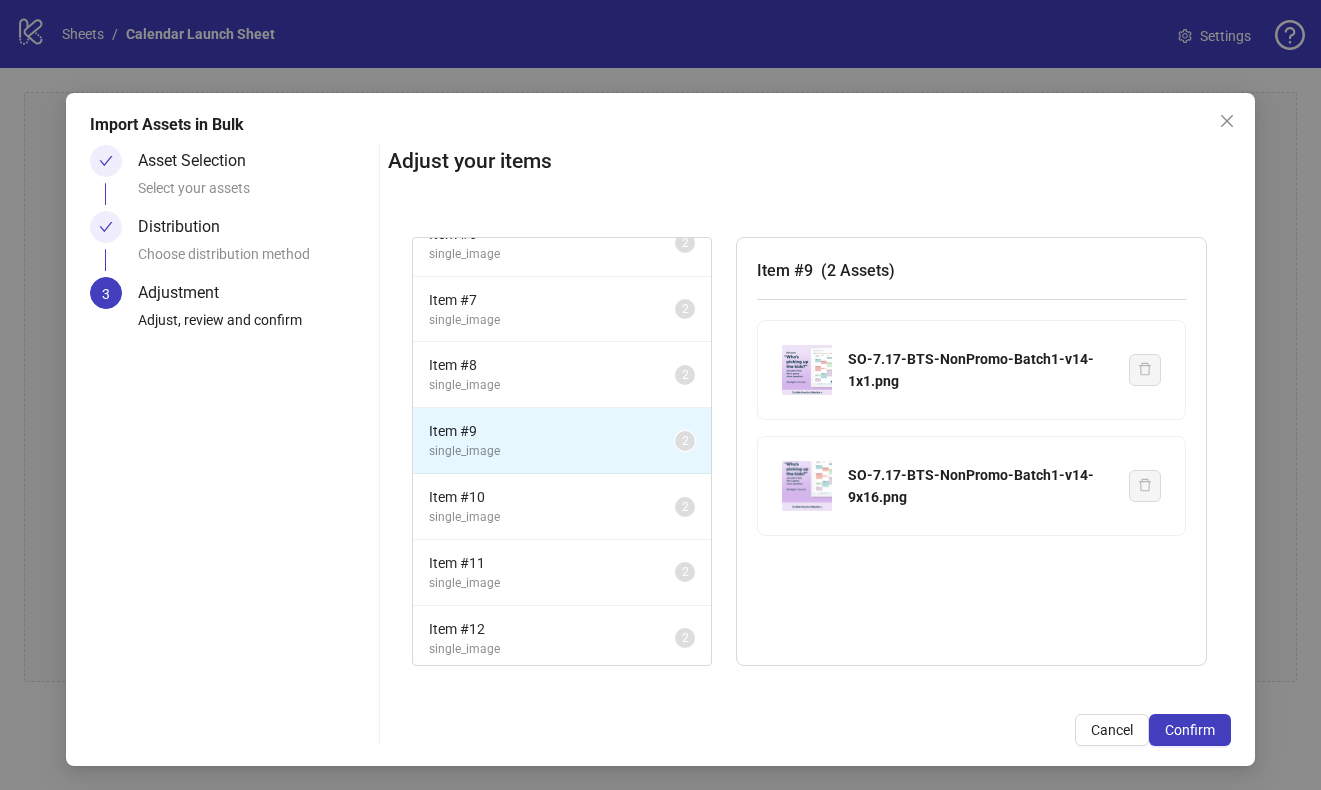 scroll, scrollTop: 361, scrollLeft: 0, axis: vertical 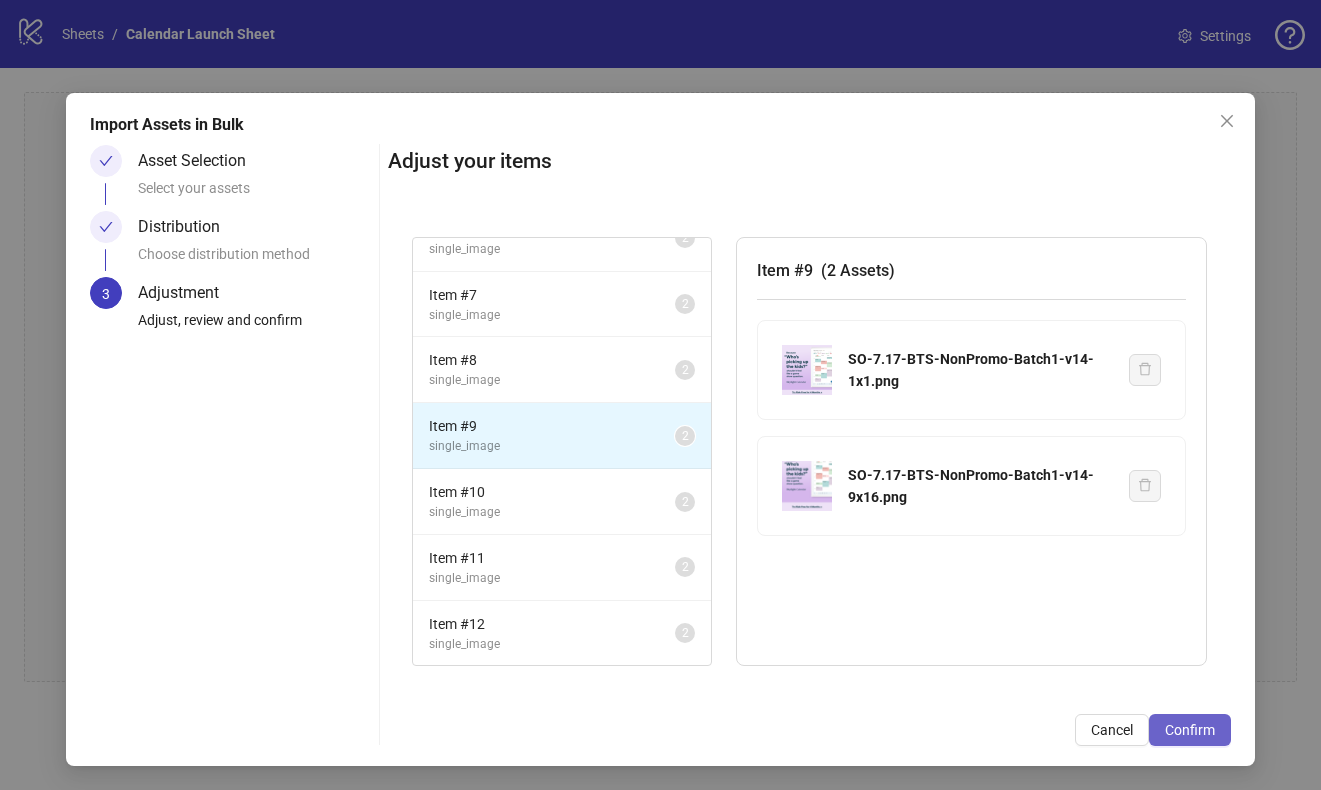 click on "Confirm" at bounding box center [1190, 730] 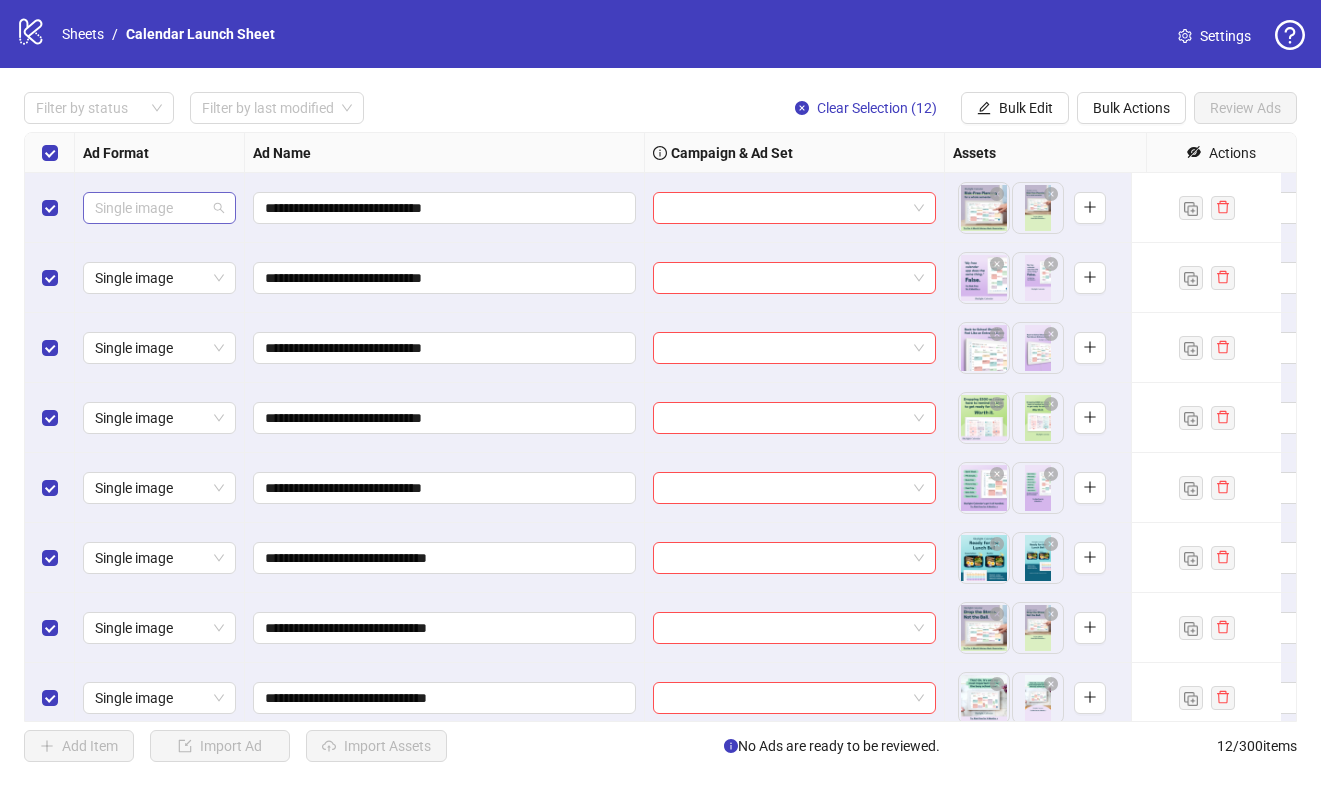 click on "Single image" at bounding box center [159, 208] 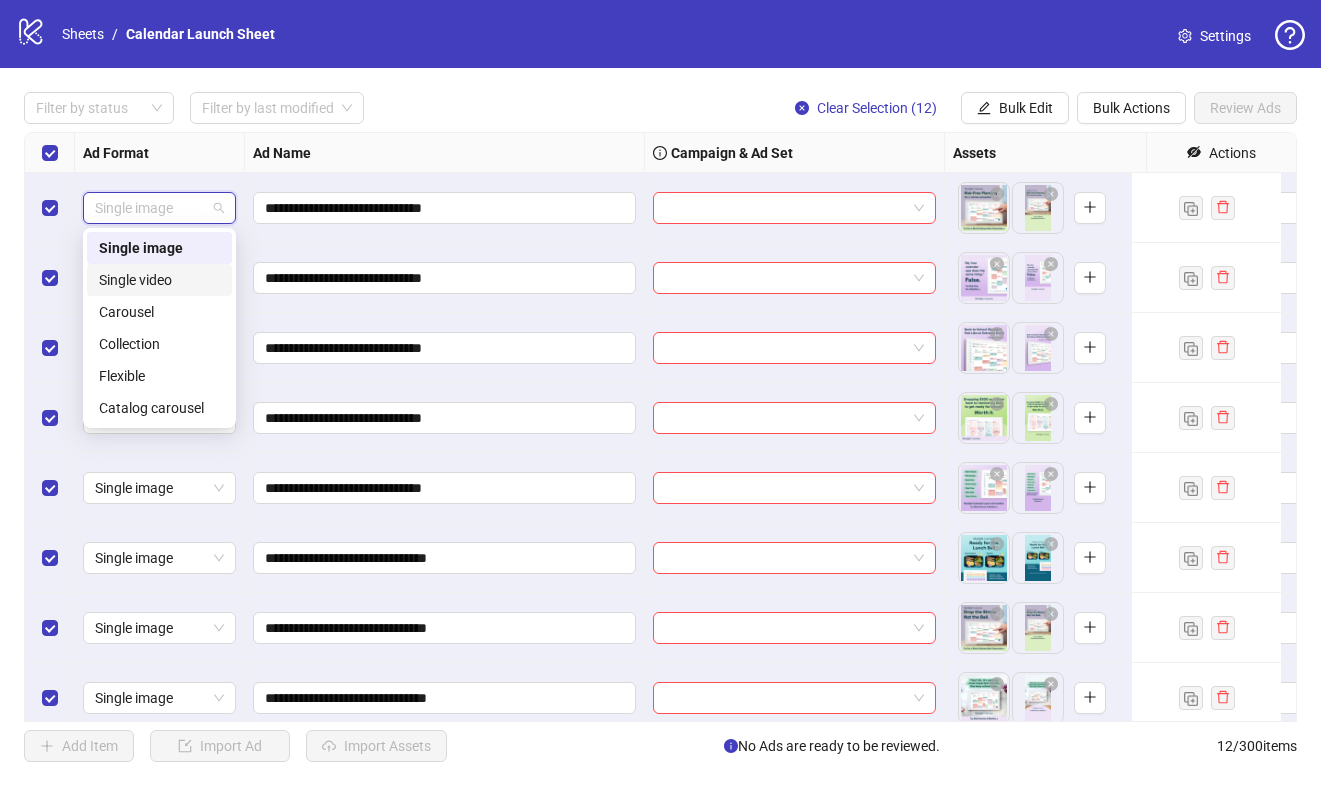 click on "Filter by status Filter by last modified Clear Selection (12) Bulk Edit Bulk Actions Review Ads" at bounding box center [660, 108] 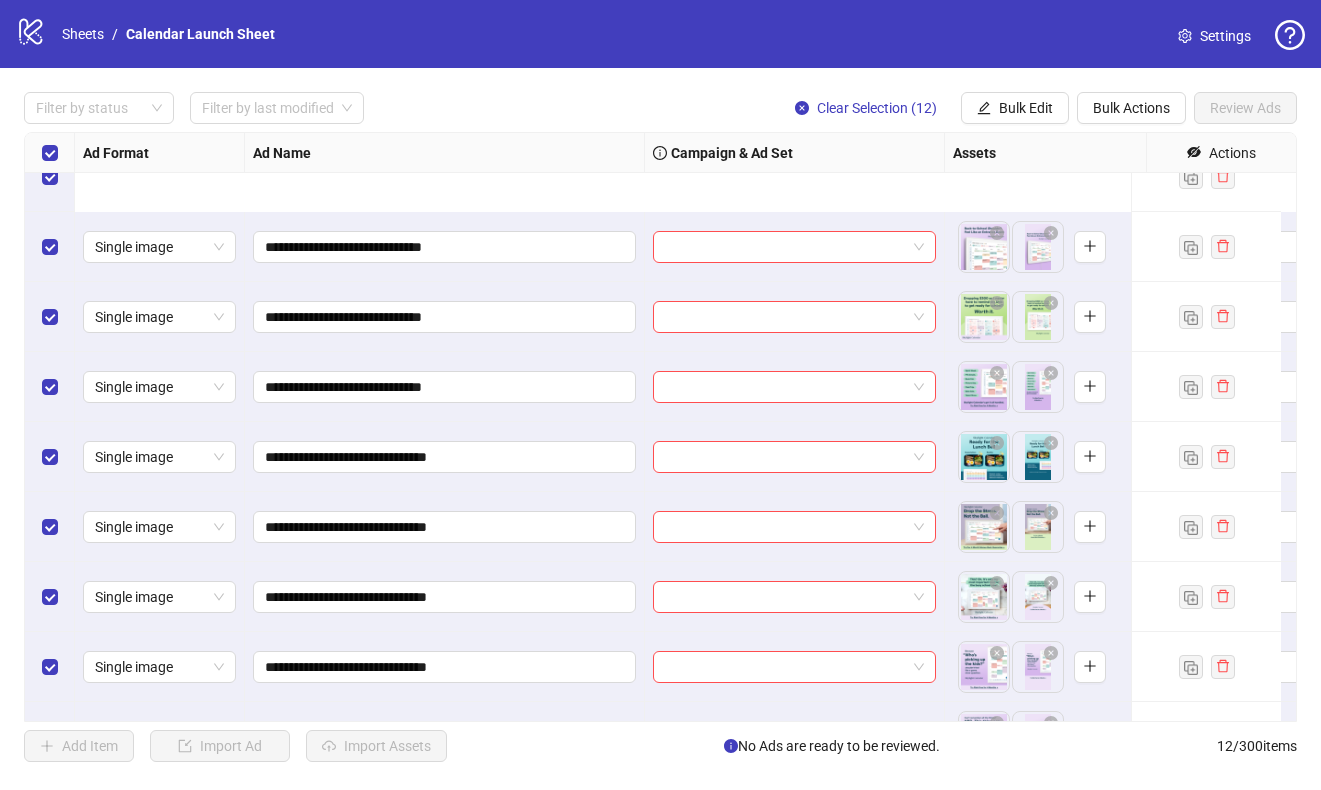 scroll, scrollTop: 0, scrollLeft: 0, axis: both 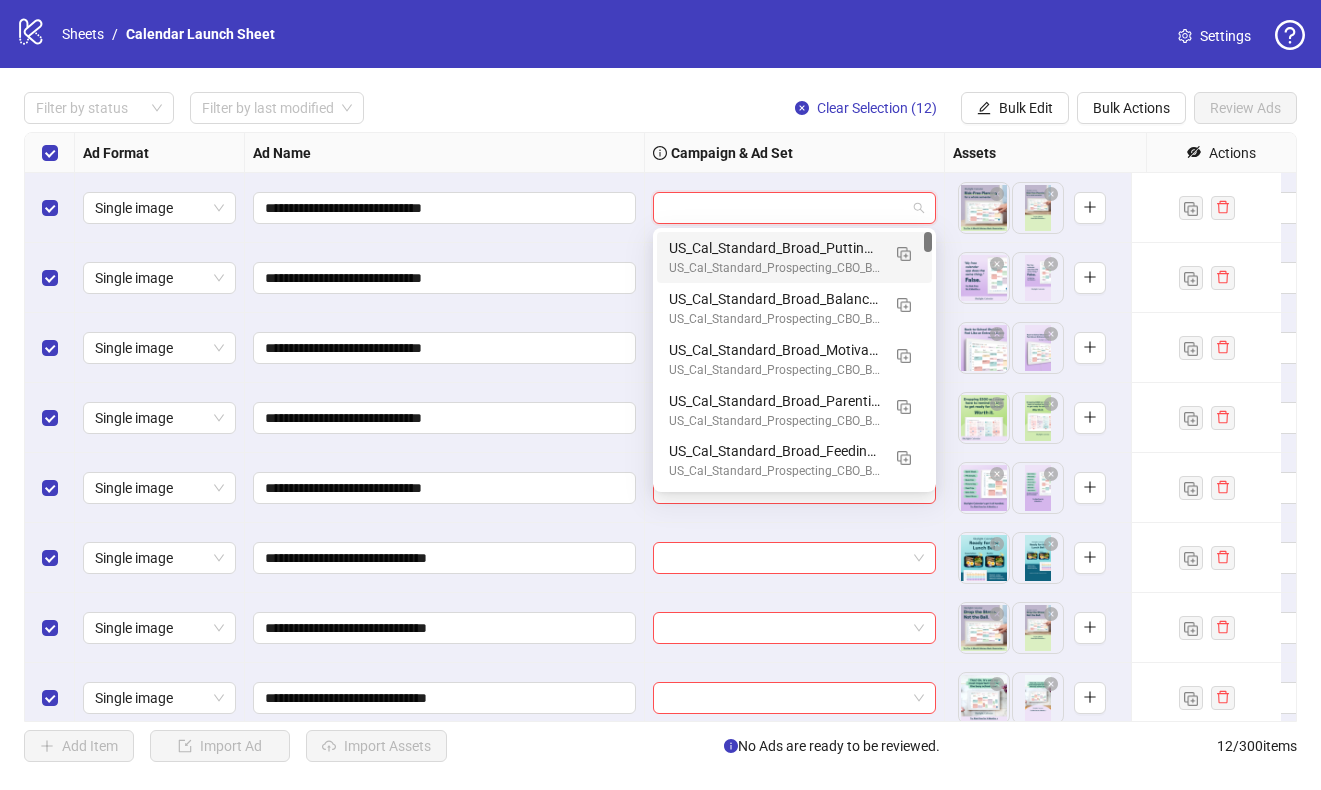 click at bounding box center [785, 208] 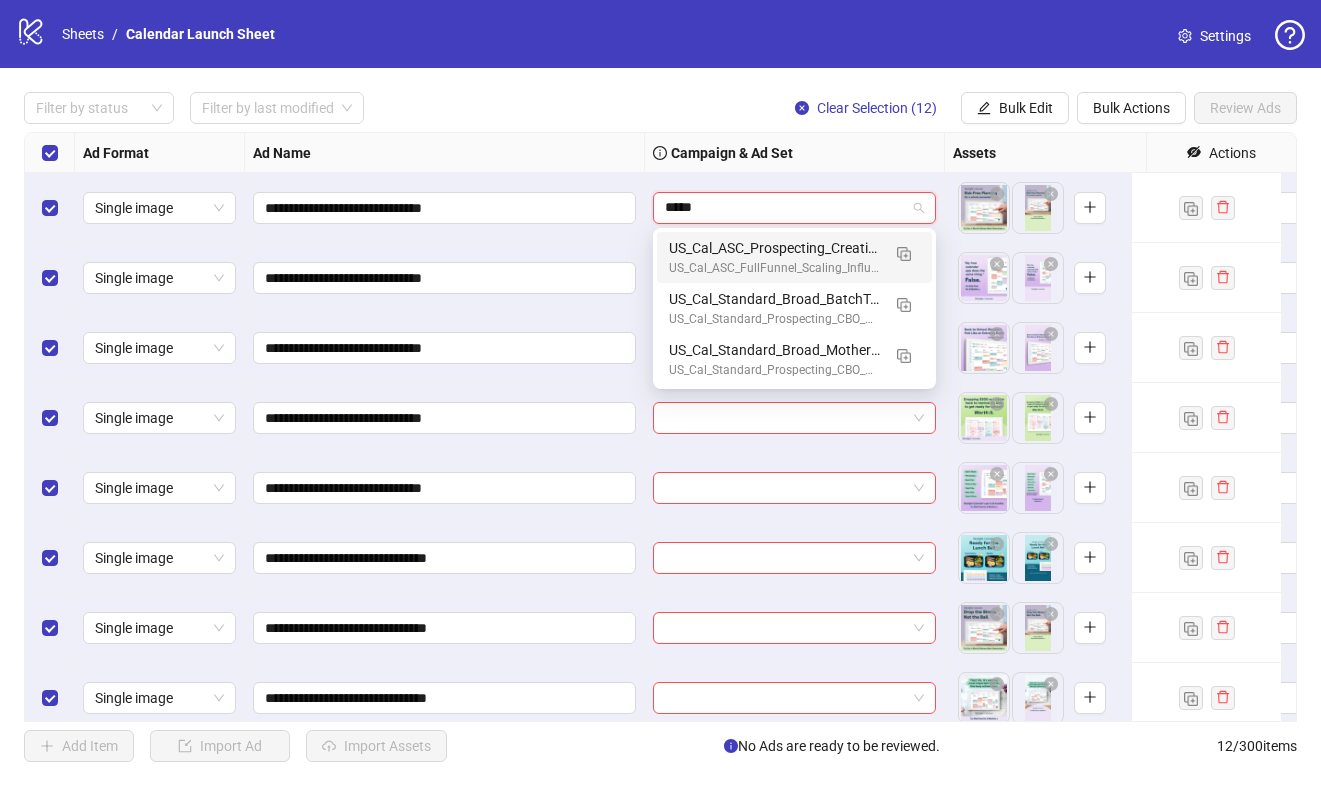 type on "******" 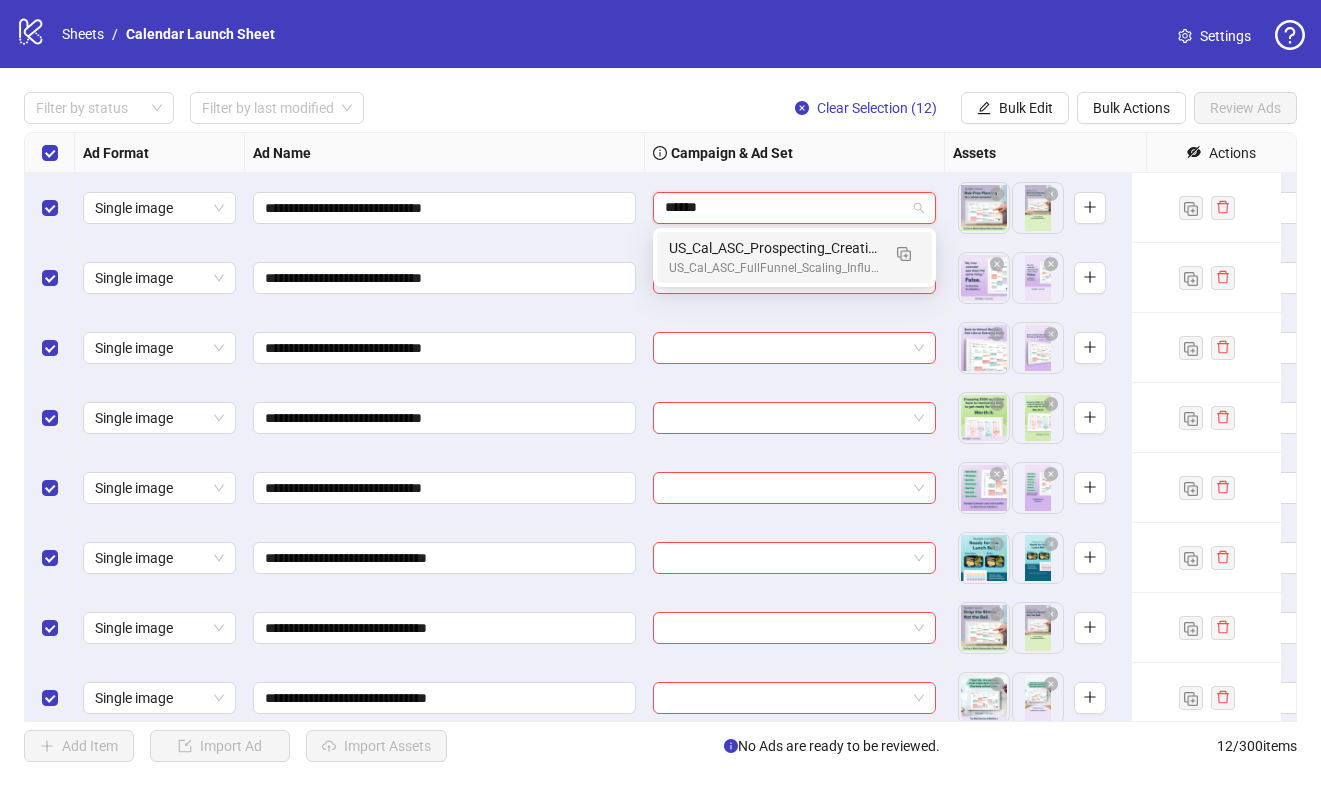 click on "US_Cal_ASC_Prospecting_CreativeTesting_Influencer" at bounding box center [774, 248] 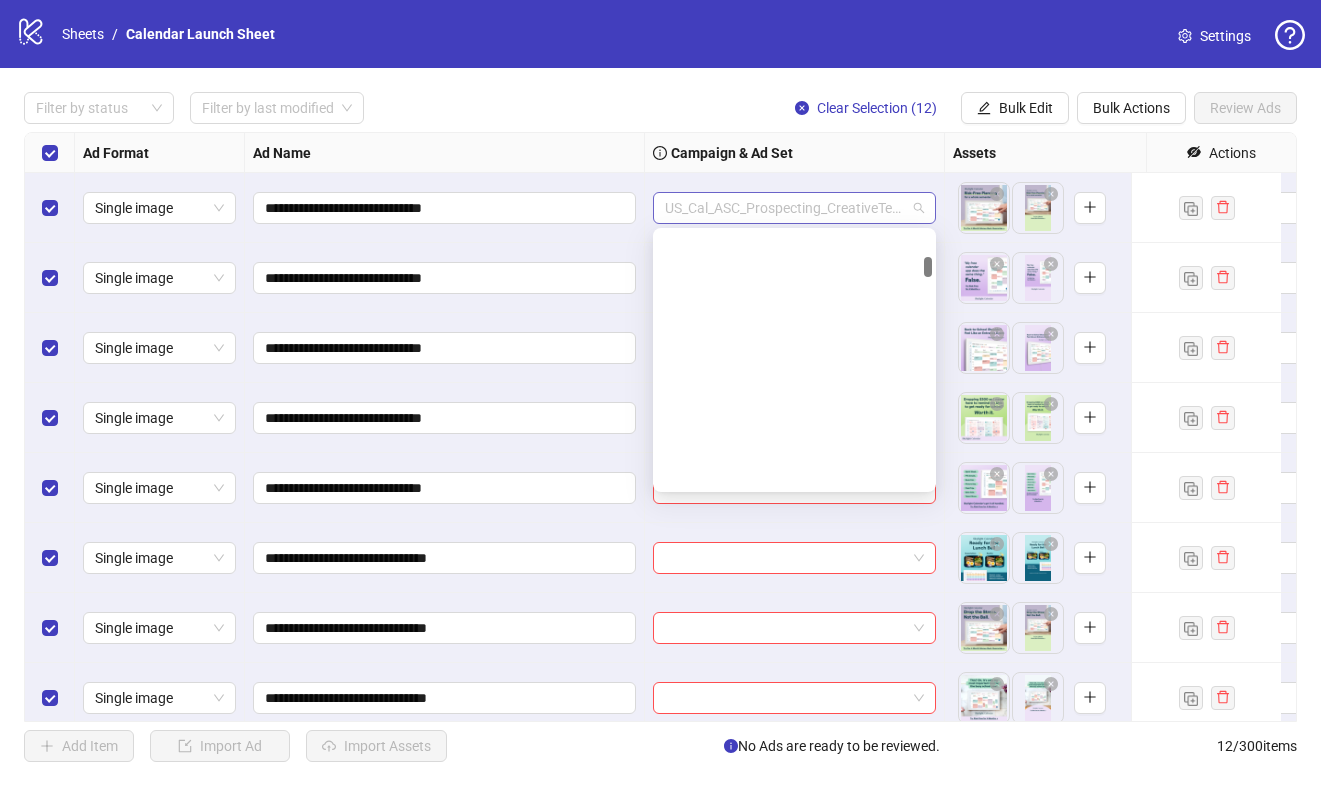 click on "US_Cal_ASC_Prospecting_CreativeTesting_Influencer" at bounding box center [794, 208] 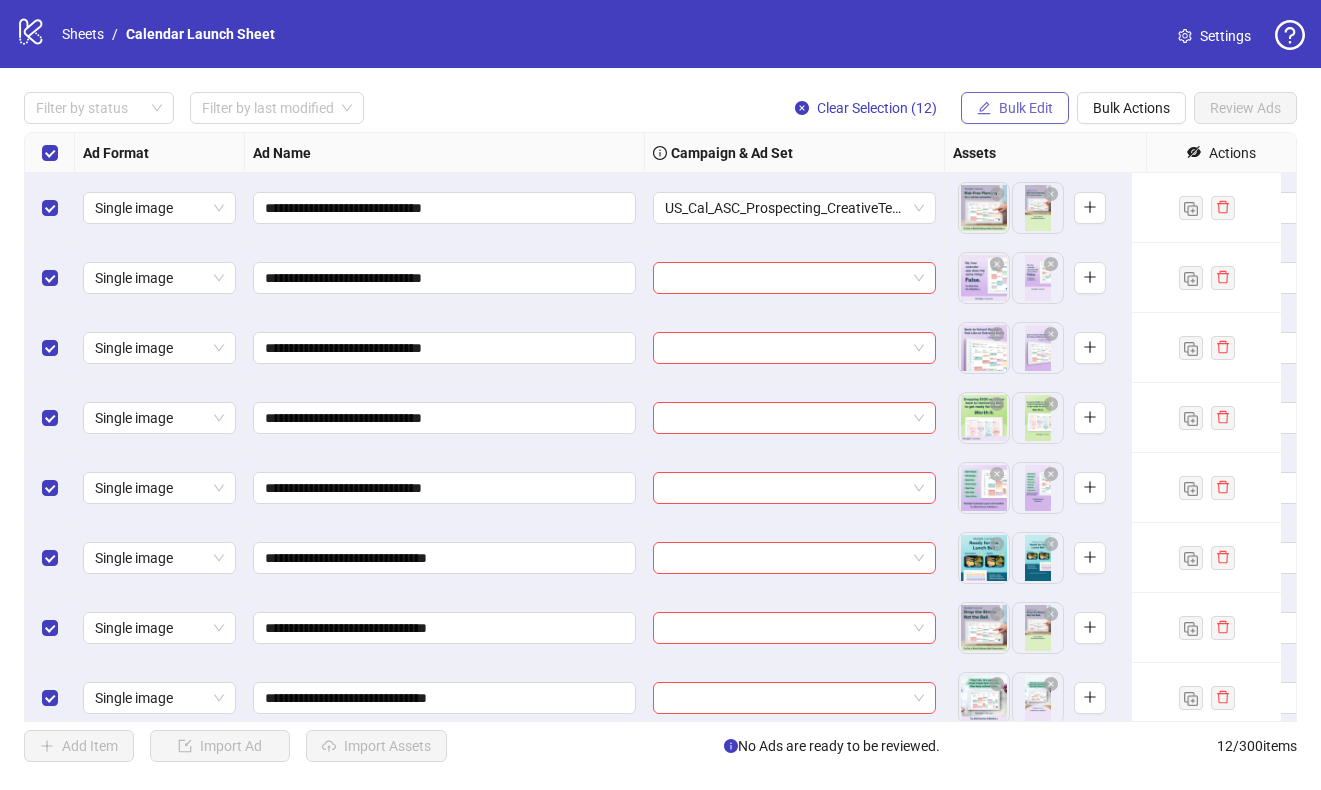 click on "Bulk Edit" at bounding box center (1015, 108) 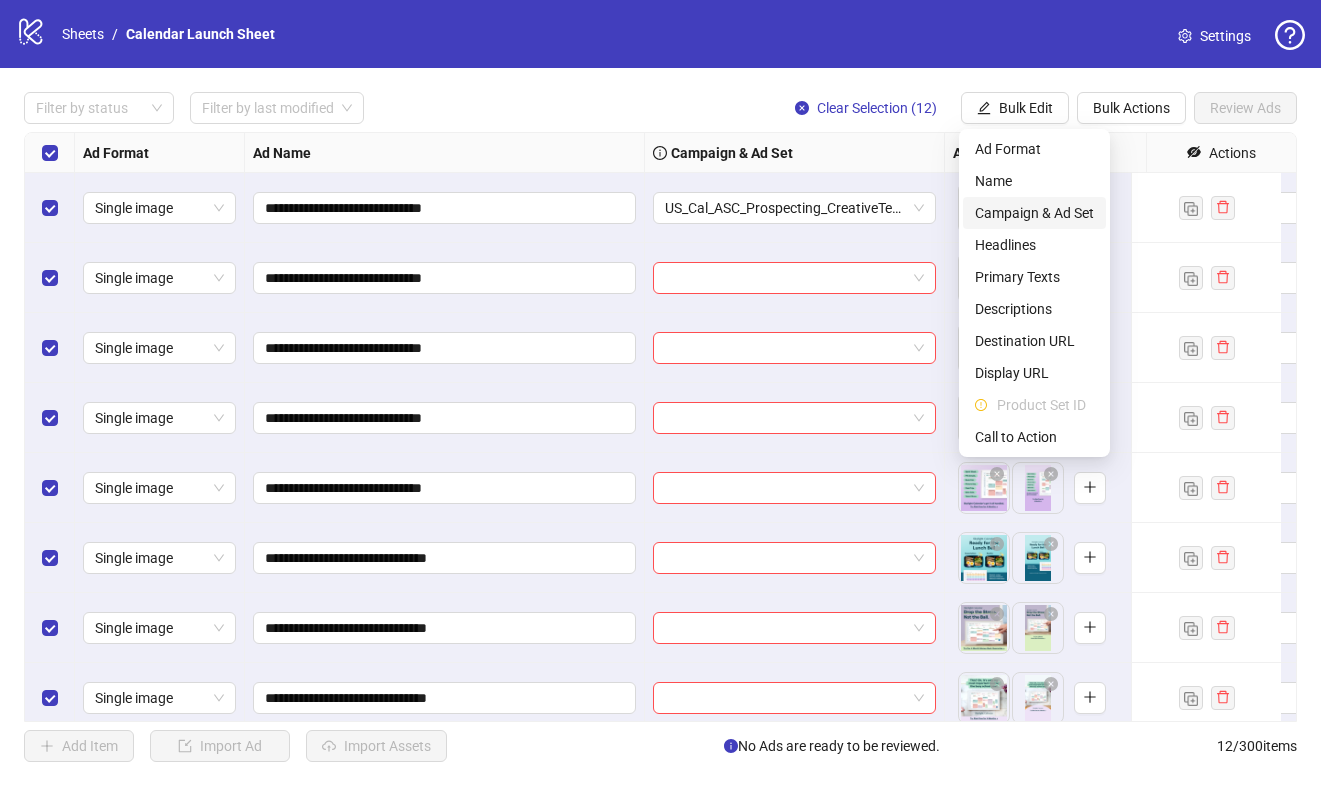 click on "Campaign & Ad Set" at bounding box center [1034, 213] 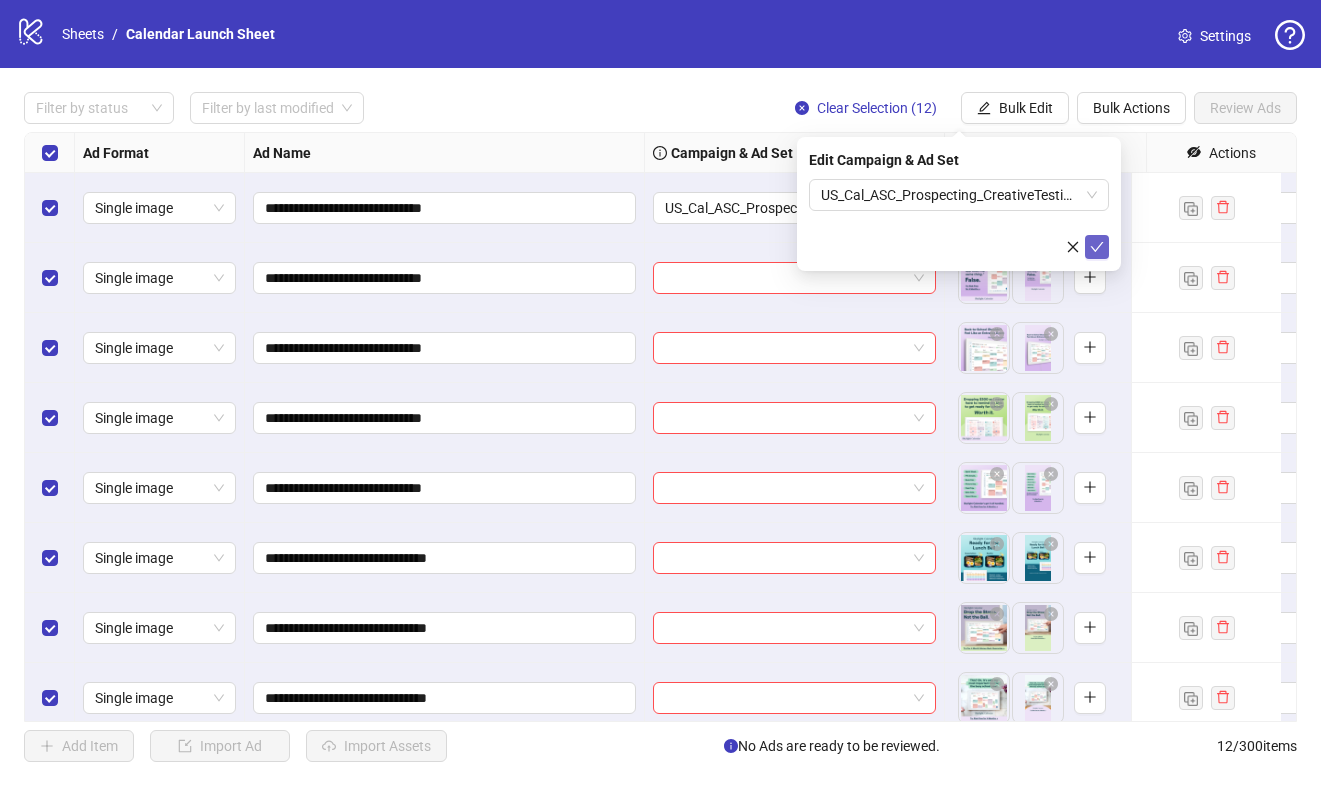 click 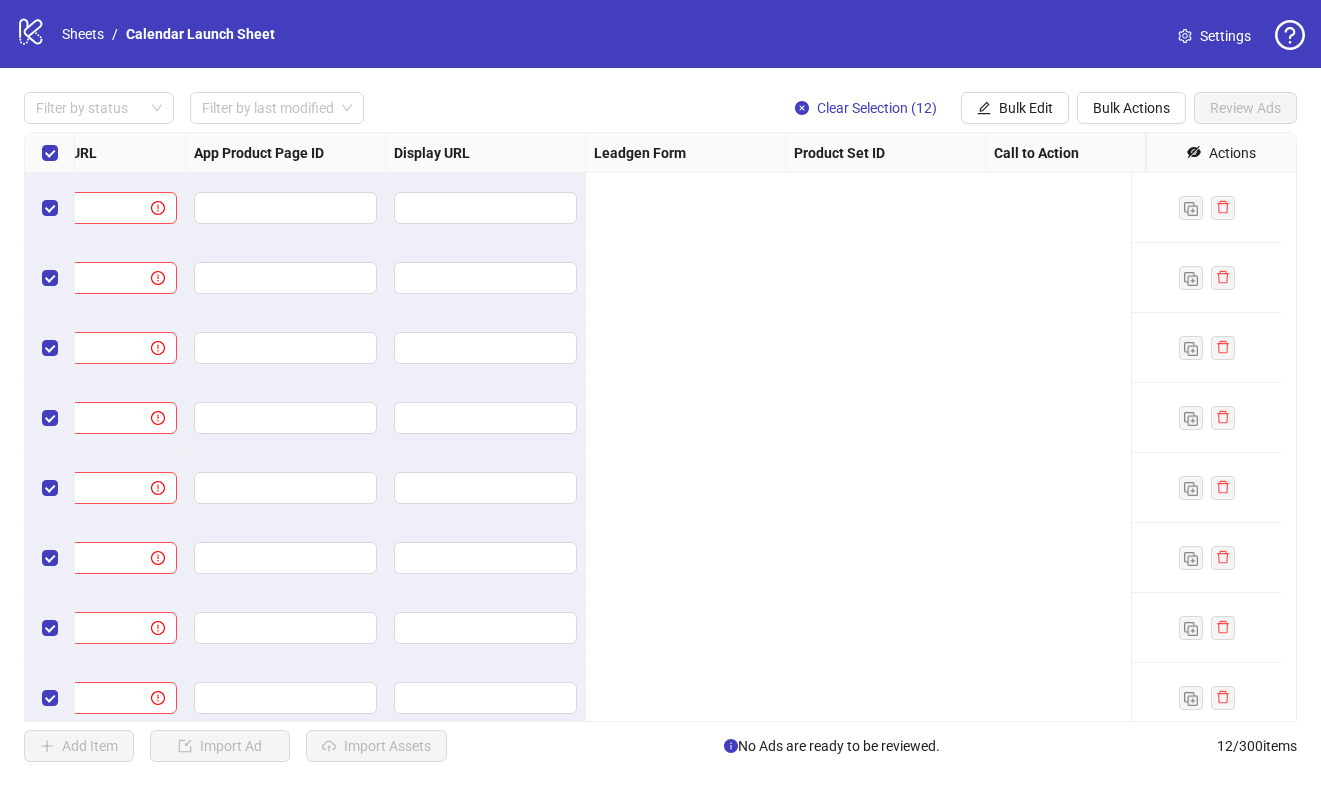 scroll, scrollTop: 0, scrollLeft: 0, axis: both 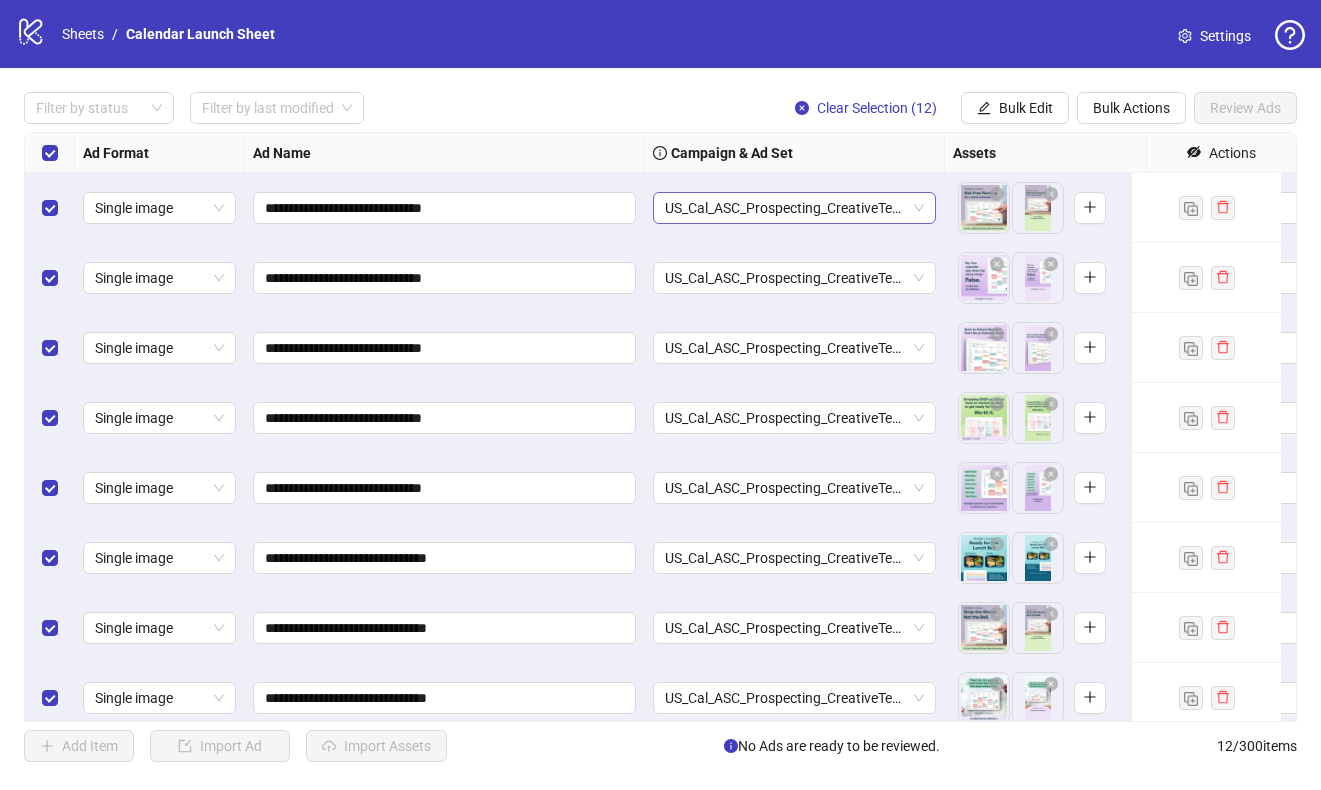 click on "US_Cal_ASC_Prospecting_CreativeTesting_Influencer" at bounding box center (794, 208) 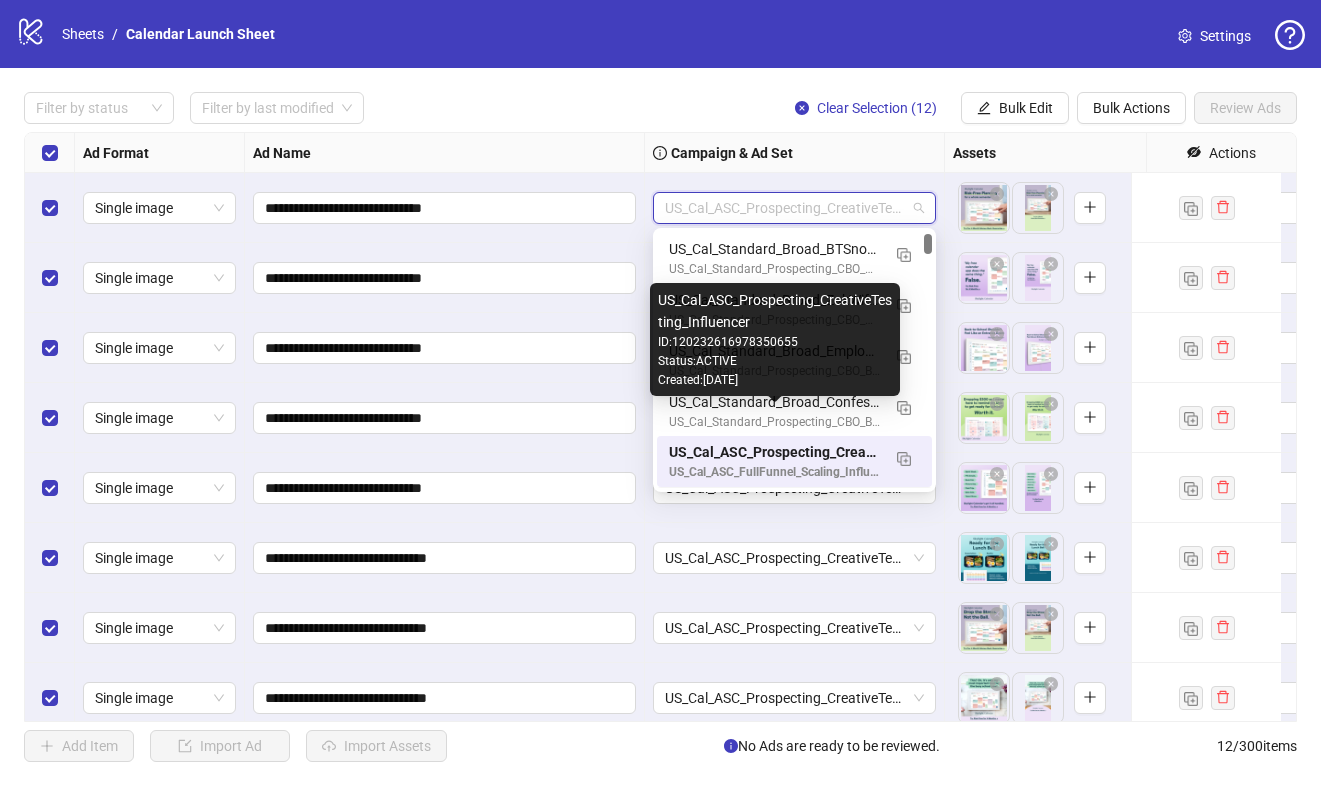 scroll, scrollTop: 389, scrollLeft: 0, axis: vertical 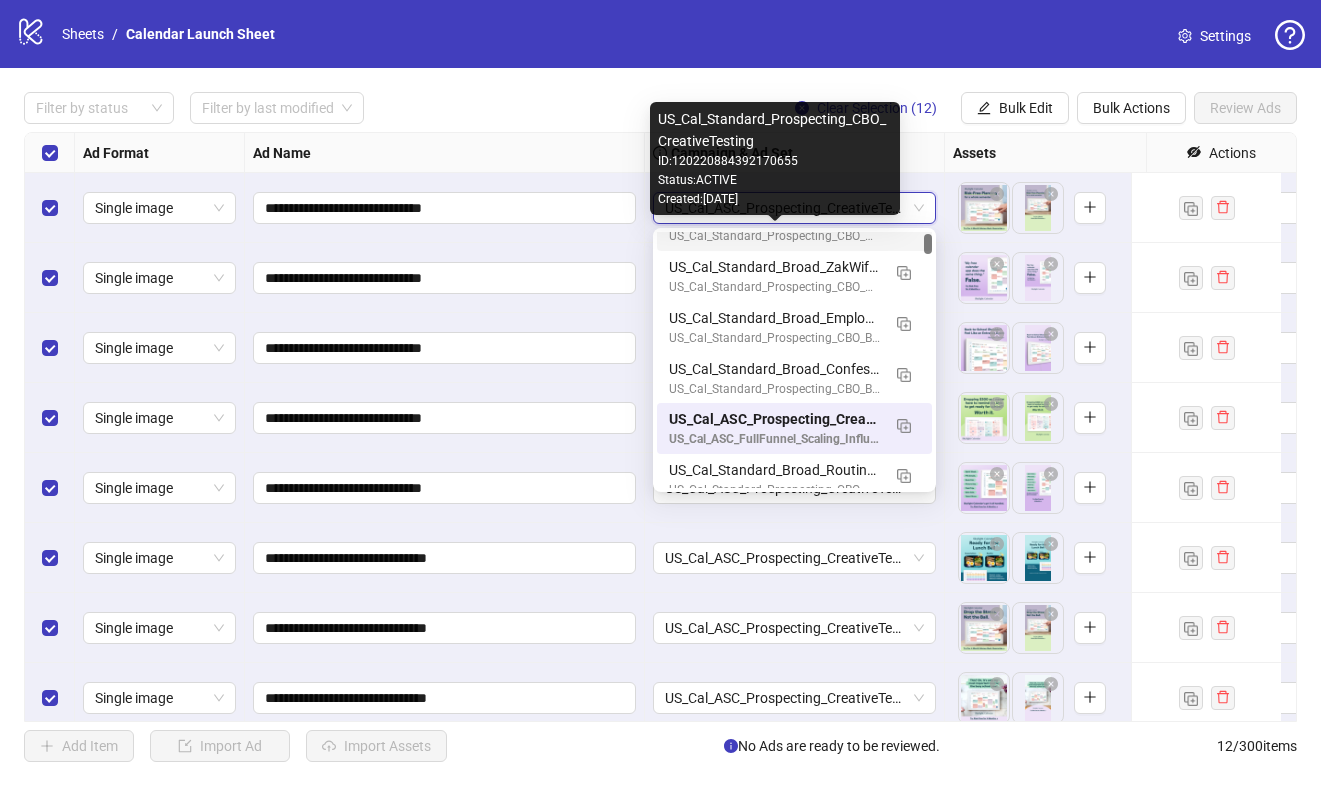 click on "Created:  2025-02-26" at bounding box center (775, 199) 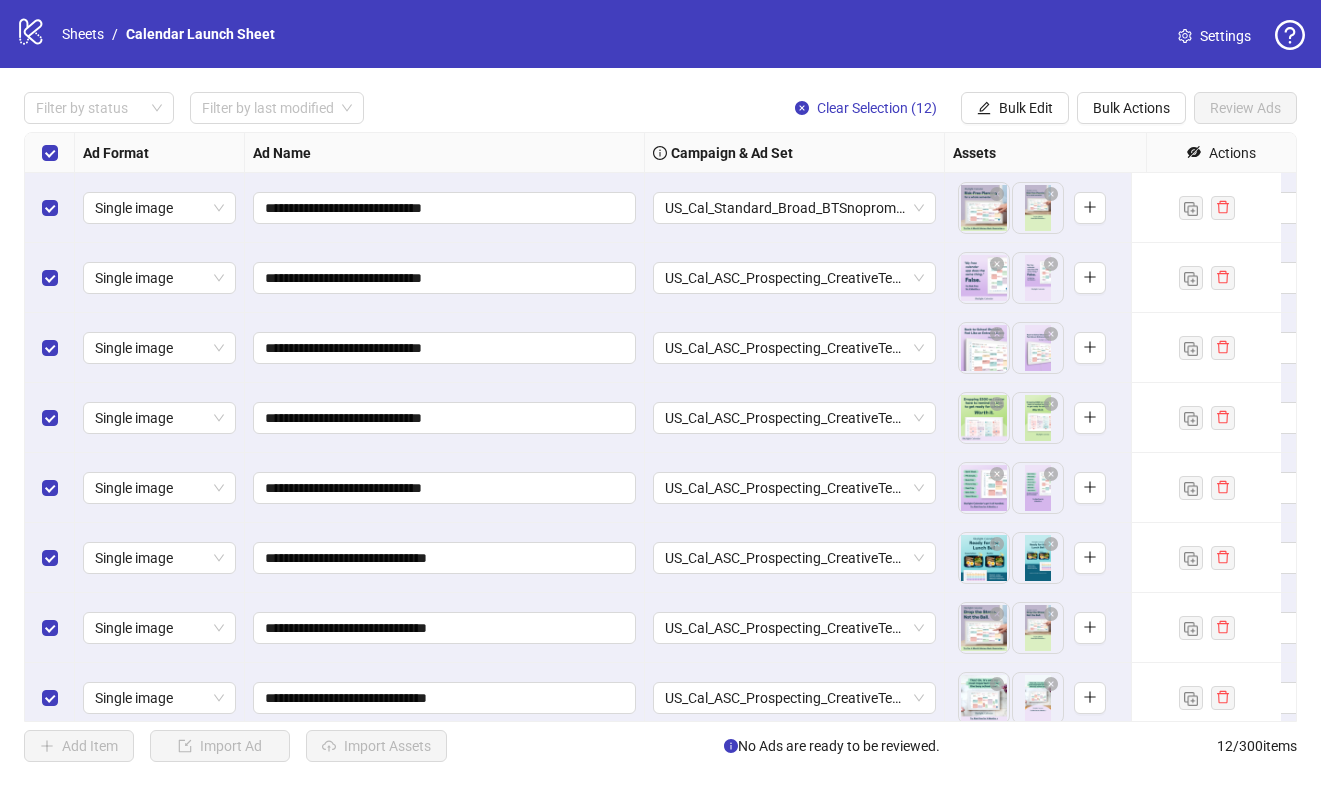click on "Campaign & Ad Set" at bounding box center (795, 153) 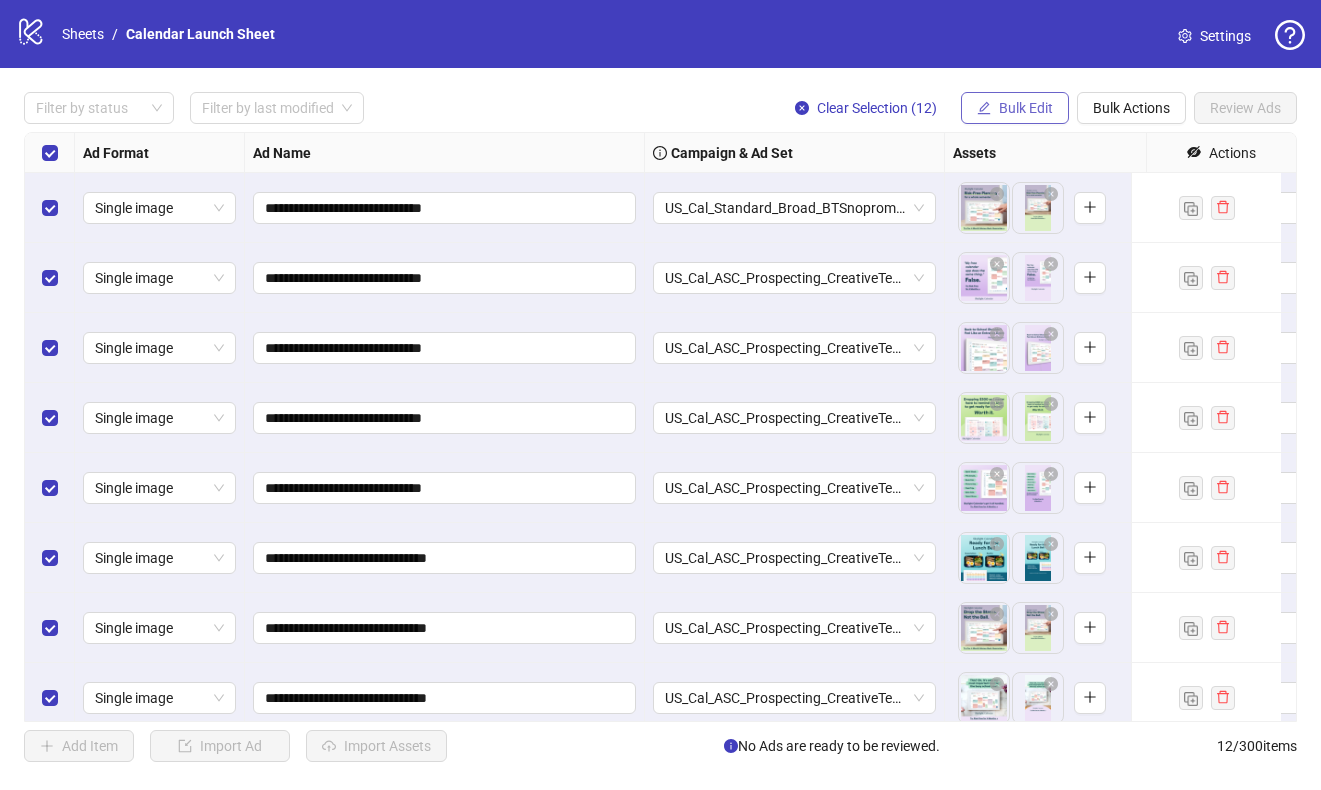 click on "Bulk Edit" at bounding box center [1026, 108] 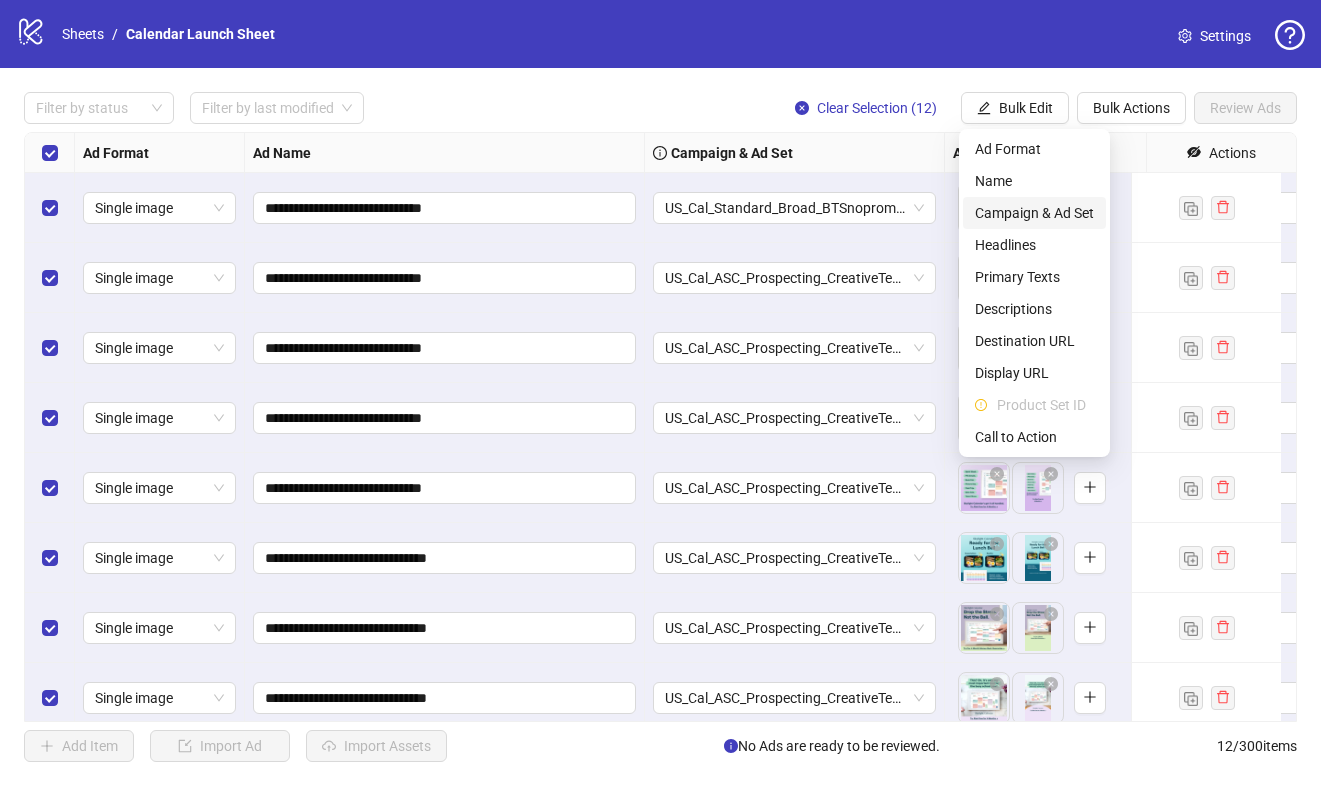 click on "Campaign & Ad Set" at bounding box center [1034, 213] 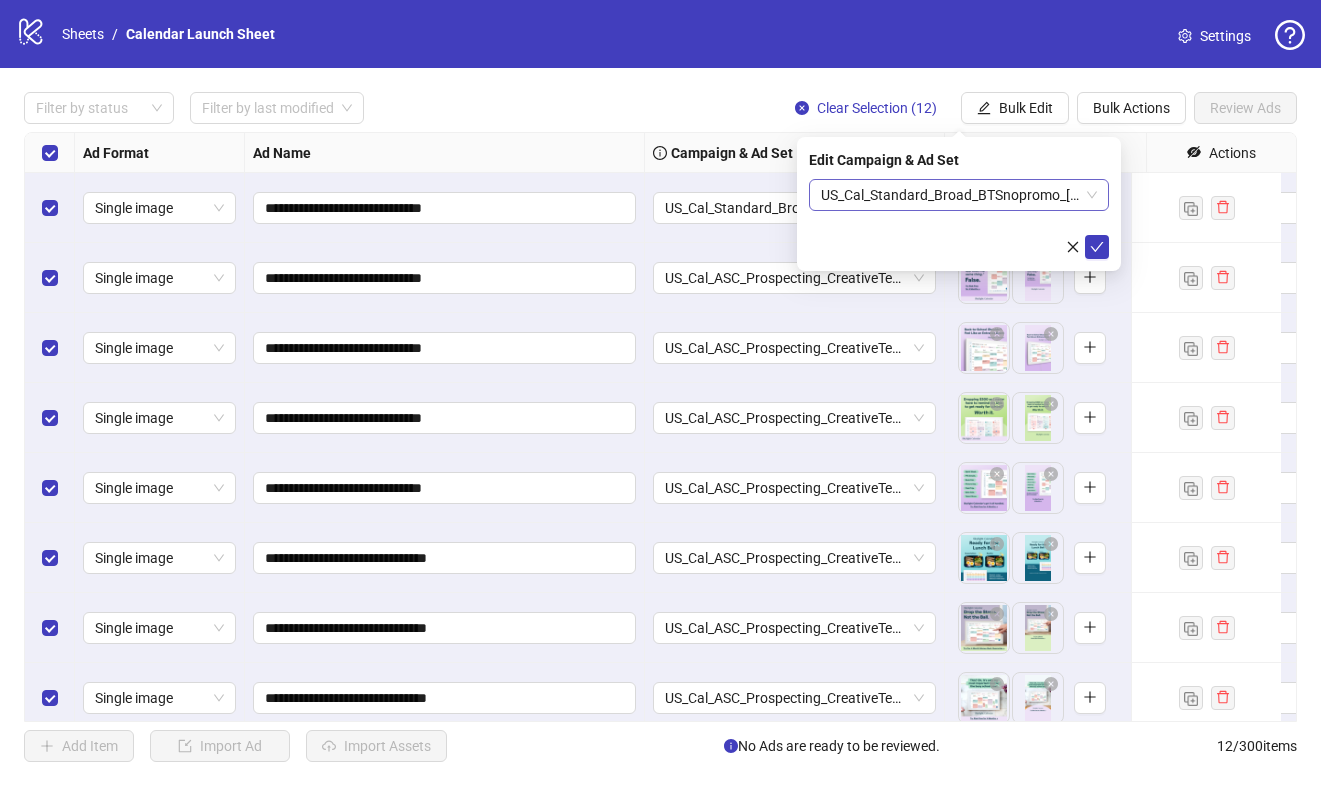 click on "US_Cal_Standard_Broad_BTSnopromo_[DATE]" at bounding box center (959, 195) 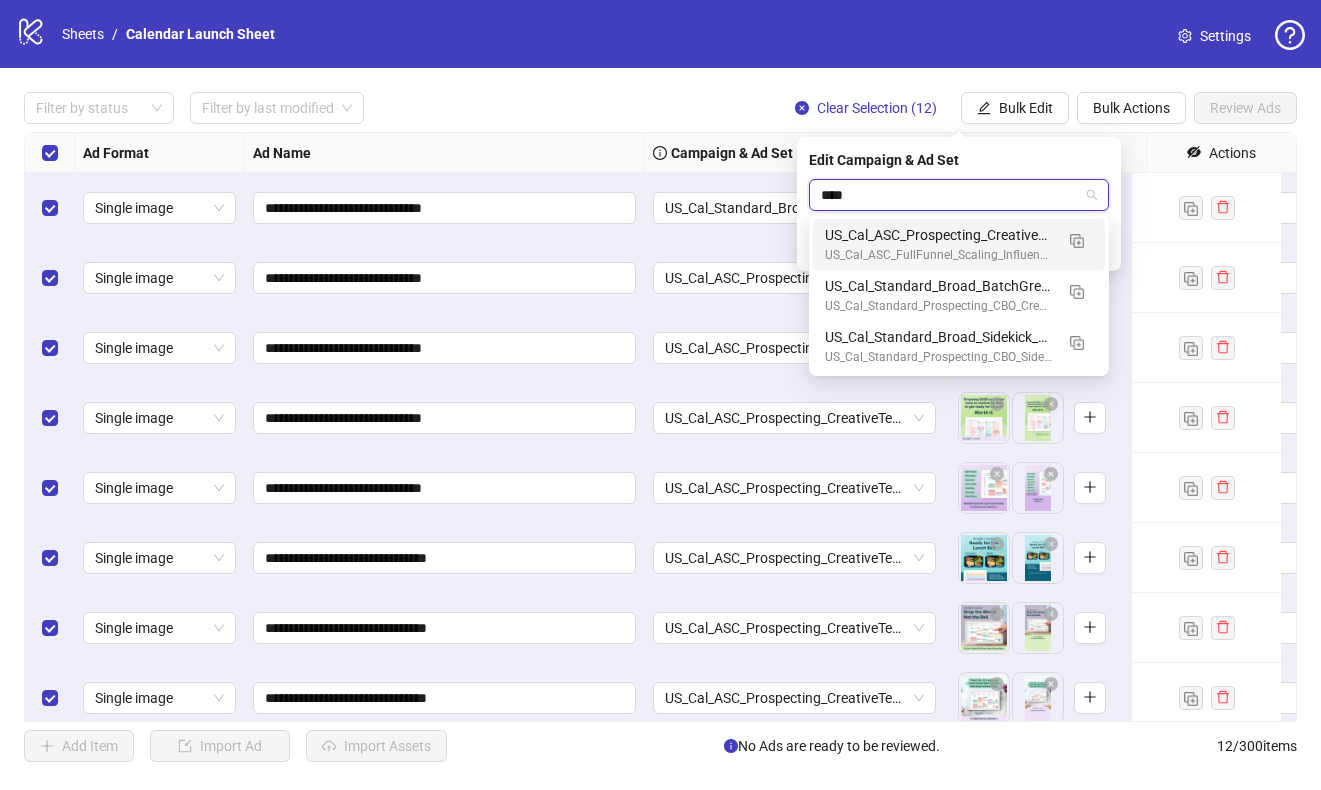scroll, scrollTop: 0, scrollLeft: 0, axis: both 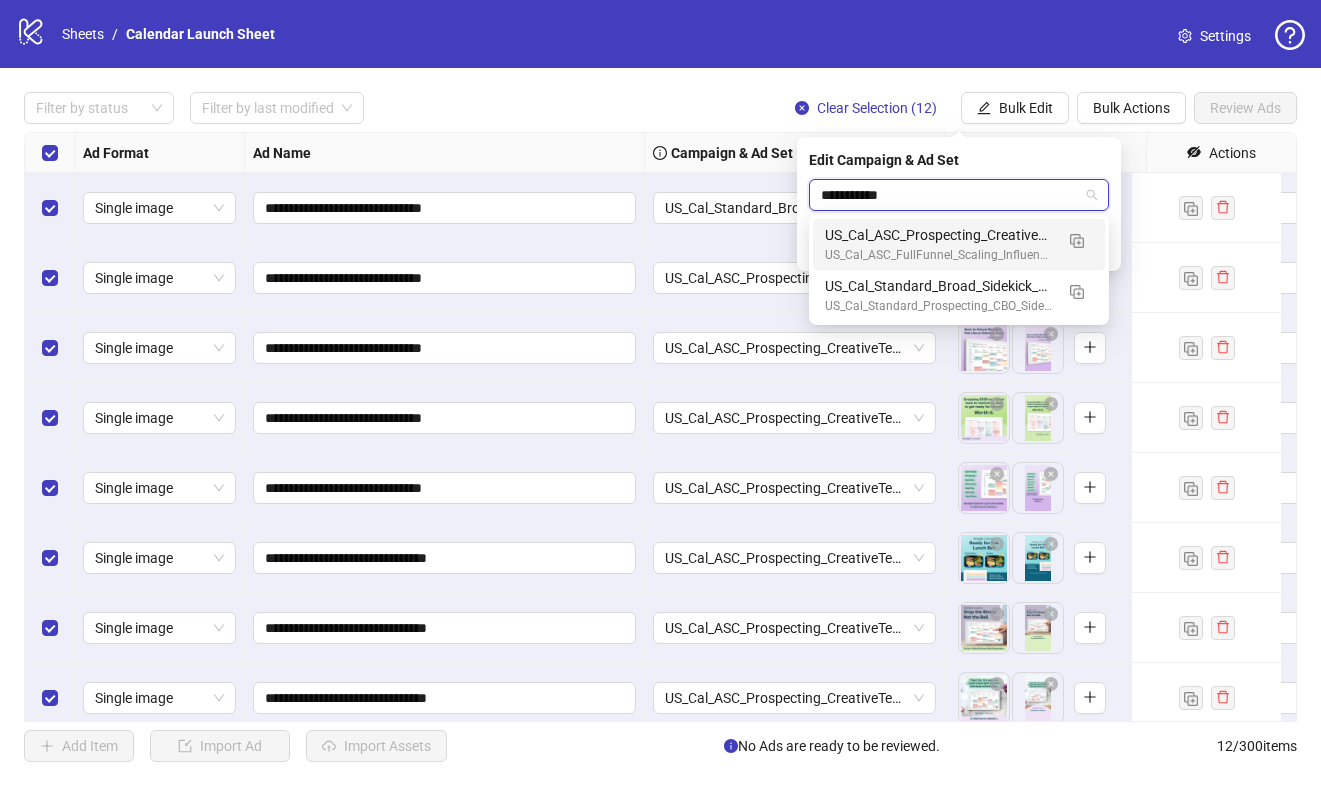type on "**********" 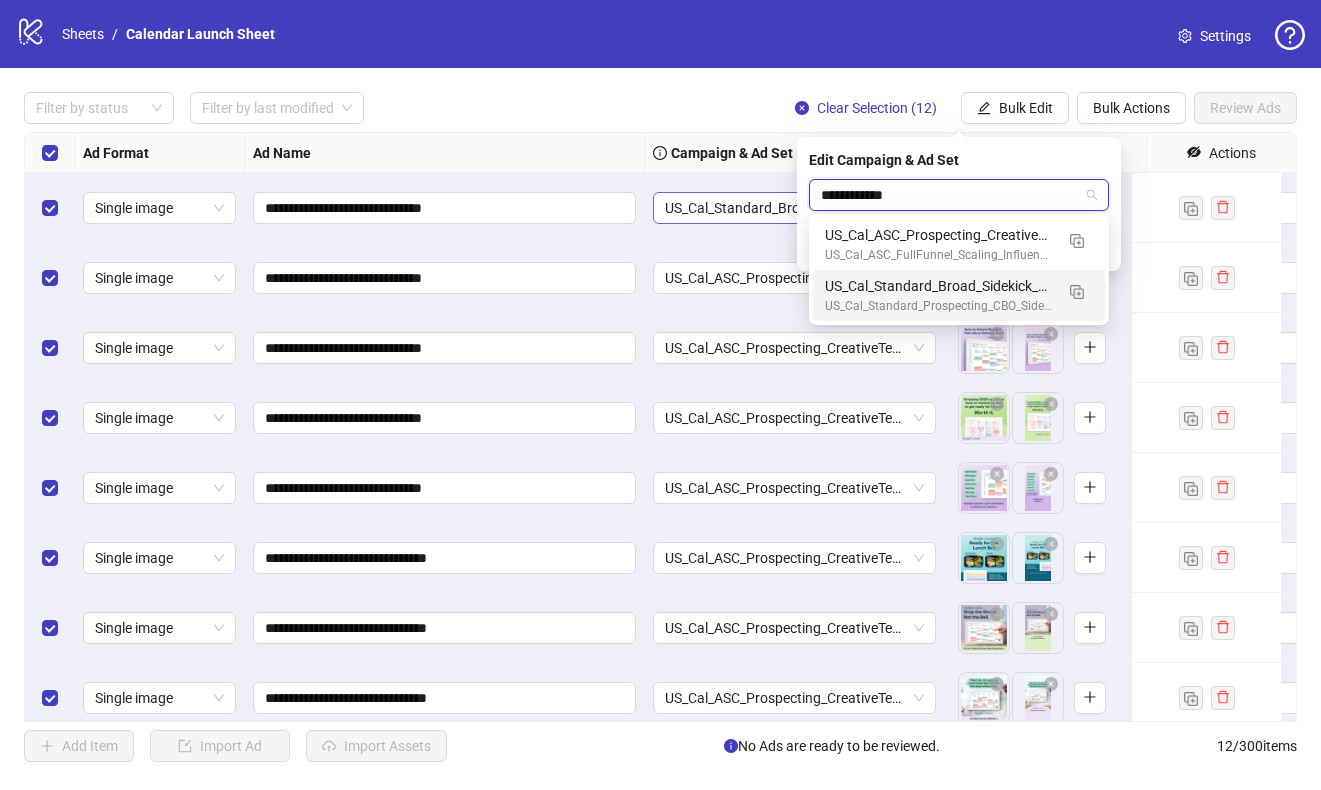 drag, startPoint x: 901, startPoint y: 196, endPoint x: 700, endPoint y: 191, distance: 201.06218 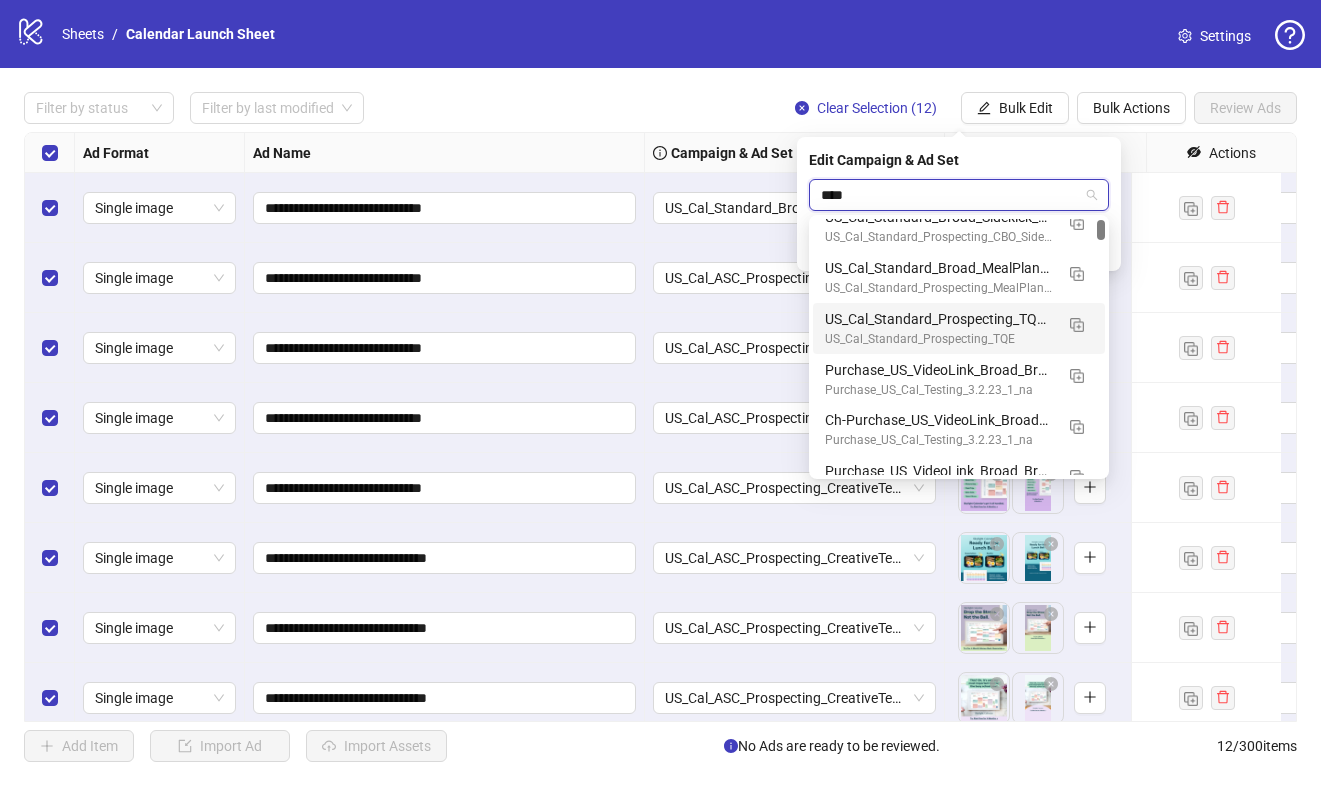 scroll, scrollTop: 0, scrollLeft: 0, axis: both 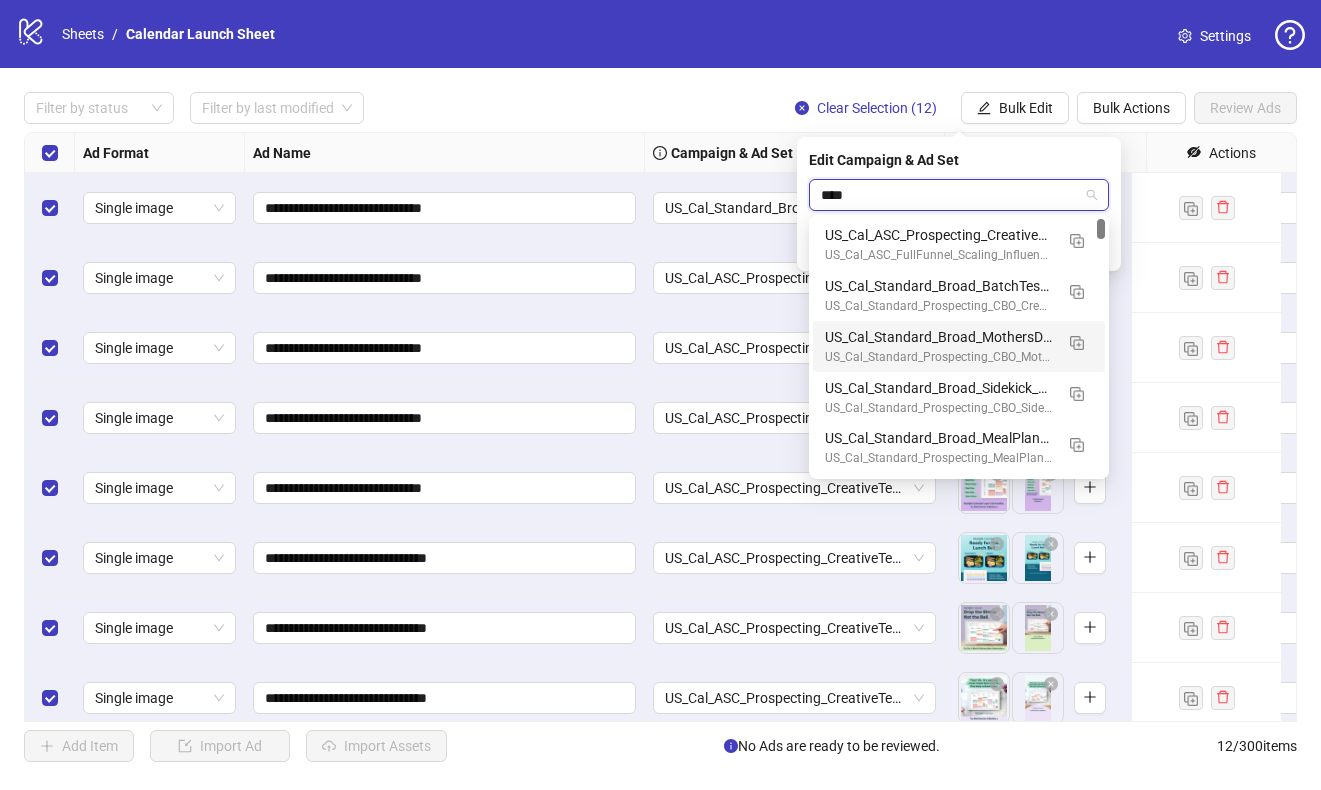 type on "****" 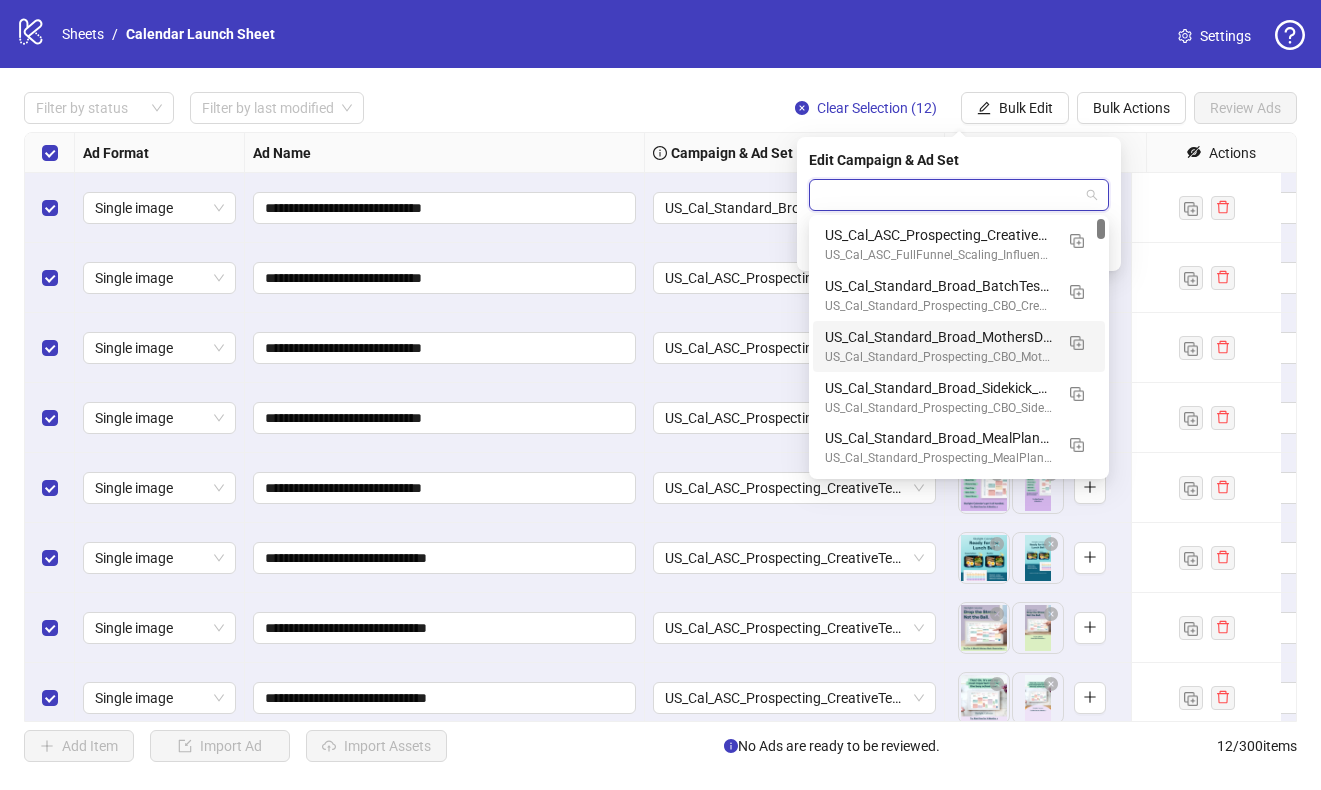 click on "Campaign & Ad Set" at bounding box center [732, 153] 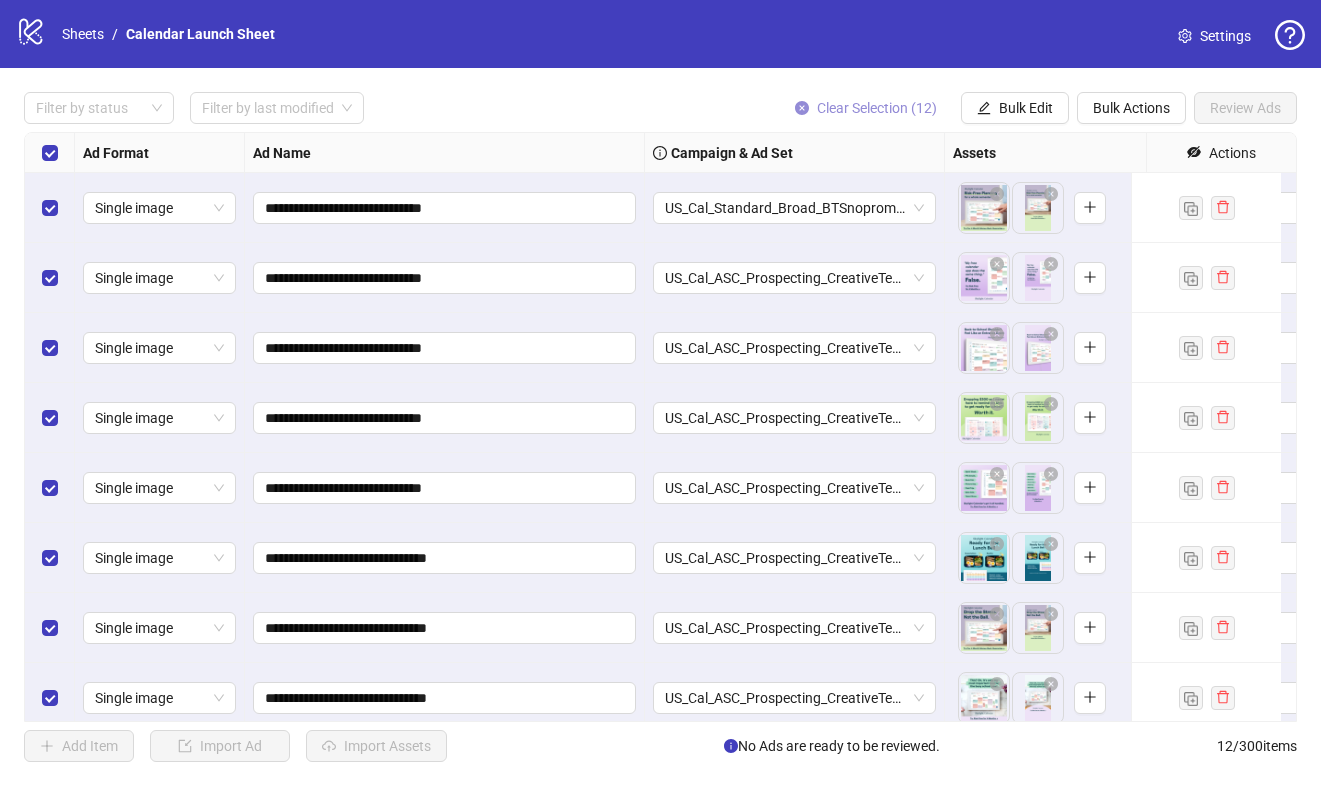 click on "Clear Selection (12)" at bounding box center (877, 108) 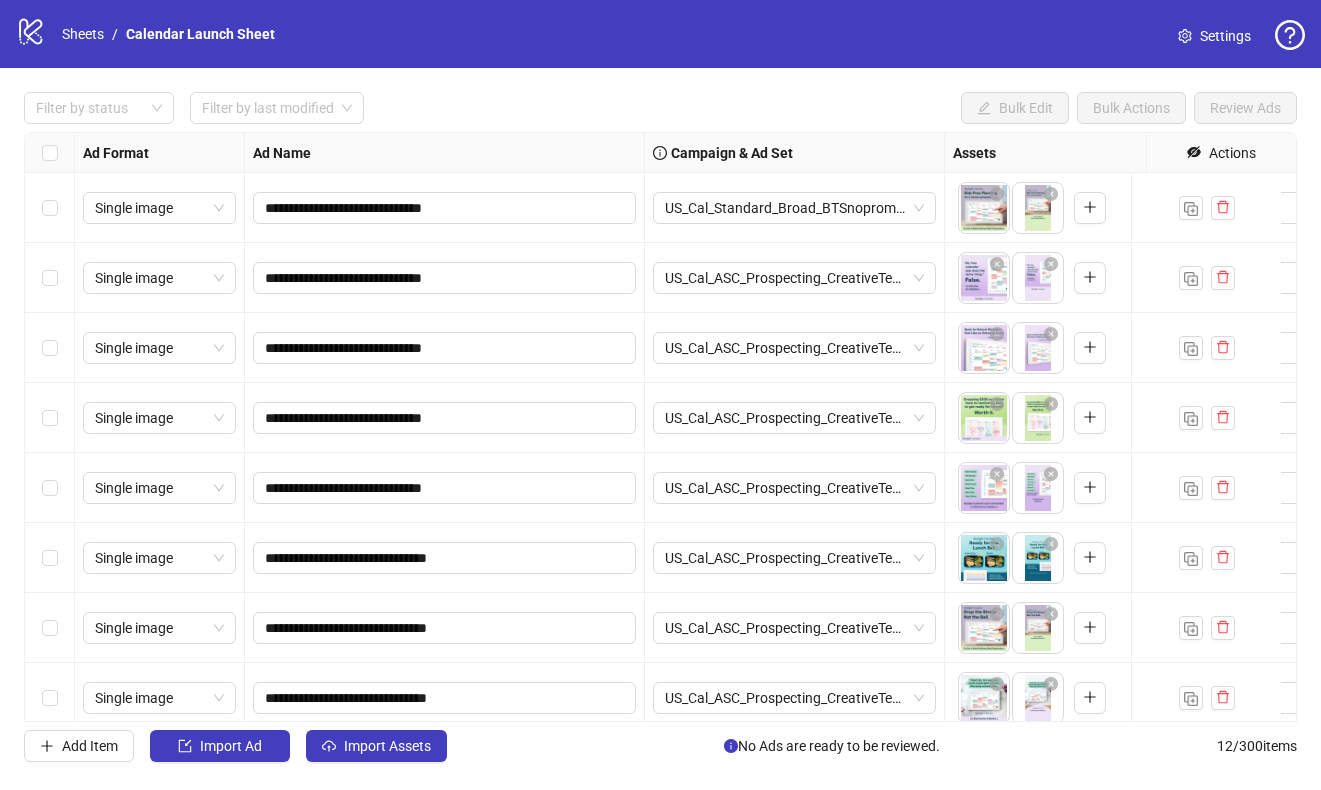 click on "US_Cal_Standard_Broad_BTSnopromo_[DATE]" at bounding box center (795, 208) 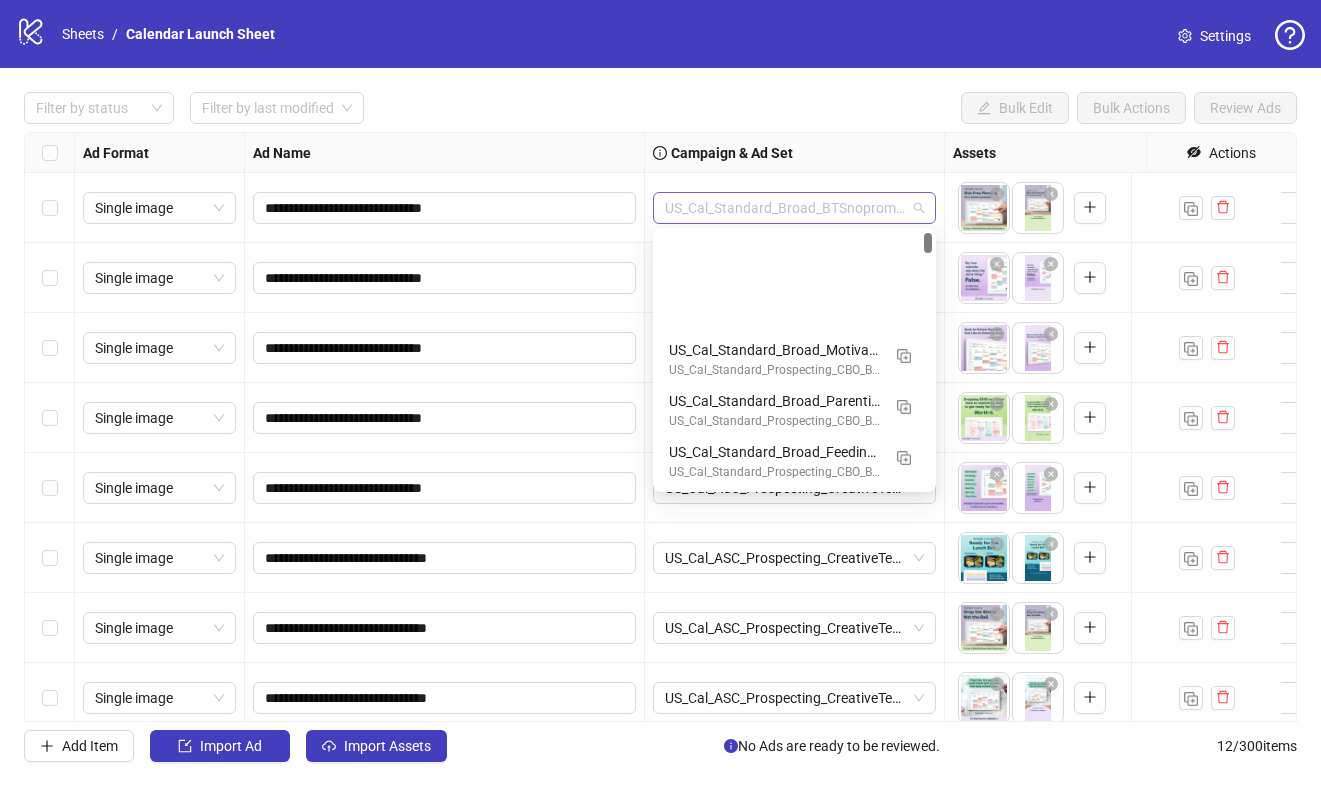 click on "US_Cal_Standard_Broad_BTSnopromo_[DATE]" at bounding box center (794, 208) 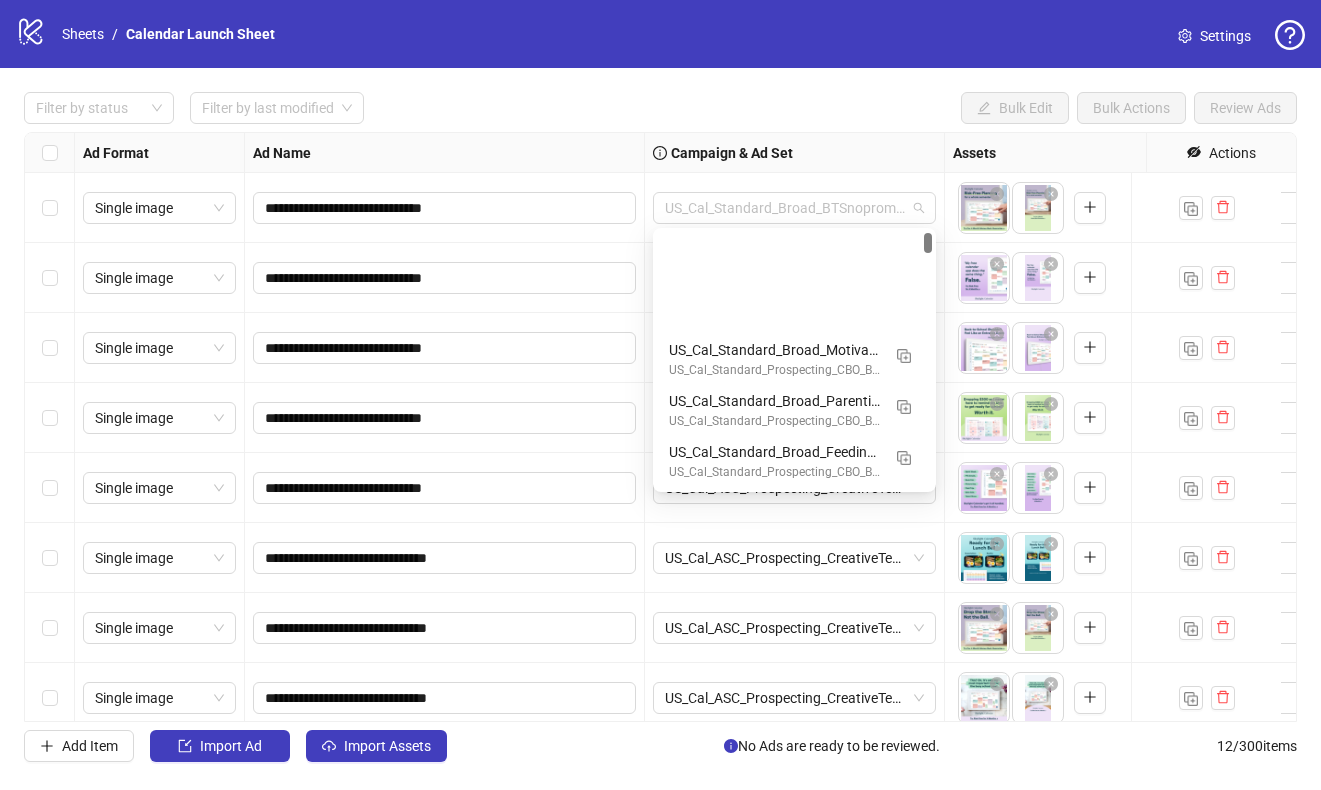 scroll, scrollTop: 152, scrollLeft: 0, axis: vertical 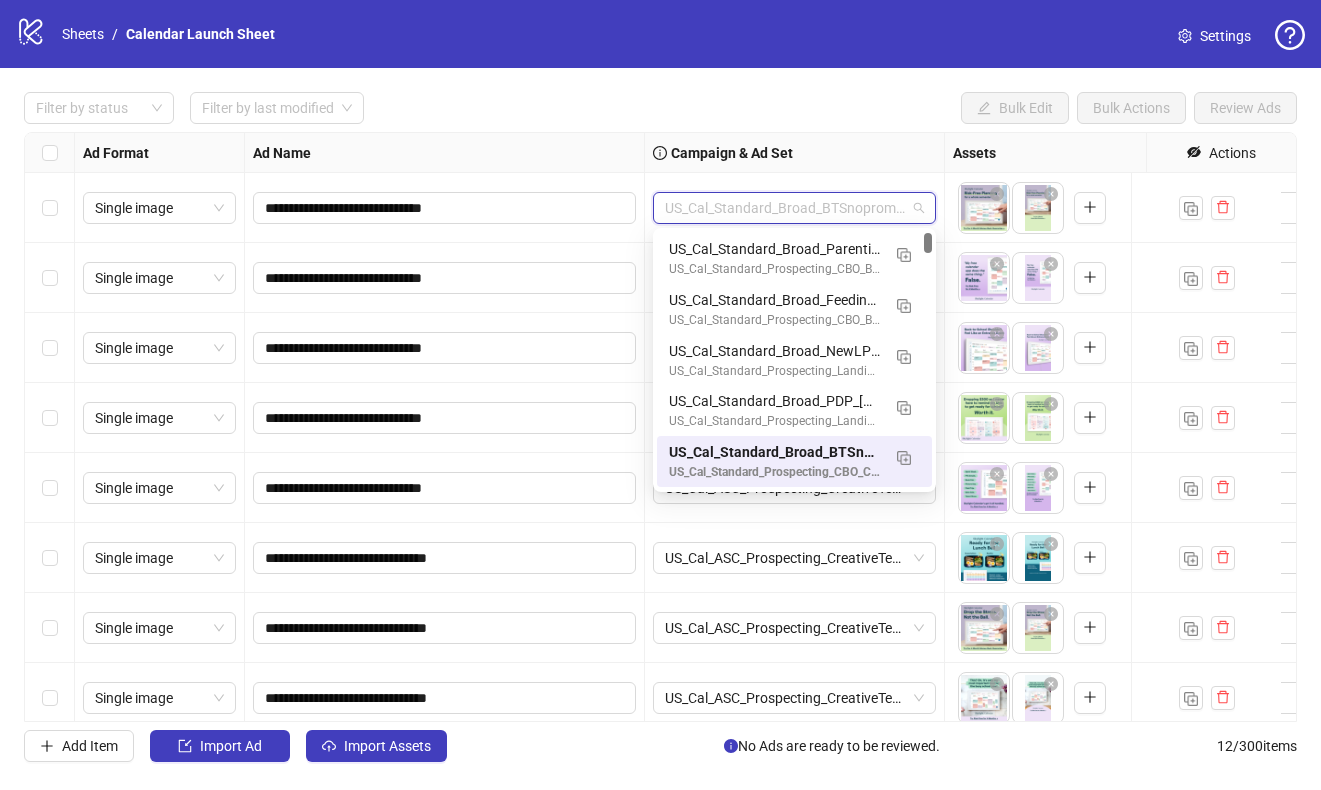 click on "Campaign & Ad Set" at bounding box center [795, 153] 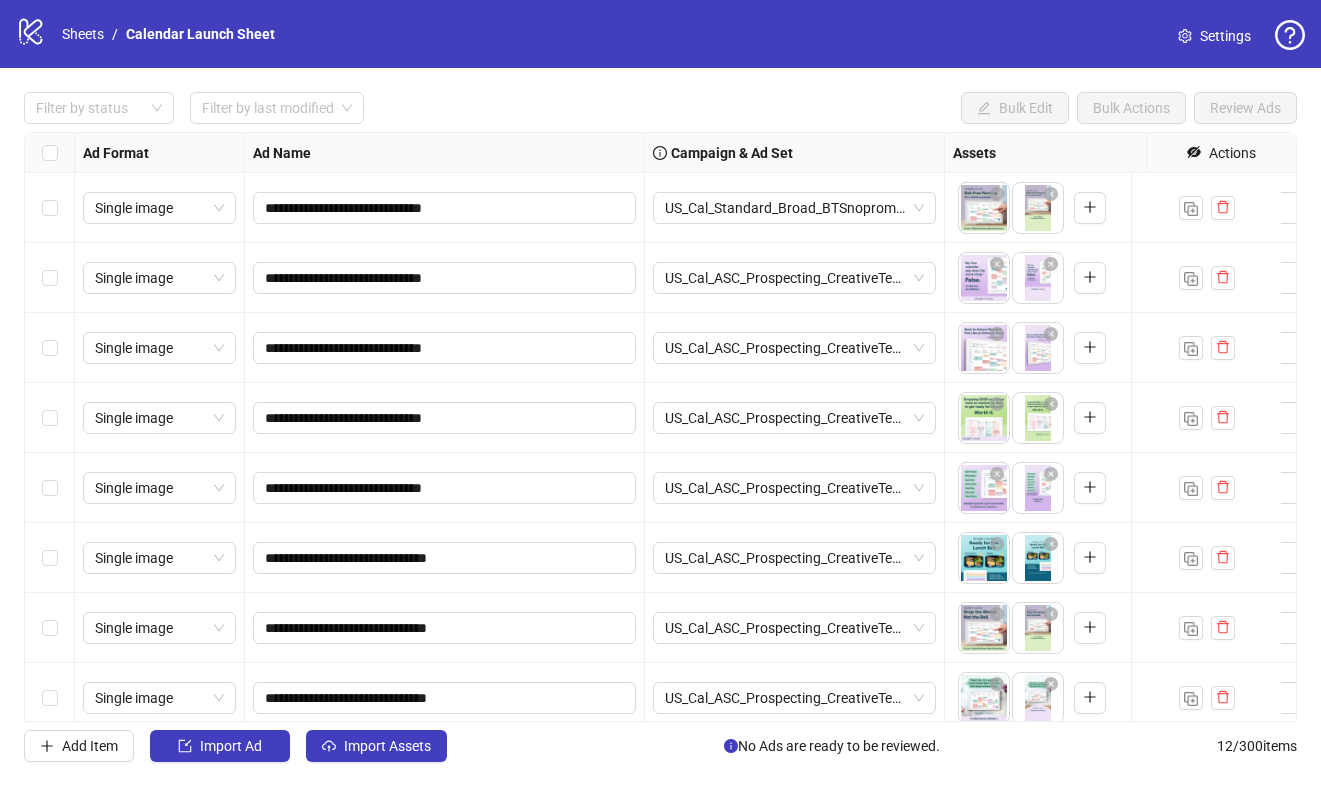 drag, startPoint x: 851, startPoint y: 162, endPoint x: 988, endPoint y: 121, distance: 143.0035 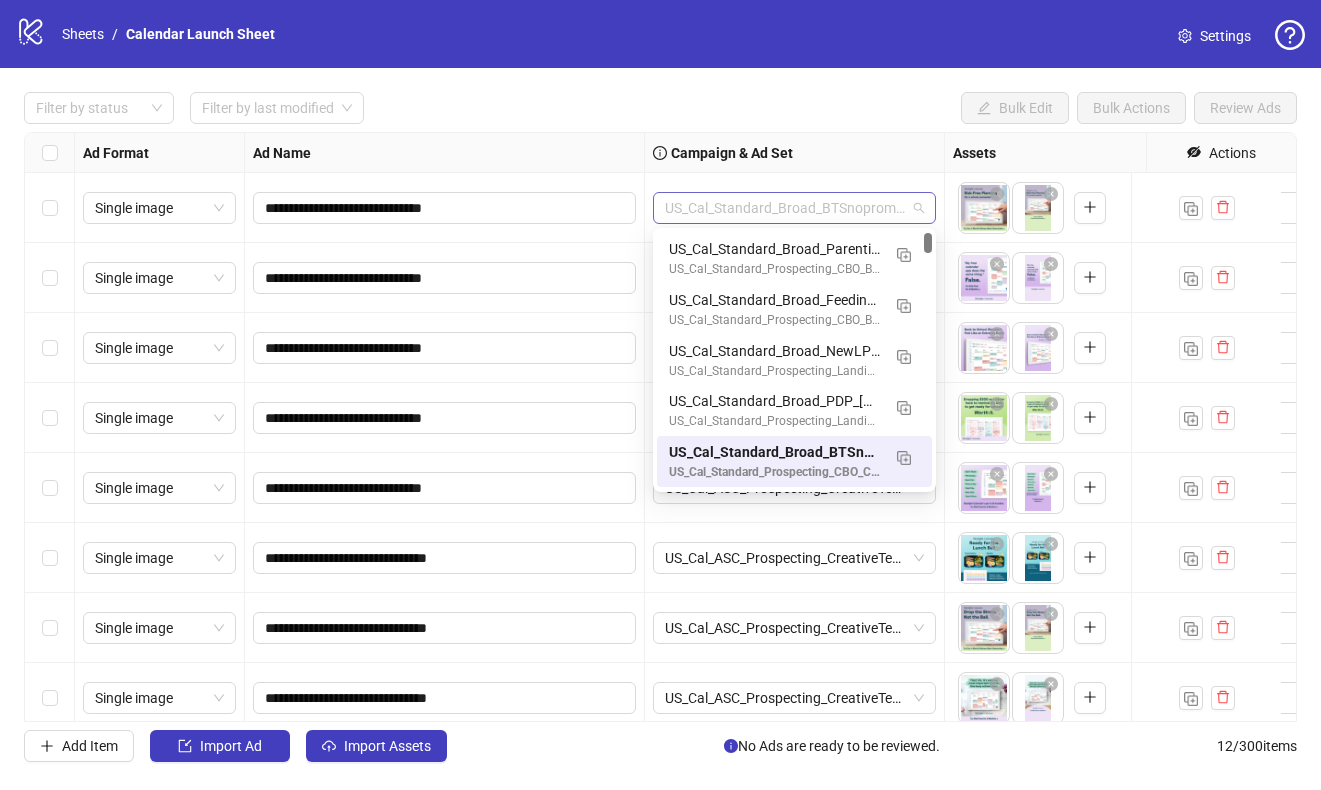 click on "US_Cal_Standard_Broad_BTSnopromo_[DATE]" at bounding box center [794, 208] 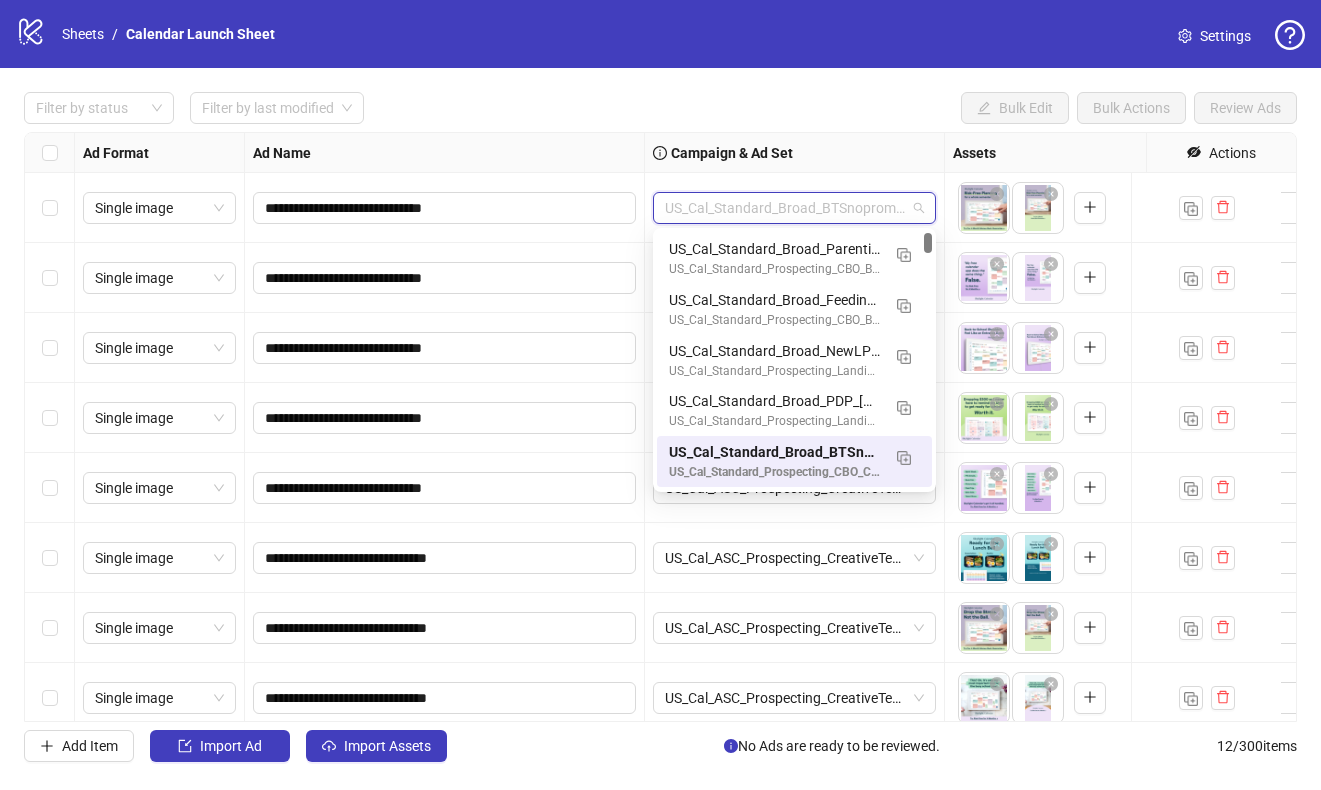 click on "Campaign & Ad Set" at bounding box center [795, 153] 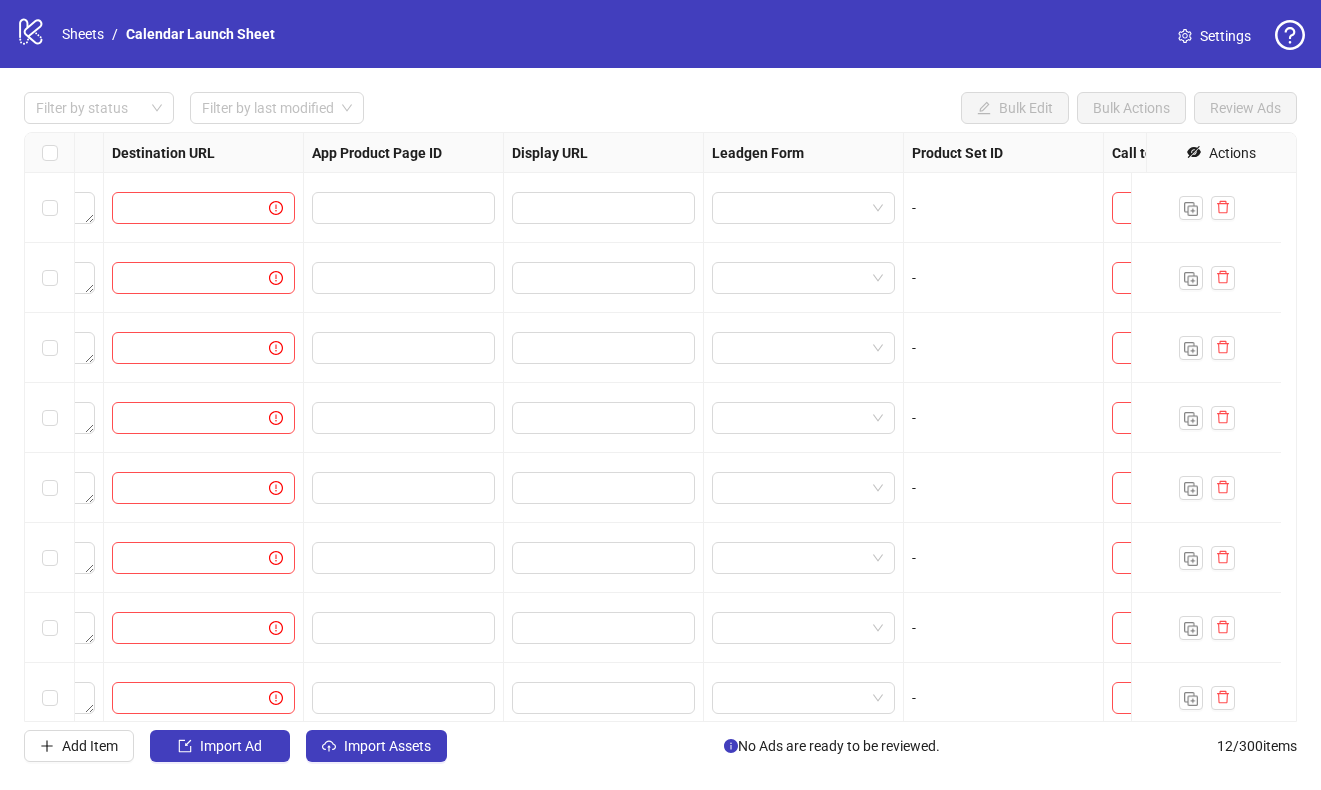 scroll, scrollTop: 0, scrollLeft: 2014, axis: horizontal 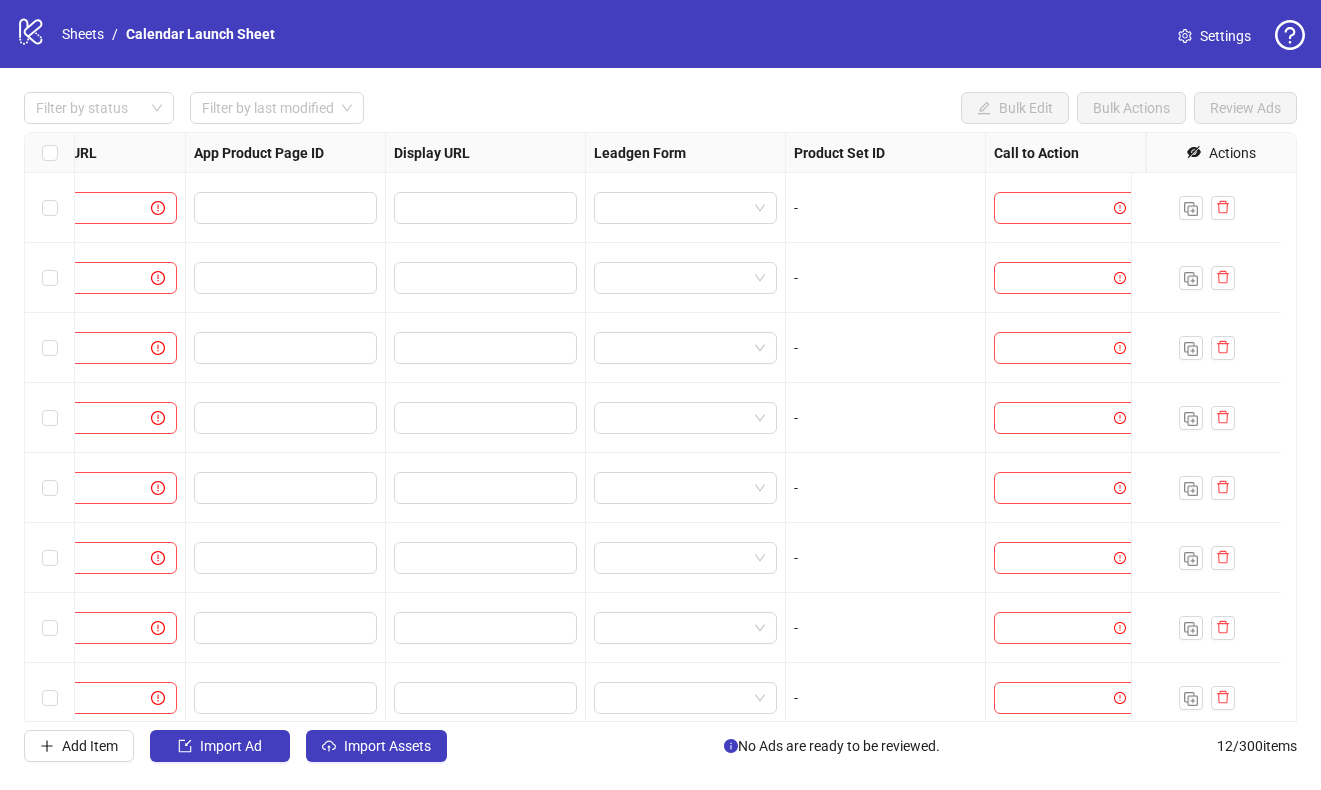 click 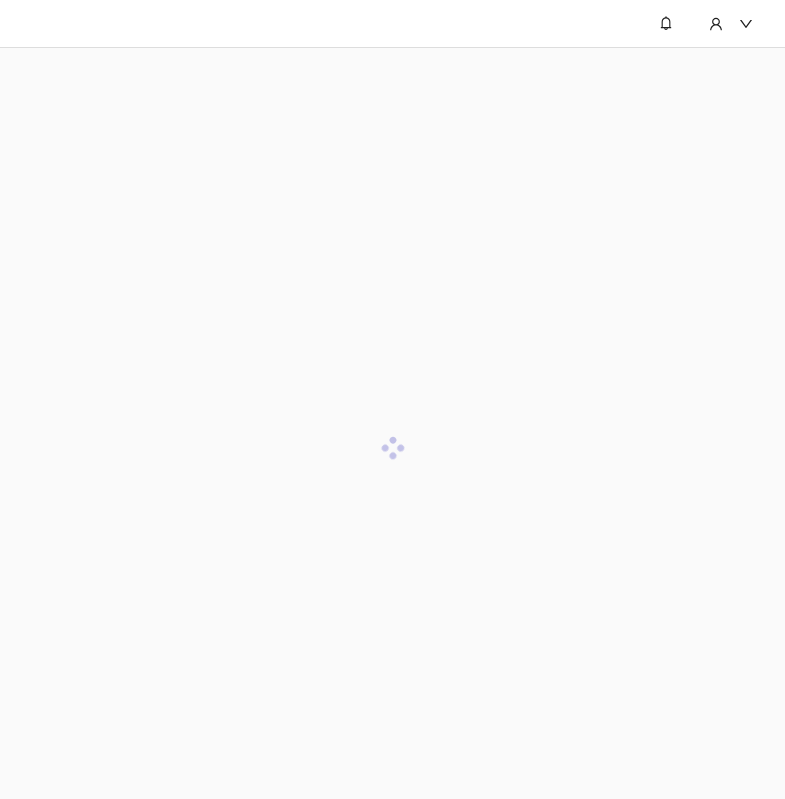 scroll, scrollTop: 0, scrollLeft: 0, axis: both 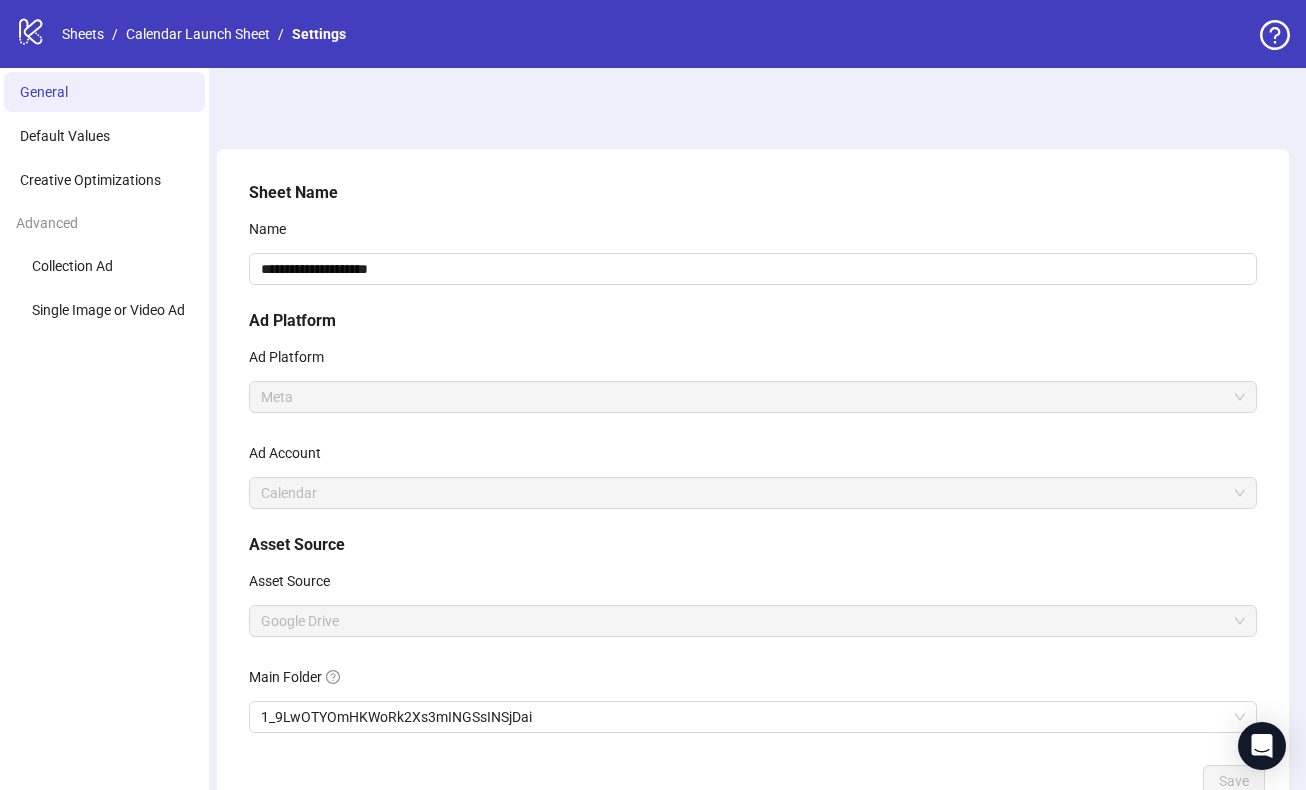 click 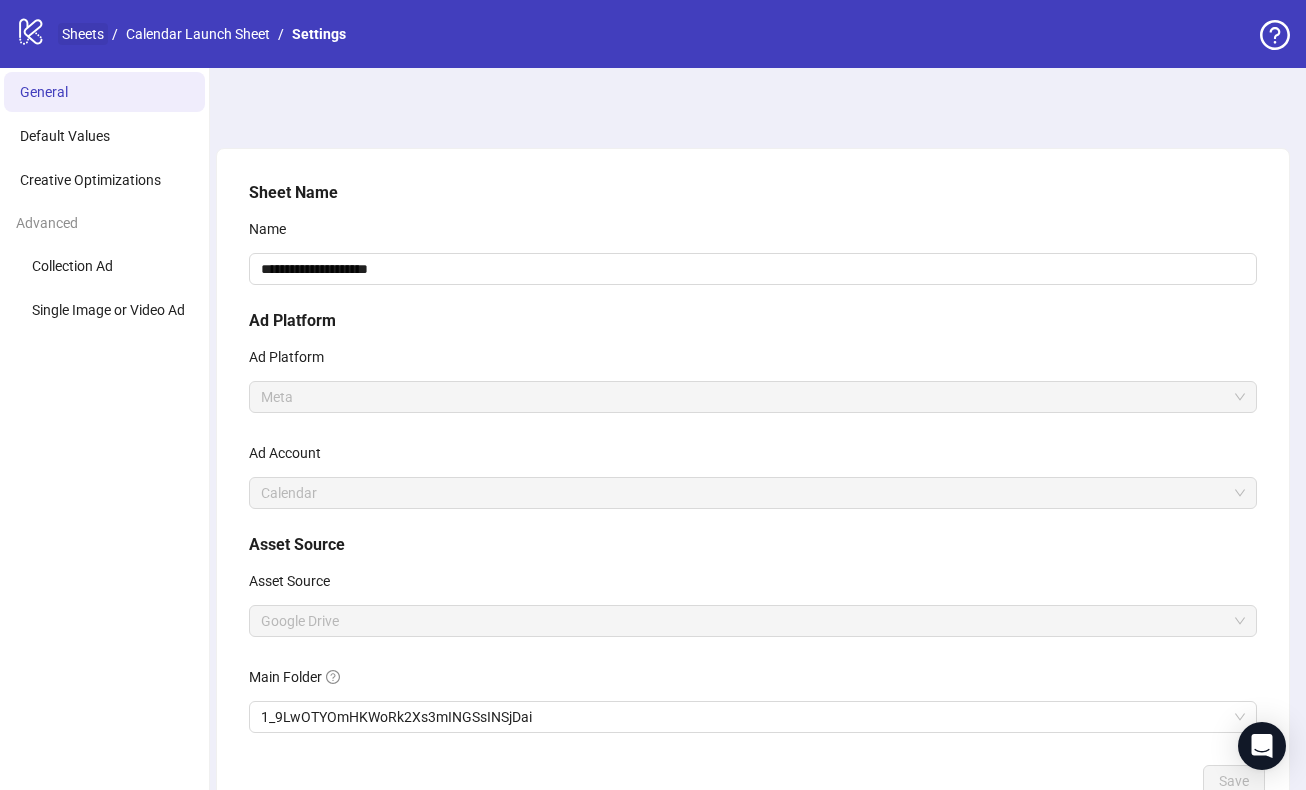 click on "Sheets" at bounding box center [83, 34] 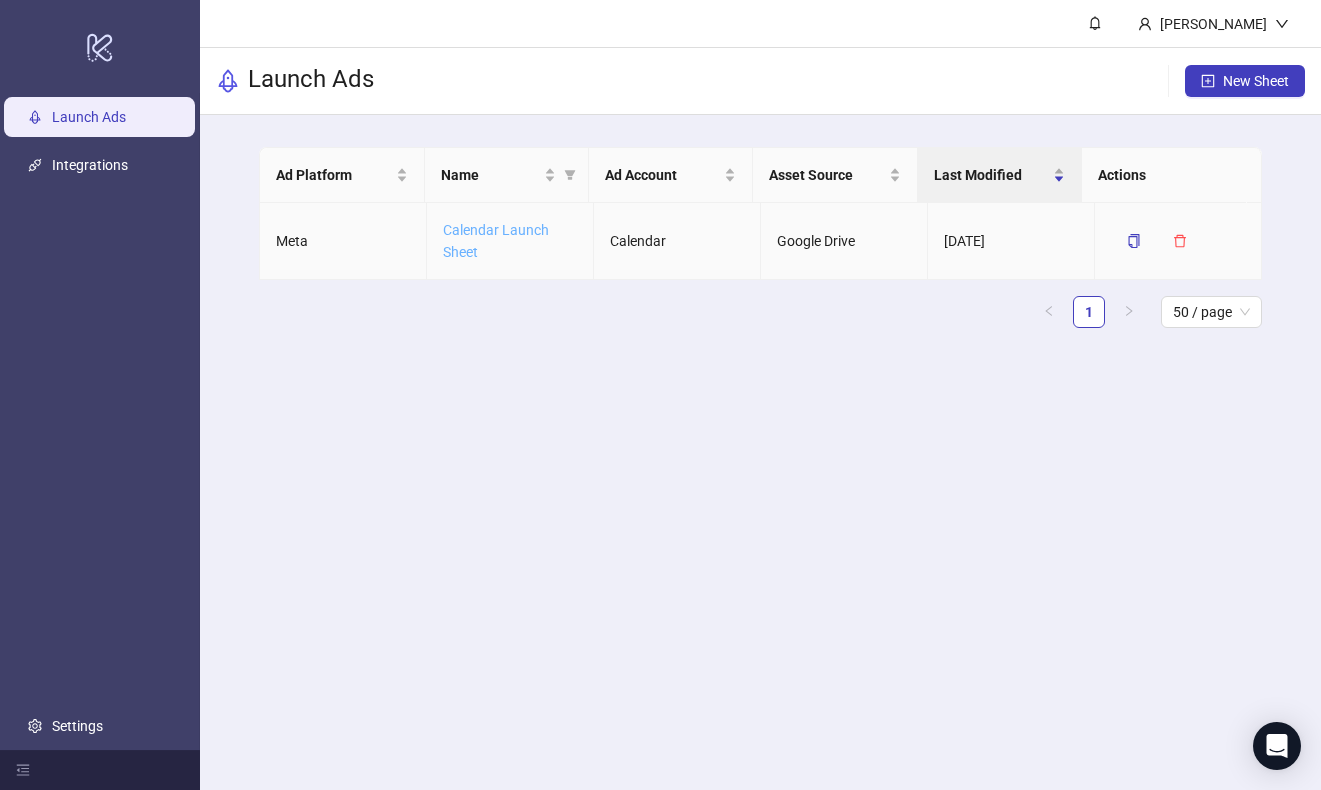 click on "Calendar Launch Sheet" at bounding box center (496, 241) 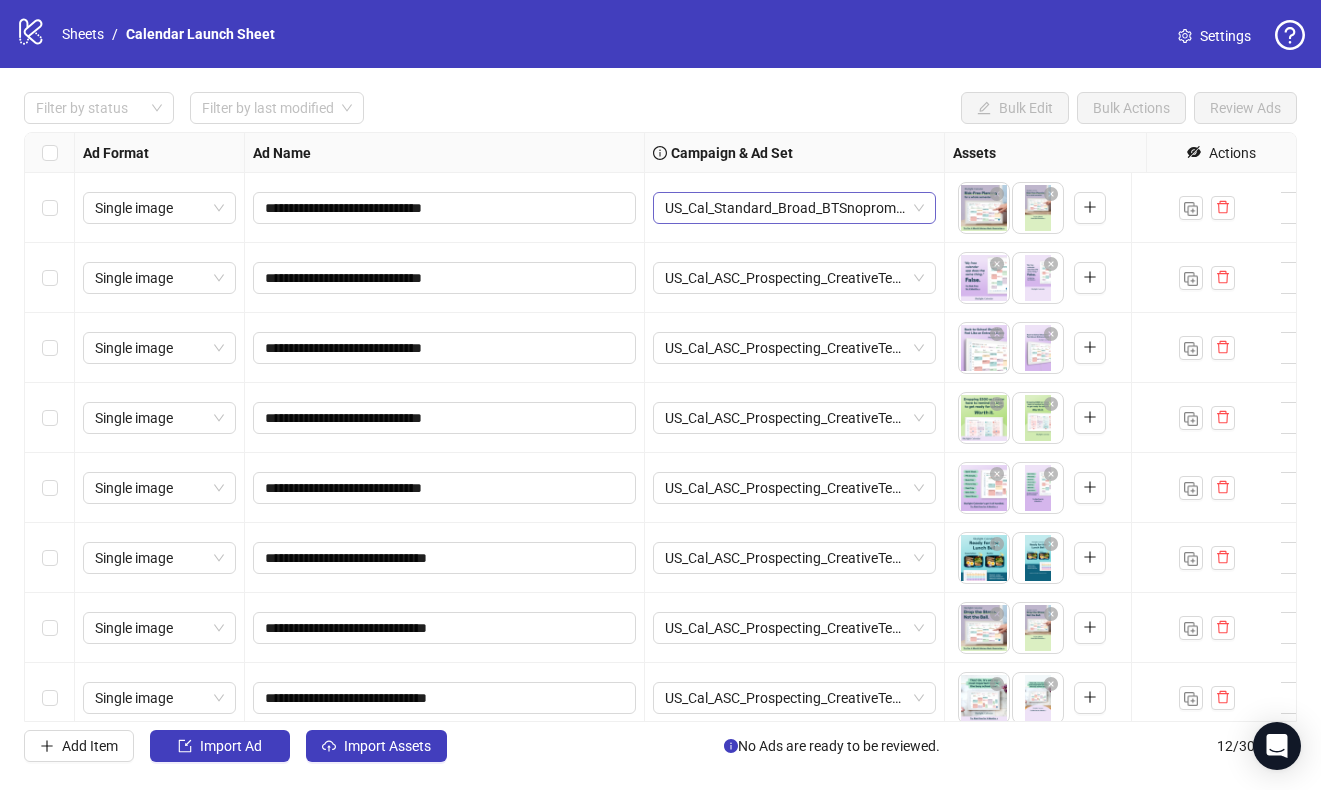 click on "US_Cal_Standard_Broad_BTSnopromo_[DATE]" at bounding box center (794, 208) 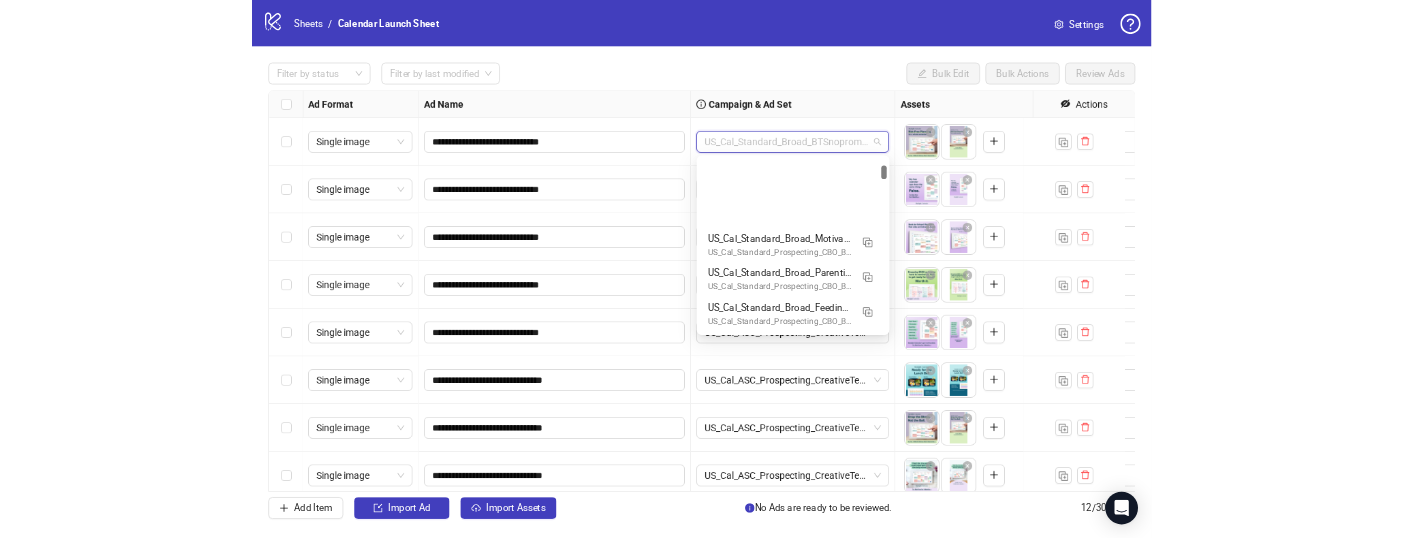 scroll, scrollTop: 152, scrollLeft: 0, axis: vertical 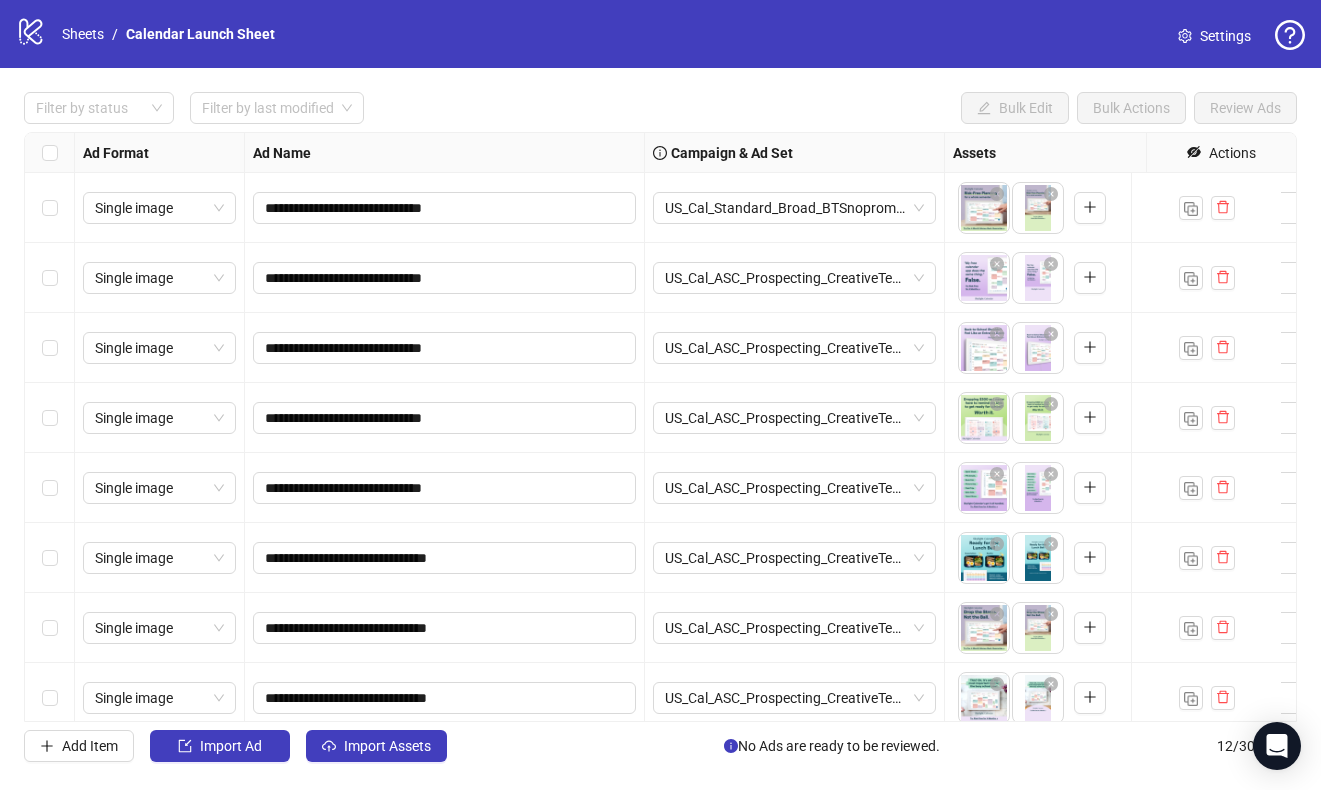 click on "Filter by status Filter by last modified Bulk Edit Bulk Actions Review Ads" at bounding box center (660, 108) 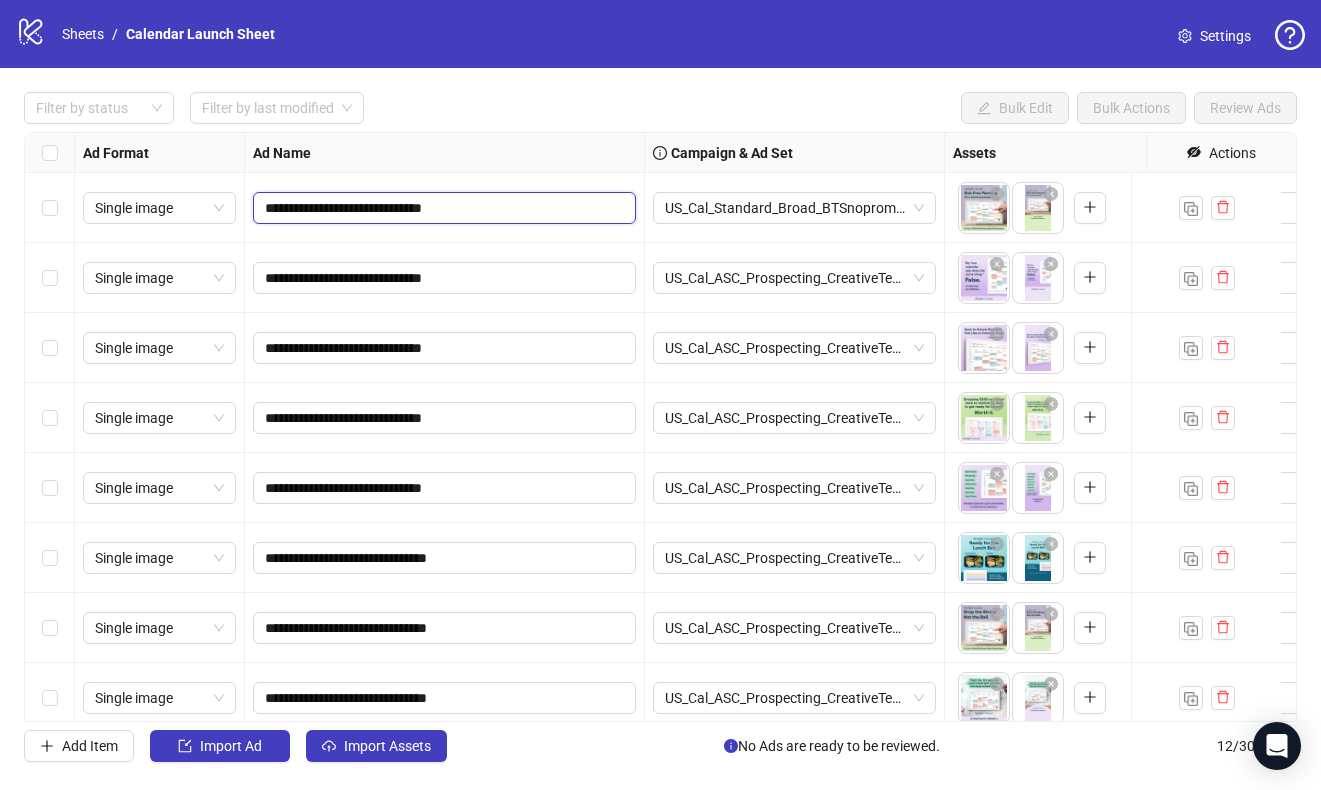 click on "**********" at bounding box center (442, 208) 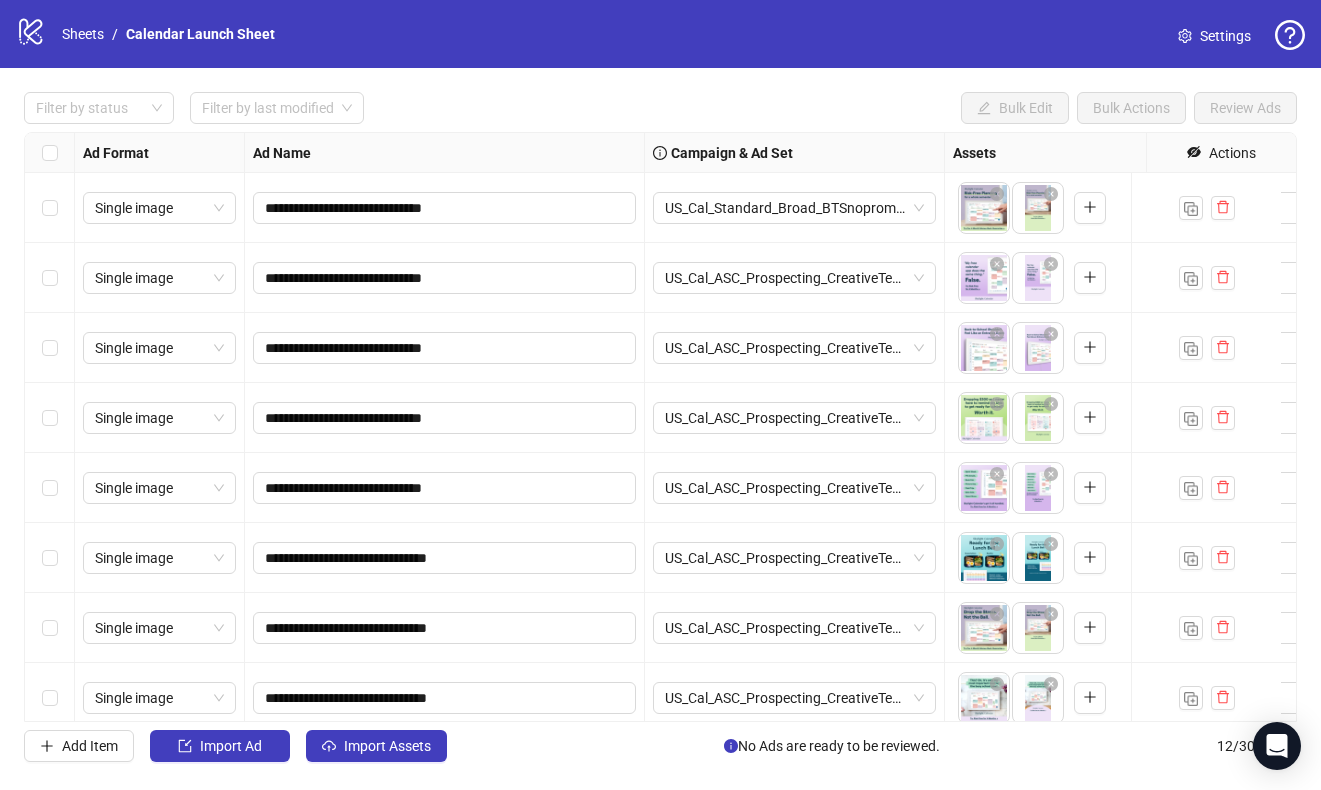 click on "Filter by status Filter by last modified Bulk Edit Bulk Actions Review Ads" at bounding box center (660, 108) 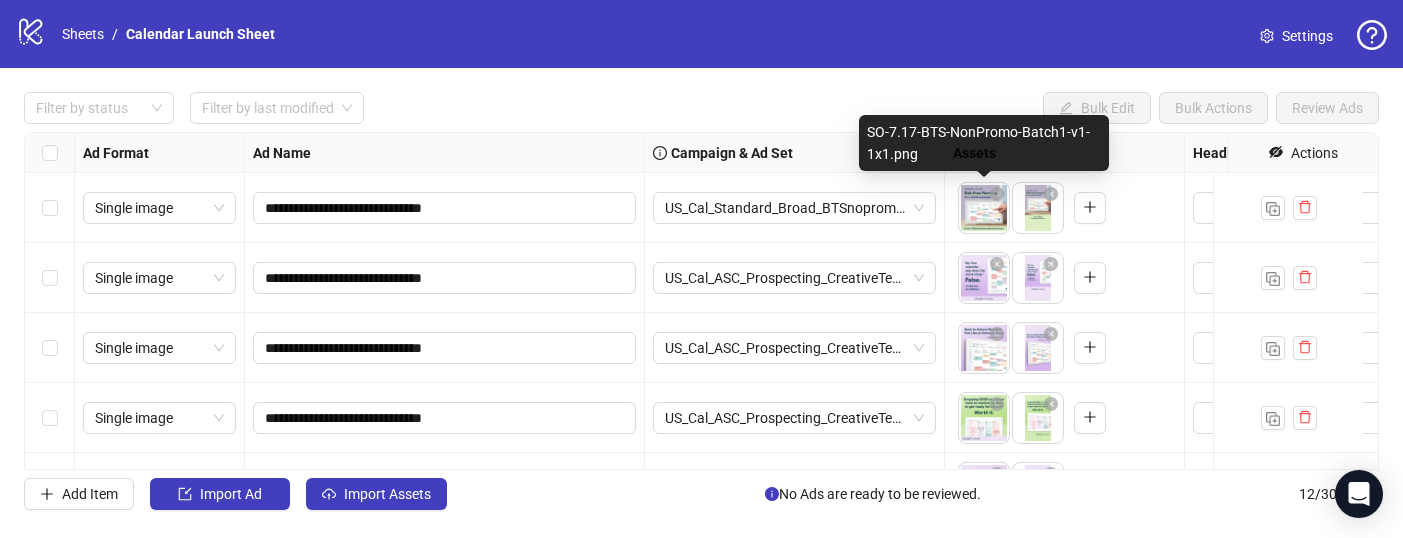 click on "**********" at bounding box center [701, 269] 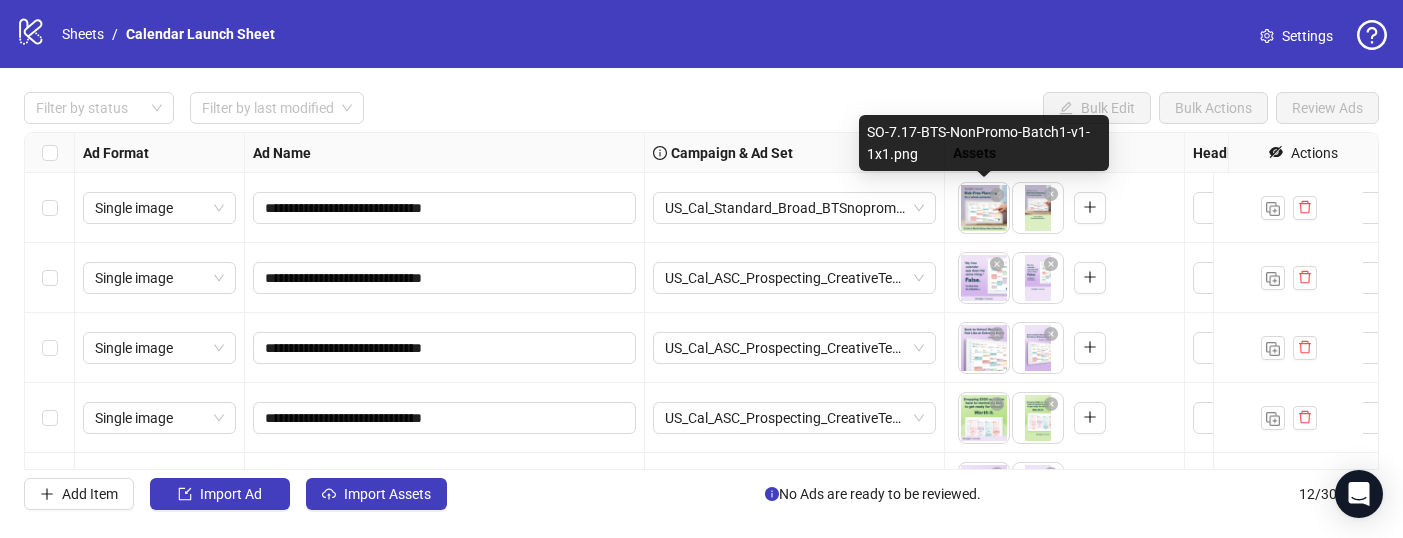 click on "**********" at bounding box center [701, 269] 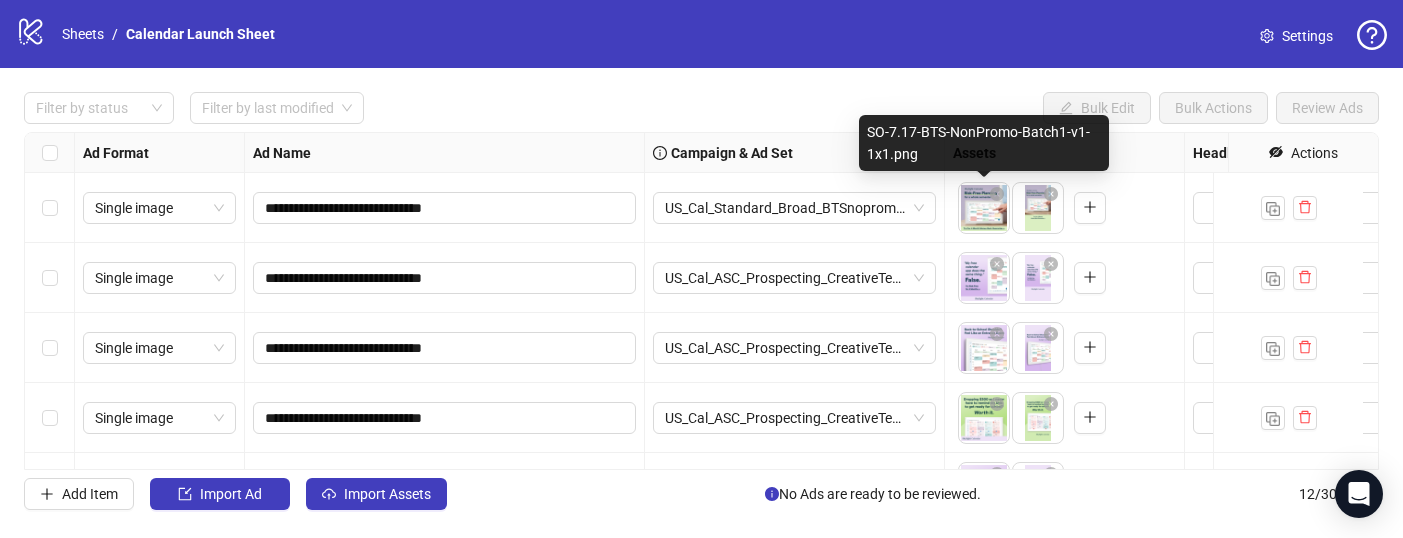 click on "**********" at bounding box center [701, 269] 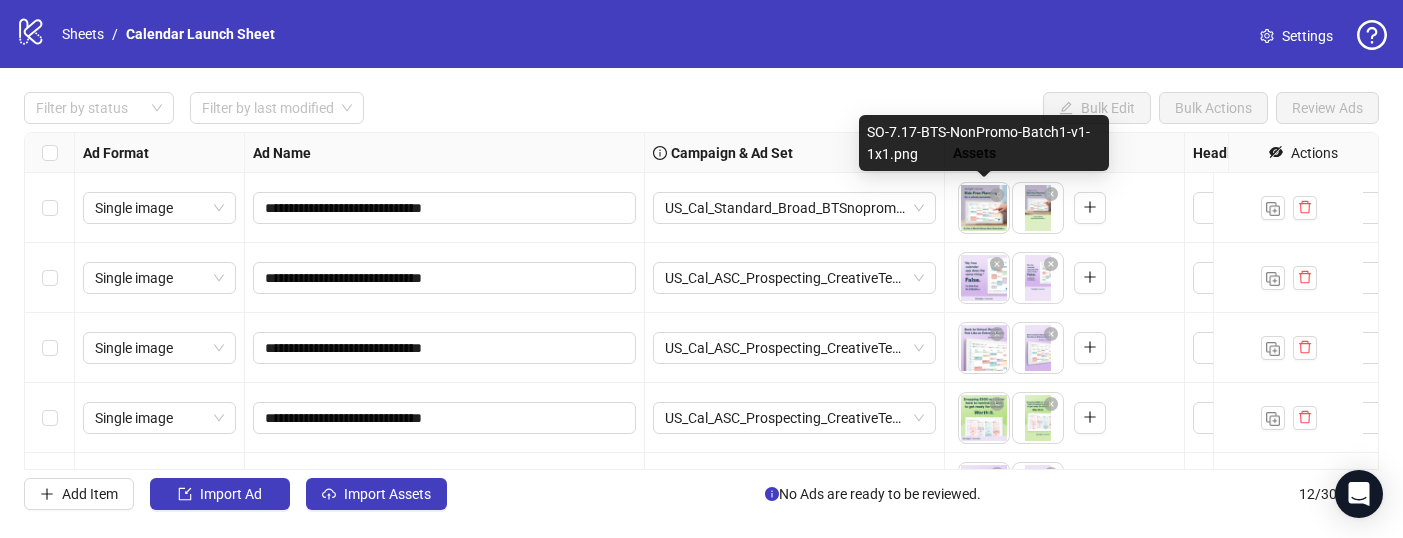 click on "**********" at bounding box center (701, 269) 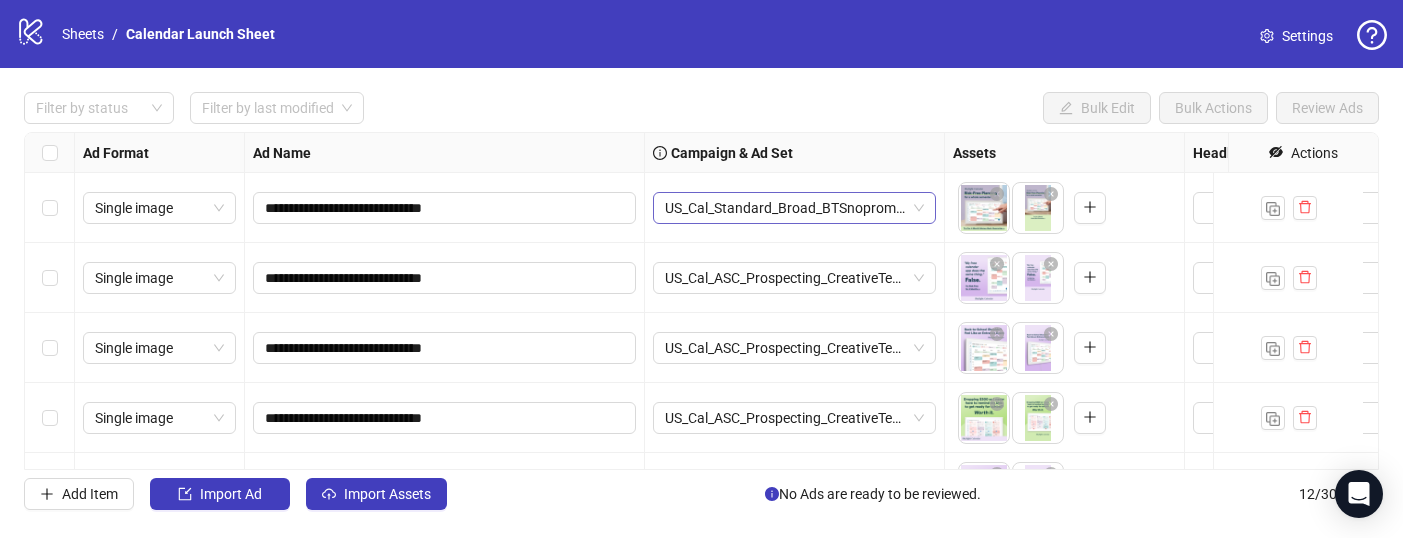 click on "US_Cal_Standard_Broad_BTSnopromo_[DATE]" at bounding box center (794, 208) 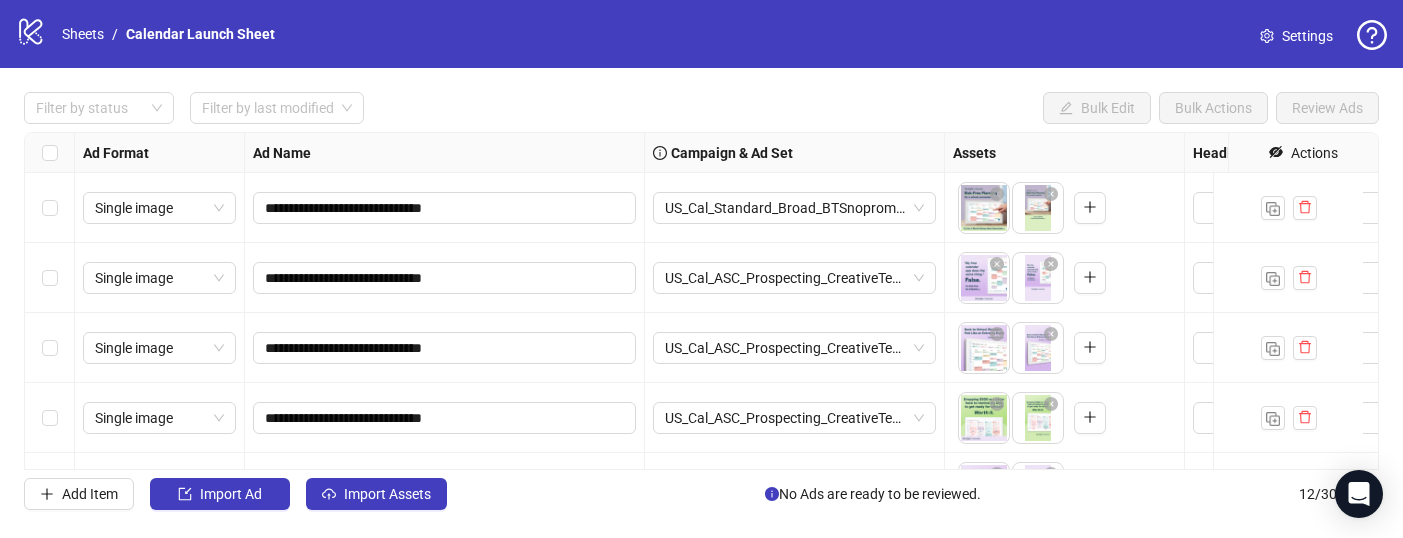 click on "Filter by status Filter by last modified Bulk Edit Bulk Actions Review Ads" at bounding box center (701, 108) 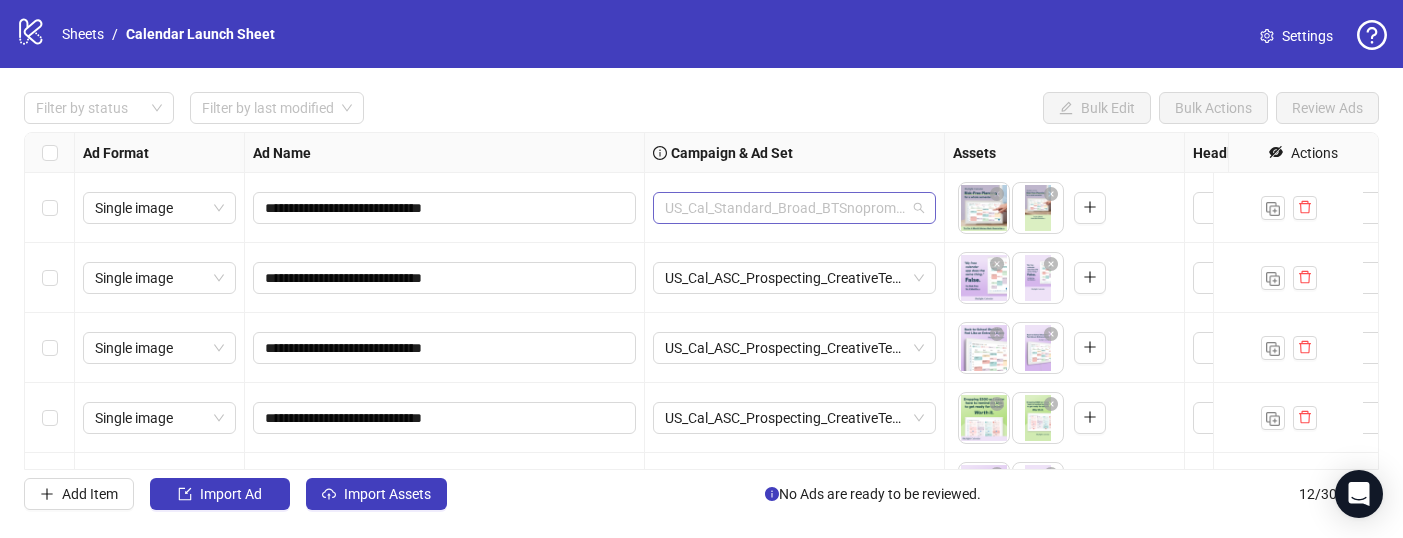 click on "US_Cal_Standard_Broad_BTSnopromo_[DATE]" at bounding box center [794, 208] 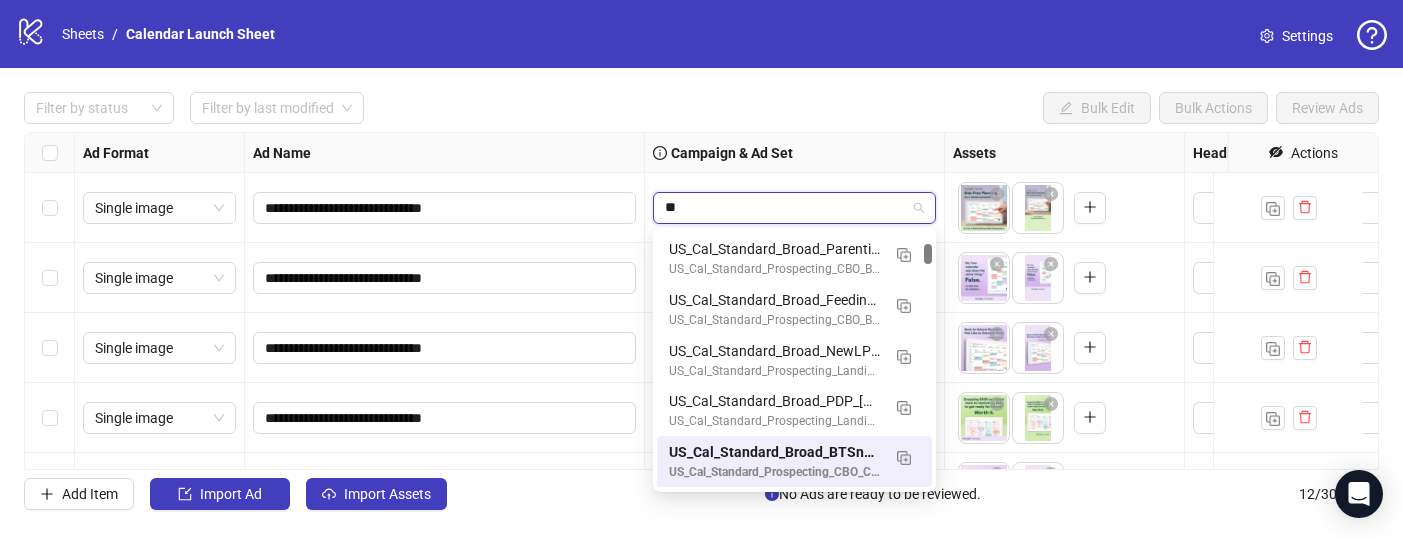 scroll, scrollTop: 0, scrollLeft: 0, axis: both 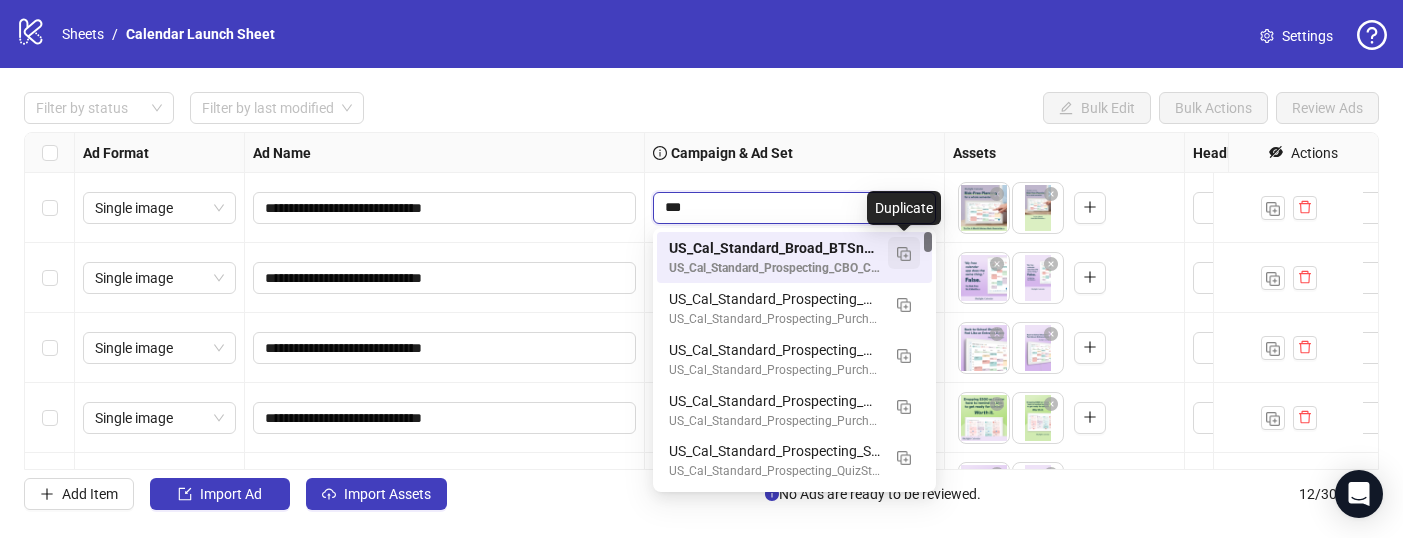 click at bounding box center [904, 254] 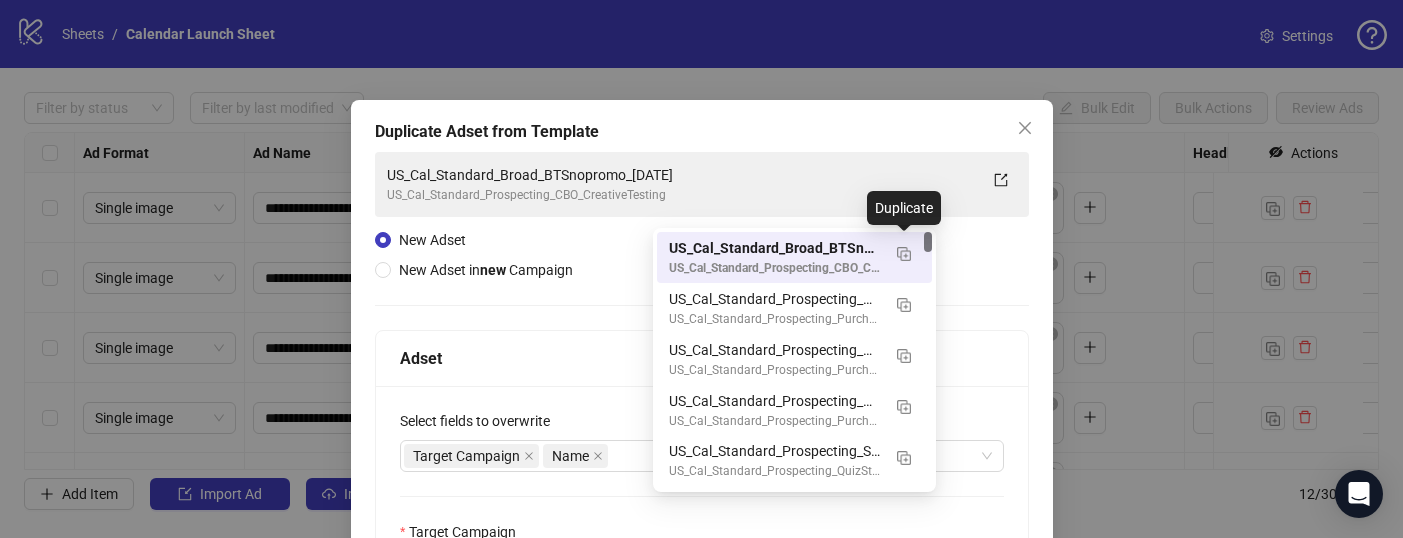 type on "***" 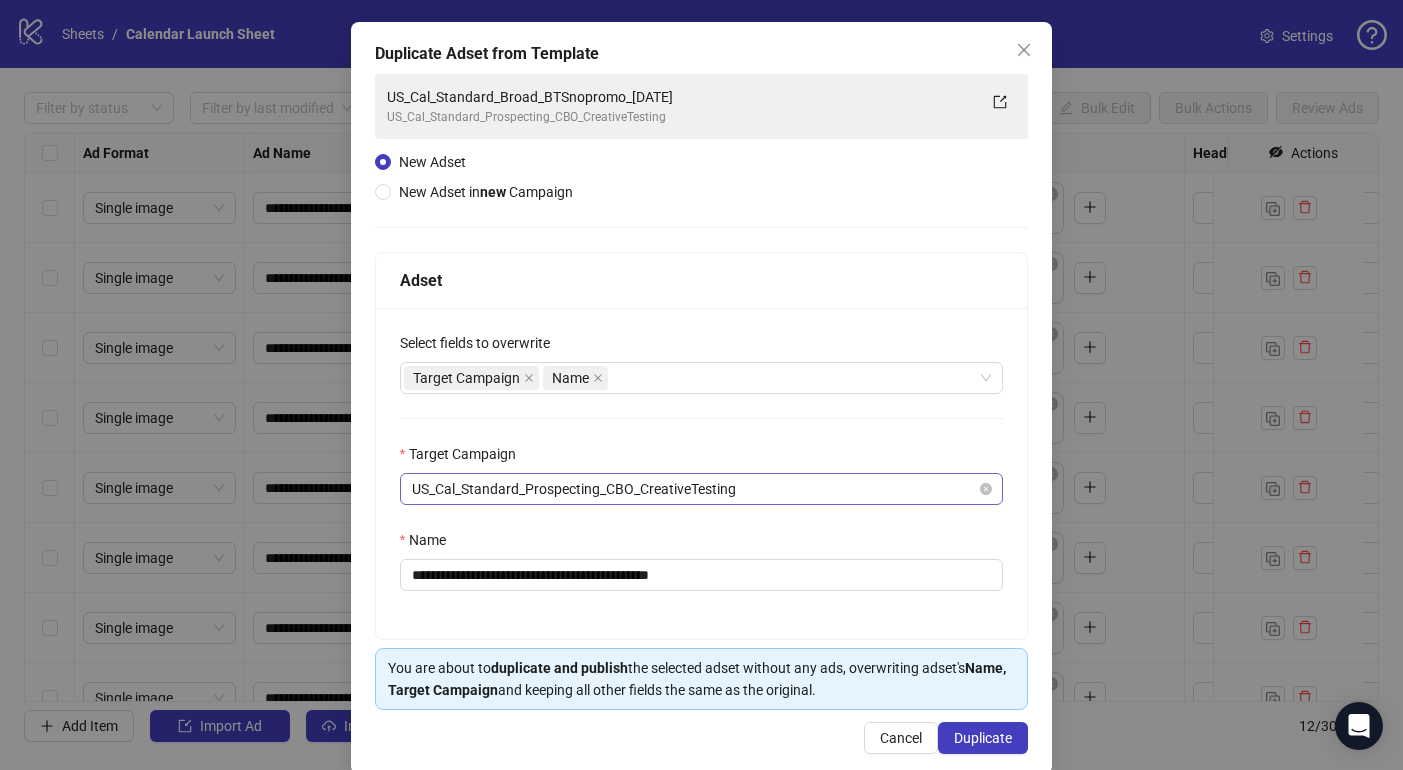 scroll, scrollTop: 107, scrollLeft: 0, axis: vertical 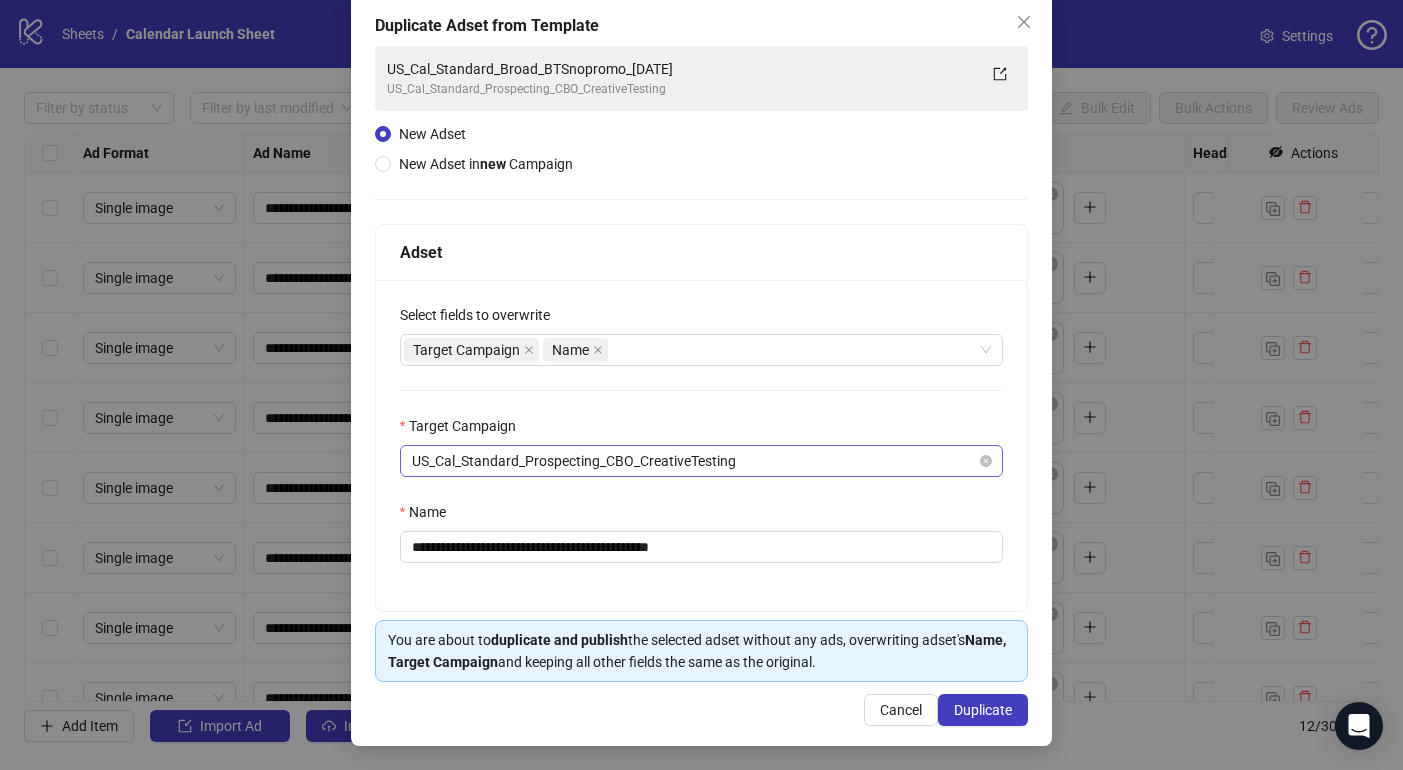 click on "US_Cal_Standard_Prospecting_CBO_CreativeTesting" at bounding box center (702, 461) 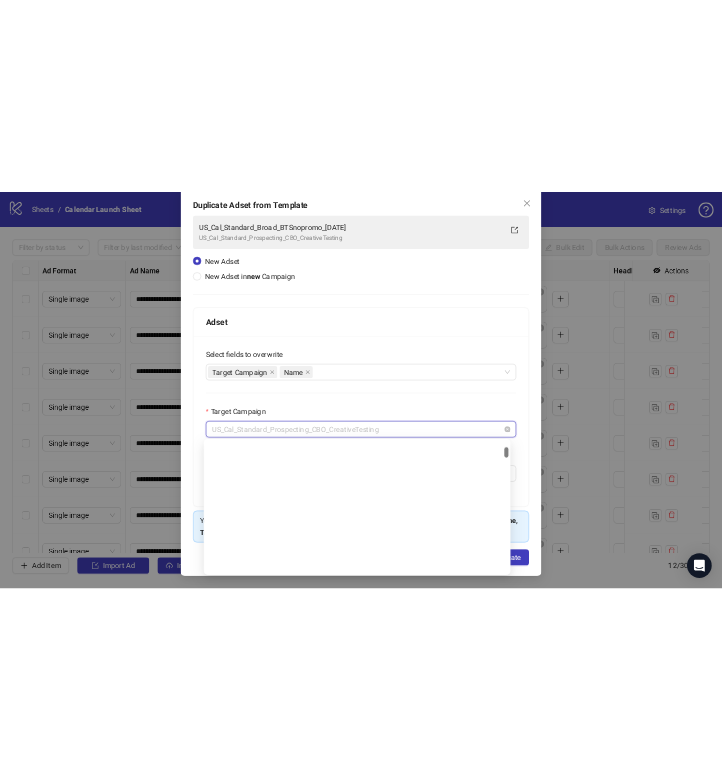 scroll, scrollTop: 802, scrollLeft: 0, axis: vertical 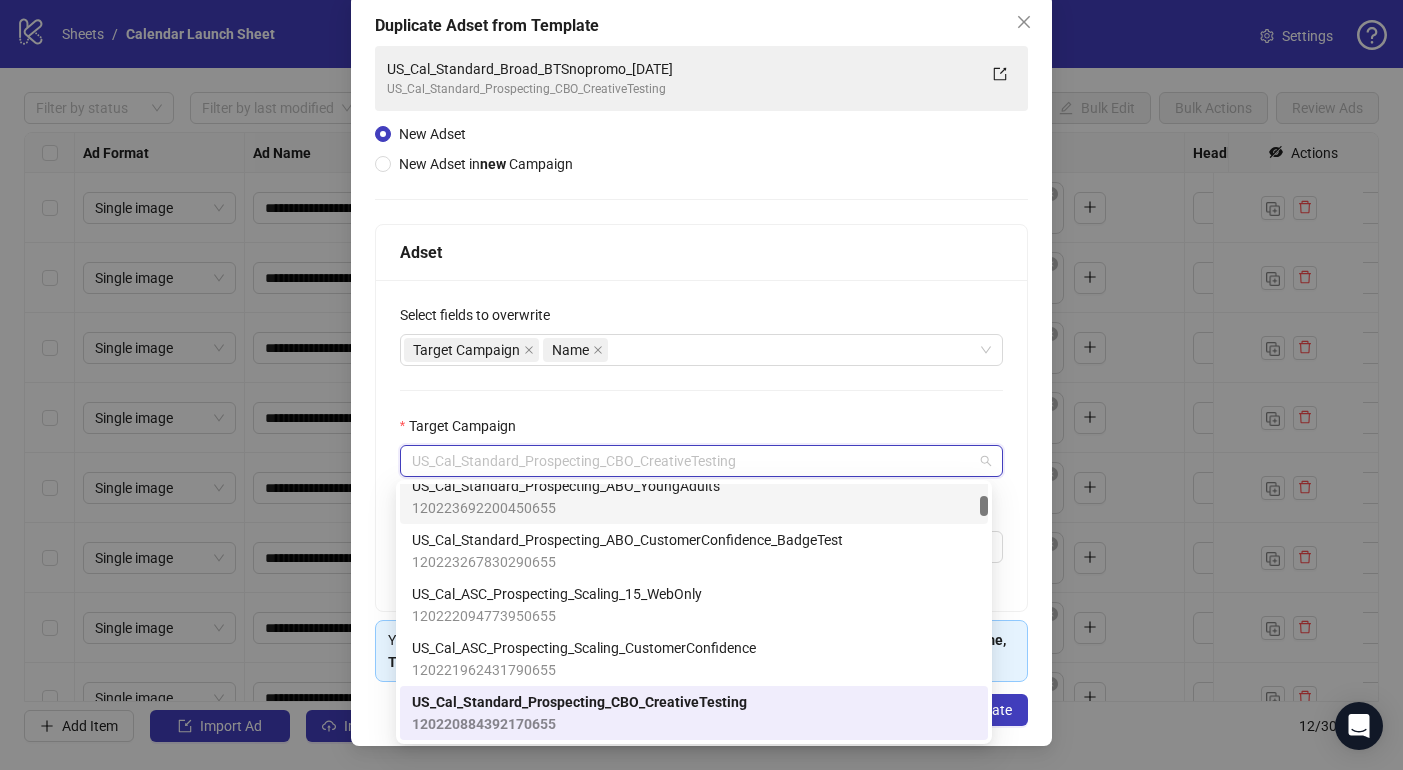 click on "**********" at bounding box center (702, 445) 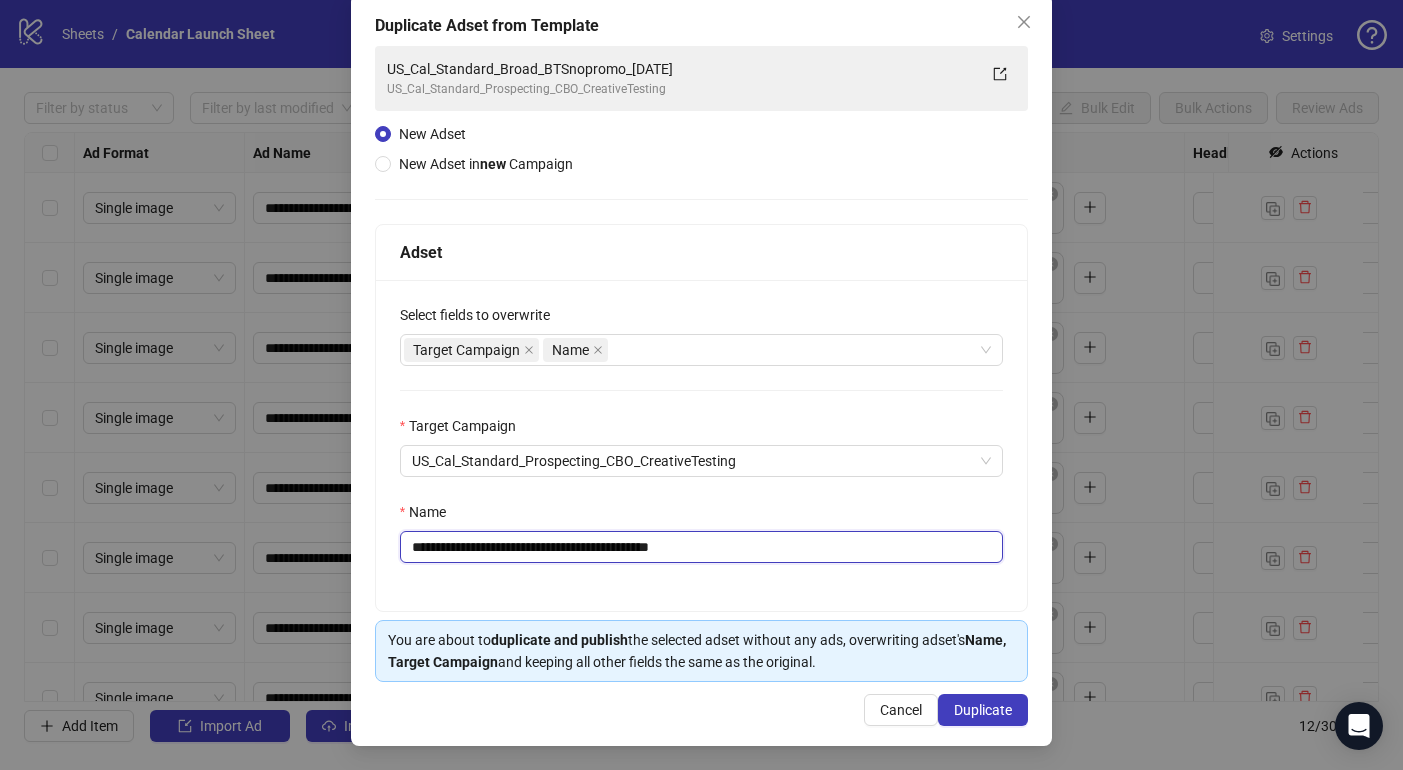 click on "**********" at bounding box center (702, 547) 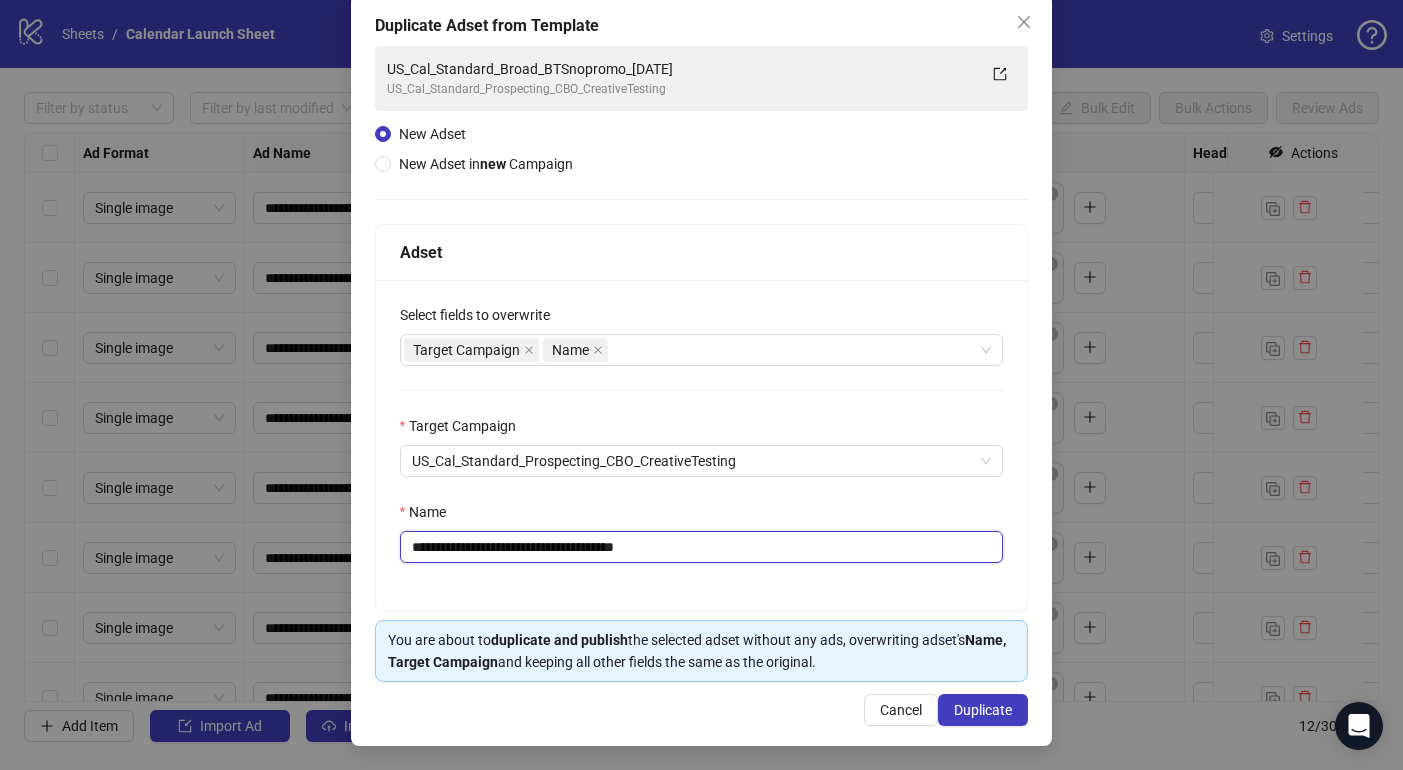 type on "**********" 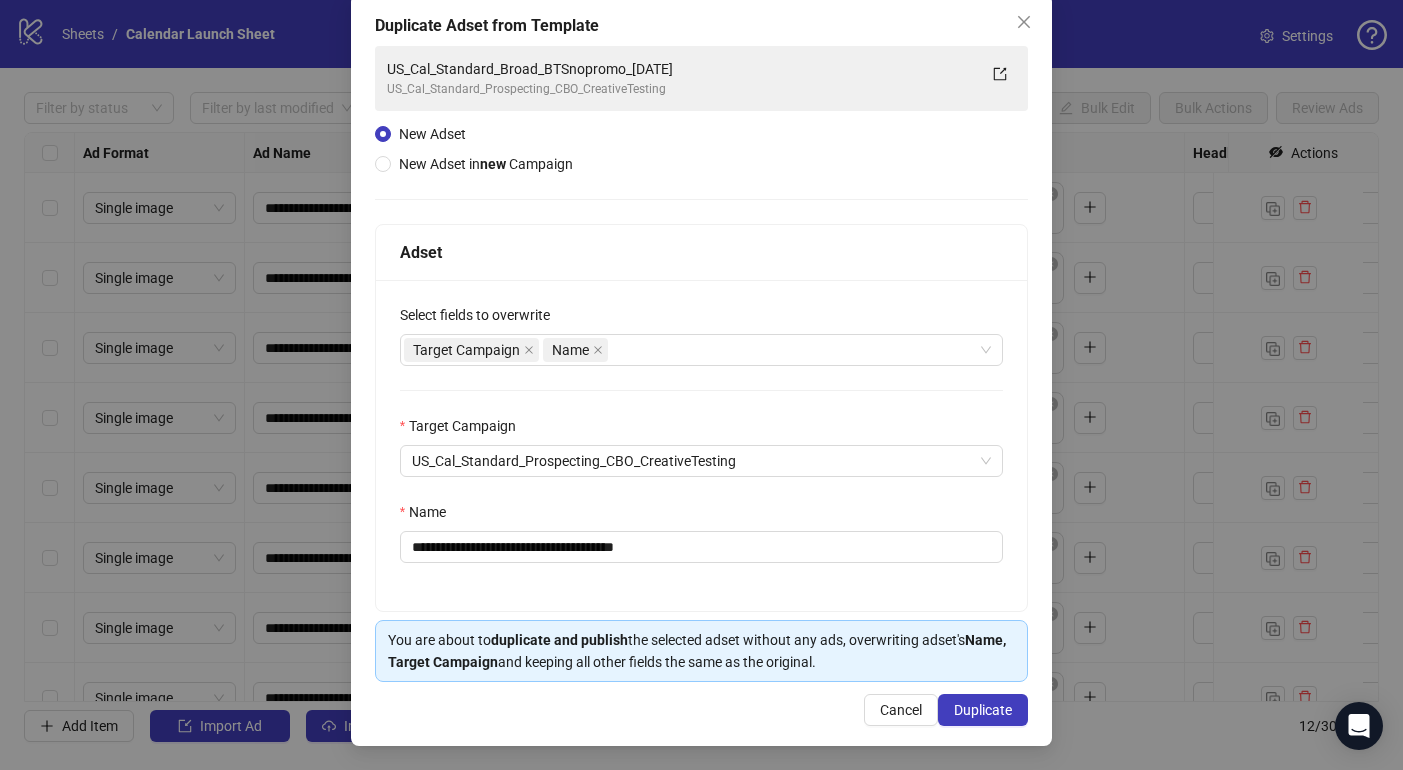 click on "**********" at bounding box center (702, 445) 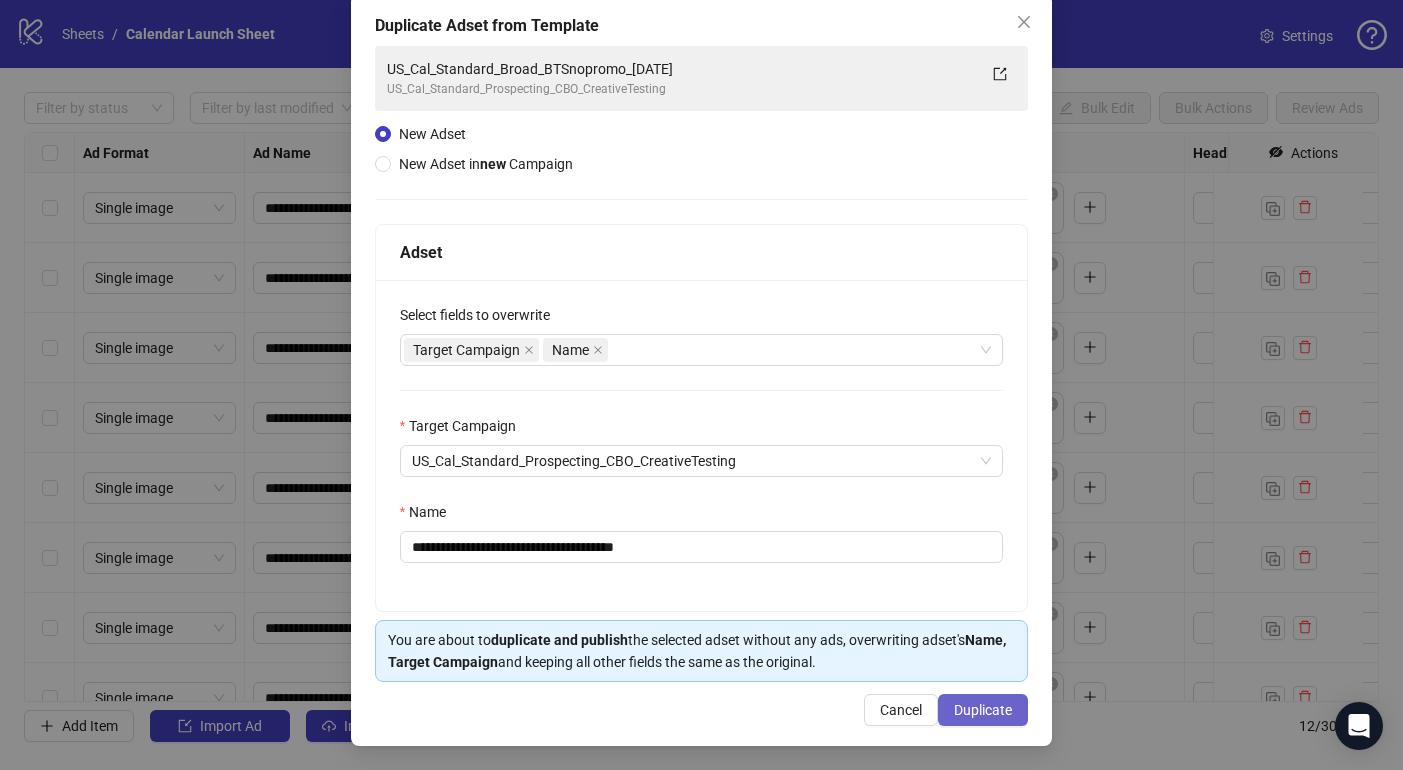 click on "Duplicate" at bounding box center [983, 710] 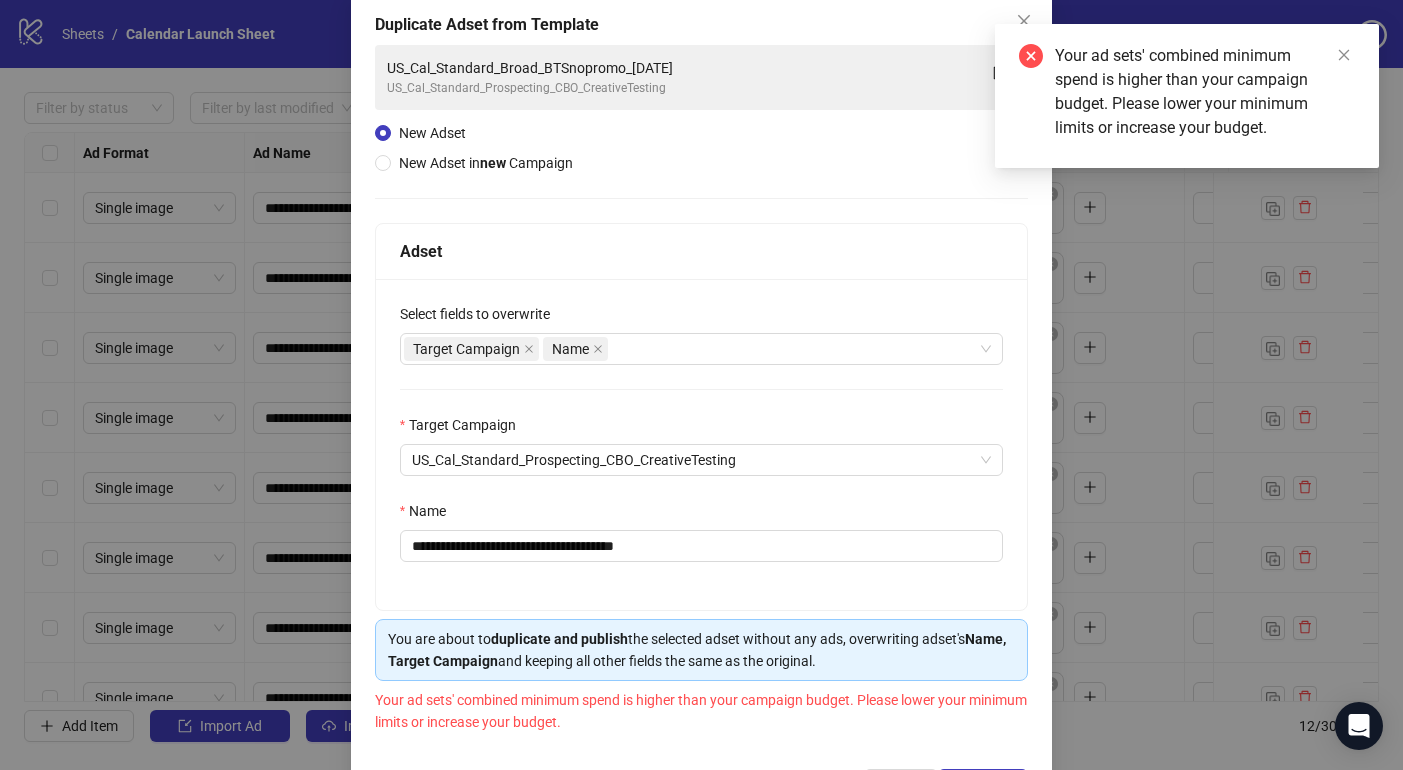 click on "Your ad sets' combined minimum spend is higher than your campaign budget. Please lower your minimum limits or increase your budget." at bounding box center (1187, 96) 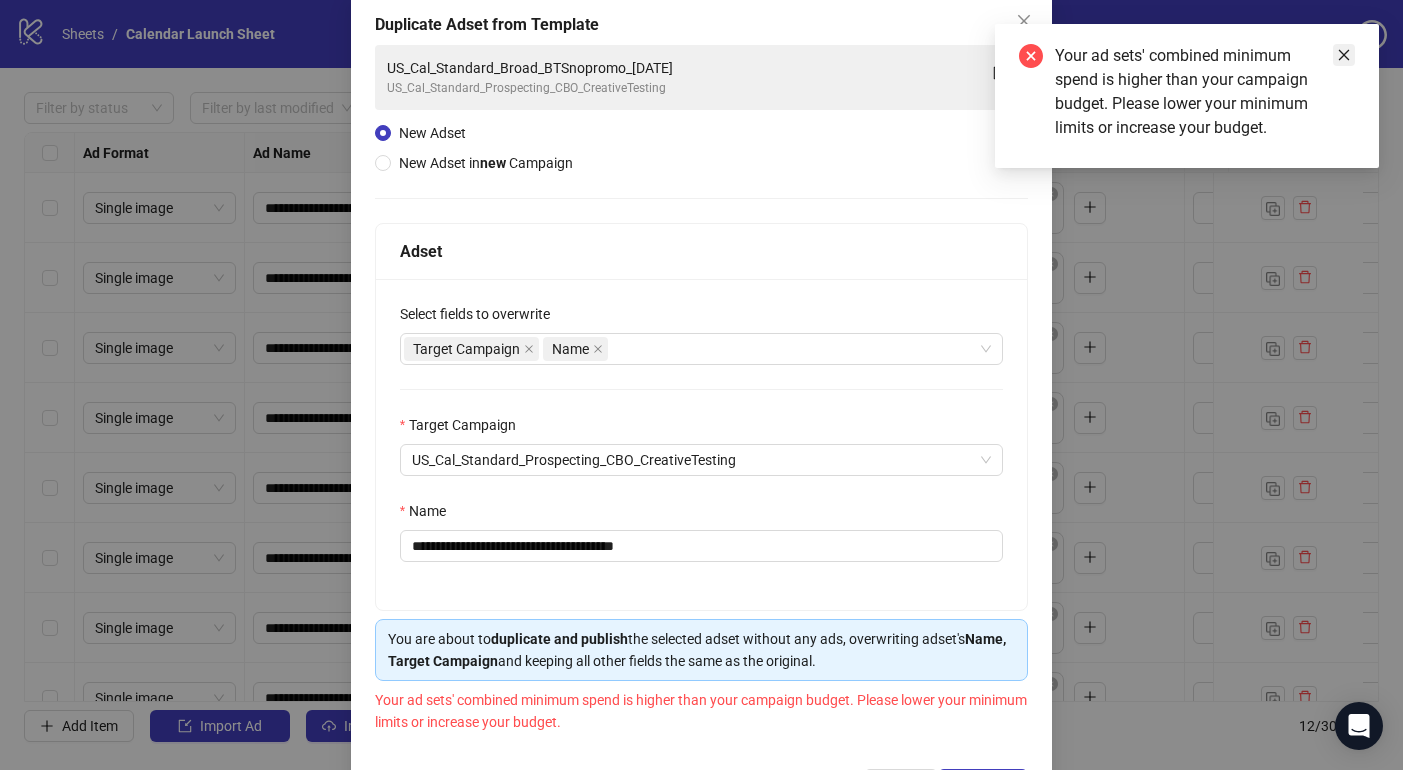 click at bounding box center [1344, 55] 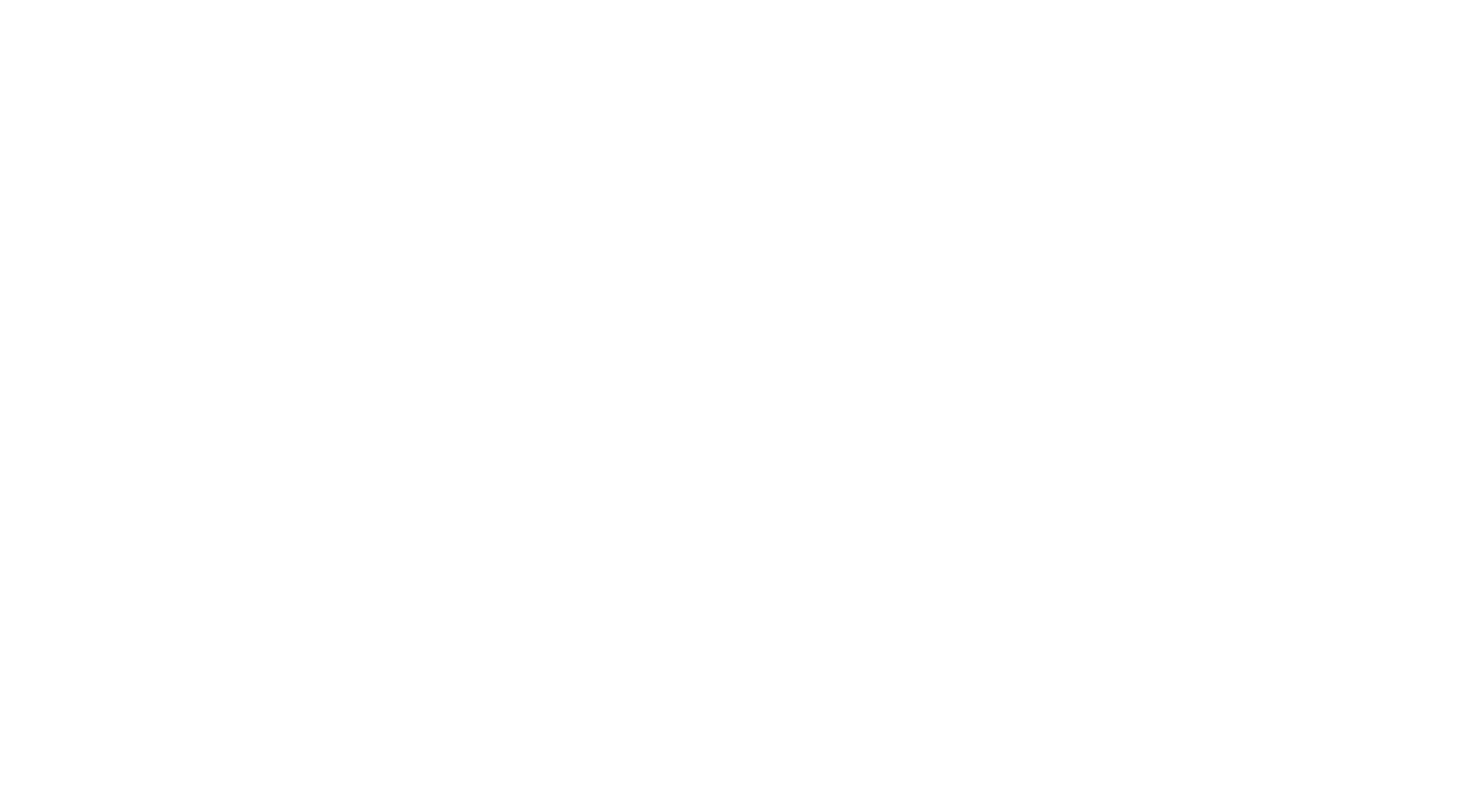 scroll, scrollTop: 0, scrollLeft: 0, axis: both 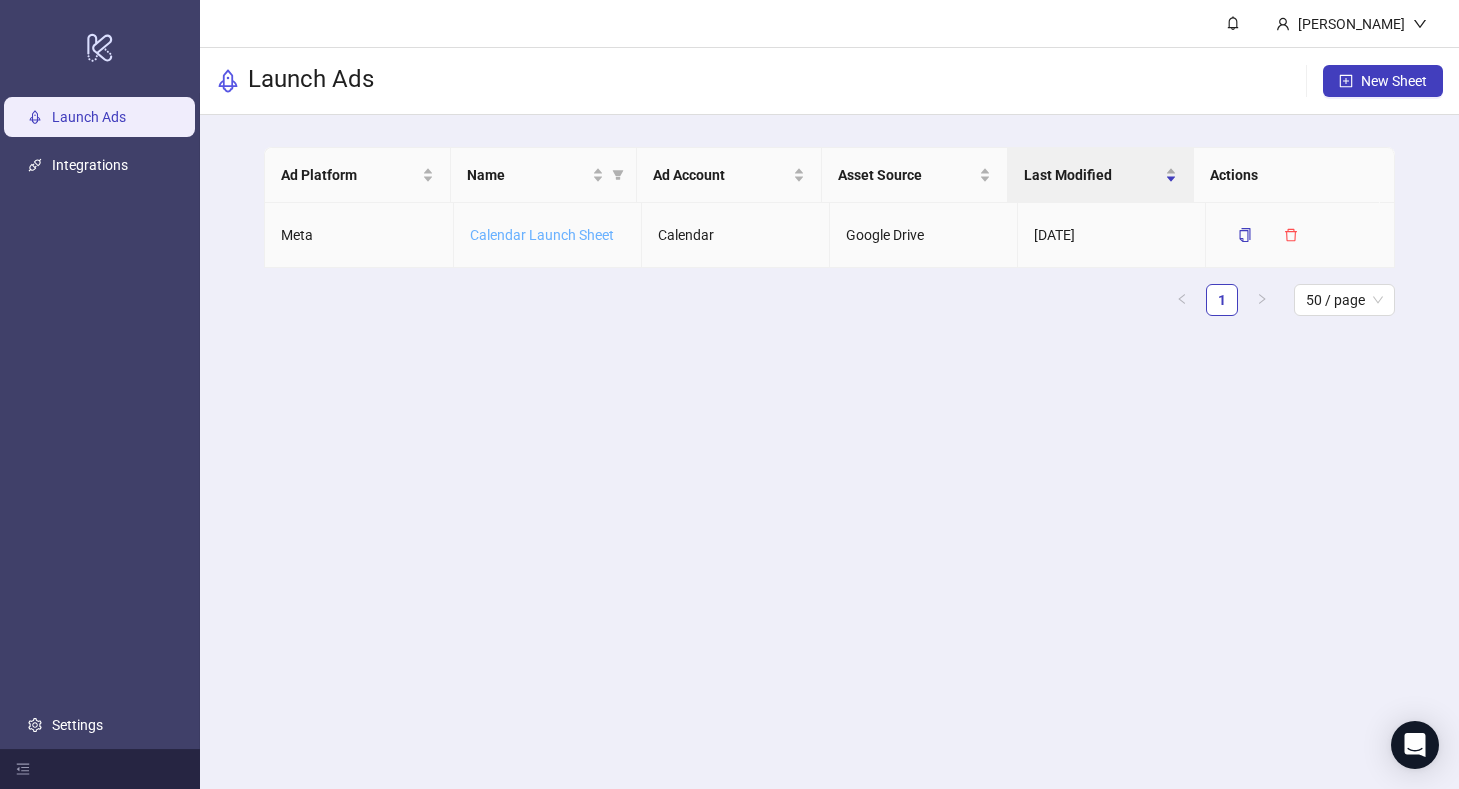 click on "Calendar Launch Sheet" at bounding box center (542, 235) 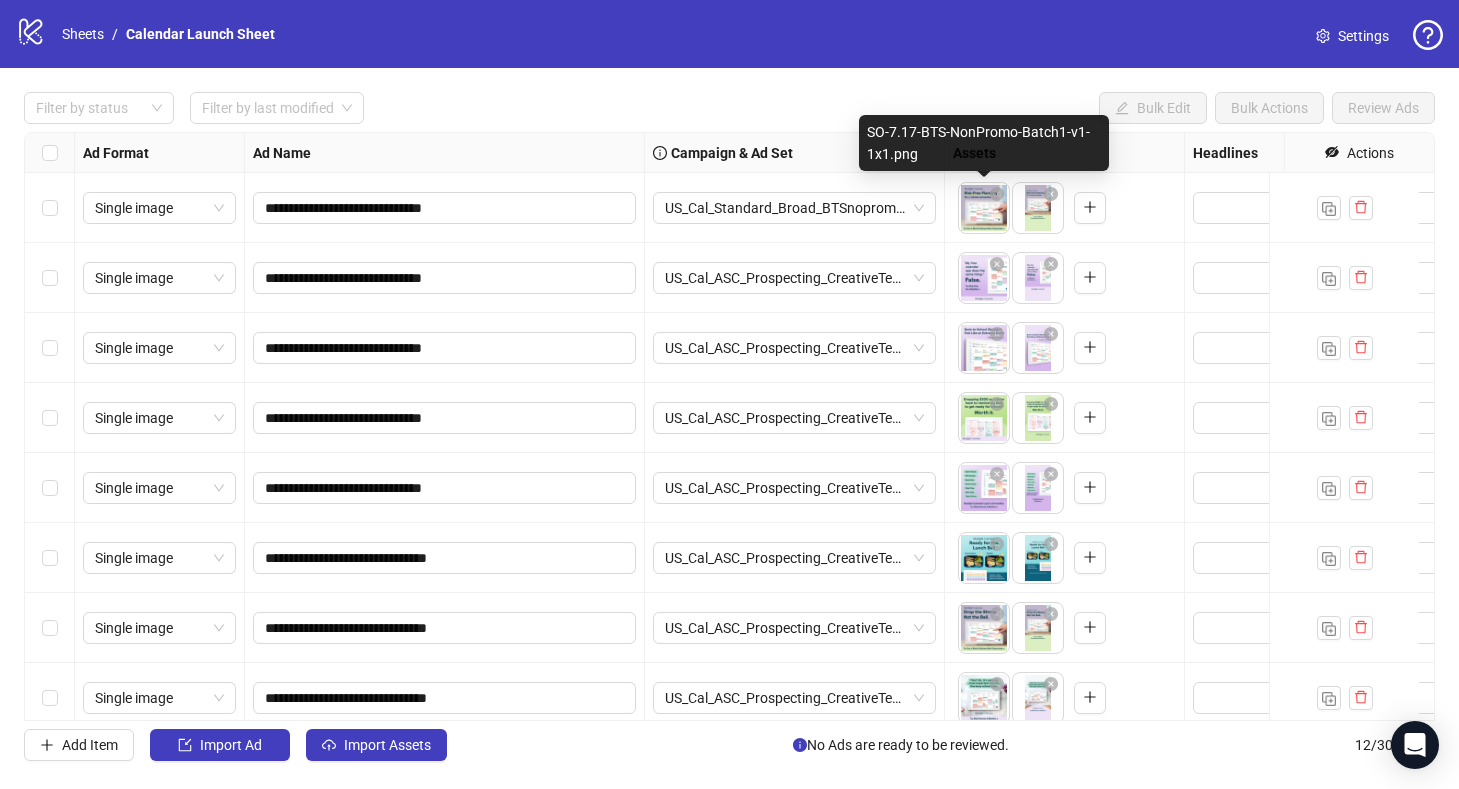 click on "Filter by status Filter by last modified Bulk Edit Bulk Actions Review Ads" at bounding box center (729, 108) 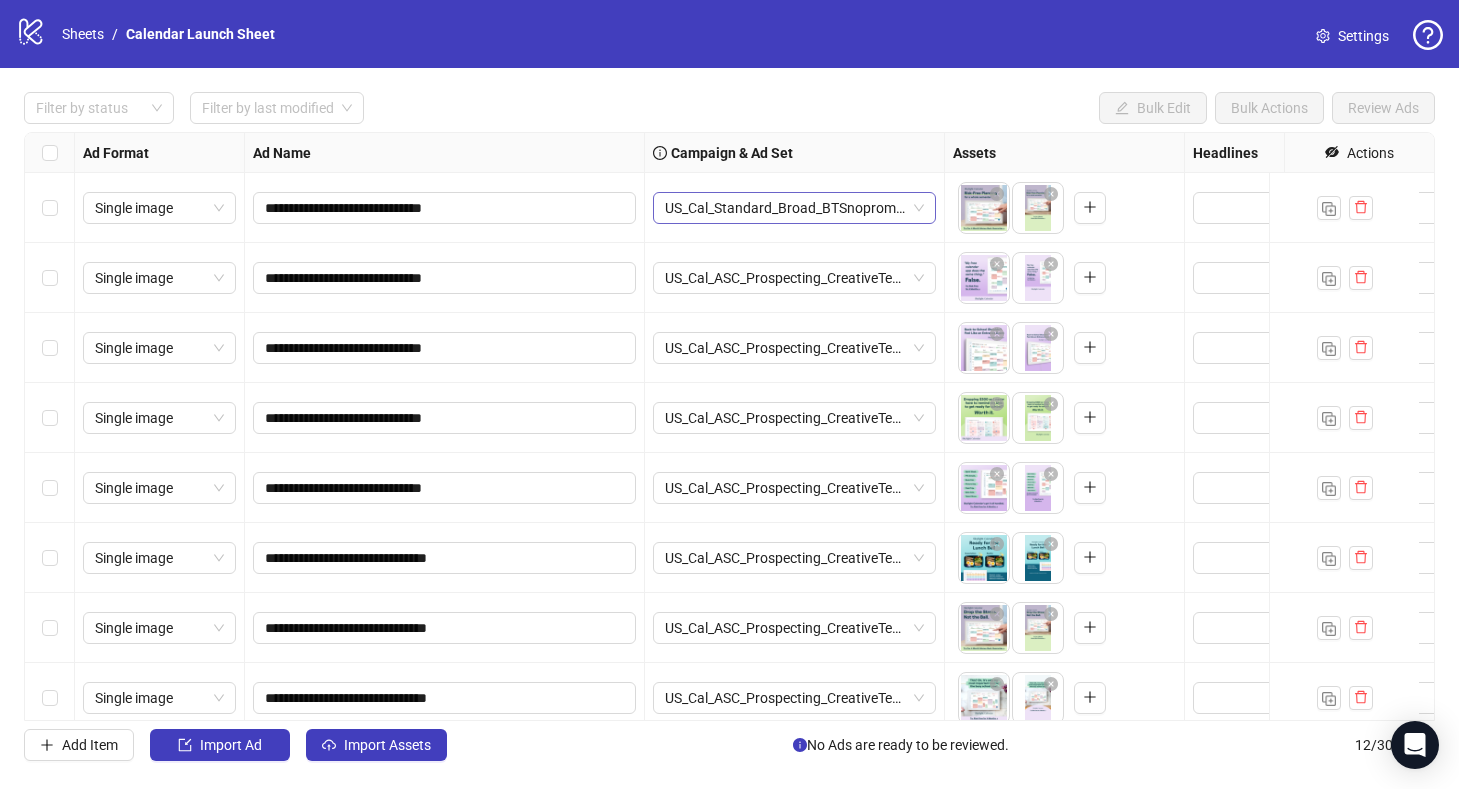 click on "US_Cal_Standard_Broad_BTSnopromo_[DATE]" at bounding box center (794, 208) 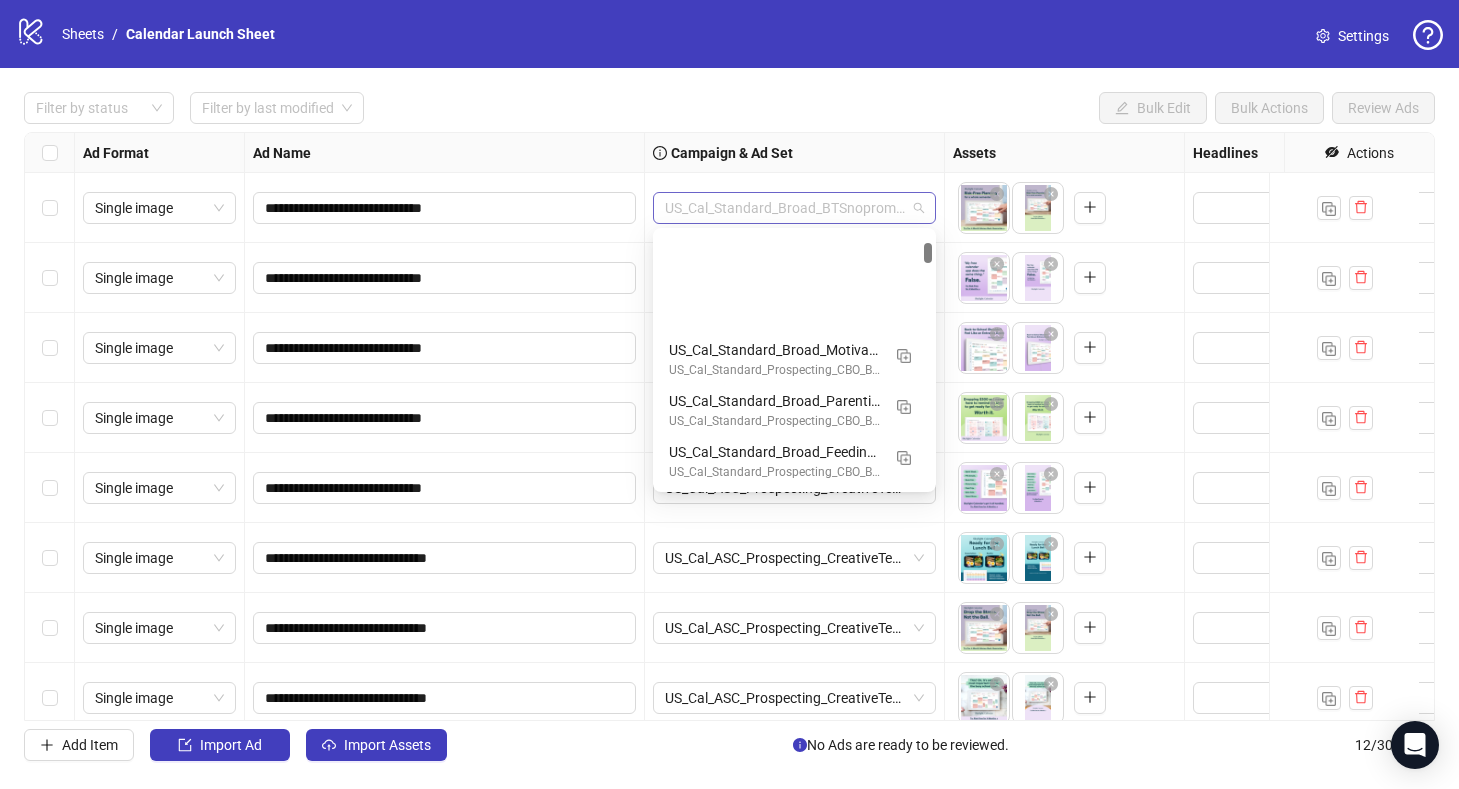 scroll, scrollTop: 152, scrollLeft: 0, axis: vertical 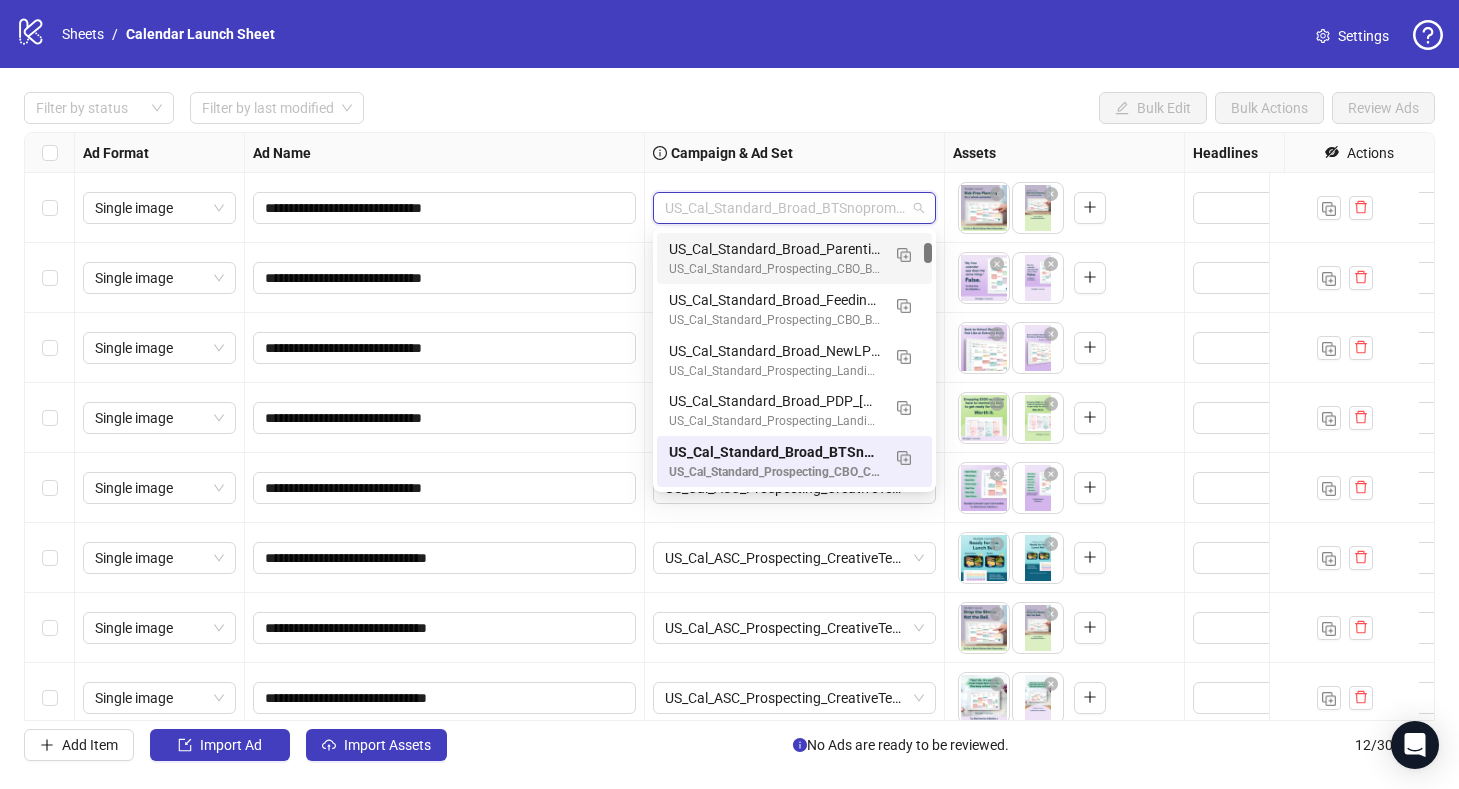click on "Filter by status Filter by last modified Bulk Edit Bulk Actions Review Ads" at bounding box center [729, 108] 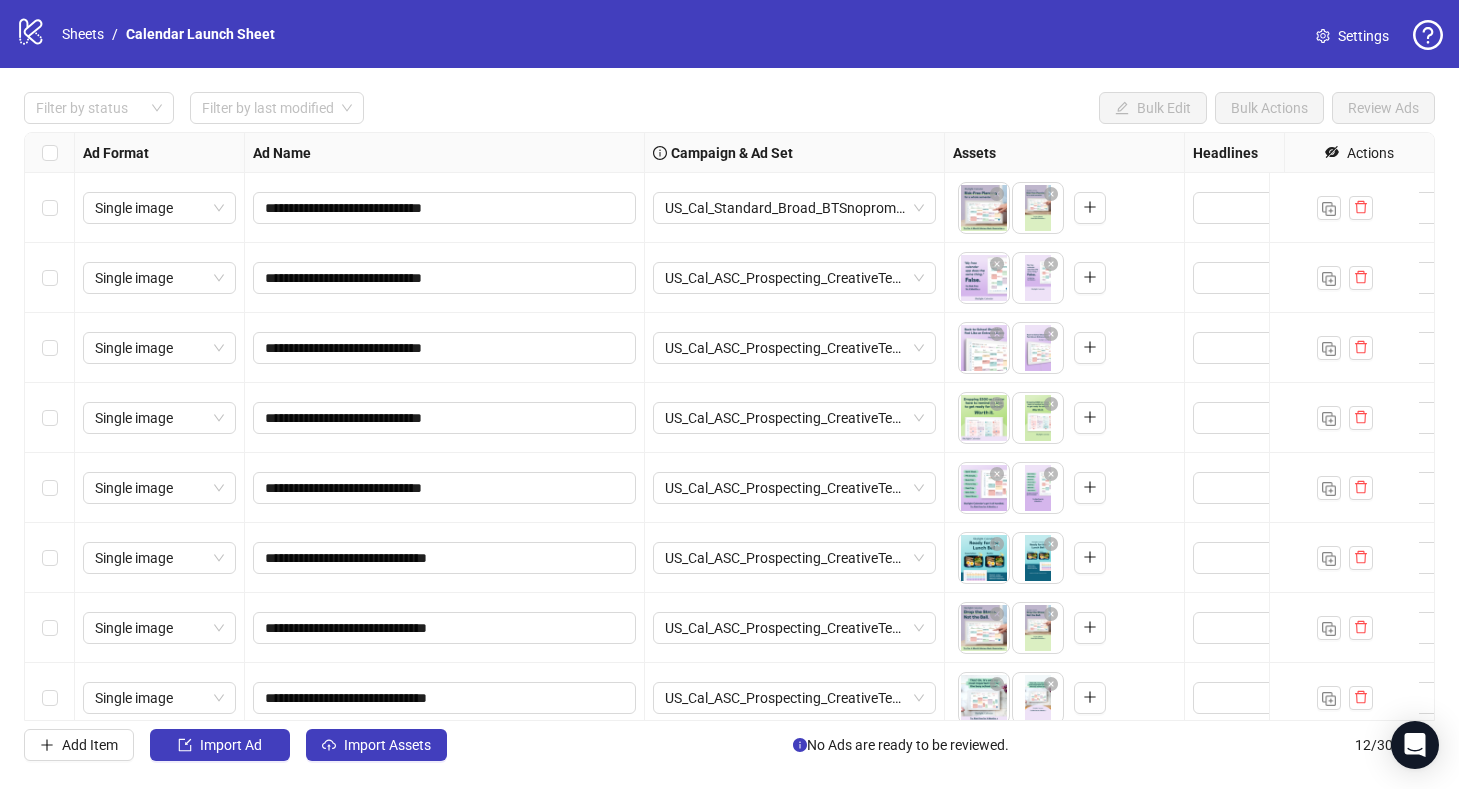 click on "US_Cal_Standard_Broad_BTSnopromo_[DATE]" at bounding box center (795, 208) 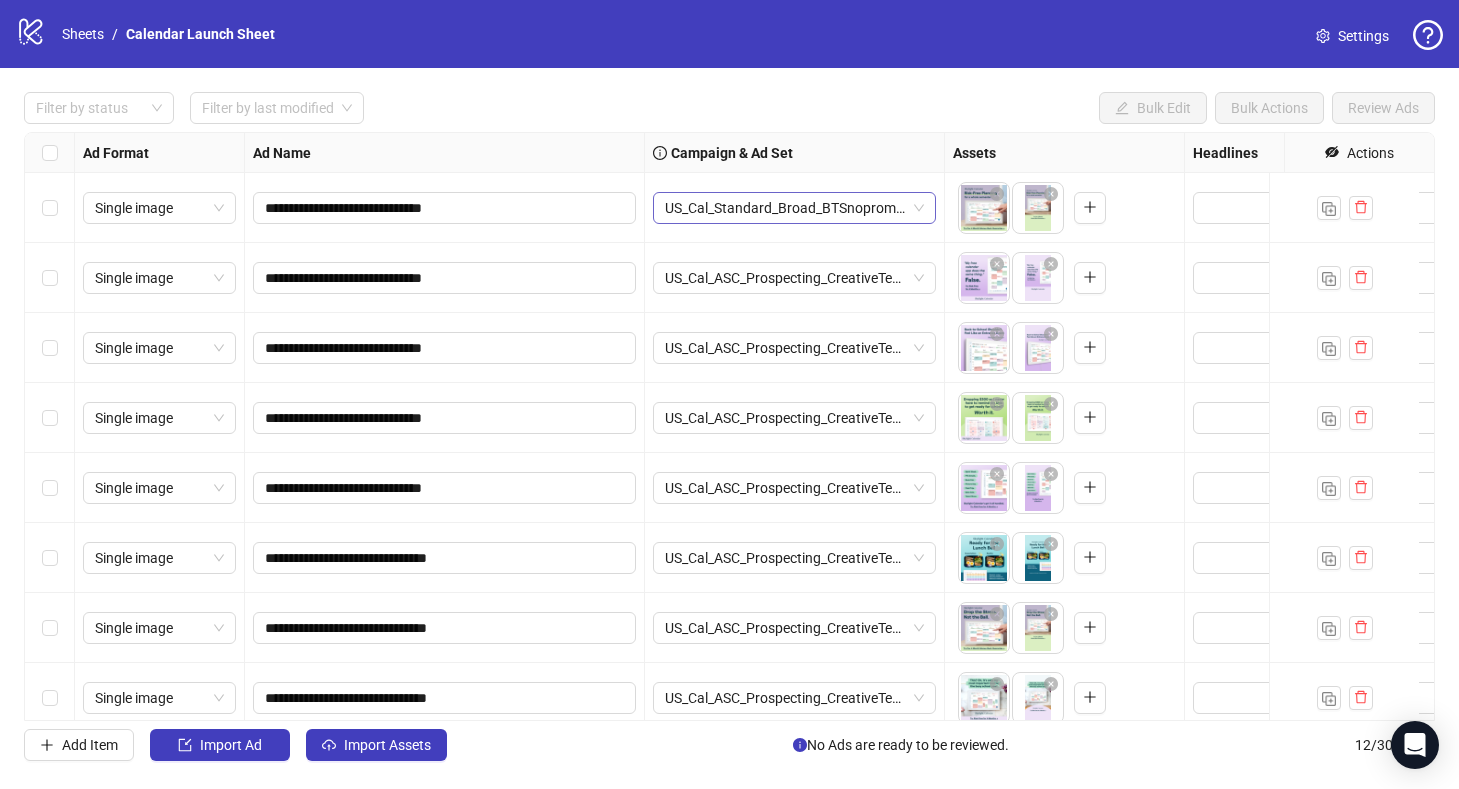 click on "US_Cal_Standard_Broad_BTSnopromo_[DATE]" at bounding box center (794, 208) 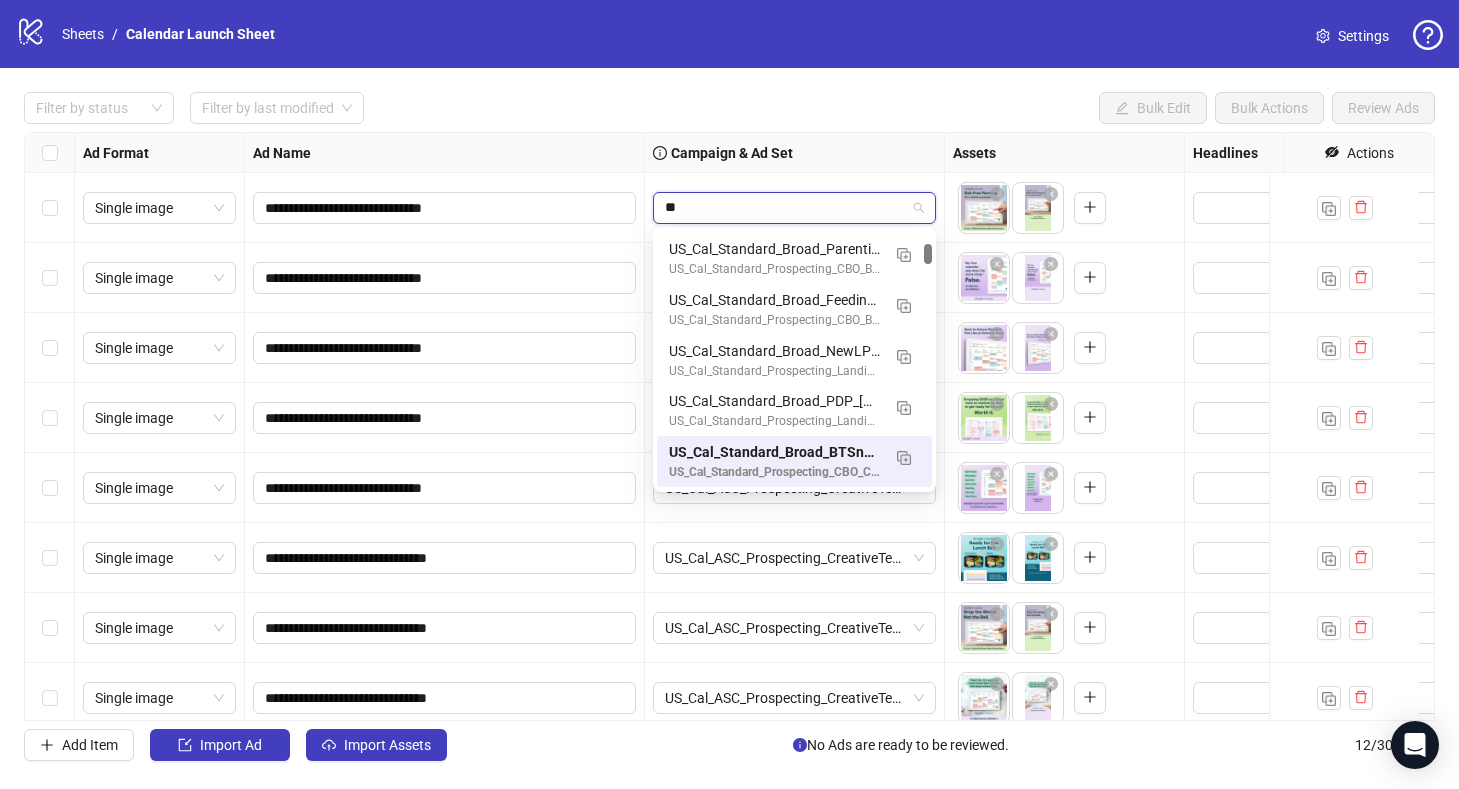 scroll, scrollTop: 0, scrollLeft: 0, axis: both 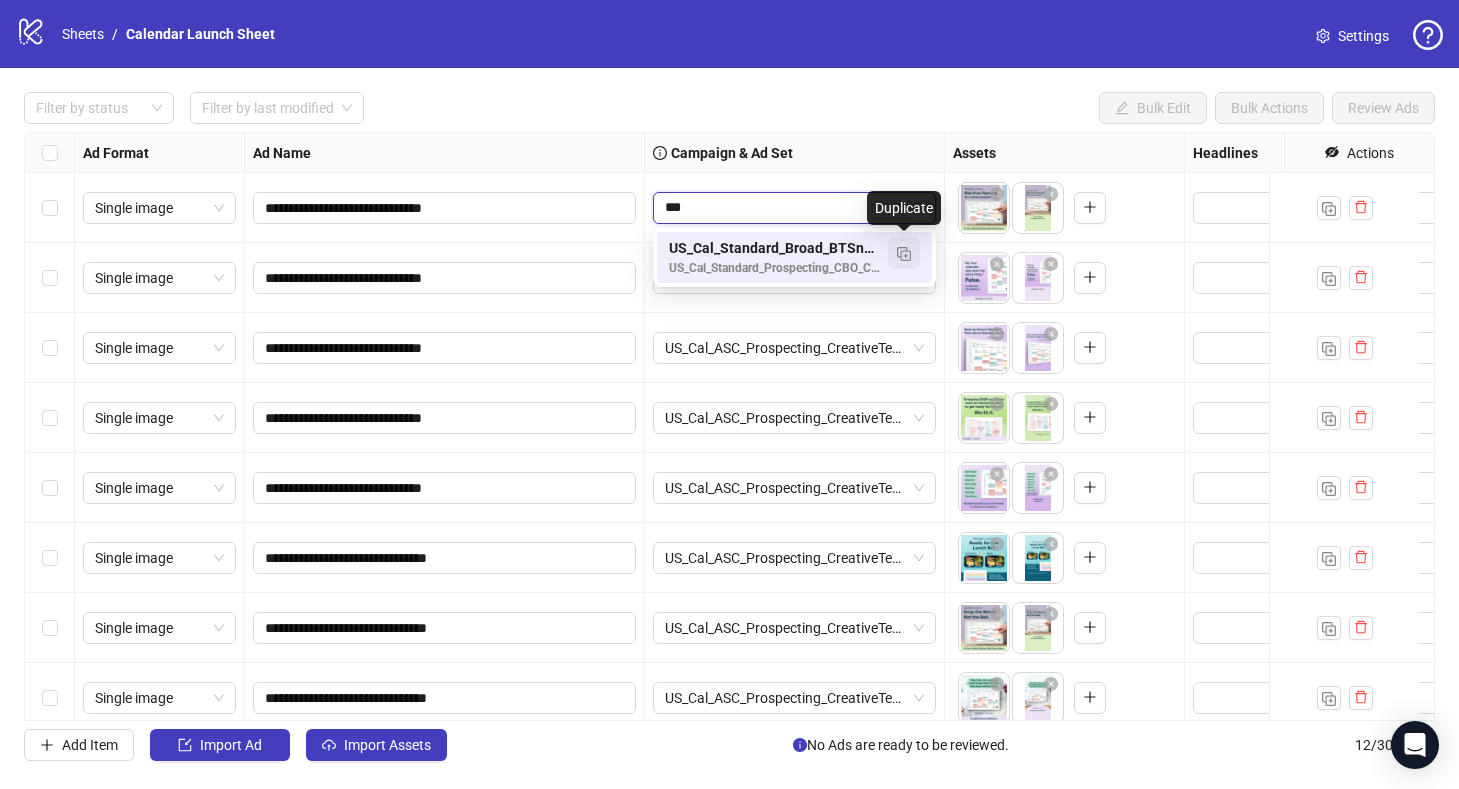 click at bounding box center [904, 253] 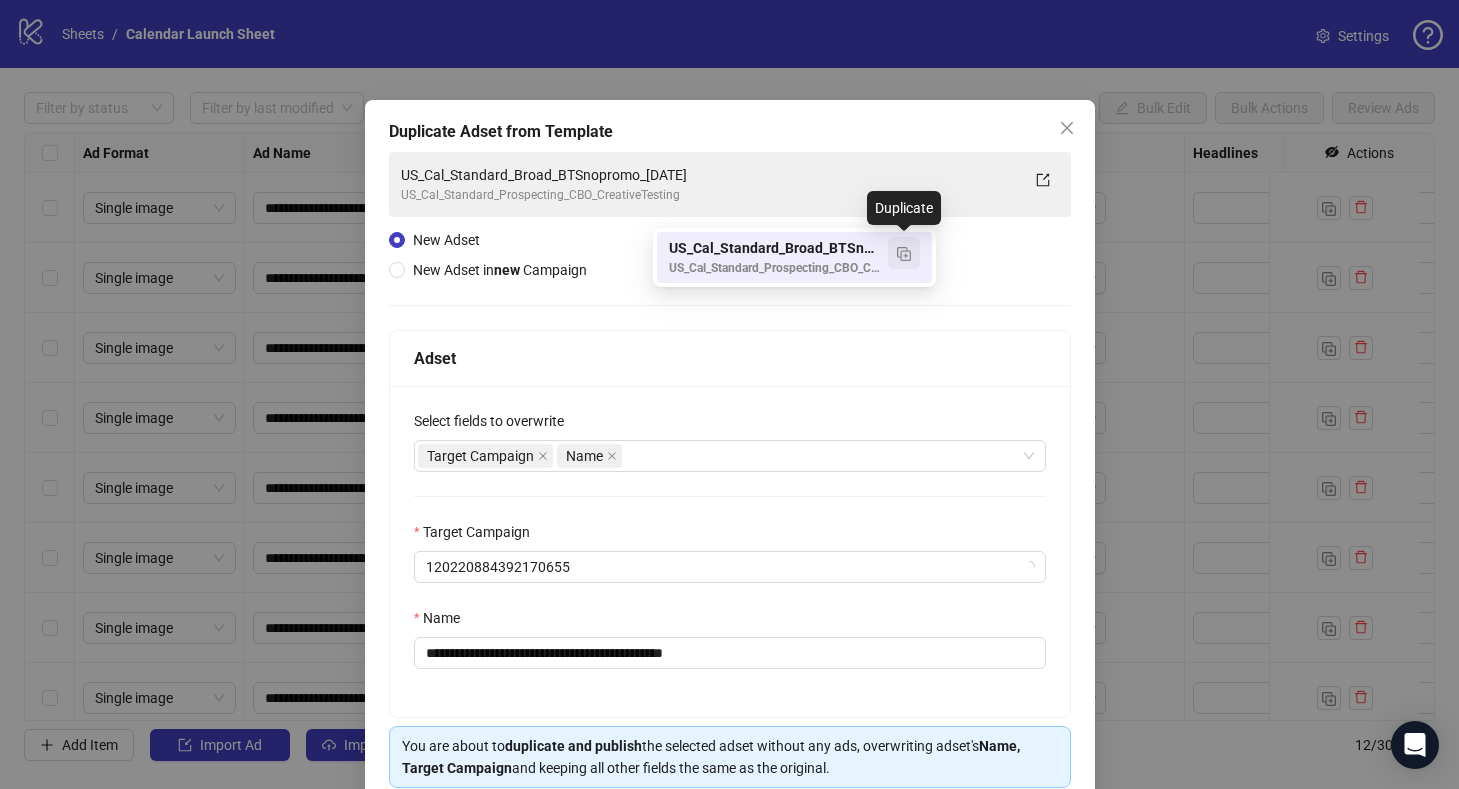 type on "***" 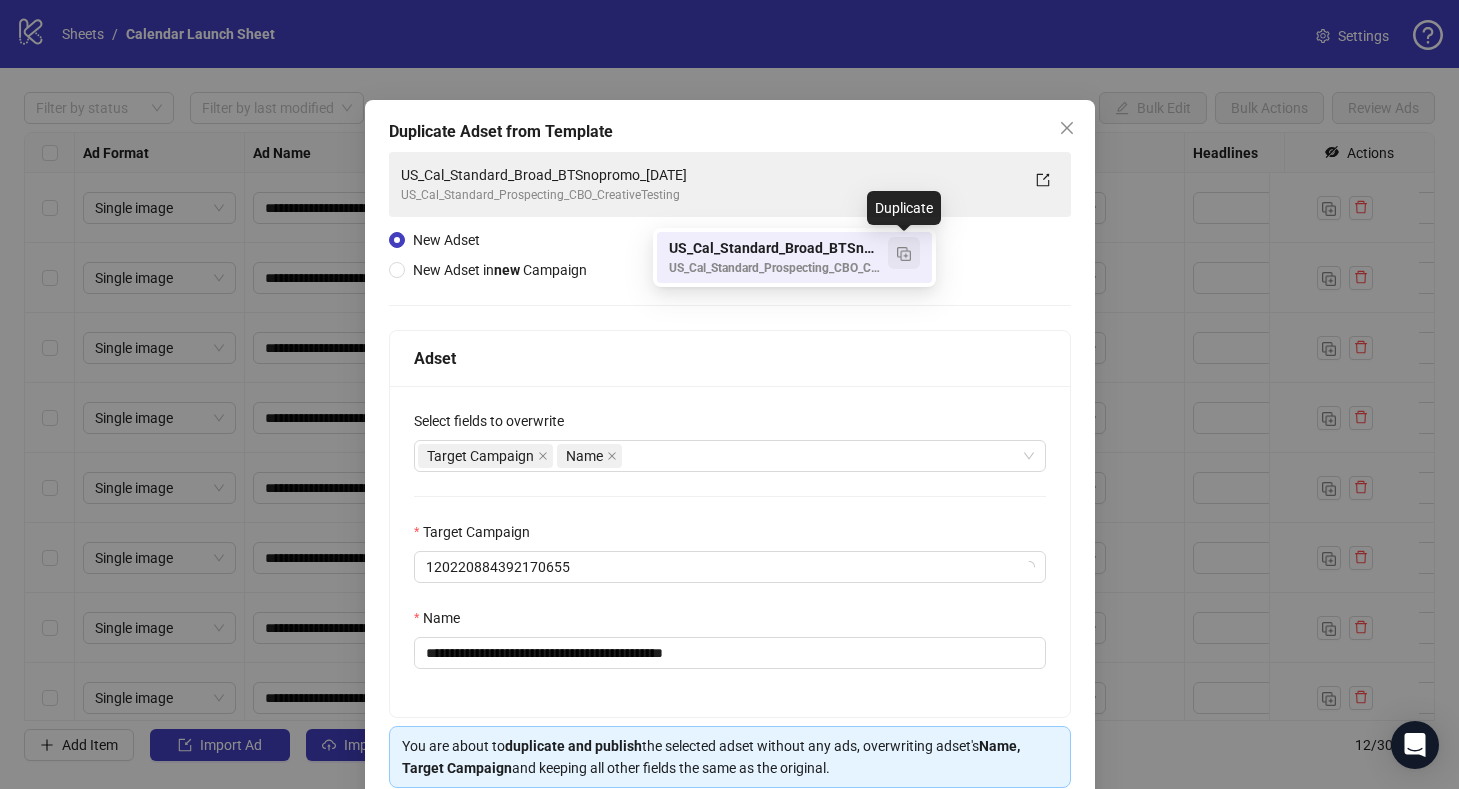 type 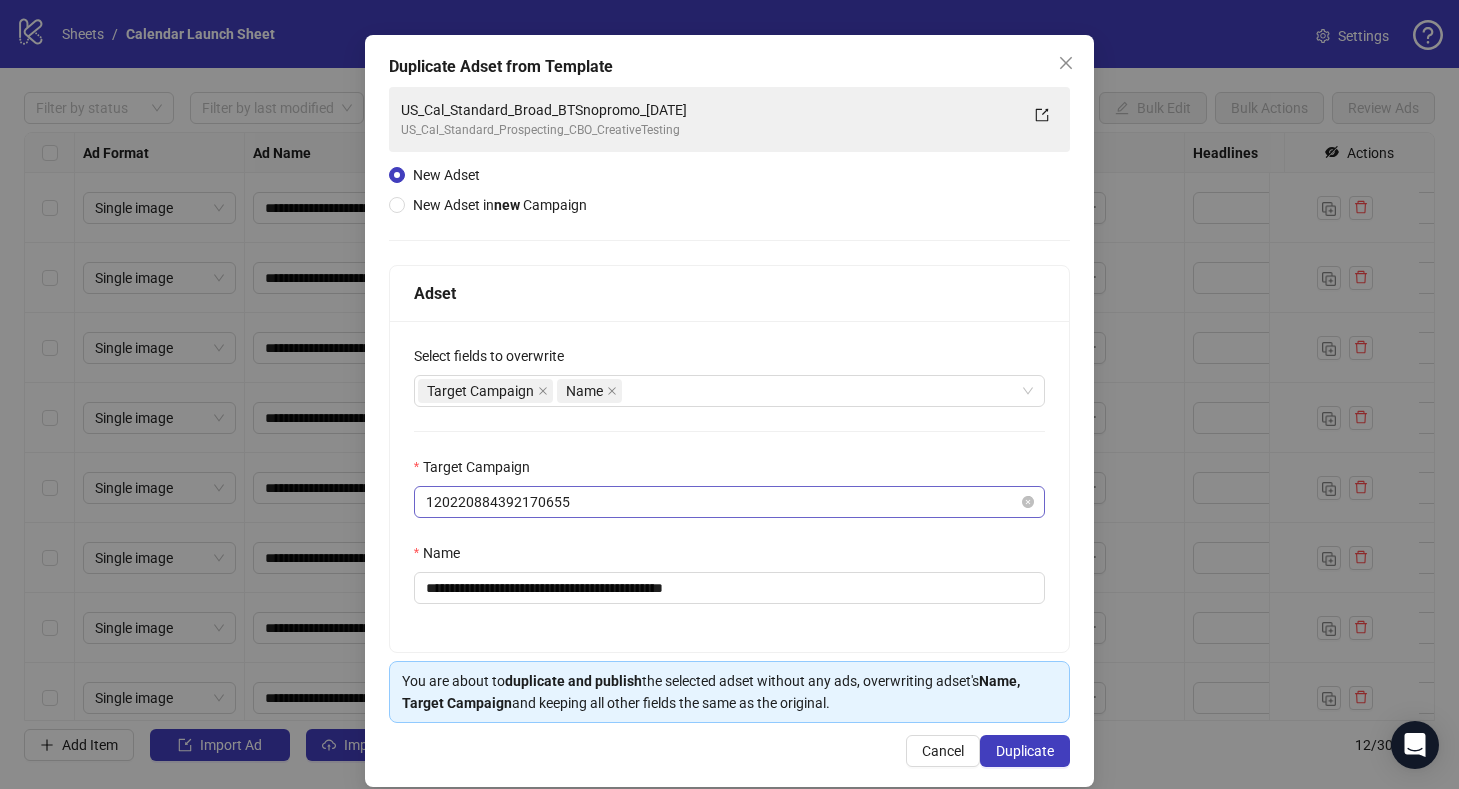 scroll, scrollTop: 67, scrollLeft: 0, axis: vertical 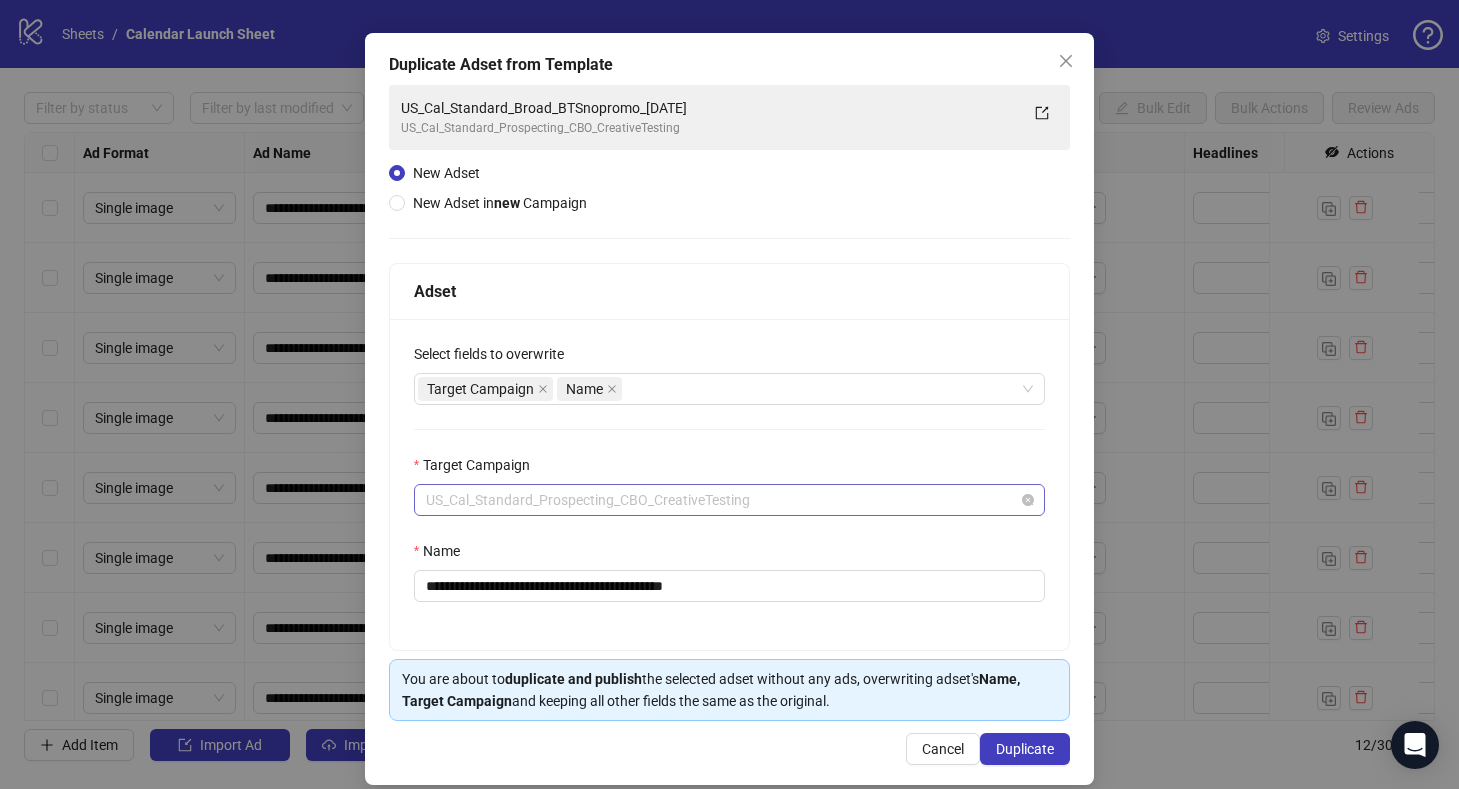 click on "US_Cal_Standard_Prospecting_CBO_CreativeTesting" at bounding box center [730, 500] 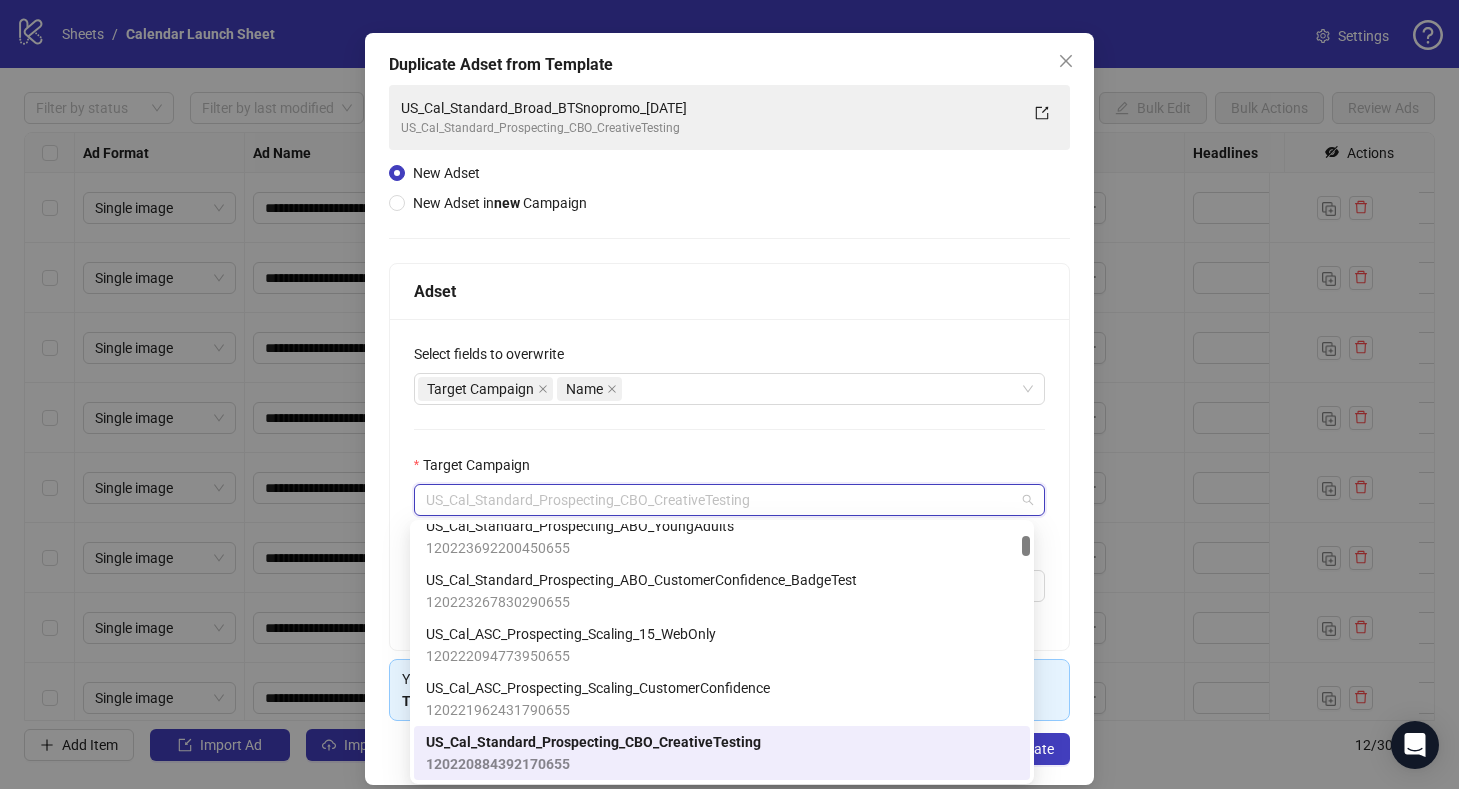 click on "120220884392170655" at bounding box center [593, 764] 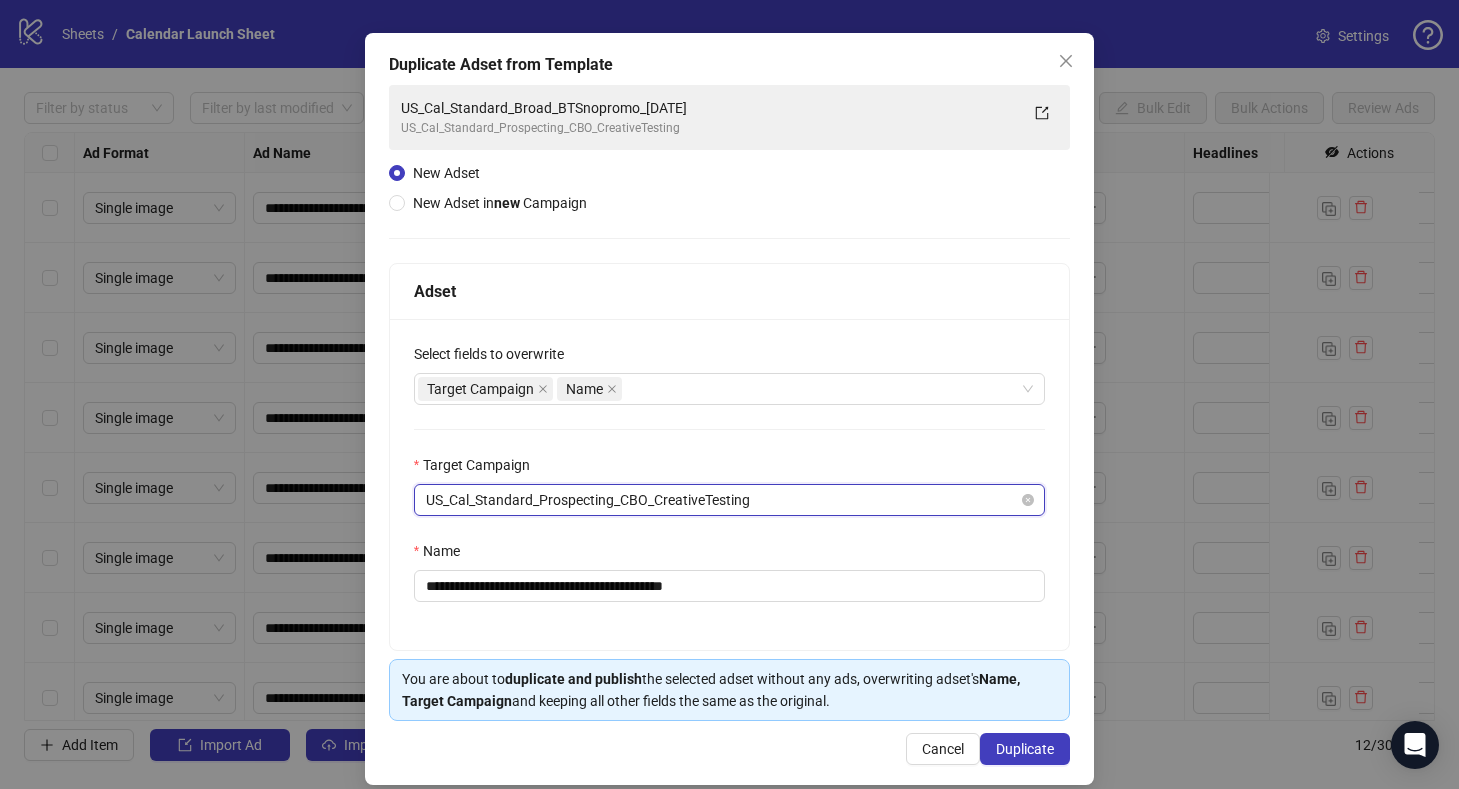 scroll, scrollTop: 88, scrollLeft: 0, axis: vertical 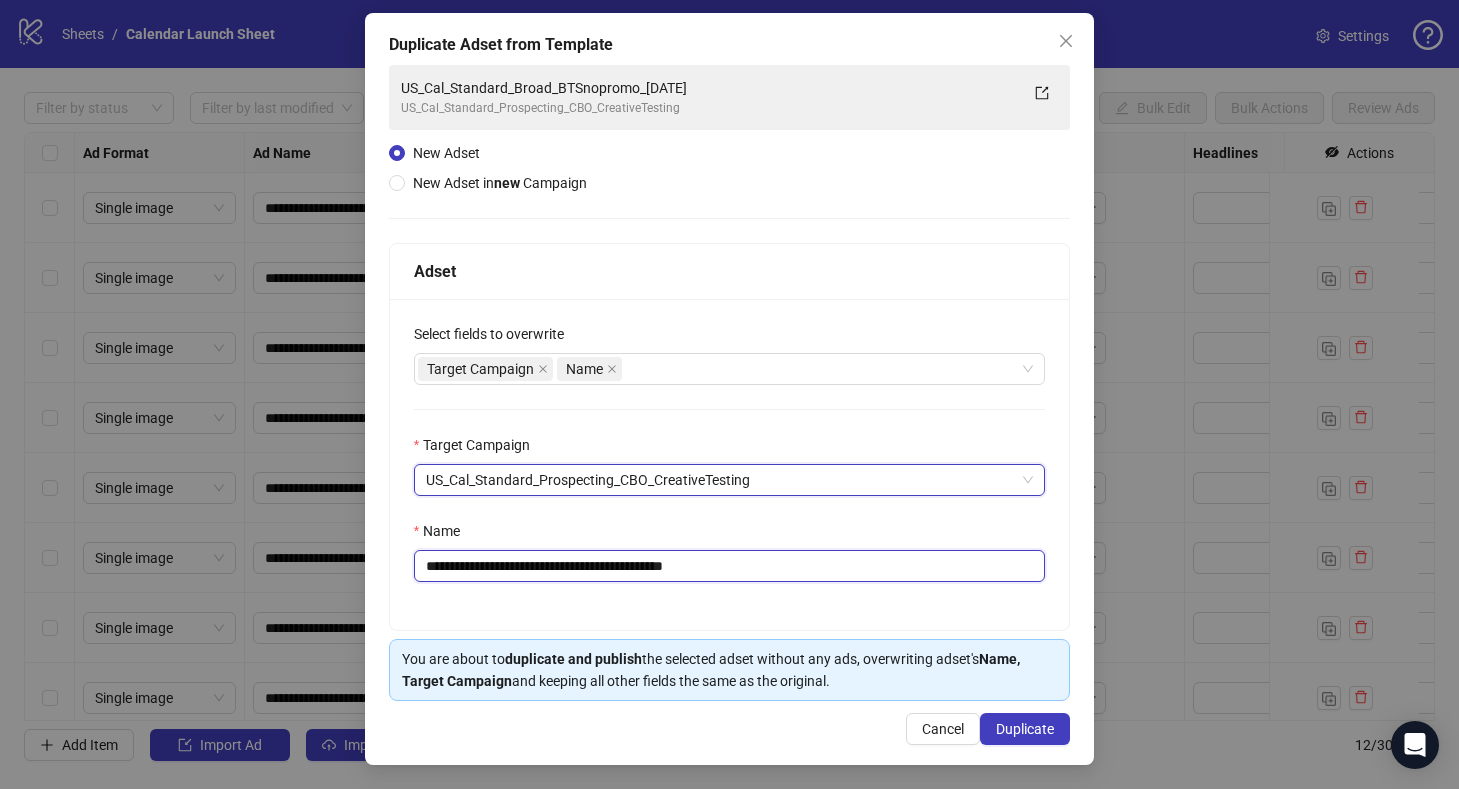 click on "**********" at bounding box center (730, 566) 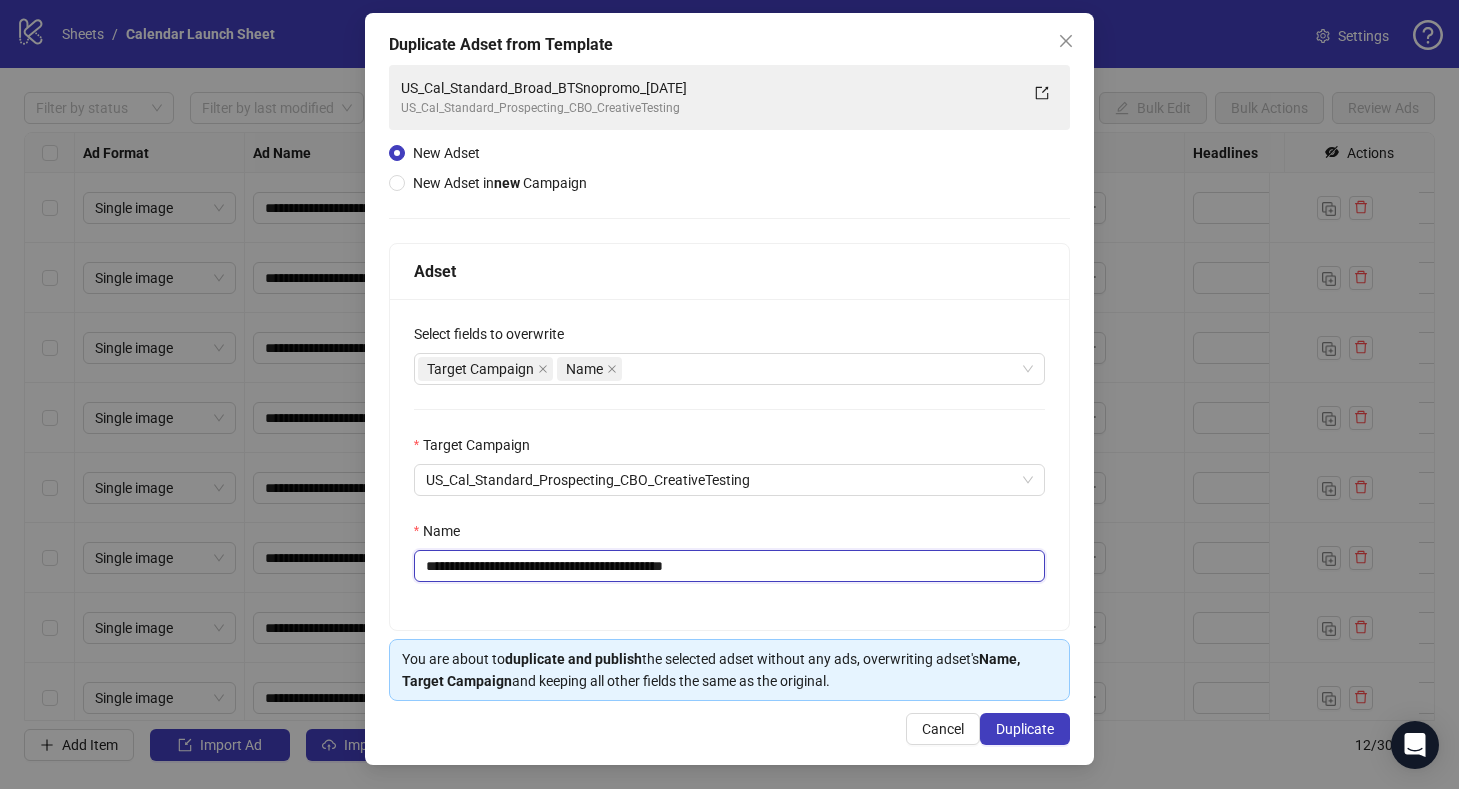 click on "**********" at bounding box center [730, 566] 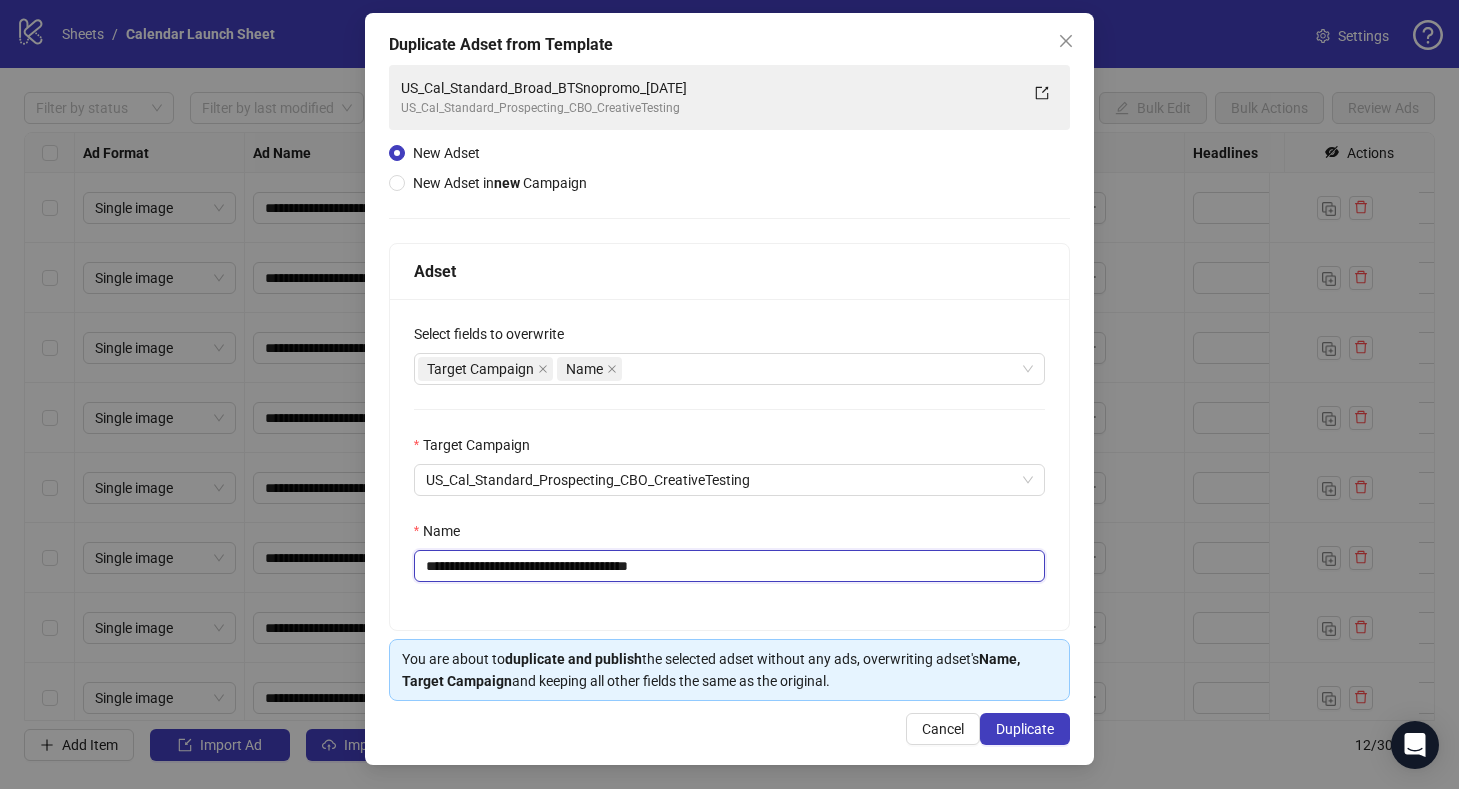 type on "**********" 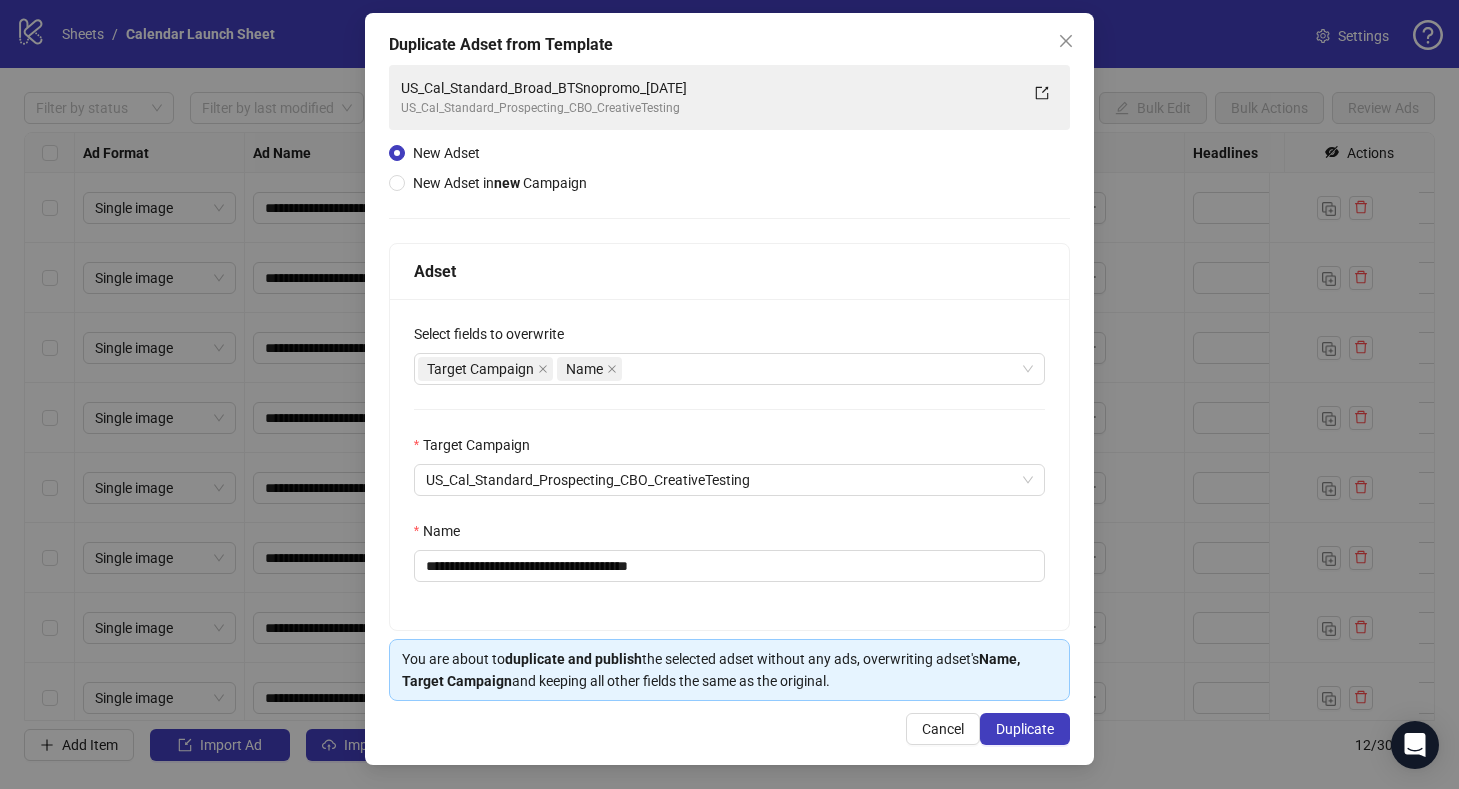 click on "**********" at bounding box center [730, 464] 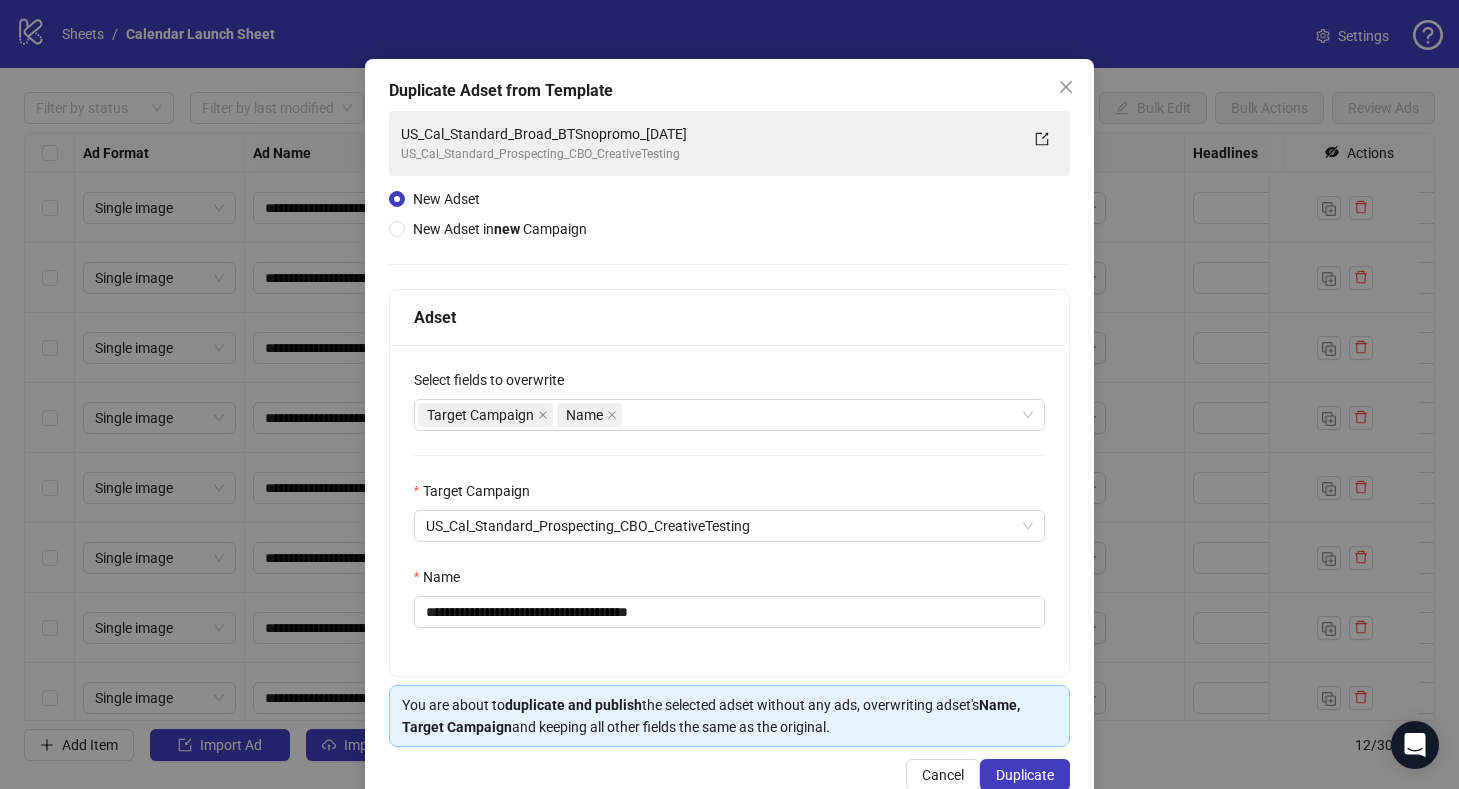 scroll, scrollTop: 88, scrollLeft: 0, axis: vertical 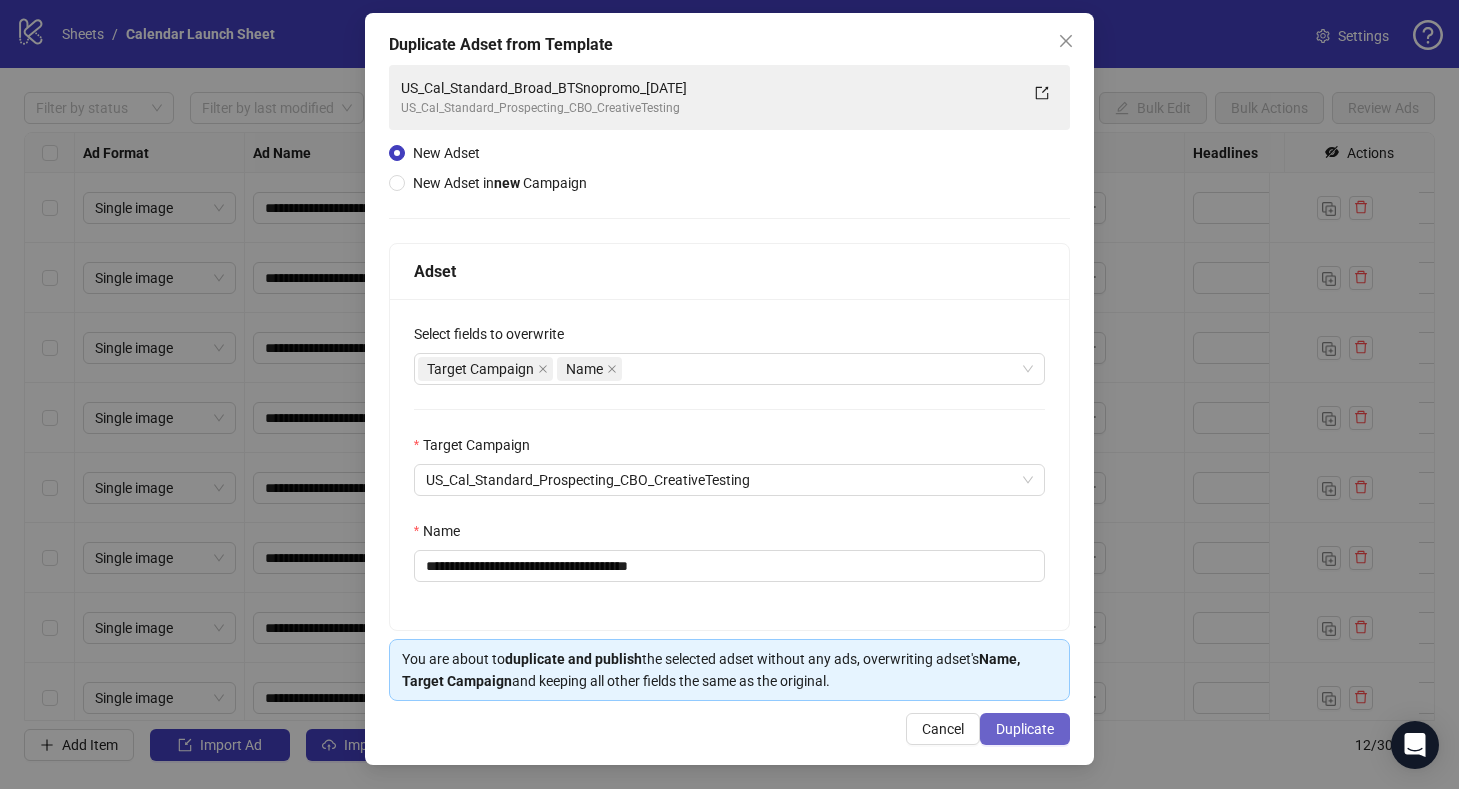 click on "Duplicate" at bounding box center (1025, 729) 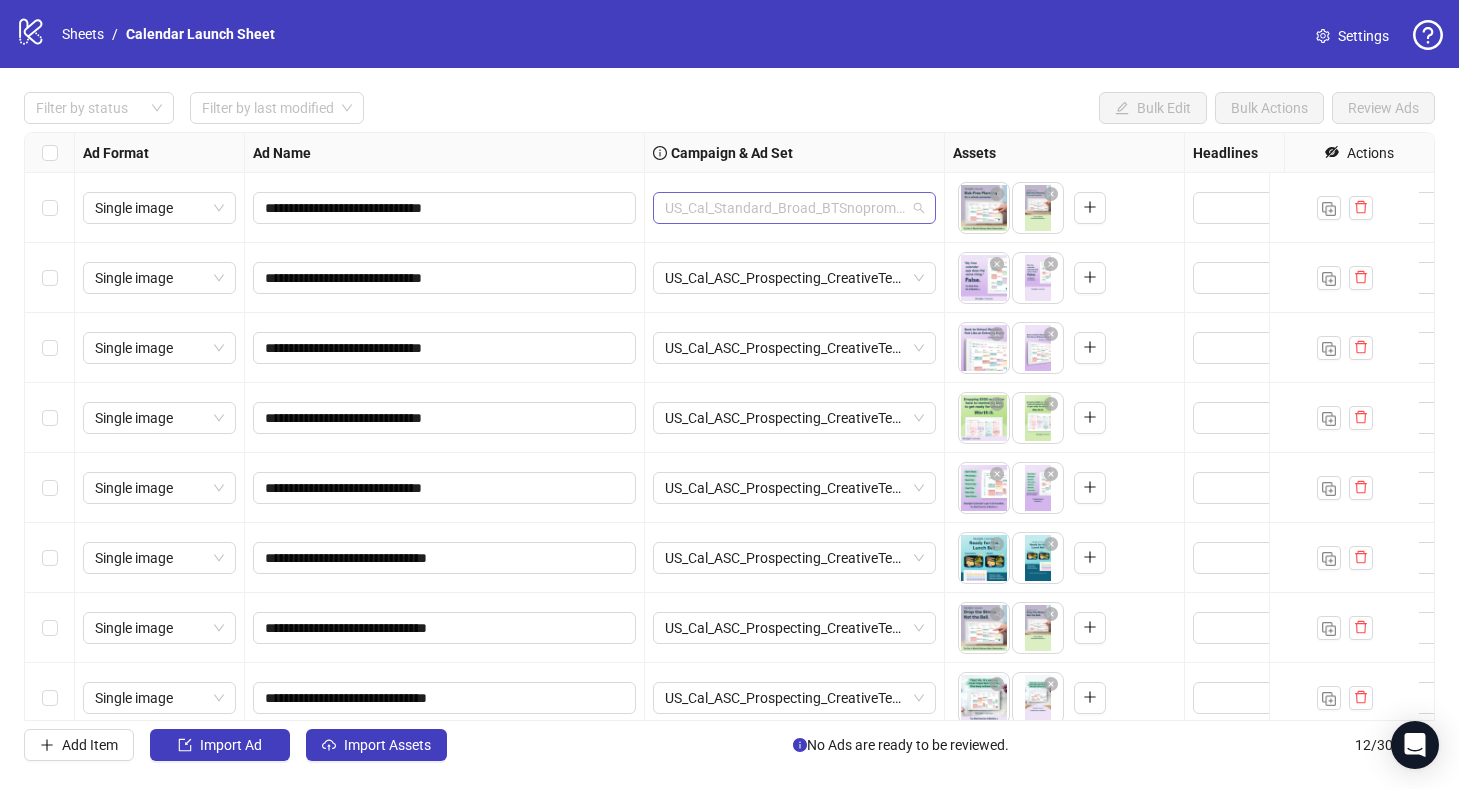 click on "US_Cal_Standard_Broad_BTSnopromo_[DATE]" at bounding box center (794, 208) 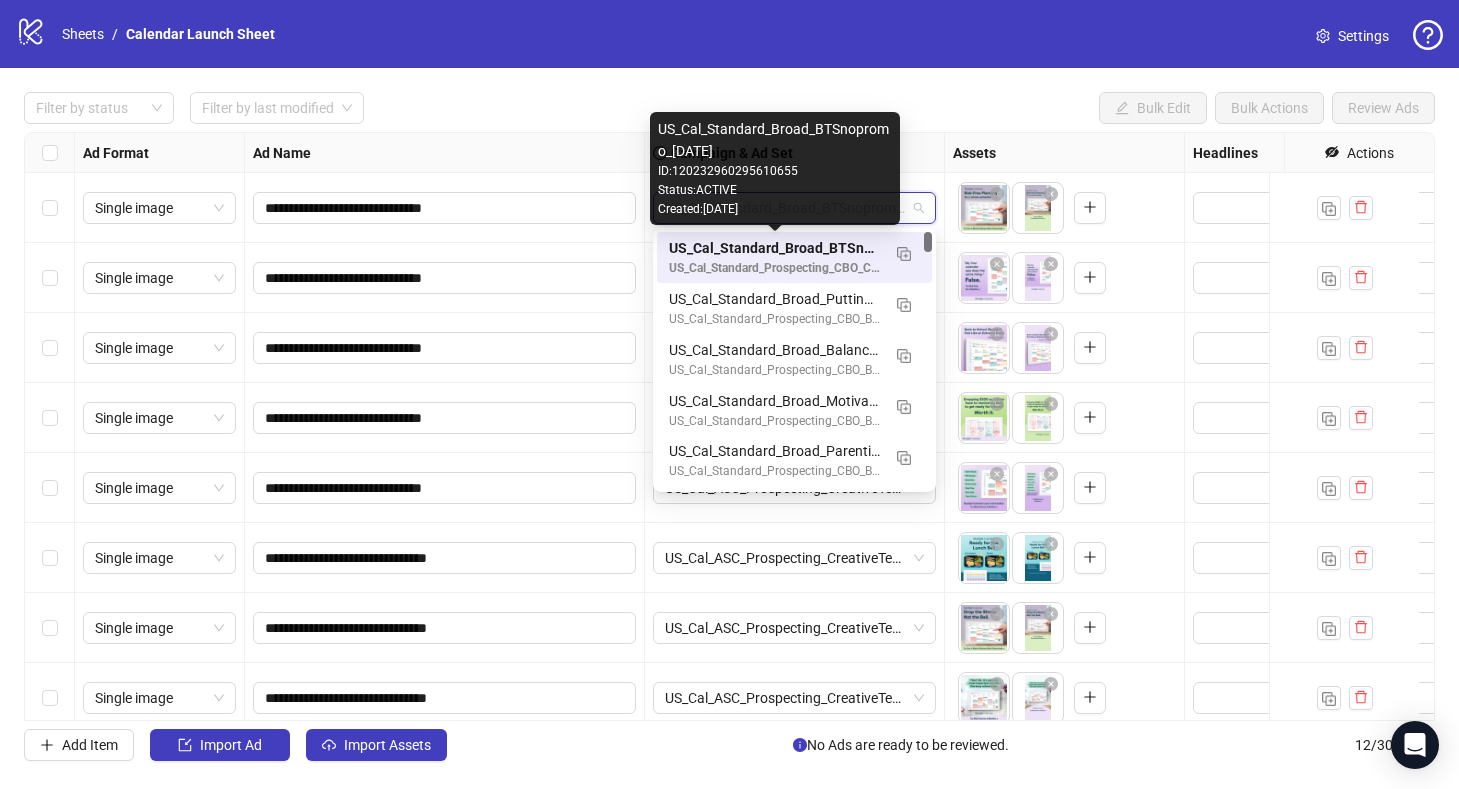 click on "**********" at bounding box center [729, 426] 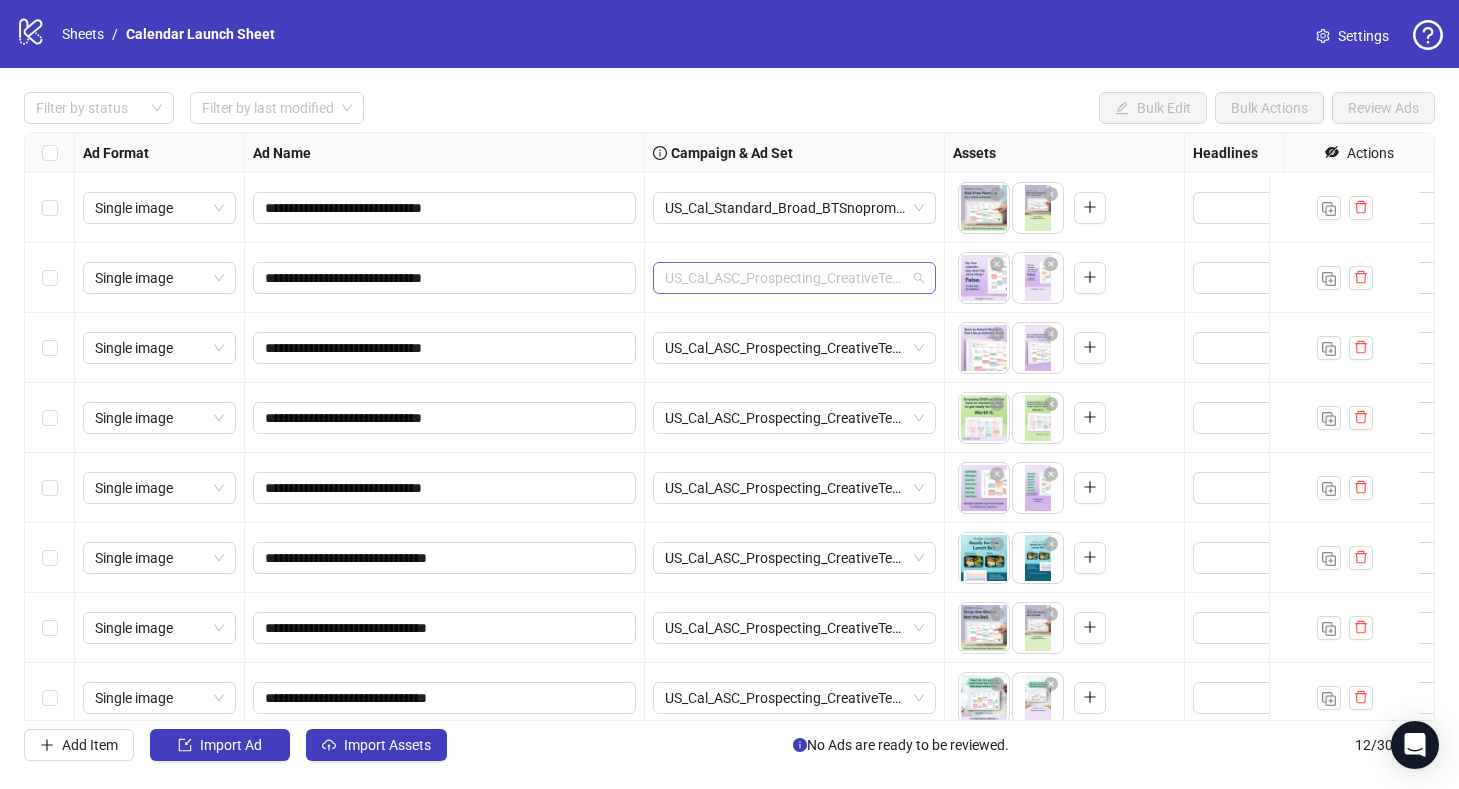 click on "US_Cal_ASC_Prospecting_CreativeTesting_Influencer" at bounding box center (794, 278) 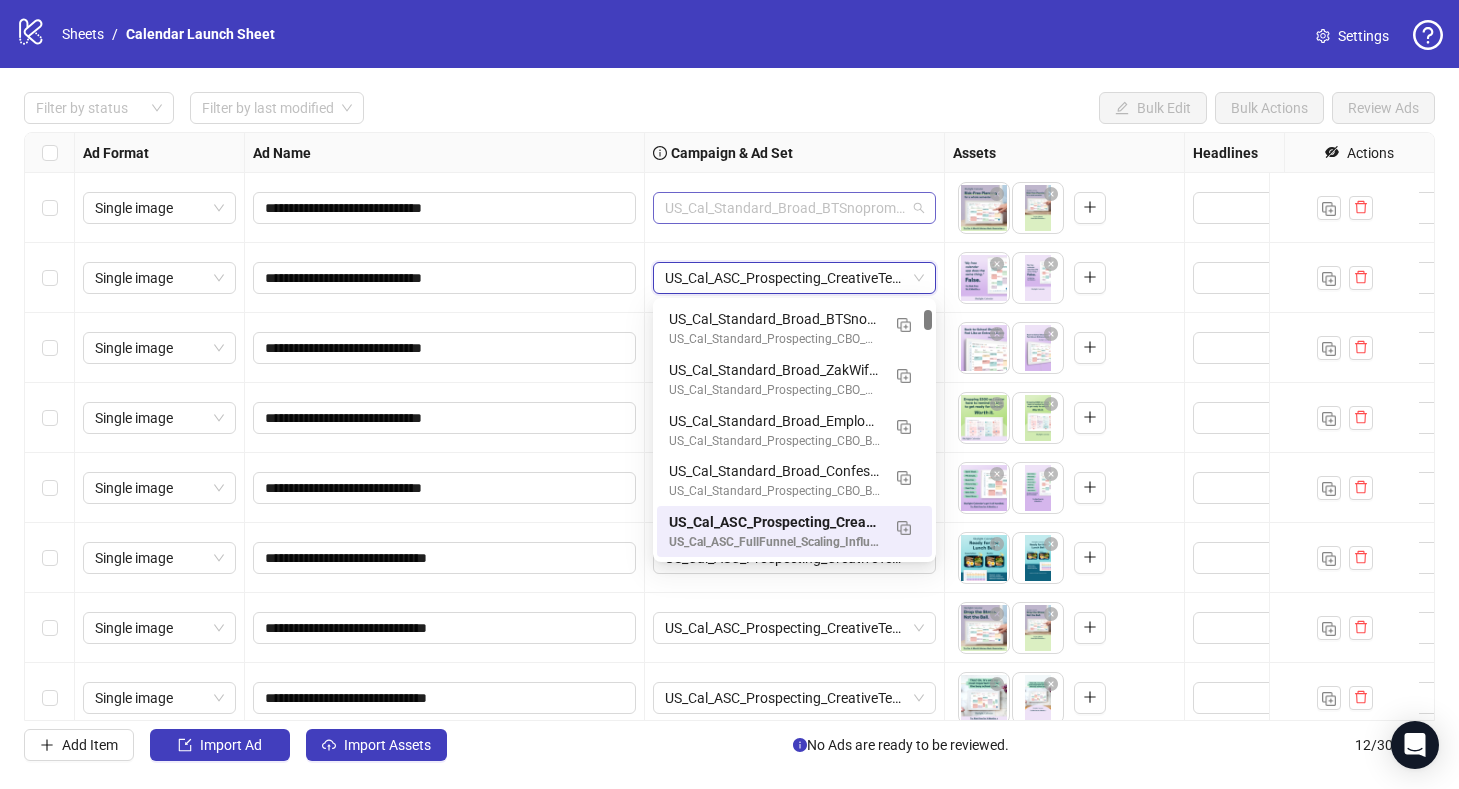 click on "US_Cal_Standard_Broad_BTSnopromo_[DATE]" at bounding box center (794, 208) 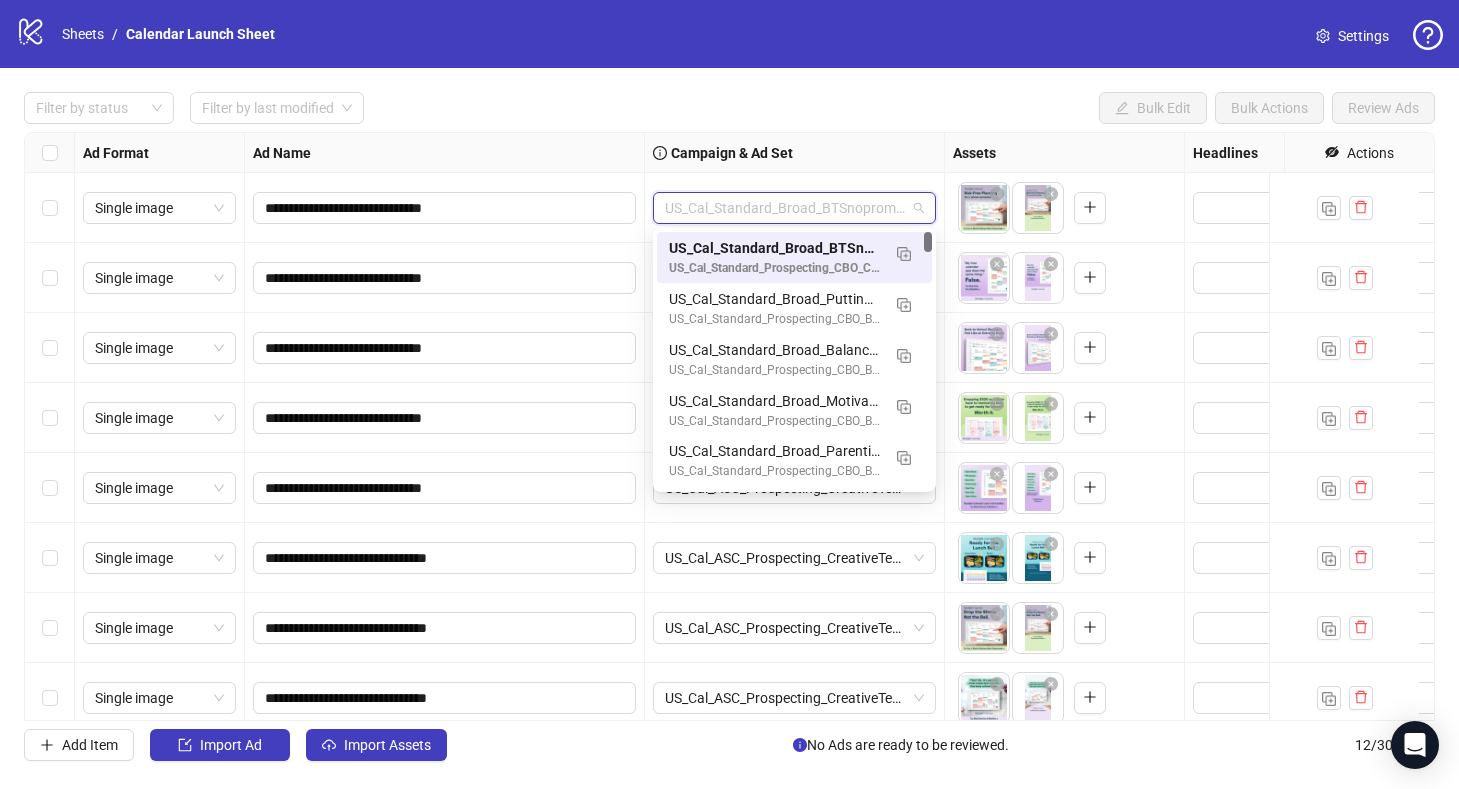click on "Filter by status Filter by last modified Bulk Edit Bulk Actions Review Ads" at bounding box center [729, 108] 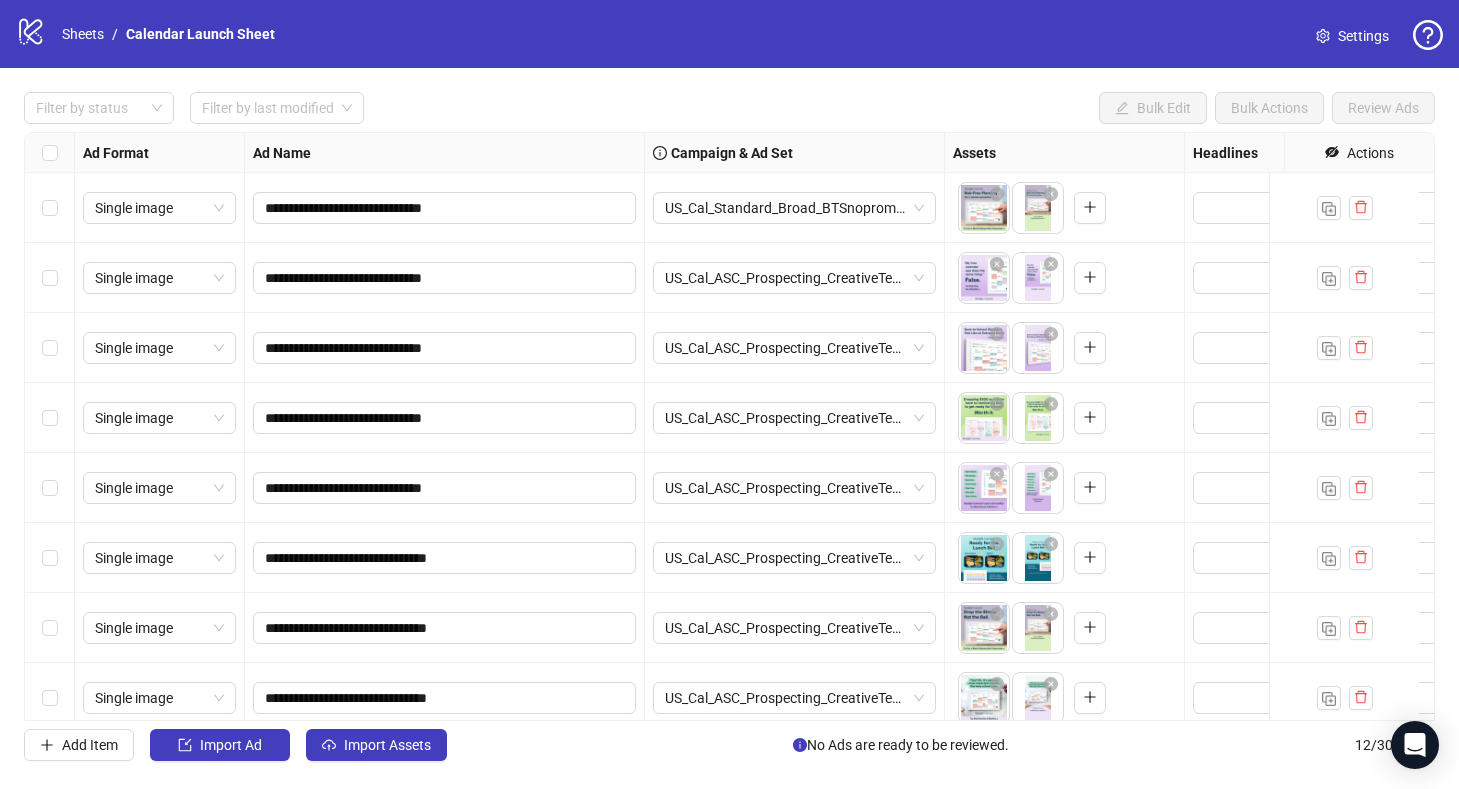 click on "**********" at bounding box center [729, 426] 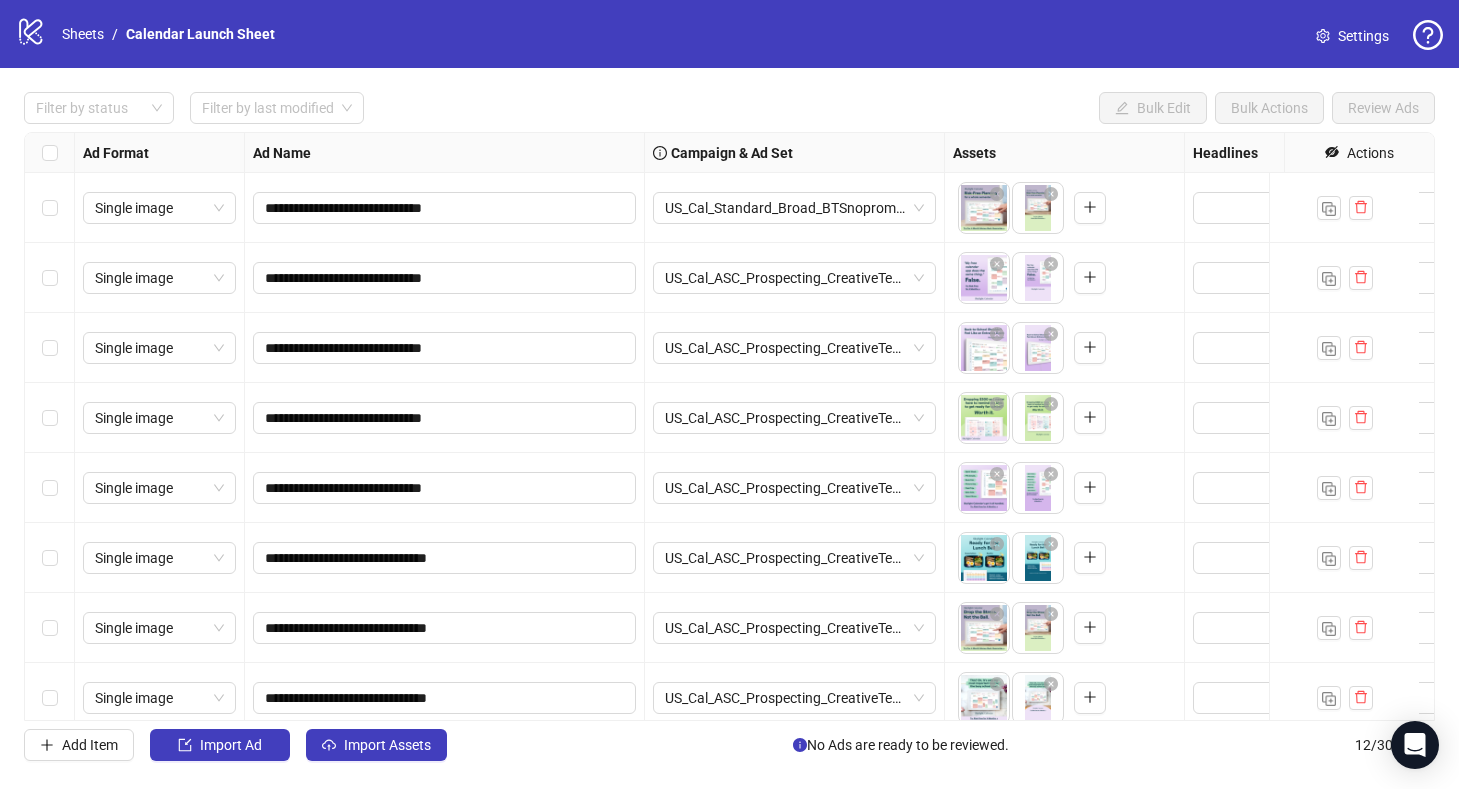 click on "**********" at bounding box center (729, 426) 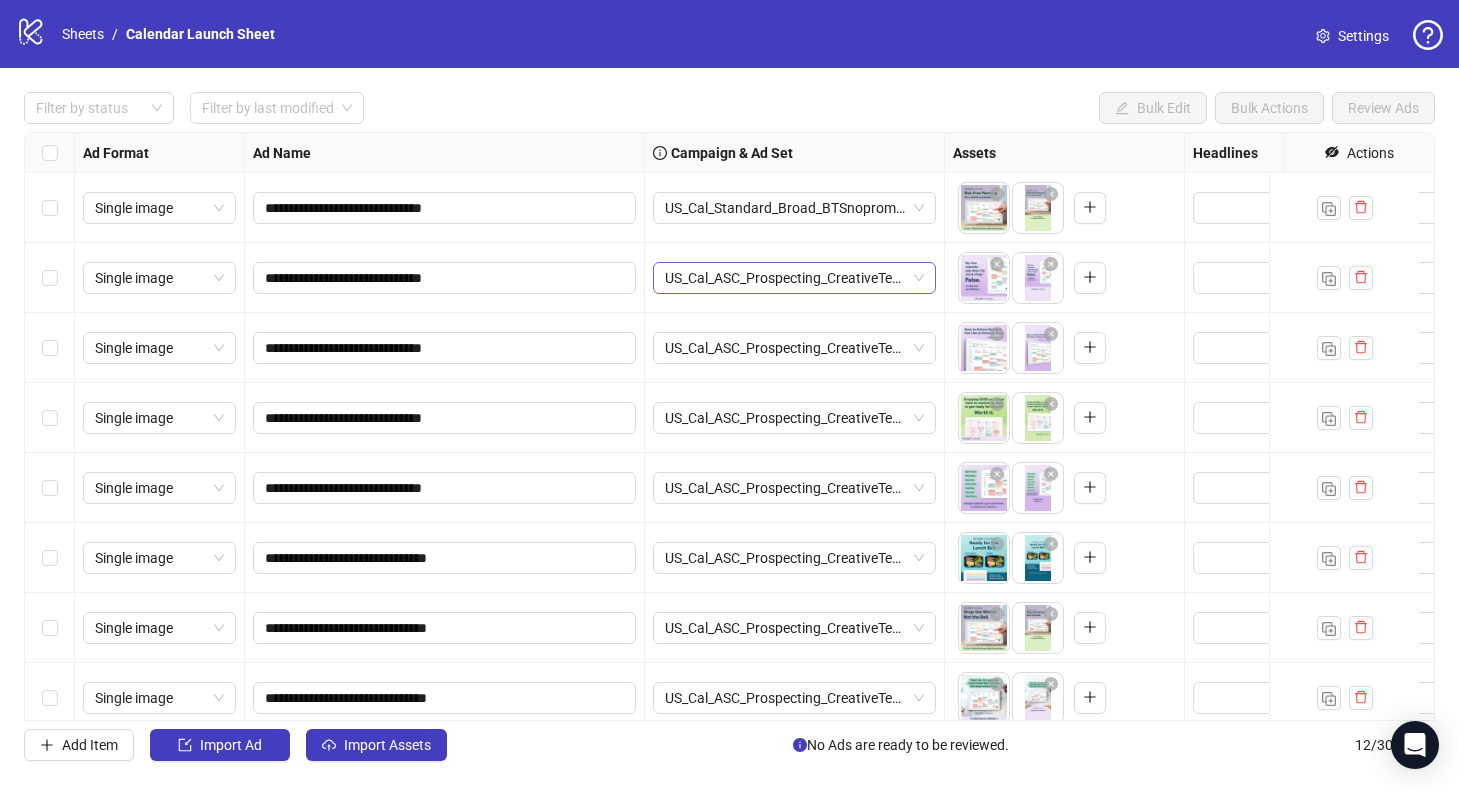 click on "US_Cal_ASC_Prospecting_CreativeTesting_Influencer" at bounding box center [794, 278] 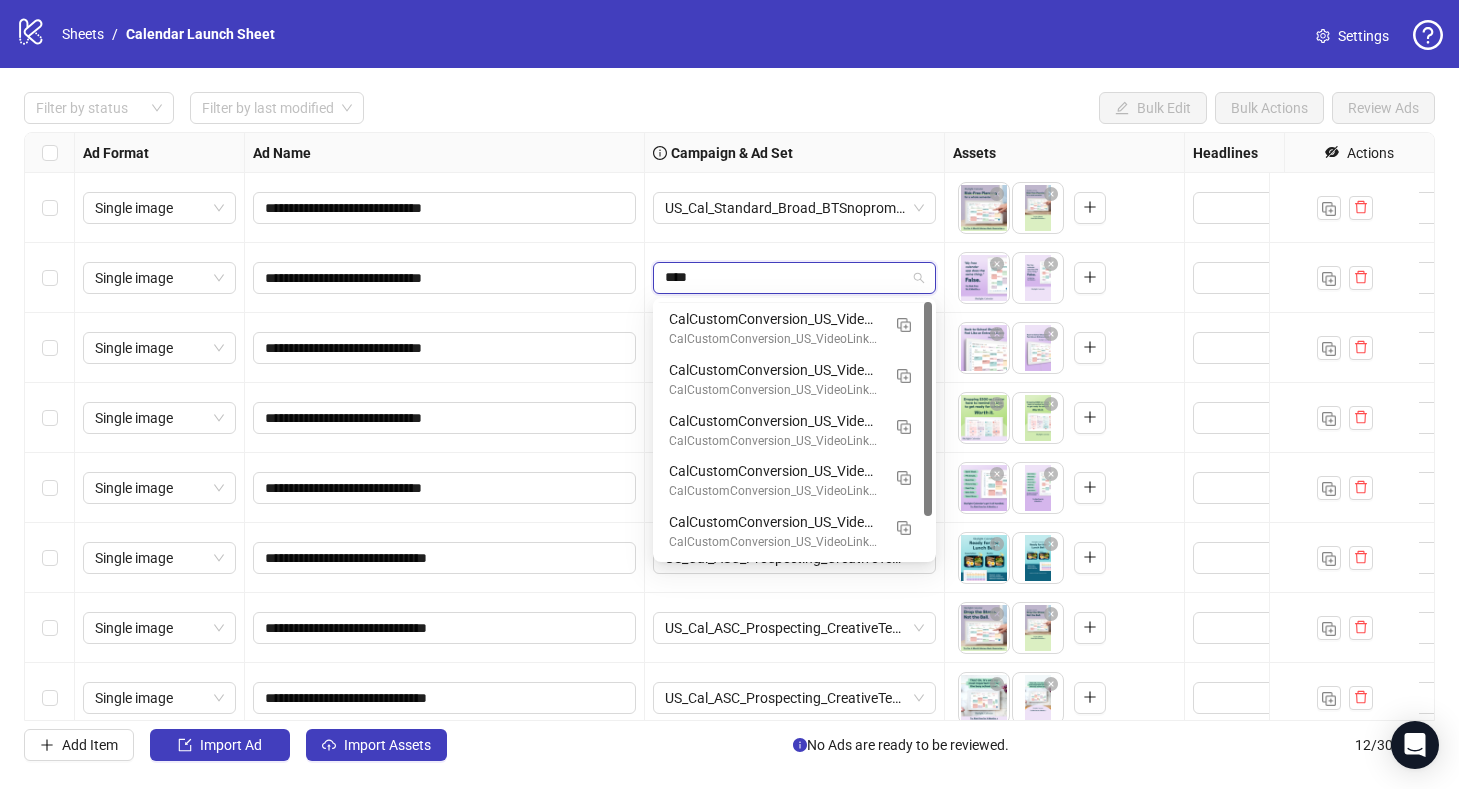 scroll, scrollTop: 0, scrollLeft: 0, axis: both 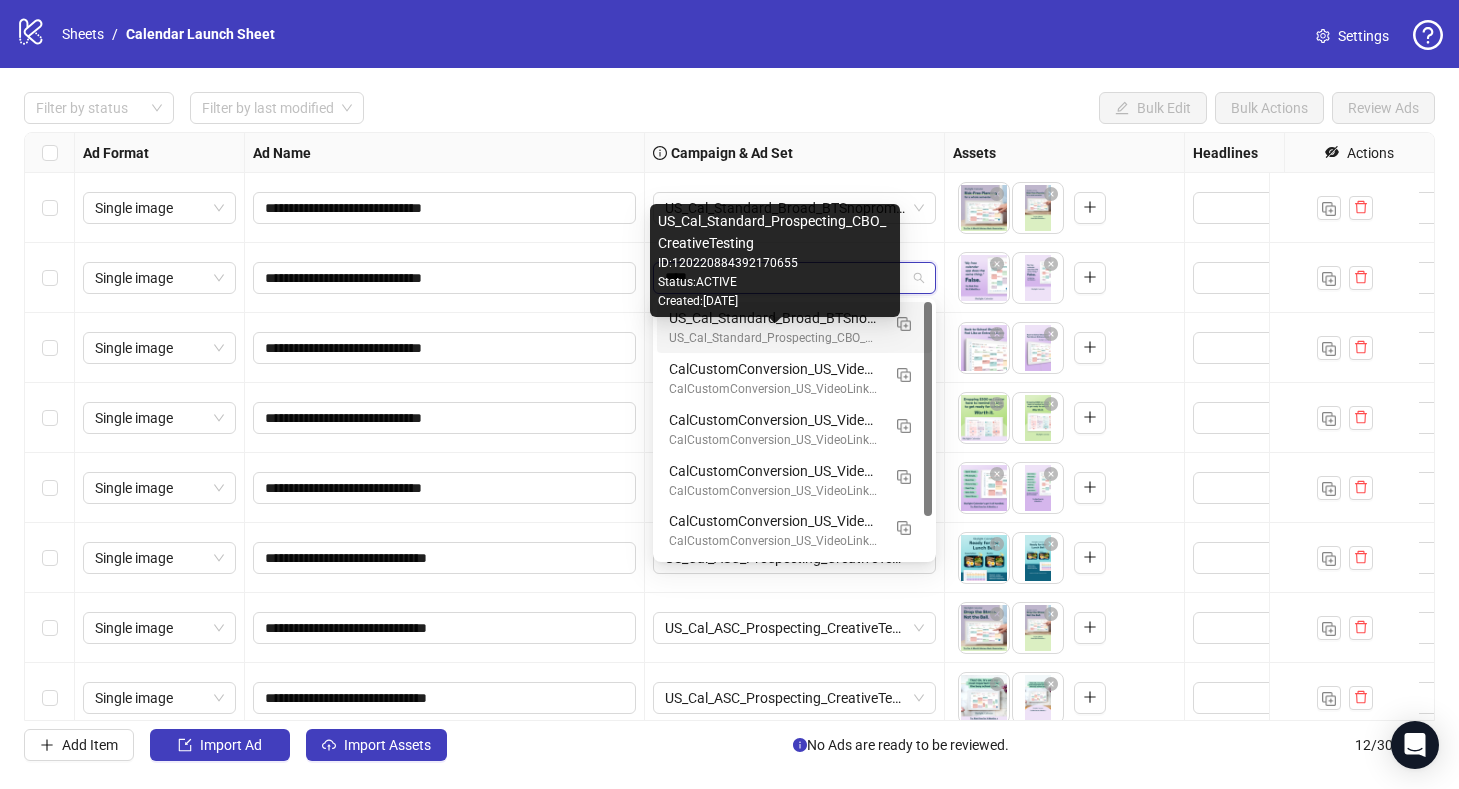type on "****" 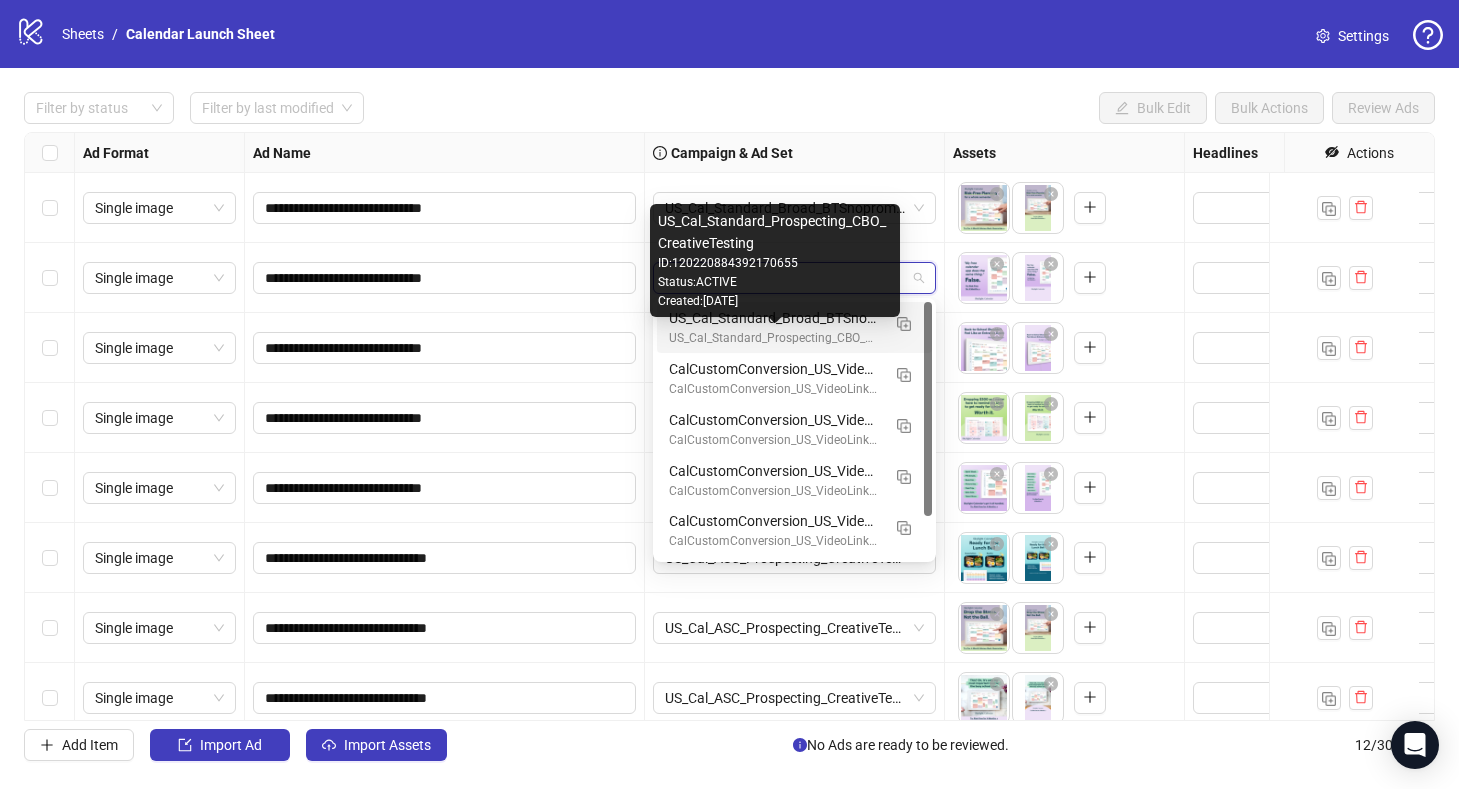 click on "US_Cal_ASC_Prospecting_CreativeTesting_Influencer" at bounding box center [795, 278] 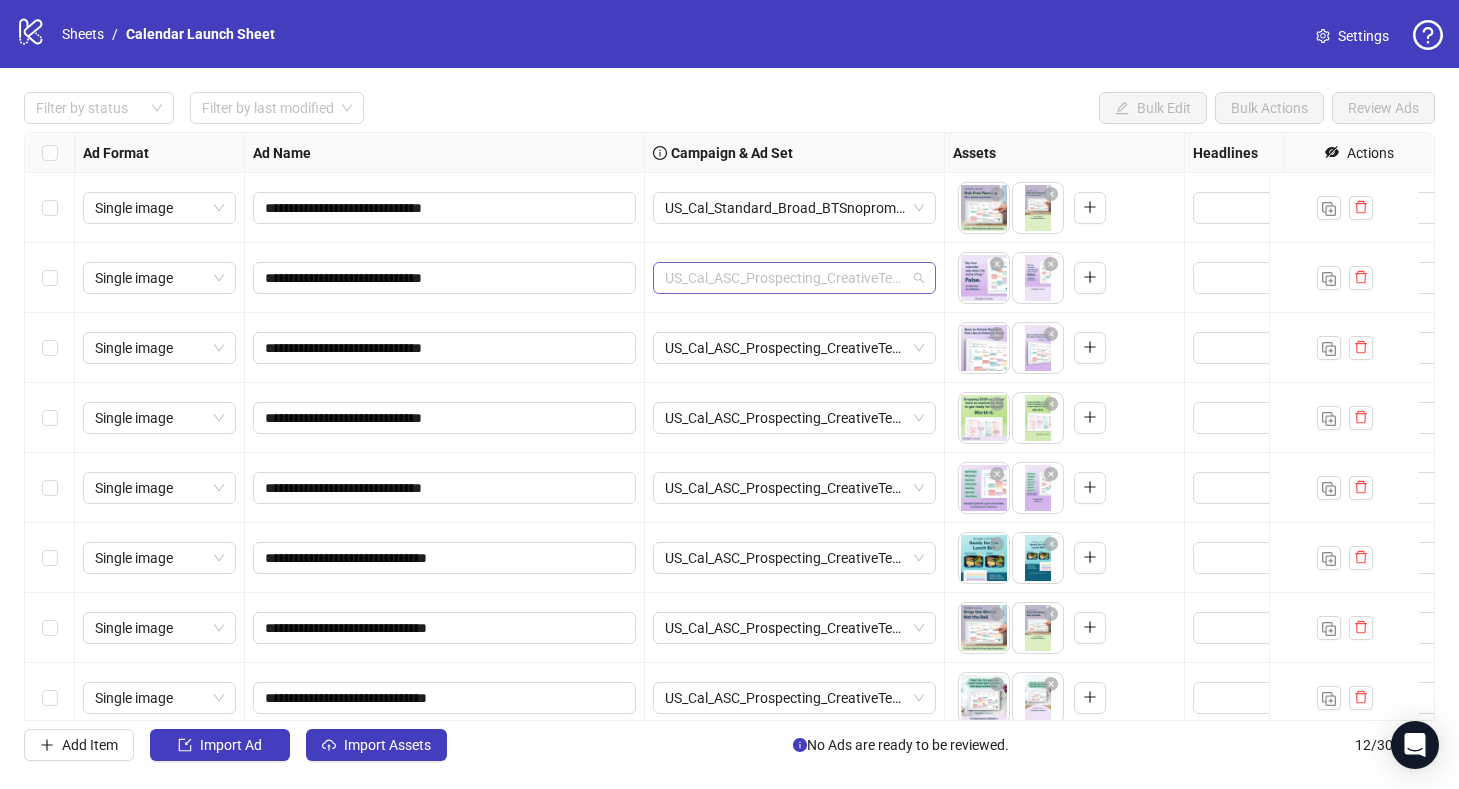 click on "US_Cal_ASC_Prospecting_CreativeTesting_Influencer" at bounding box center [794, 278] 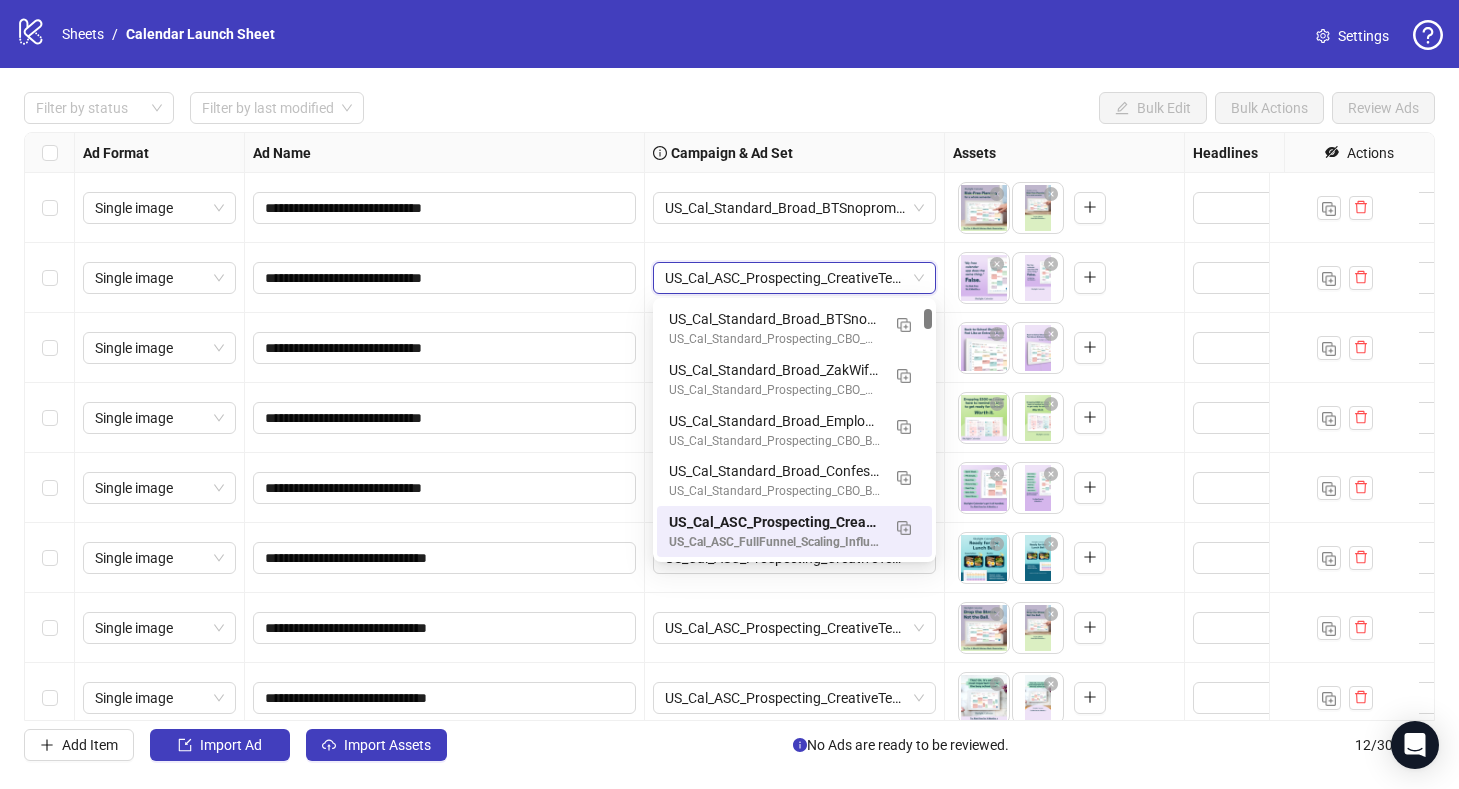 click on "US_Cal_ASC_Prospecting_CreativeTesting_Influencer US_Cal_ASC_Prospecting_CreativeTesting_Influencer" at bounding box center (795, 278) 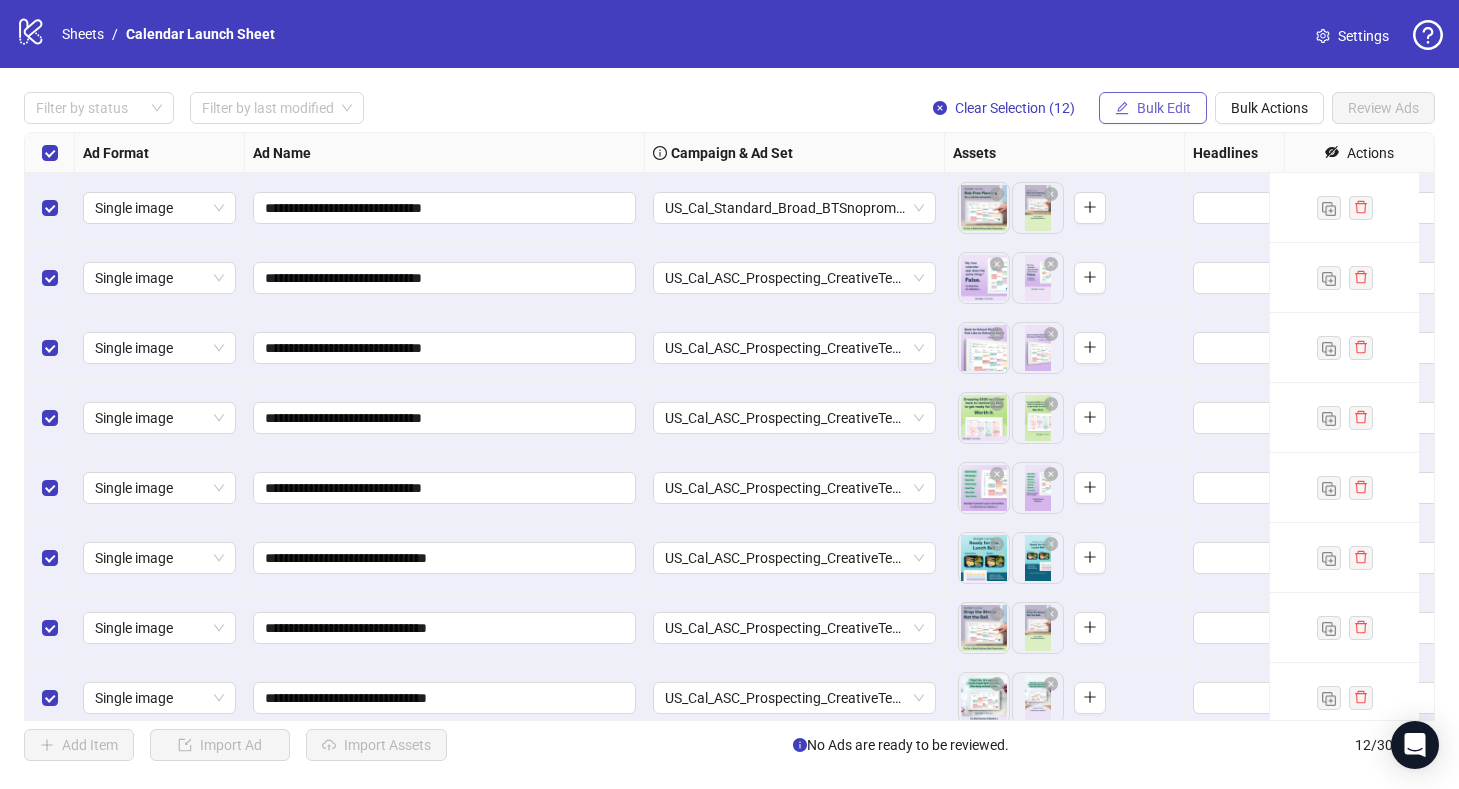 click on "Bulk Edit" at bounding box center (1153, 108) 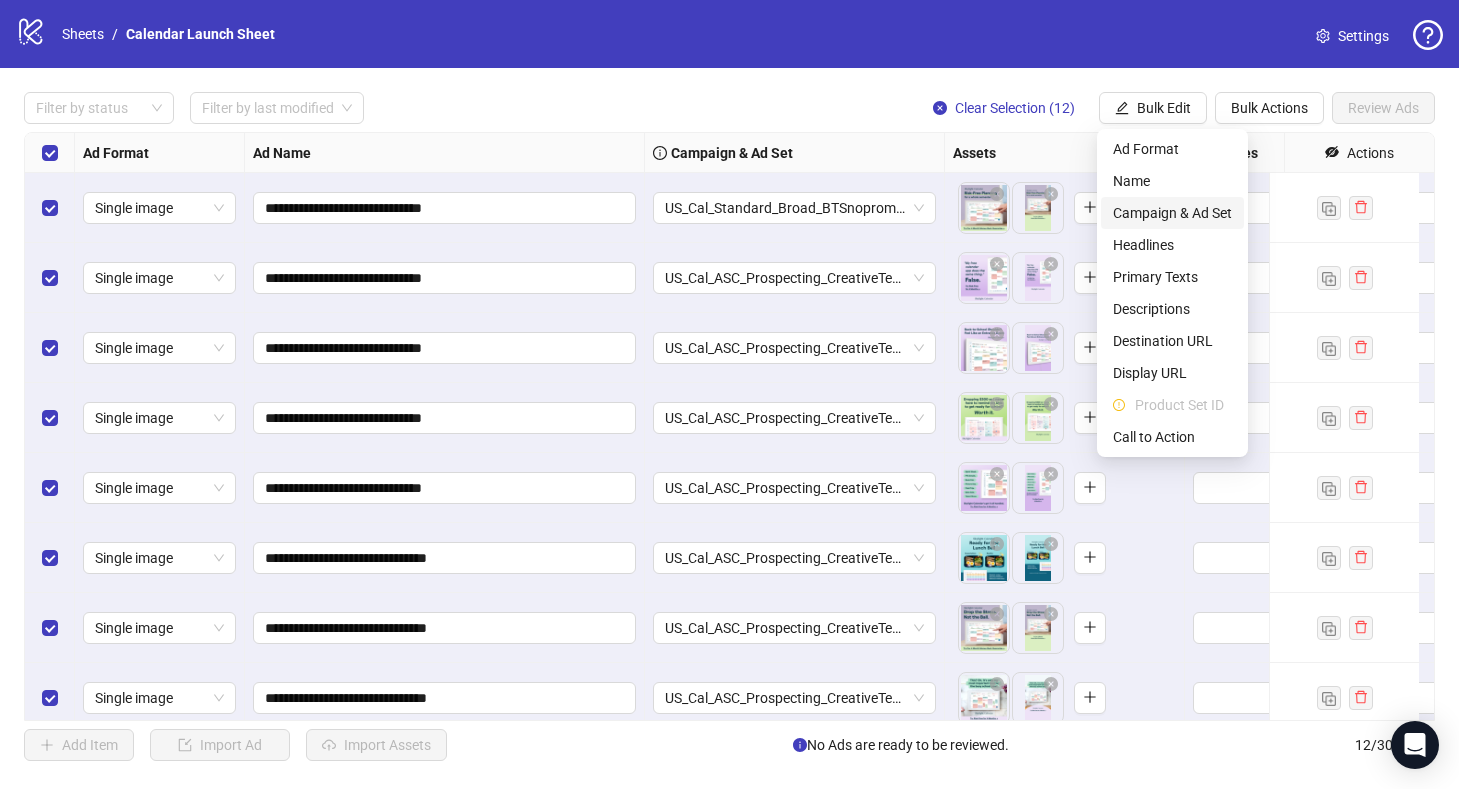 click on "Campaign & Ad Set" at bounding box center [1172, 213] 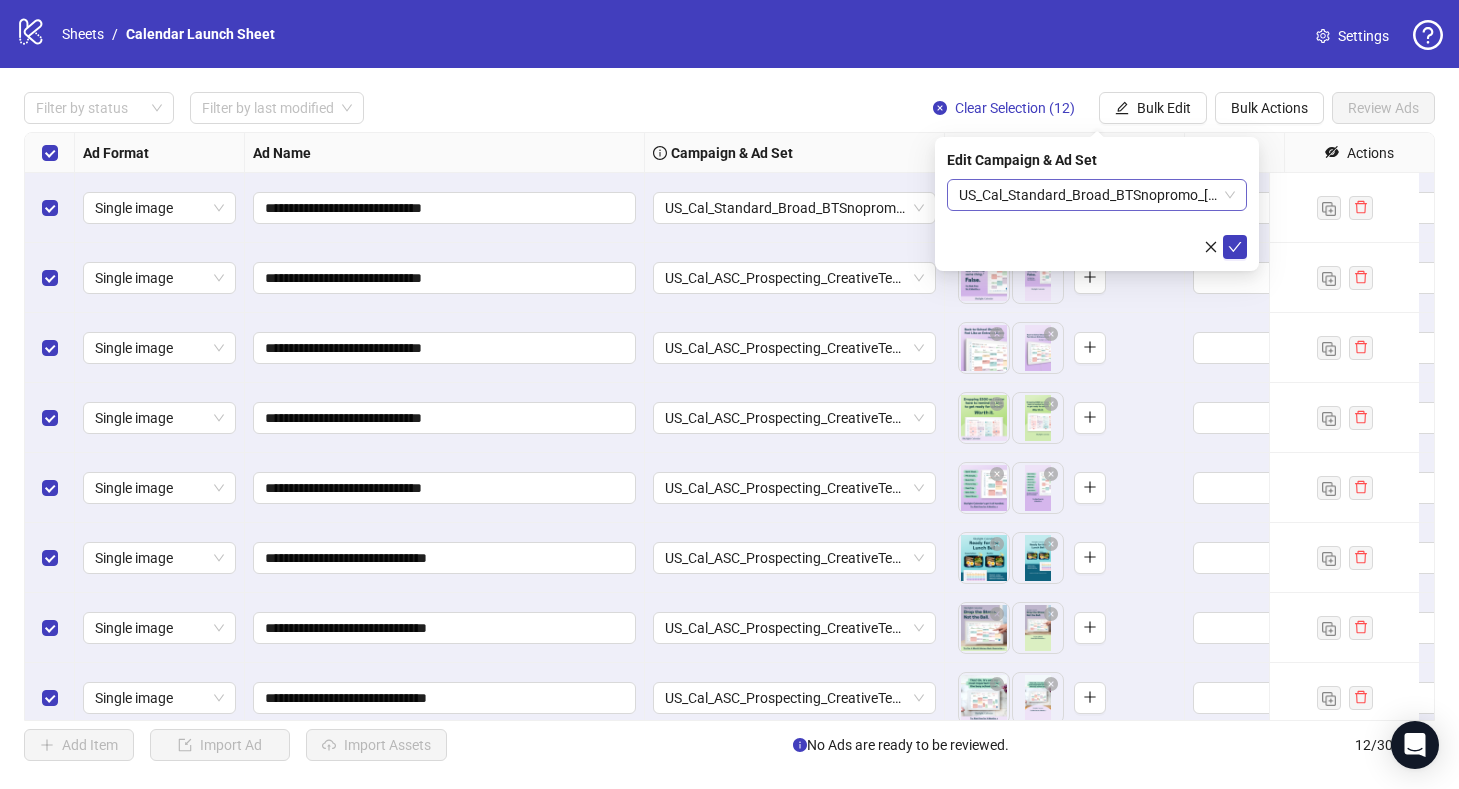 click on "US_Cal_Standard_Broad_BTSnopromo_[DATE]" at bounding box center [1097, 195] 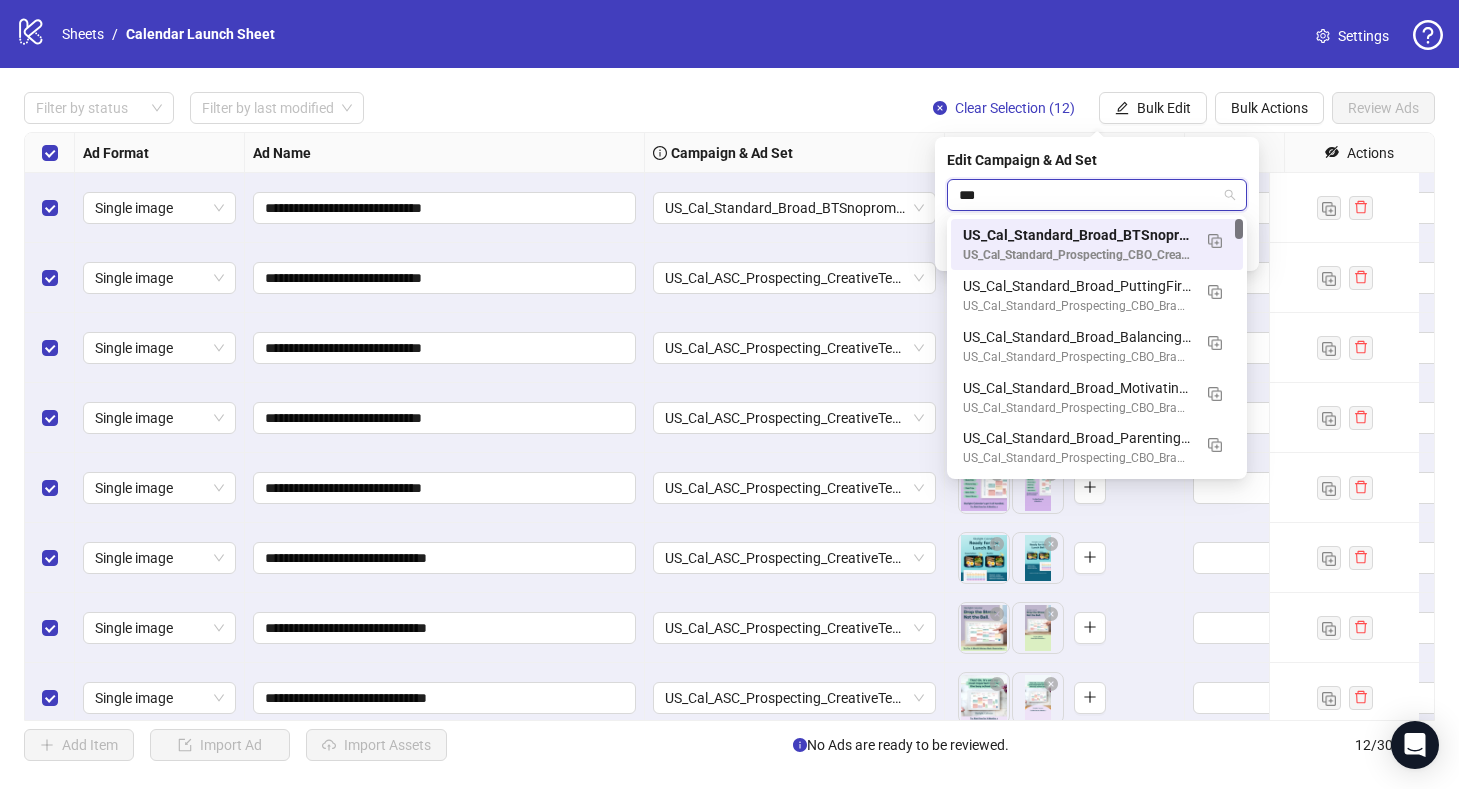 type on "****" 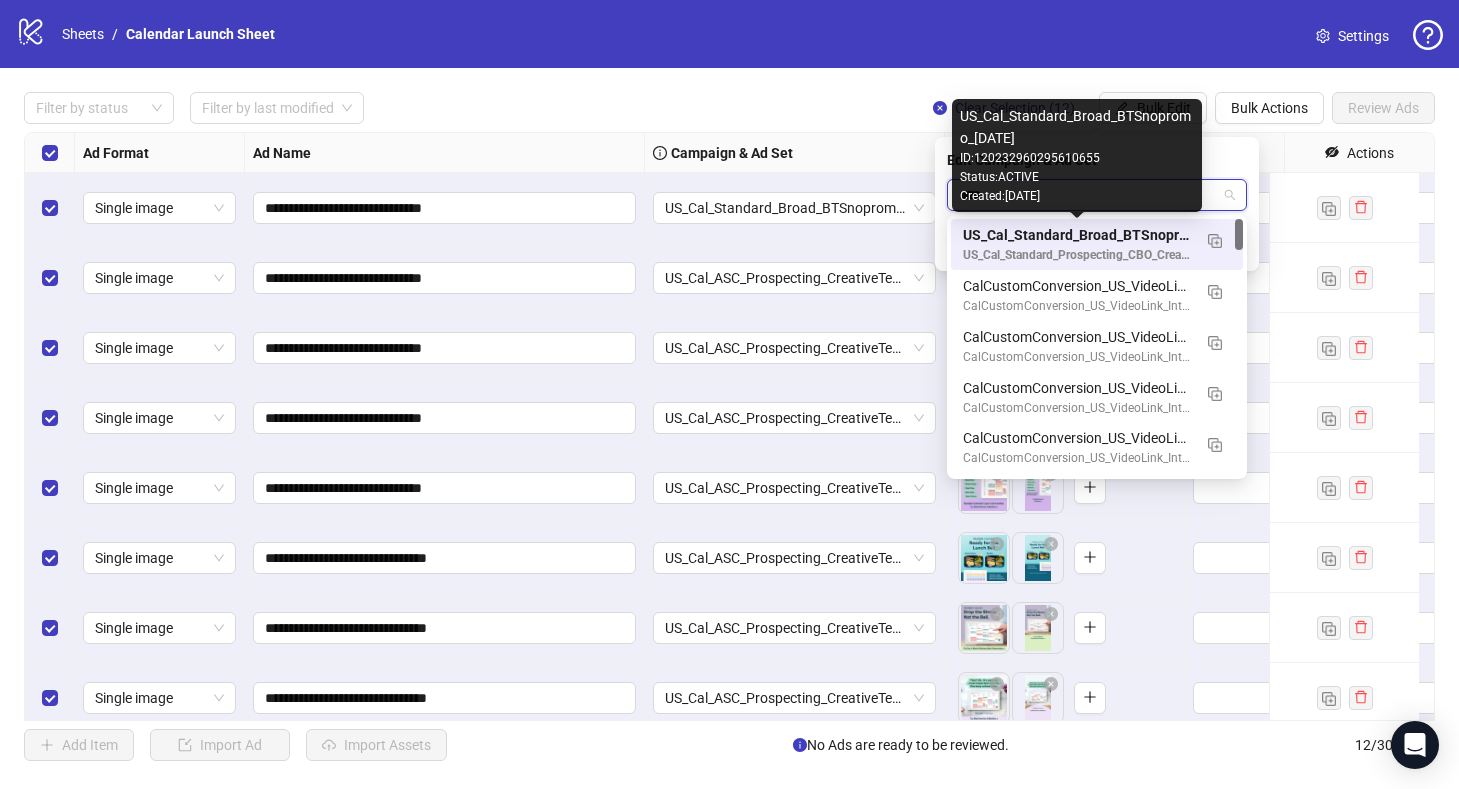 click on "US_Cal_Standard_Broad_BTSnopromo_[DATE]" at bounding box center [1077, 235] 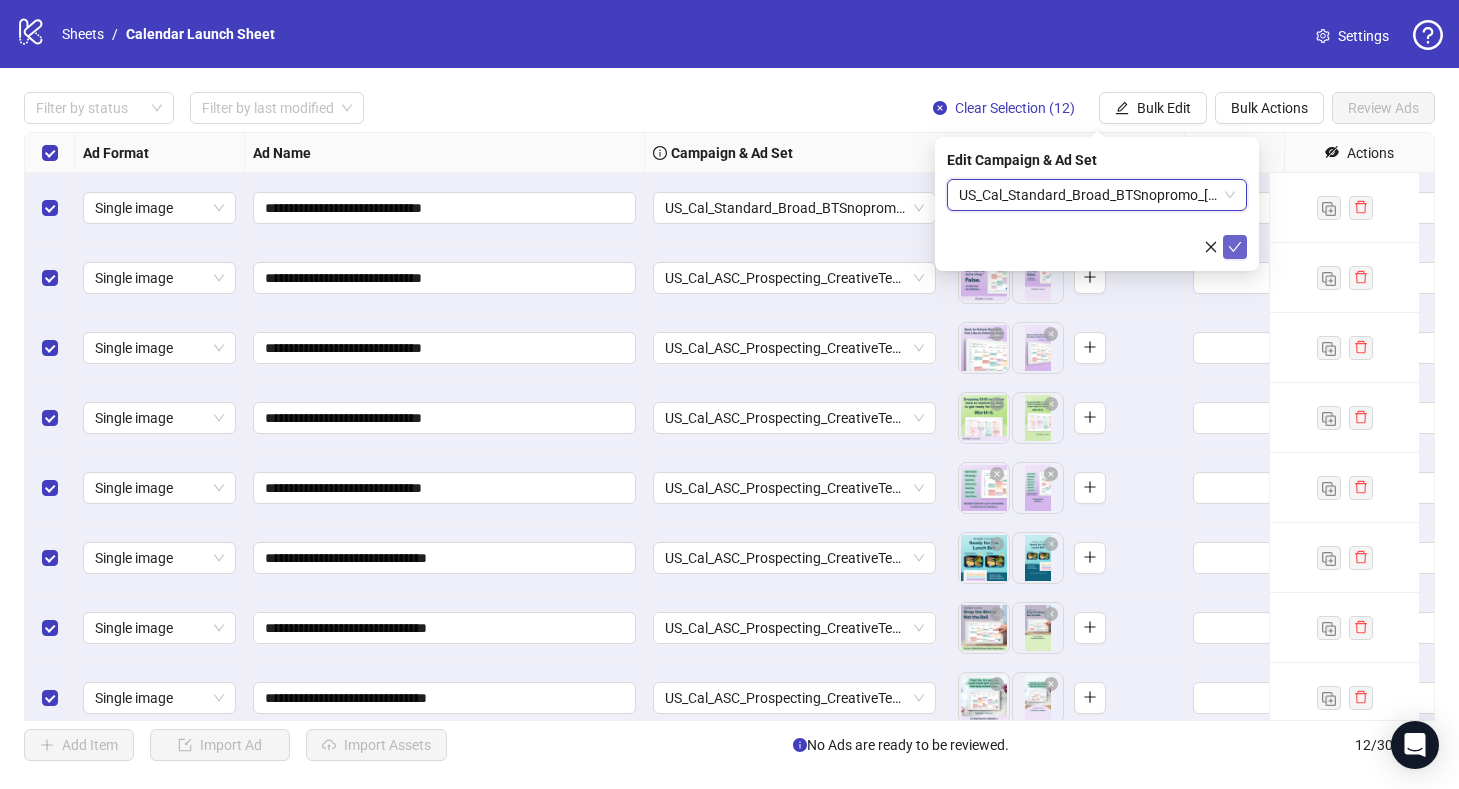 click 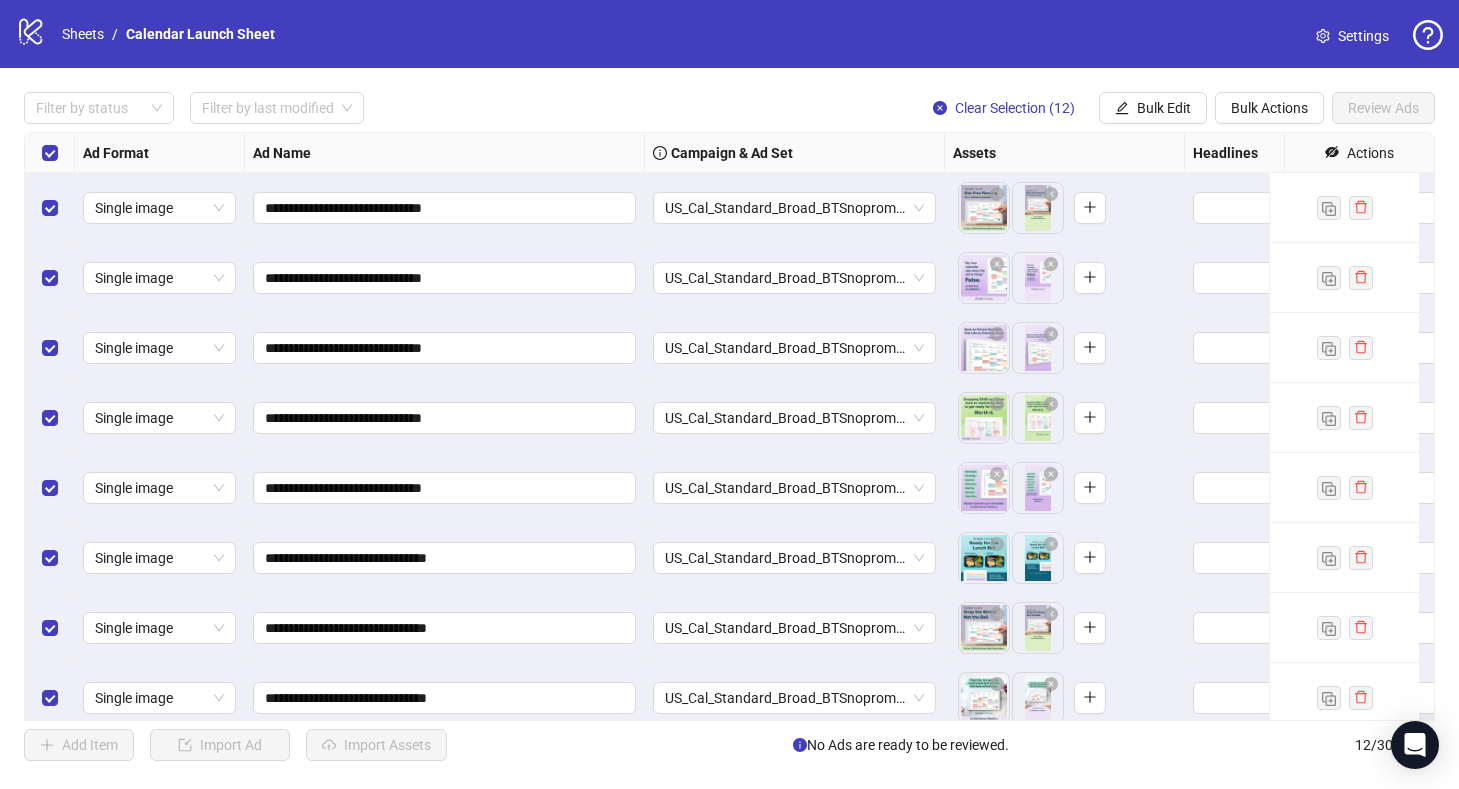 click on "Filter by status Filter by last modified Clear Selection (12) Bulk Edit Bulk Actions Review Ads" at bounding box center [729, 108] 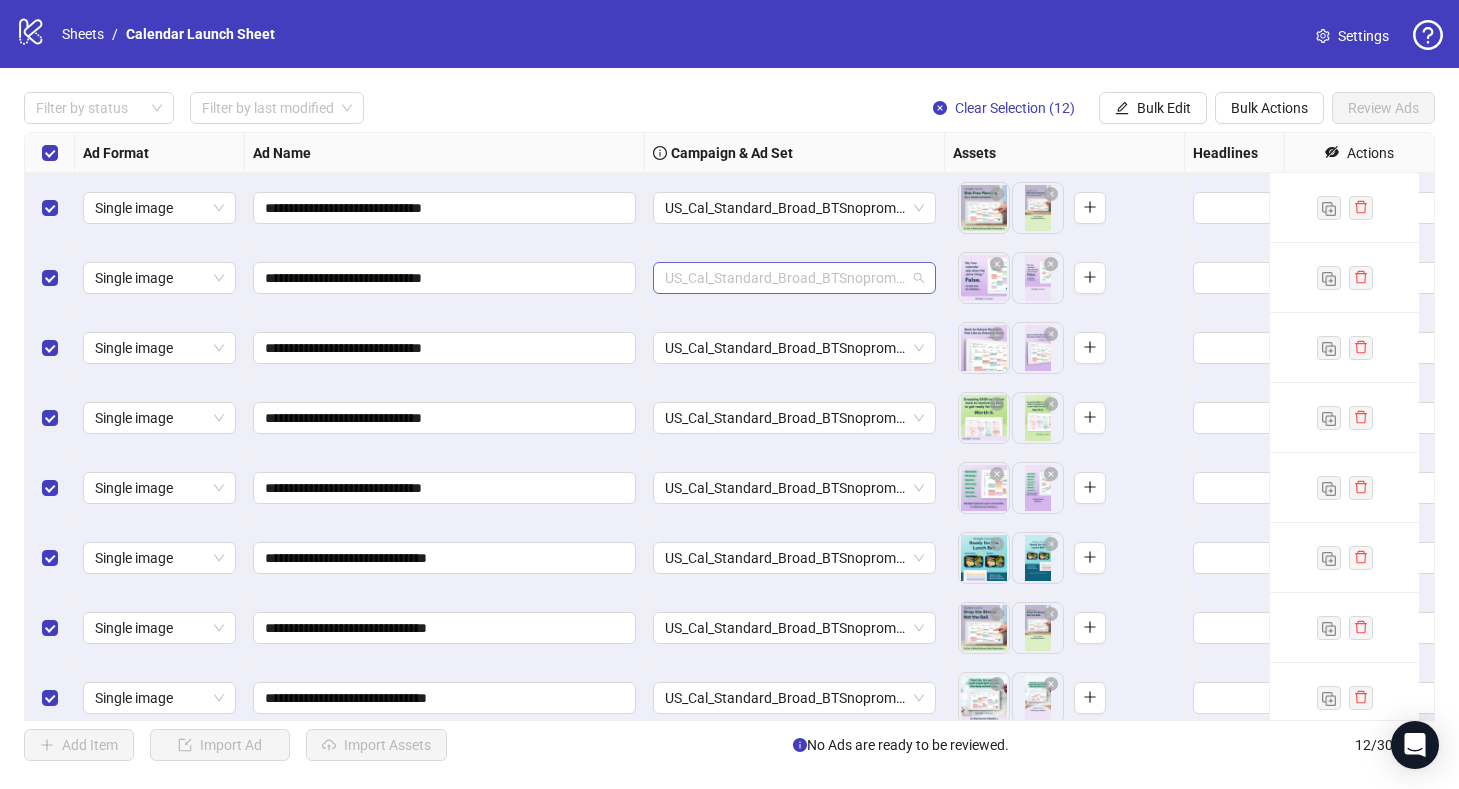 click on "US_Cal_Standard_Broad_BTSnopromo_[DATE]" at bounding box center [794, 278] 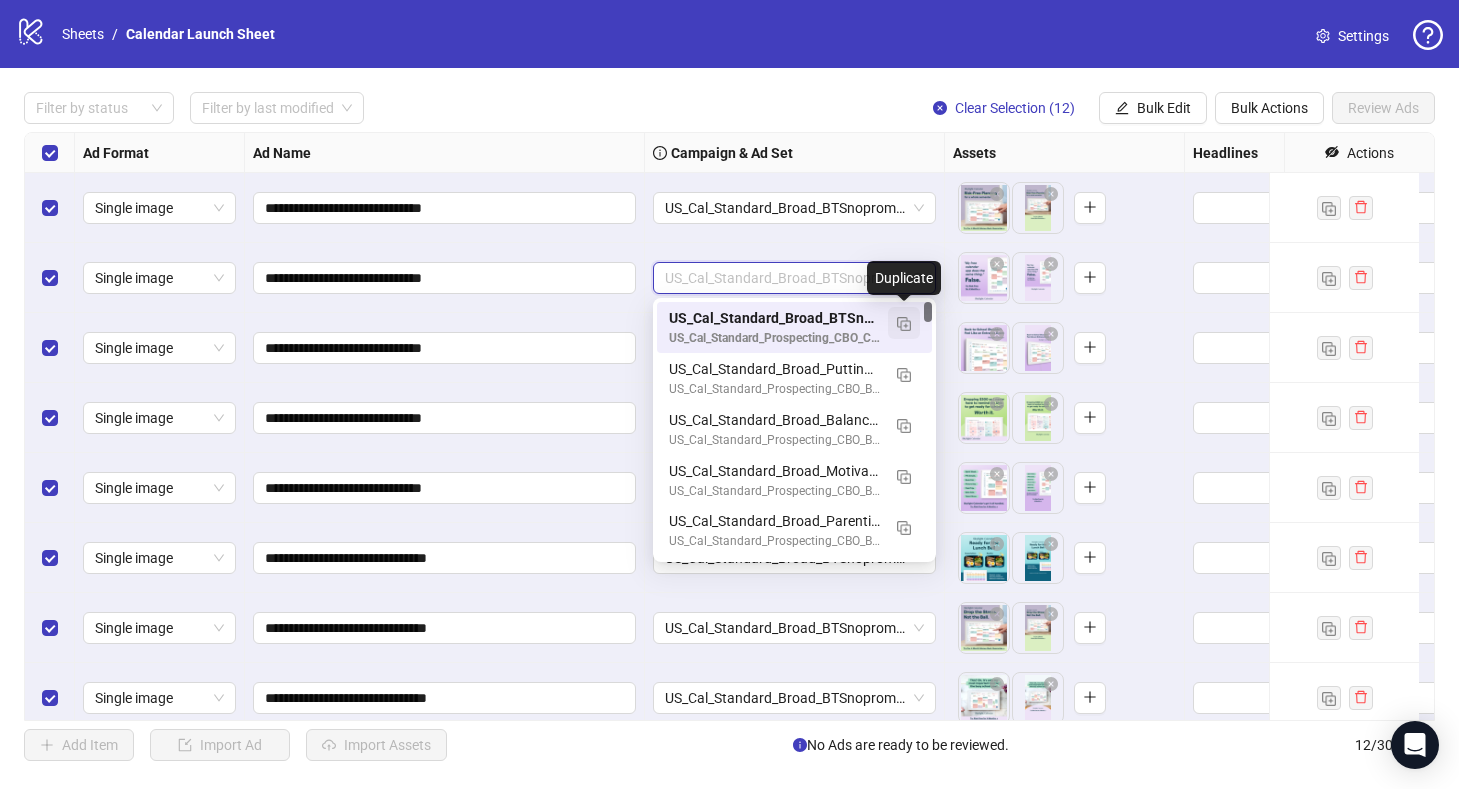 click at bounding box center [904, 323] 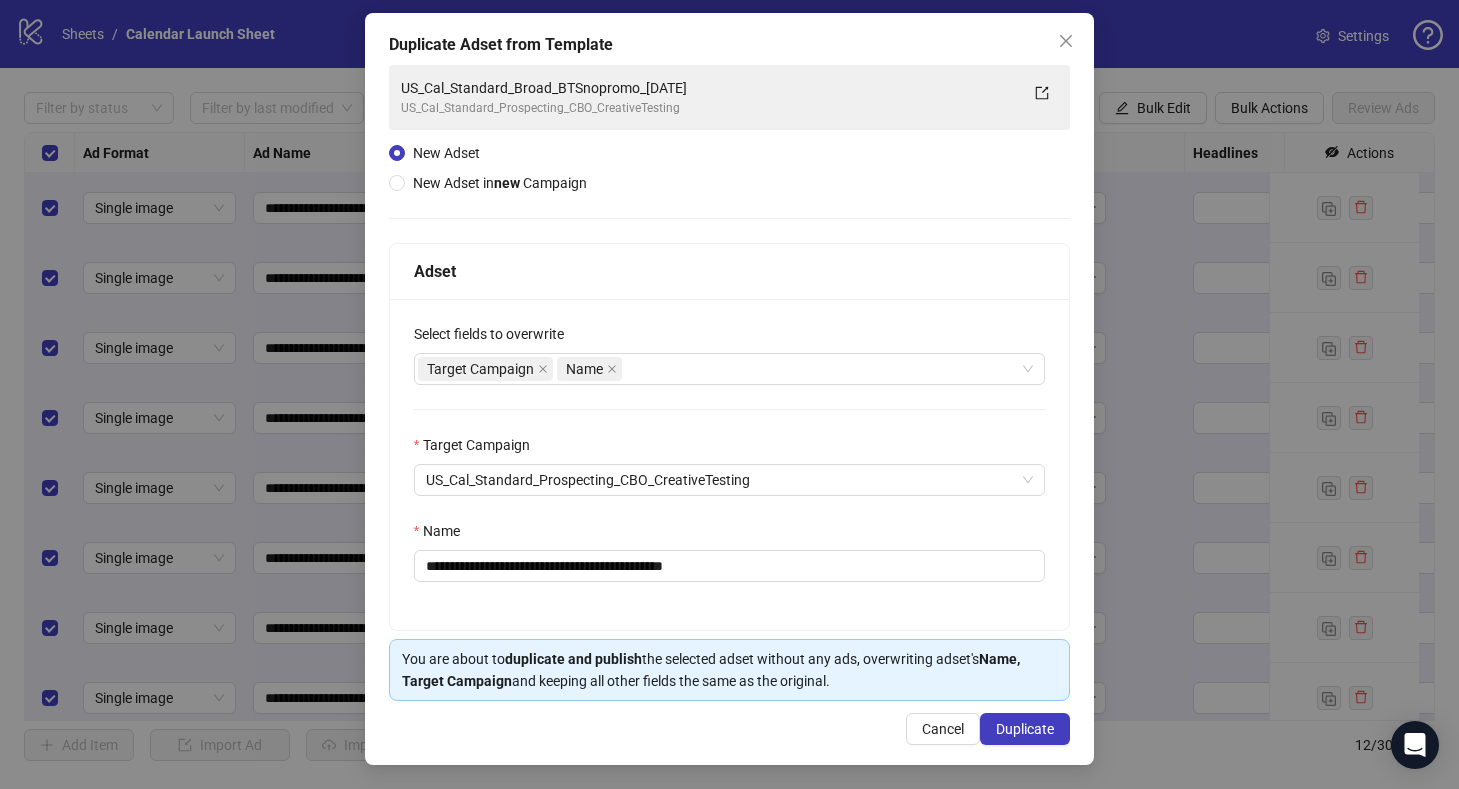 scroll, scrollTop: 88, scrollLeft: 0, axis: vertical 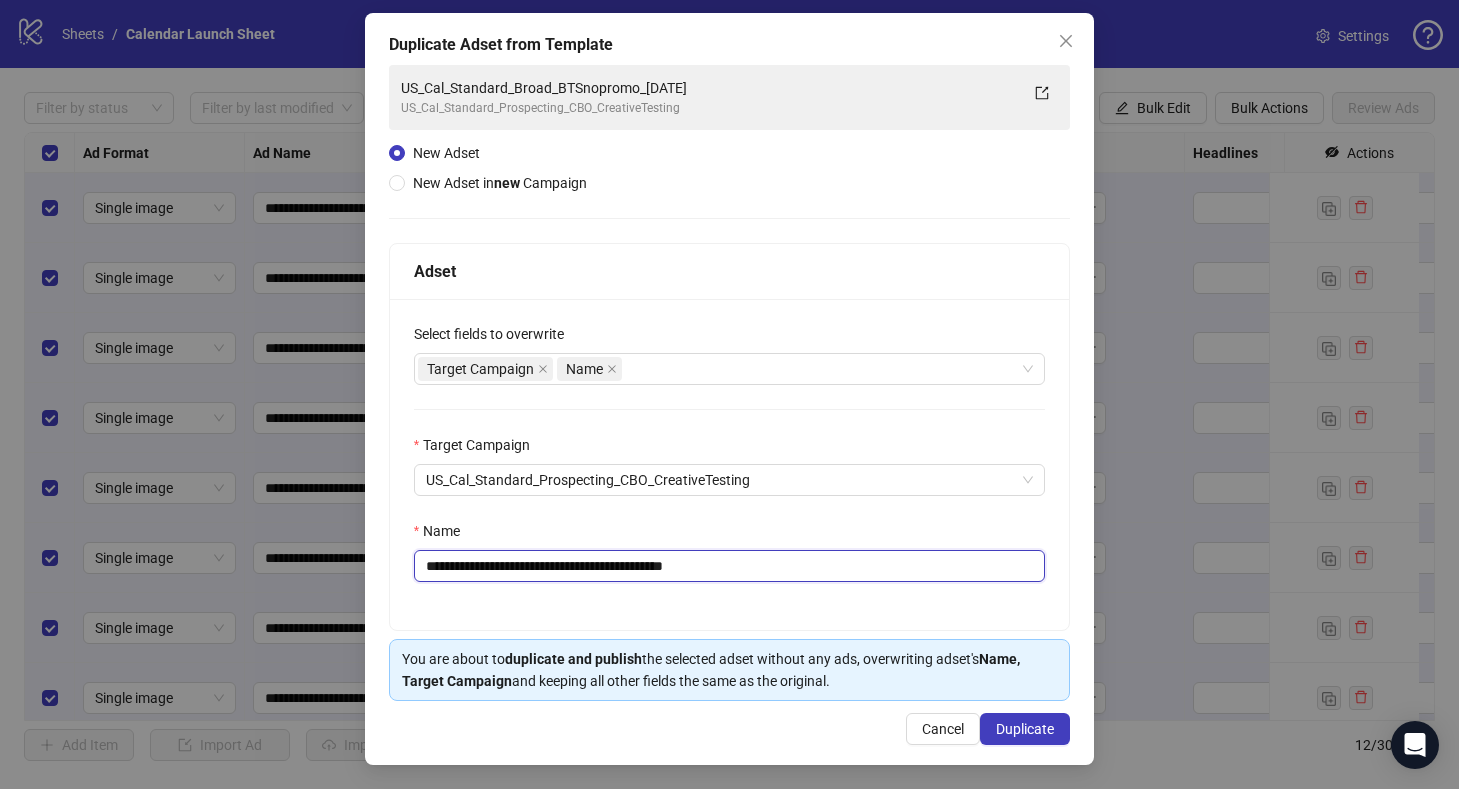 click on "**********" at bounding box center [730, 566] 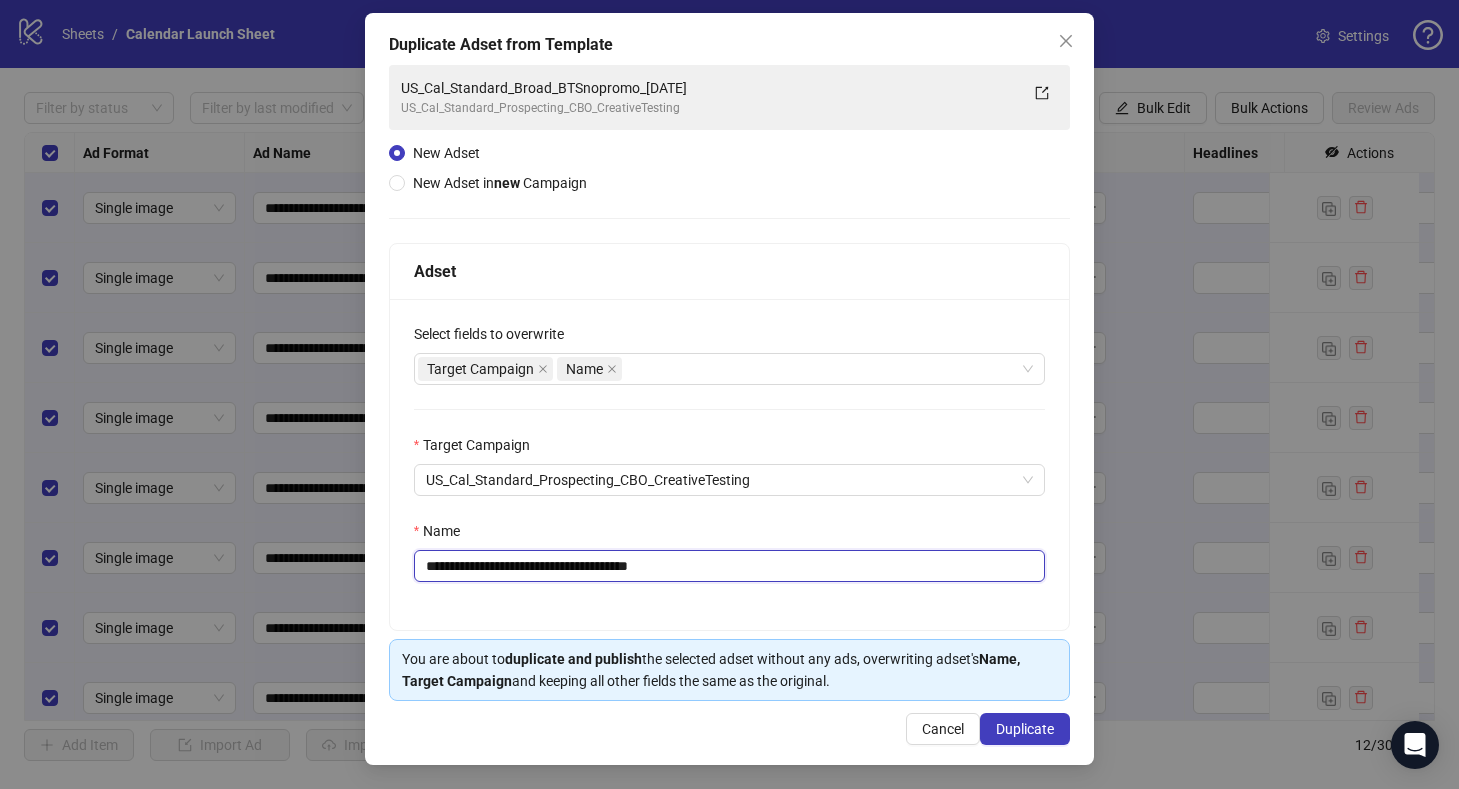 type on "**********" 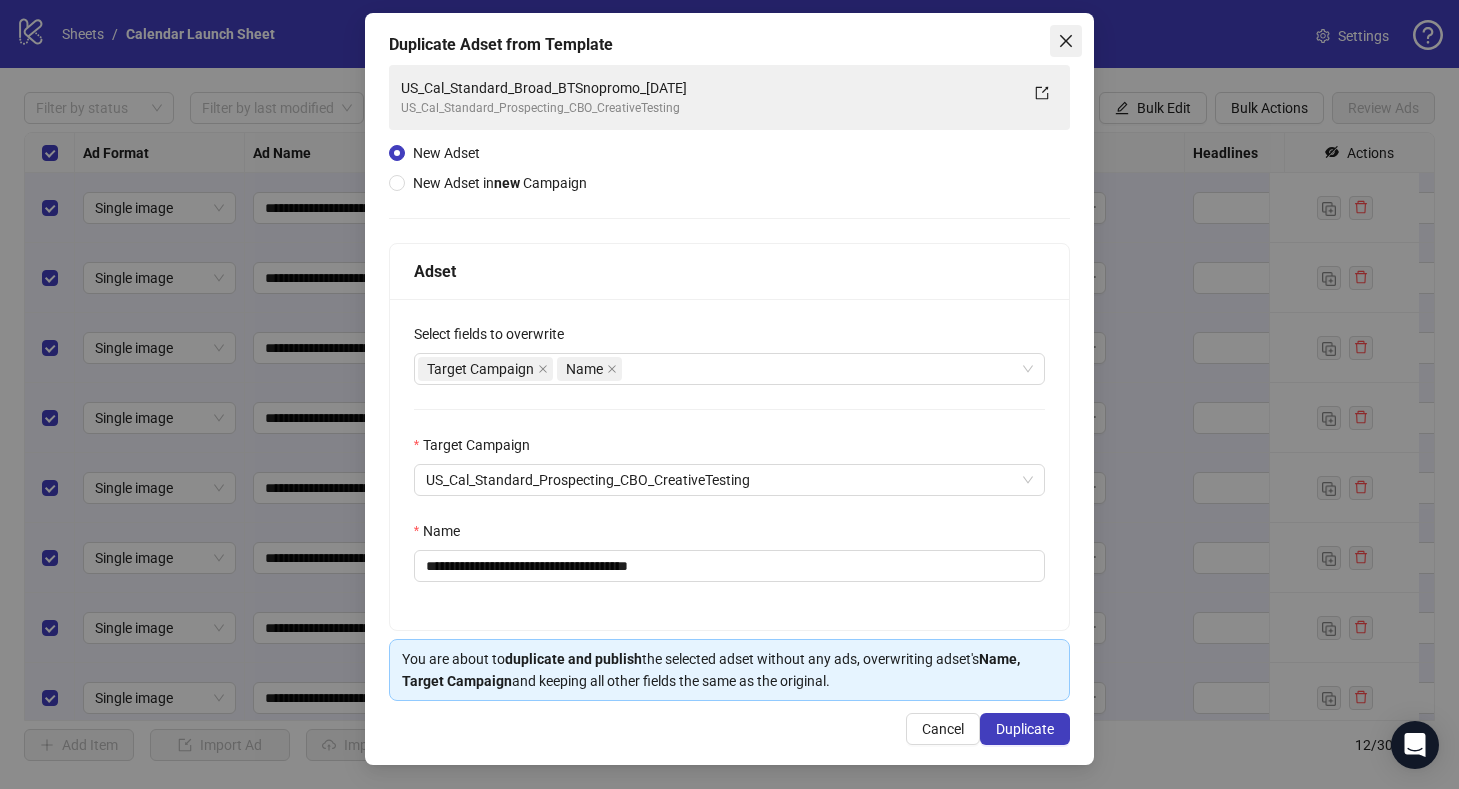 click at bounding box center [1066, 41] 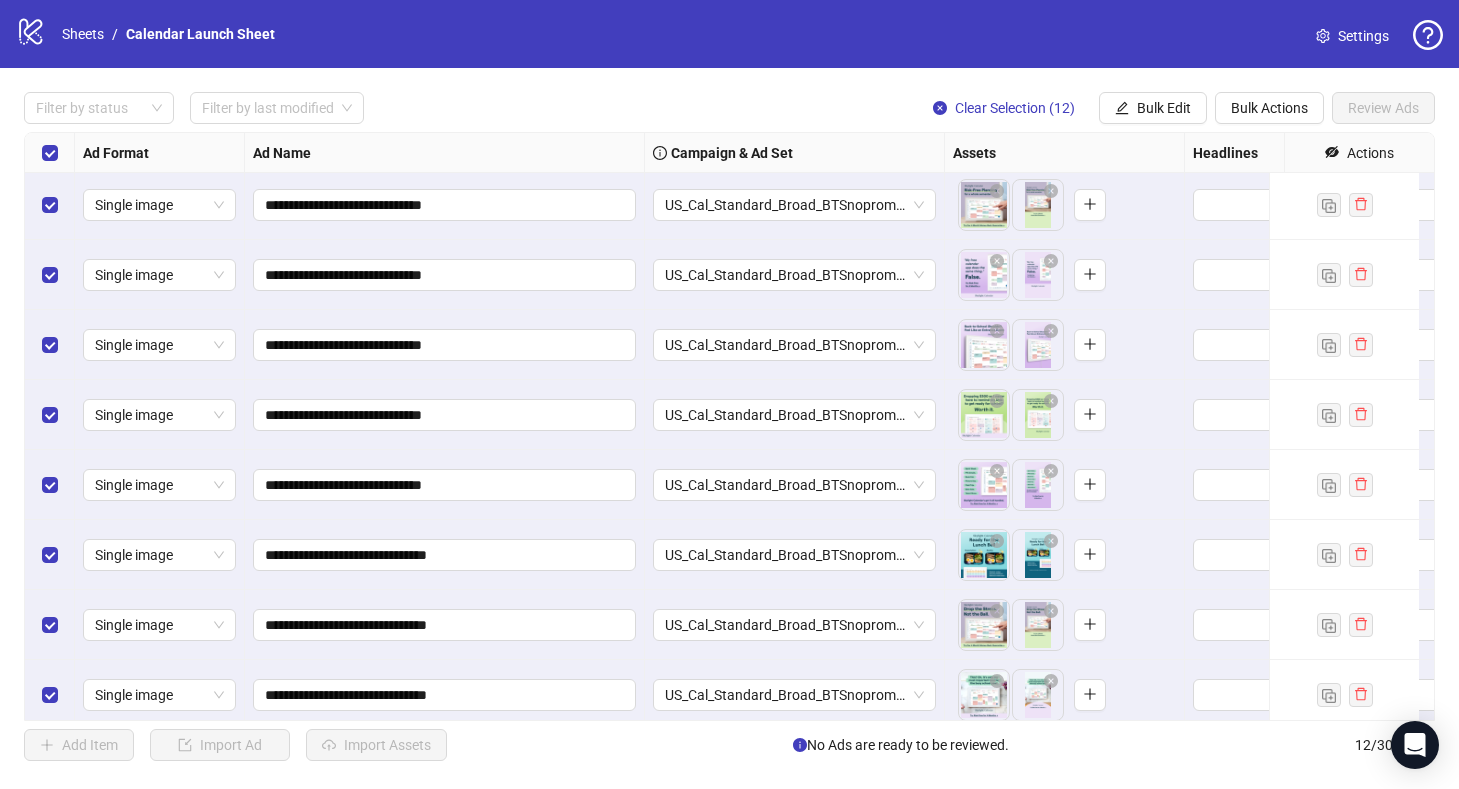 scroll, scrollTop: 0, scrollLeft: 0, axis: both 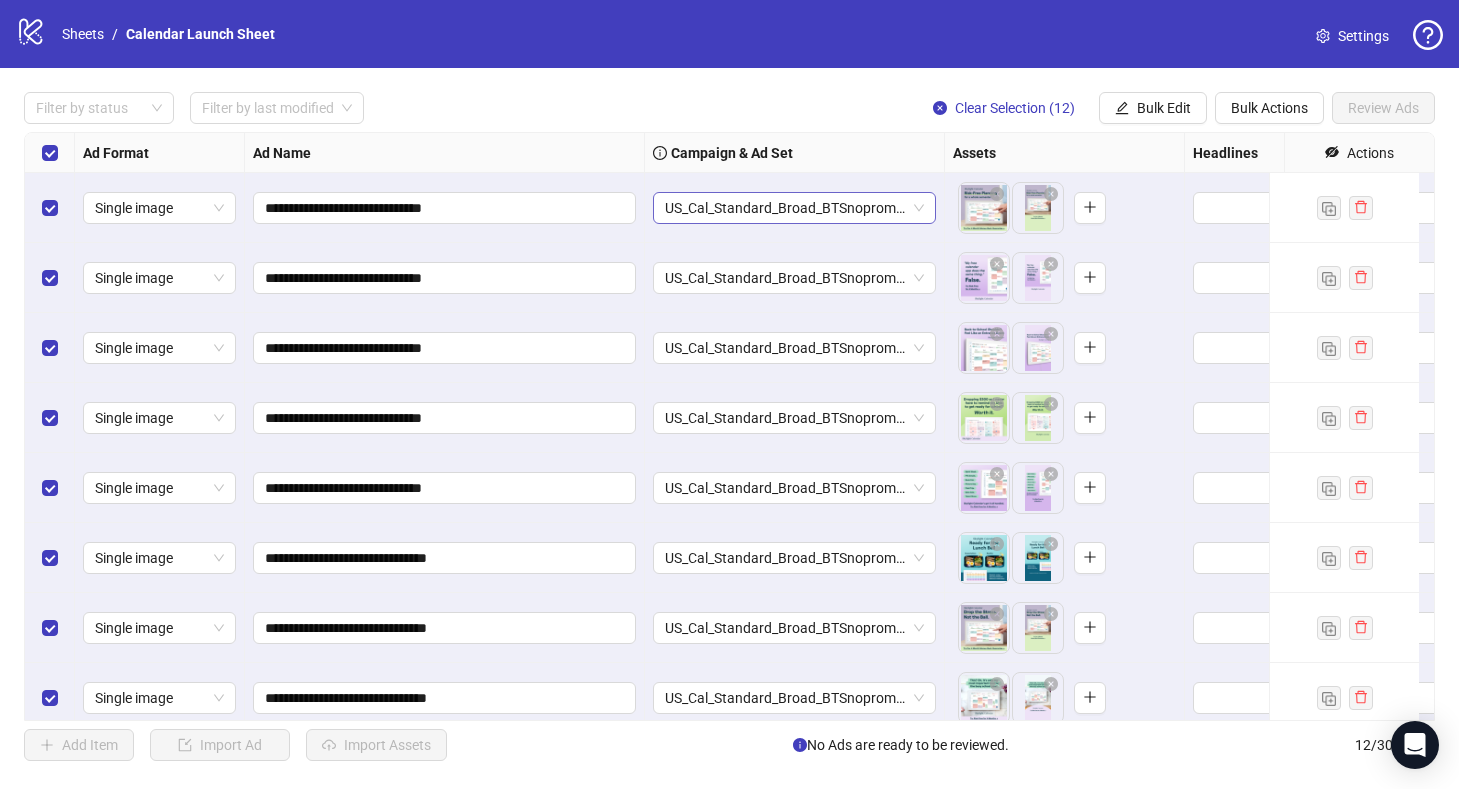 click on "US_Cal_Standard_Broad_BTSnopromo_[DATE]" at bounding box center [794, 208] 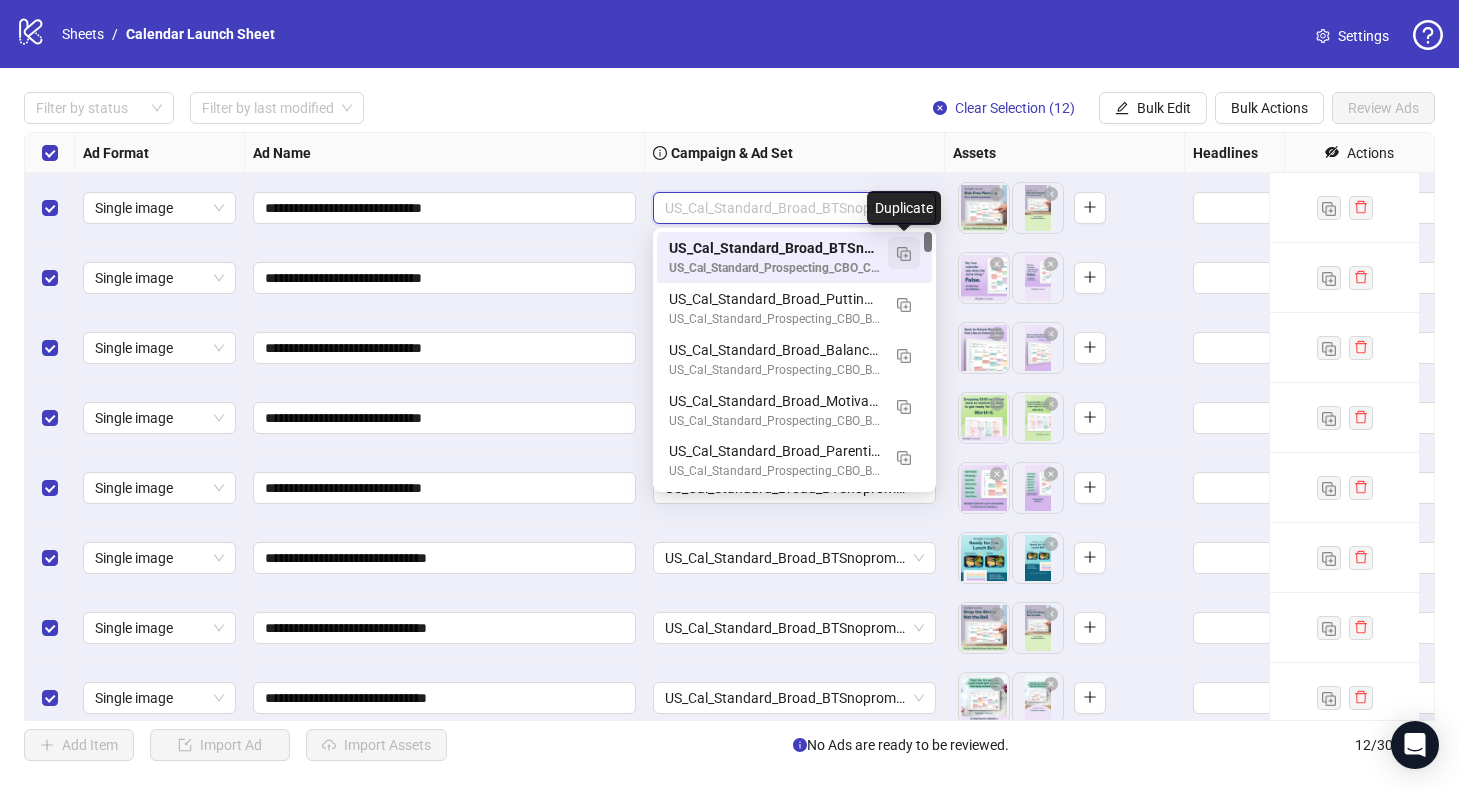 click at bounding box center [904, 254] 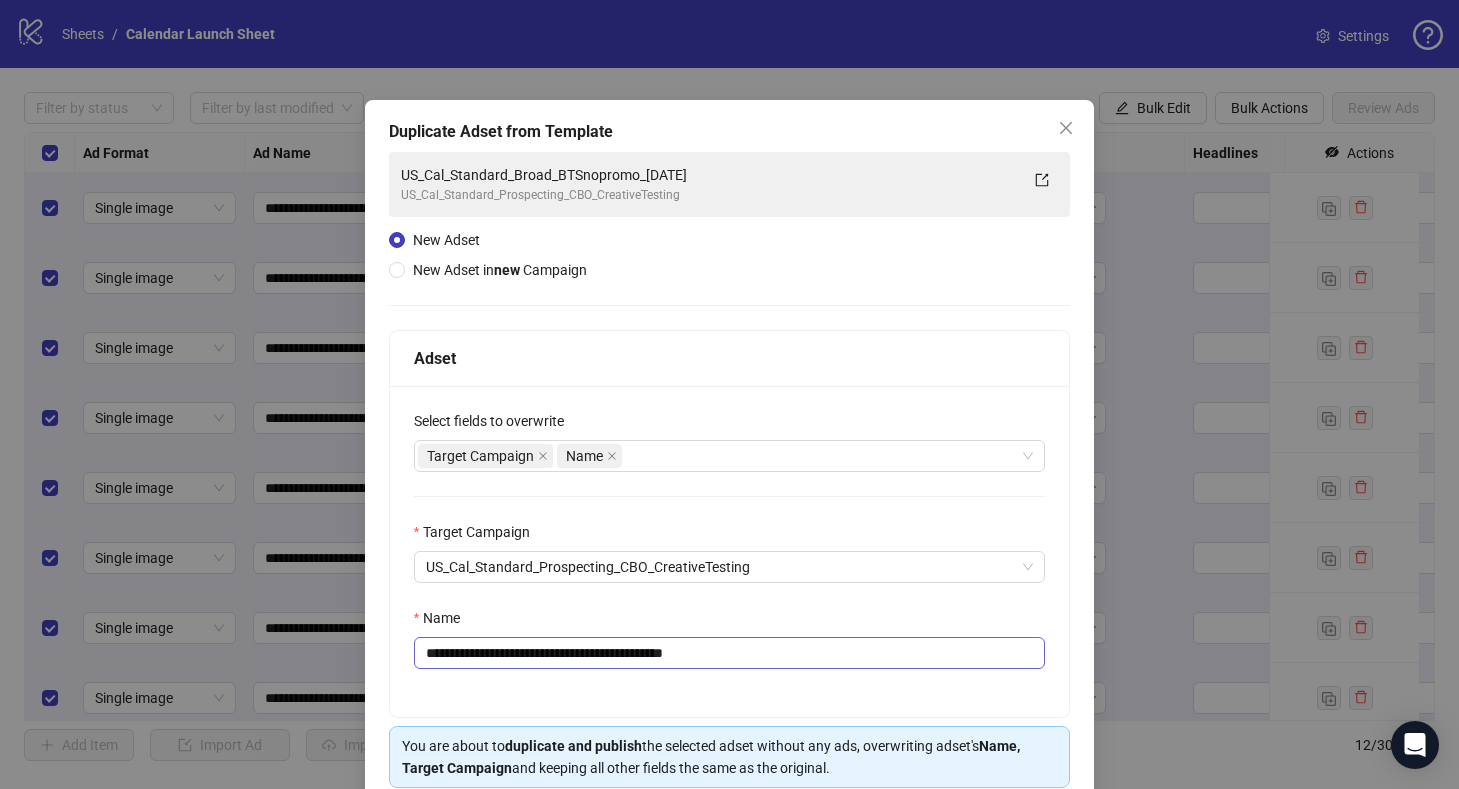 scroll, scrollTop: 88, scrollLeft: 0, axis: vertical 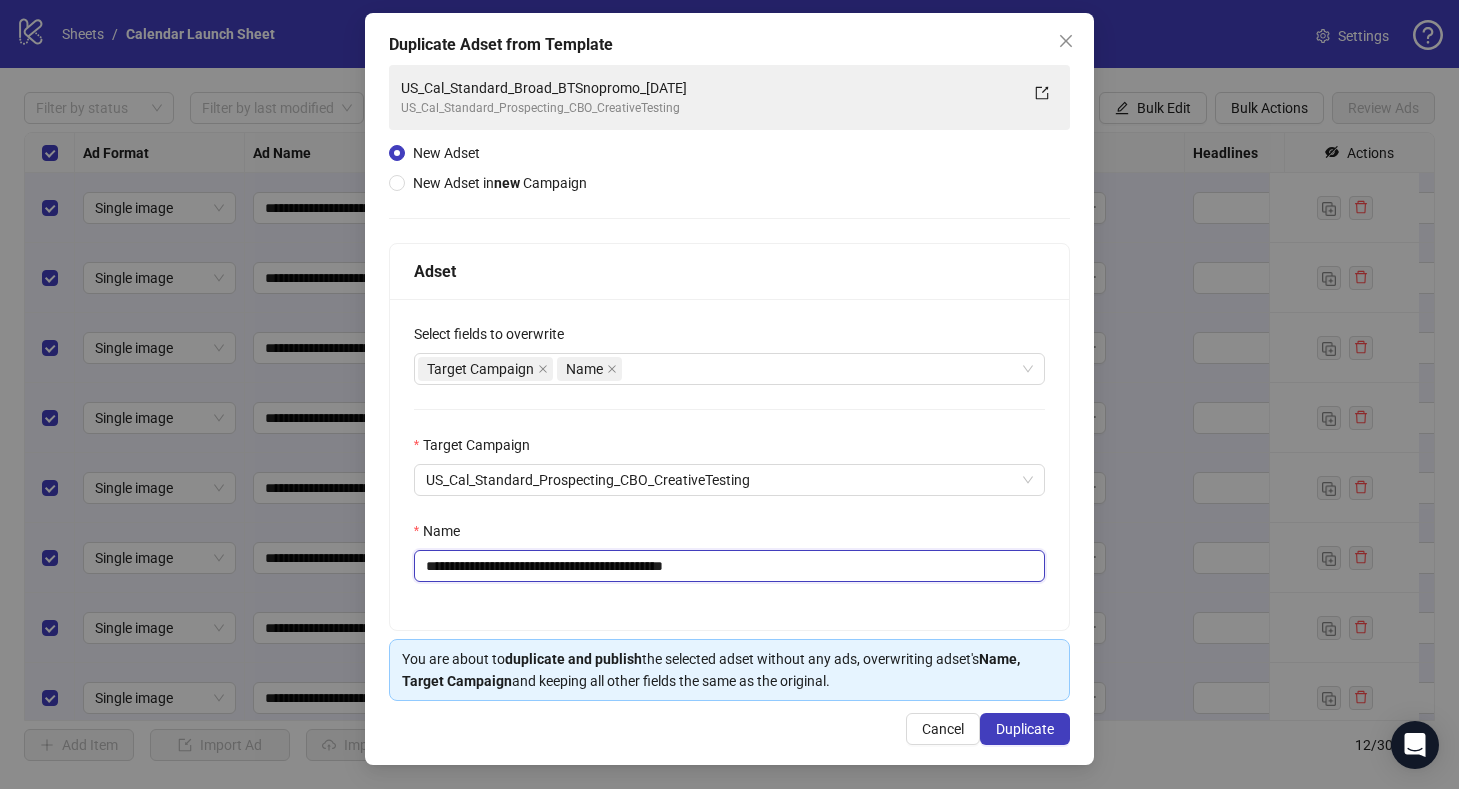 click on "**********" at bounding box center (730, 566) 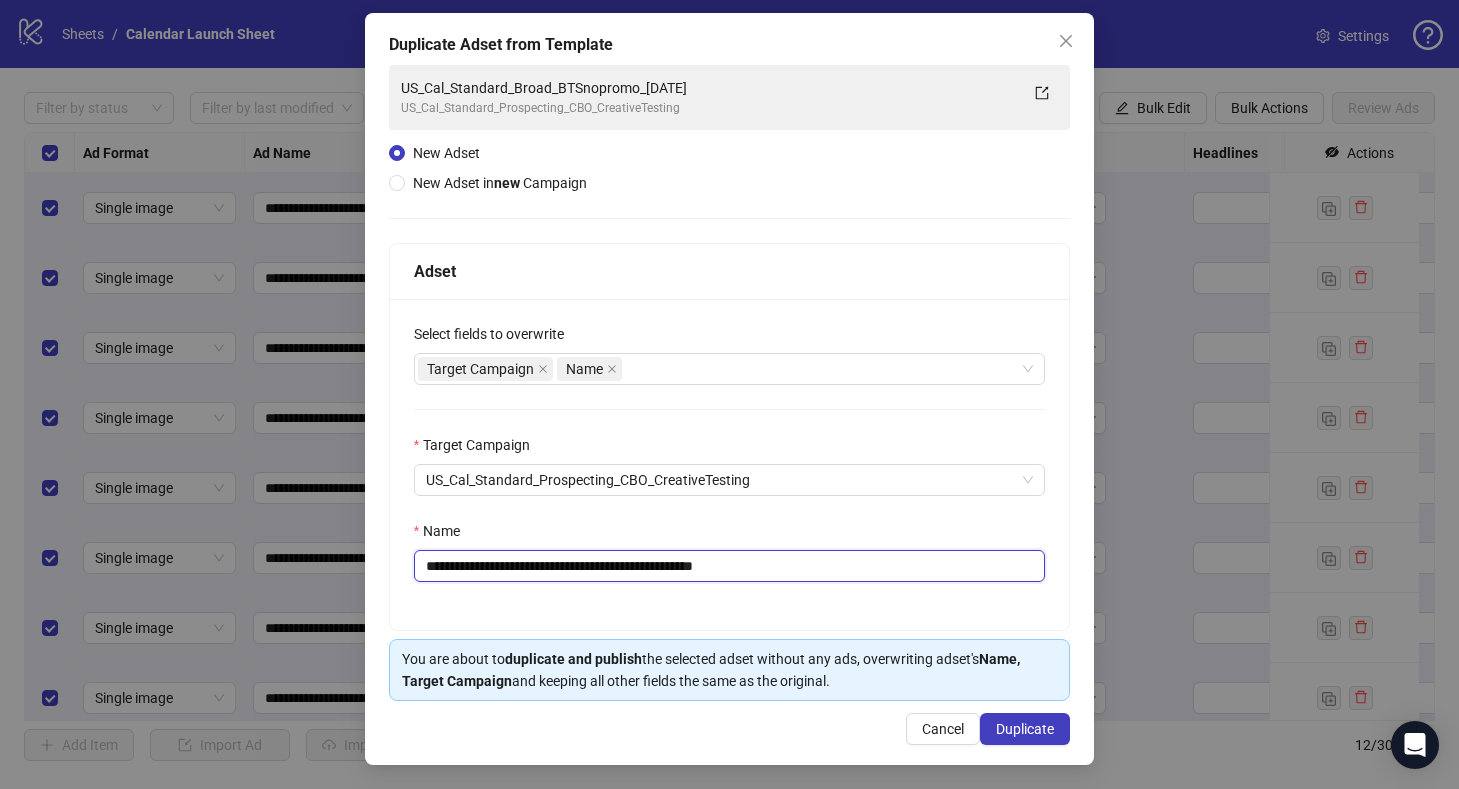 drag, startPoint x: 752, startPoint y: 570, endPoint x: 947, endPoint y: 568, distance: 195.01025 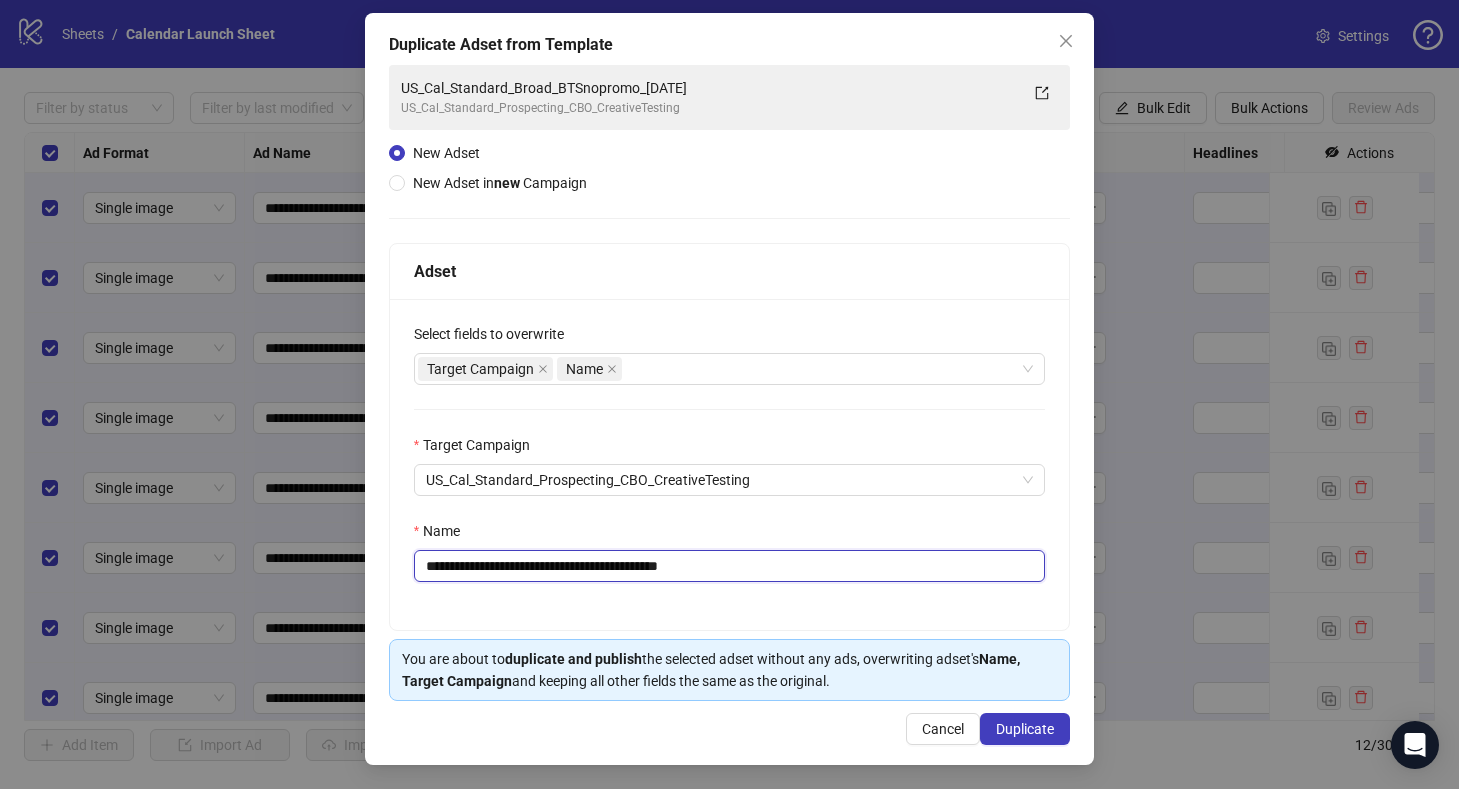 type on "**********" 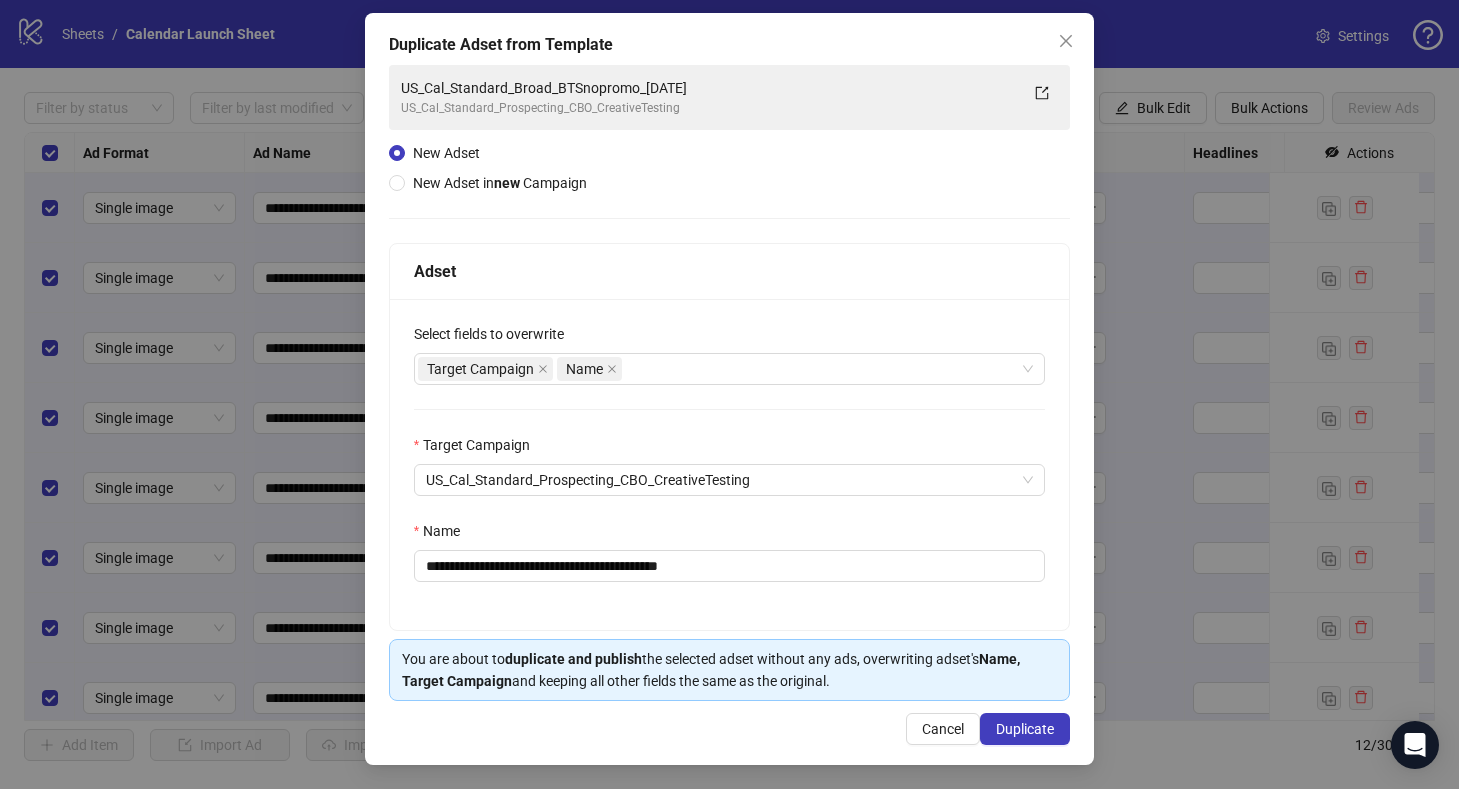 click on "**********" at bounding box center (730, 464) 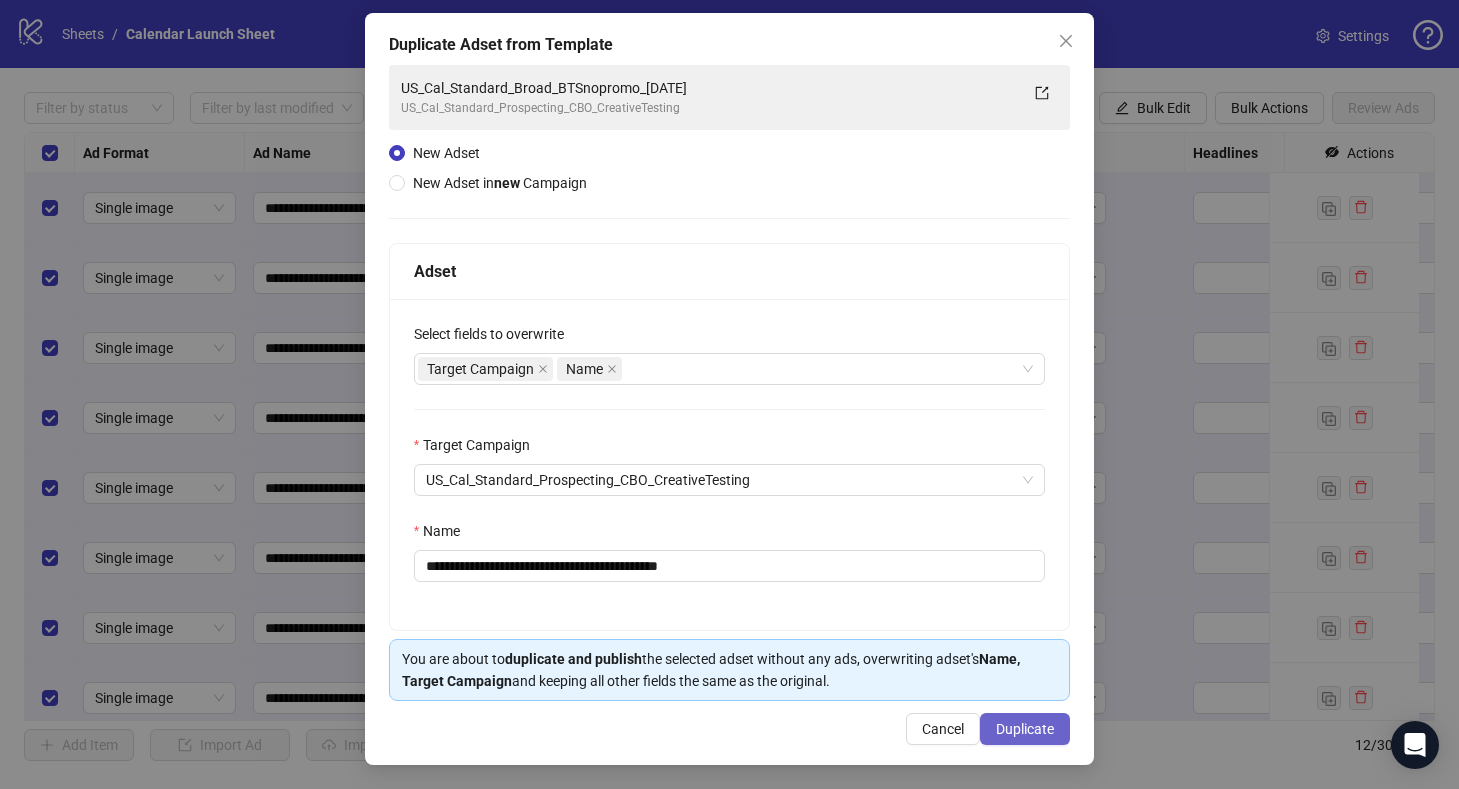 click on "Duplicate" at bounding box center [1025, 729] 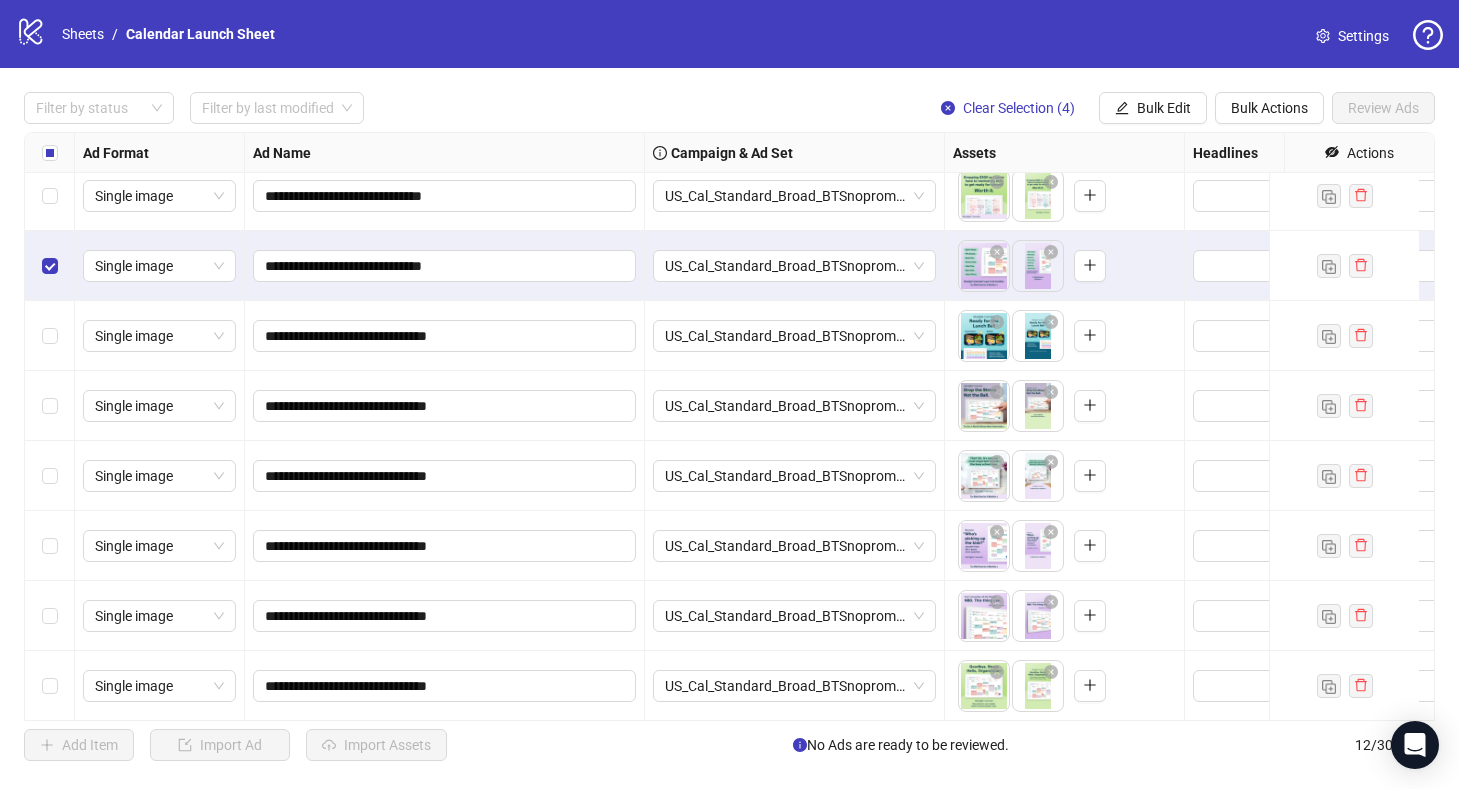 scroll, scrollTop: 227, scrollLeft: 0, axis: vertical 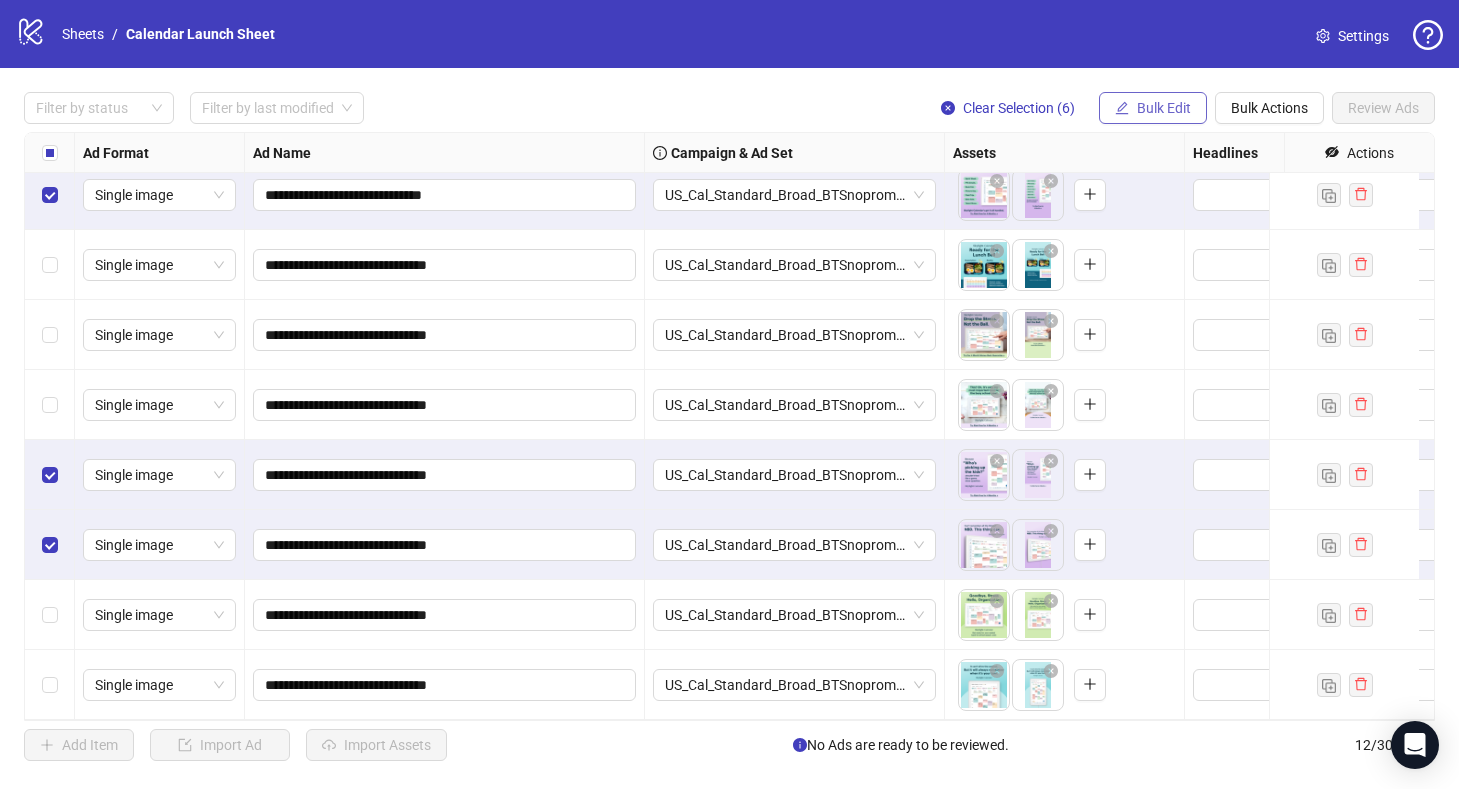 click on "Bulk Edit" at bounding box center (1164, 108) 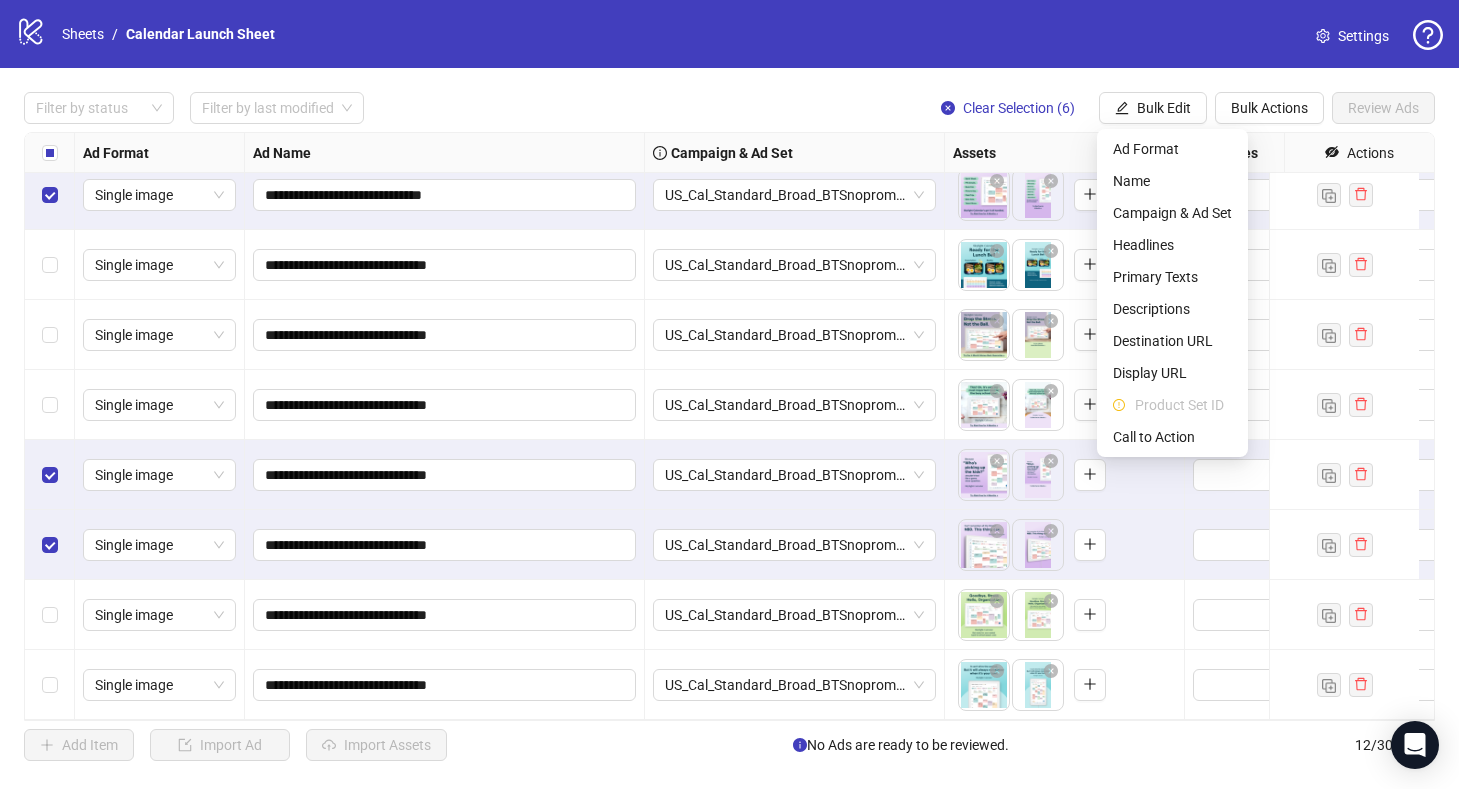 click on "Filter by status Filter by last modified Clear Selection (6) Bulk Edit Bulk Actions Review Ads" at bounding box center [729, 108] 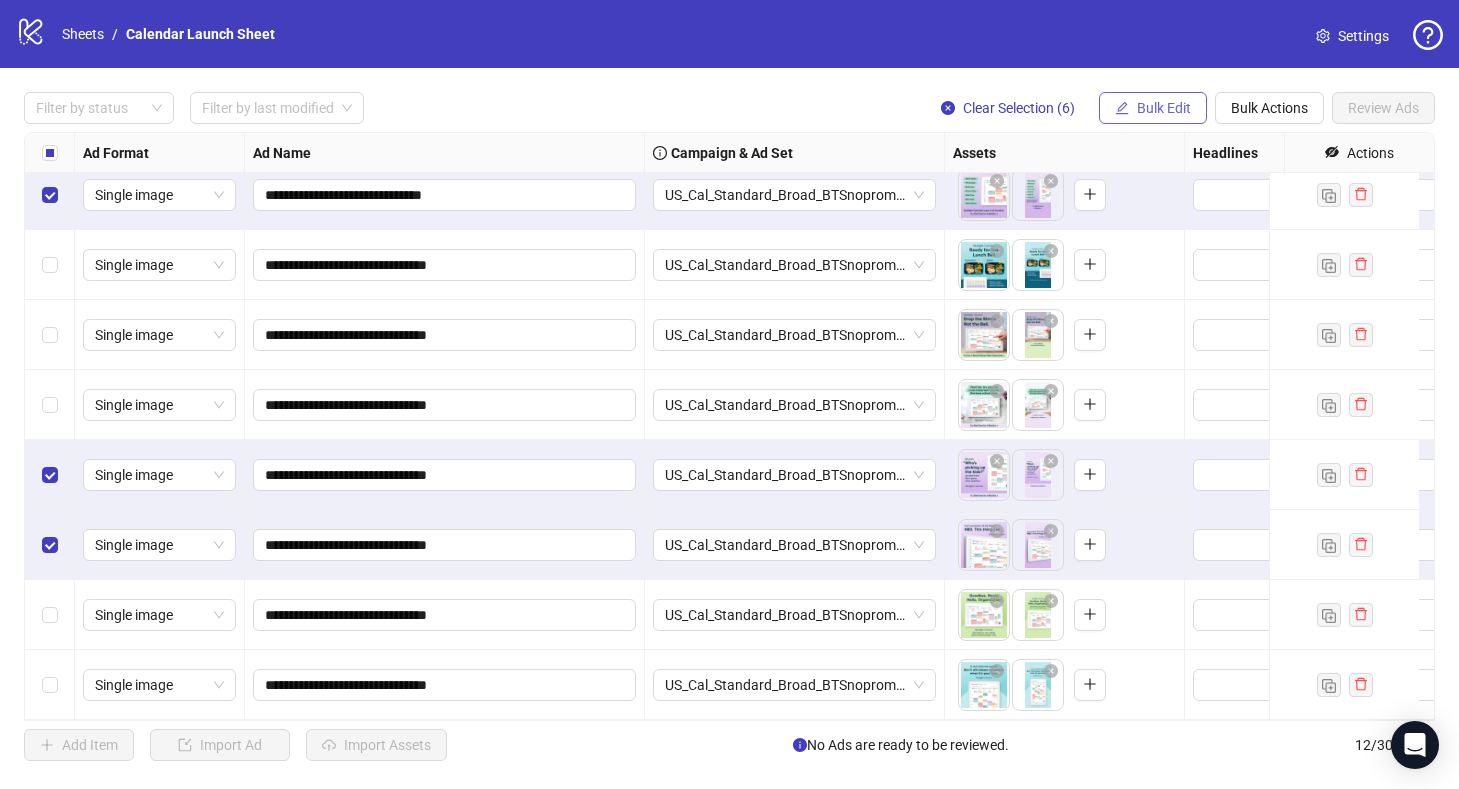 click on "Bulk Edit" at bounding box center (1164, 108) 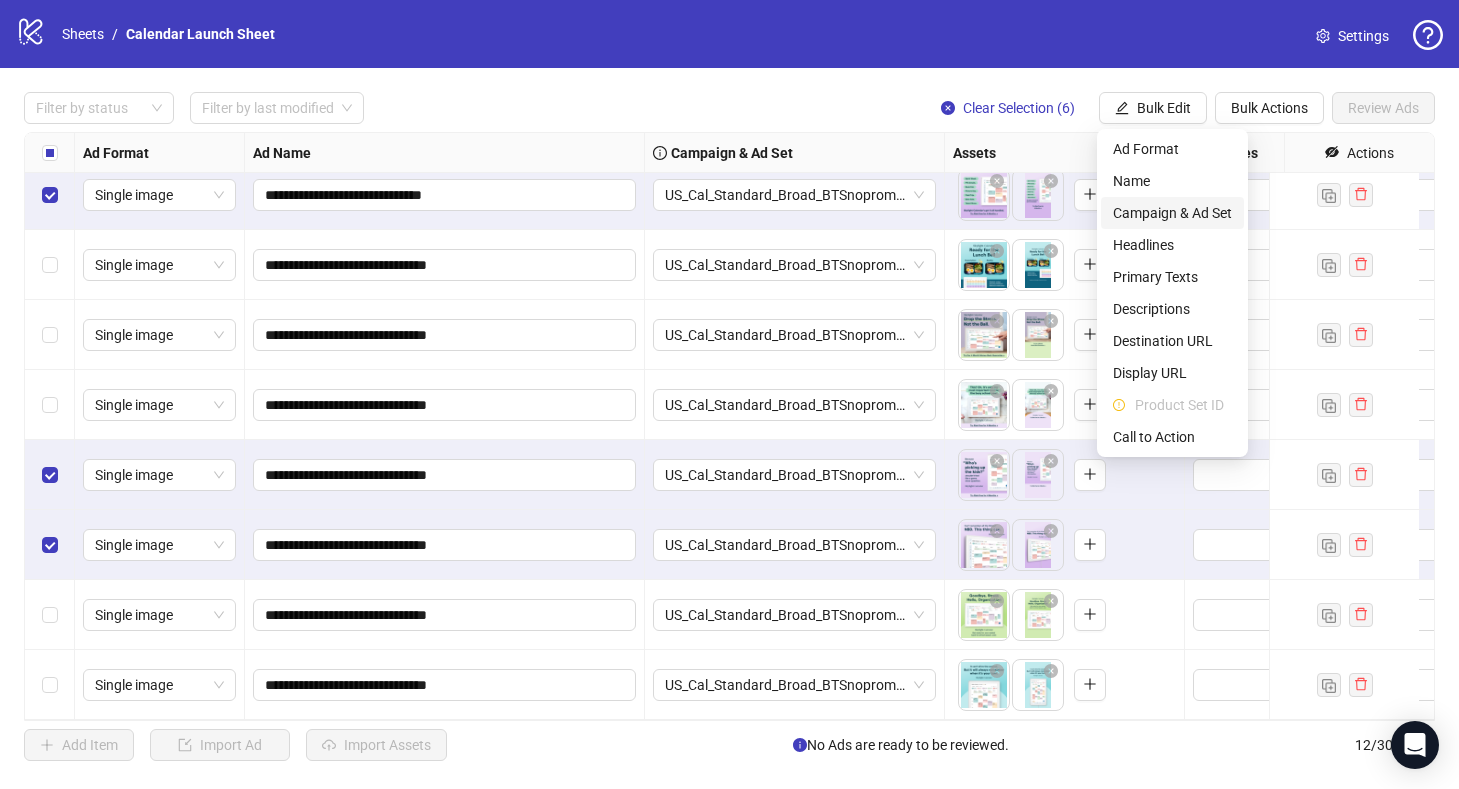 click on "Campaign & Ad Set" at bounding box center [1172, 213] 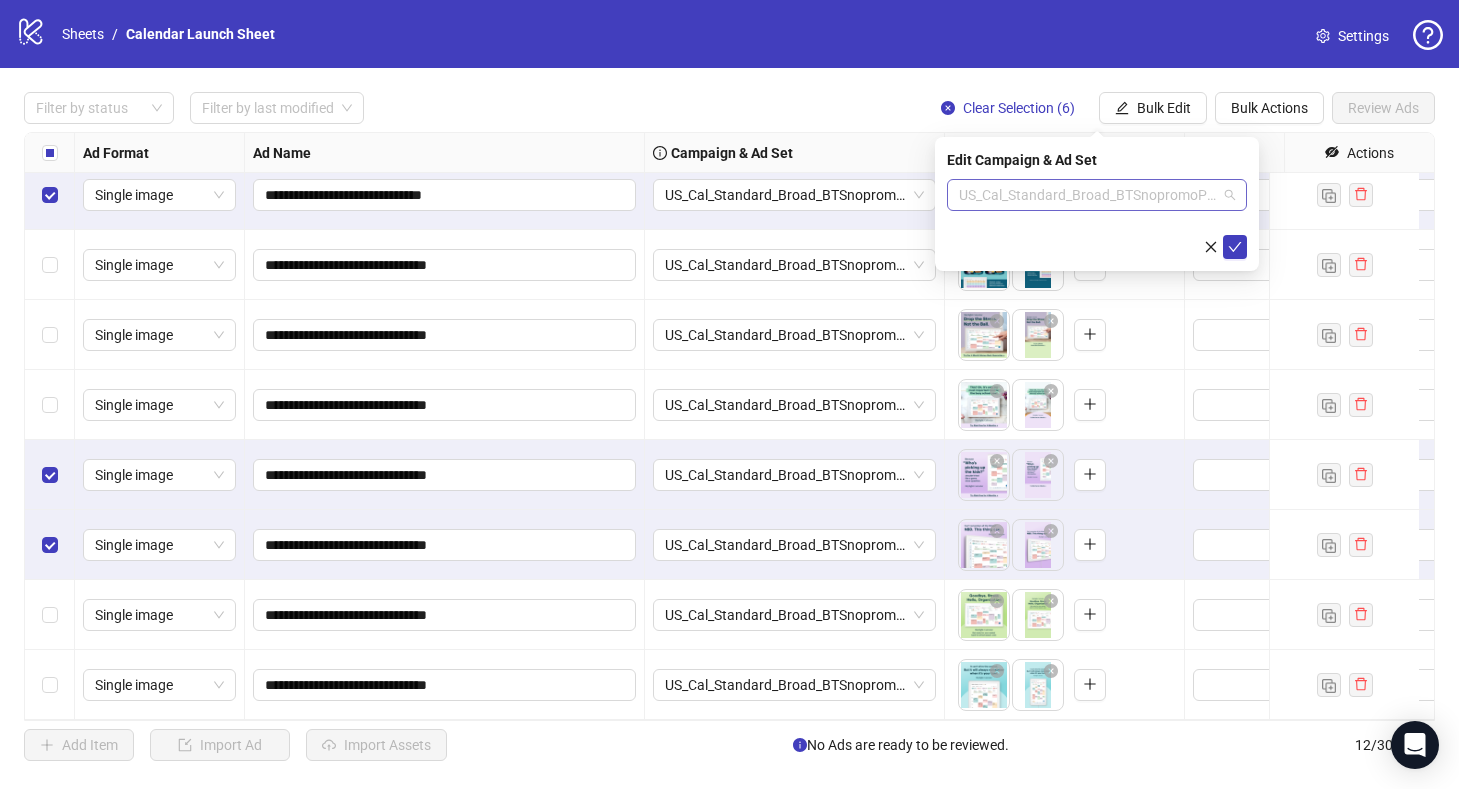 click on "US_Cal_Standard_Broad_BTSnopromoPurple_[DATE]" at bounding box center [1097, 195] 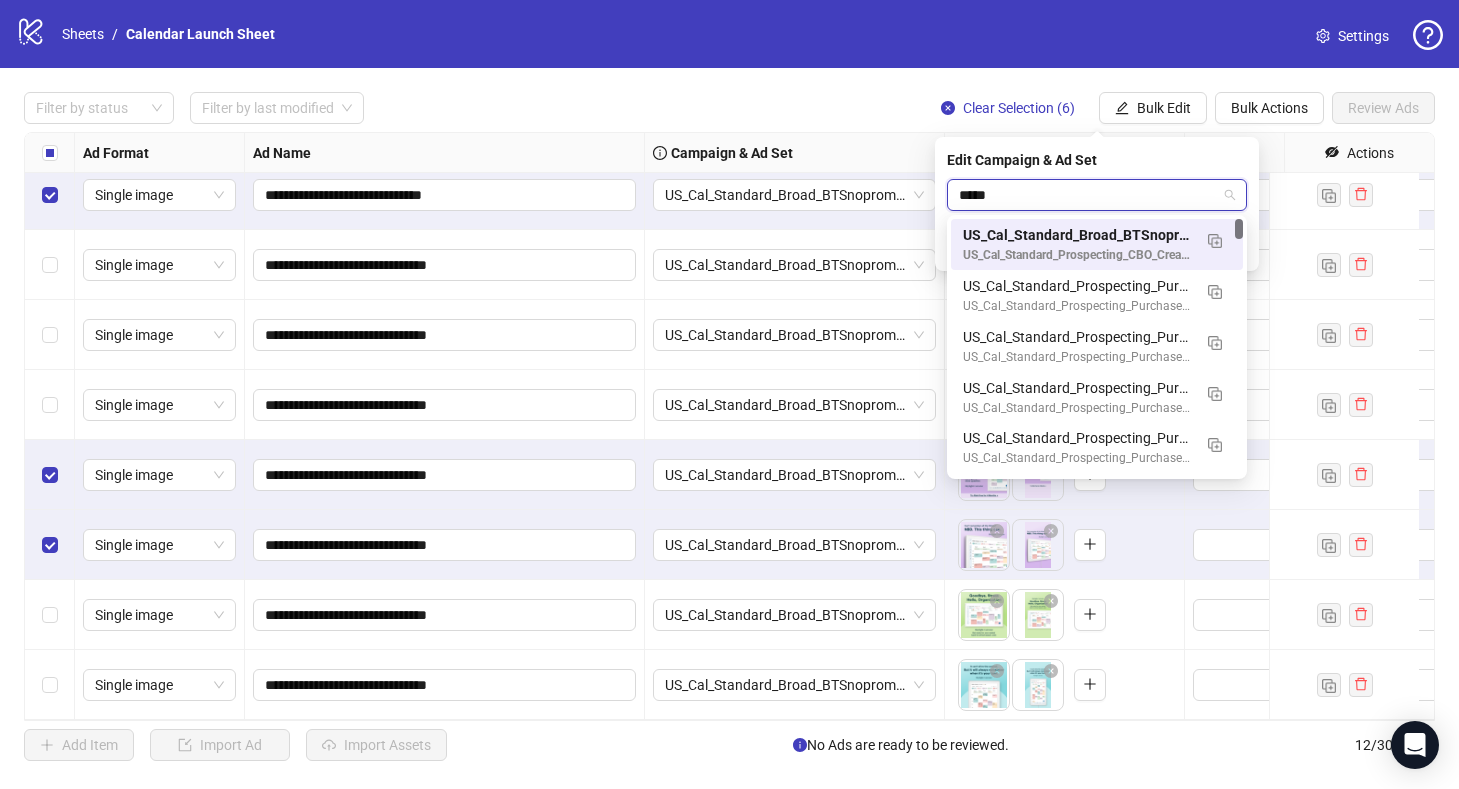 type on "******" 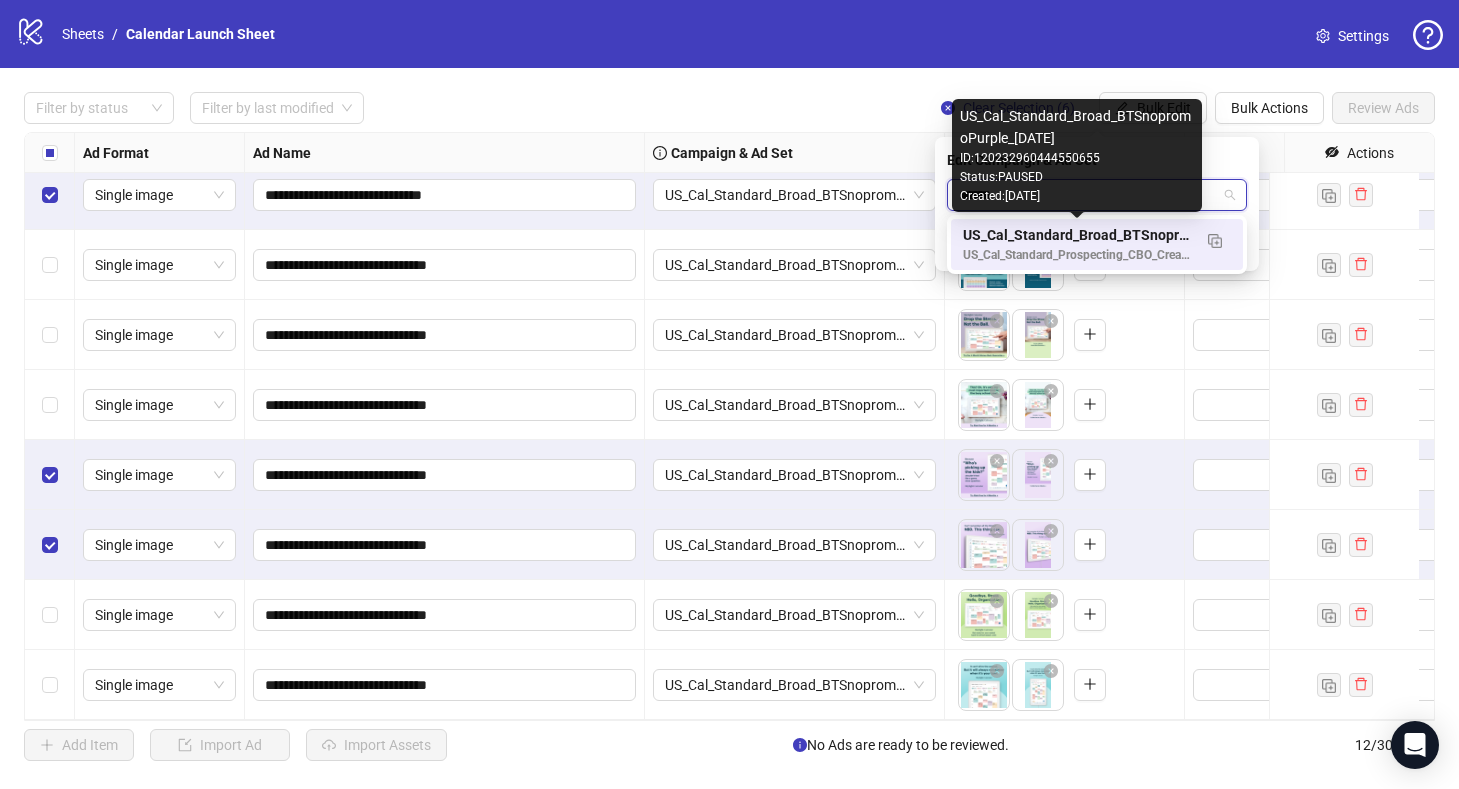 click on "US_Cal_Standard_Broad_BTSnopromoPurple_[DATE]" at bounding box center [1077, 235] 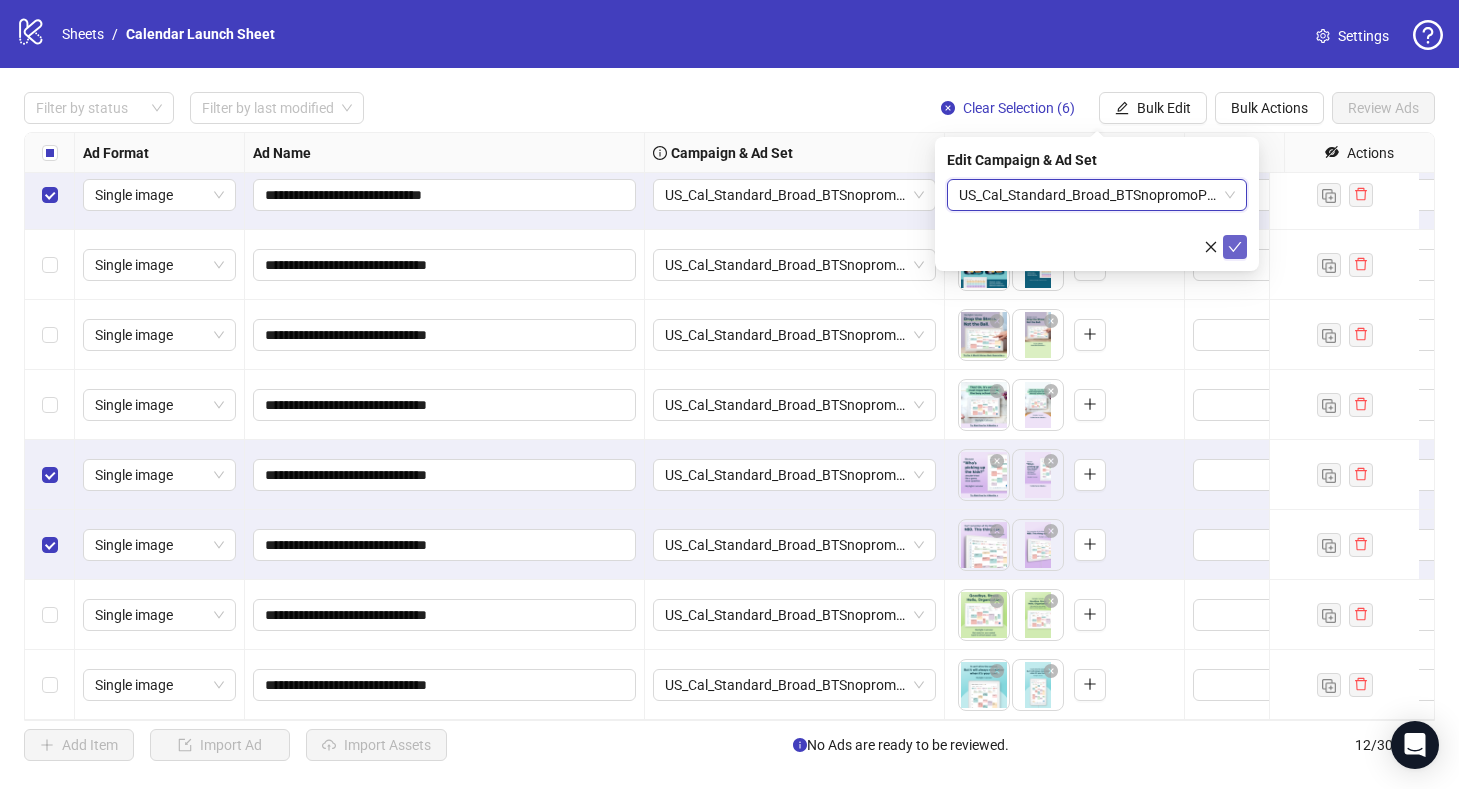 click 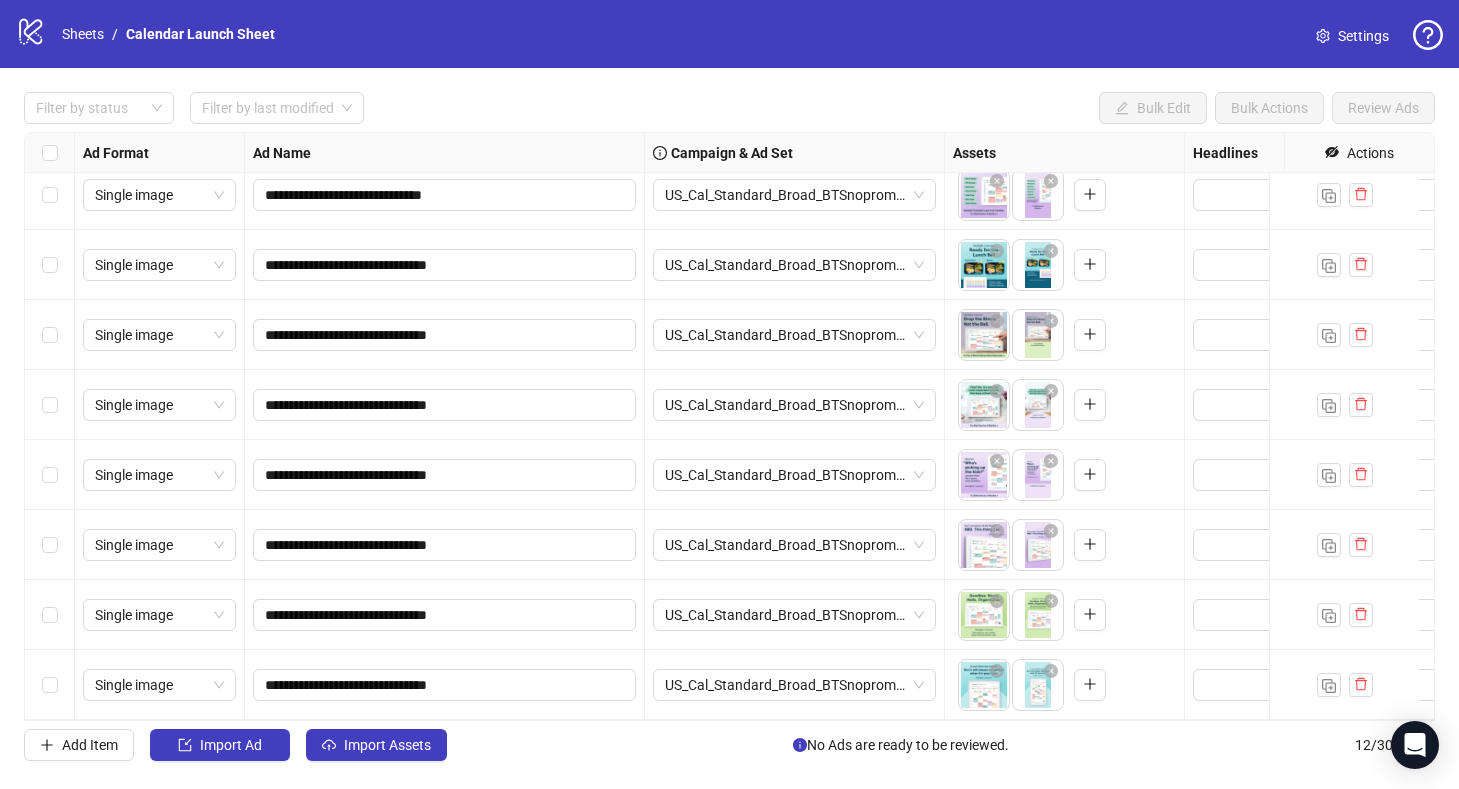 click on "Campaign & Ad Set" at bounding box center [795, 153] 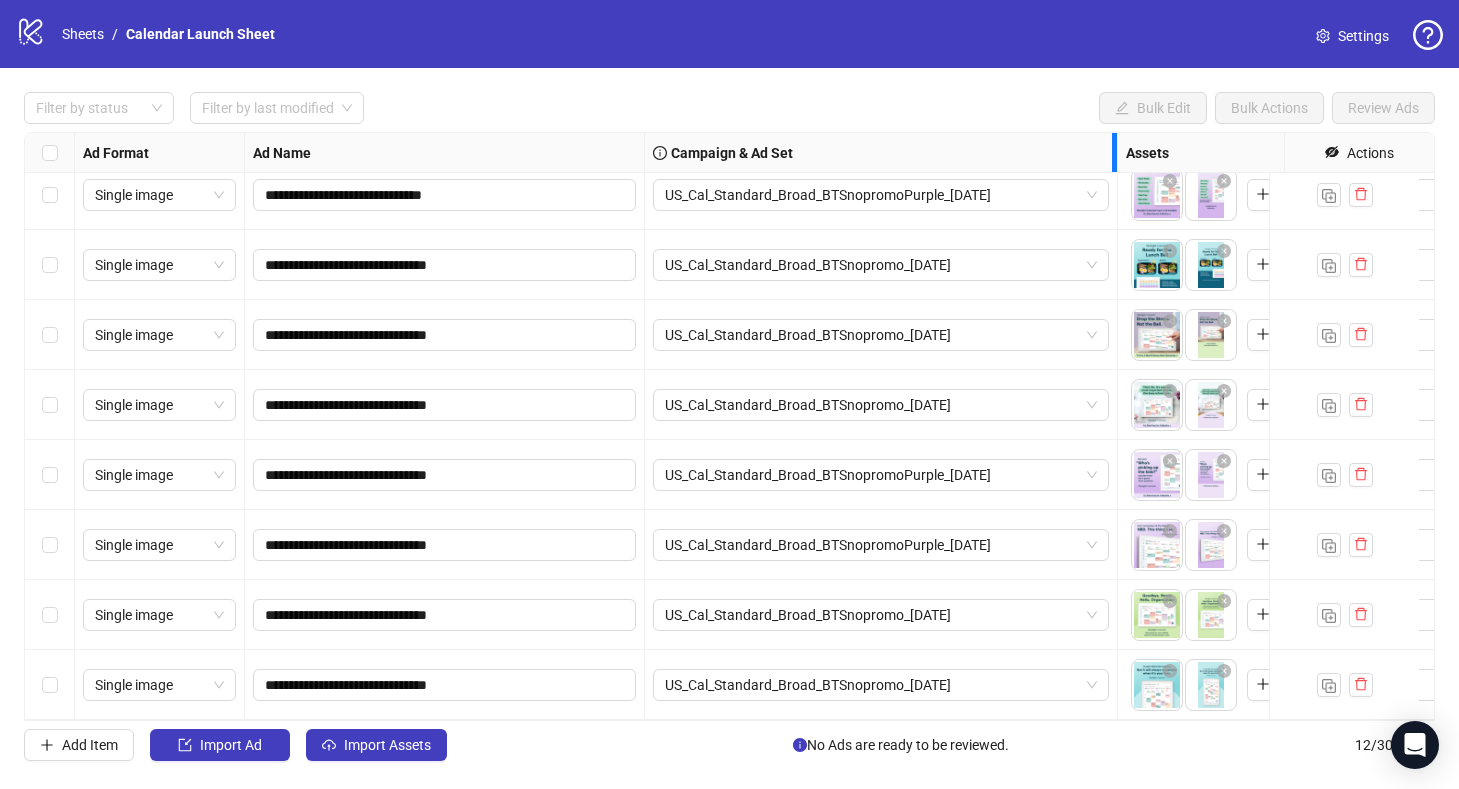 drag, startPoint x: 943, startPoint y: 145, endPoint x: 1033, endPoint y: 359, distance: 232.15512 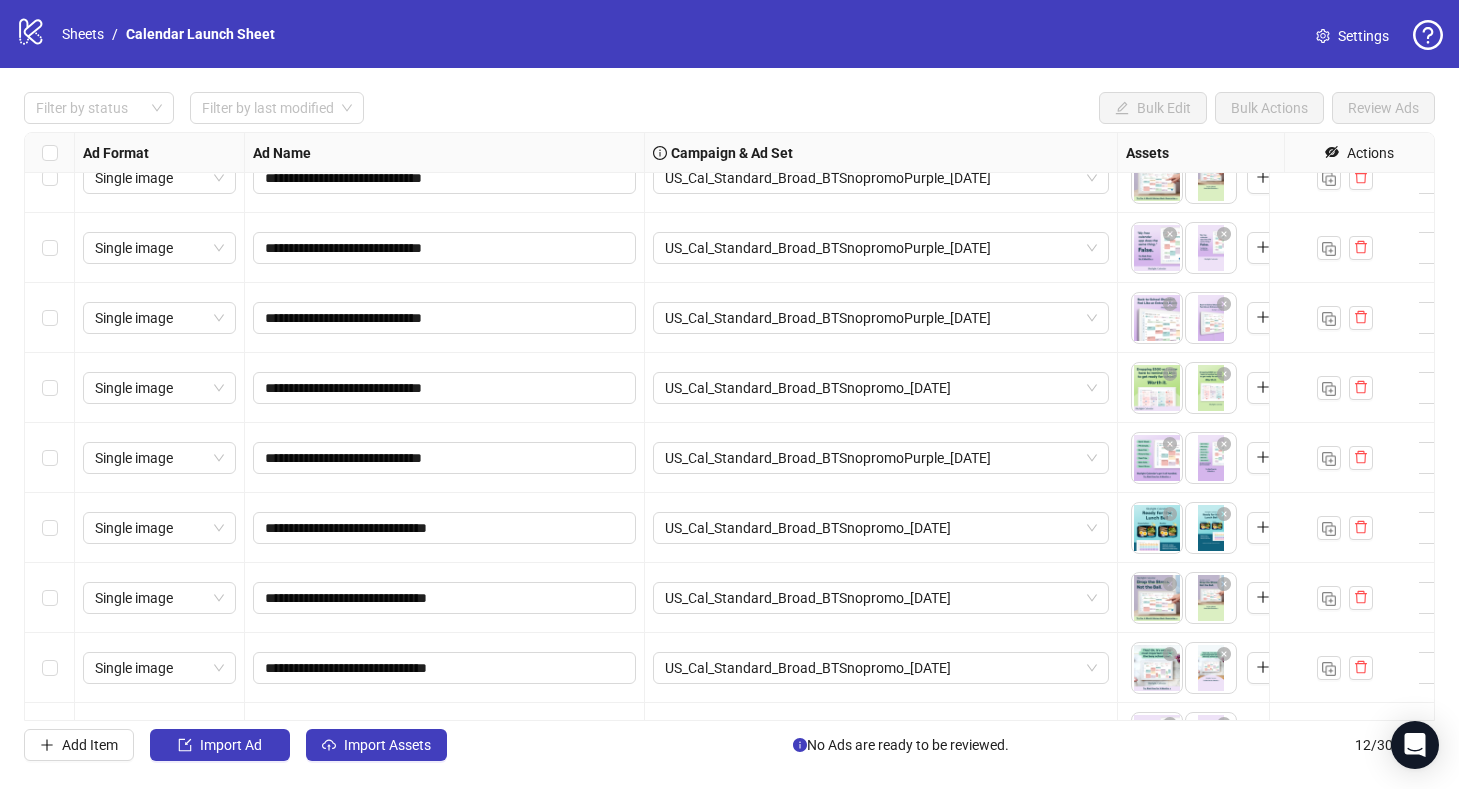 scroll, scrollTop: 0, scrollLeft: 0, axis: both 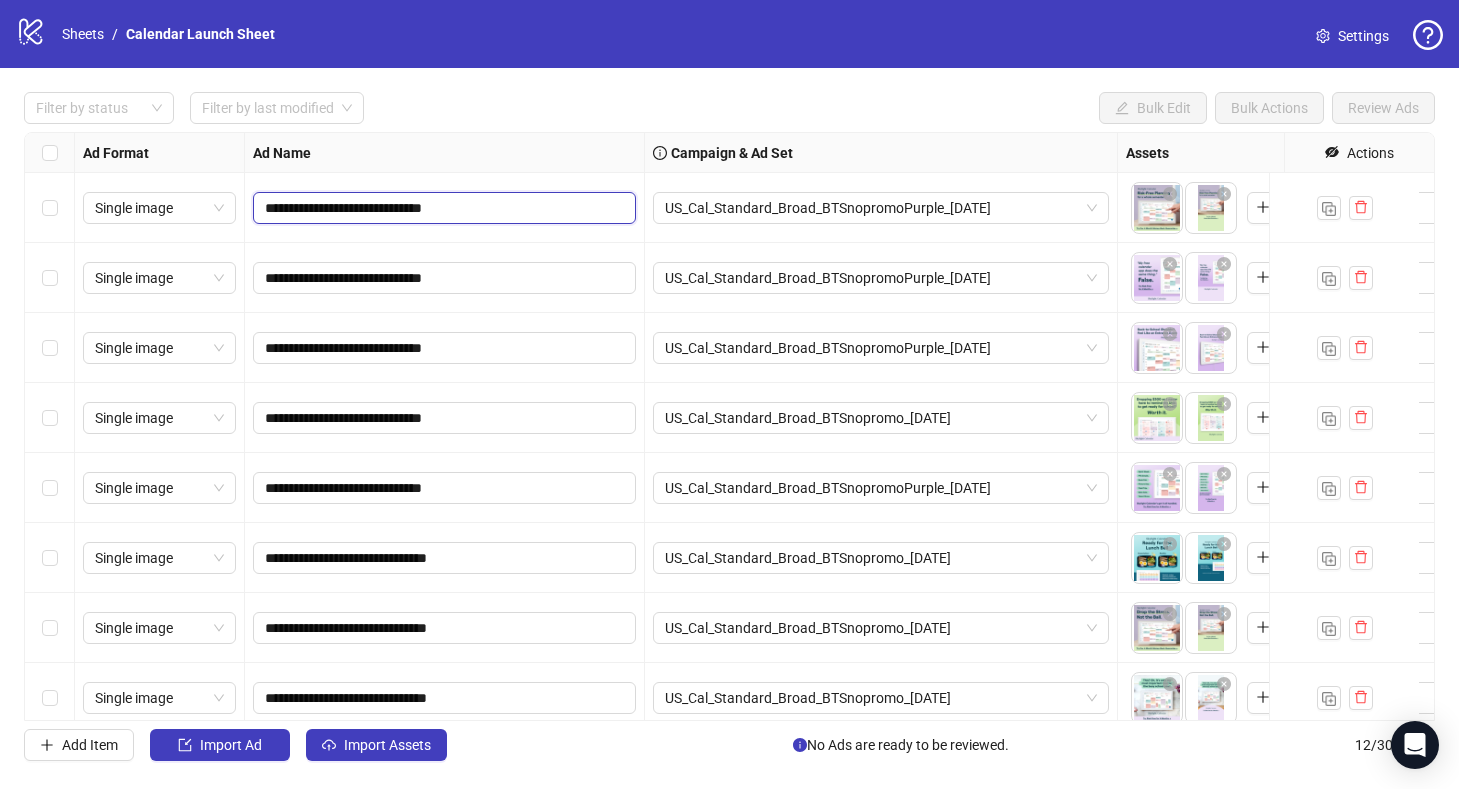 click on "**********" at bounding box center (442, 208) 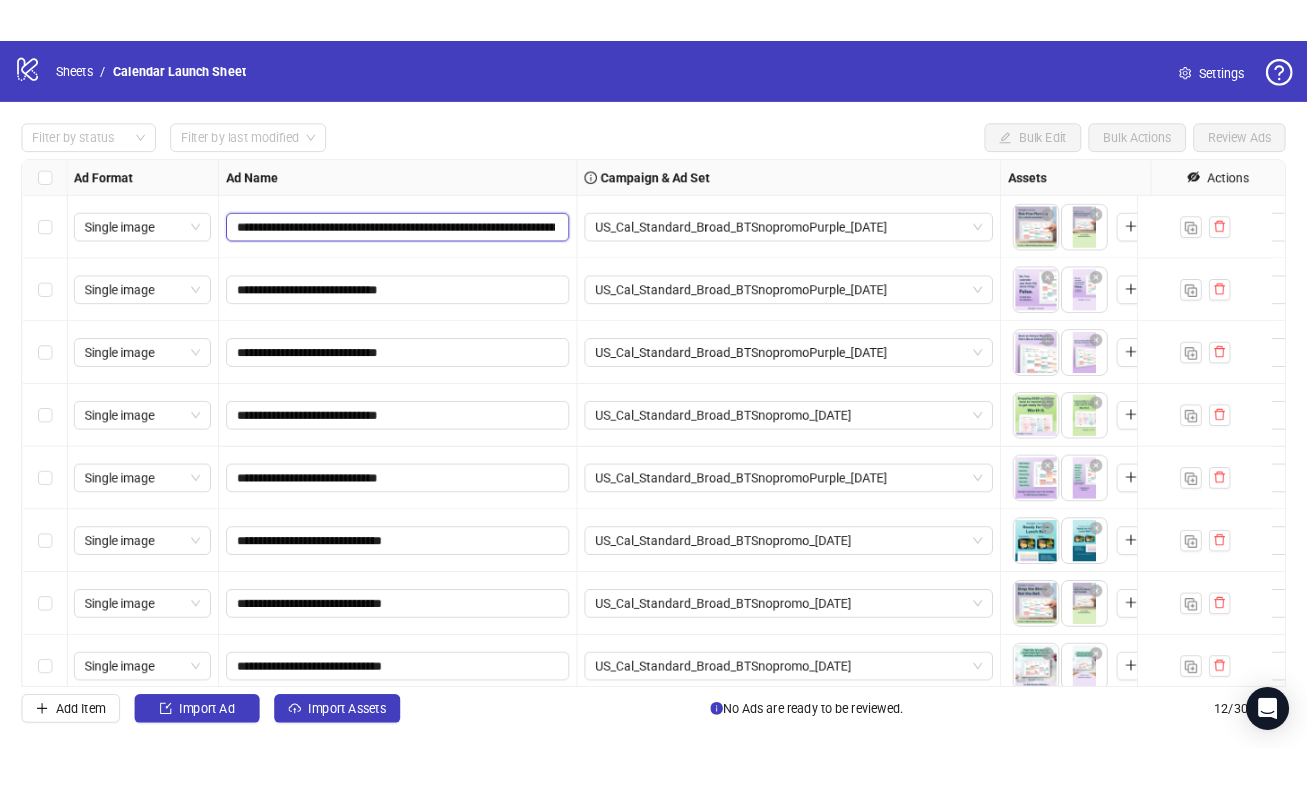 scroll, scrollTop: 0, scrollLeft: 996, axis: horizontal 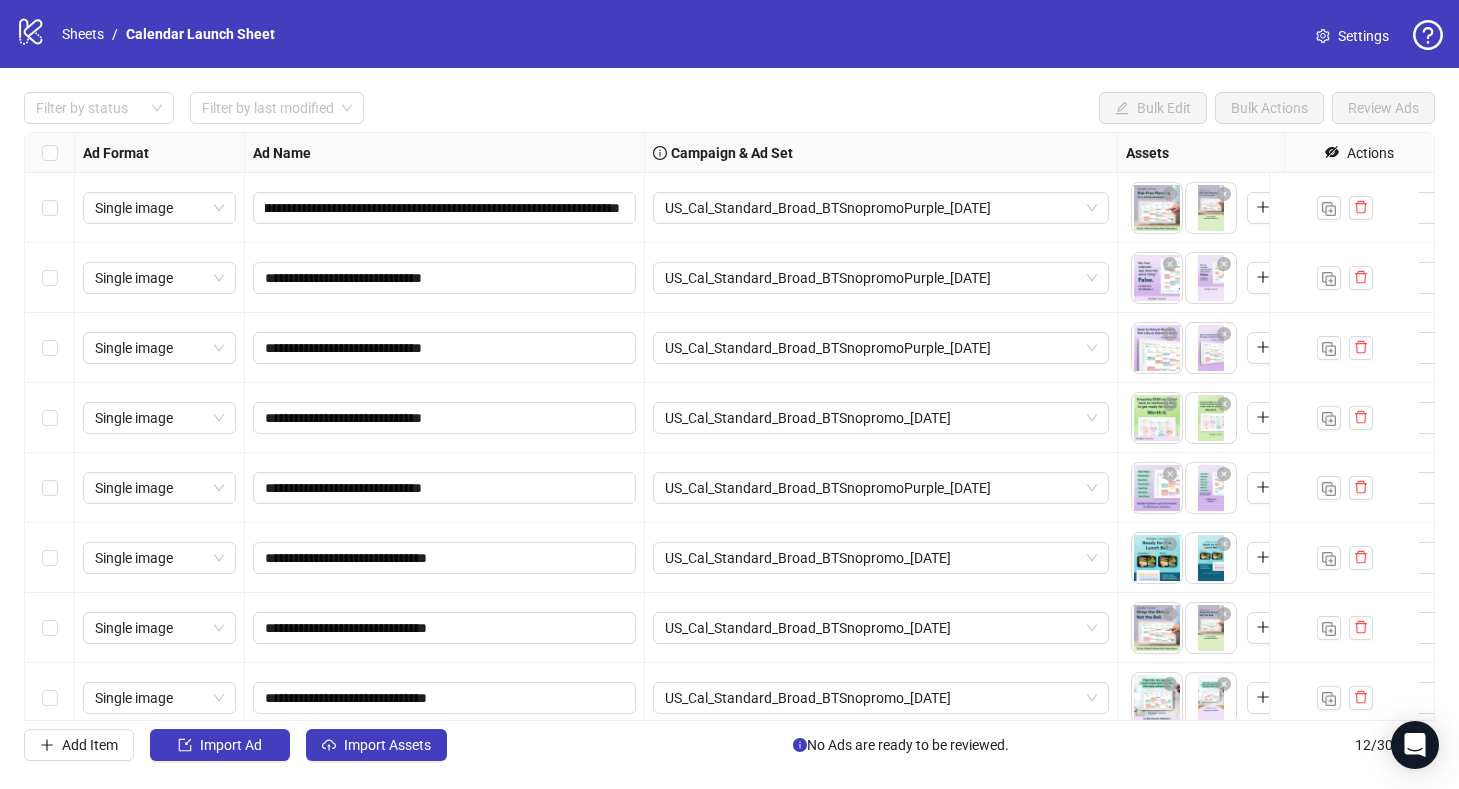 click on "Filter by status Filter by last modified Bulk Edit Bulk Actions Review Ads" at bounding box center [729, 108] 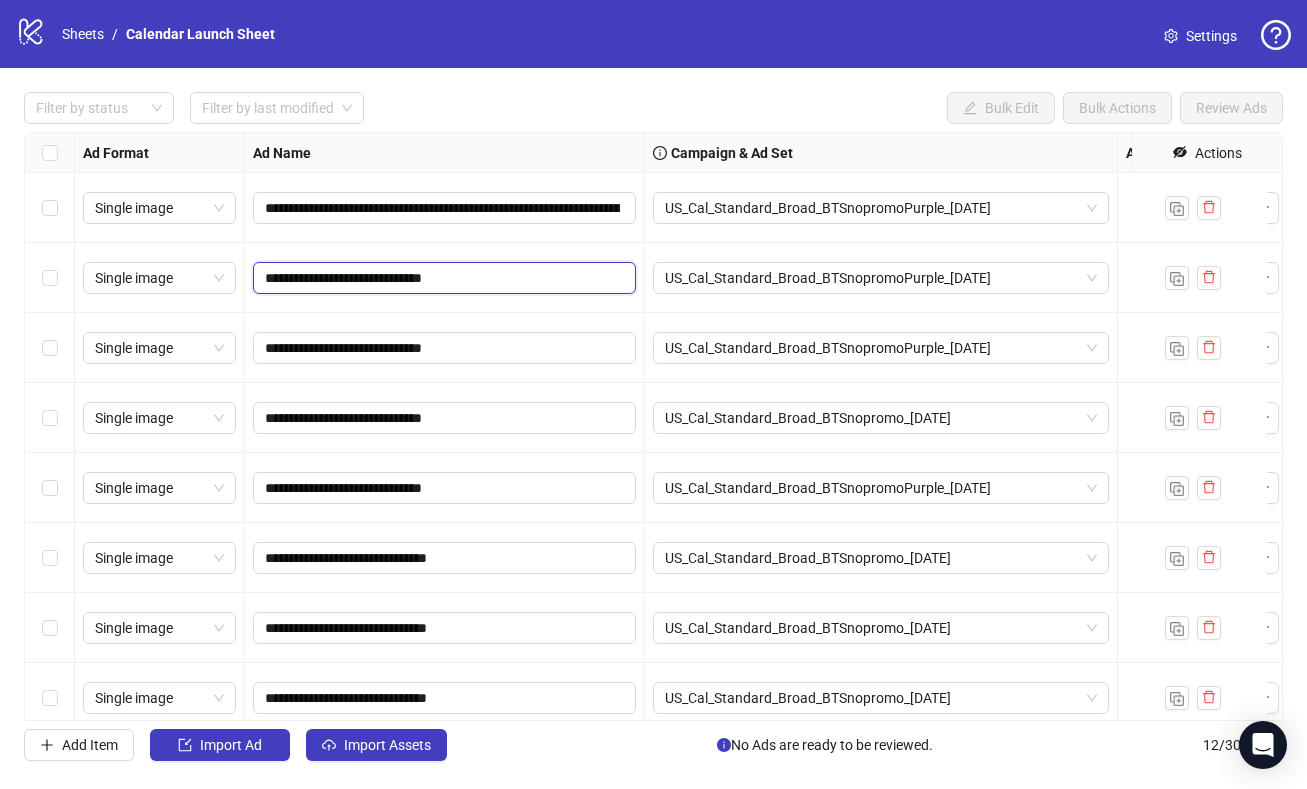 click on "**********" at bounding box center [442, 278] 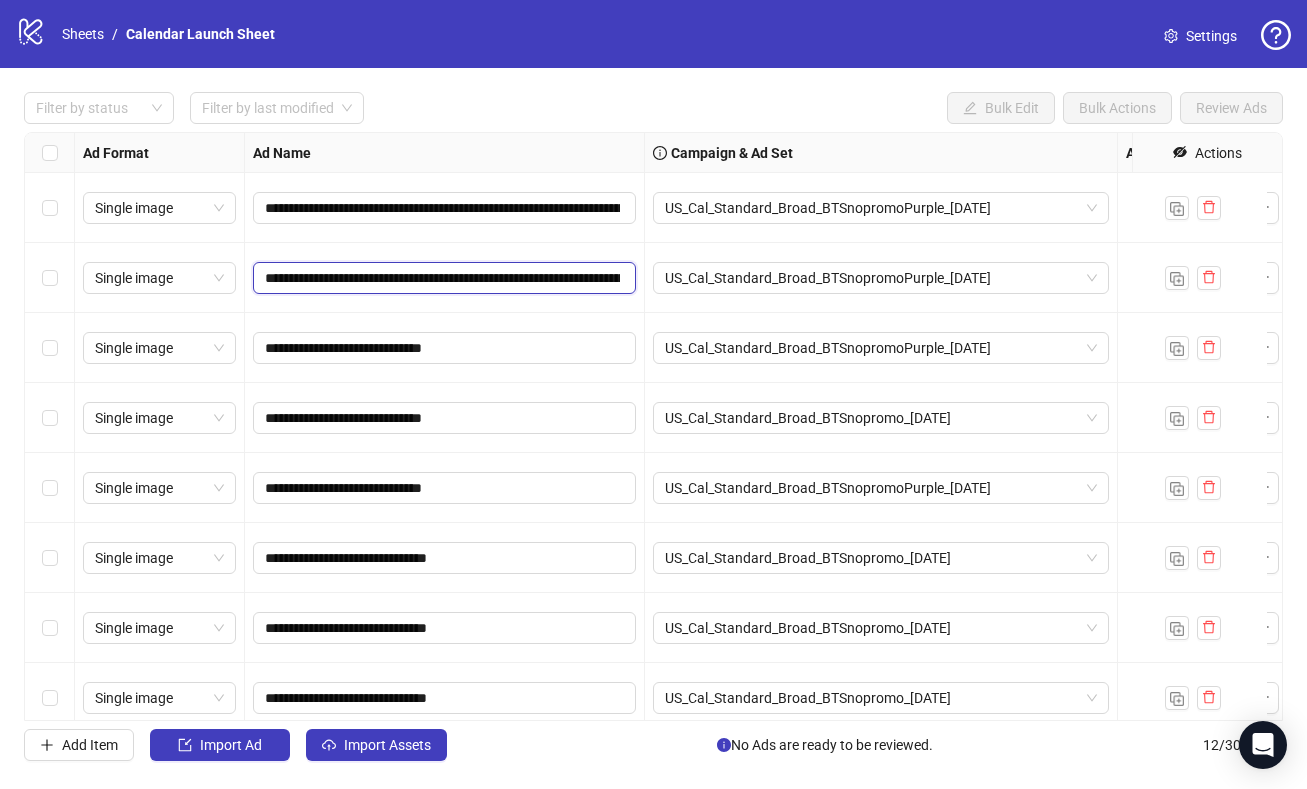 scroll, scrollTop: 0, scrollLeft: 1017, axis: horizontal 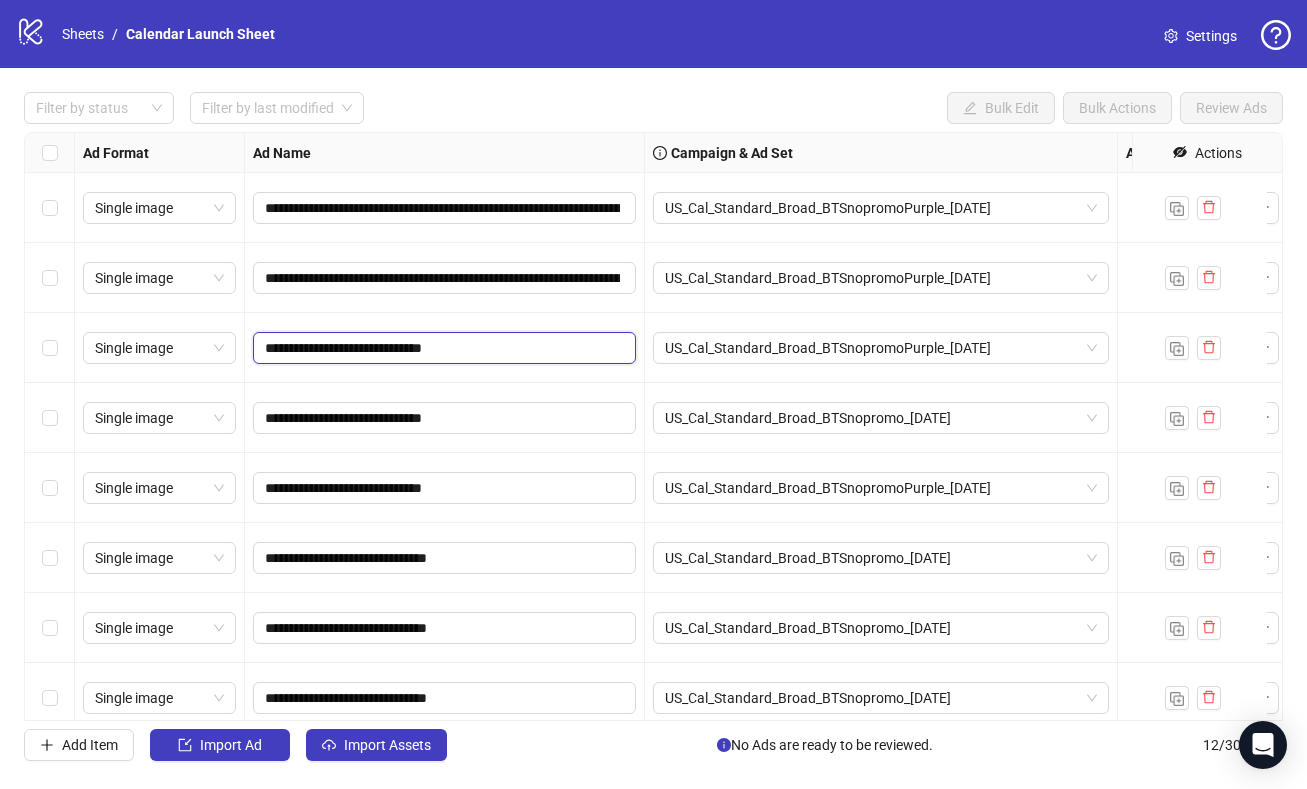 click on "**********" at bounding box center [442, 348] 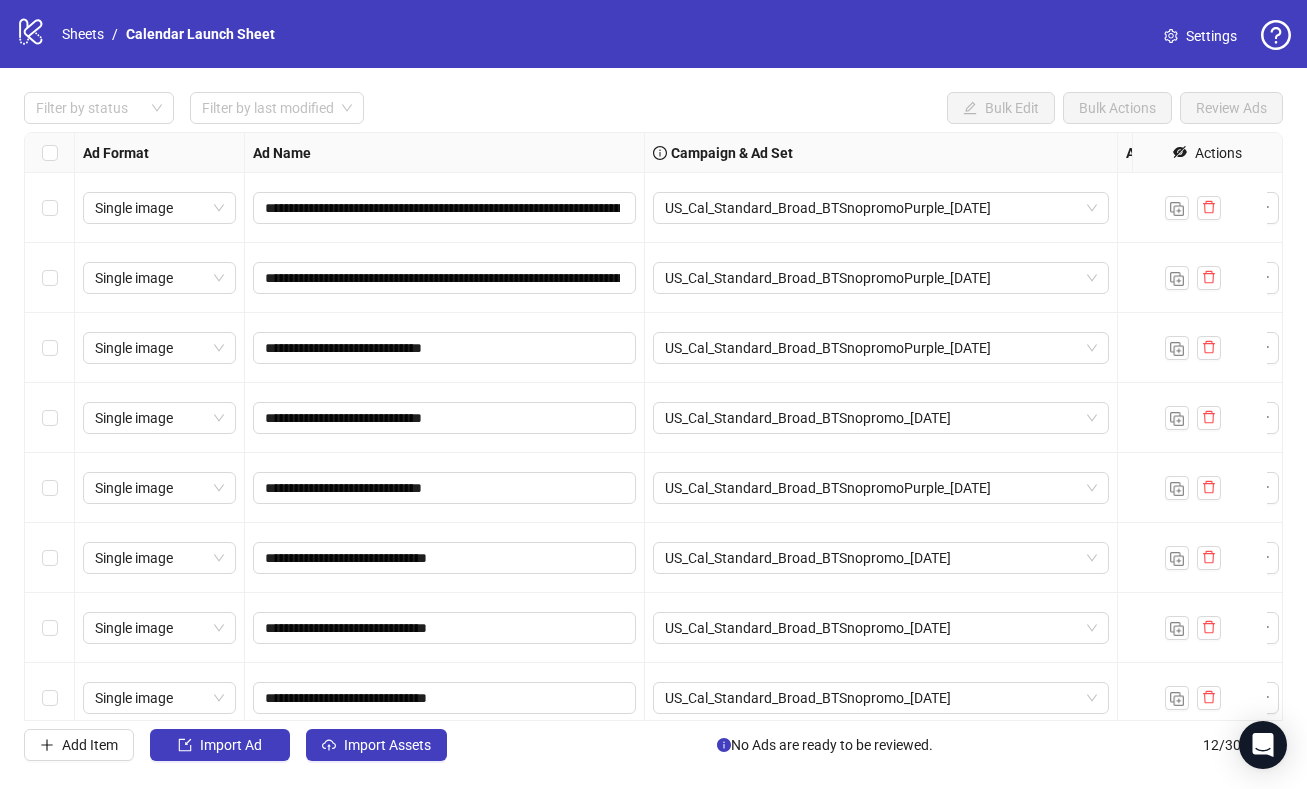click on "**********" at bounding box center [445, 348] 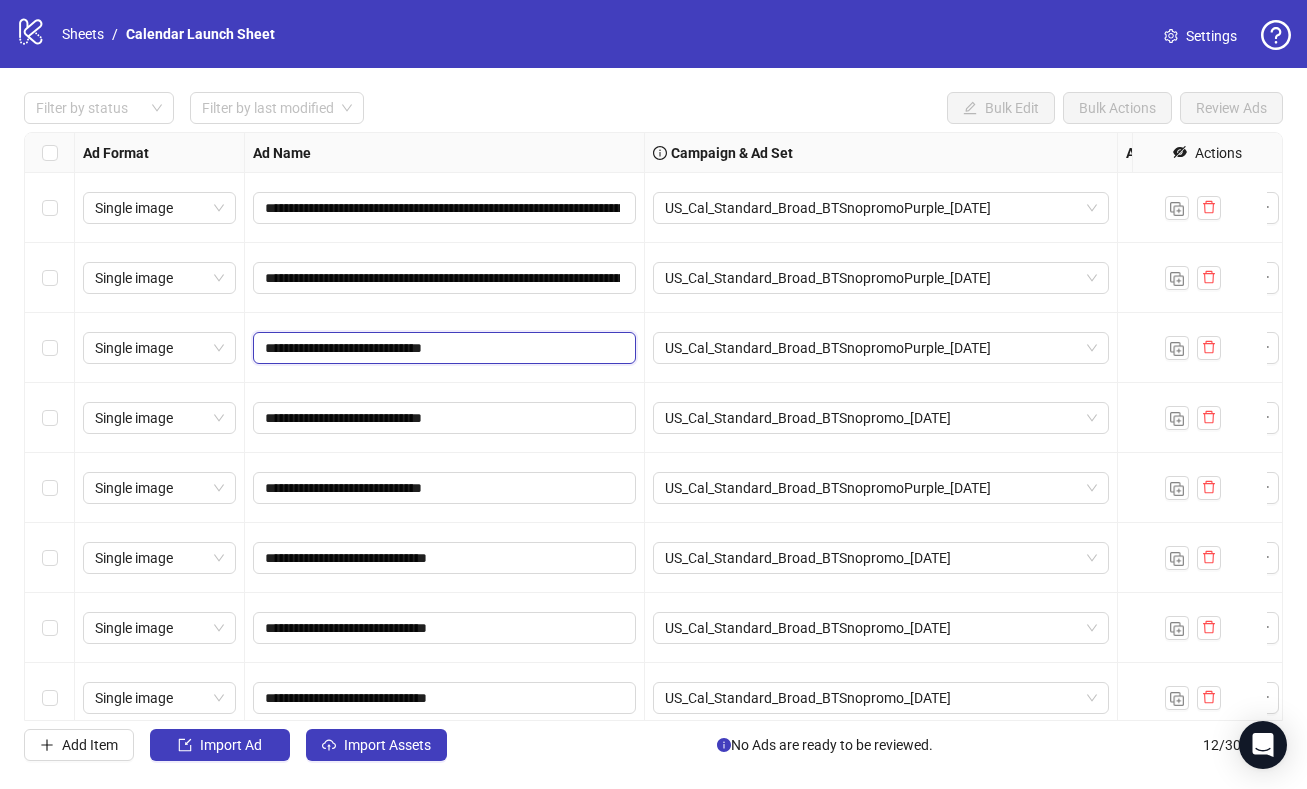 click on "**********" at bounding box center [442, 348] 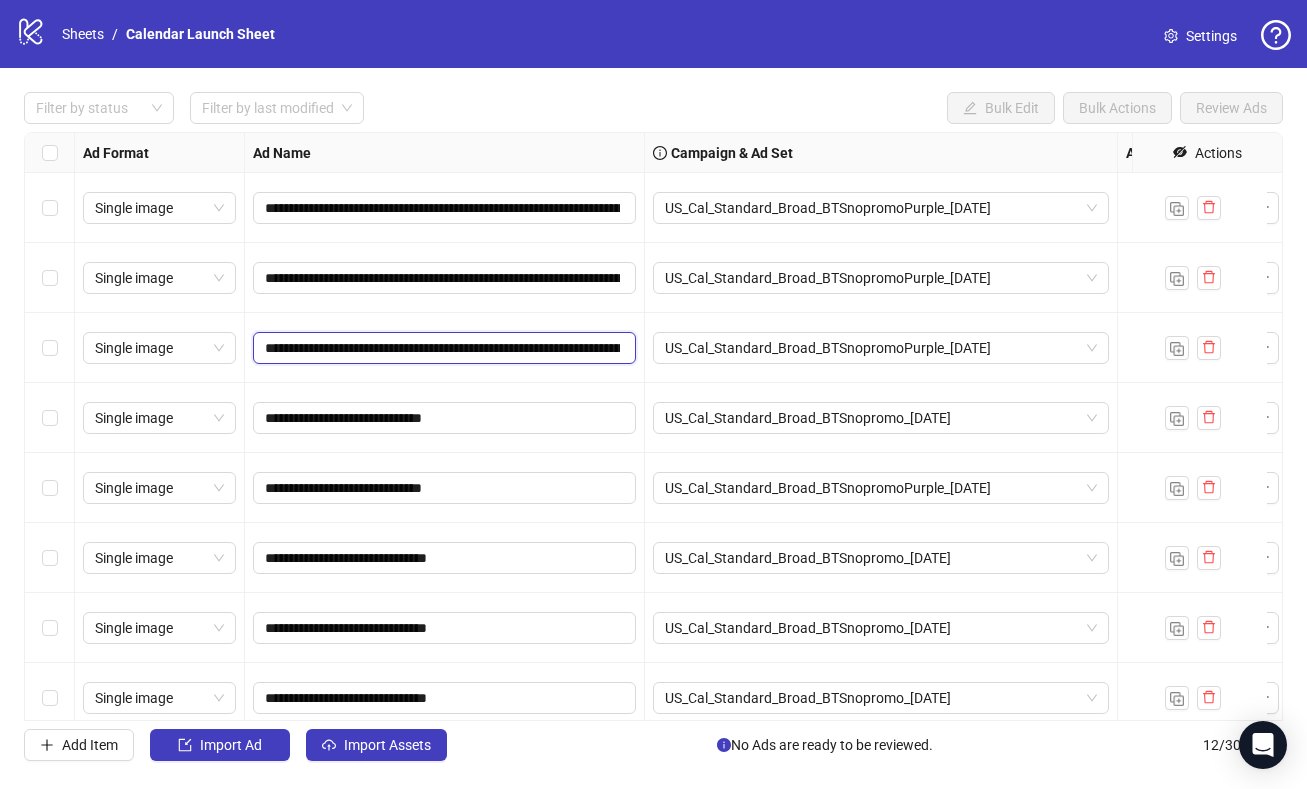 scroll, scrollTop: 0, scrollLeft: 973, axis: horizontal 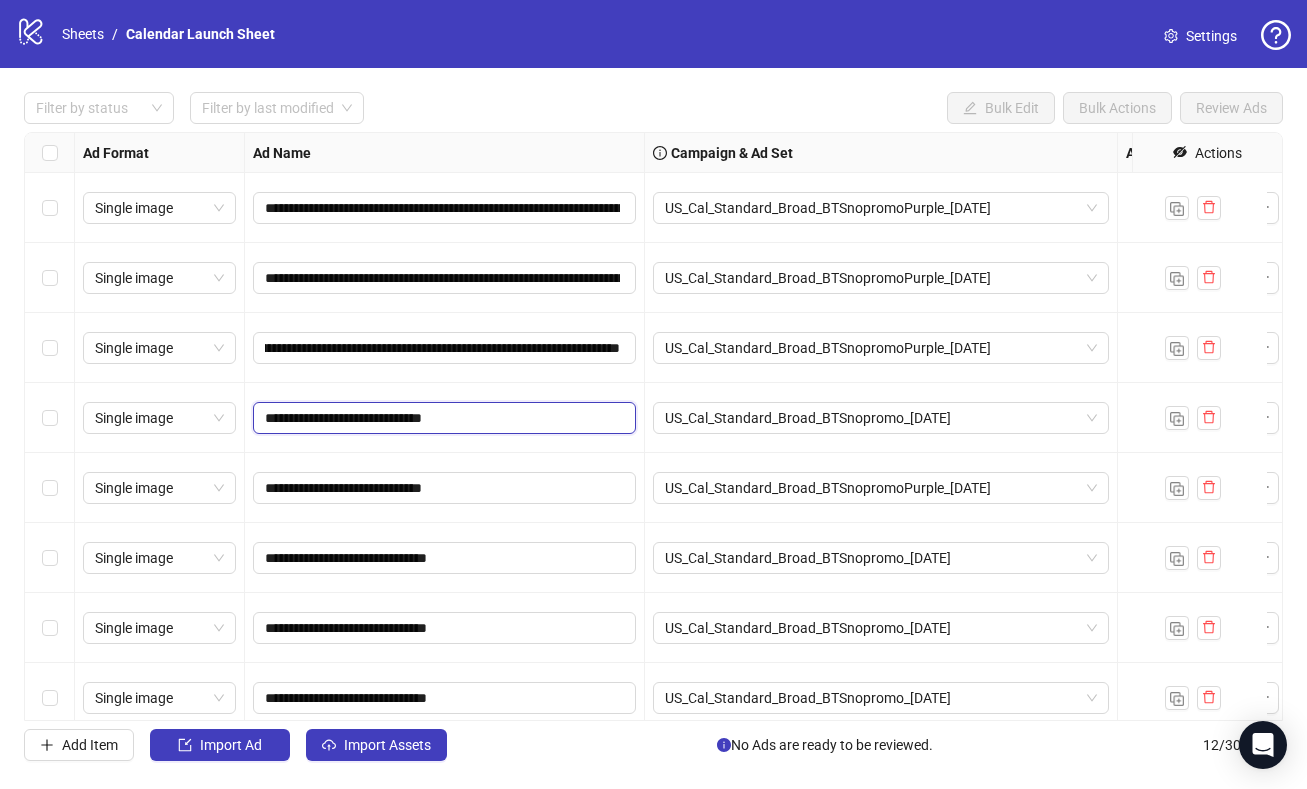 click on "**********" at bounding box center (442, 418) 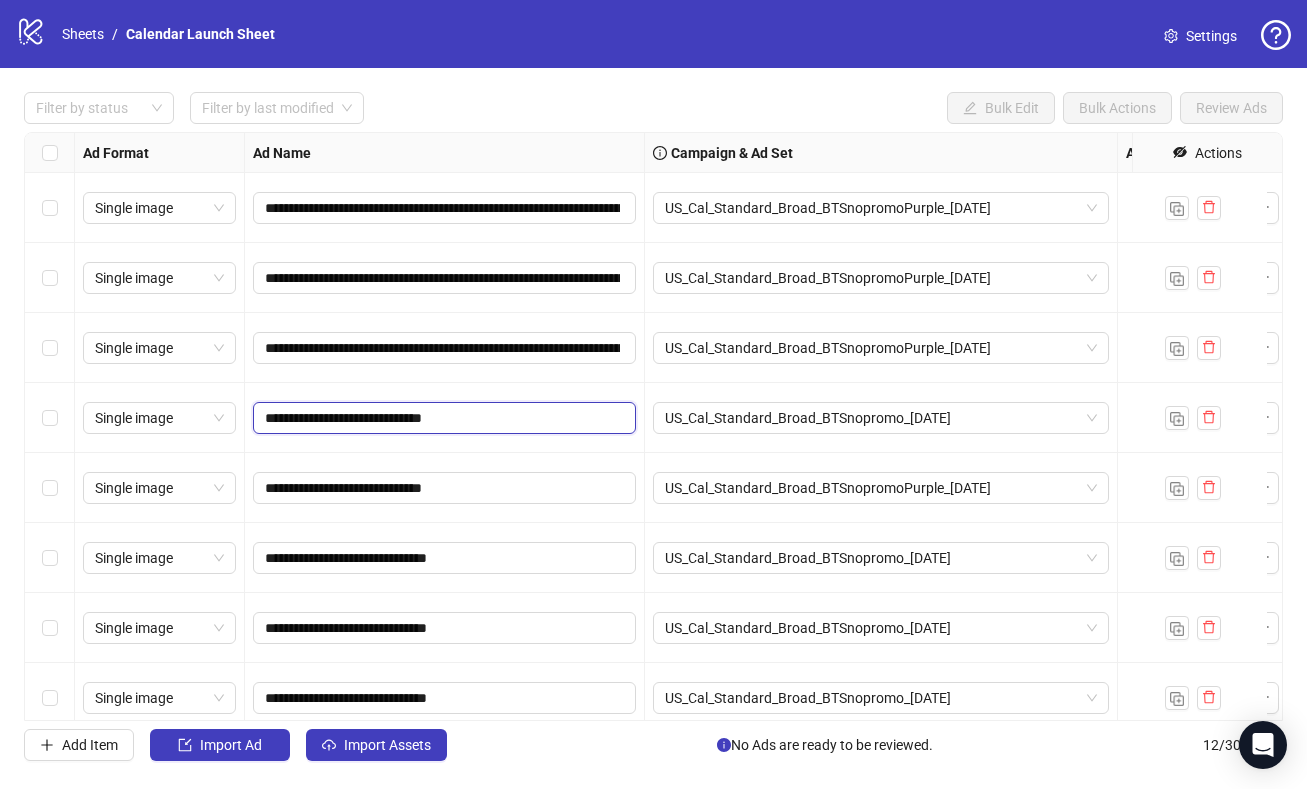 click on "**********" at bounding box center (442, 418) 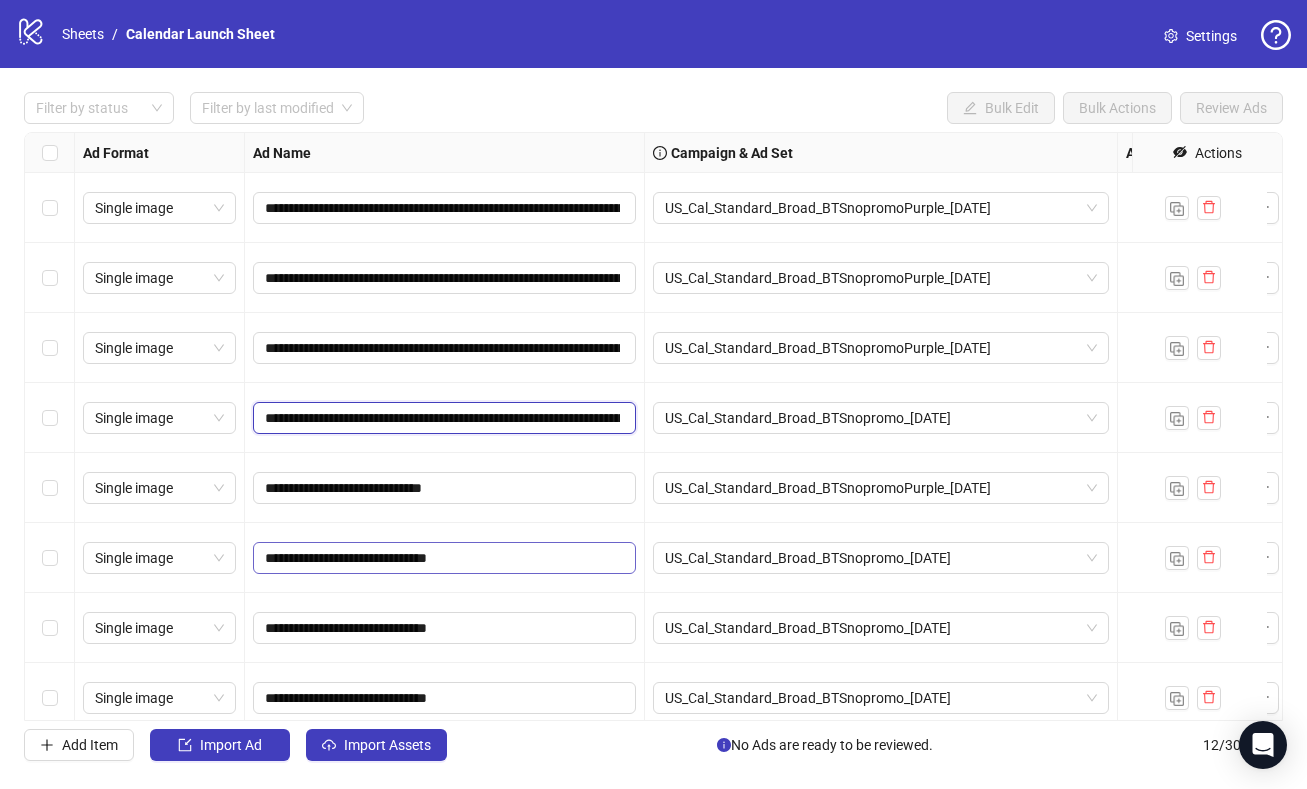 scroll, scrollTop: 0, scrollLeft: 925, axis: horizontal 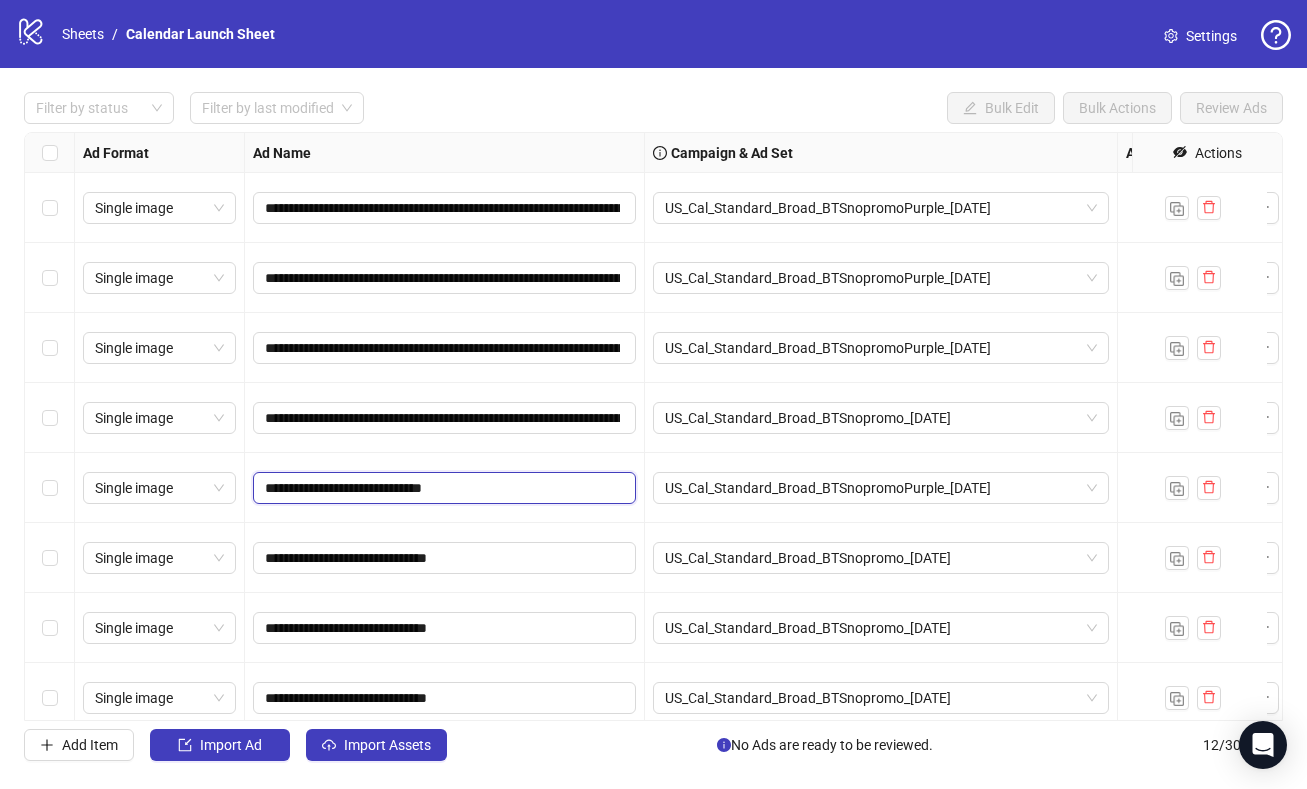 click on "**********" at bounding box center (442, 488) 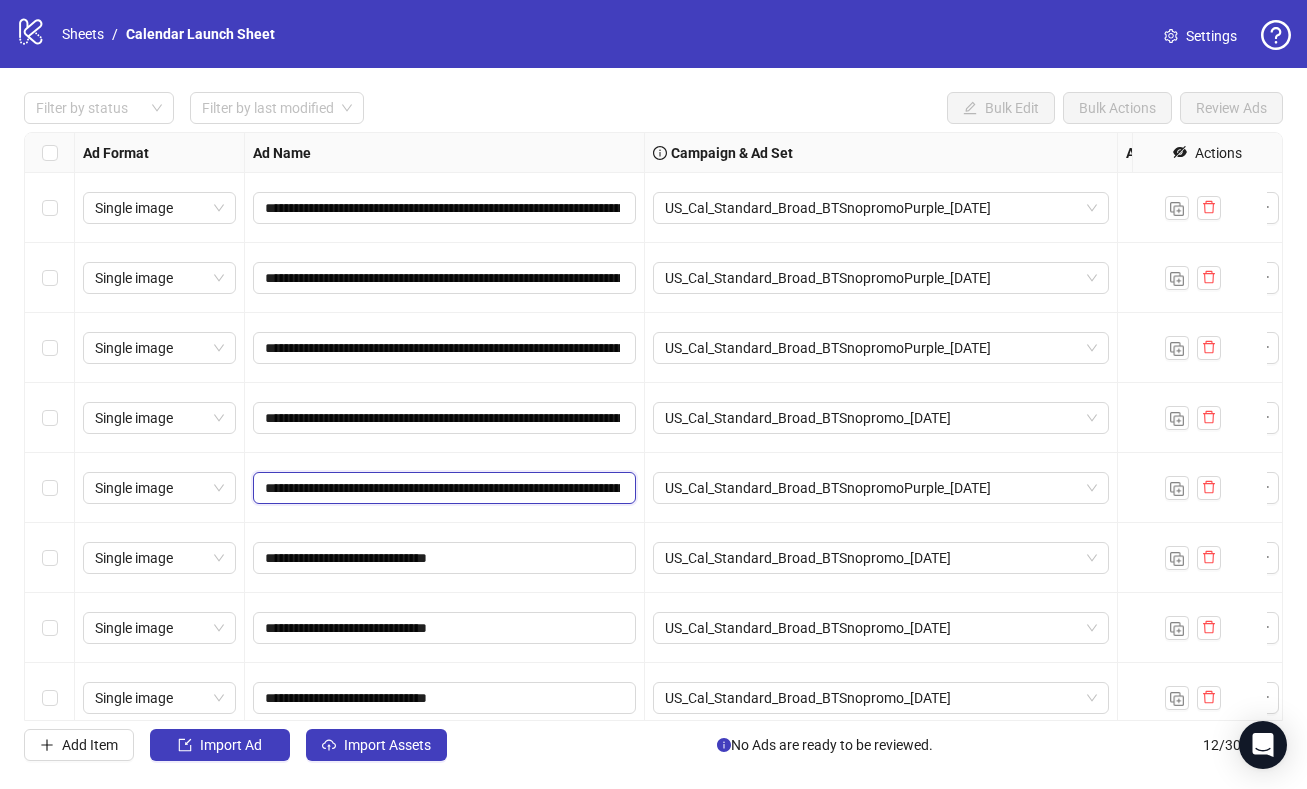 scroll, scrollTop: 0, scrollLeft: 1084, axis: horizontal 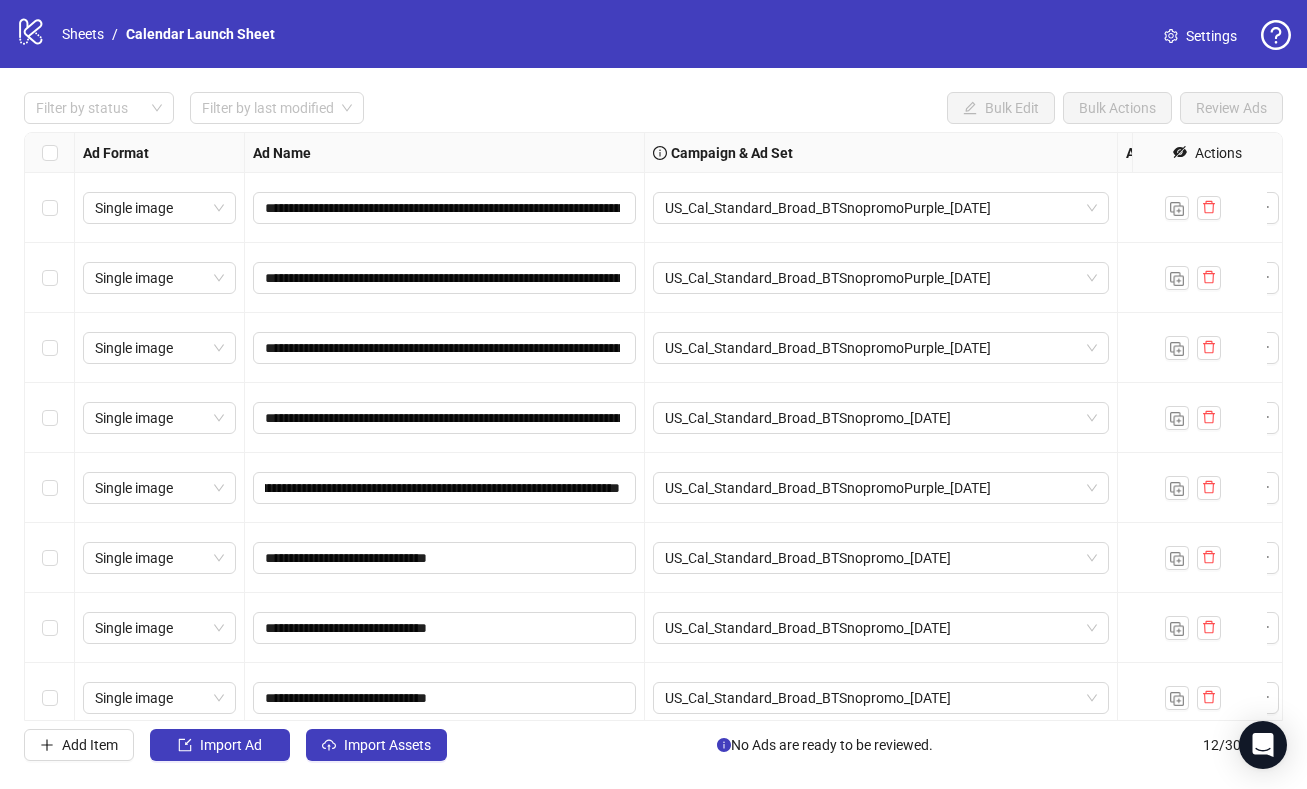 click on "**********" at bounding box center [445, 558] 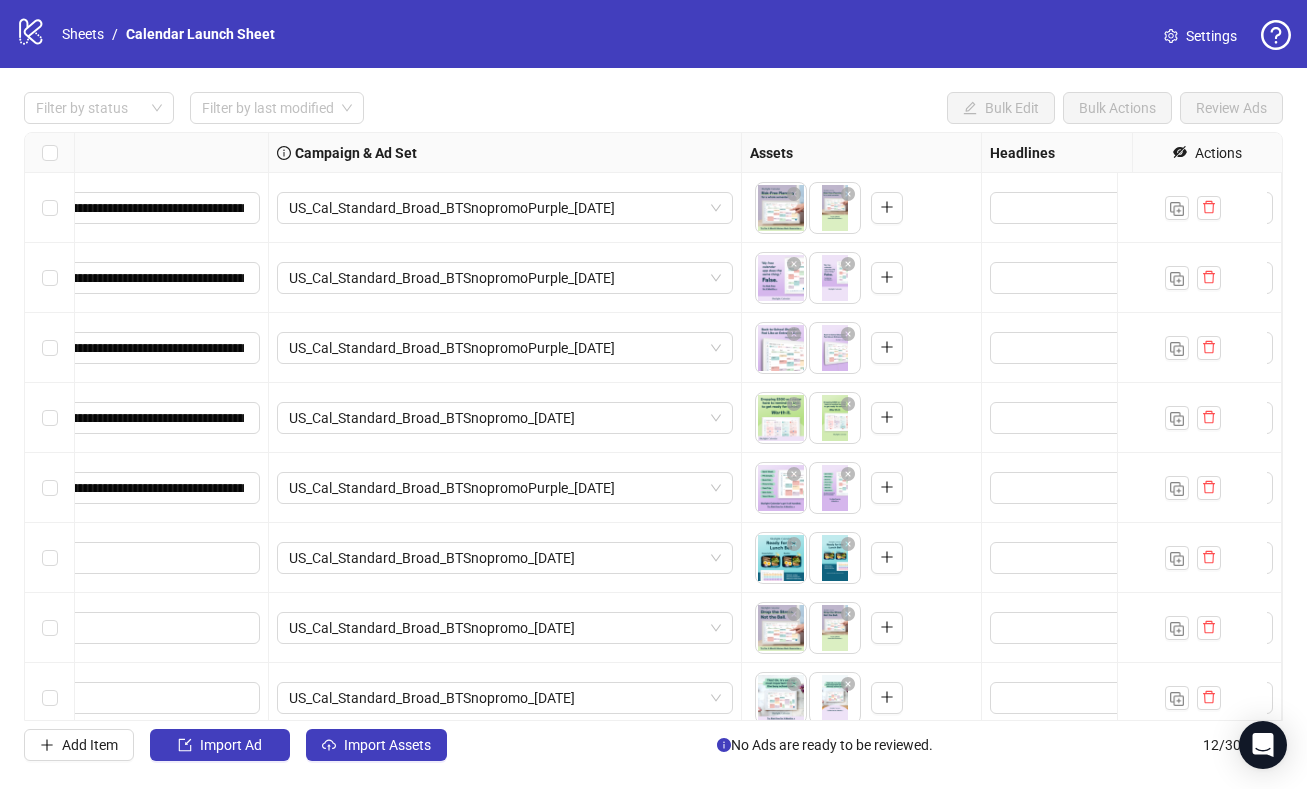scroll, scrollTop: 0, scrollLeft: 0, axis: both 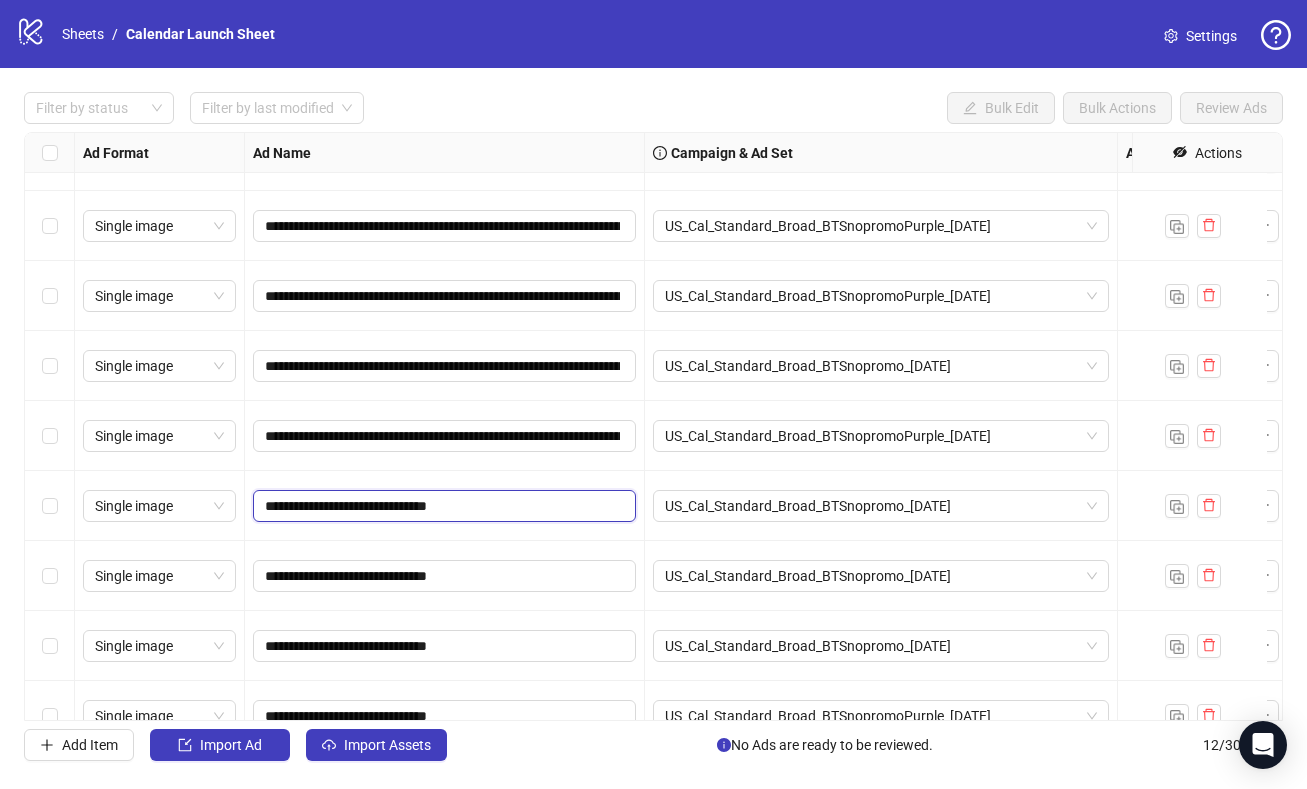click on "**********" at bounding box center [442, 506] 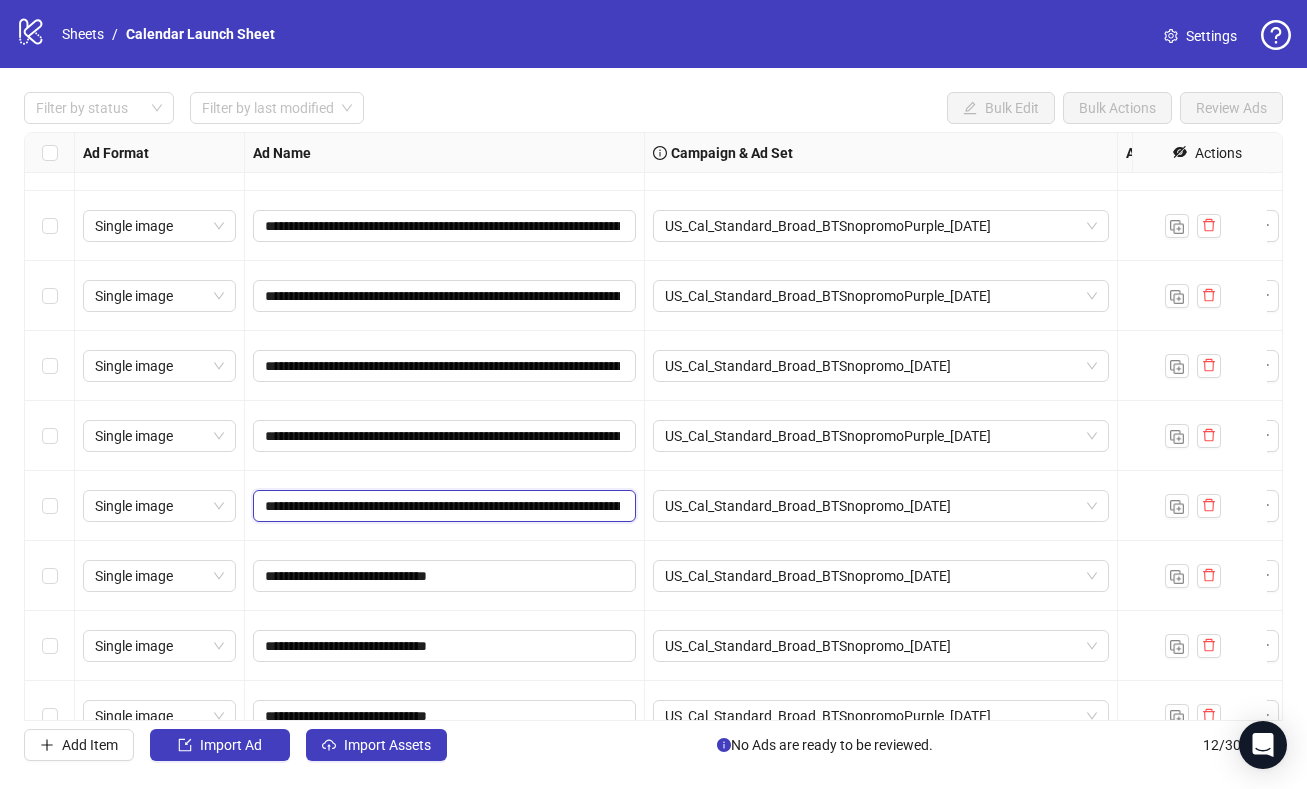 scroll, scrollTop: 0, scrollLeft: 964, axis: horizontal 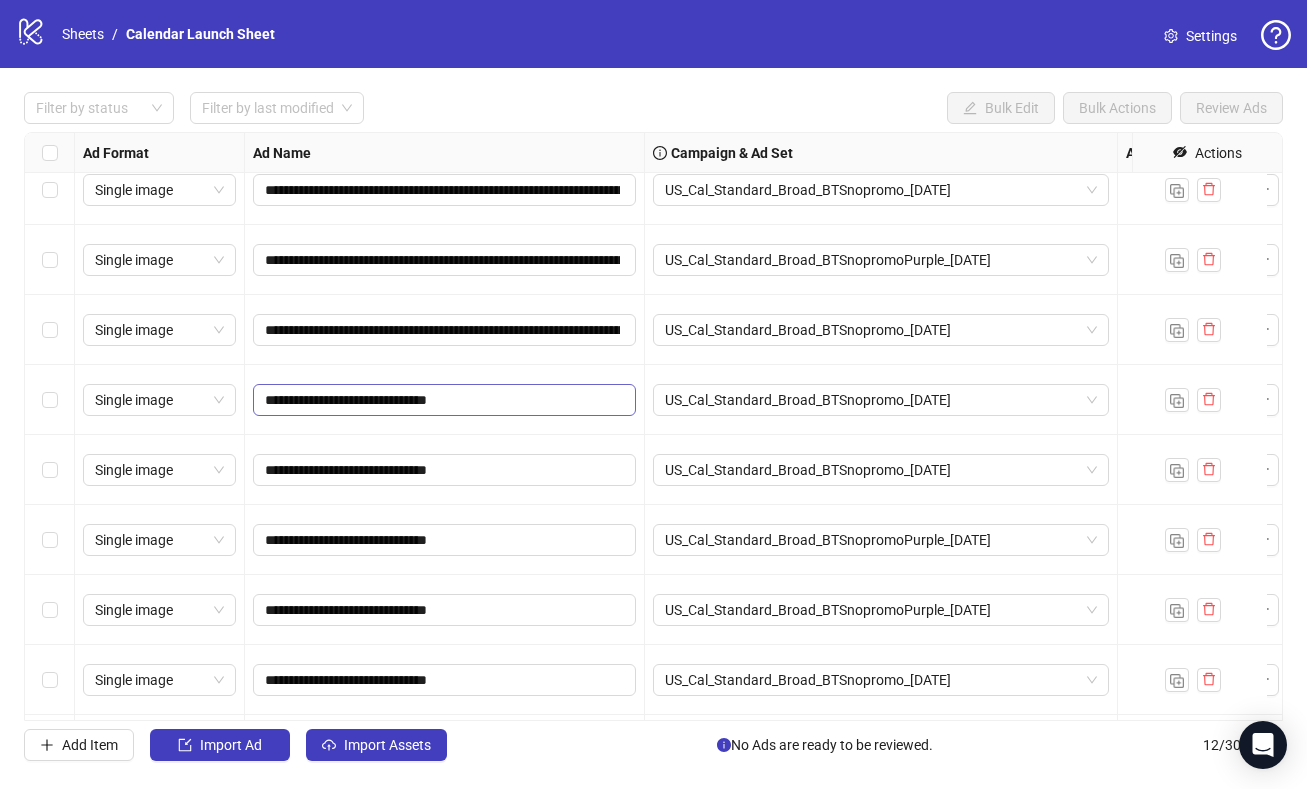 drag, startPoint x: 525, startPoint y: 382, endPoint x: 517, endPoint y: 398, distance: 17.888544 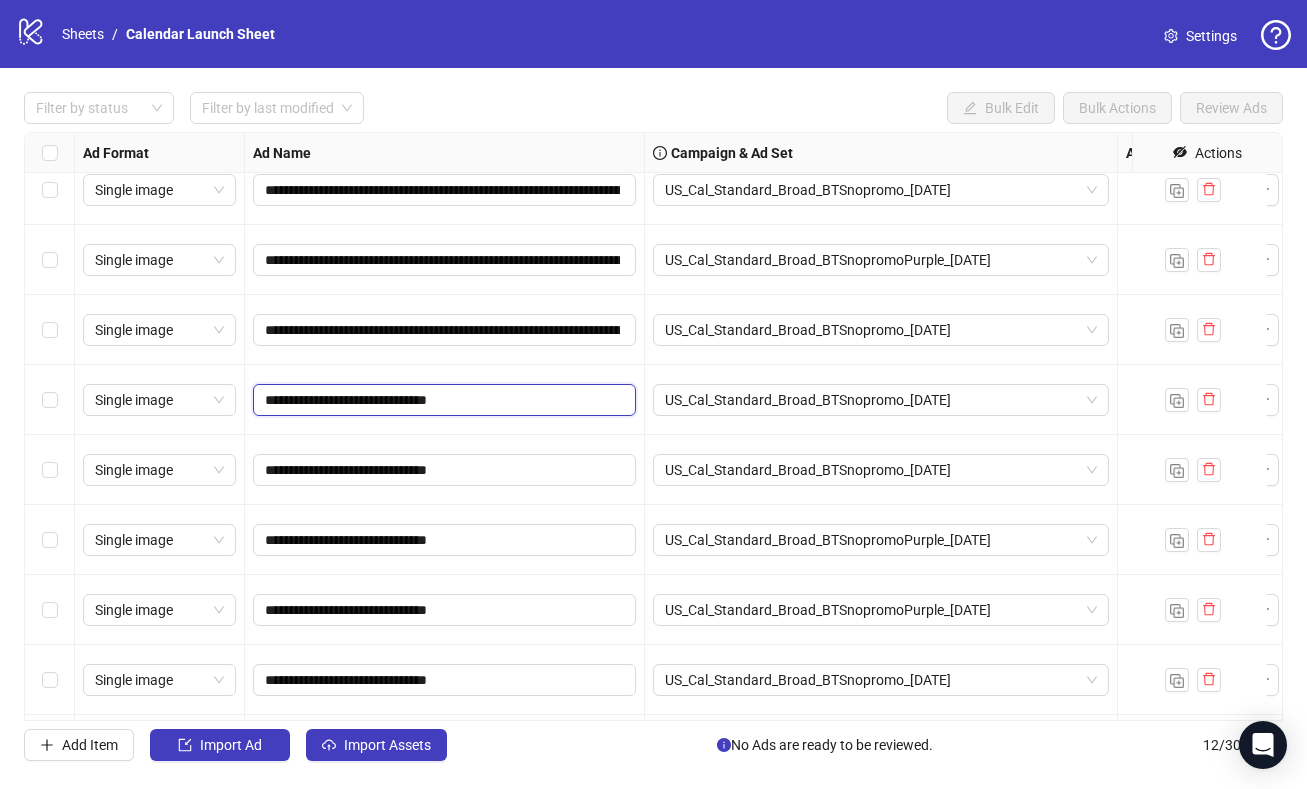 click on "**********" at bounding box center (442, 400) 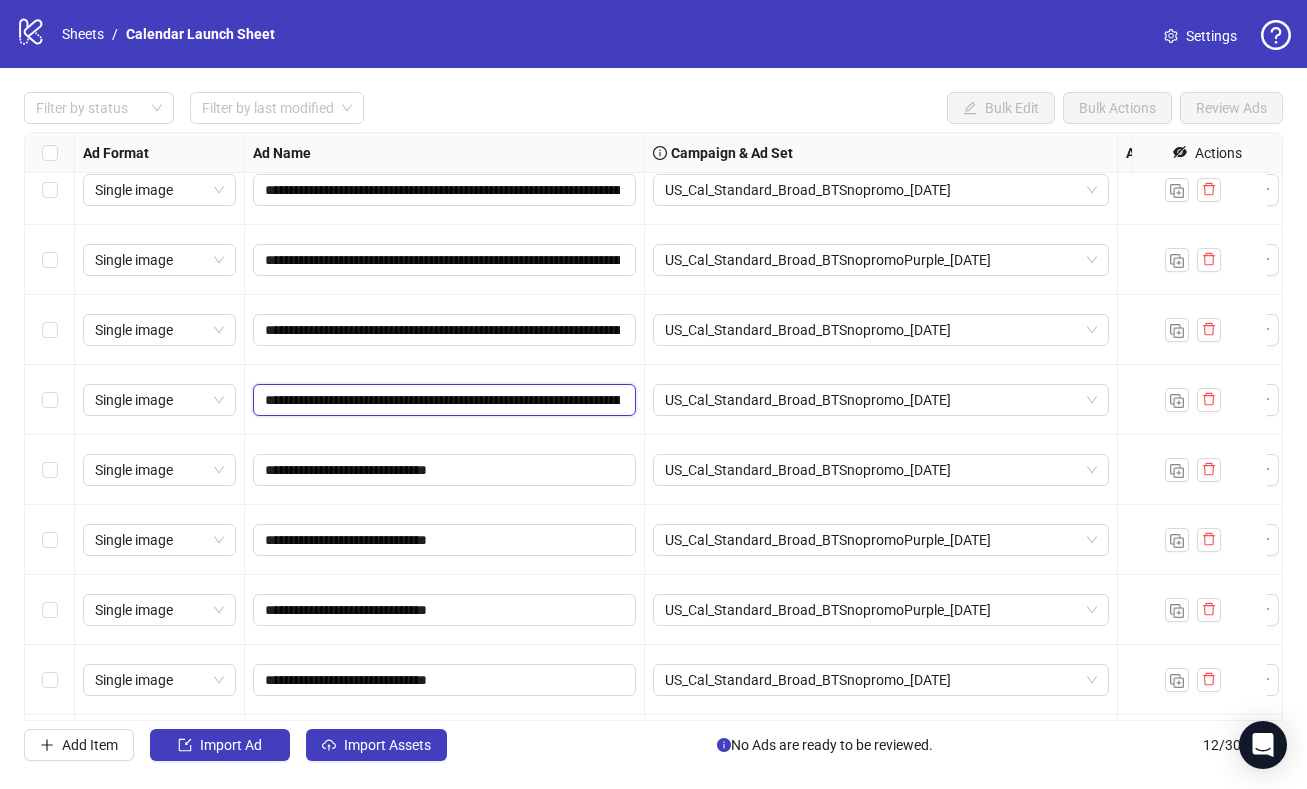 scroll, scrollTop: 0, scrollLeft: 1079, axis: horizontal 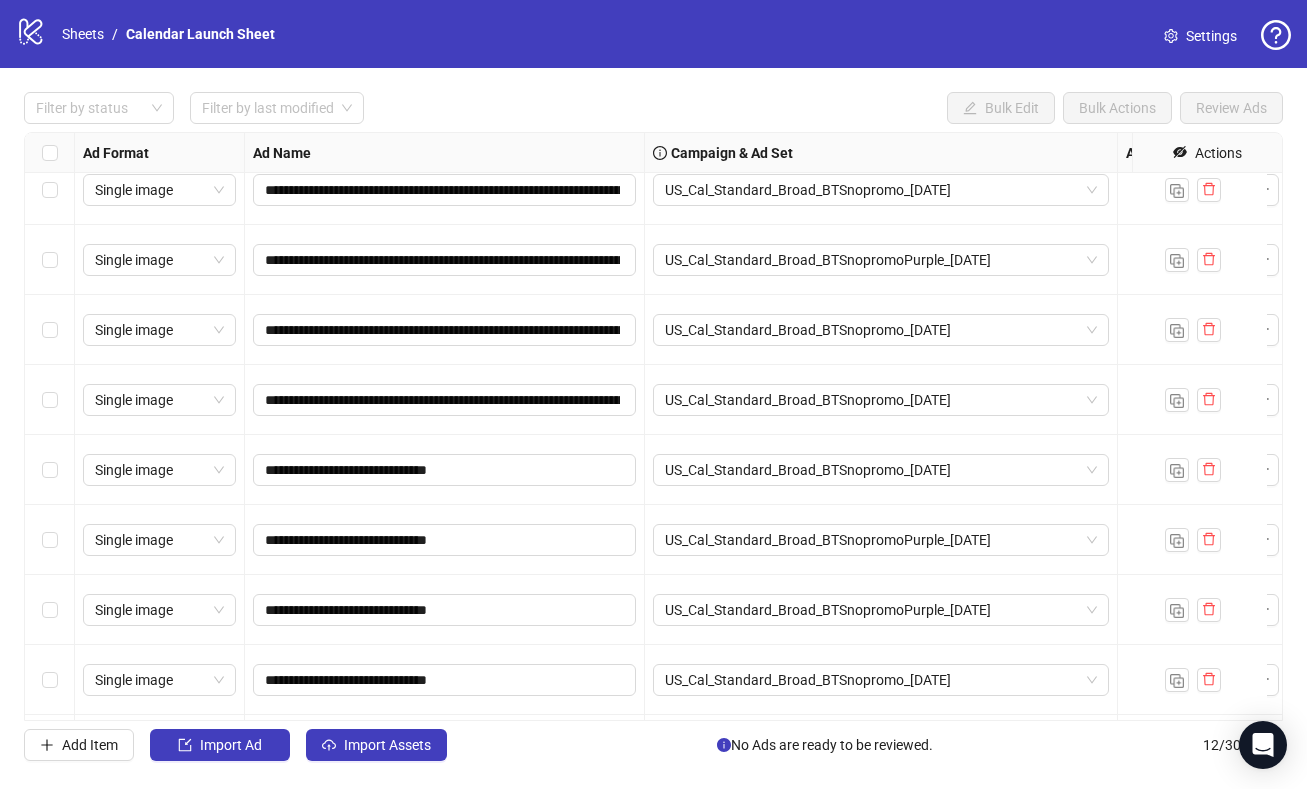 click on "**********" at bounding box center (445, 470) 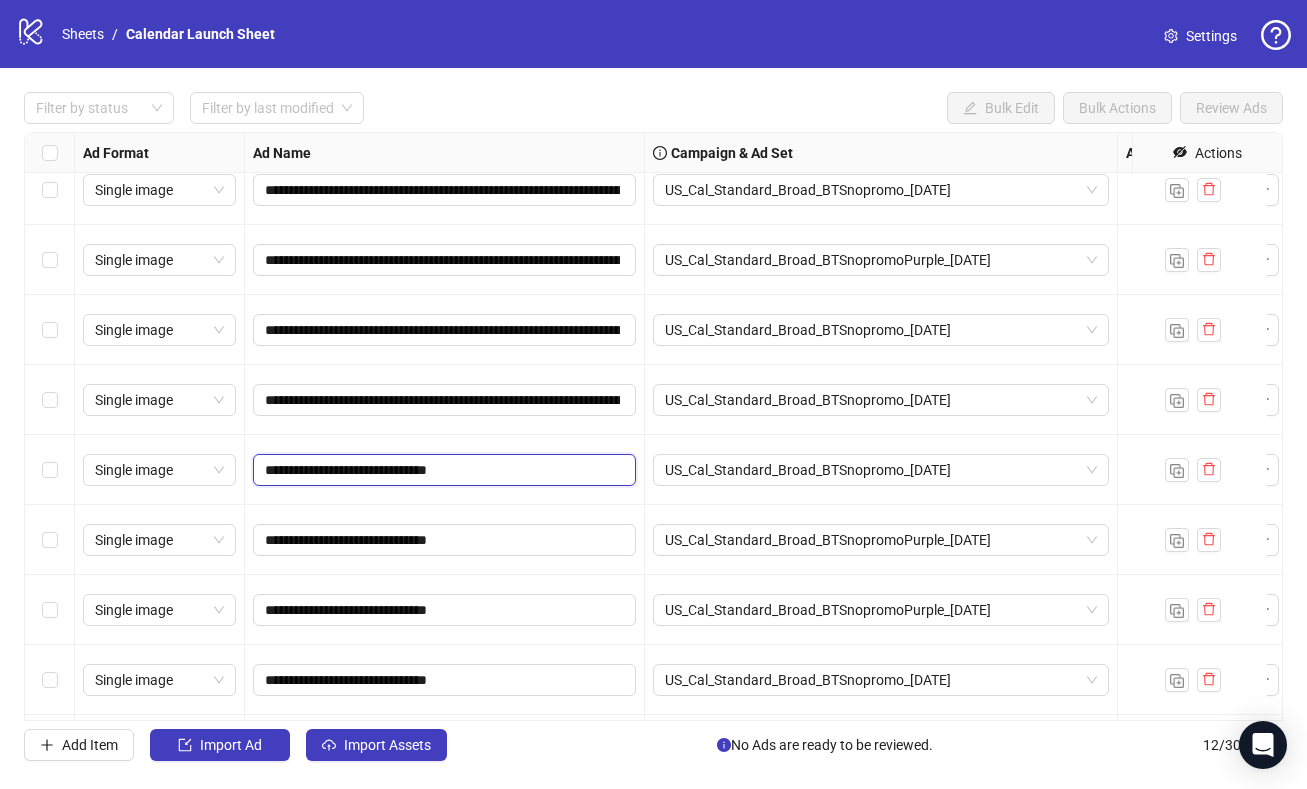 click on "**********" at bounding box center [442, 470] 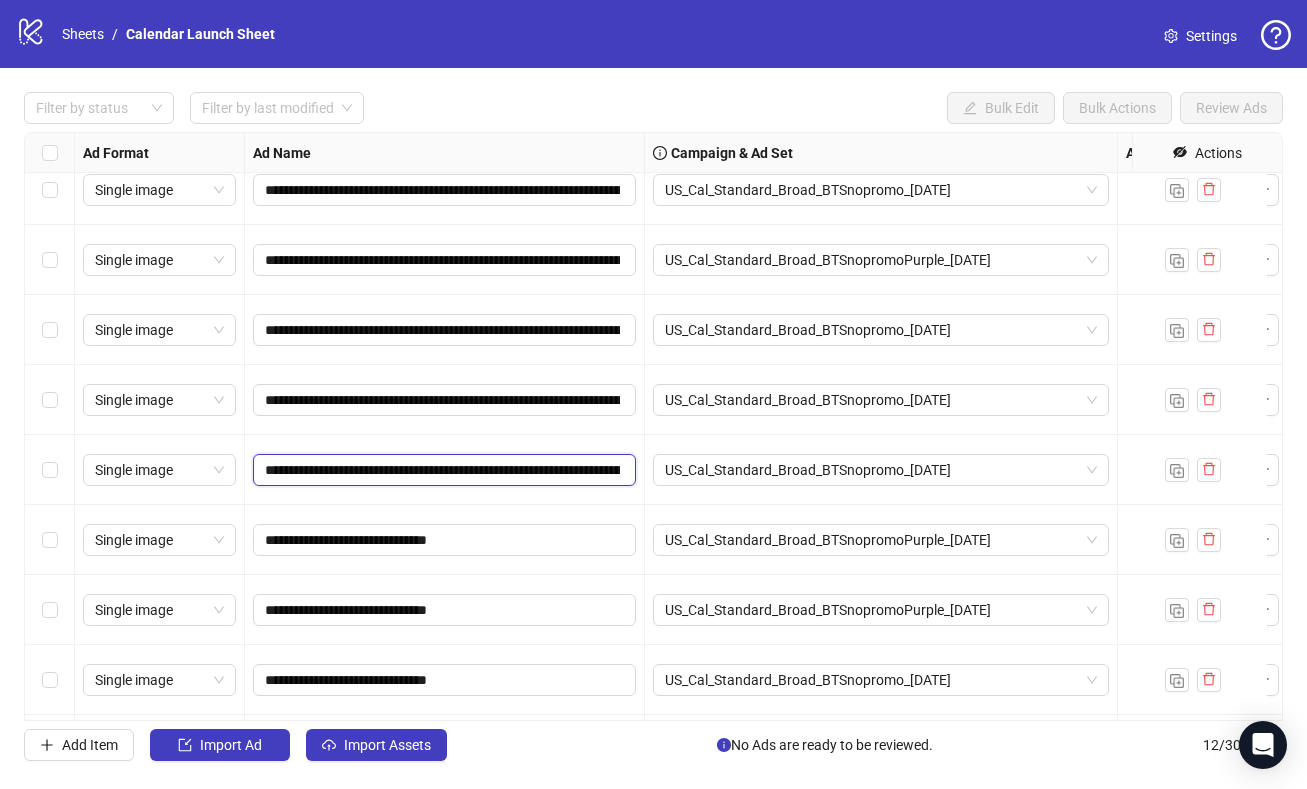 scroll, scrollTop: 0, scrollLeft: 930, axis: horizontal 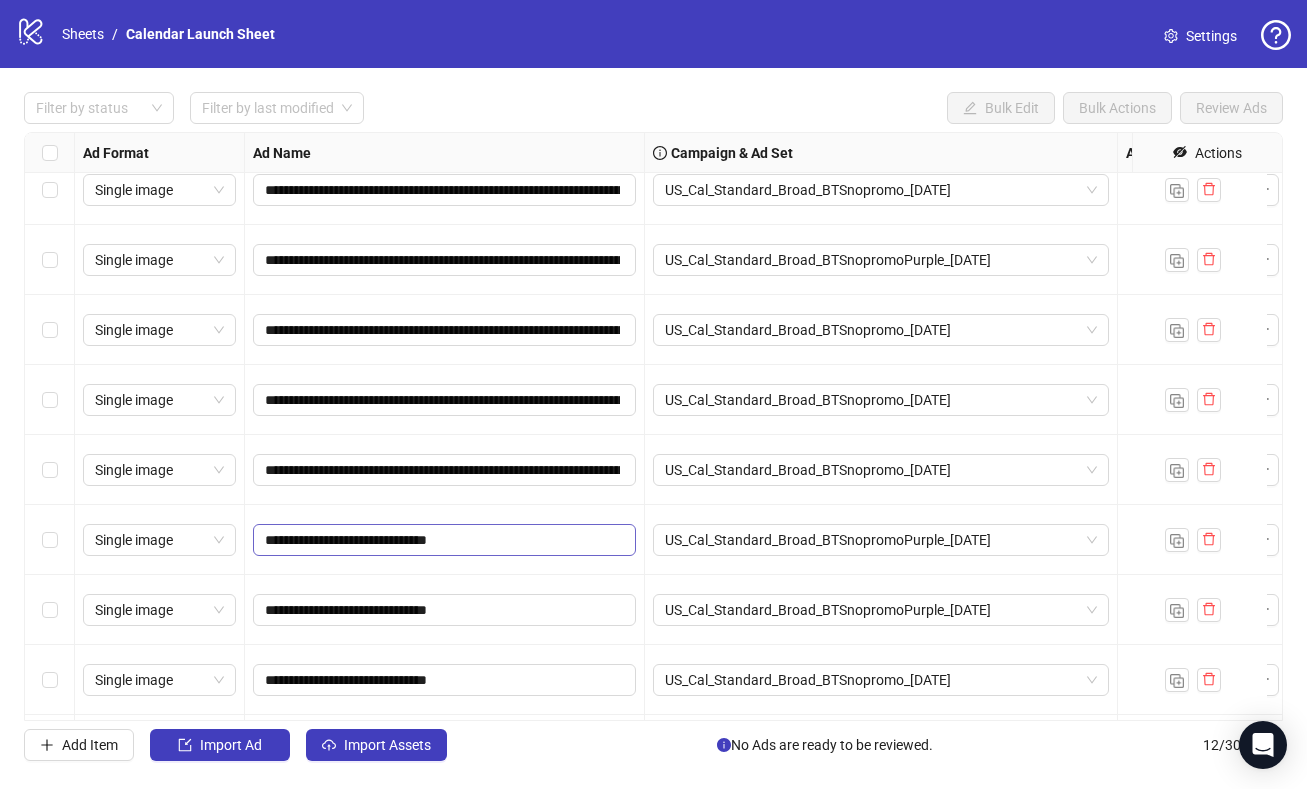click on "**********" at bounding box center (444, 540) 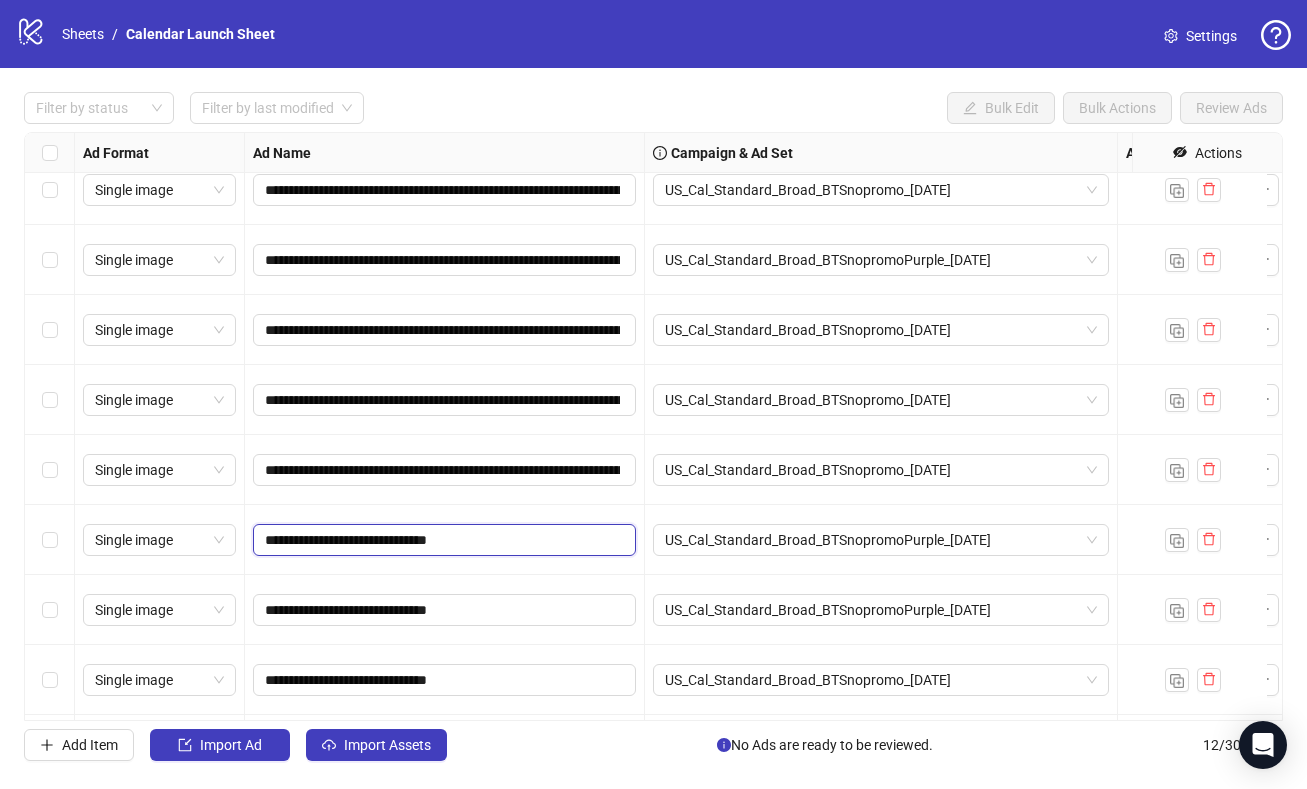 click on "**********" at bounding box center [442, 540] 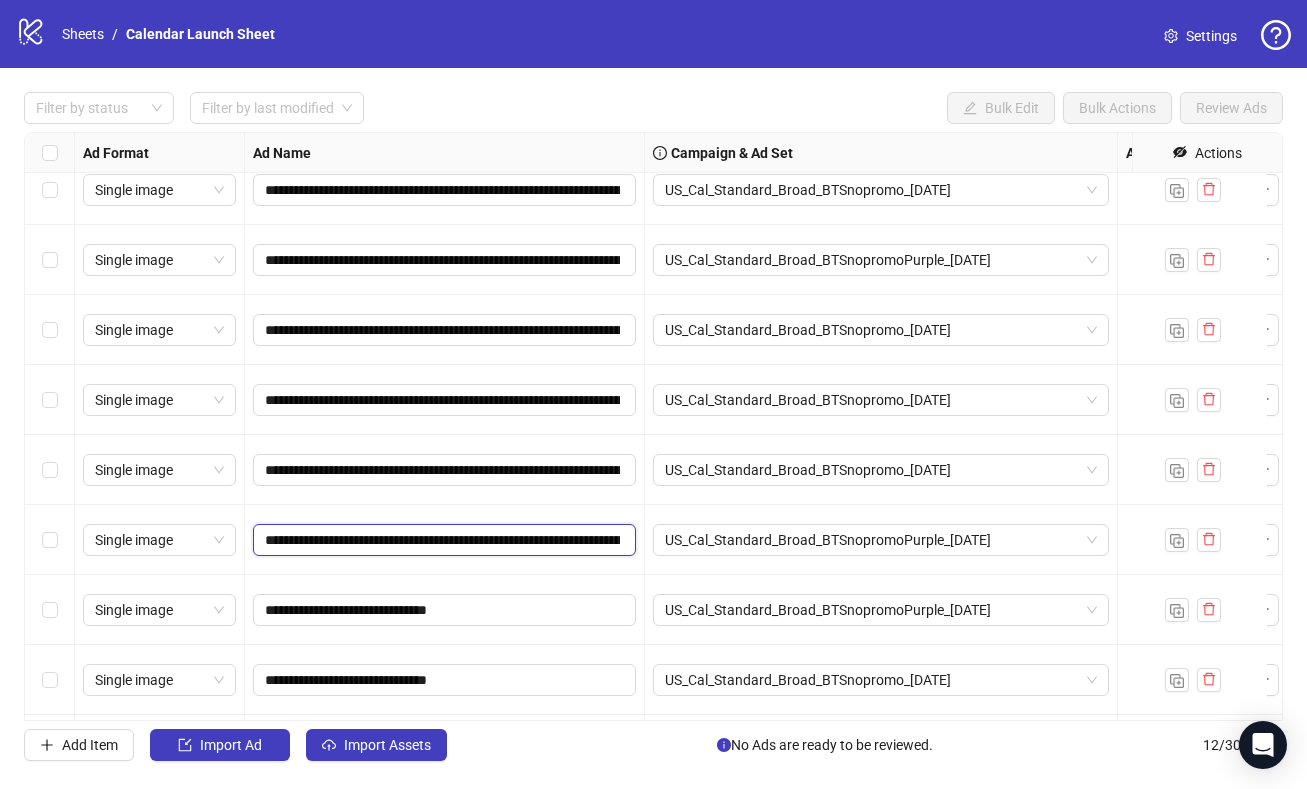 scroll, scrollTop: 0, scrollLeft: 1042, axis: horizontal 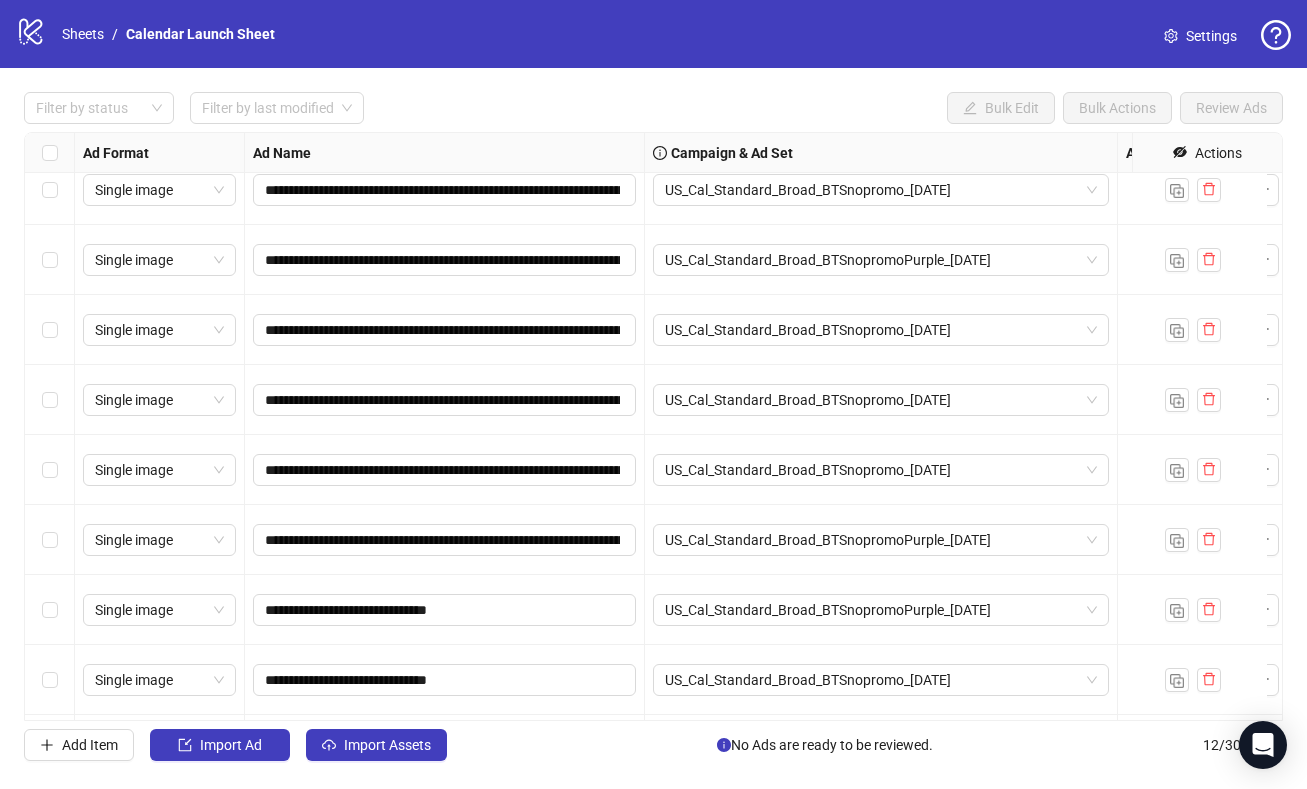 click on "**********" at bounding box center (445, 610) 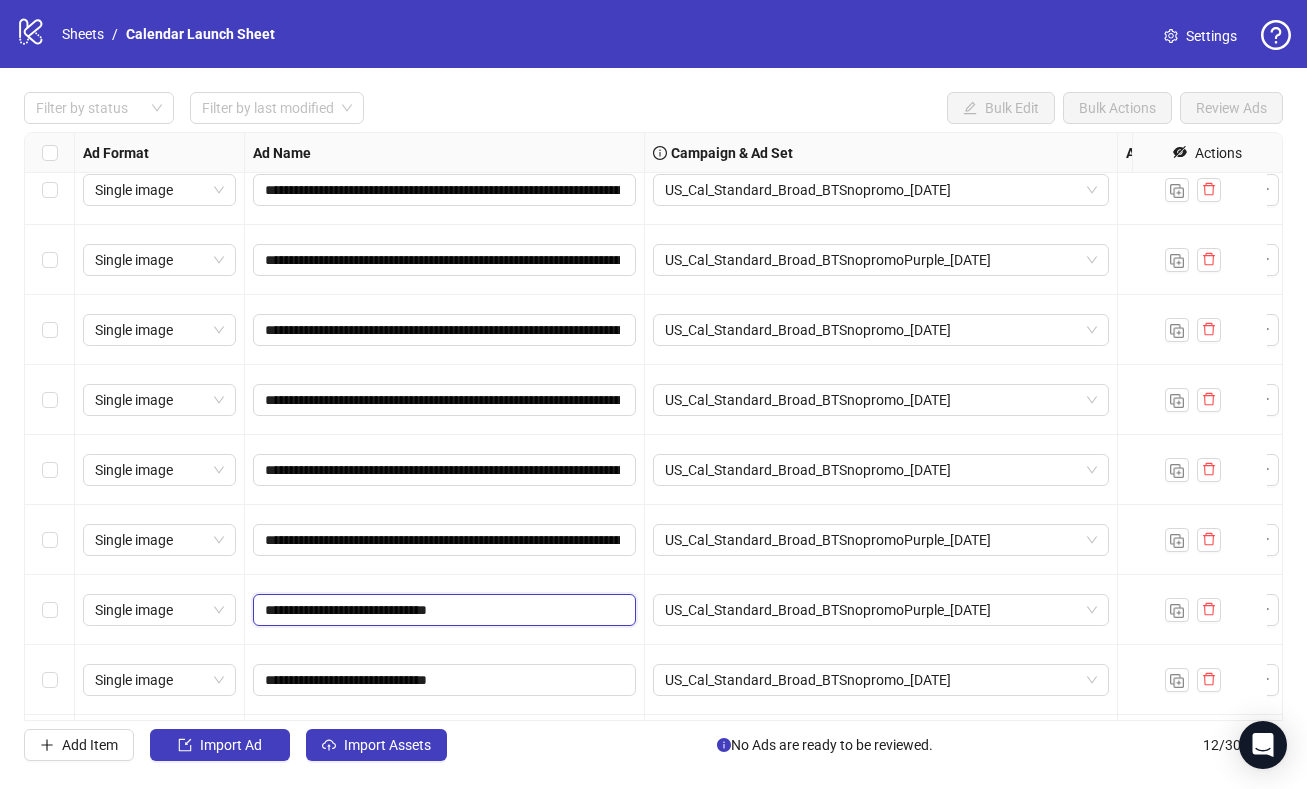 click on "**********" at bounding box center [442, 610] 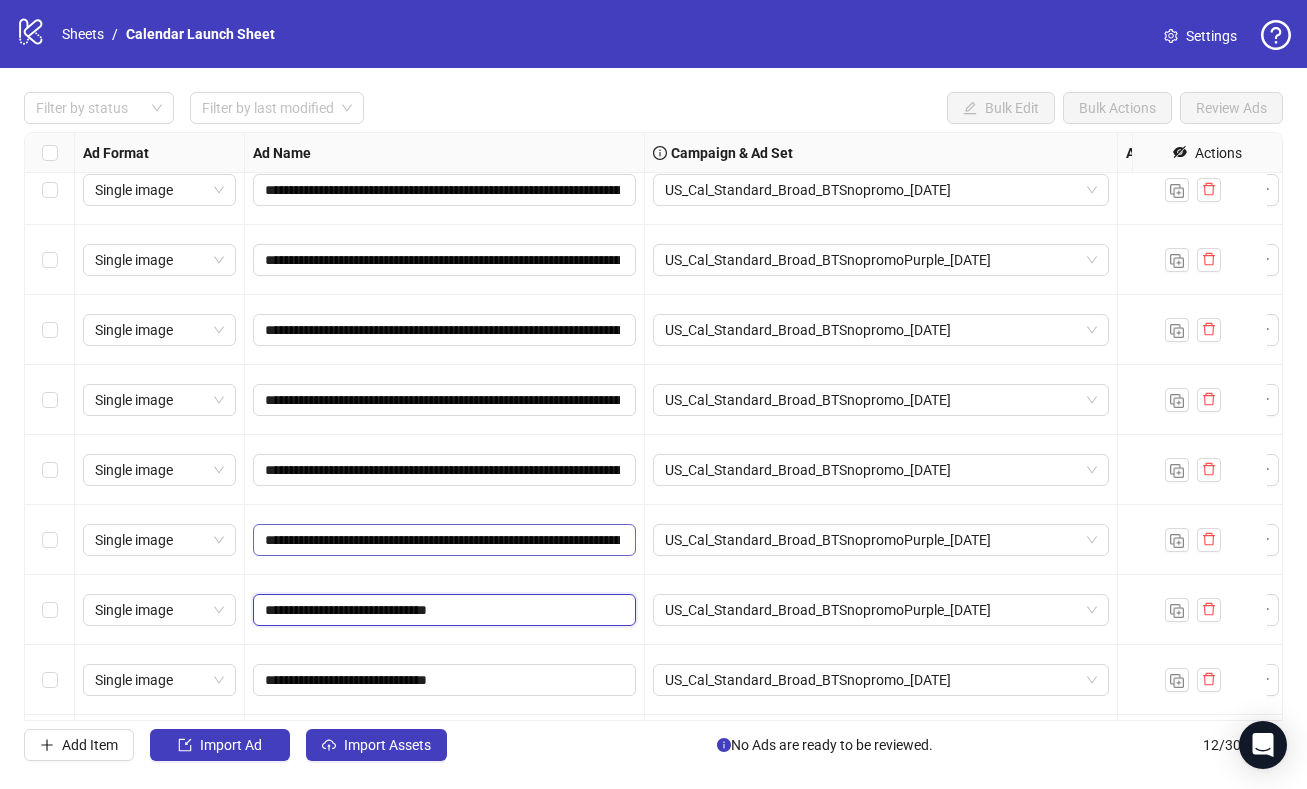 type on "**********" 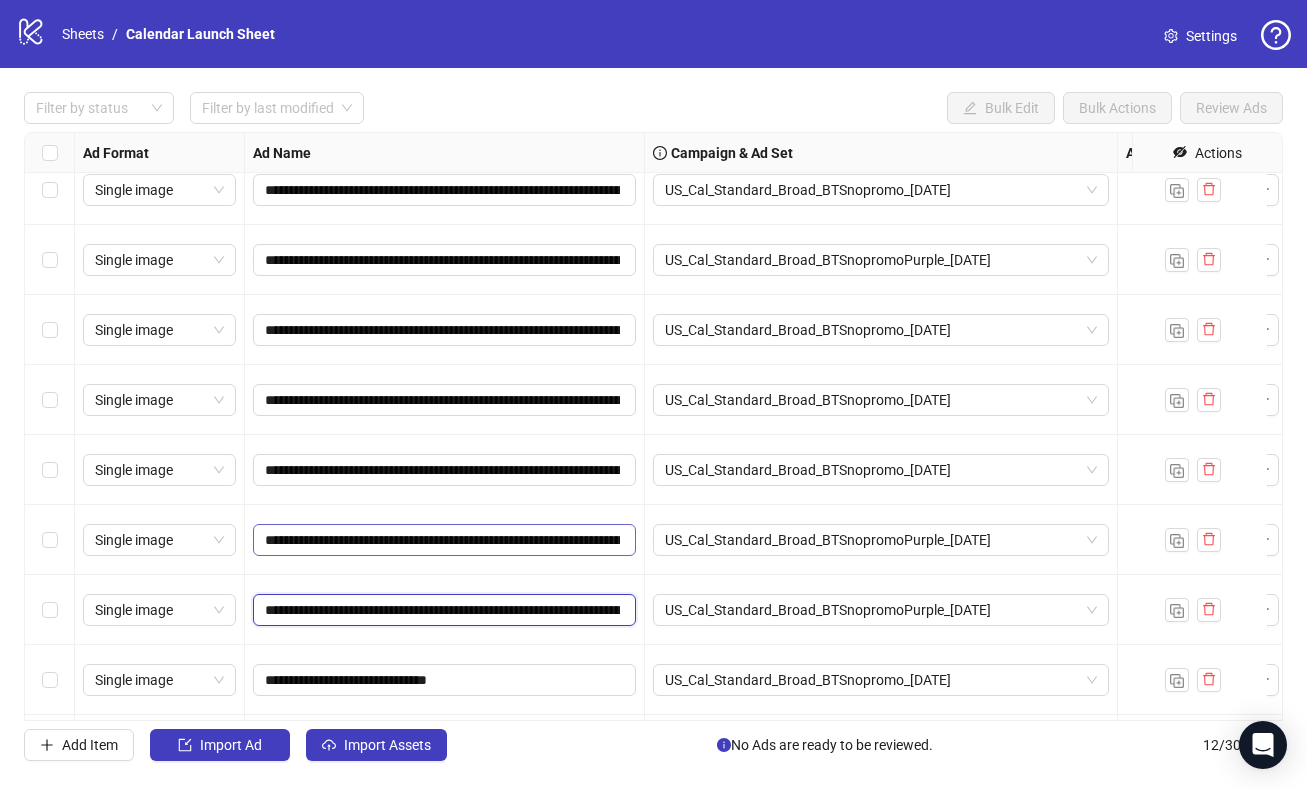 scroll, scrollTop: 0, scrollLeft: 1073, axis: horizontal 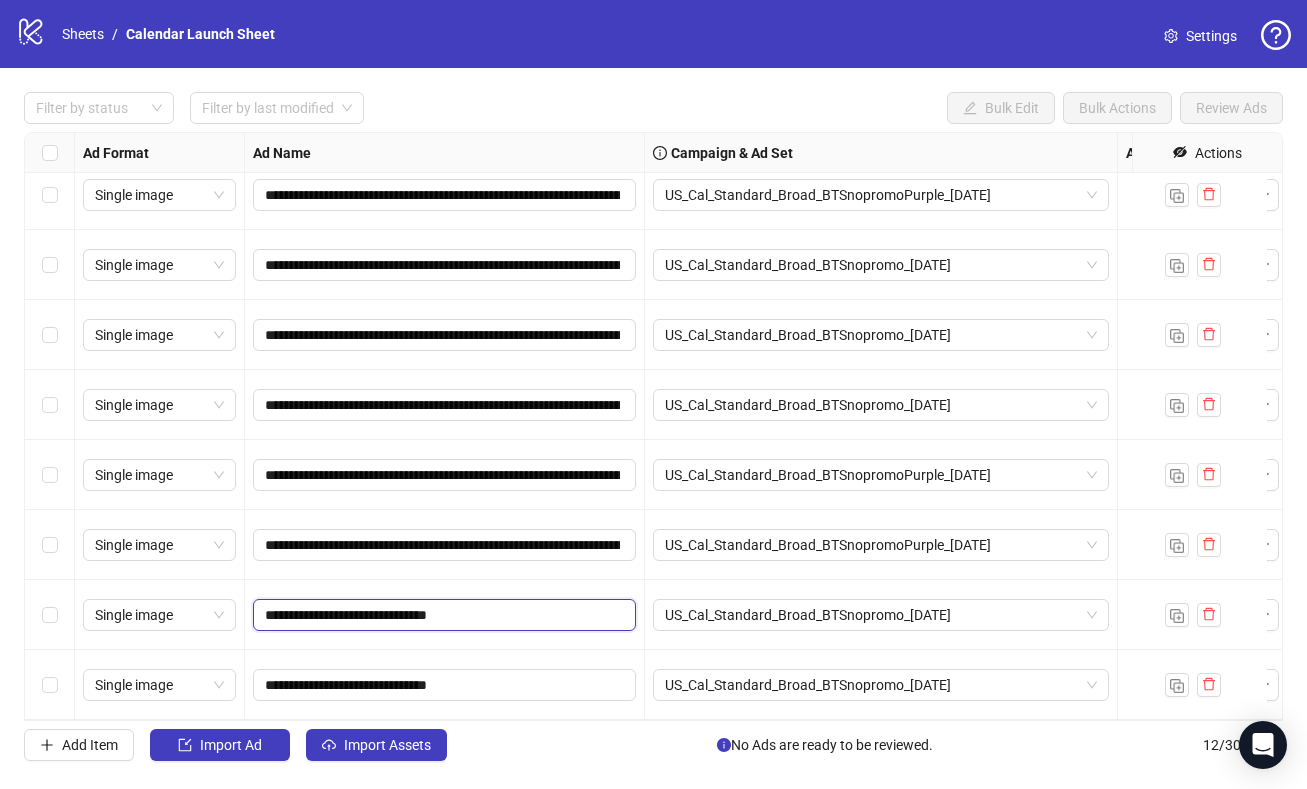 click on "**********" at bounding box center (442, 615) 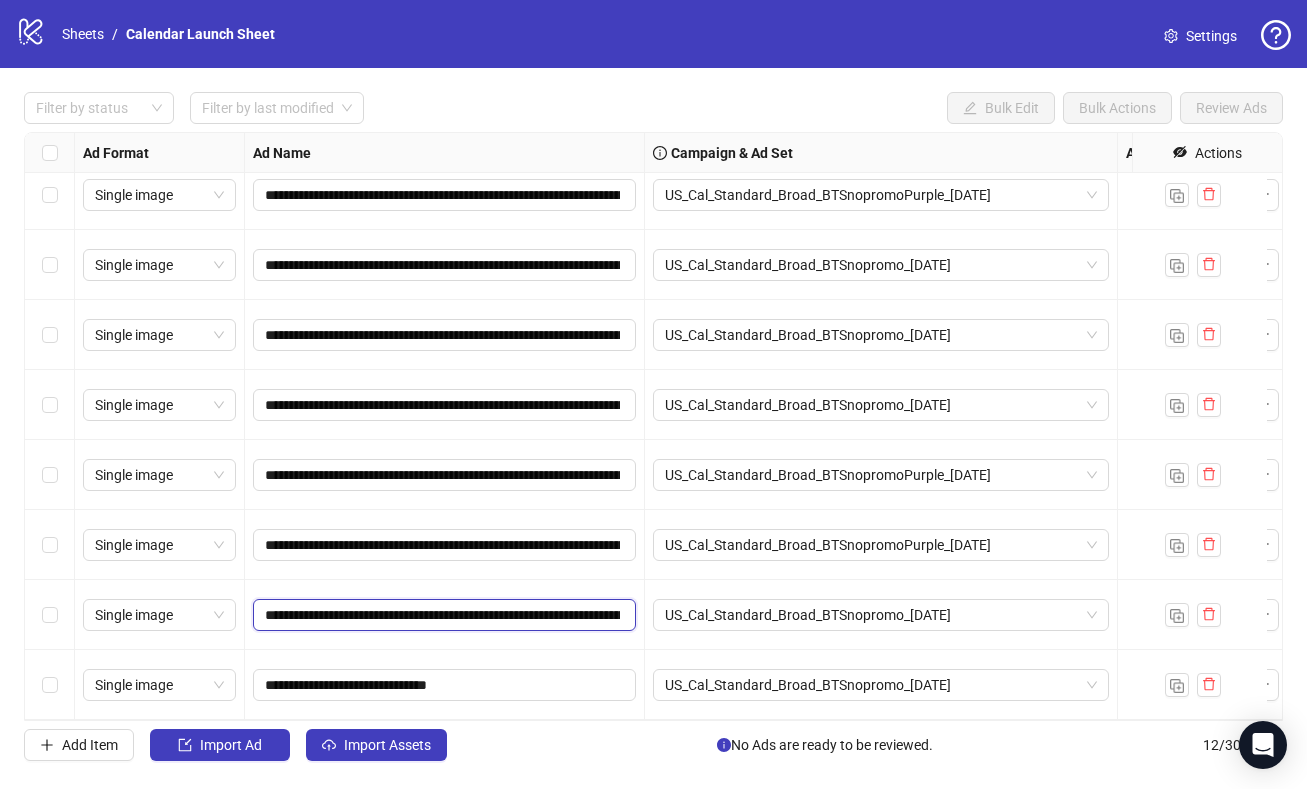 scroll, scrollTop: 0, scrollLeft: 1027, axis: horizontal 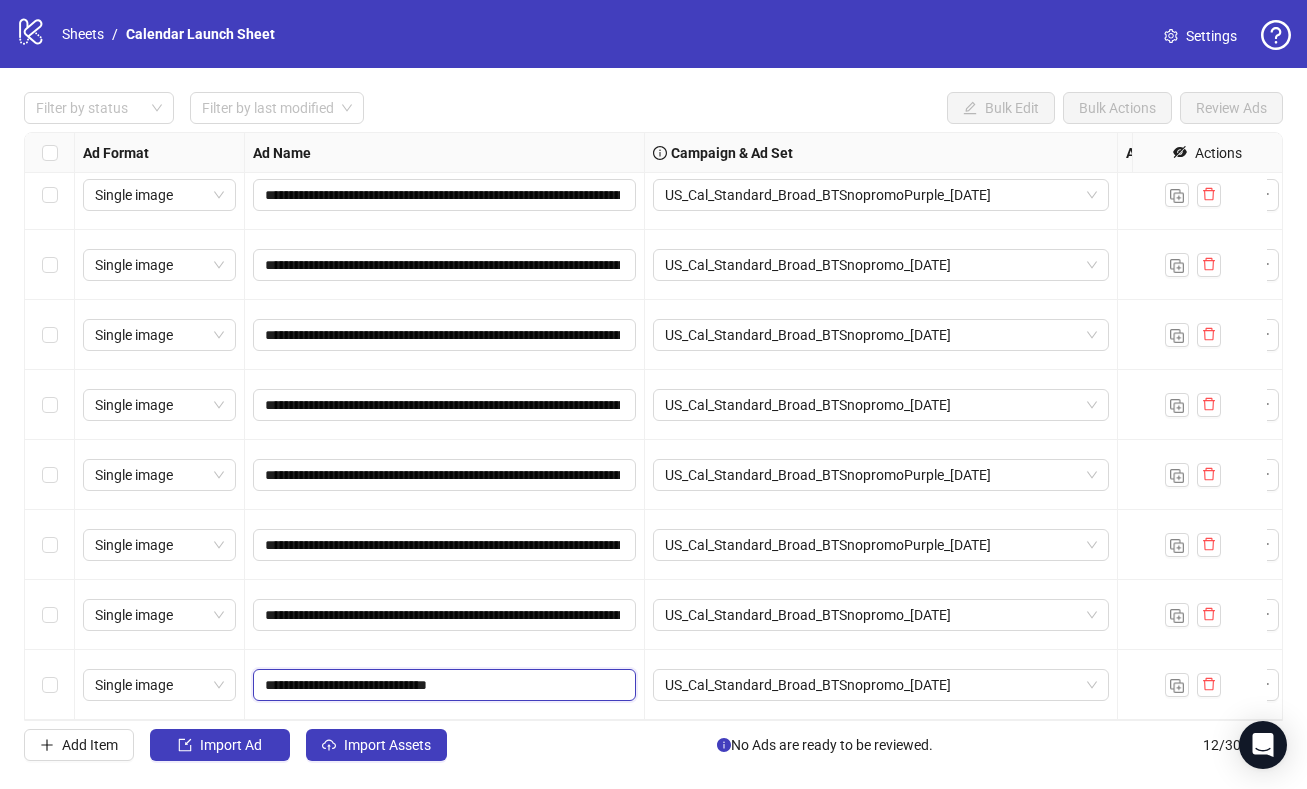 click on "**********" at bounding box center (442, 685) 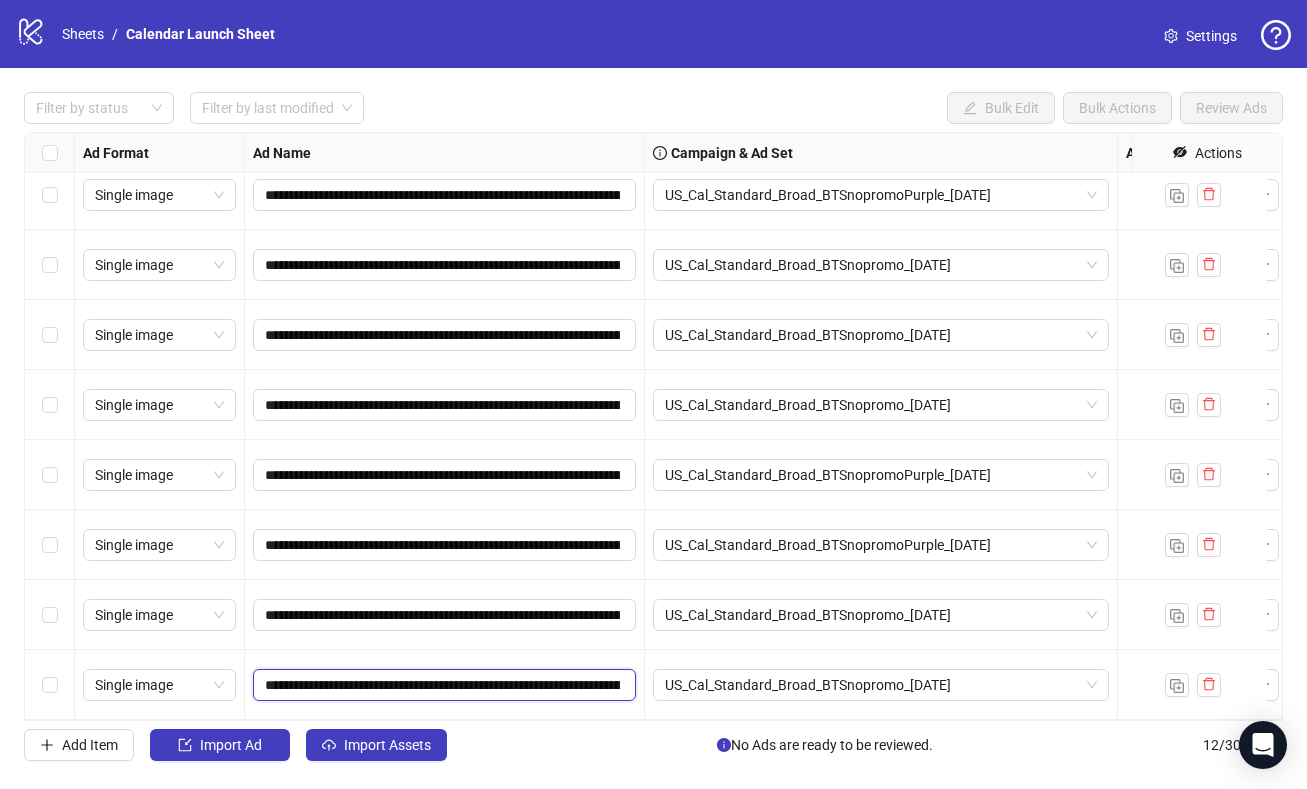 scroll, scrollTop: 0, scrollLeft: 1064, axis: horizontal 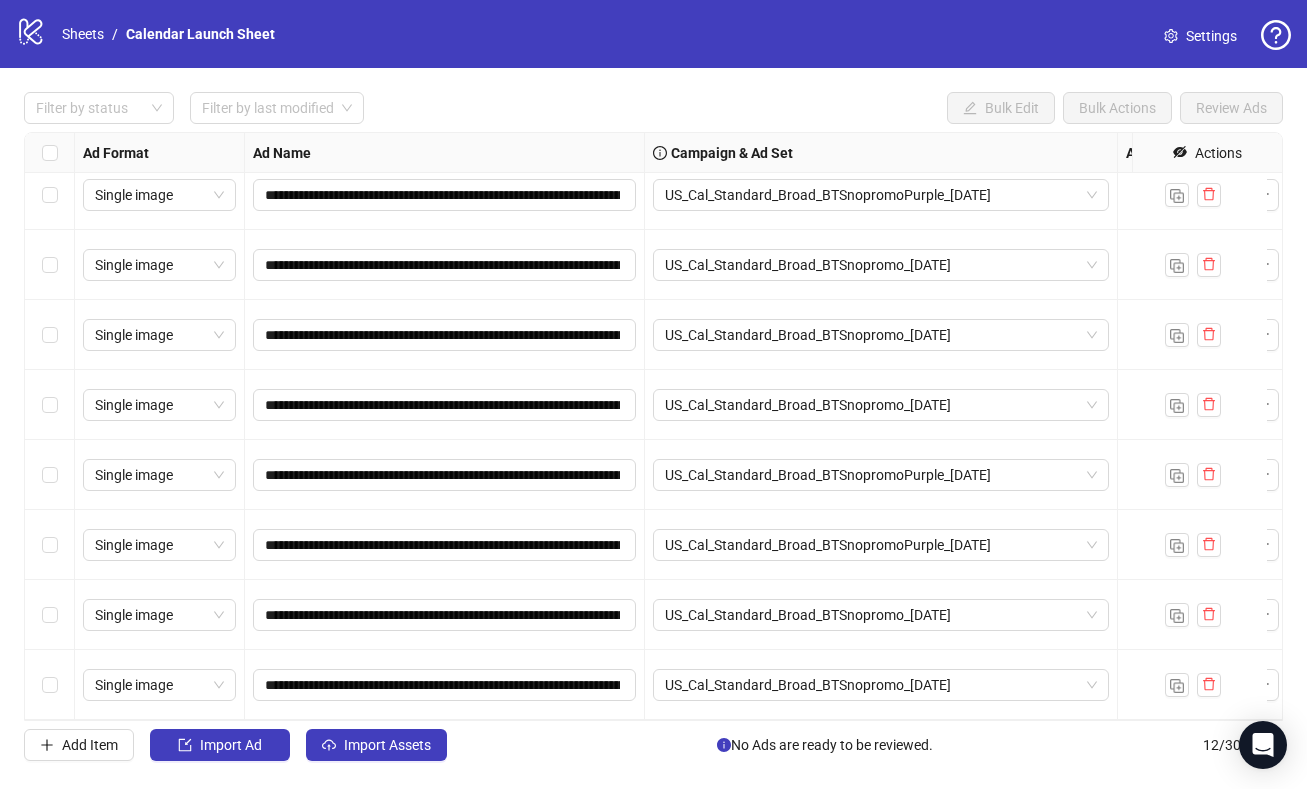 click on "Add Item Import Ad Import Assets  No Ads are ready to be reviewed. 12 / 300  items" at bounding box center (653, 745) 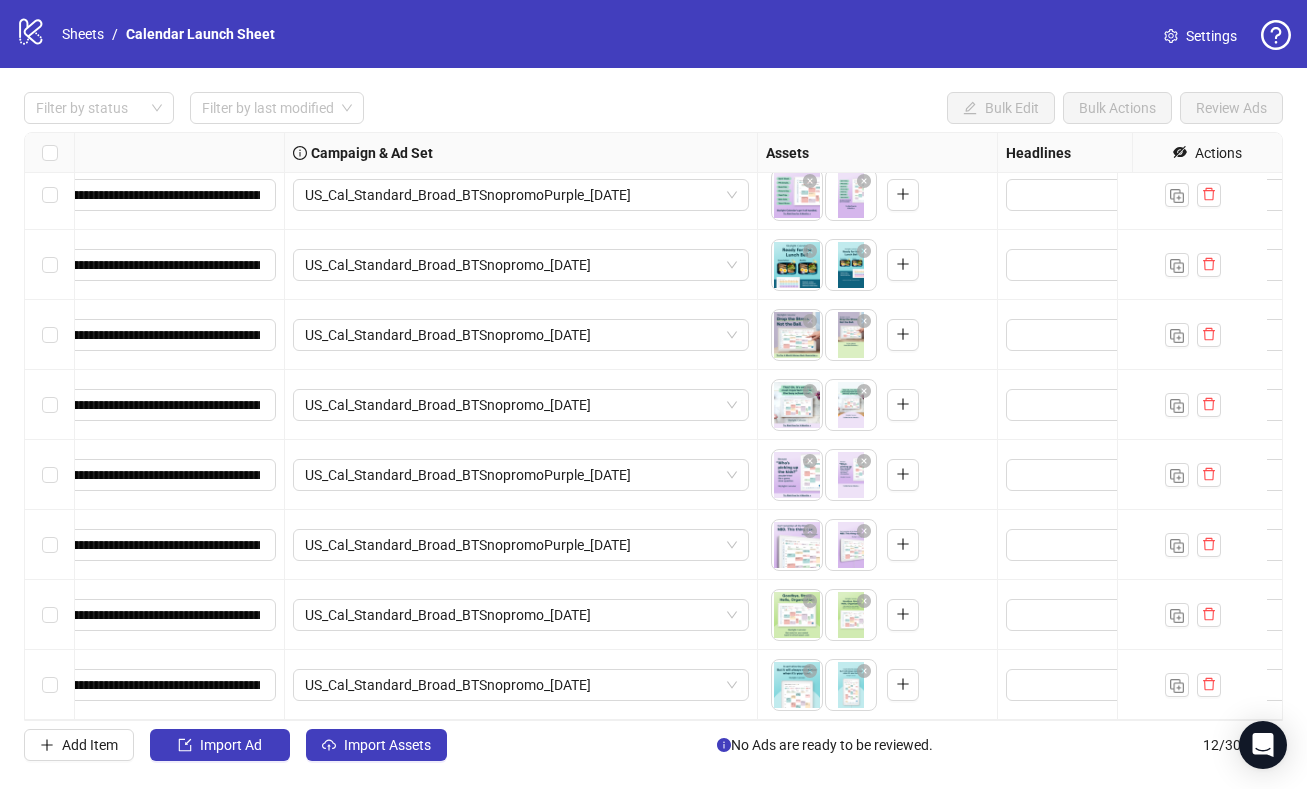 scroll, scrollTop: 308, scrollLeft: 360, axis: both 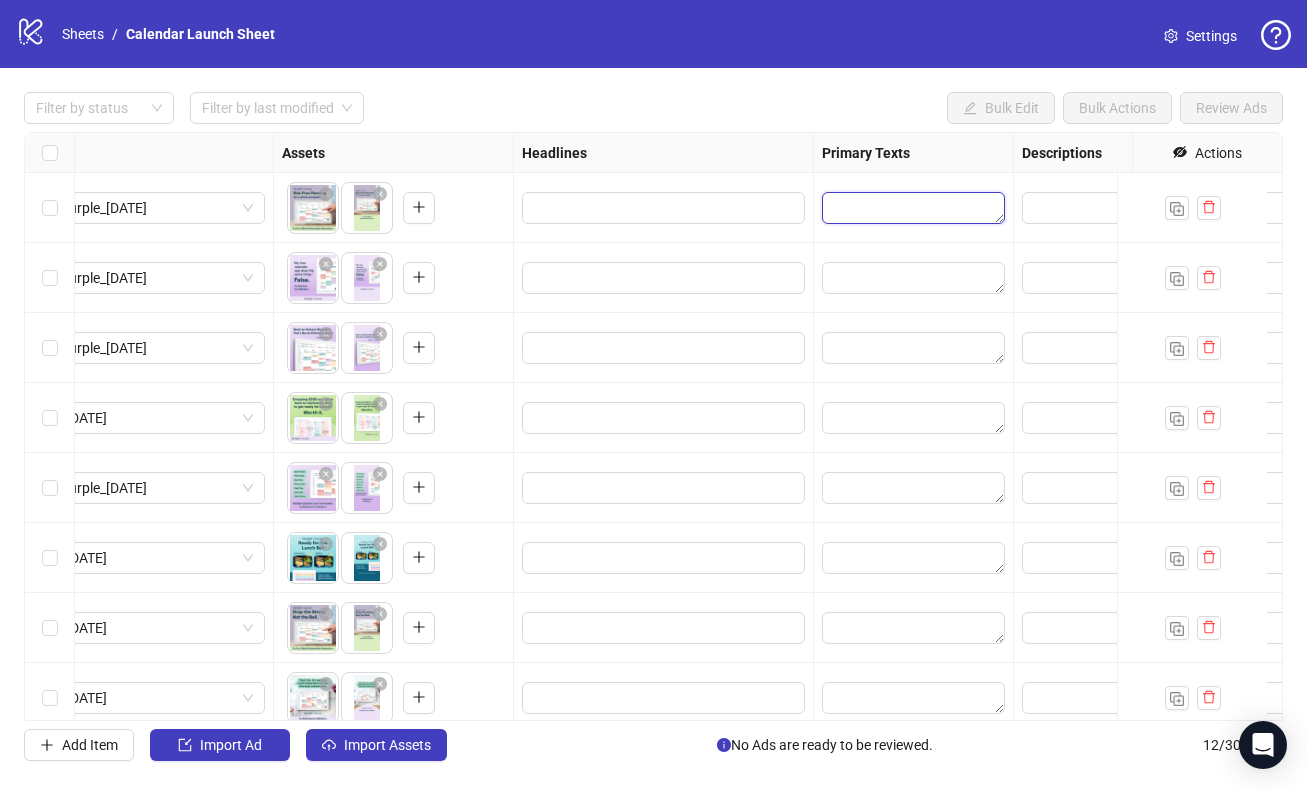 click at bounding box center [913, 208] 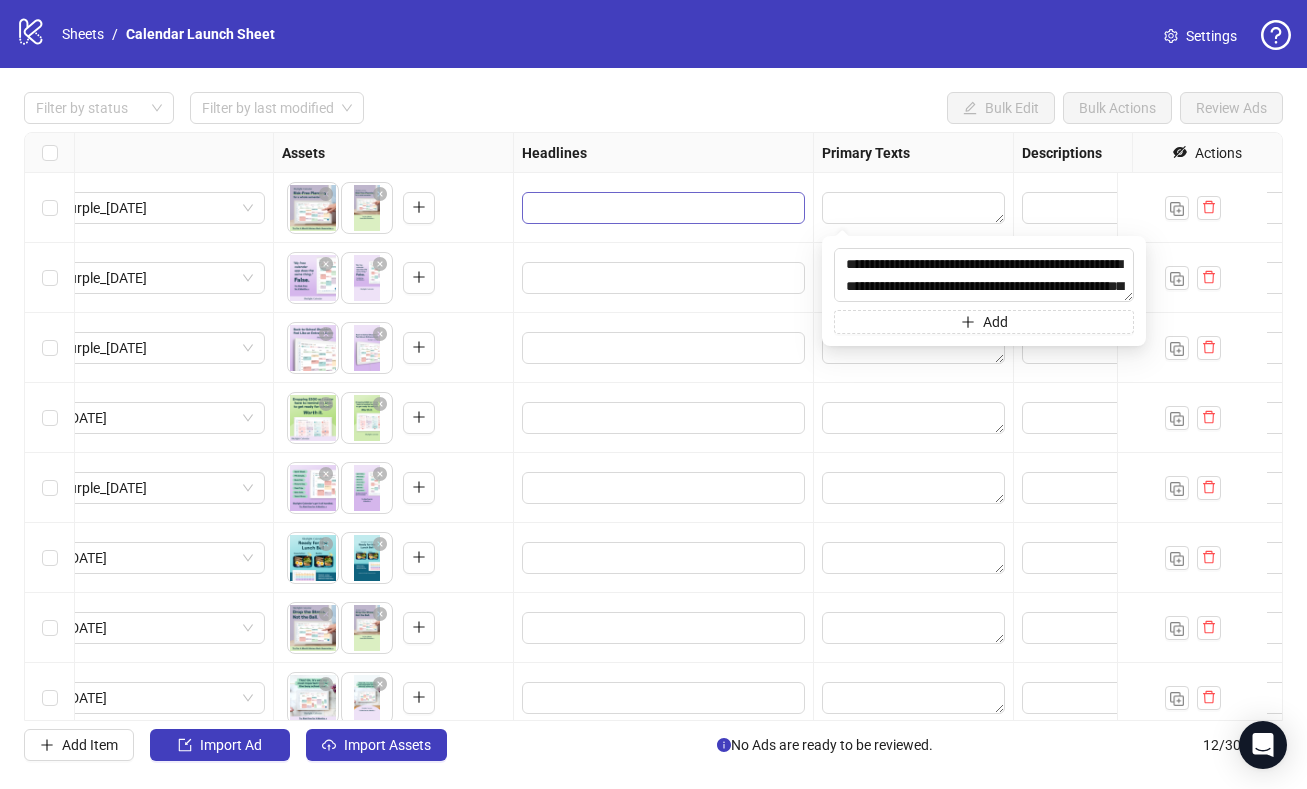scroll, scrollTop: 15, scrollLeft: 0, axis: vertical 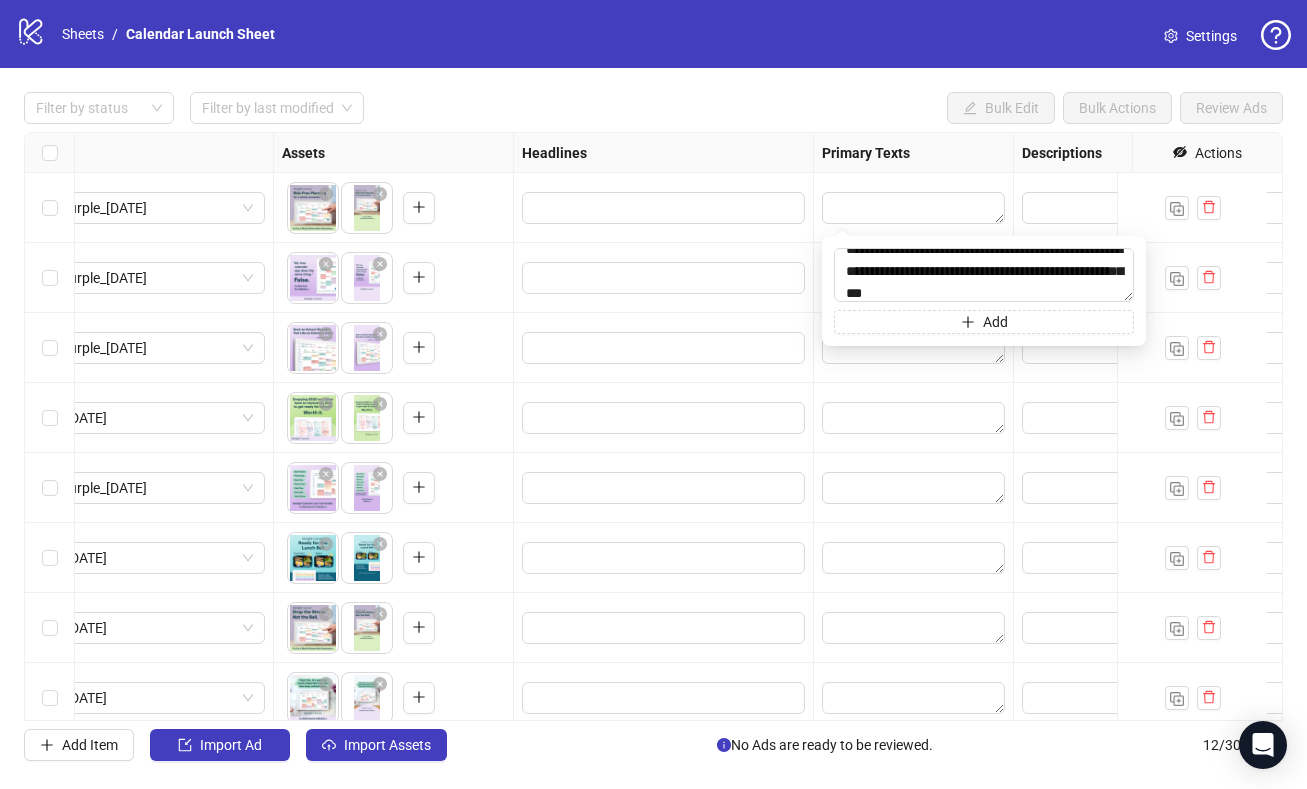 type on "**********" 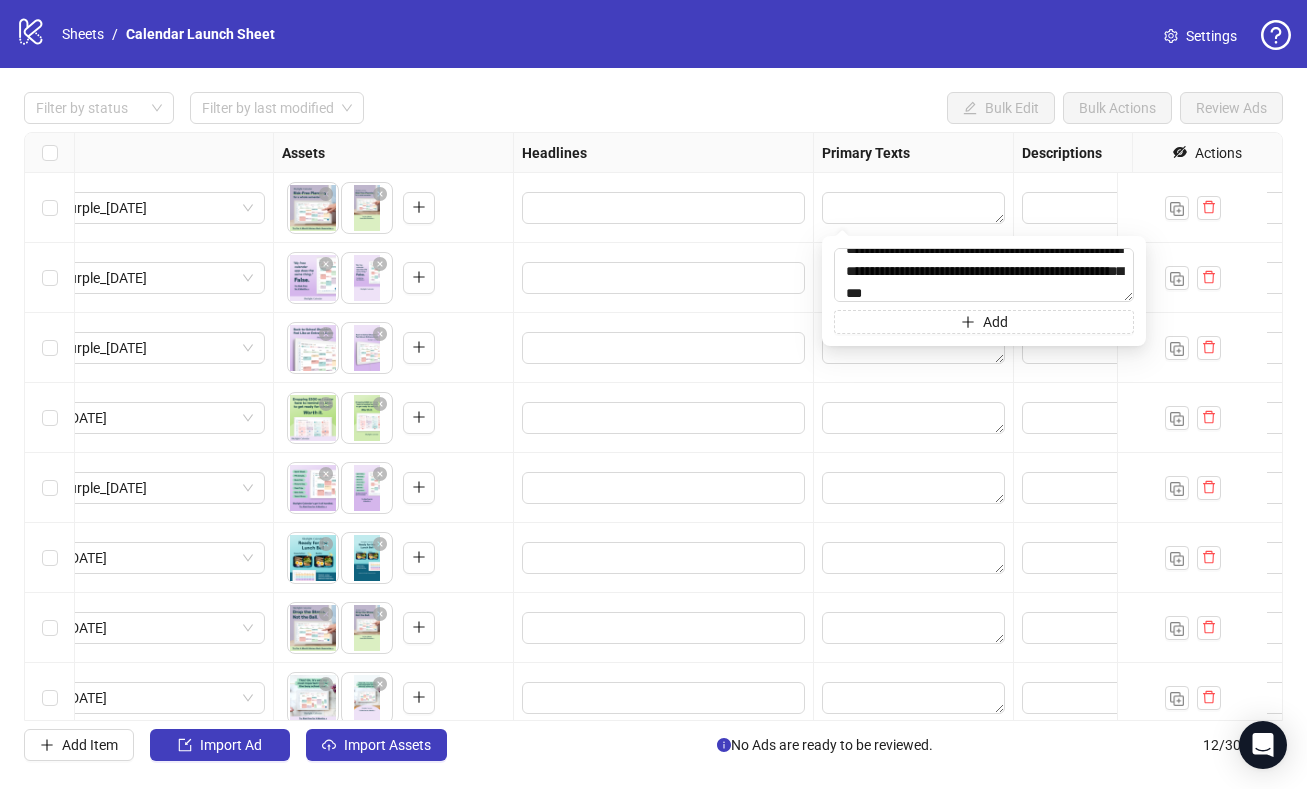 click at bounding box center (914, 348) 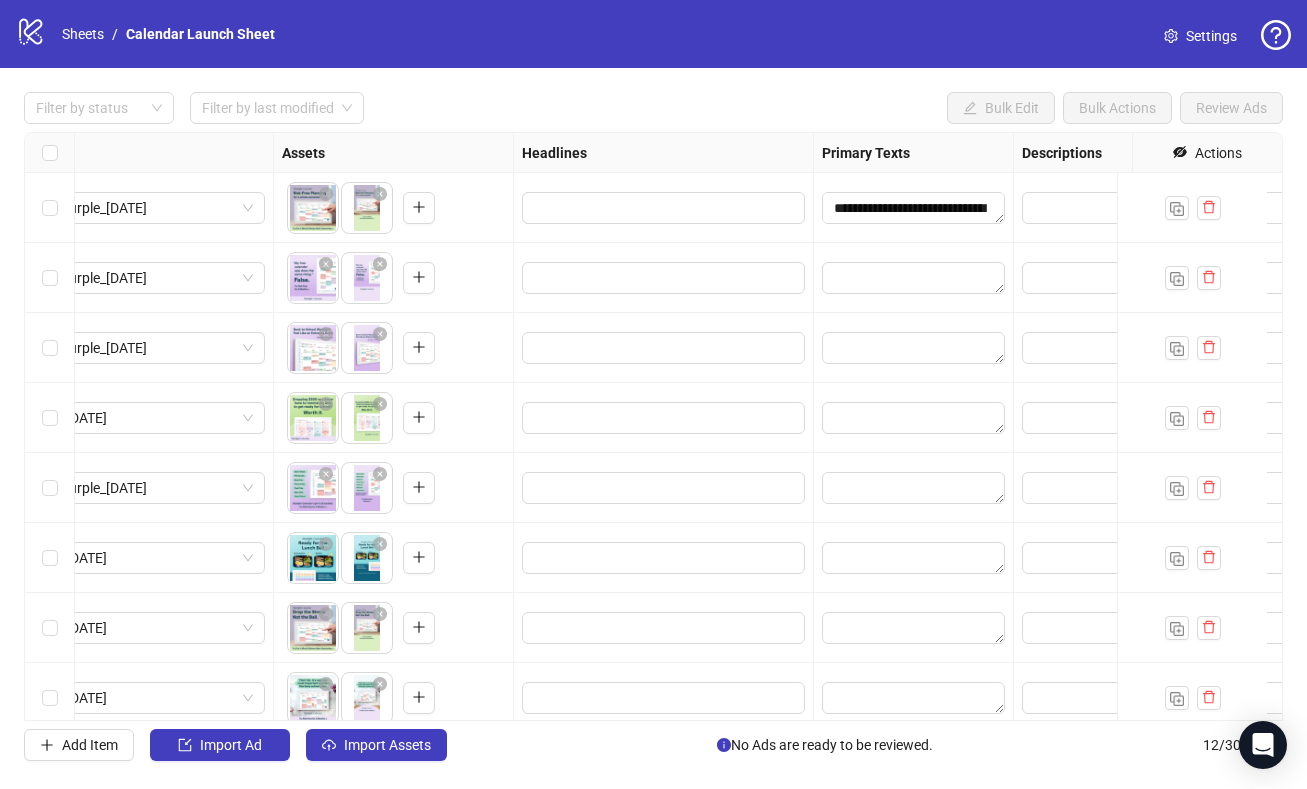 click at bounding box center (914, 278) 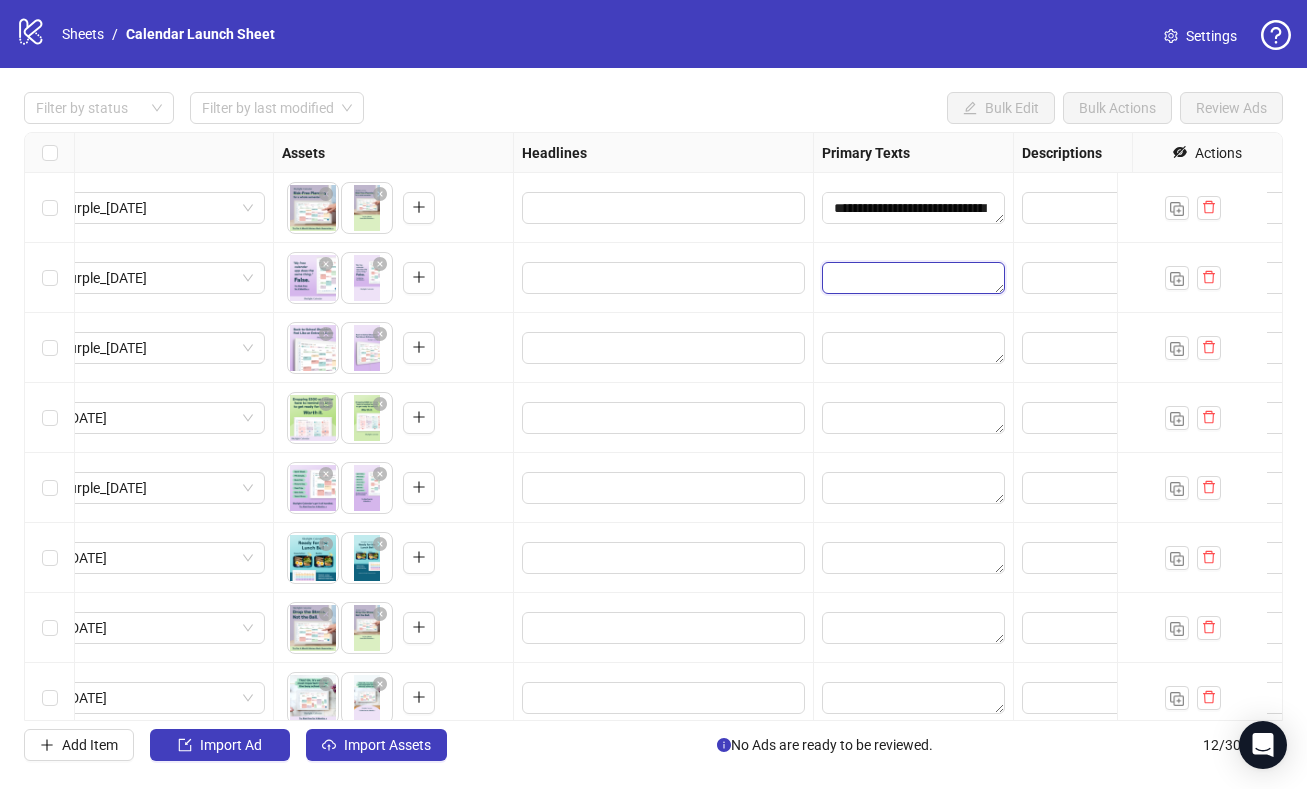 click at bounding box center [913, 278] 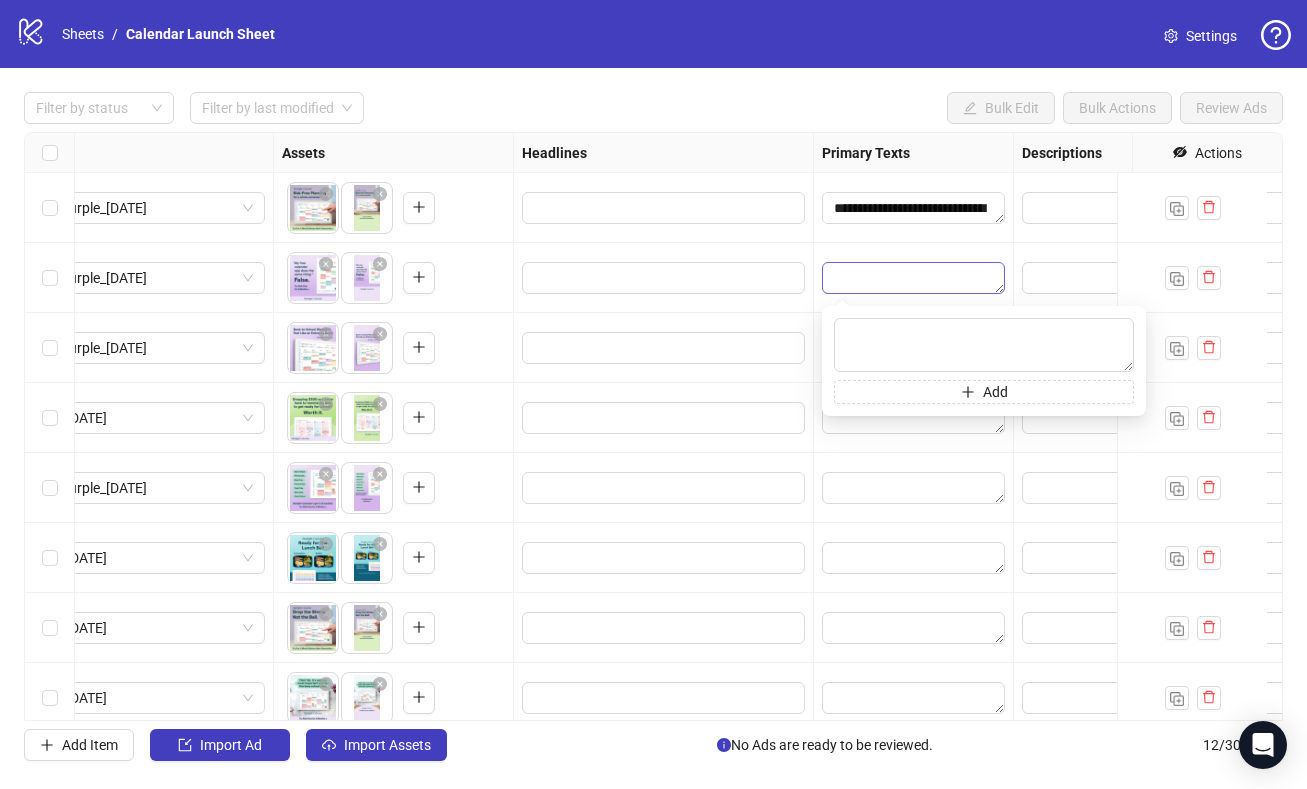 type on "**********" 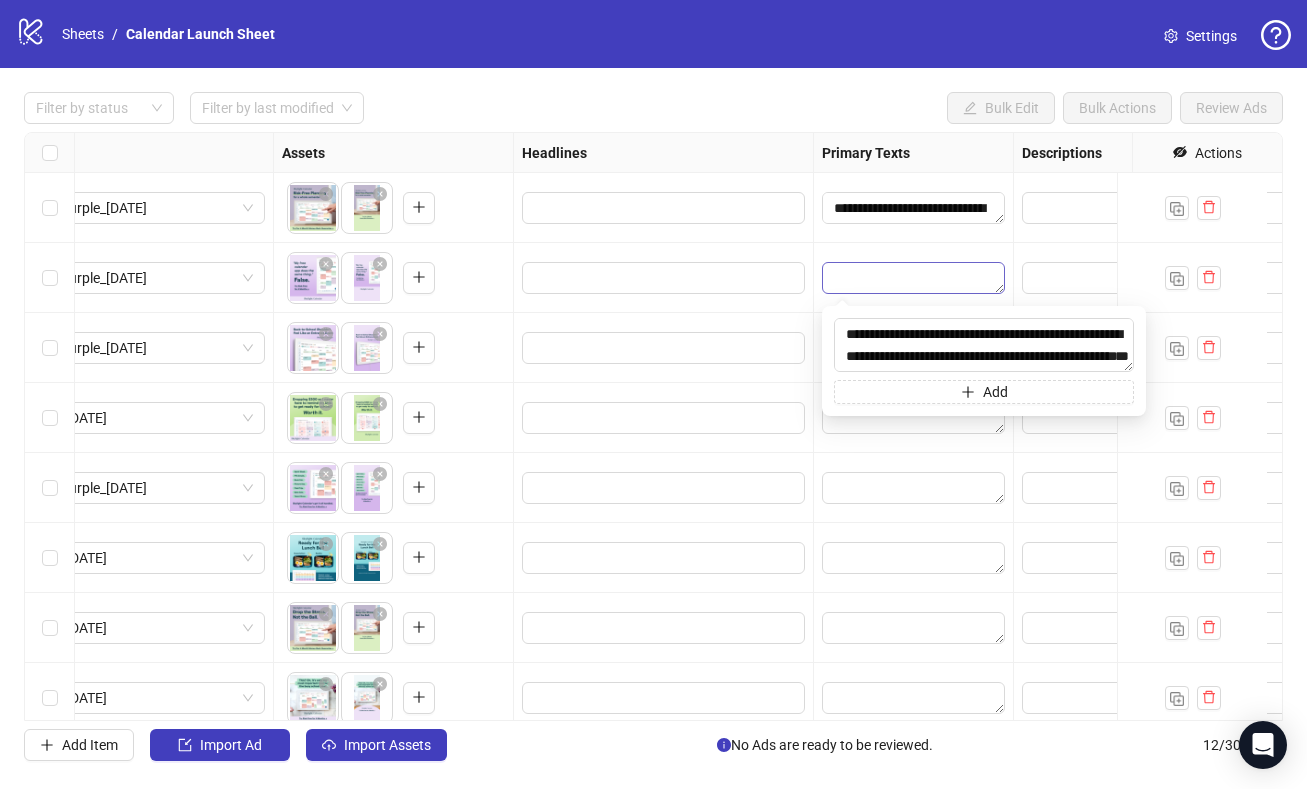 scroll, scrollTop: 15, scrollLeft: 0, axis: vertical 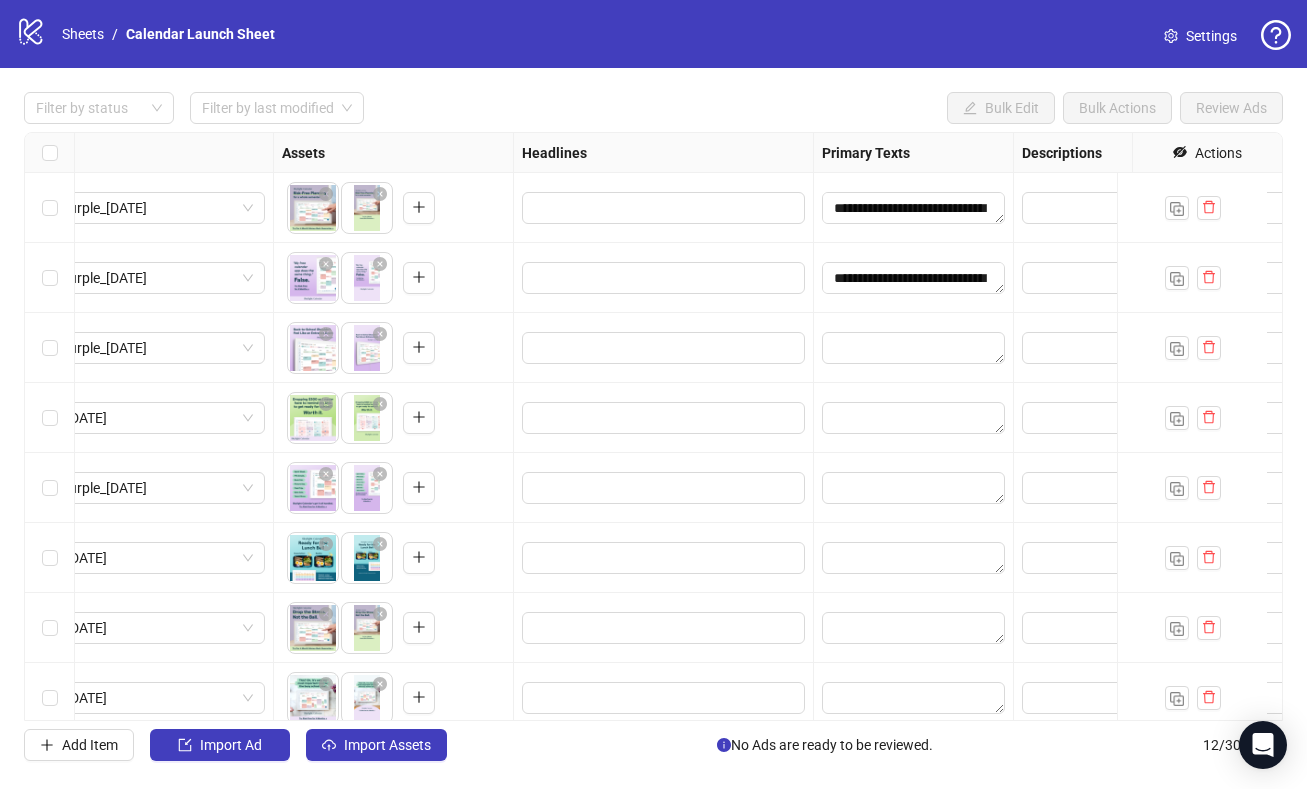 click on "**********" at bounding box center (653, 426) 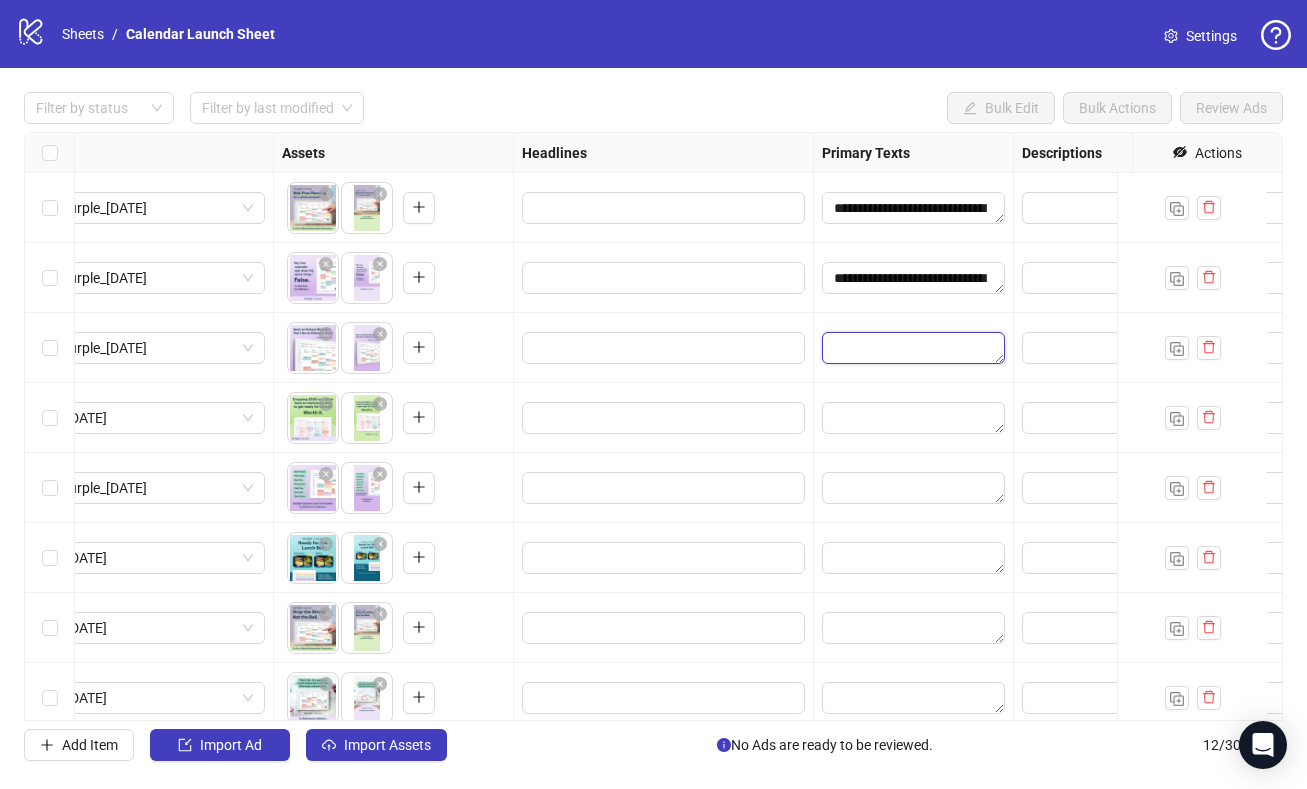 drag, startPoint x: 862, startPoint y: 354, endPoint x: 850, endPoint y: 367, distance: 17.691807 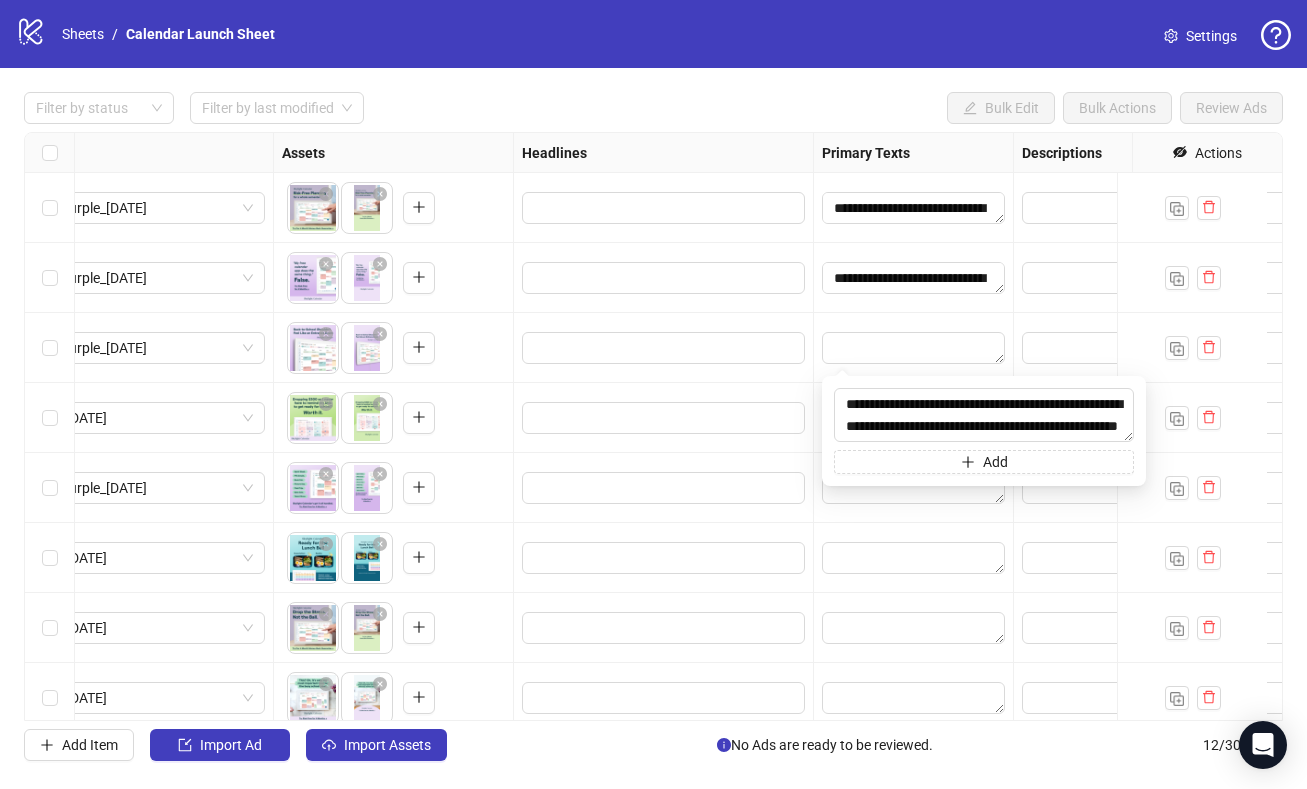 scroll, scrollTop: 15, scrollLeft: 0, axis: vertical 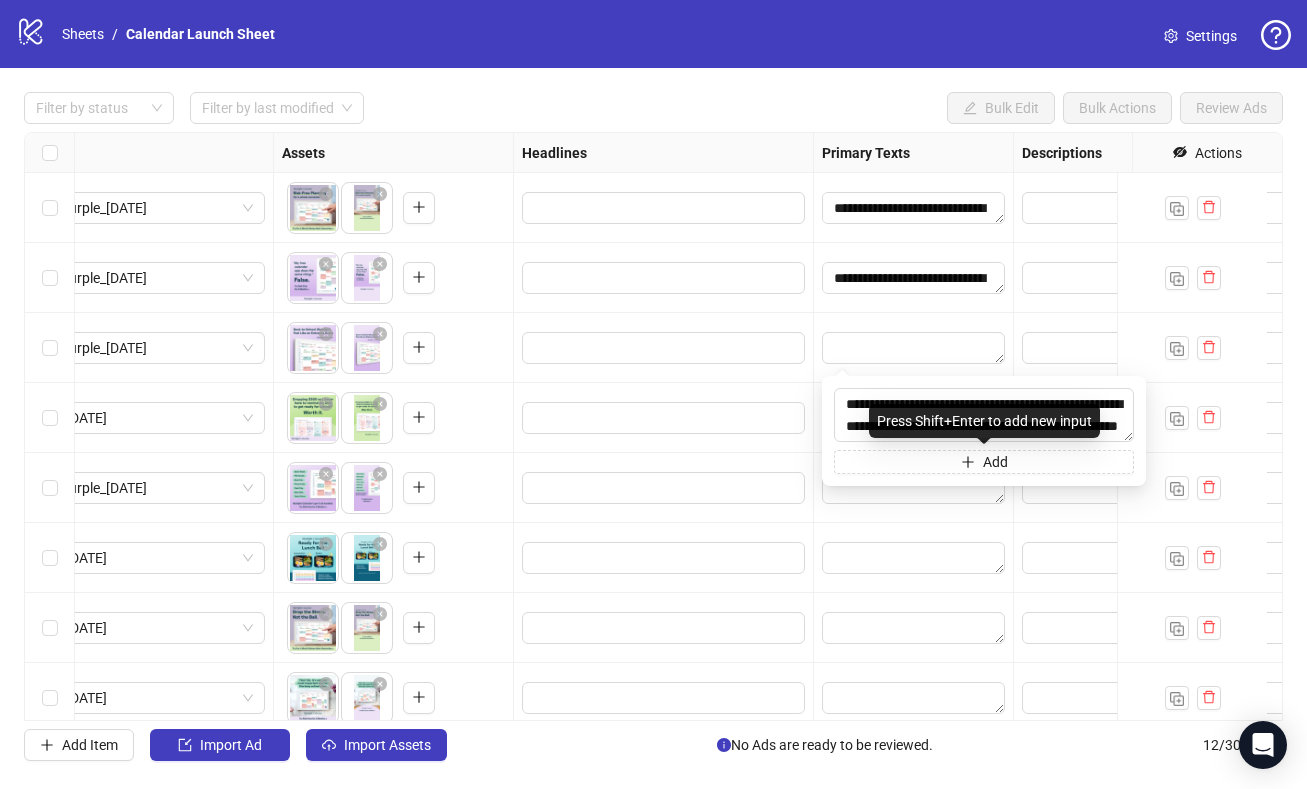 click at bounding box center (914, 348) 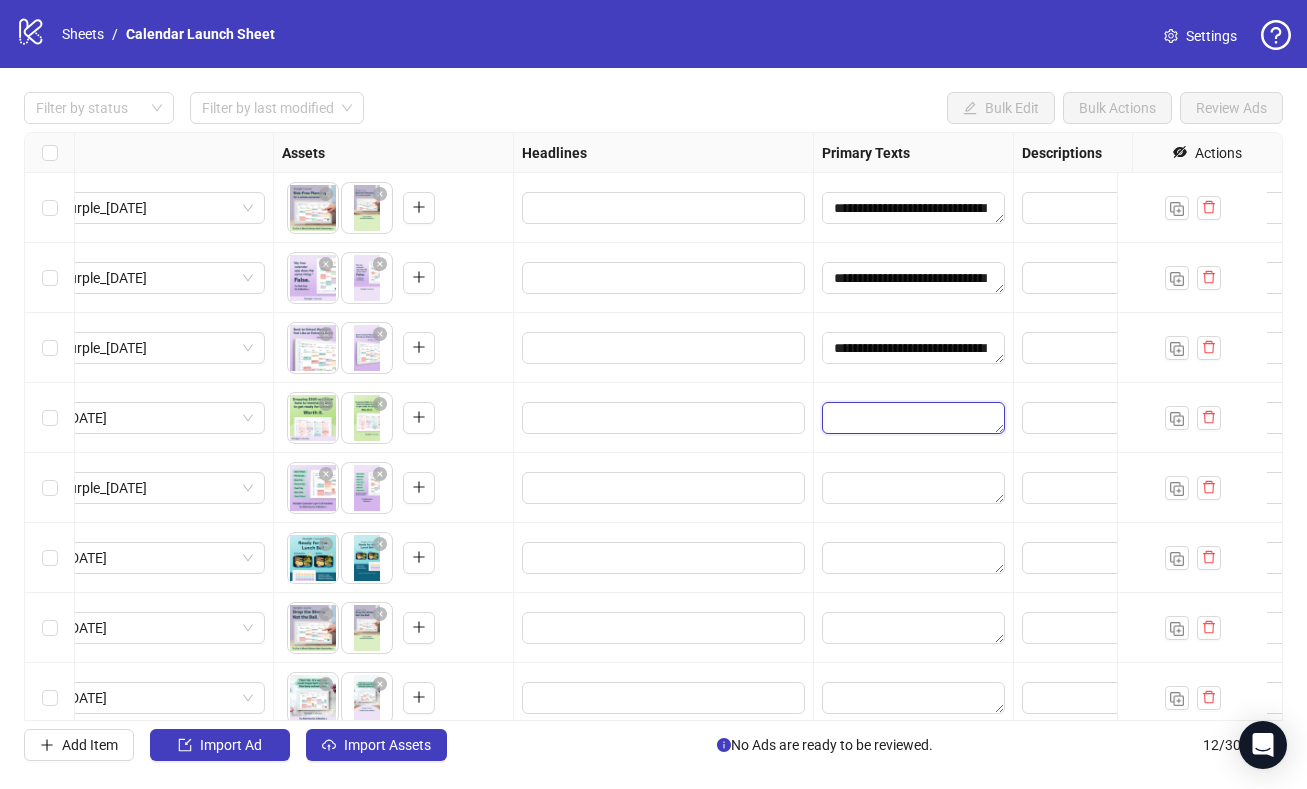 click at bounding box center (913, 418) 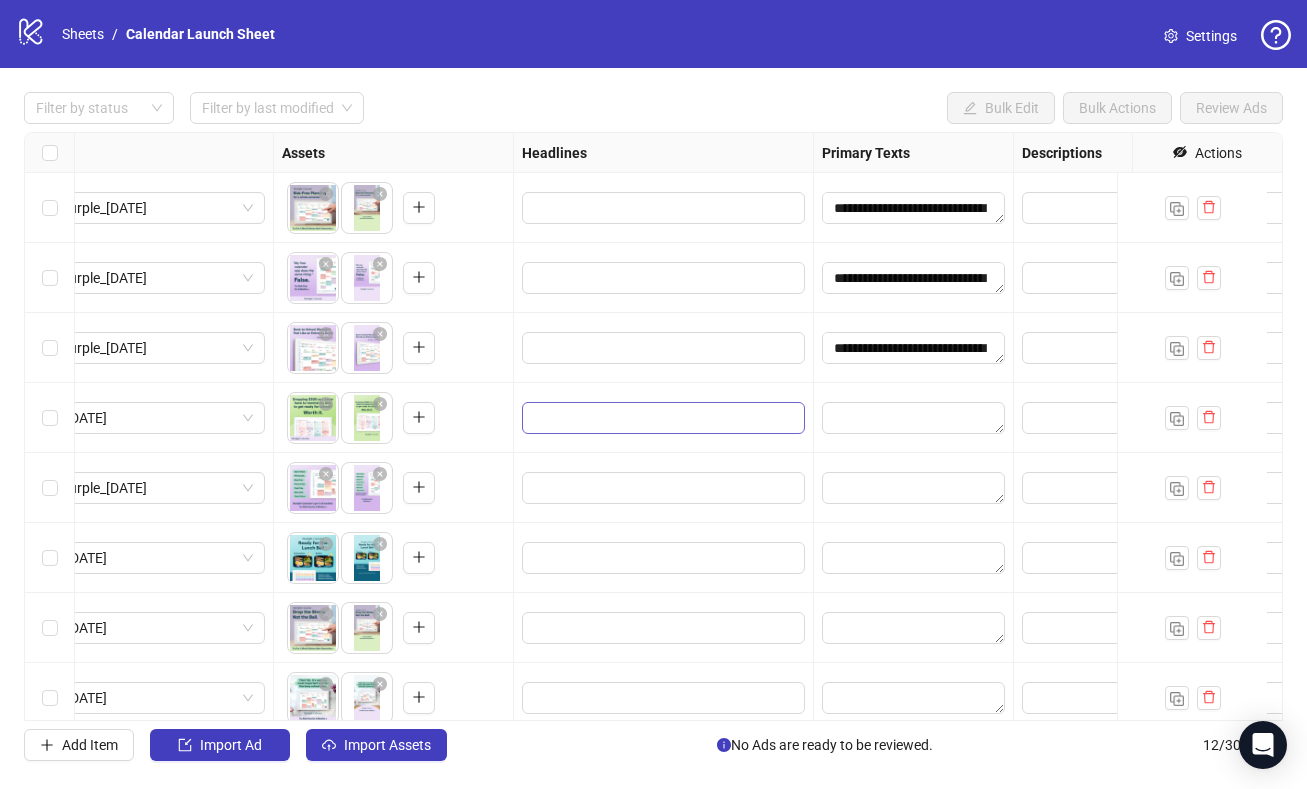 scroll, scrollTop: 15, scrollLeft: 0, axis: vertical 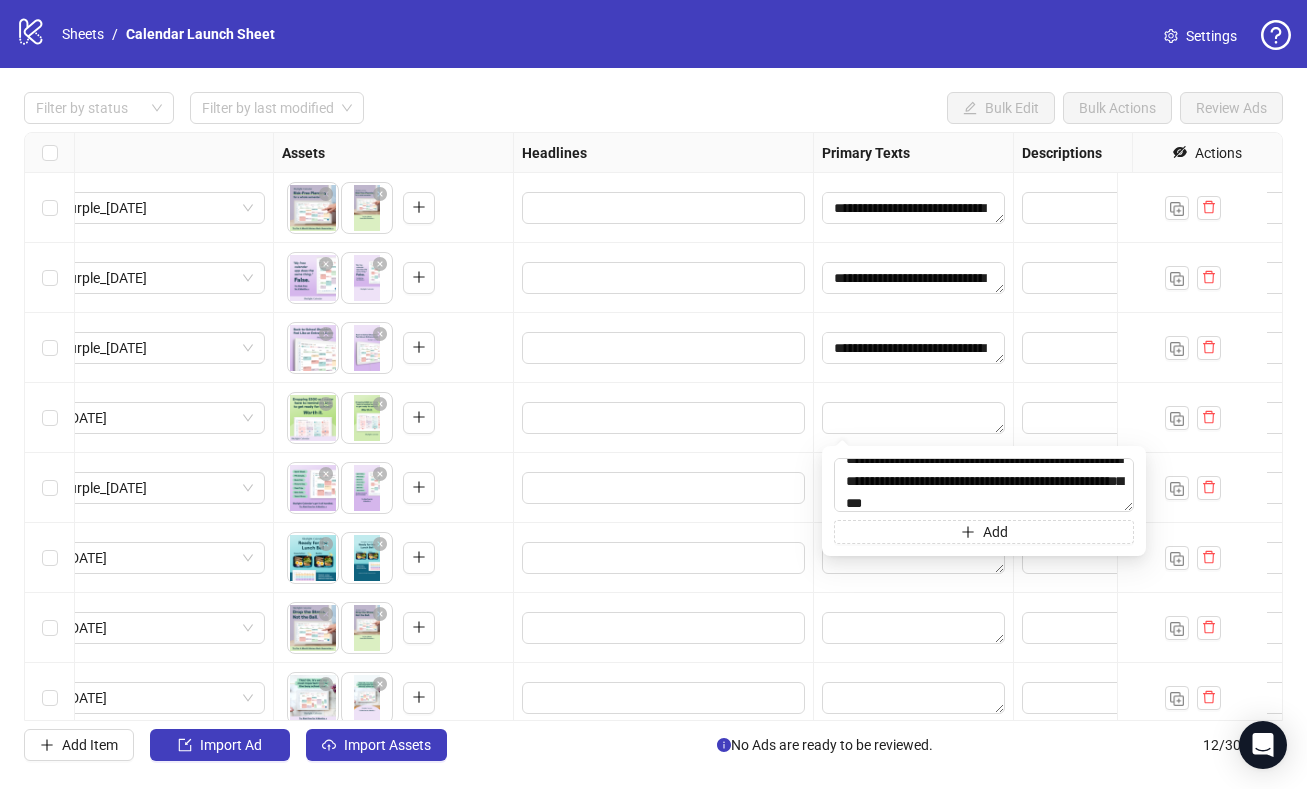 type on "**********" 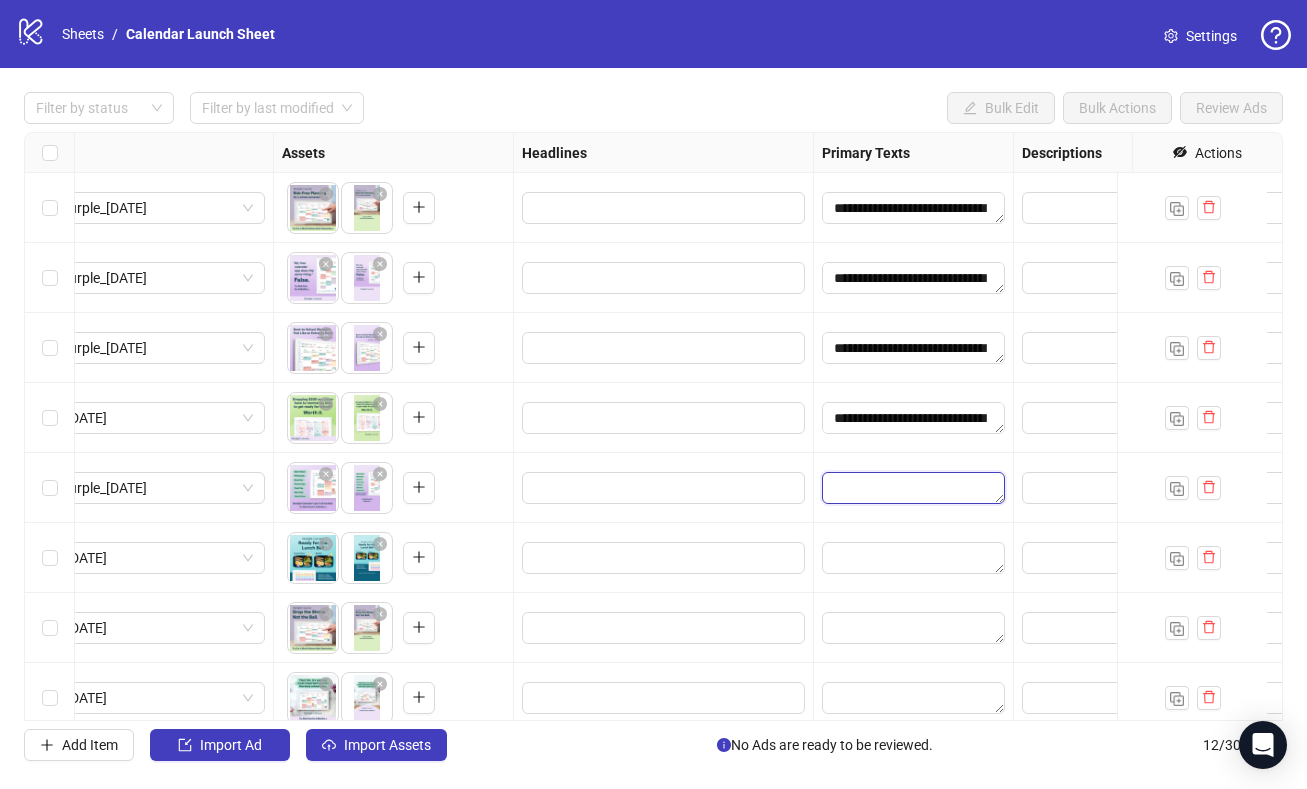 click at bounding box center (913, 488) 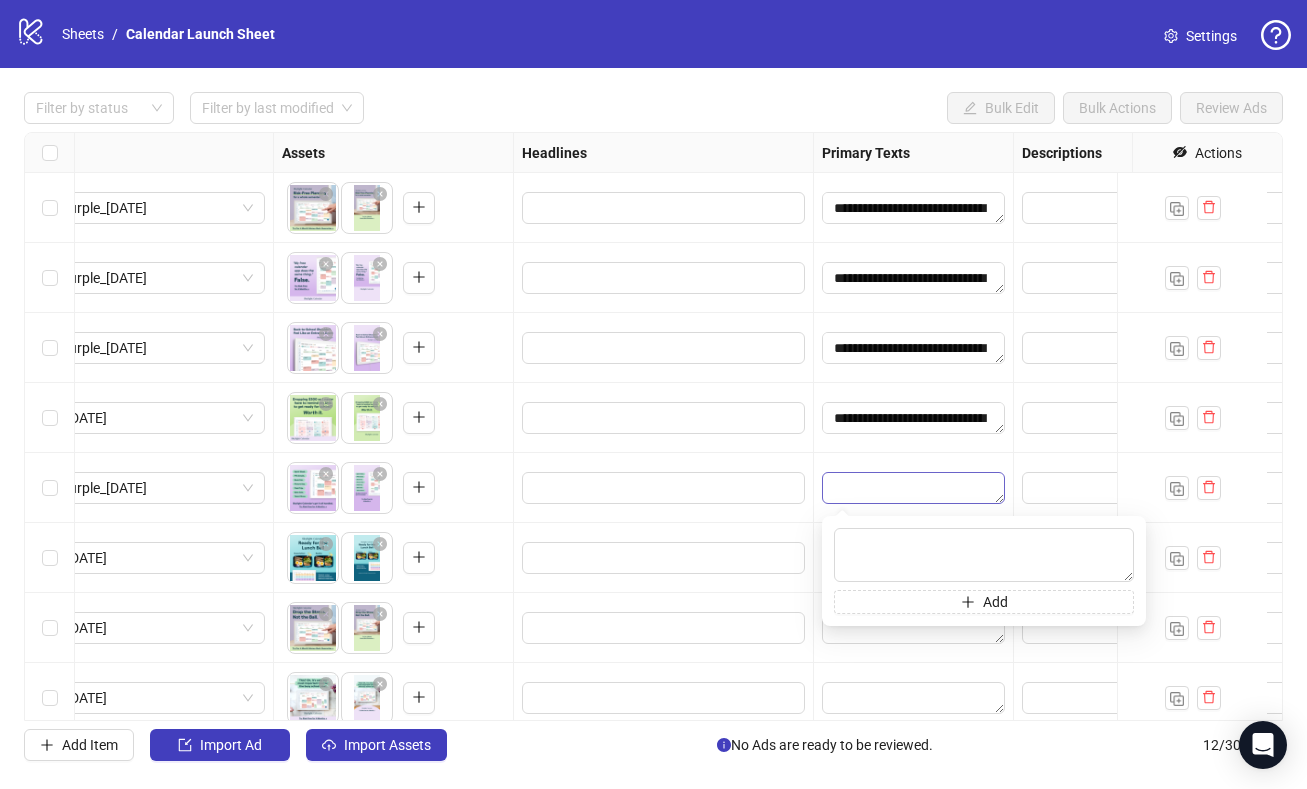 type on "**********" 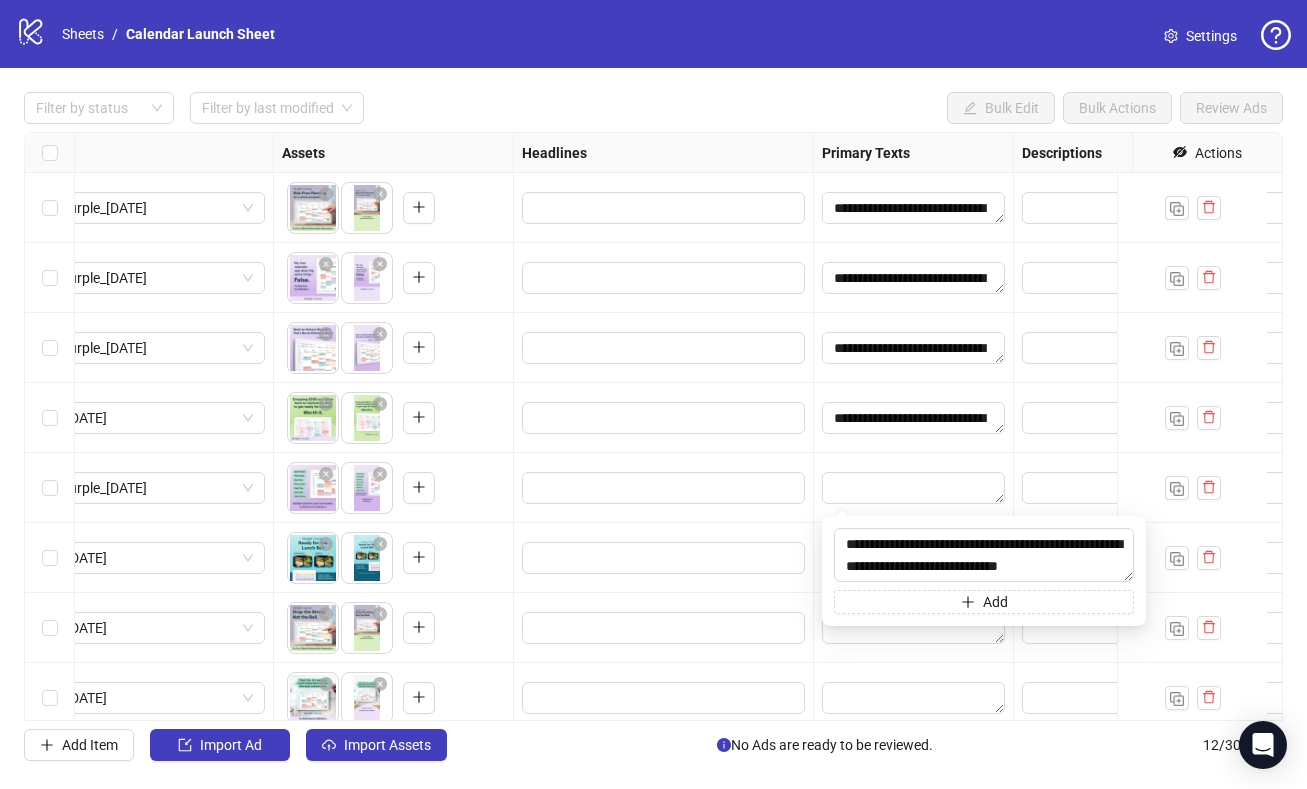 click at bounding box center [914, 488] 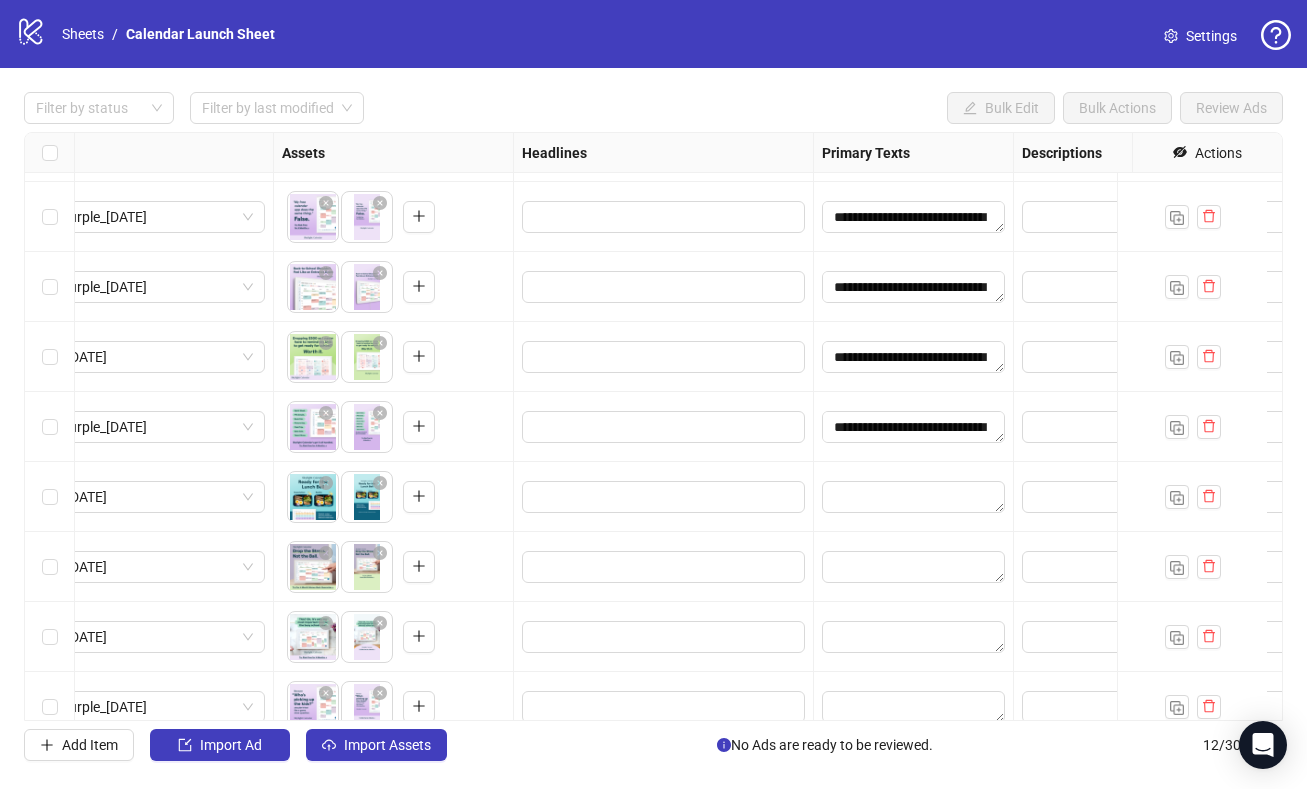 scroll, scrollTop: 157, scrollLeft: 844, axis: both 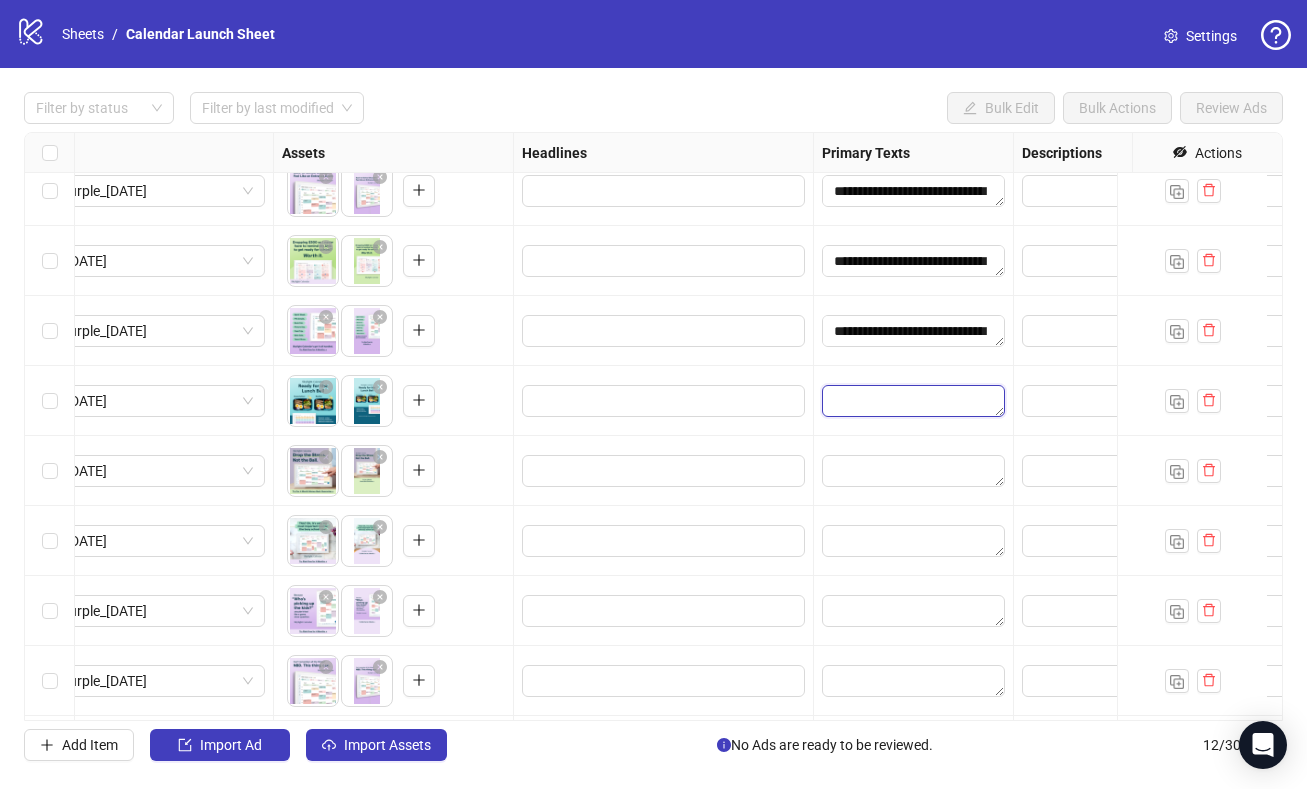 click at bounding box center [913, 401] 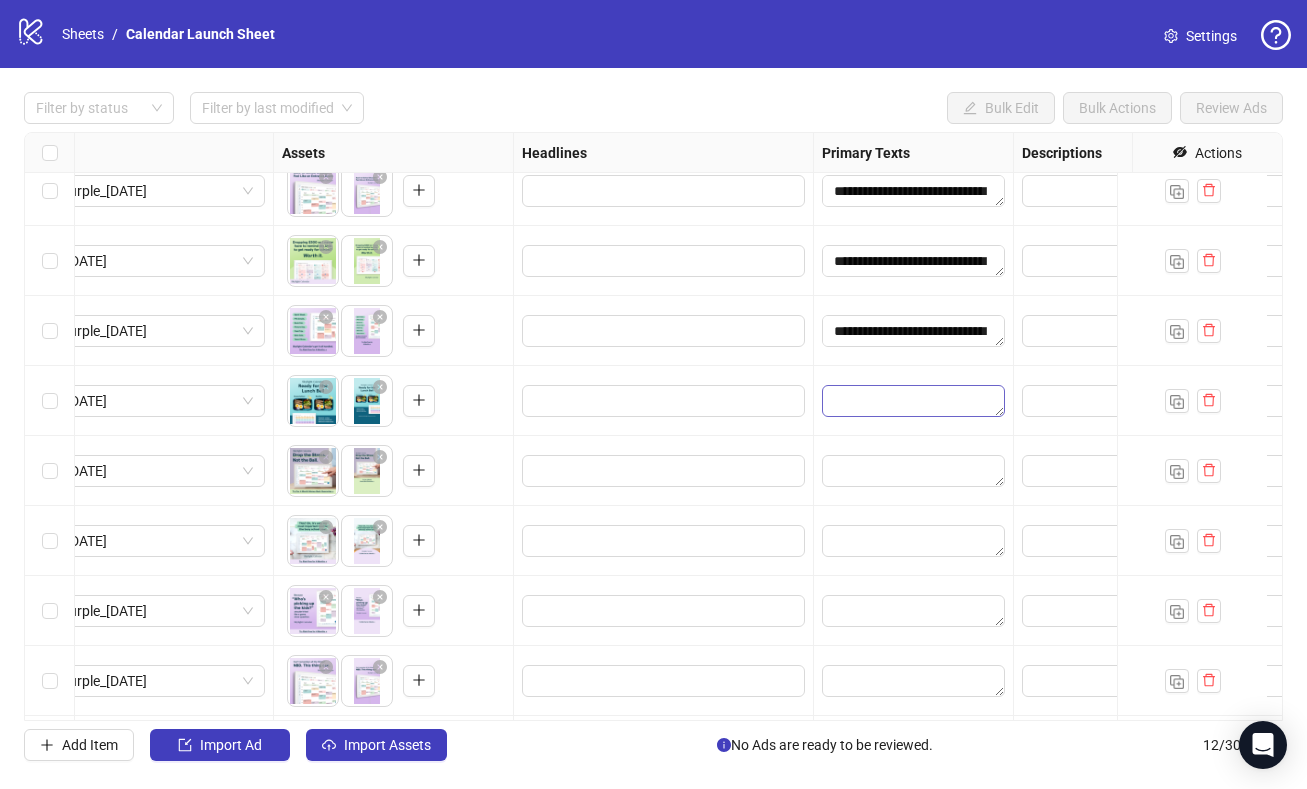 type on "**********" 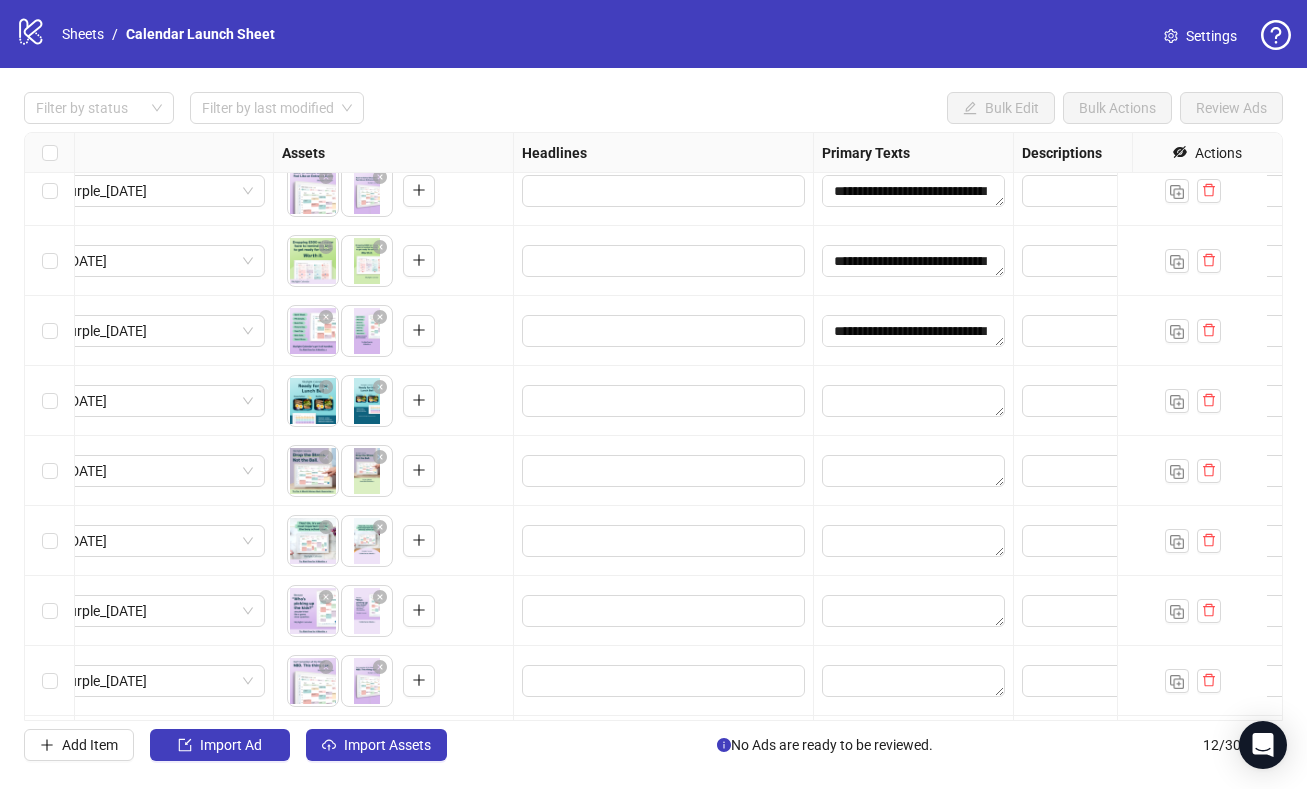 scroll, scrollTop: 15, scrollLeft: 0, axis: vertical 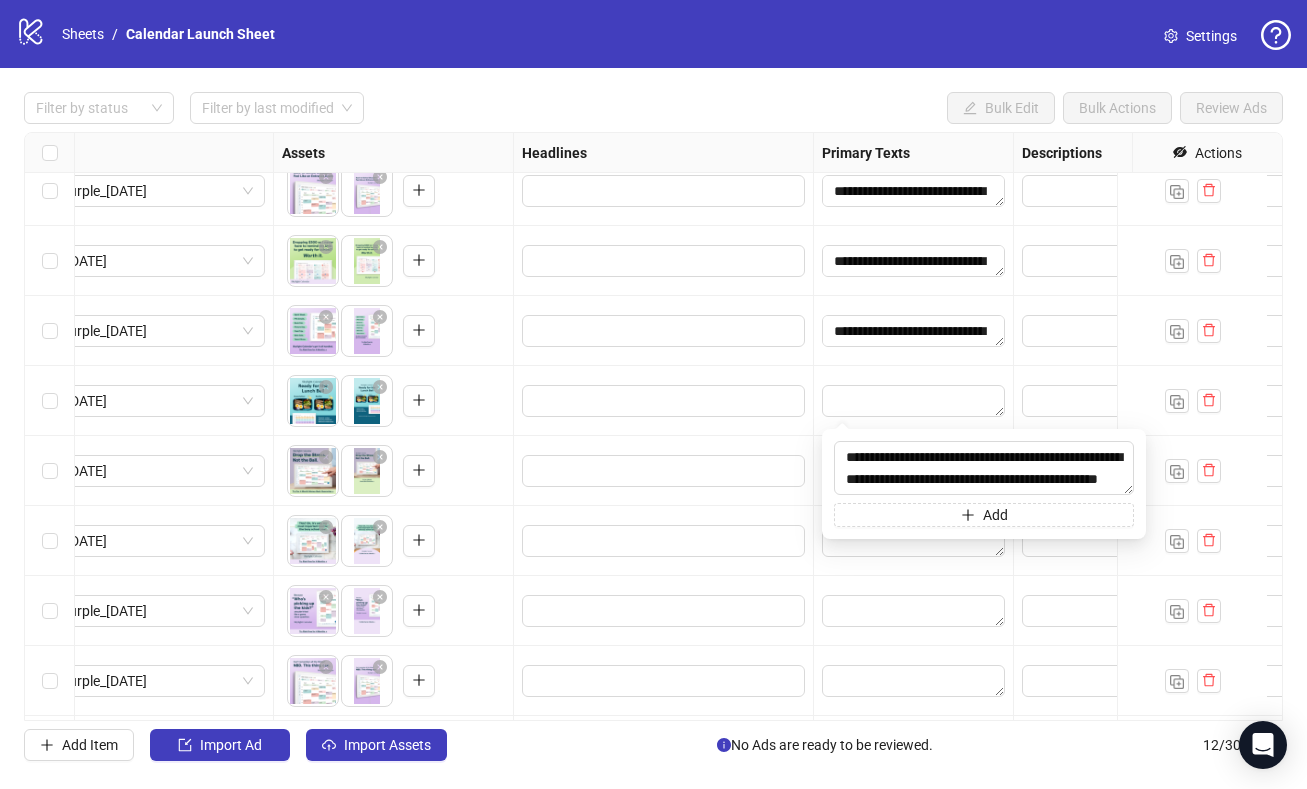 click at bounding box center (914, 541) 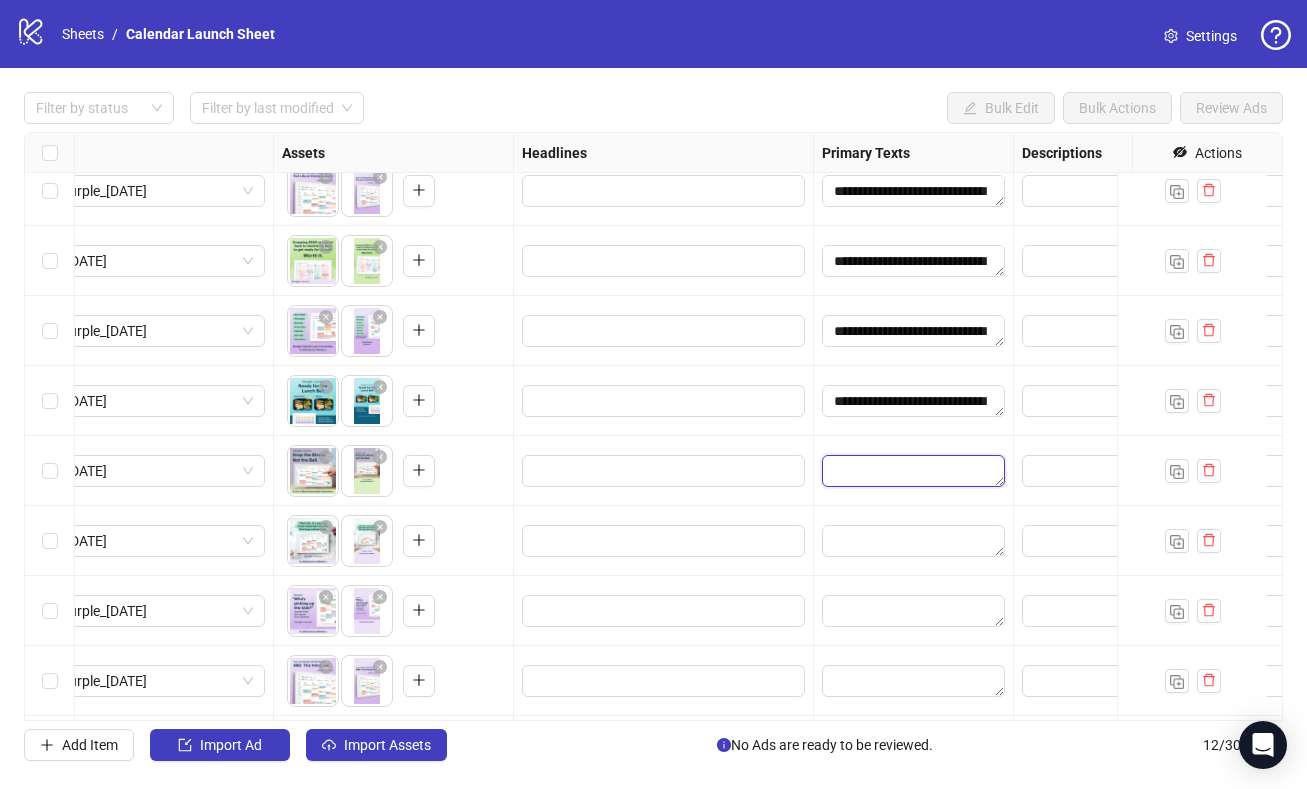 click at bounding box center [913, 471] 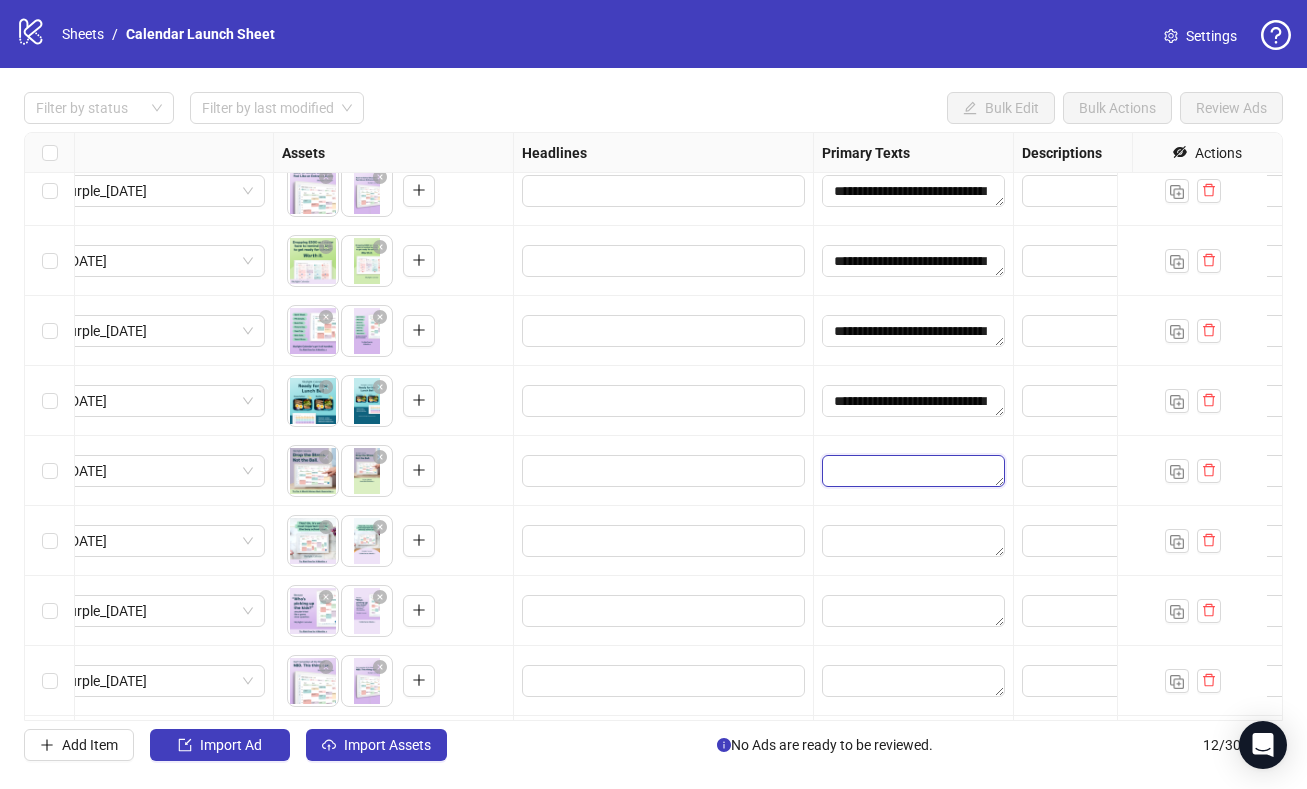 click at bounding box center (913, 471) 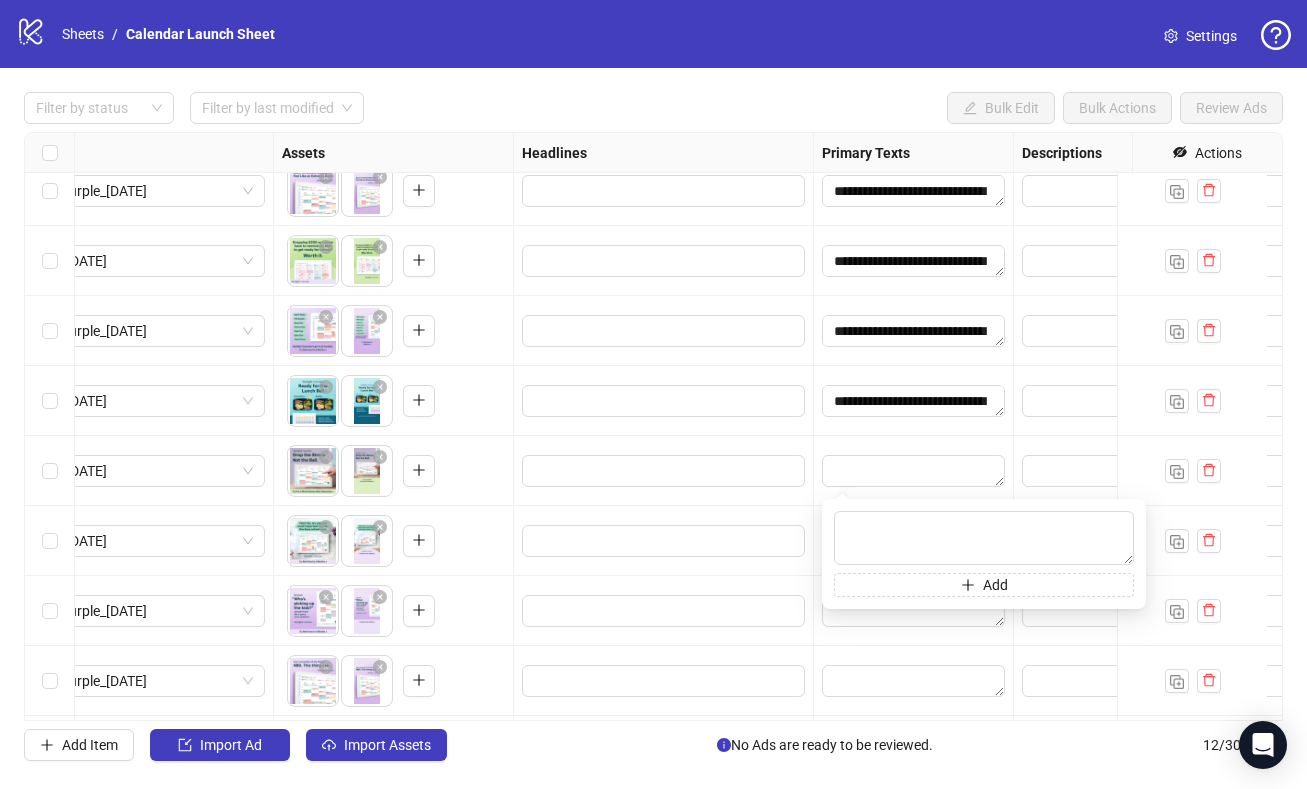 type on "**********" 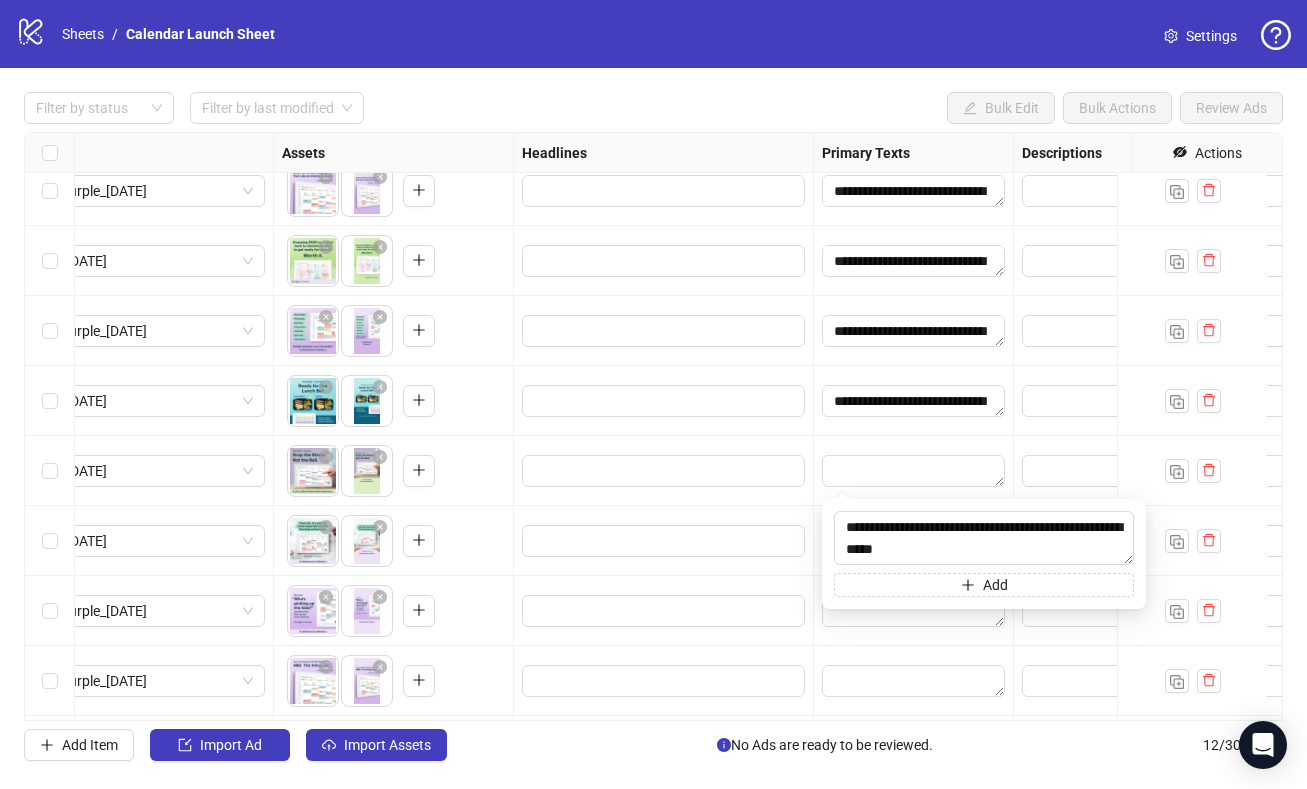 click at bounding box center [664, 471] 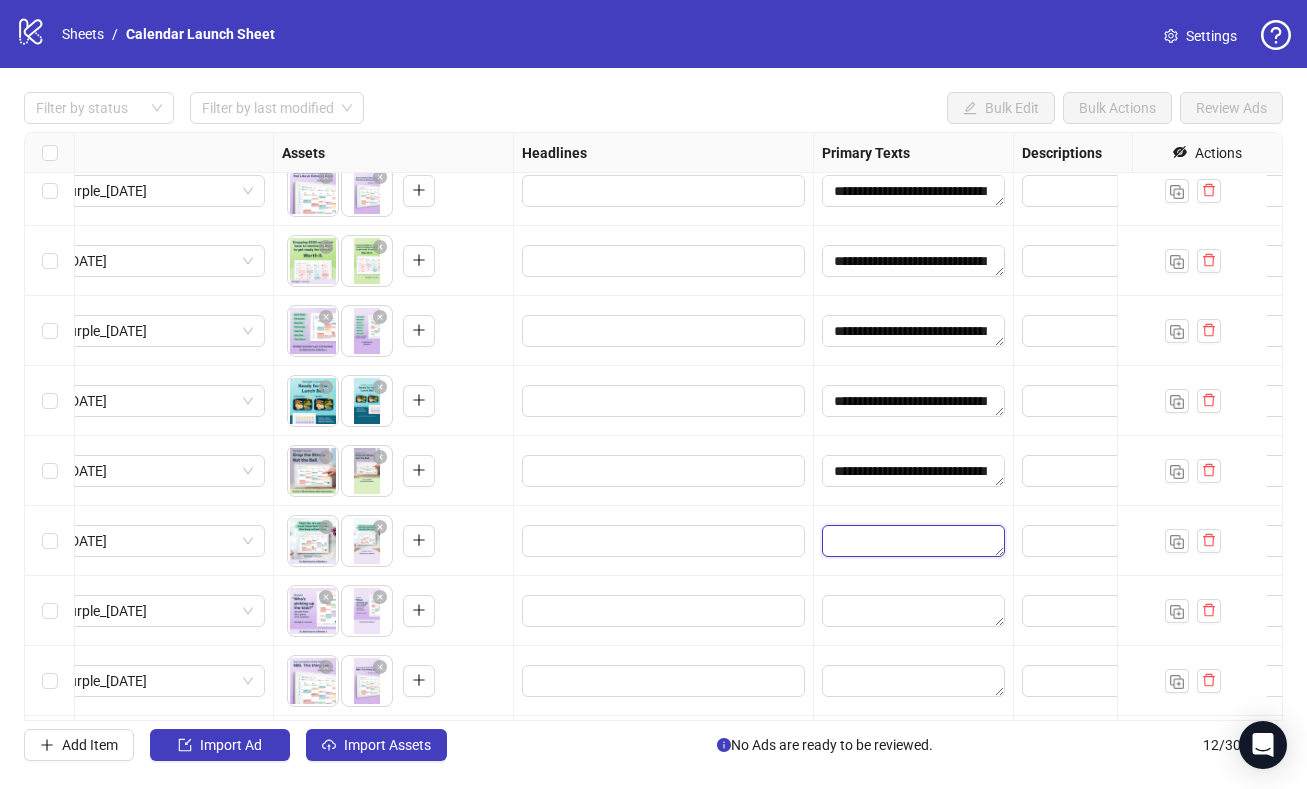 click at bounding box center (913, 541) 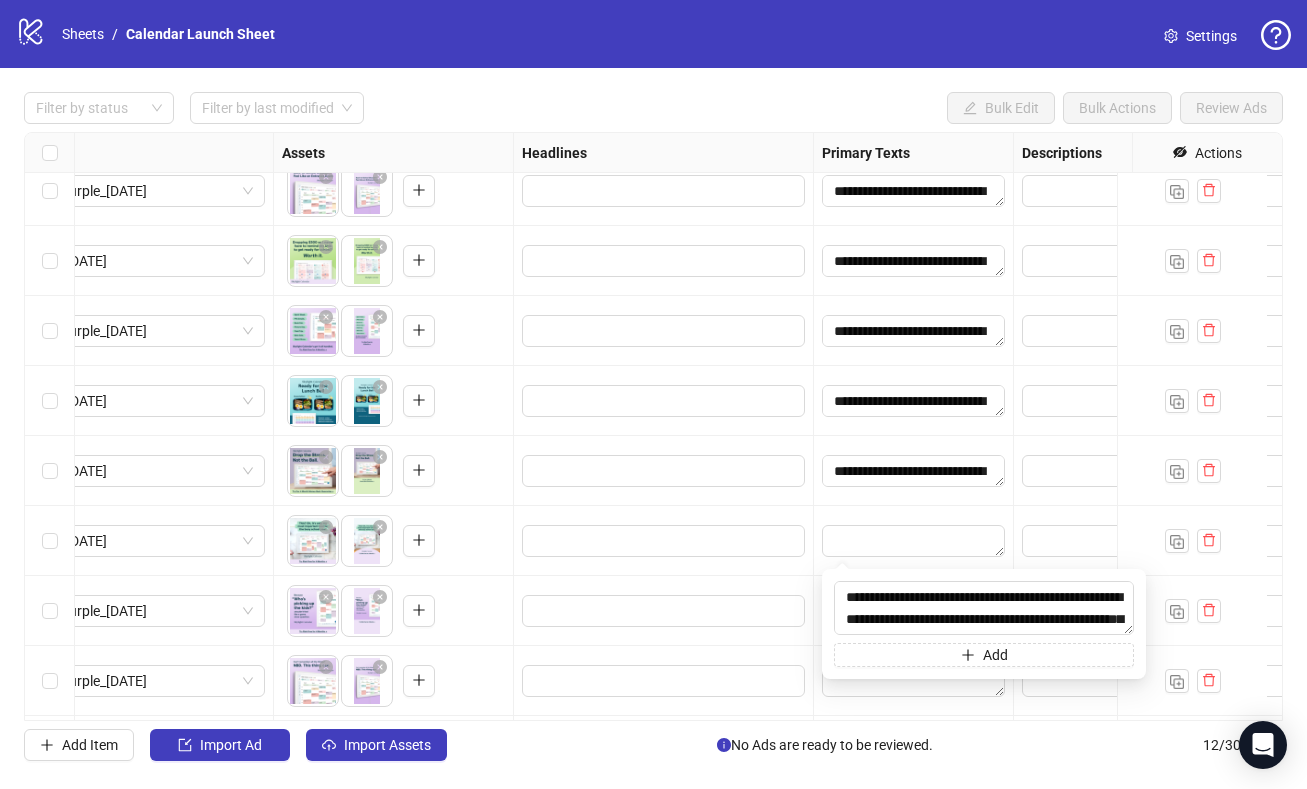 scroll, scrollTop: 15, scrollLeft: 0, axis: vertical 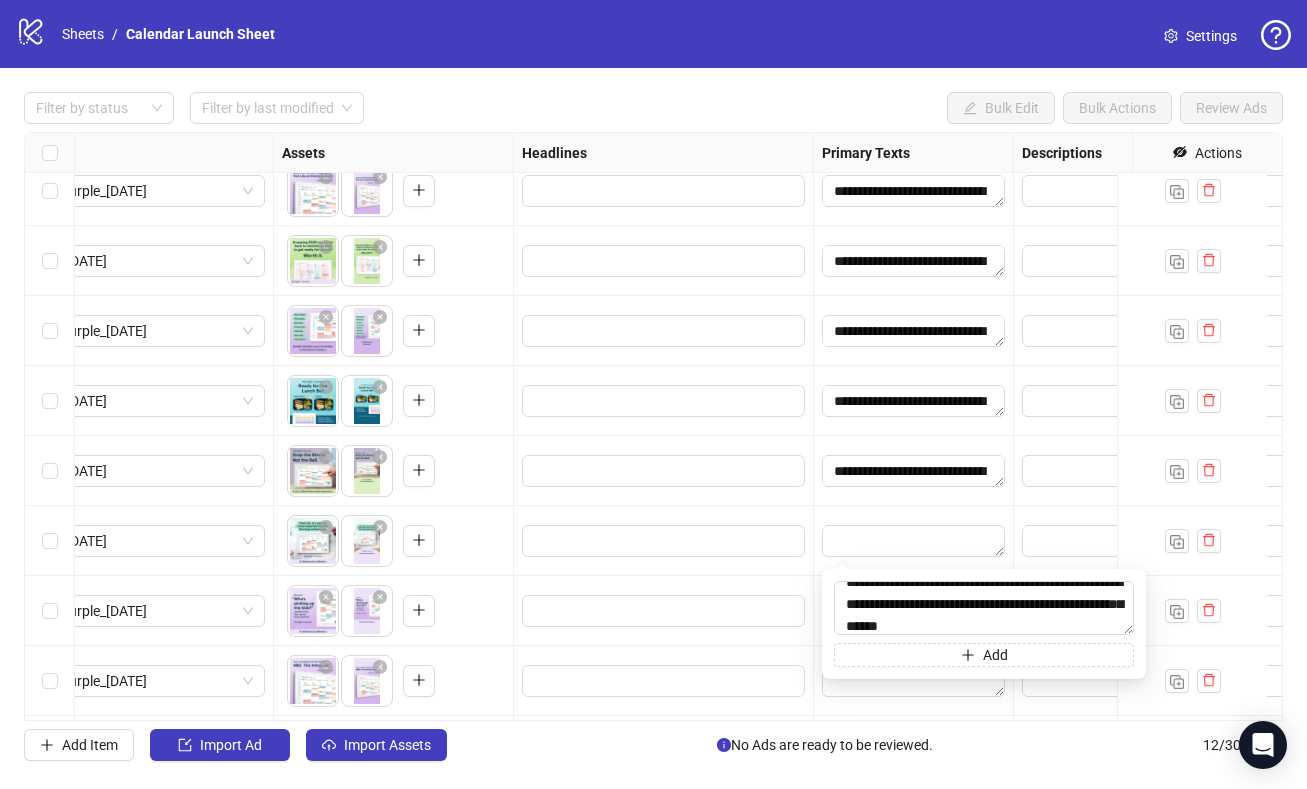 type on "**********" 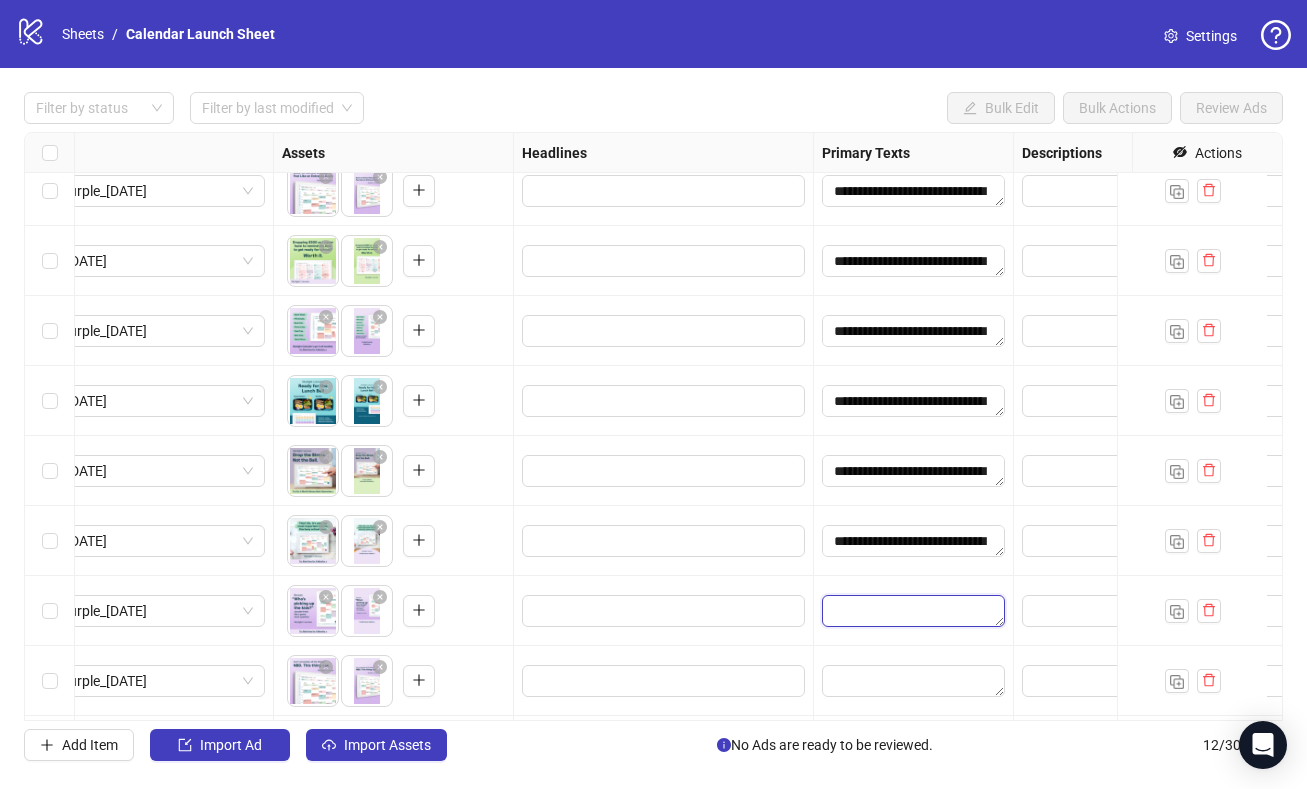 click at bounding box center (913, 611) 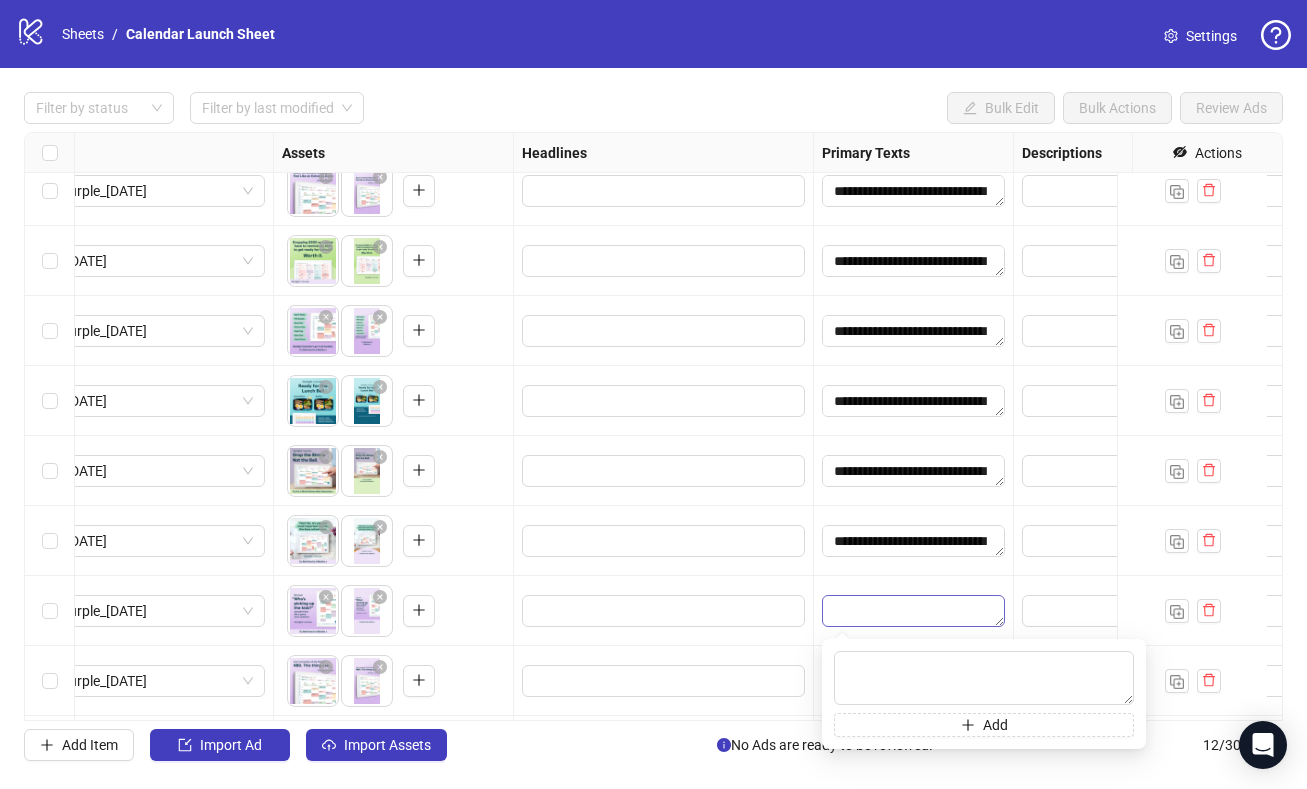 type on "**********" 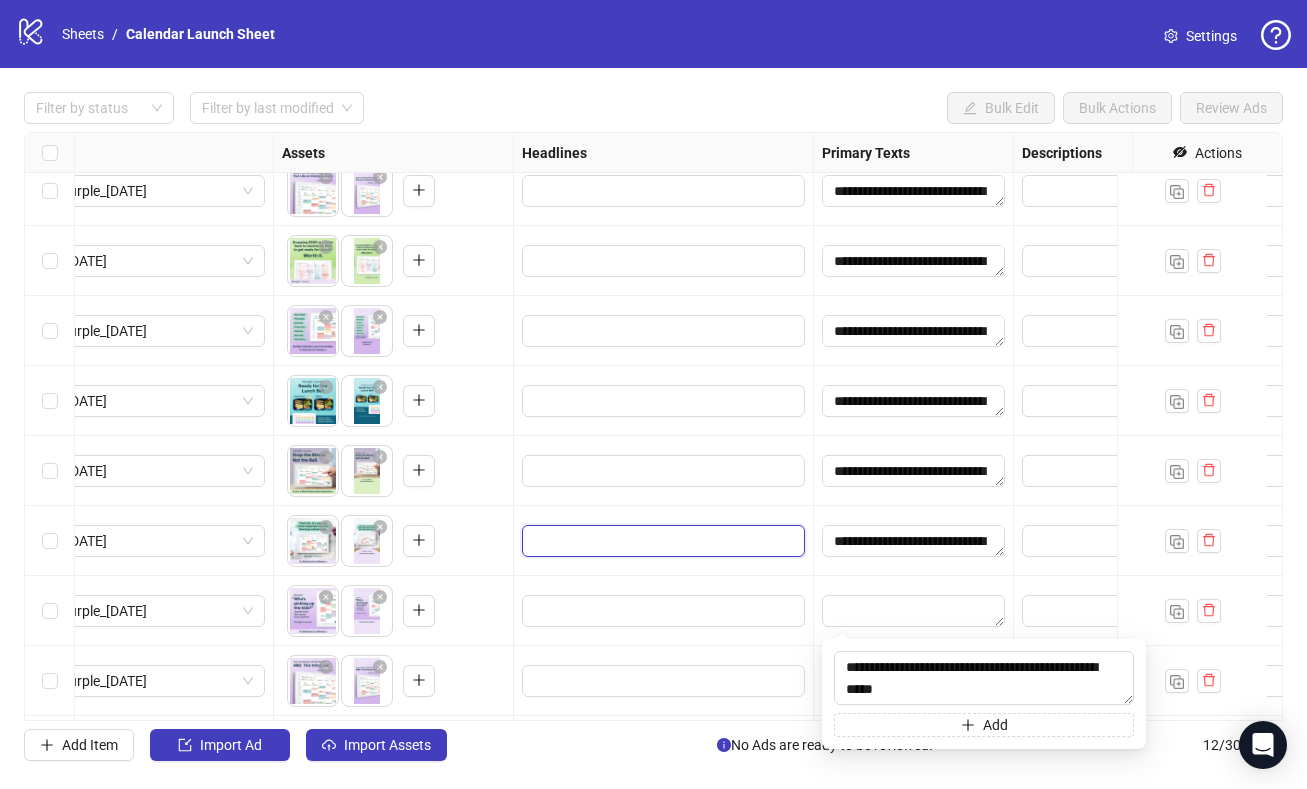 click at bounding box center [661, 541] 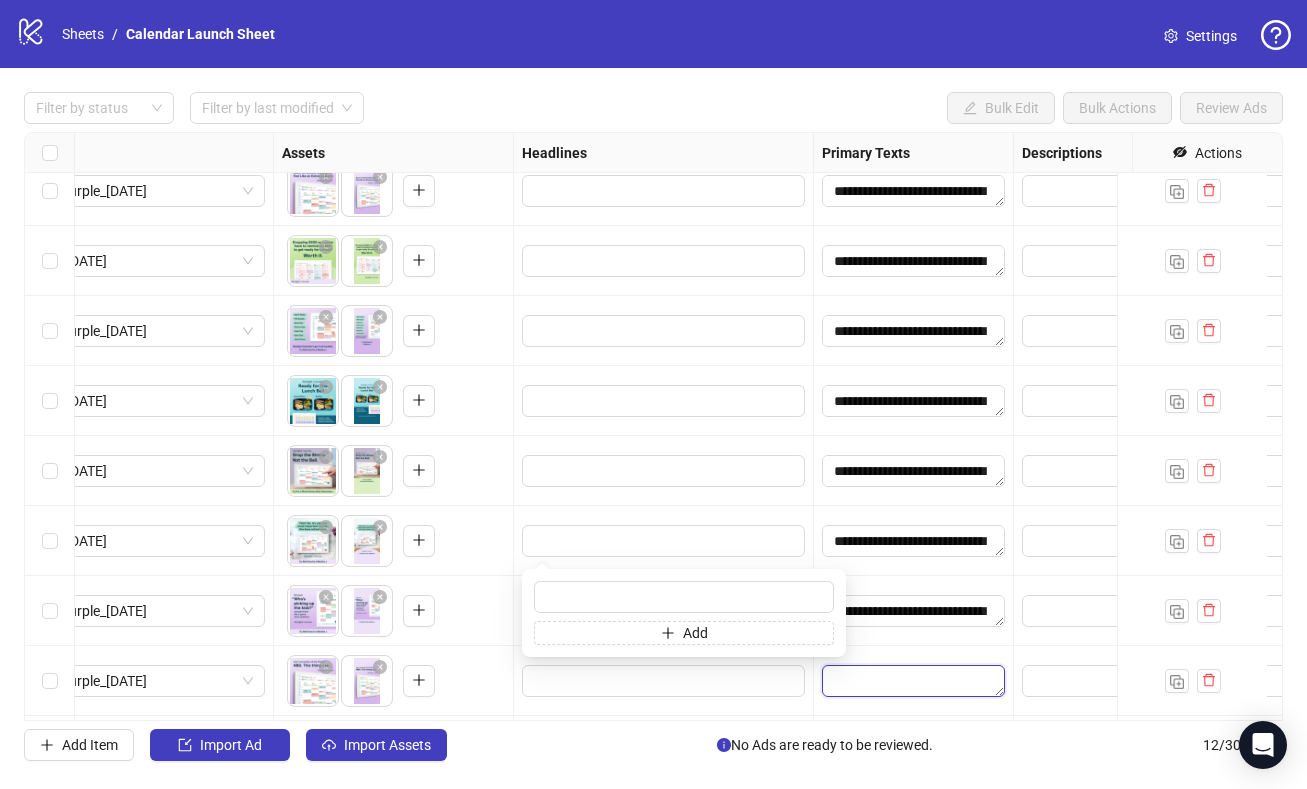 click at bounding box center [913, 681] 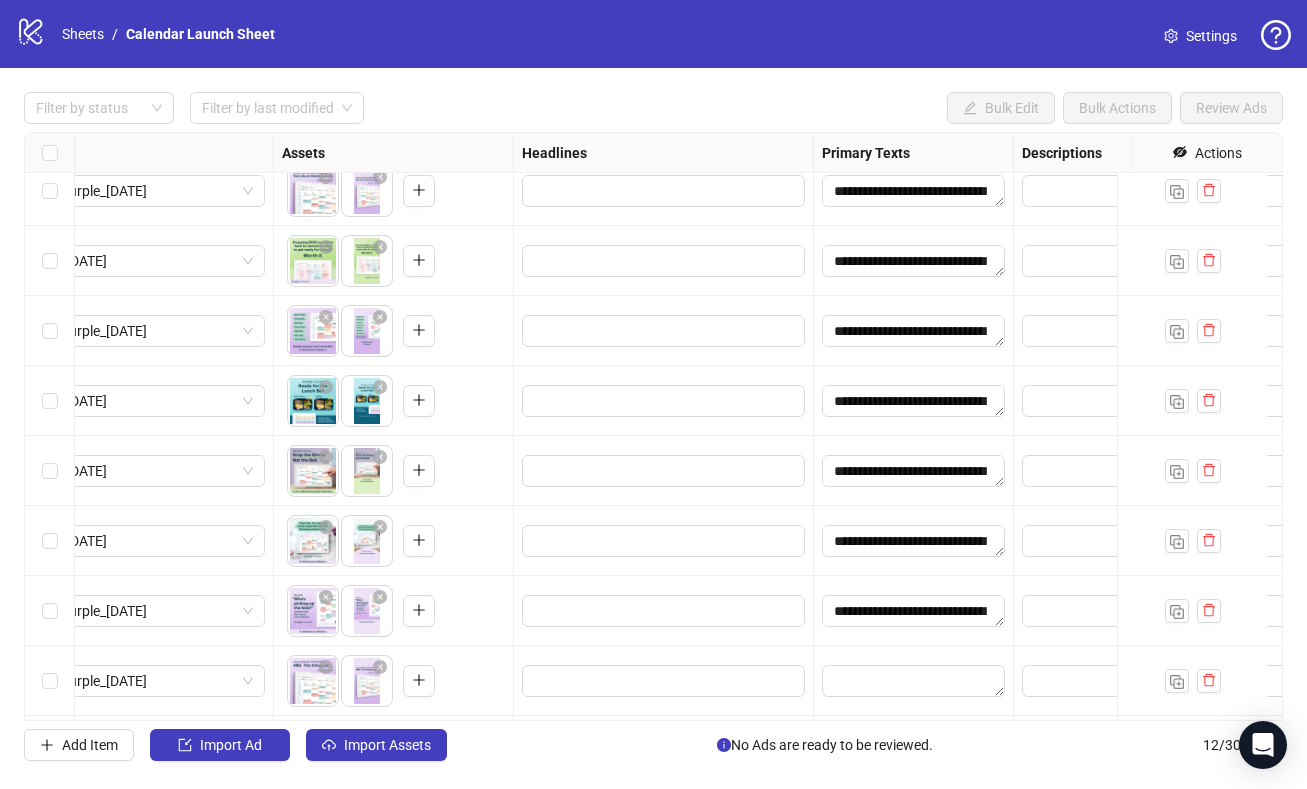 type on "**********" 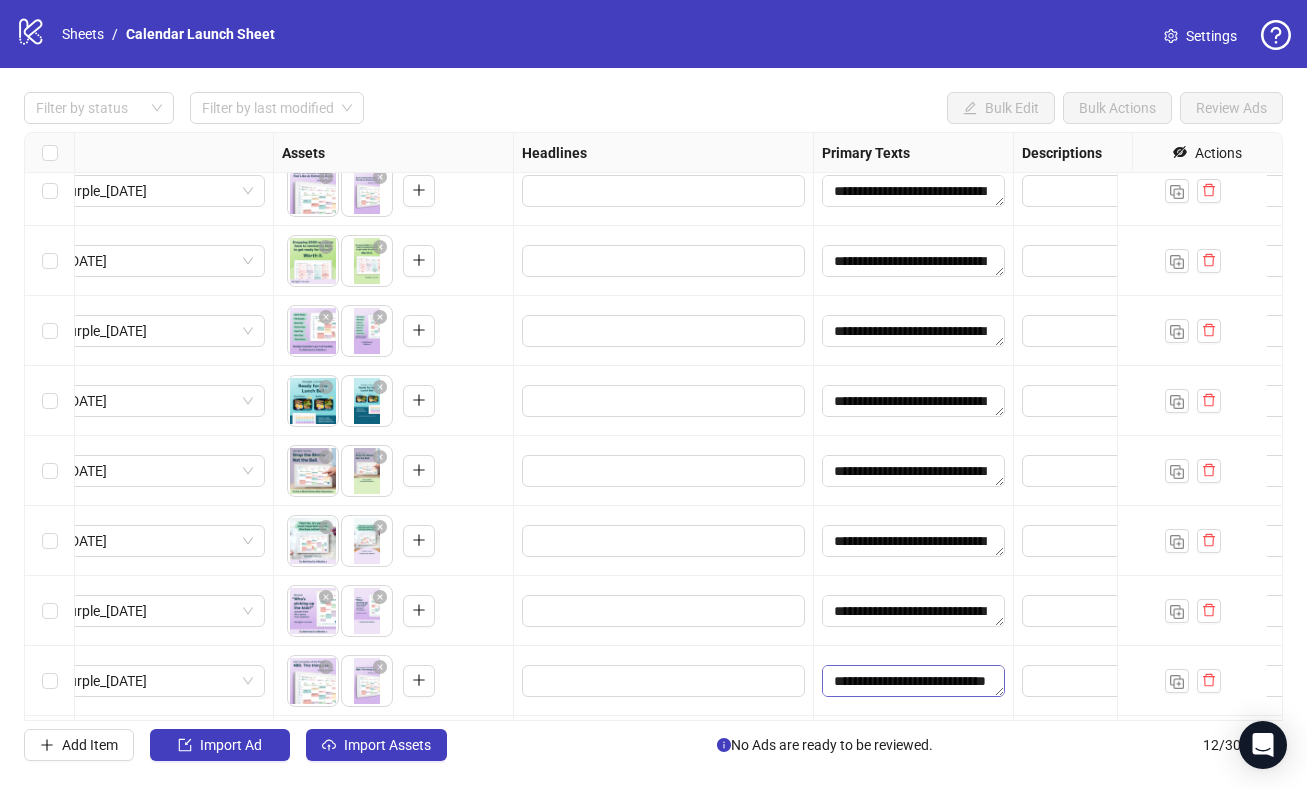 scroll, scrollTop: 44, scrollLeft: 0, axis: vertical 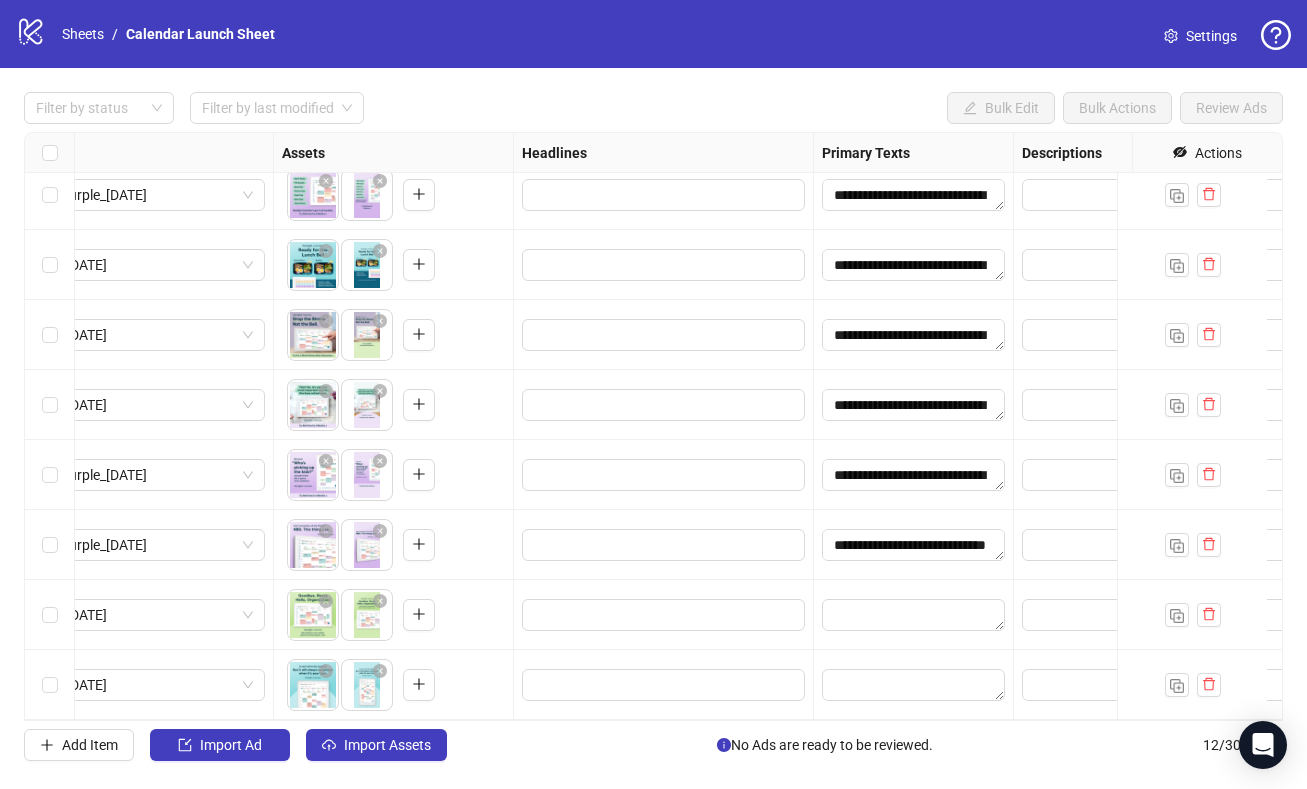 click at bounding box center [914, 615] 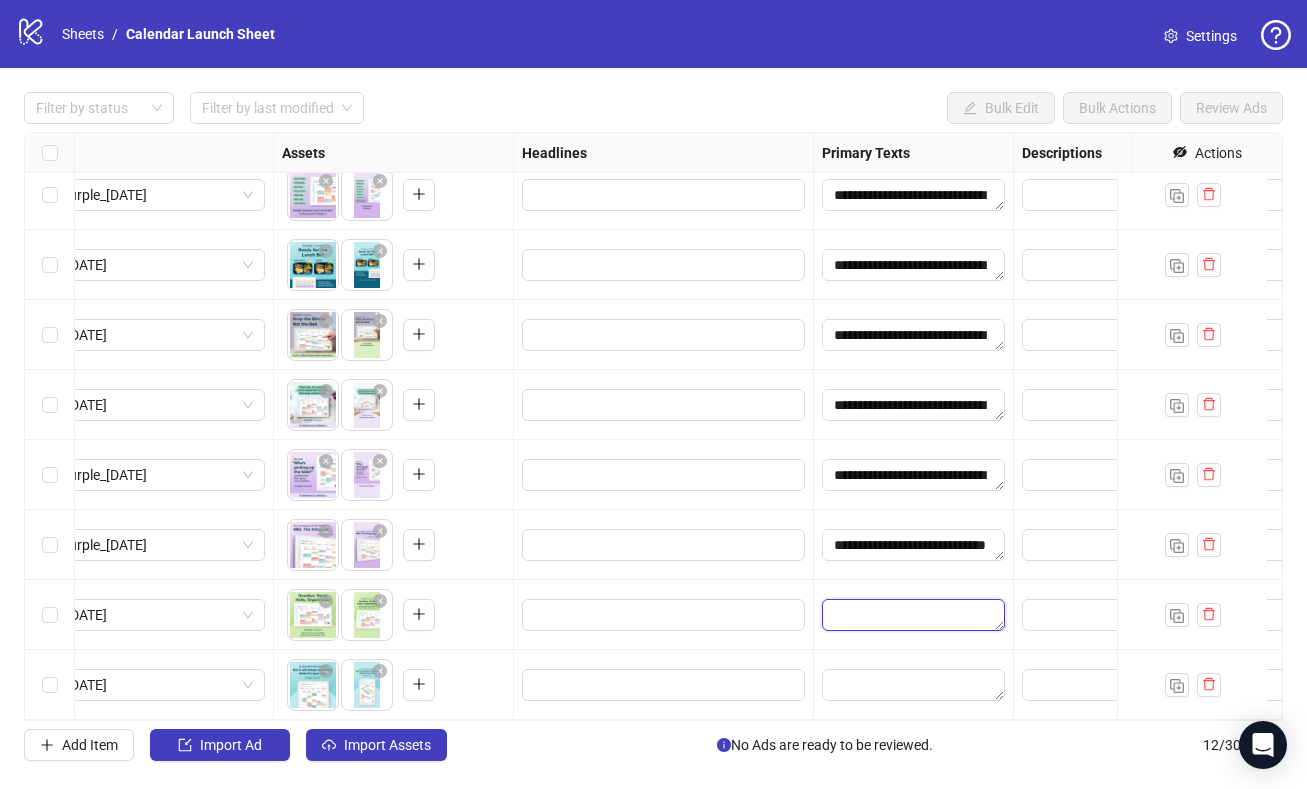 click at bounding box center (913, 615) 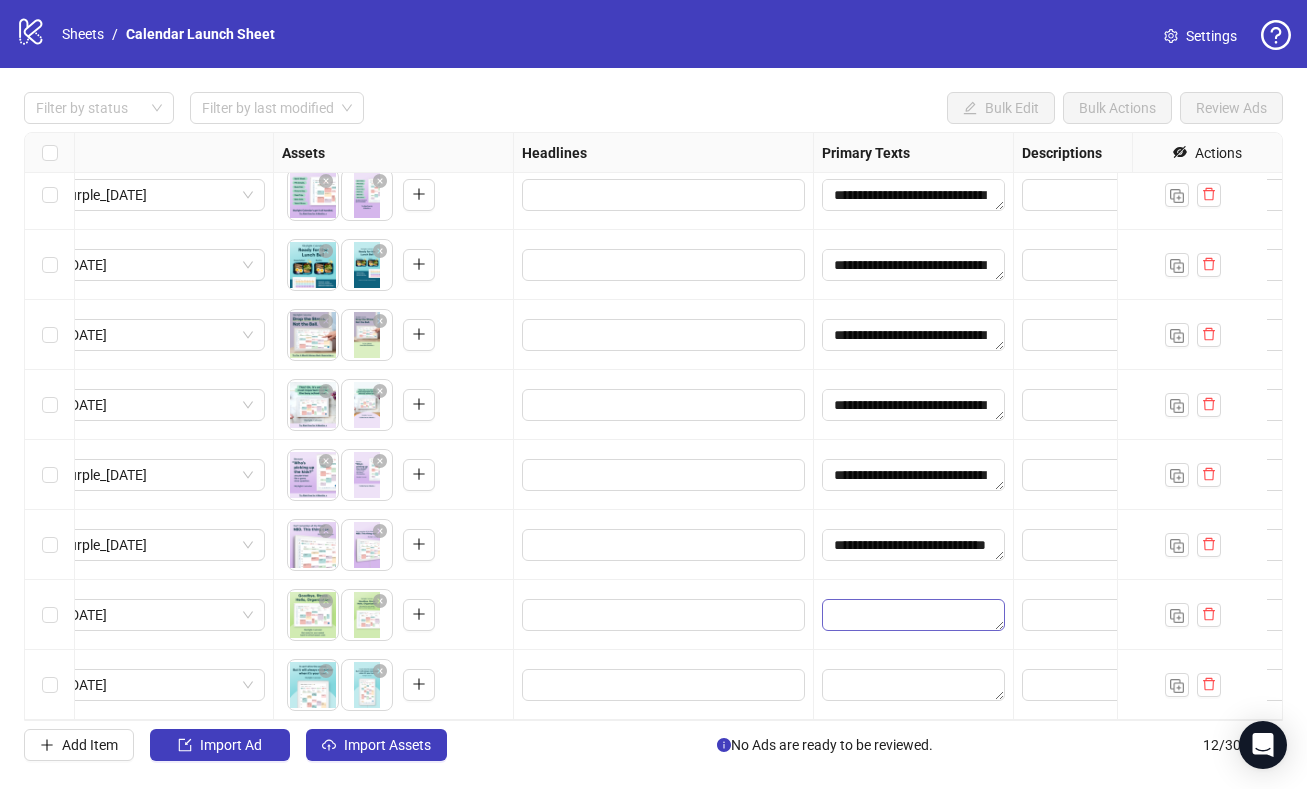 type on "**********" 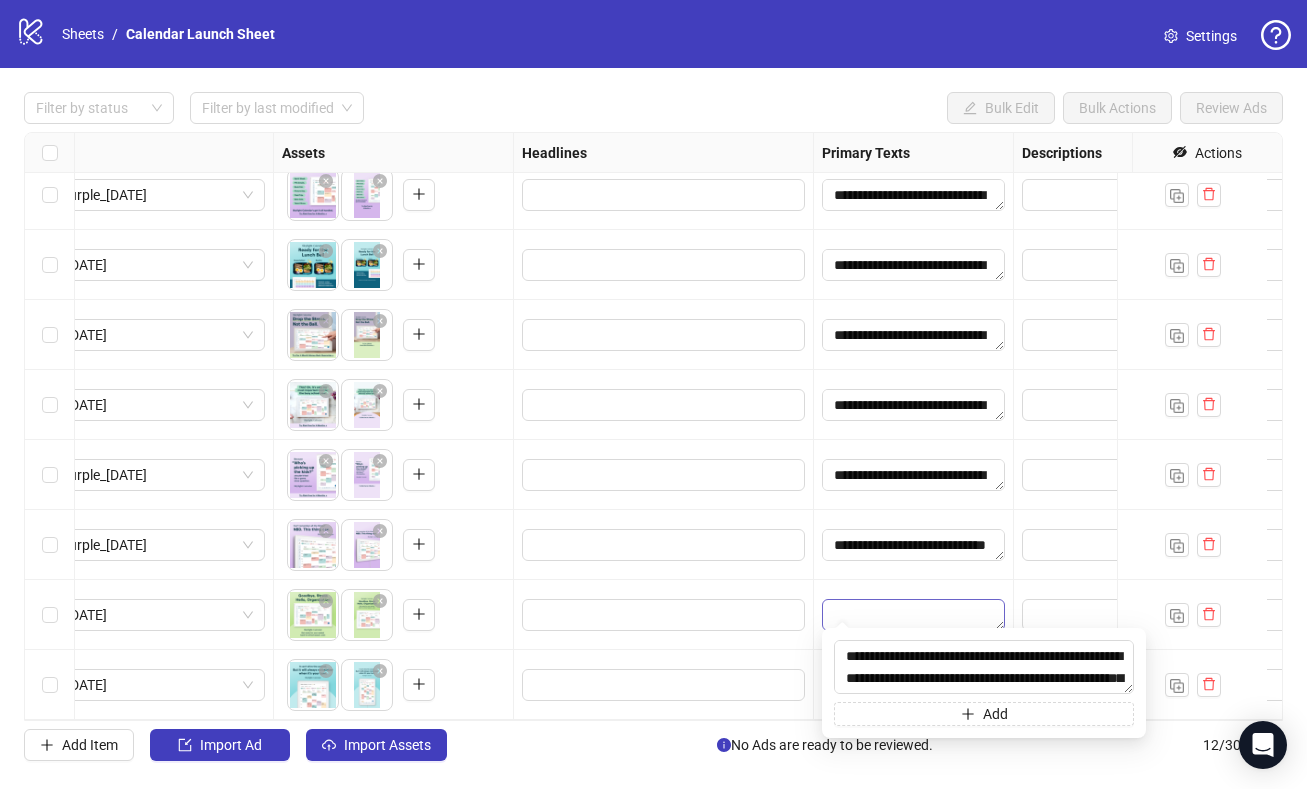scroll, scrollTop: 59, scrollLeft: 0, axis: vertical 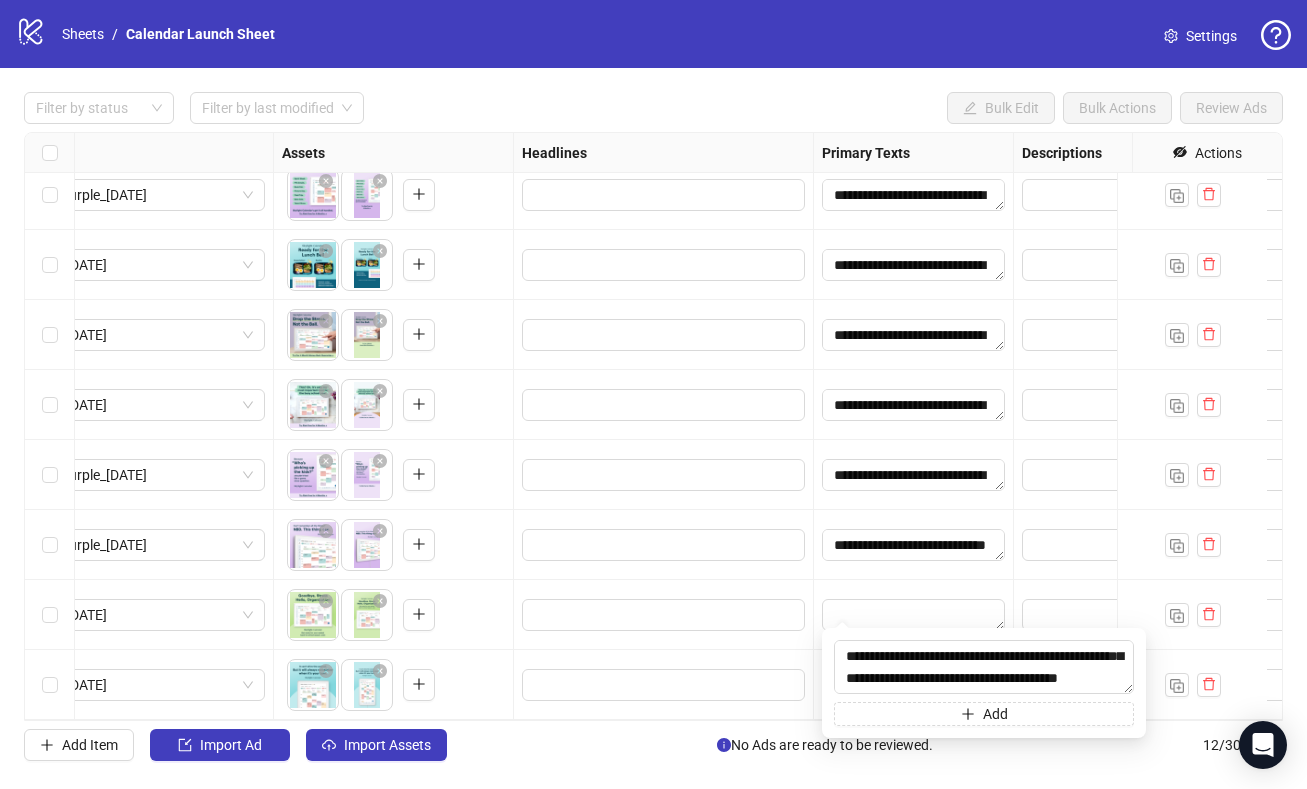 click at bounding box center (914, 615) 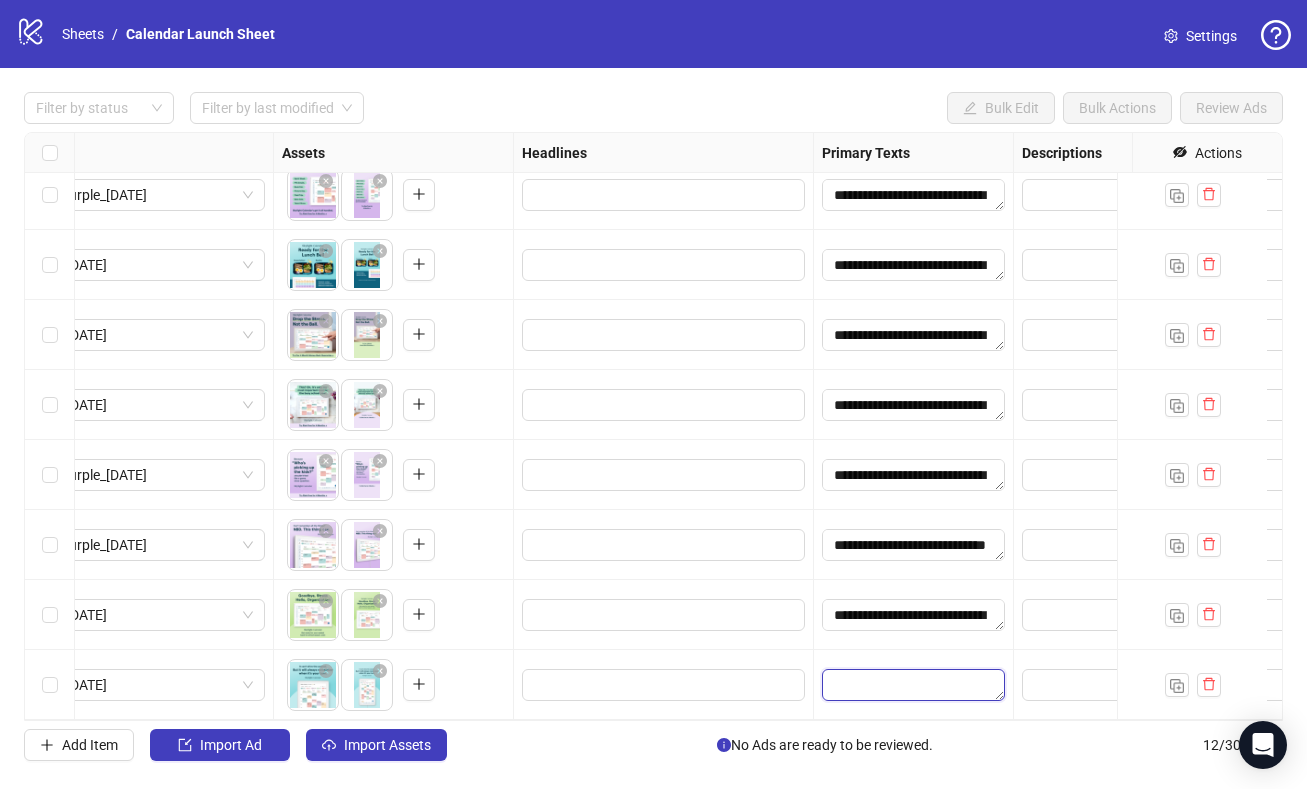 click at bounding box center [913, 685] 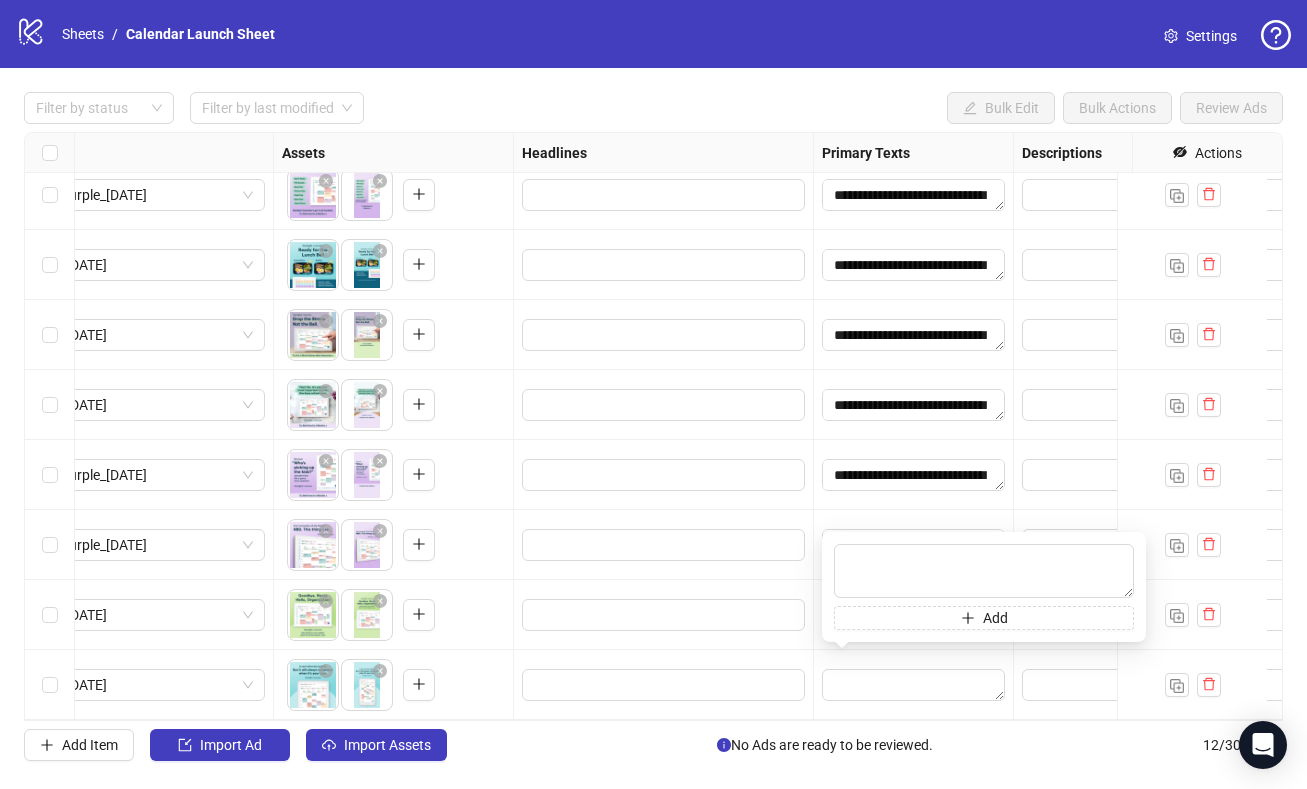 type on "**********" 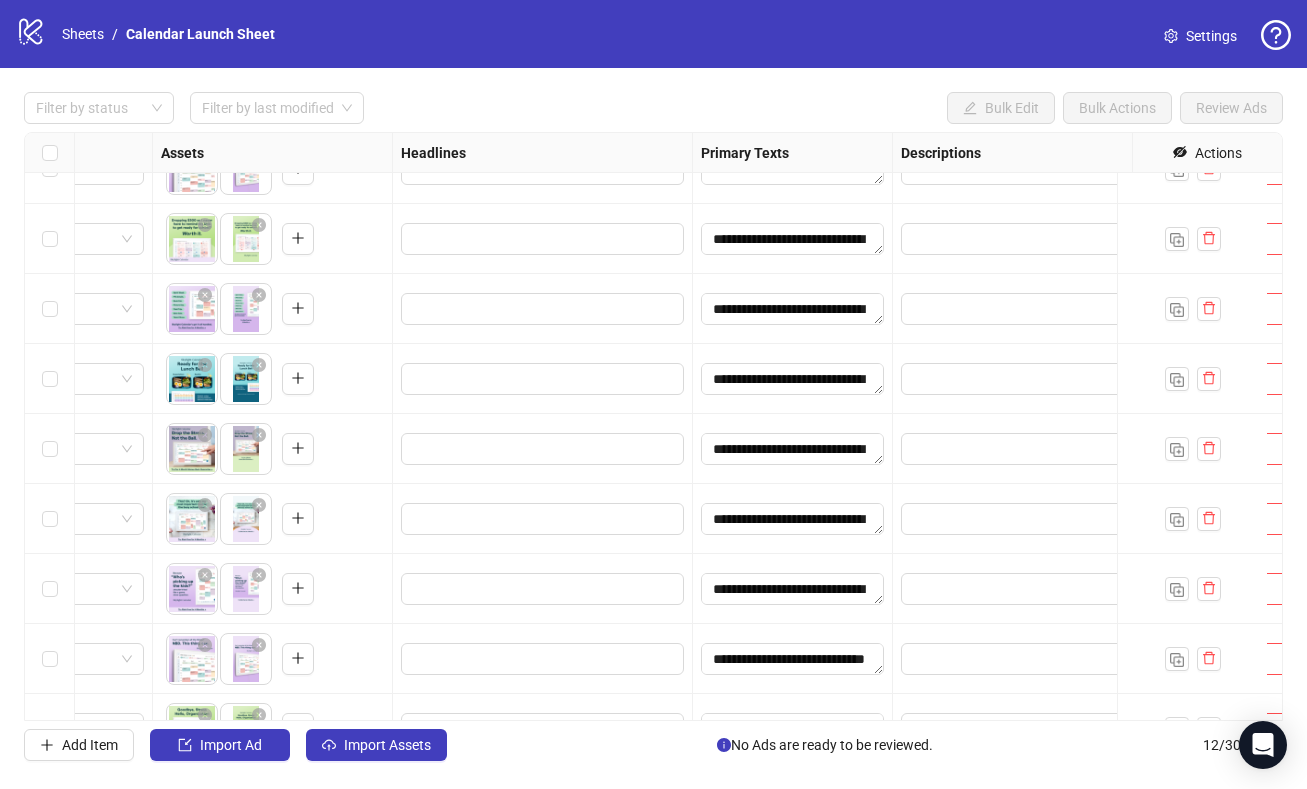 scroll, scrollTop: 0, scrollLeft: 965, axis: horizontal 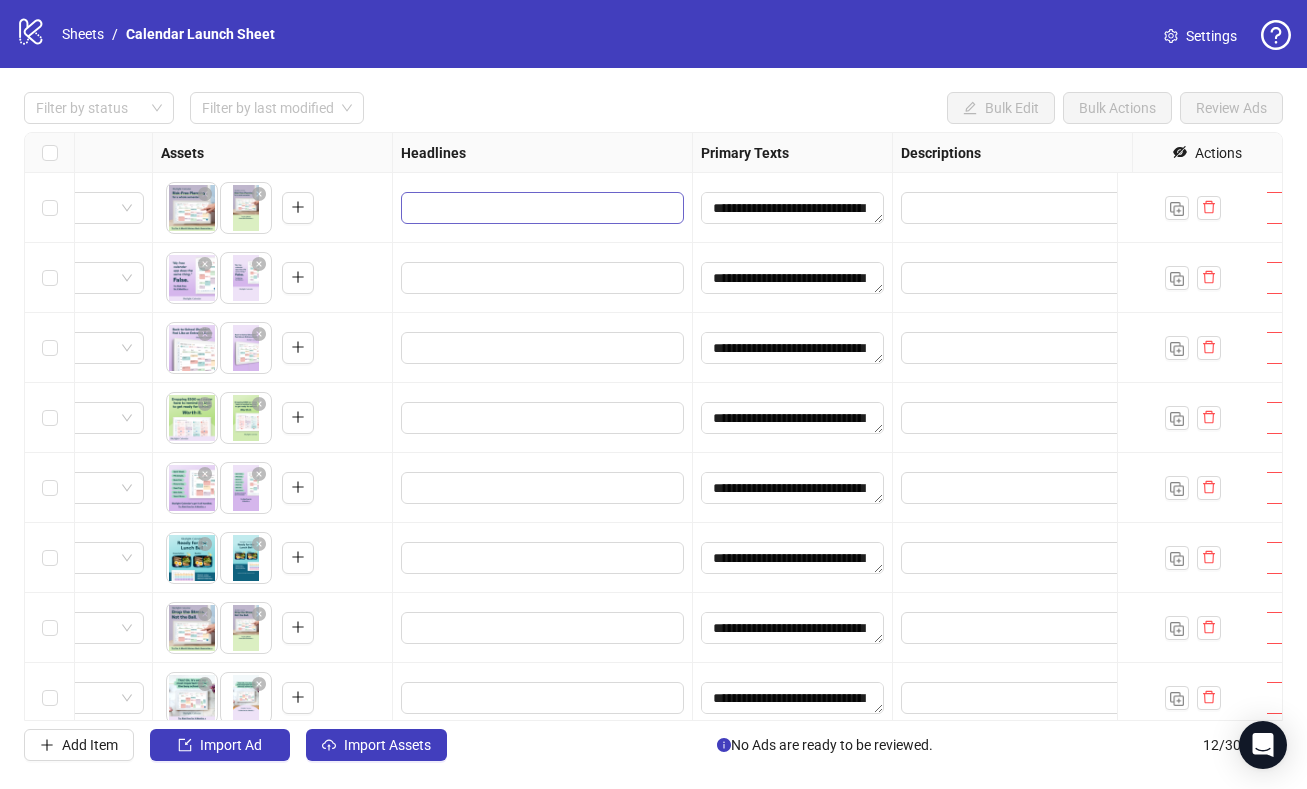 click at bounding box center (542, 208) 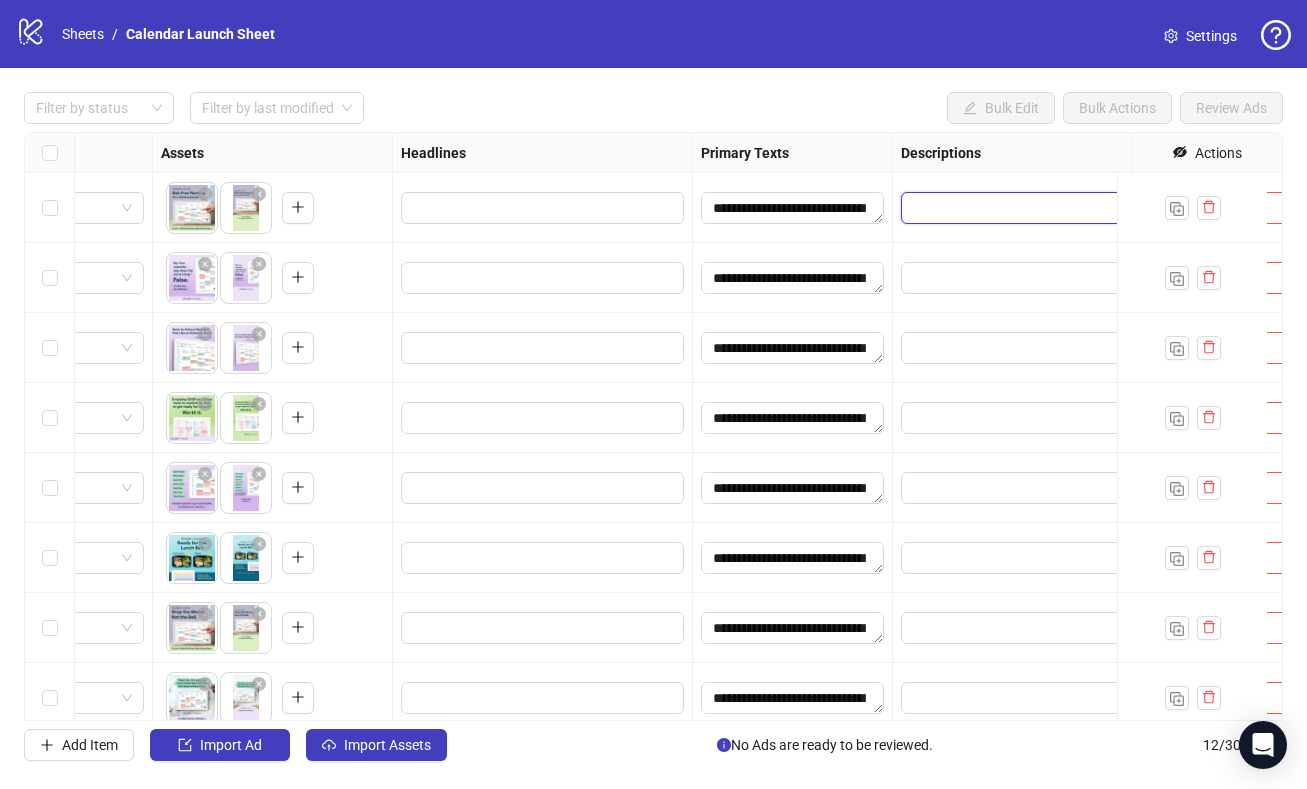 click at bounding box center (1042, 208) 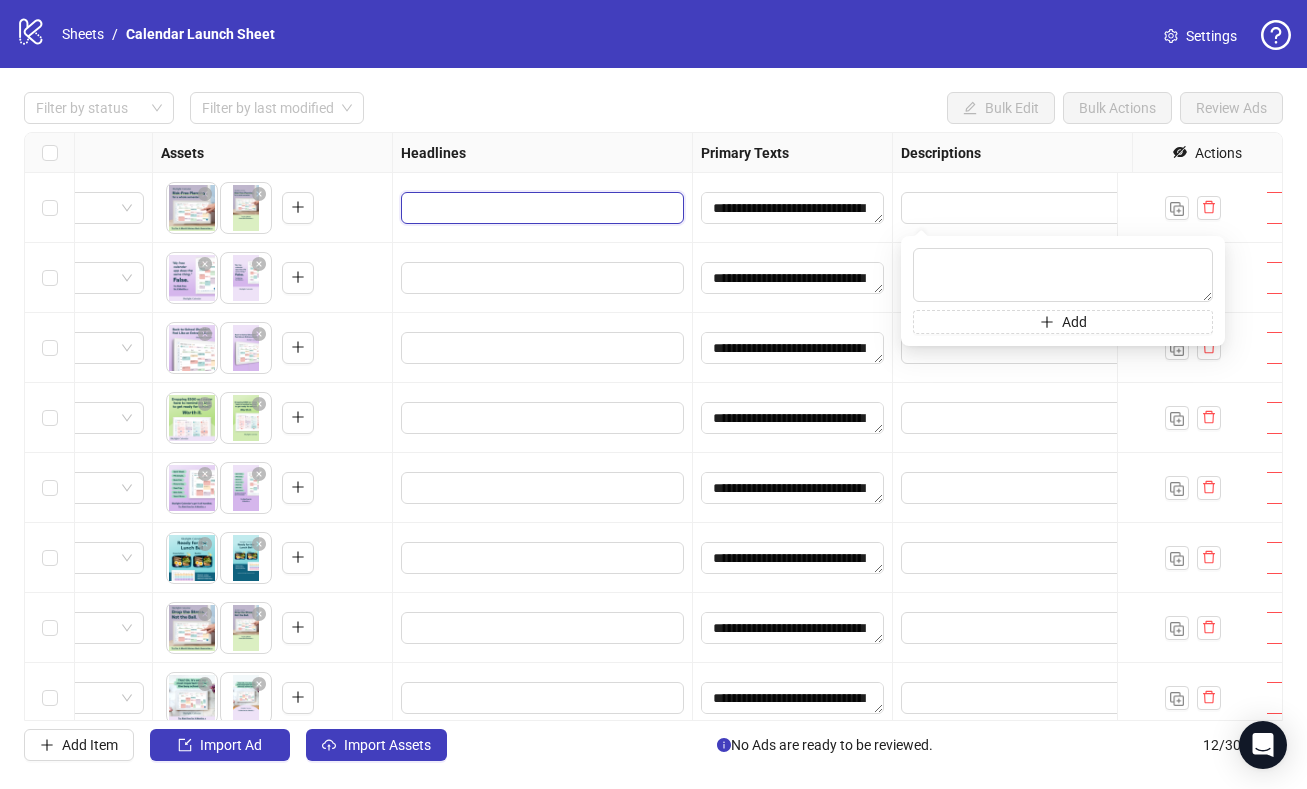 click at bounding box center (540, 208) 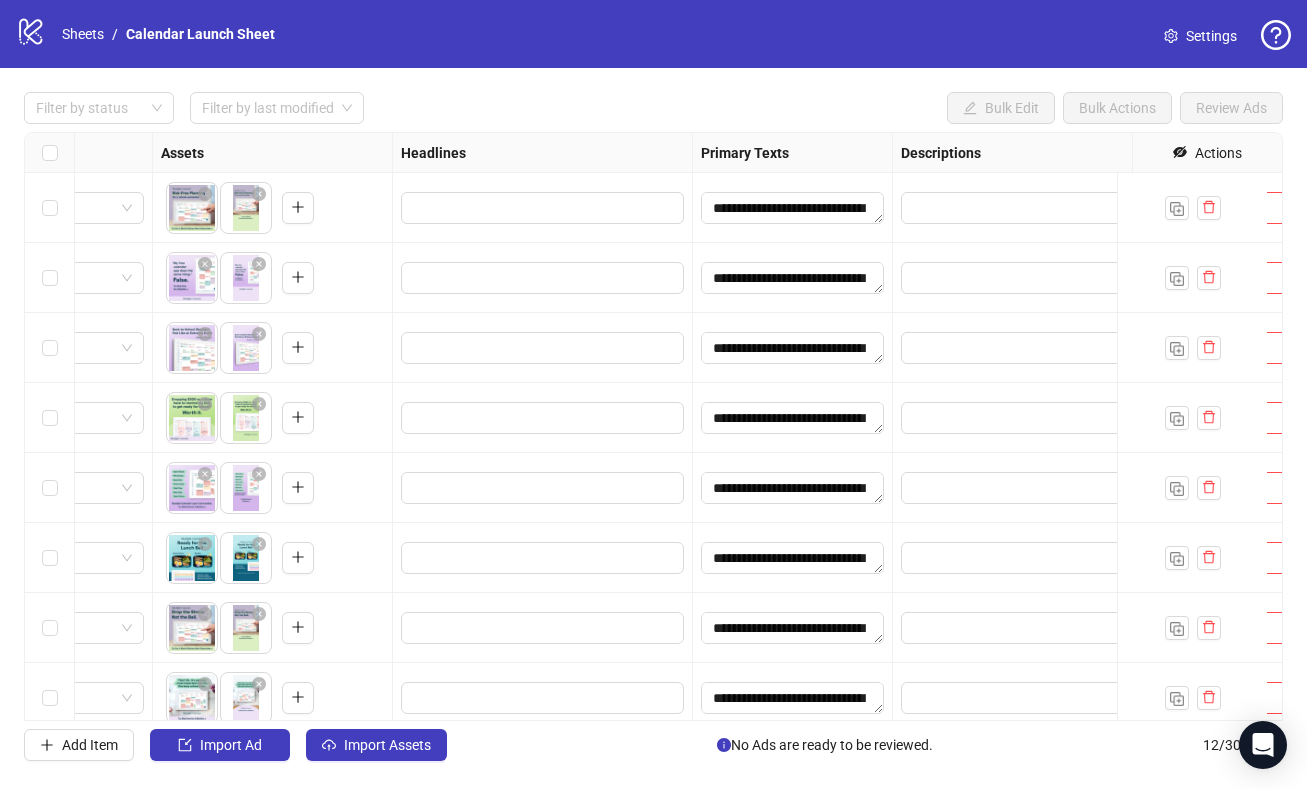 type on "**********" 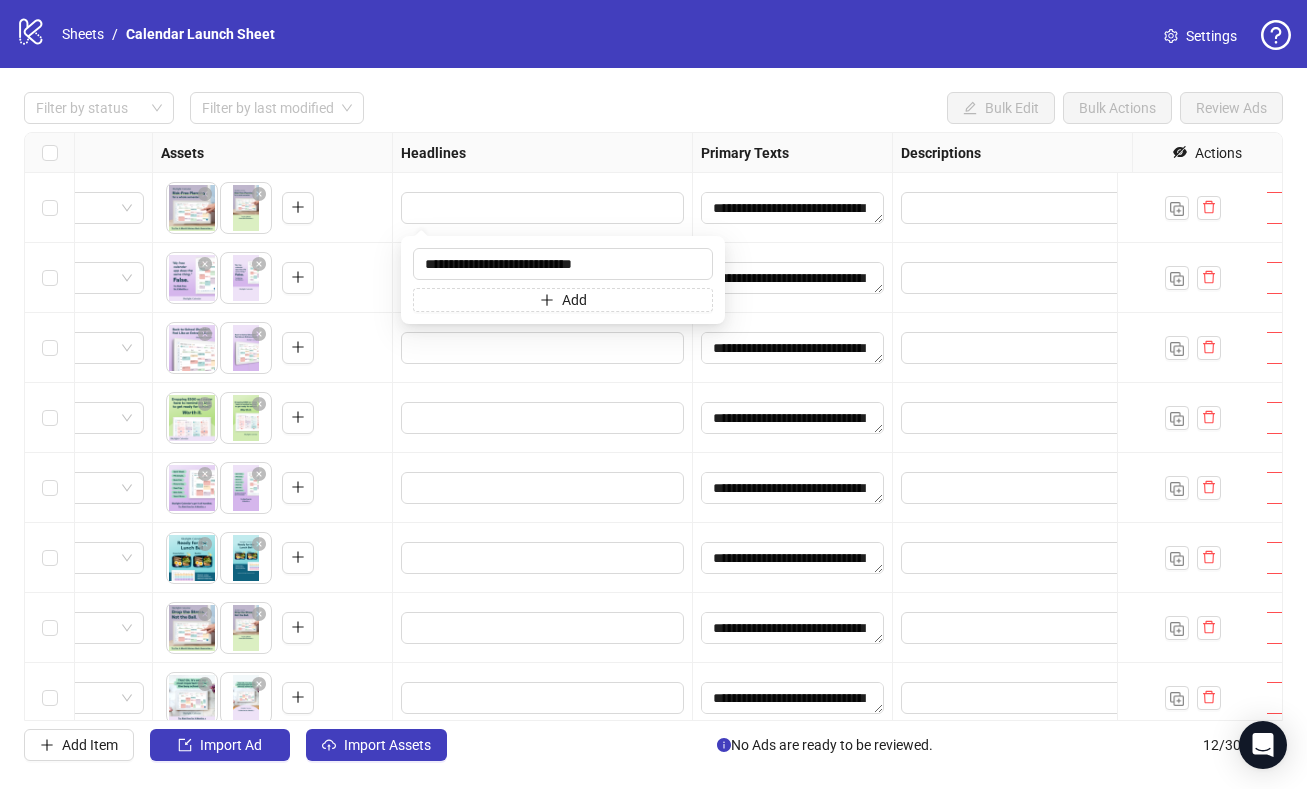 click on "Filter by status Filter by last modified Bulk Edit Bulk Actions Review Ads" at bounding box center (653, 108) 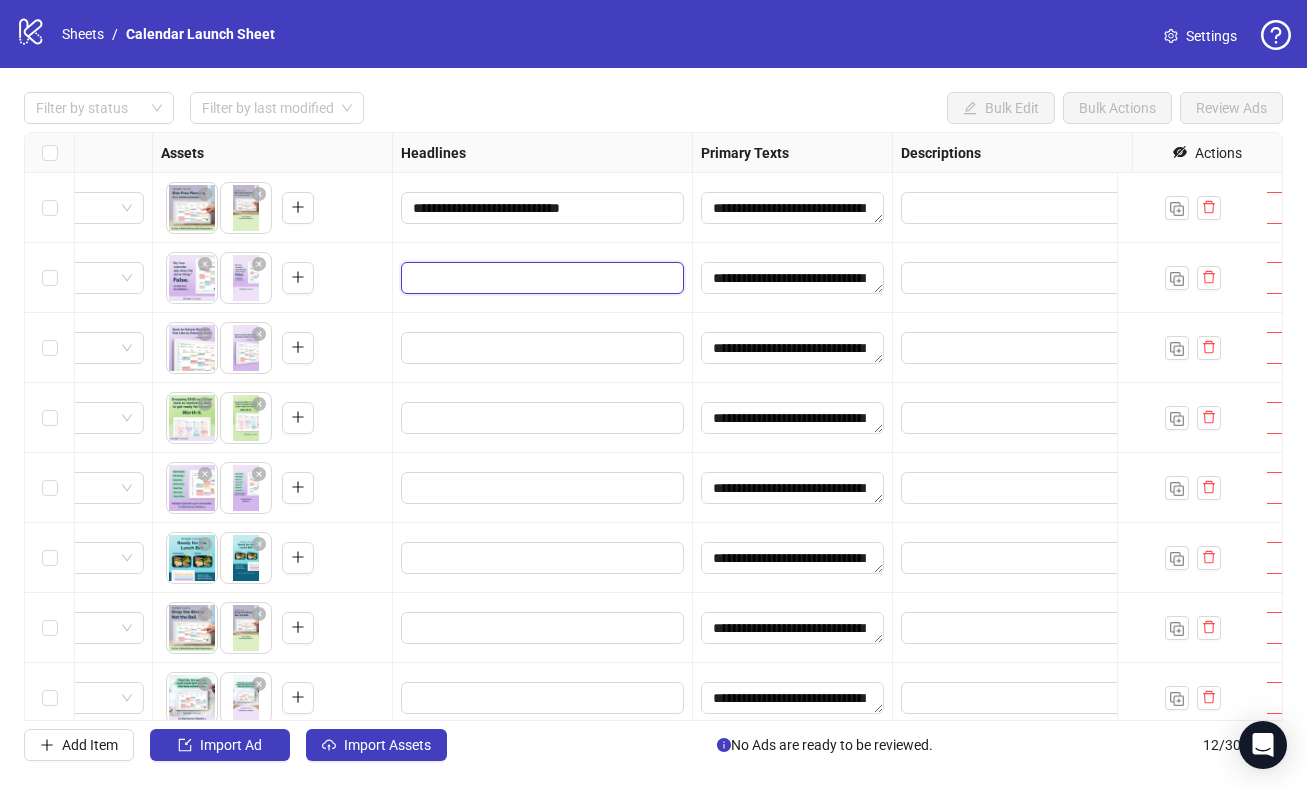 click at bounding box center [540, 278] 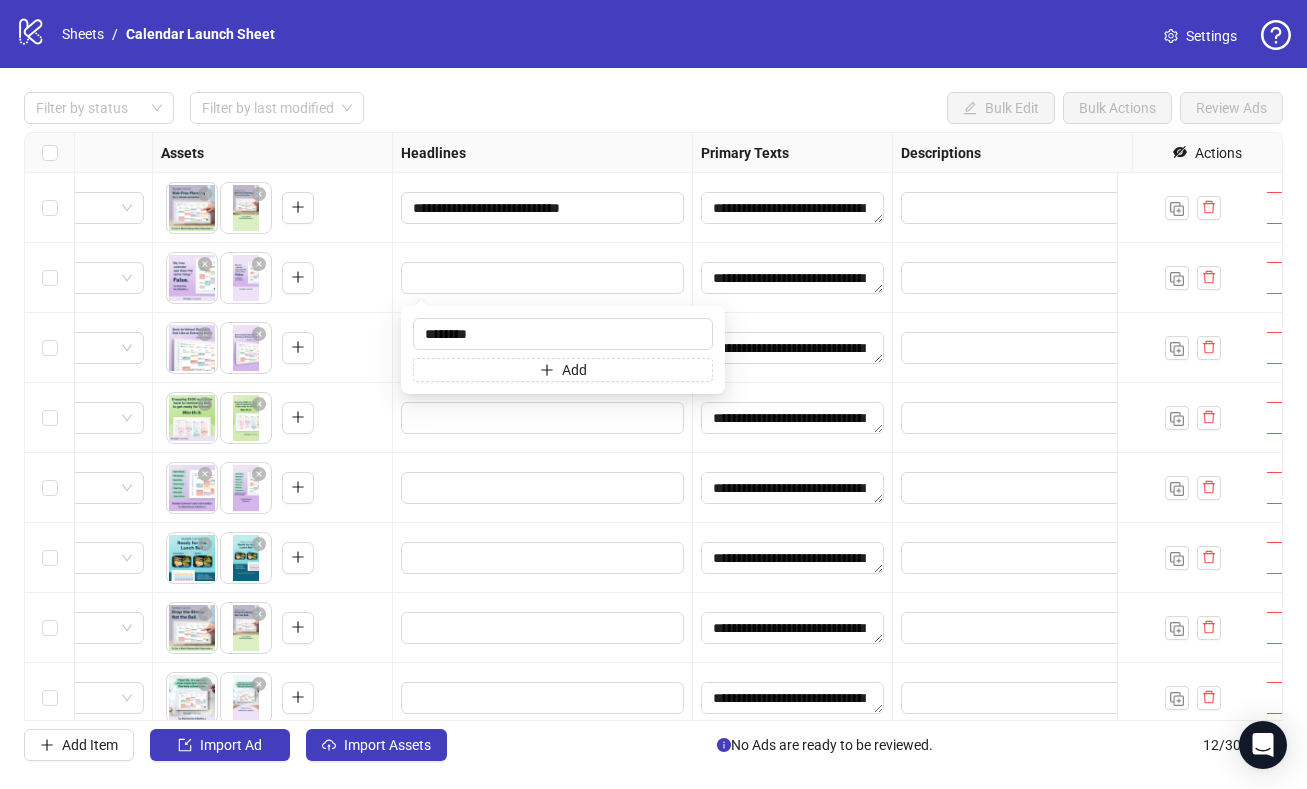 type on "********" 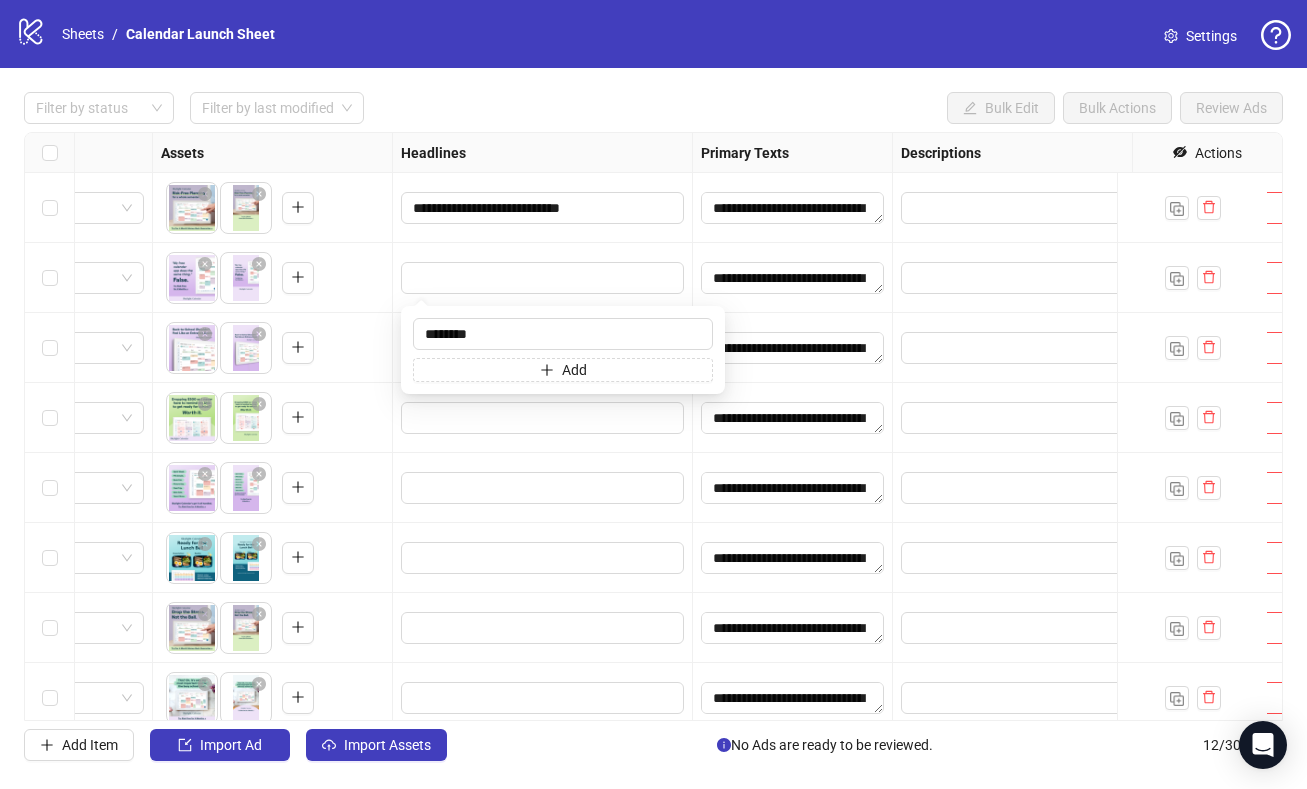 click at bounding box center [543, 278] 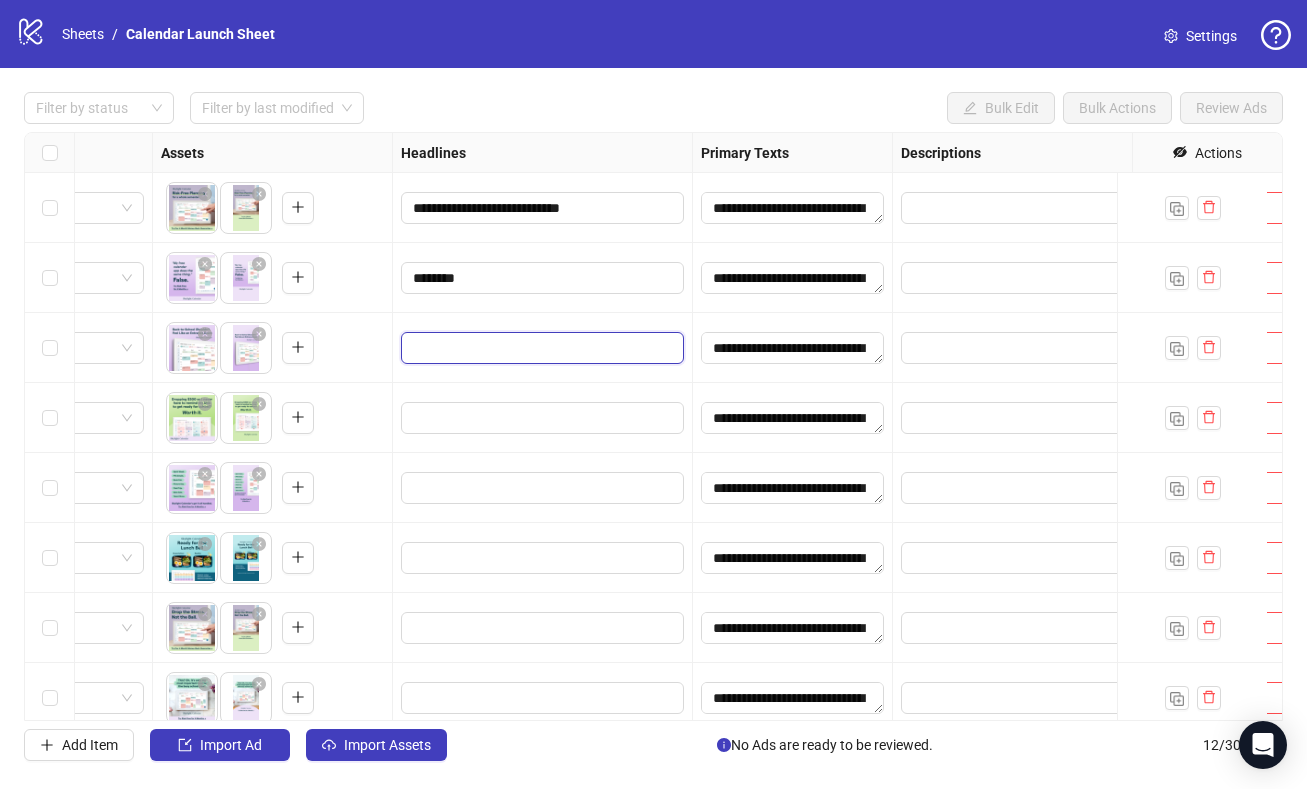 click at bounding box center (540, 348) 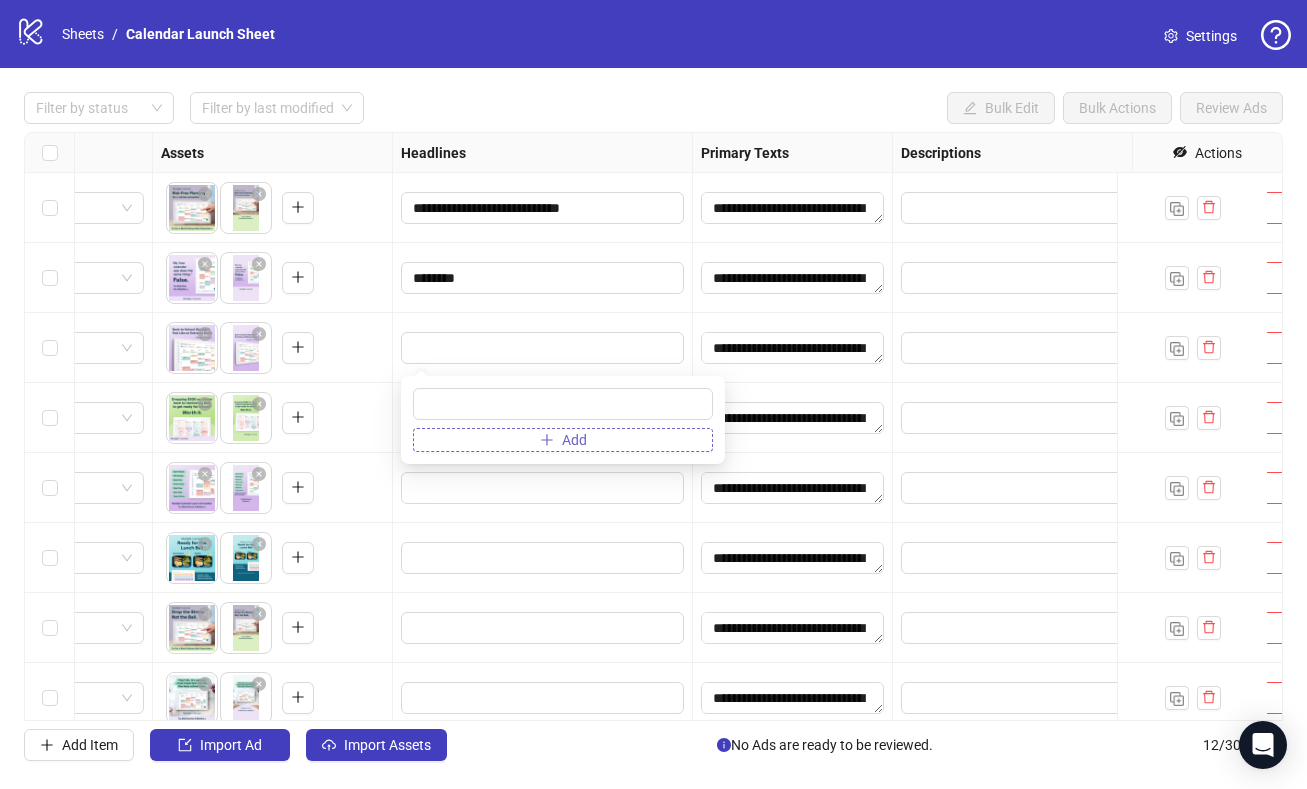 type on "**********" 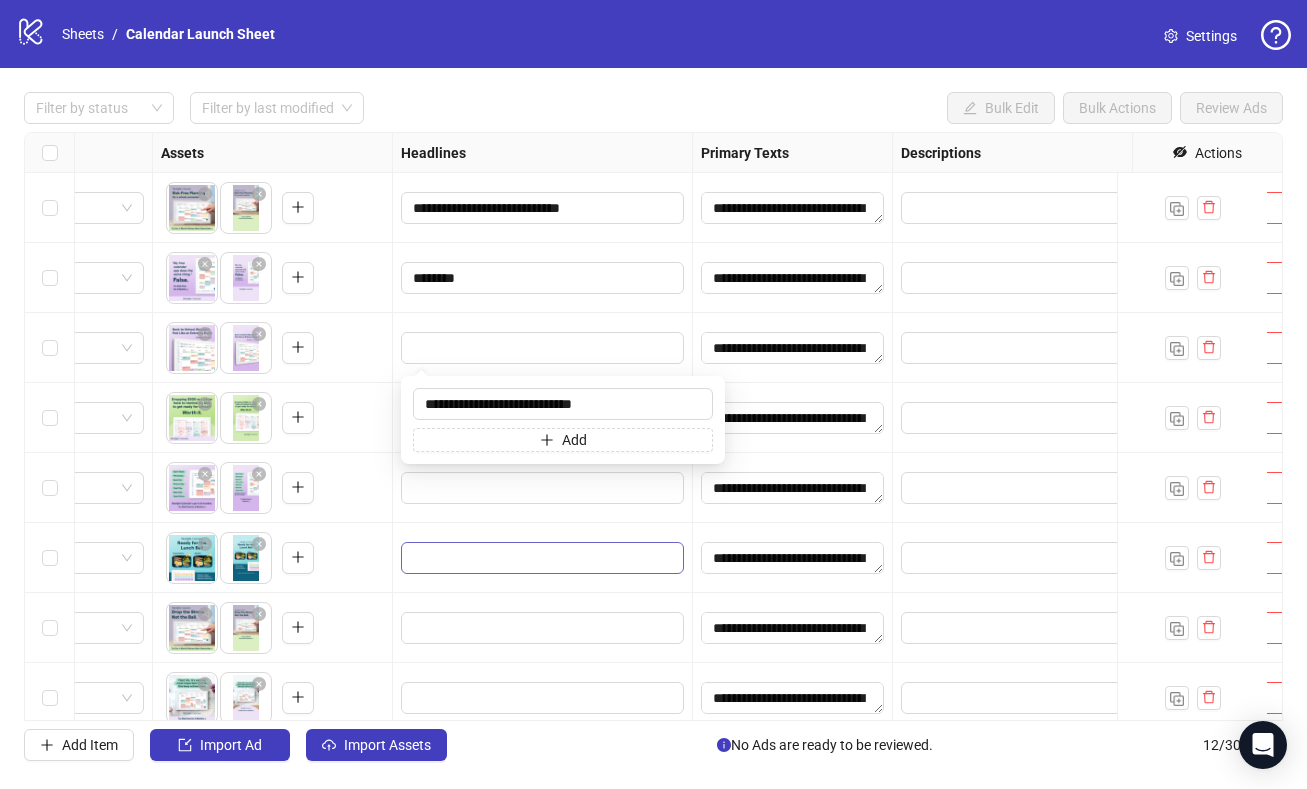 drag, startPoint x: 424, startPoint y: 546, endPoint x: 466, endPoint y: 405, distance: 147.12239 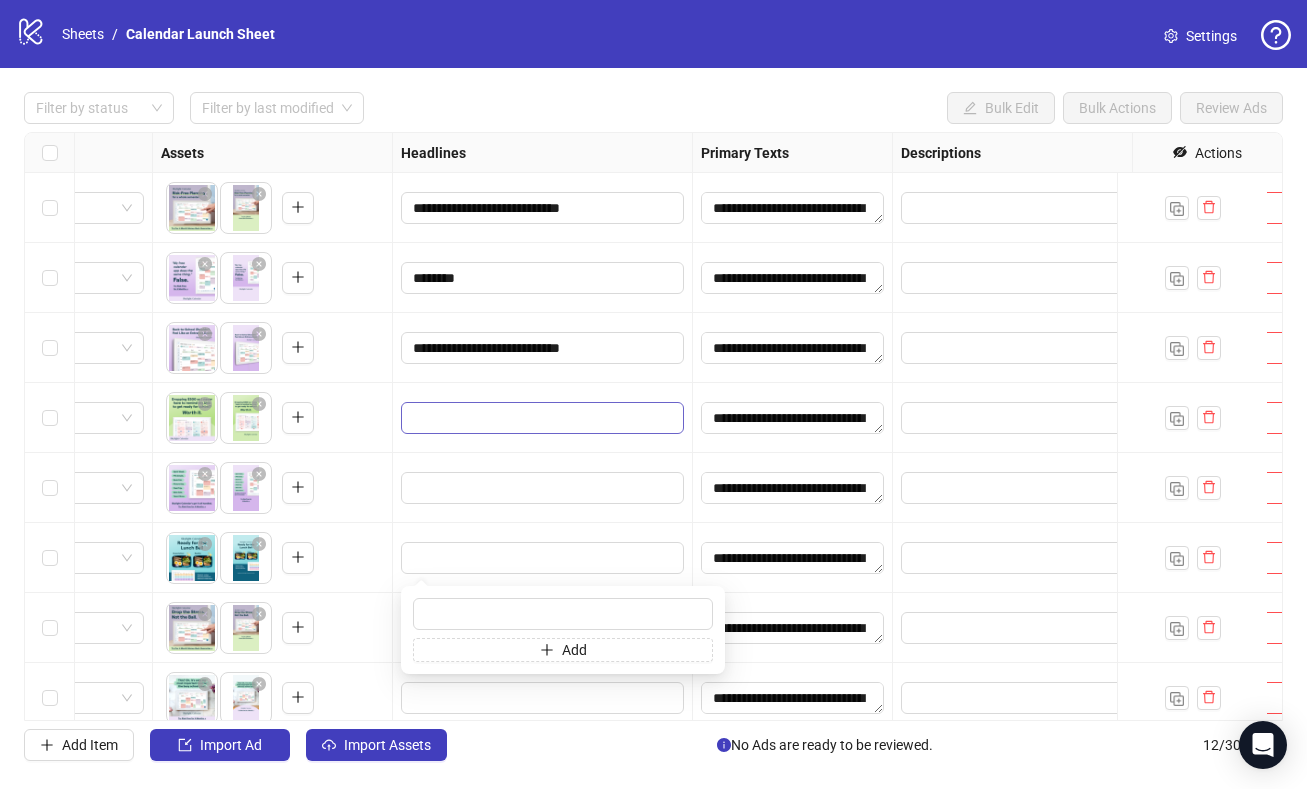 click at bounding box center [542, 418] 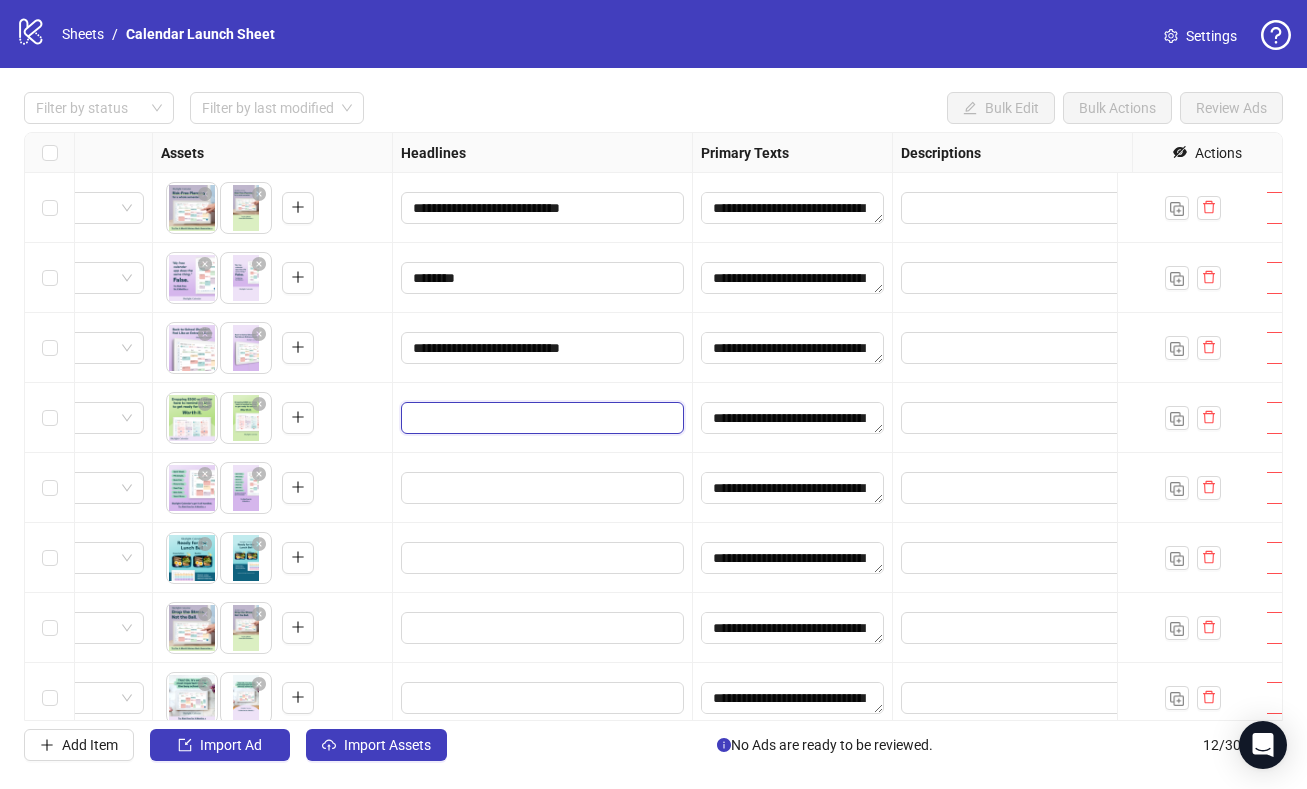 click at bounding box center (540, 418) 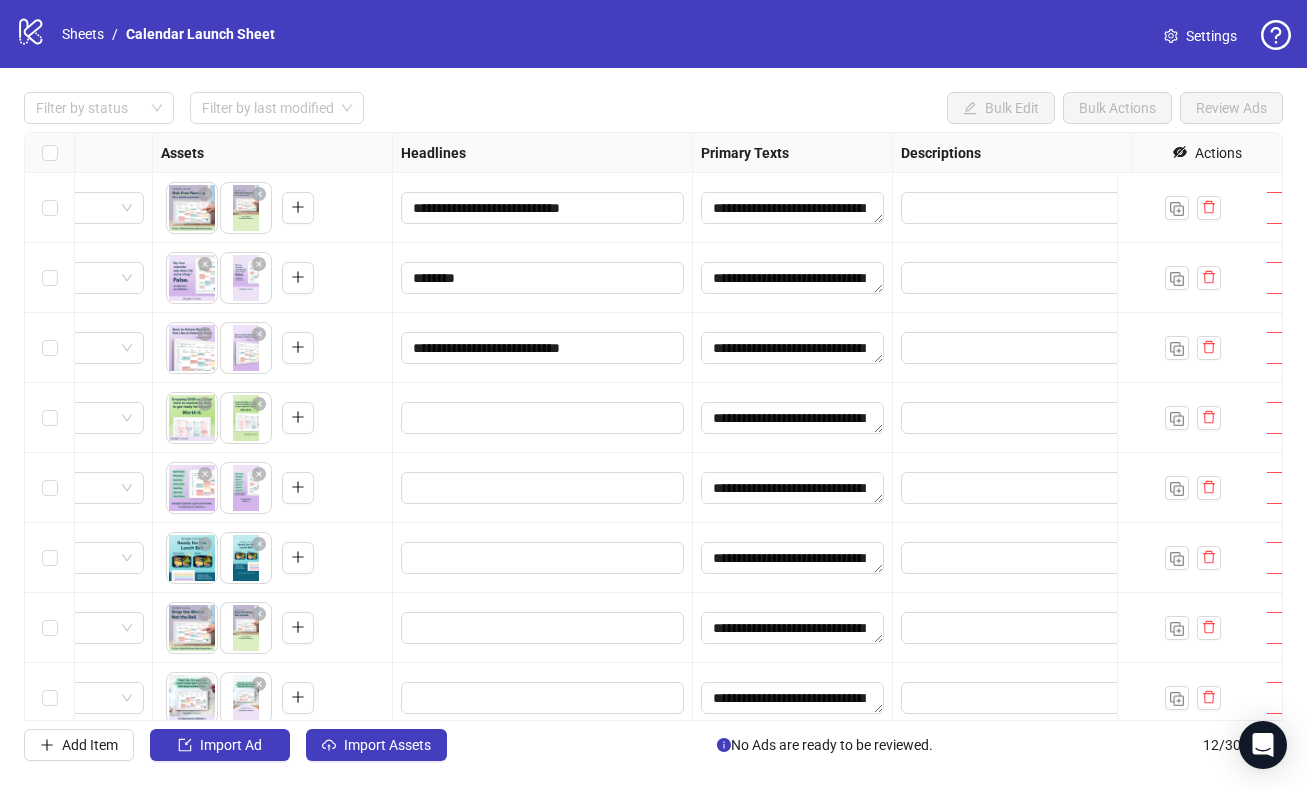 type on "**********" 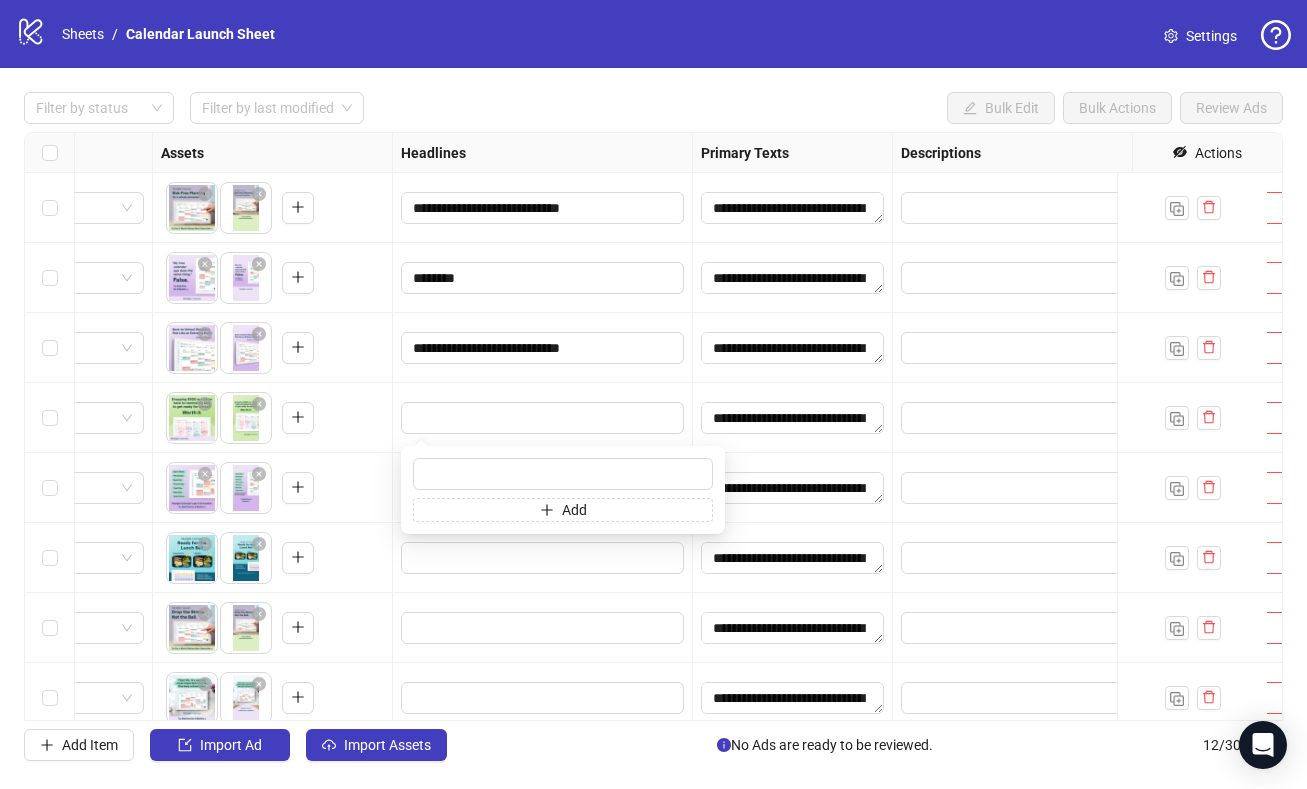 drag, startPoint x: 479, startPoint y: 619, endPoint x: 472, endPoint y: 605, distance: 15.652476 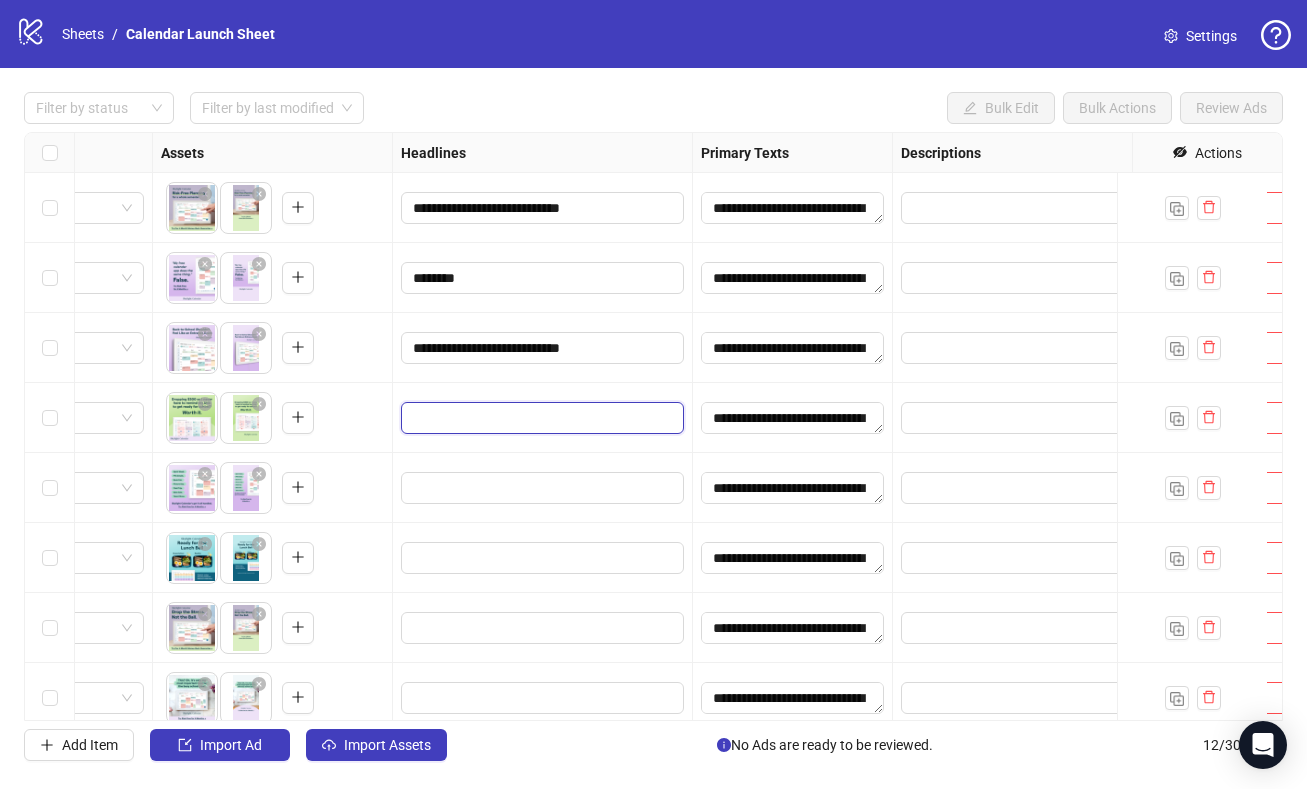 click at bounding box center (540, 418) 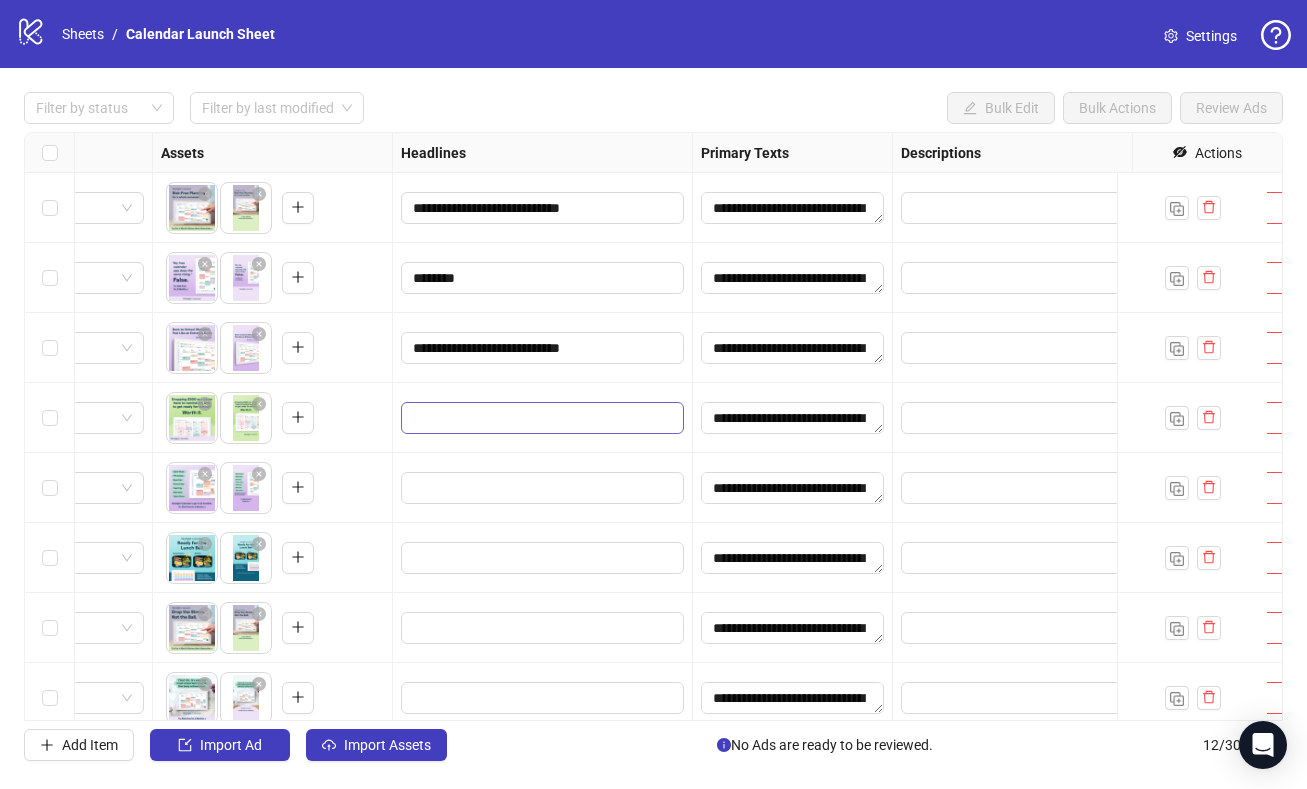 paste on "**********" 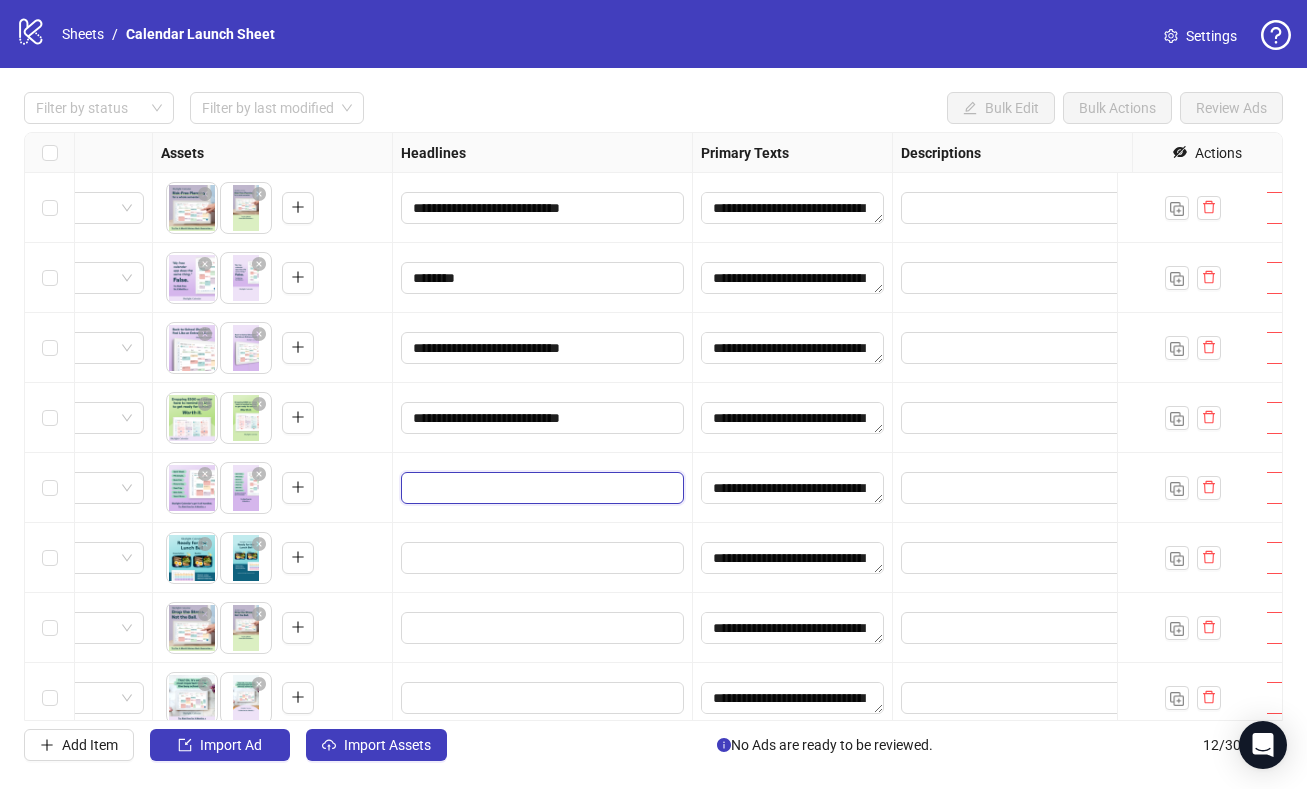 click at bounding box center [540, 488] 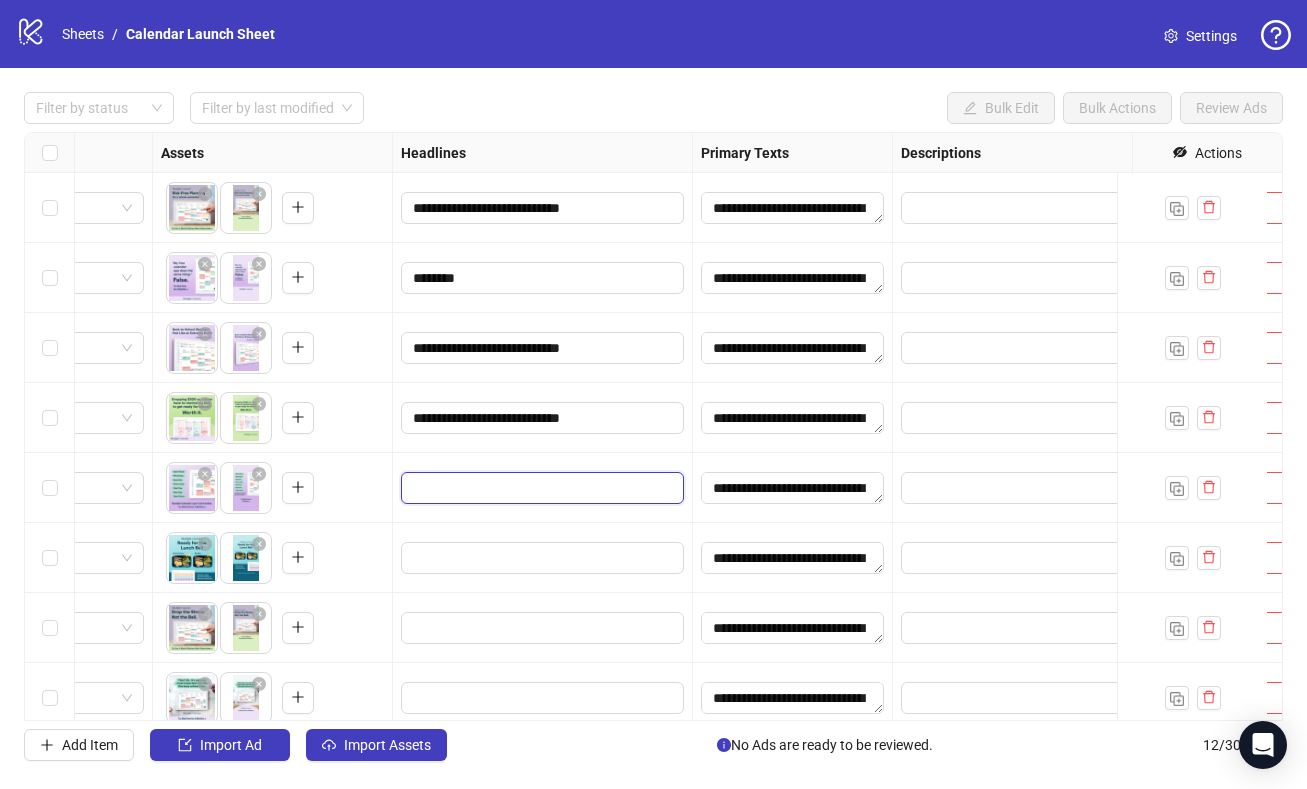 click at bounding box center [540, 488] 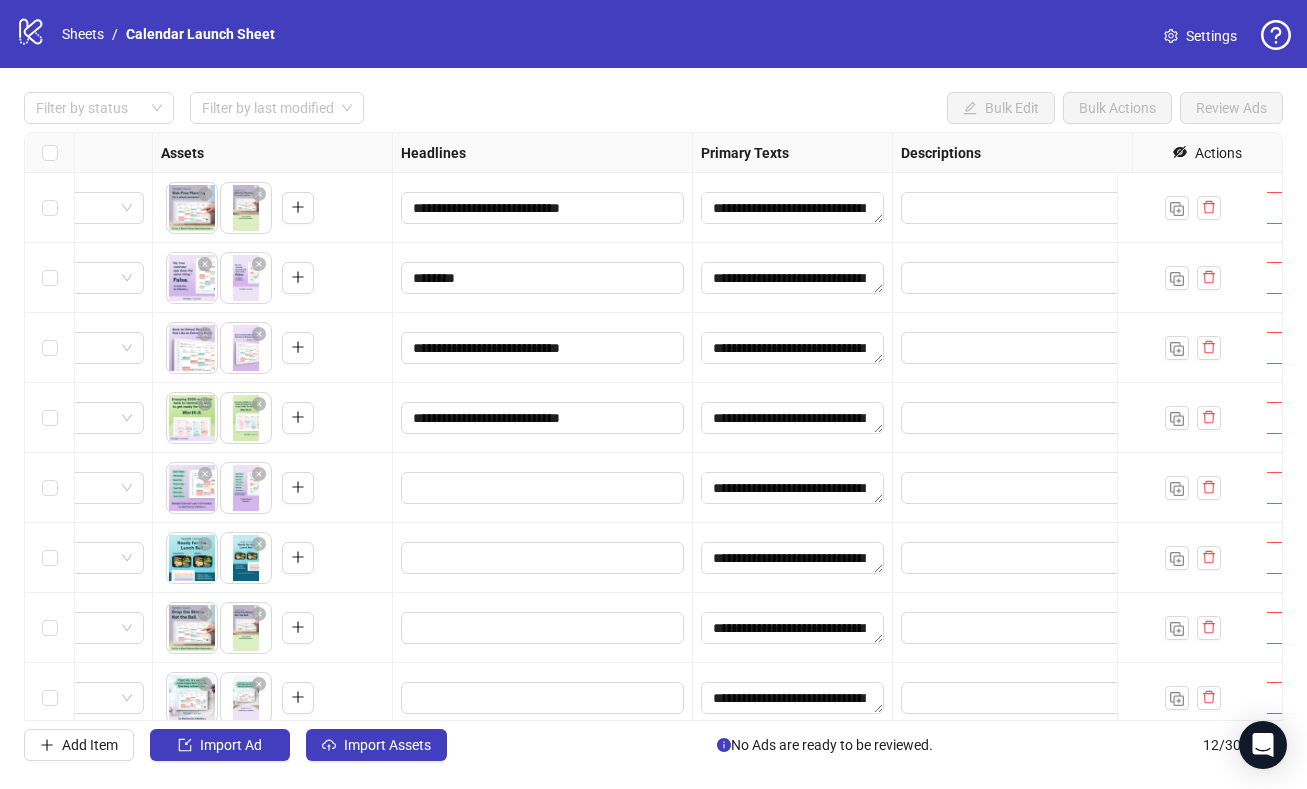 type on "**********" 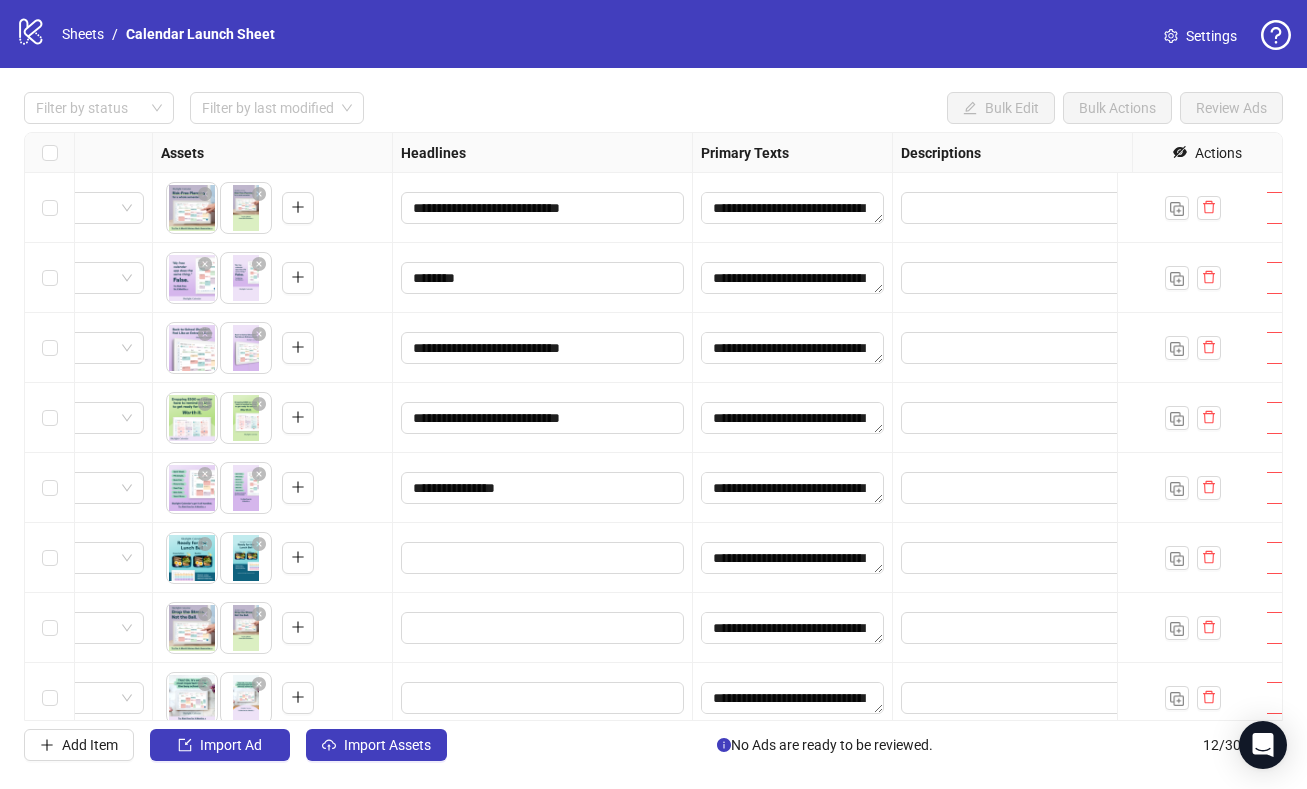 click on "**********" at bounding box center [543, 488] 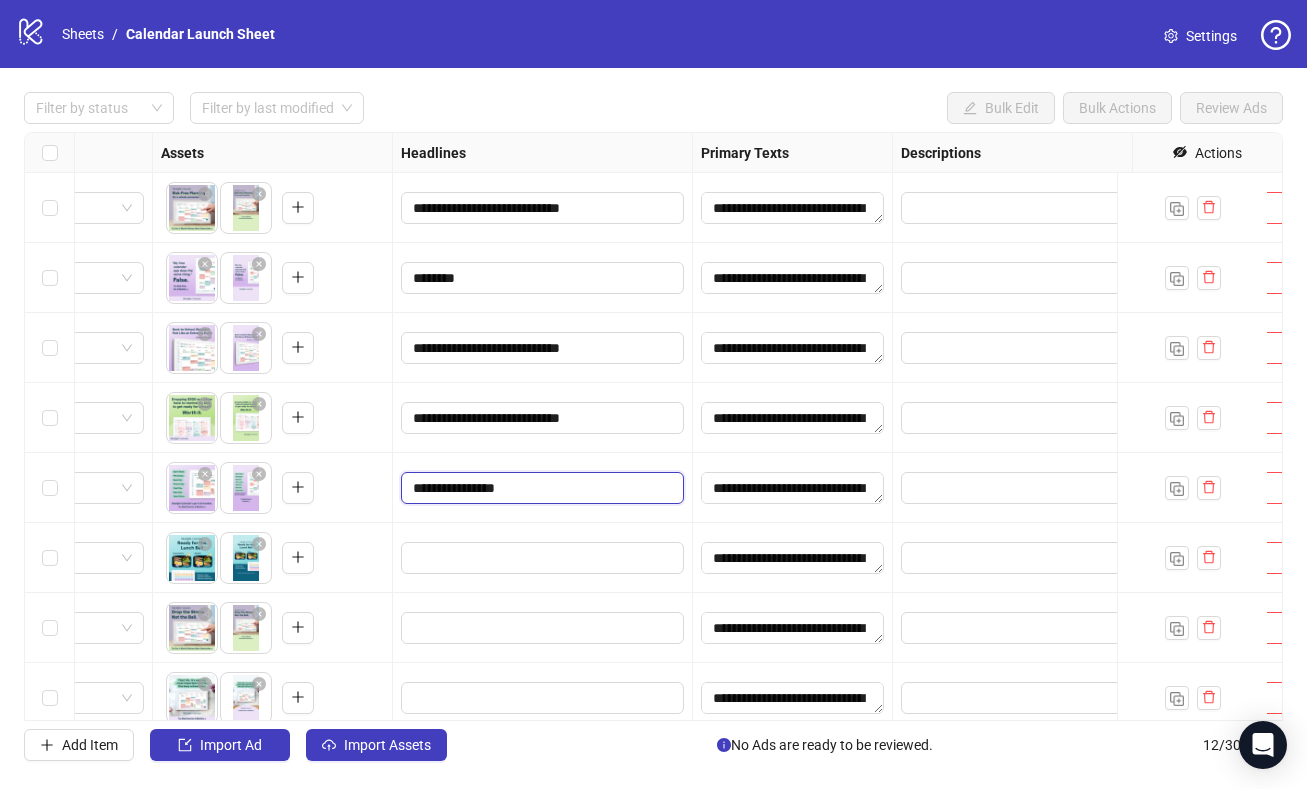 click on "**********" at bounding box center [540, 488] 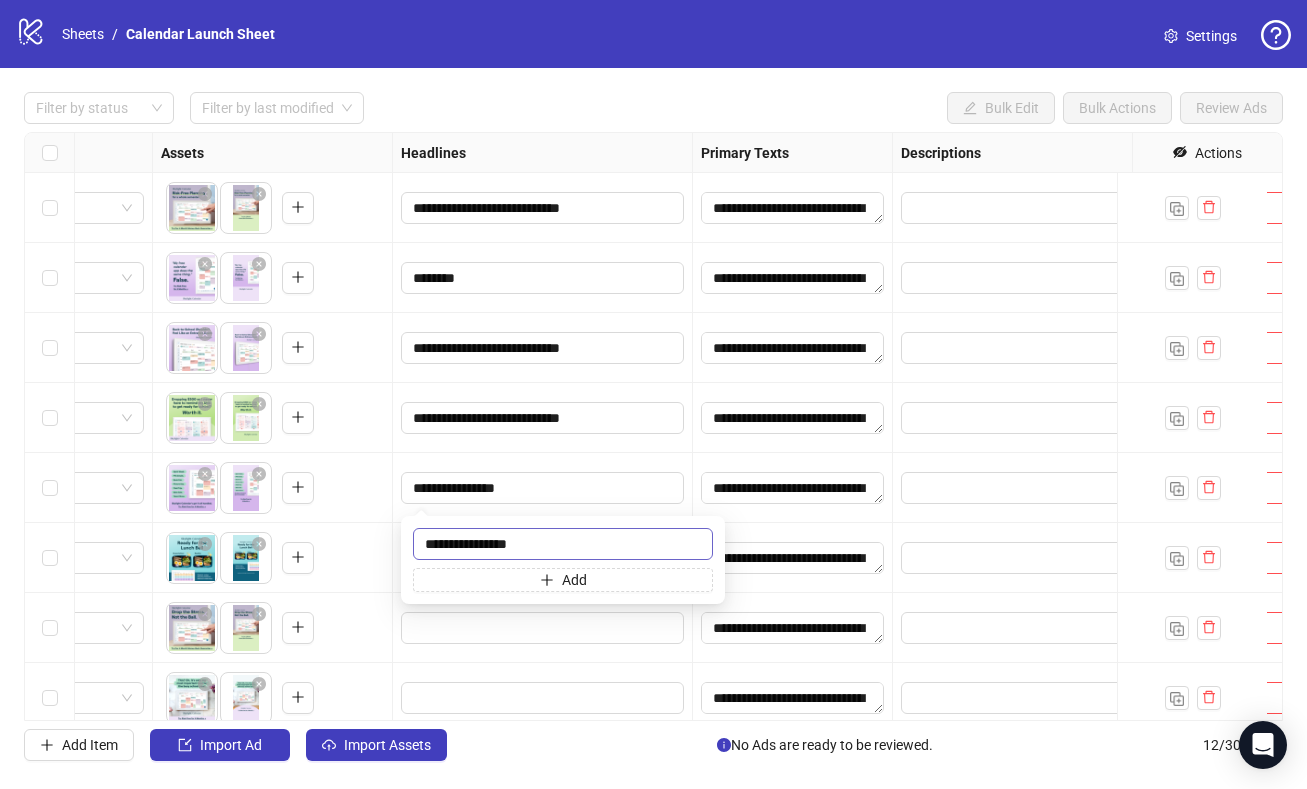 type on "**********" 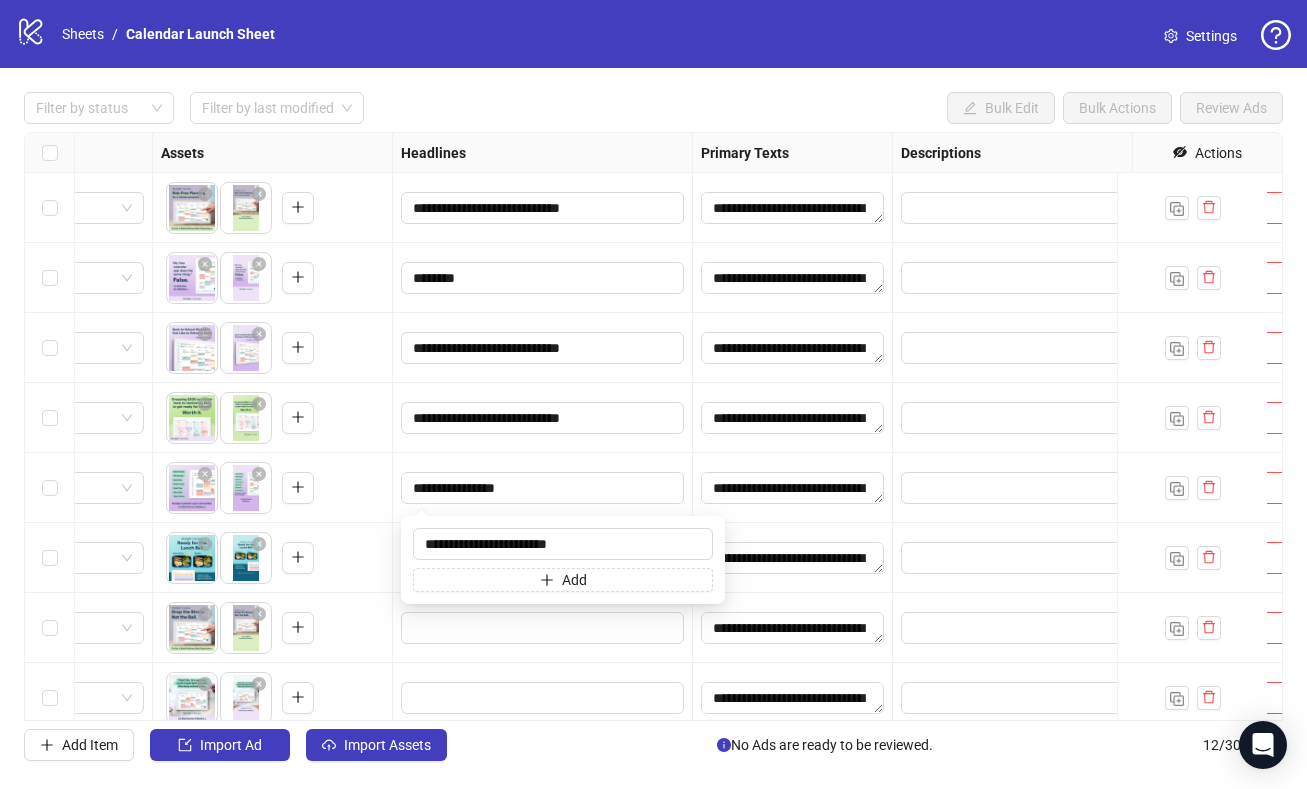 click on "**********" at bounding box center [543, 488] 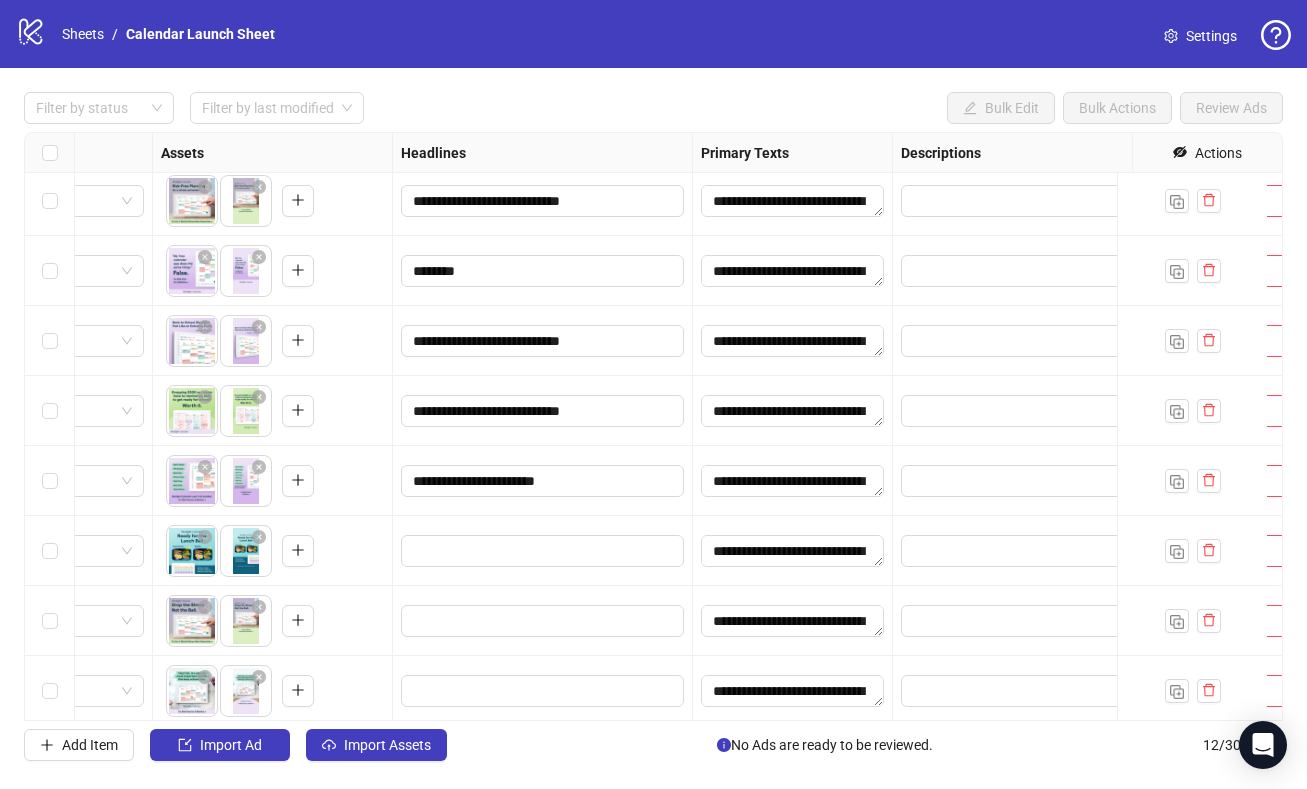 scroll, scrollTop: 159, scrollLeft: 965, axis: both 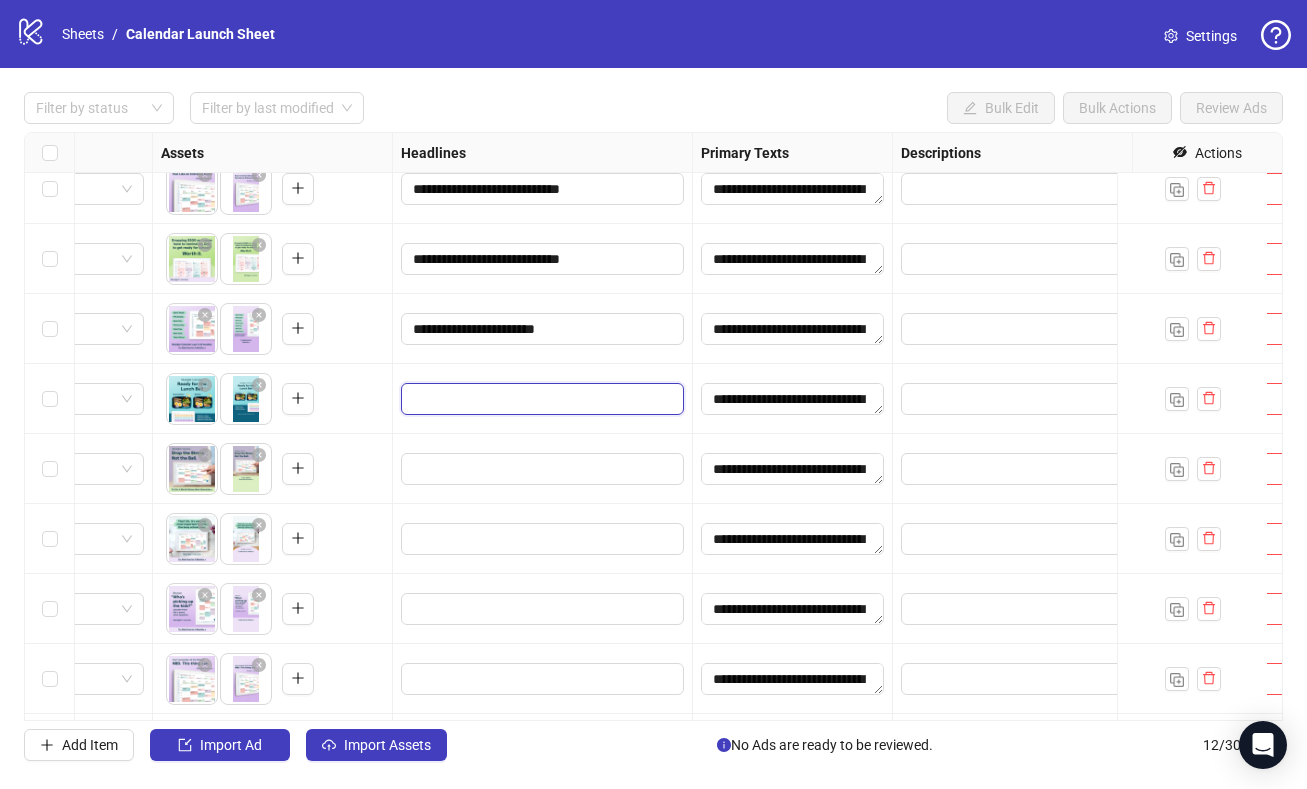 click at bounding box center (540, 399) 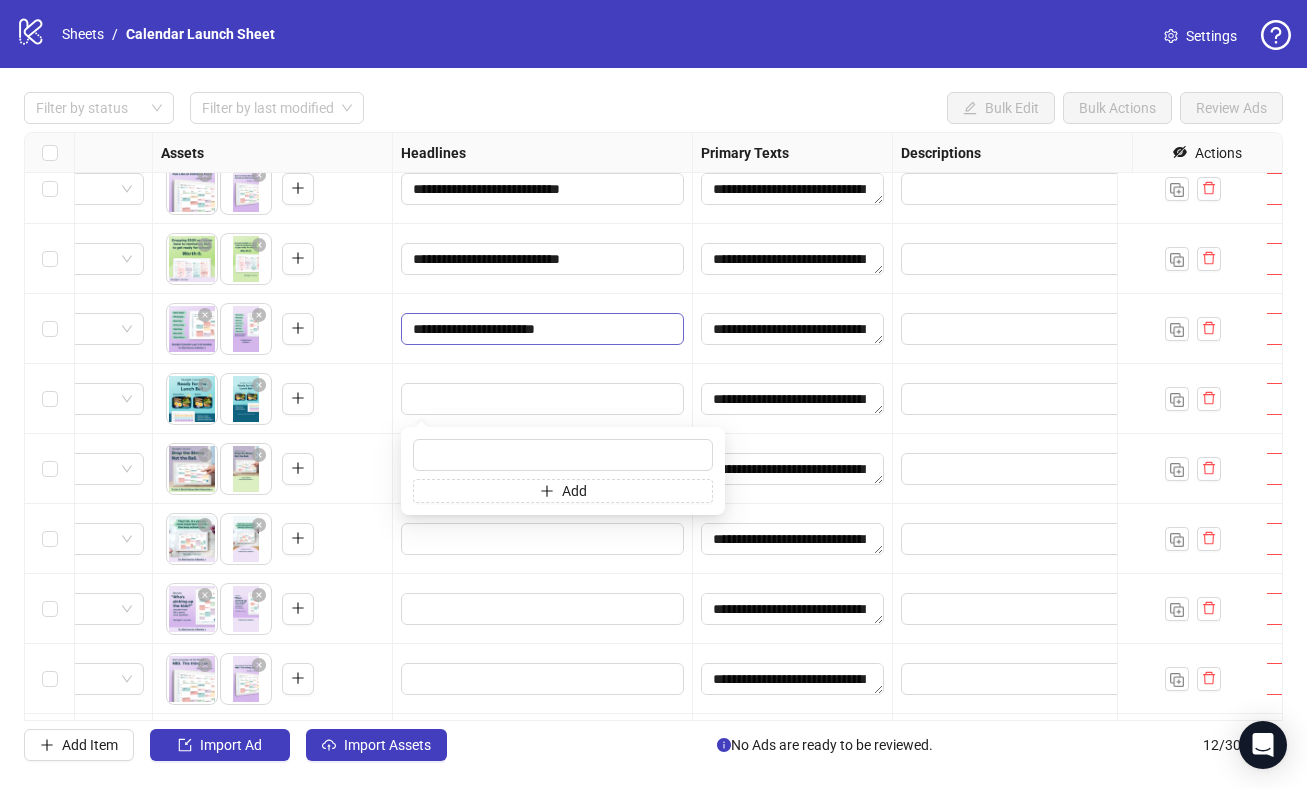 click on "**********" at bounding box center [540, 329] 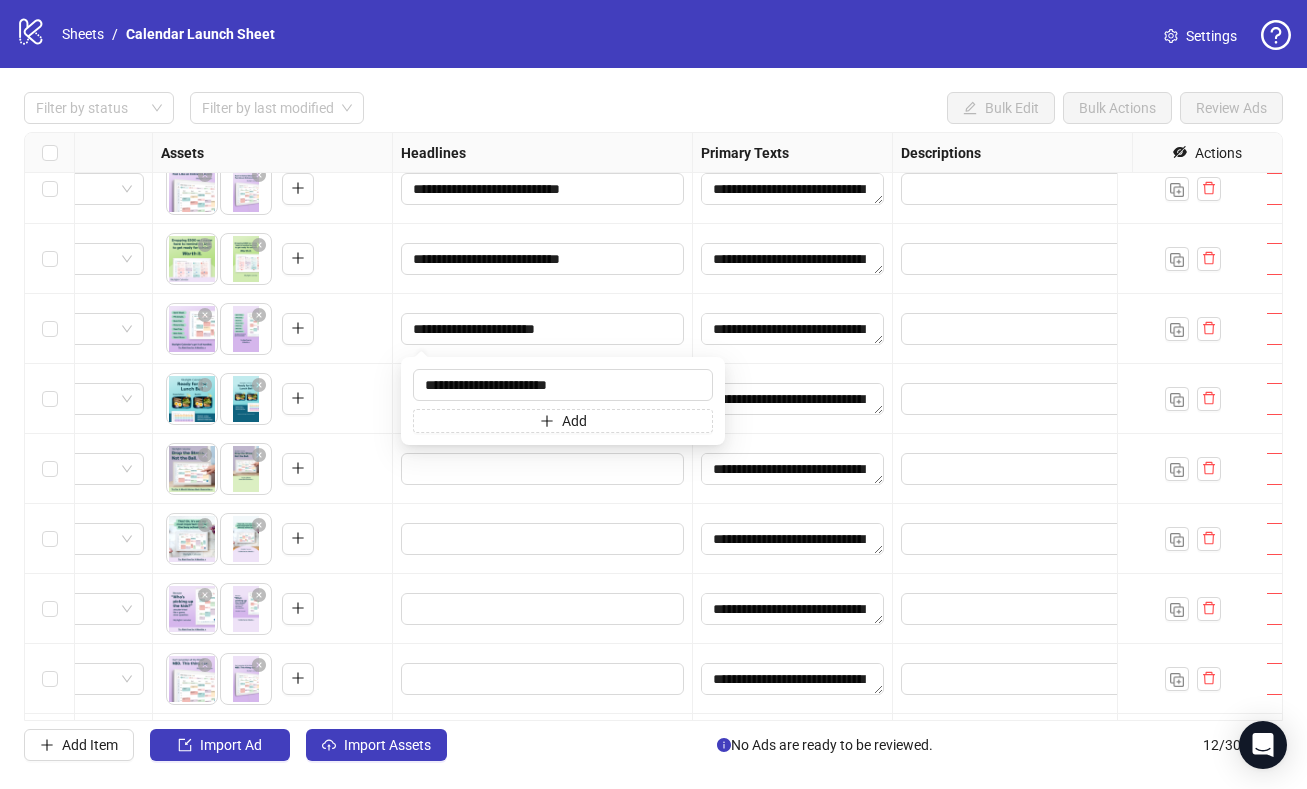 type on "**********" 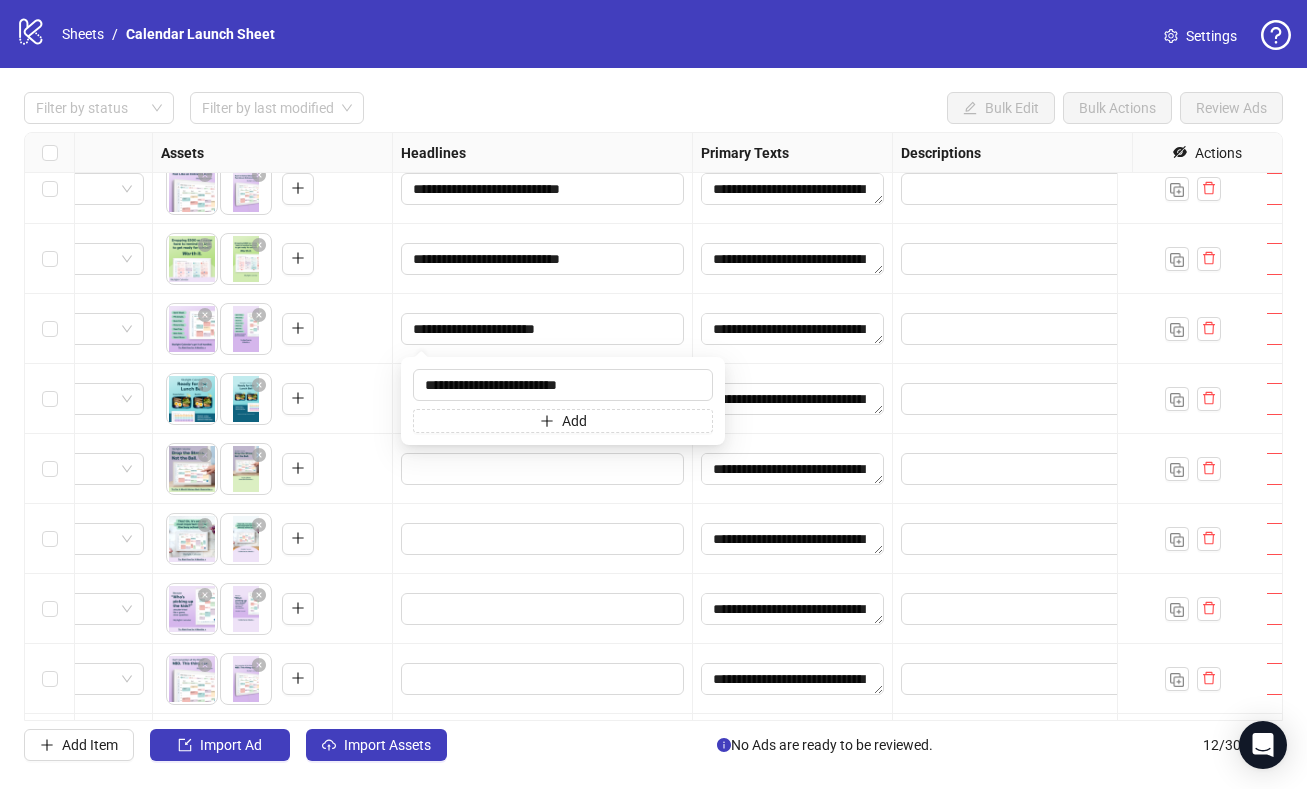 click on "**********" at bounding box center [543, 329] 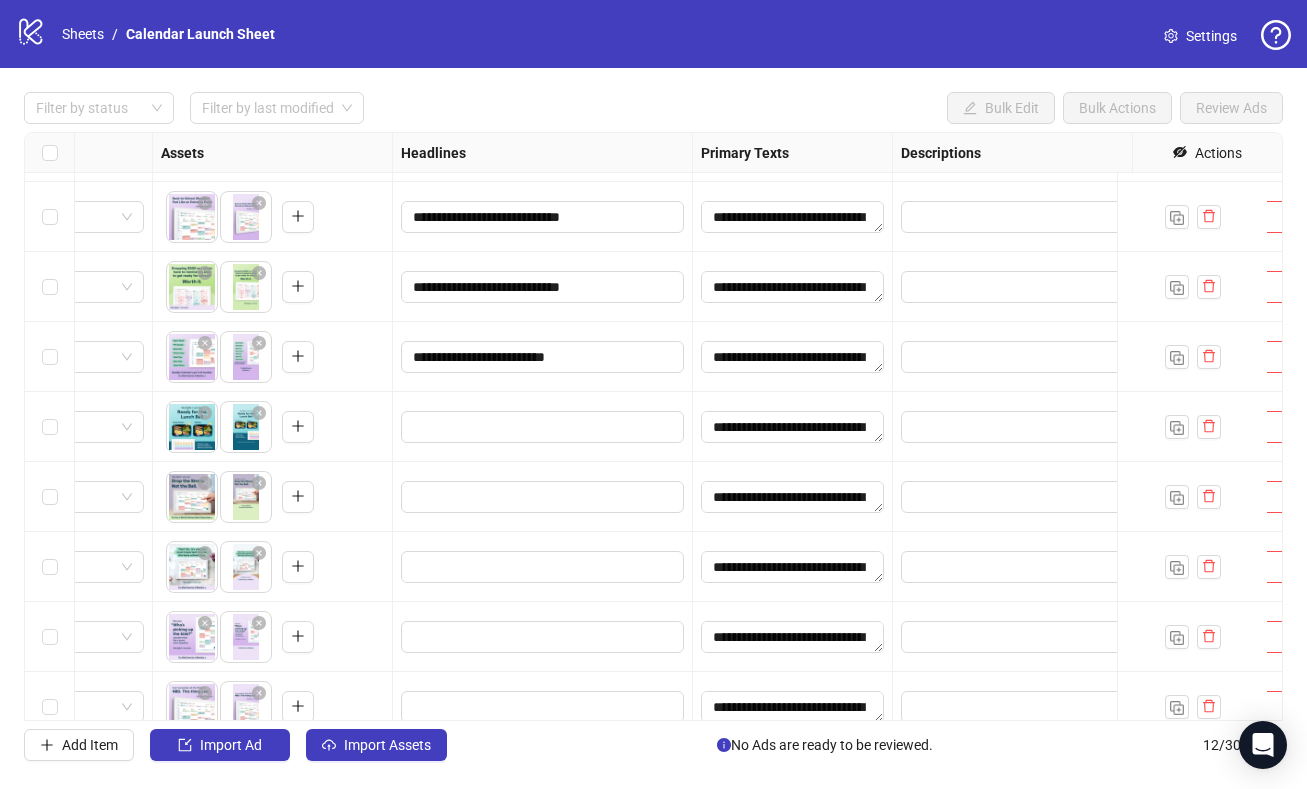 scroll, scrollTop: 130, scrollLeft: 965, axis: both 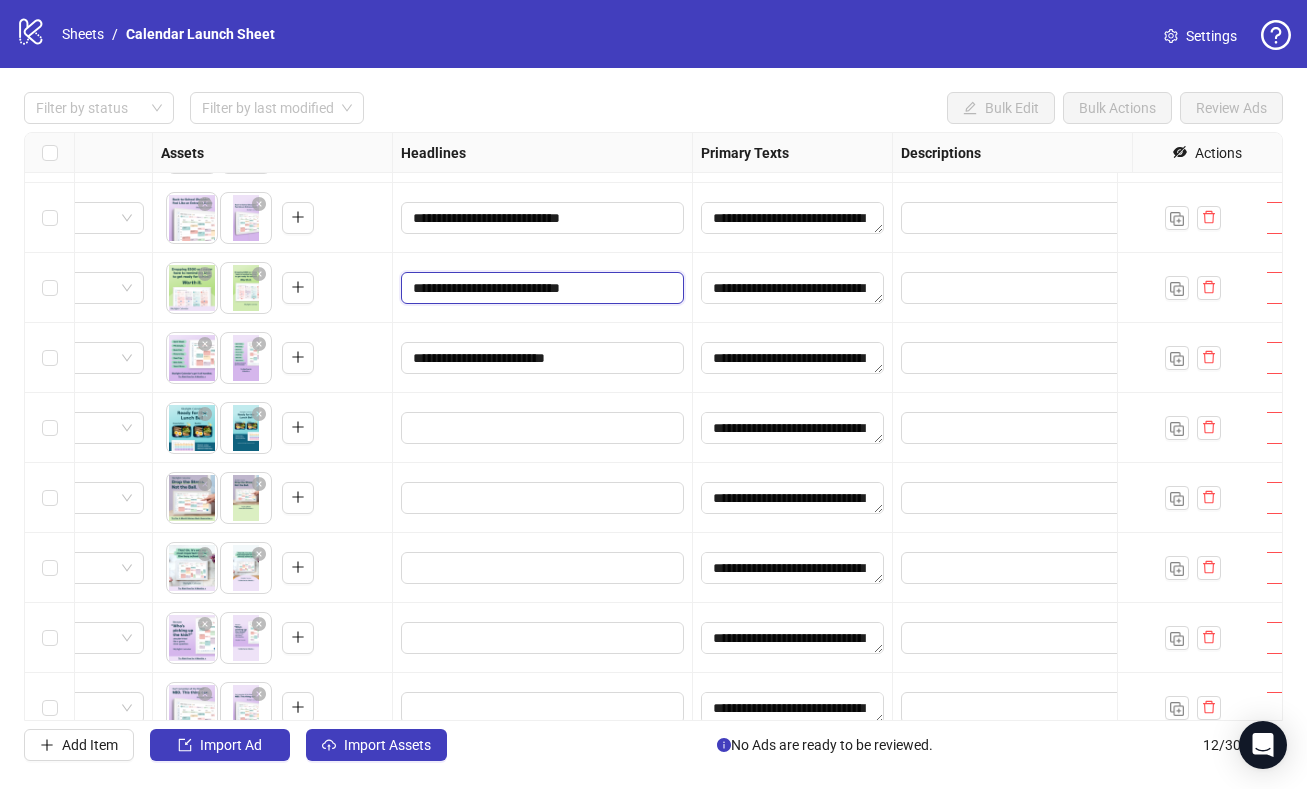 click on "**********" at bounding box center [540, 288] 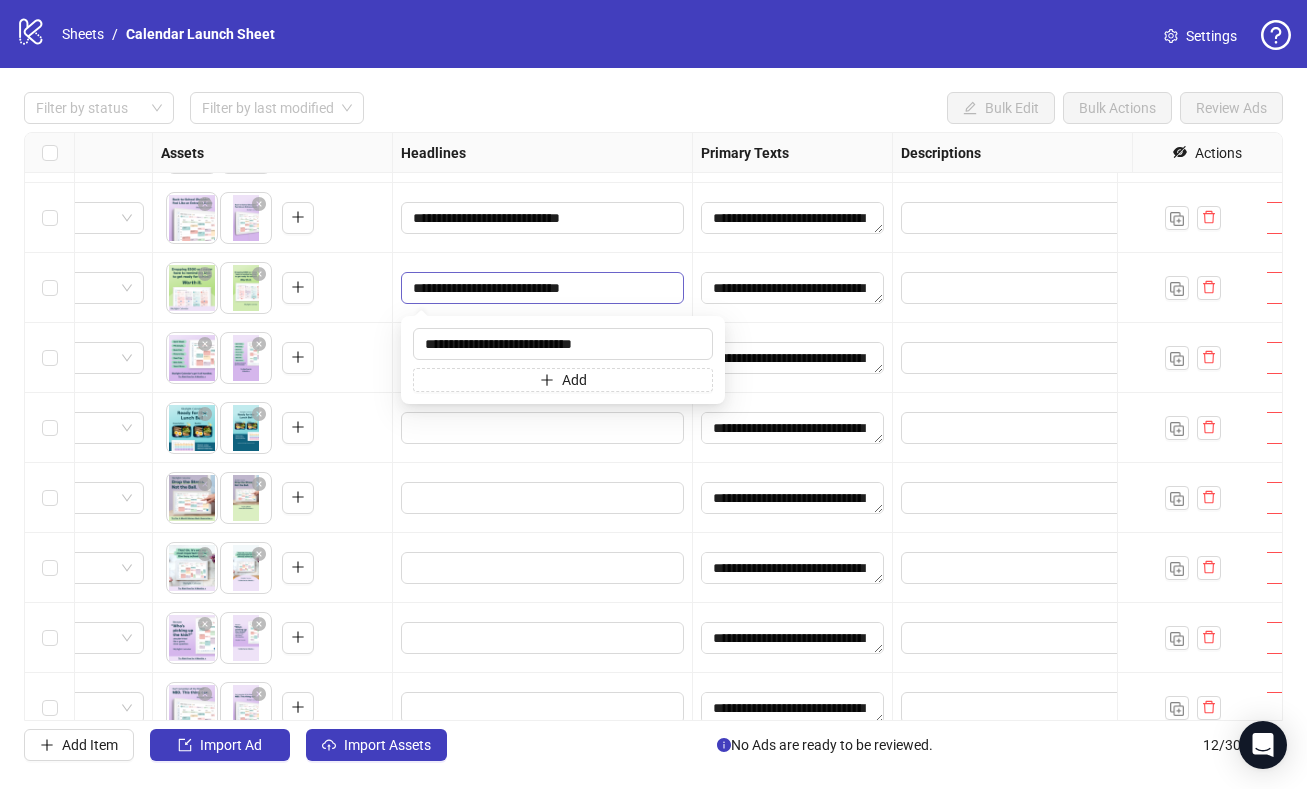 type on "**********" 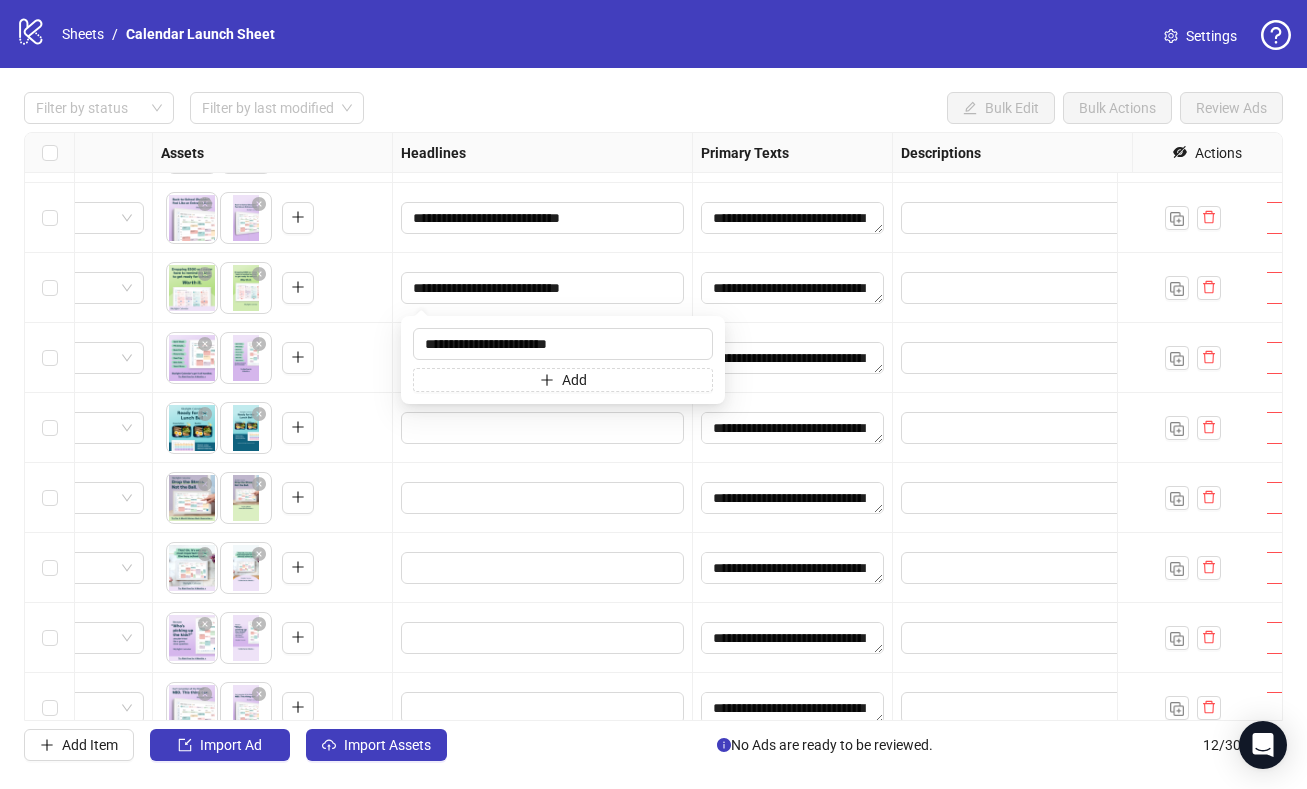 click on "**********" at bounding box center (543, 288) 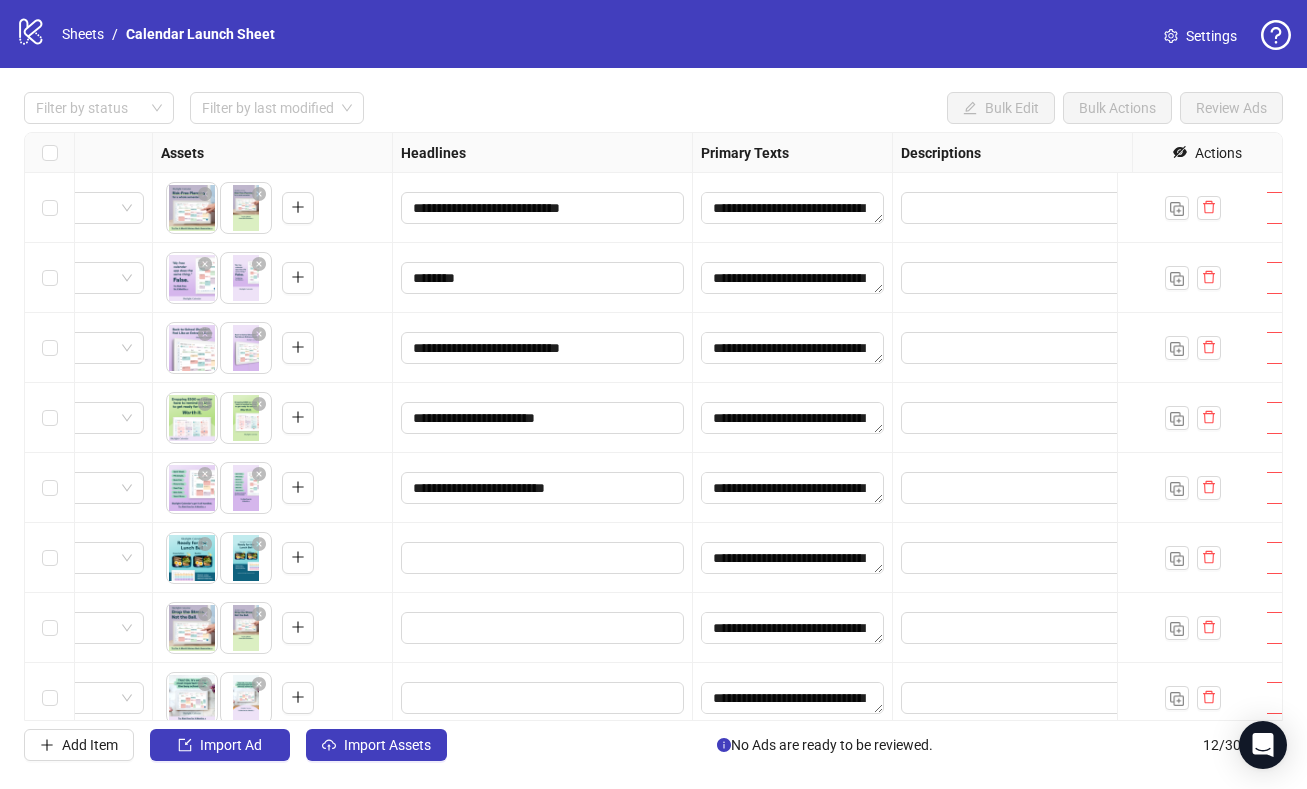 scroll, scrollTop: 165, scrollLeft: 965, axis: both 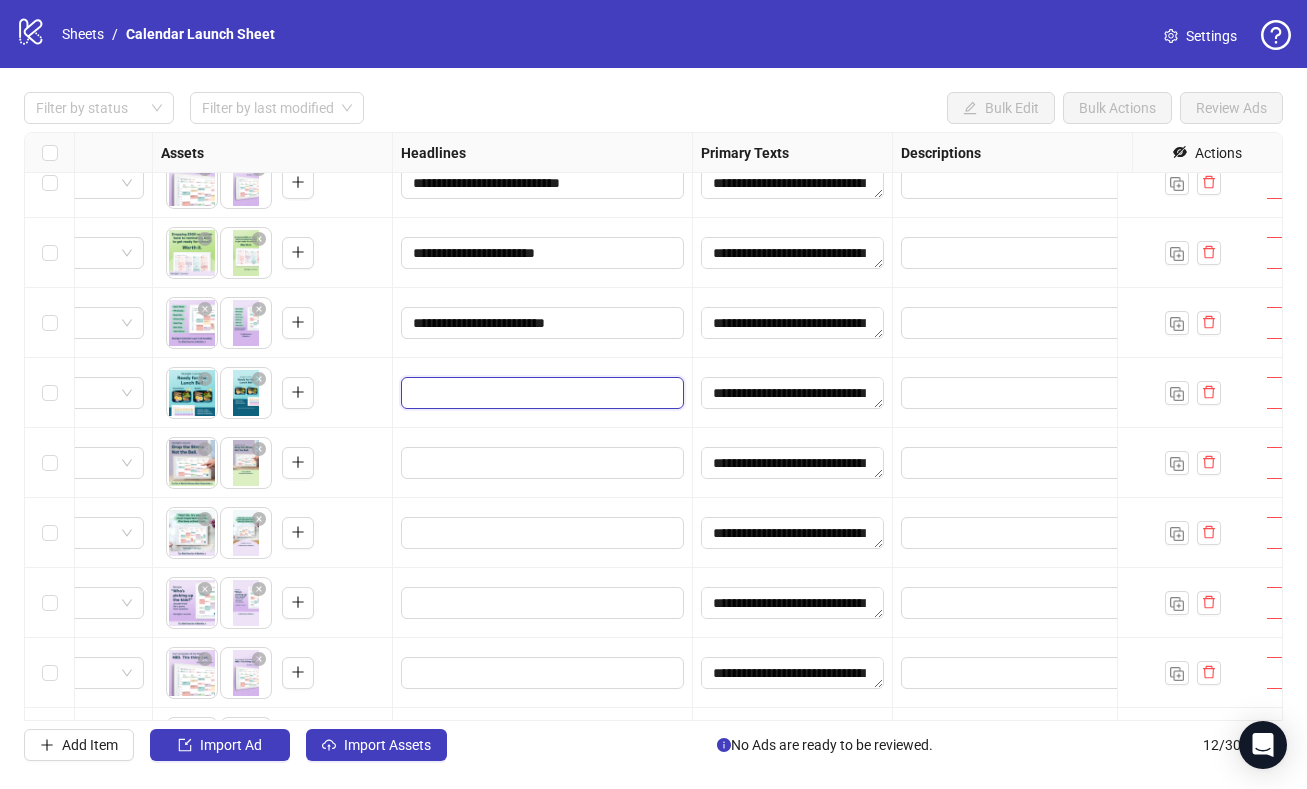 drag, startPoint x: 535, startPoint y: 401, endPoint x: 532, endPoint y: 387, distance: 14.3178215 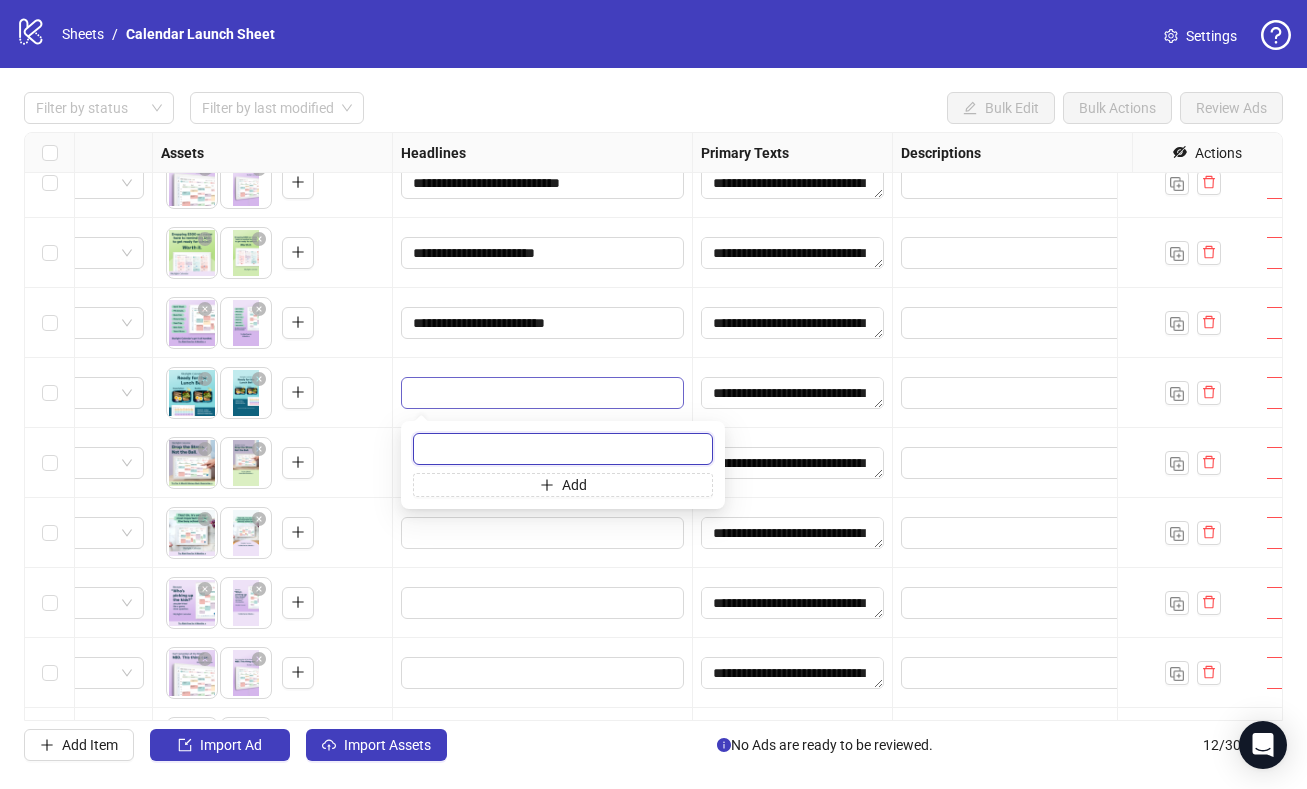 paste on "**********" 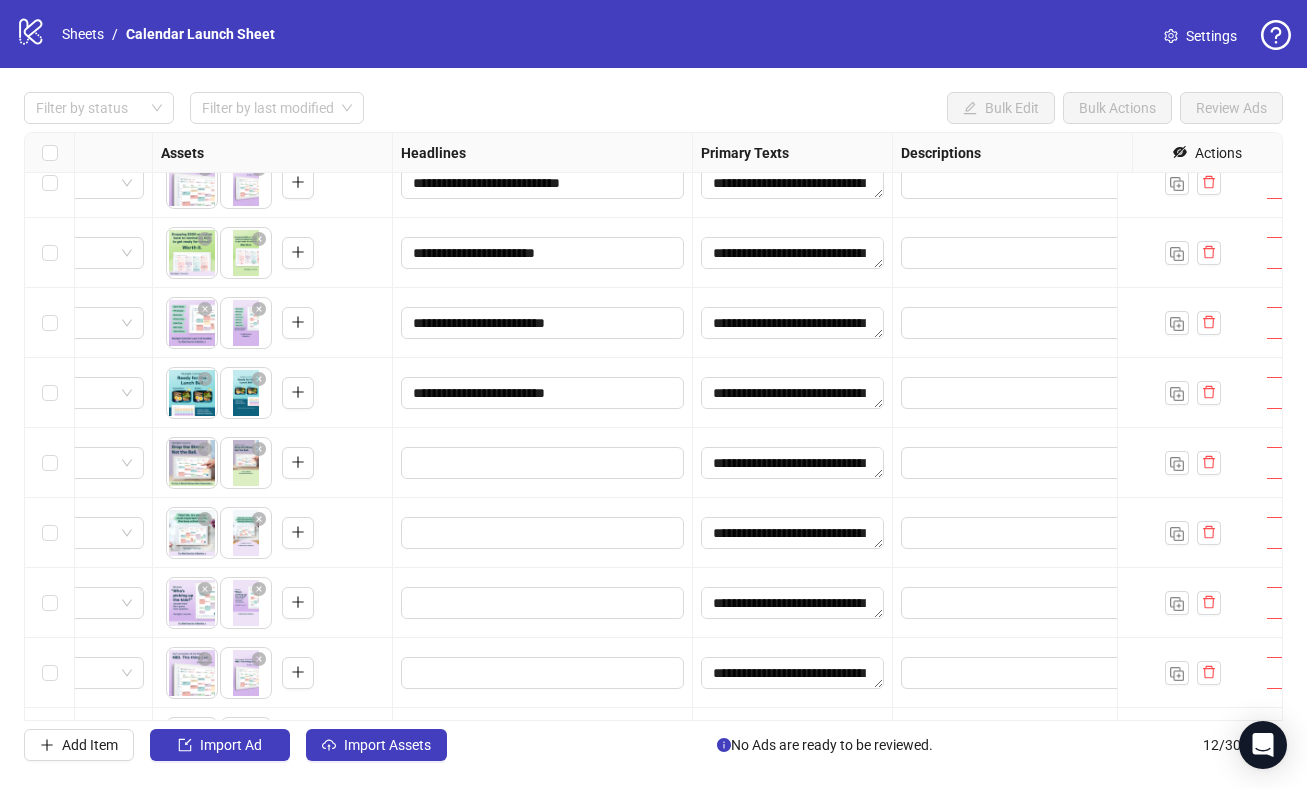 click on "**********" at bounding box center (543, 393) 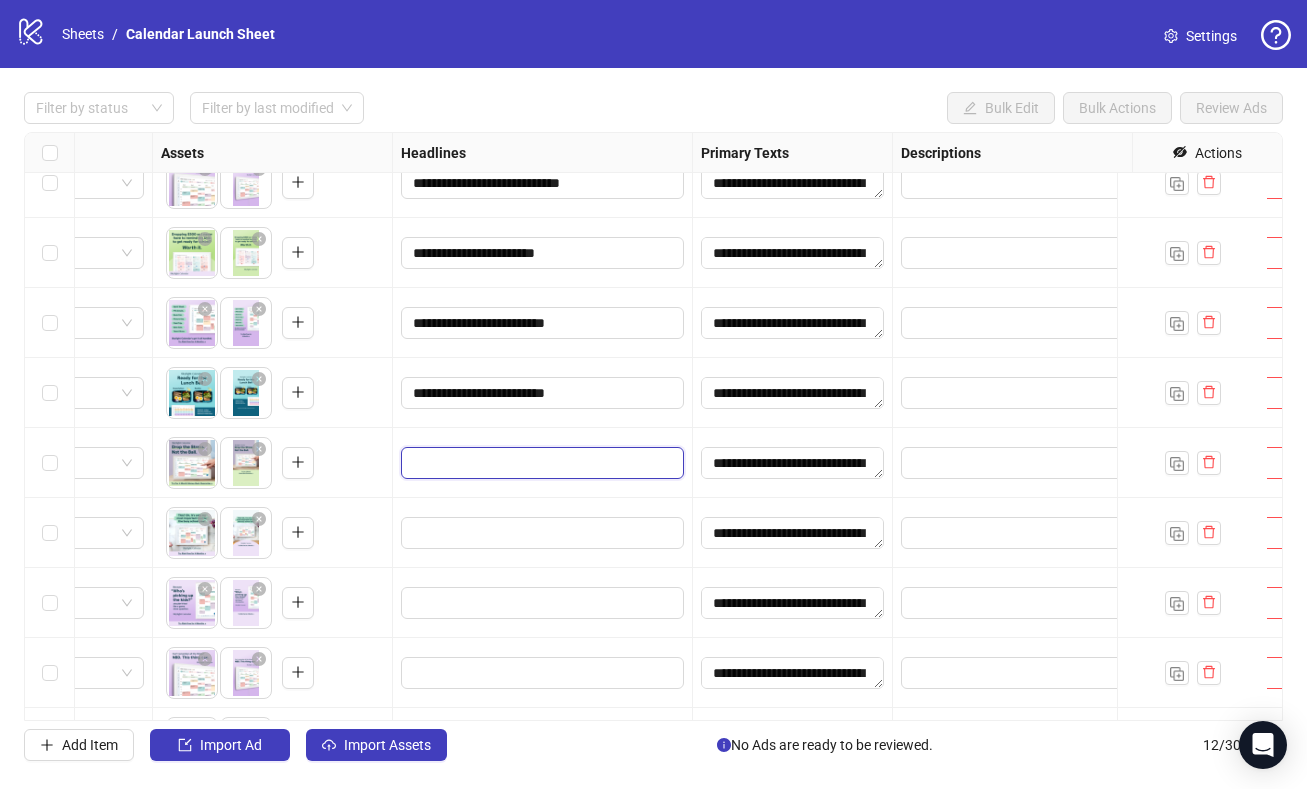 click at bounding box center [540, 463] 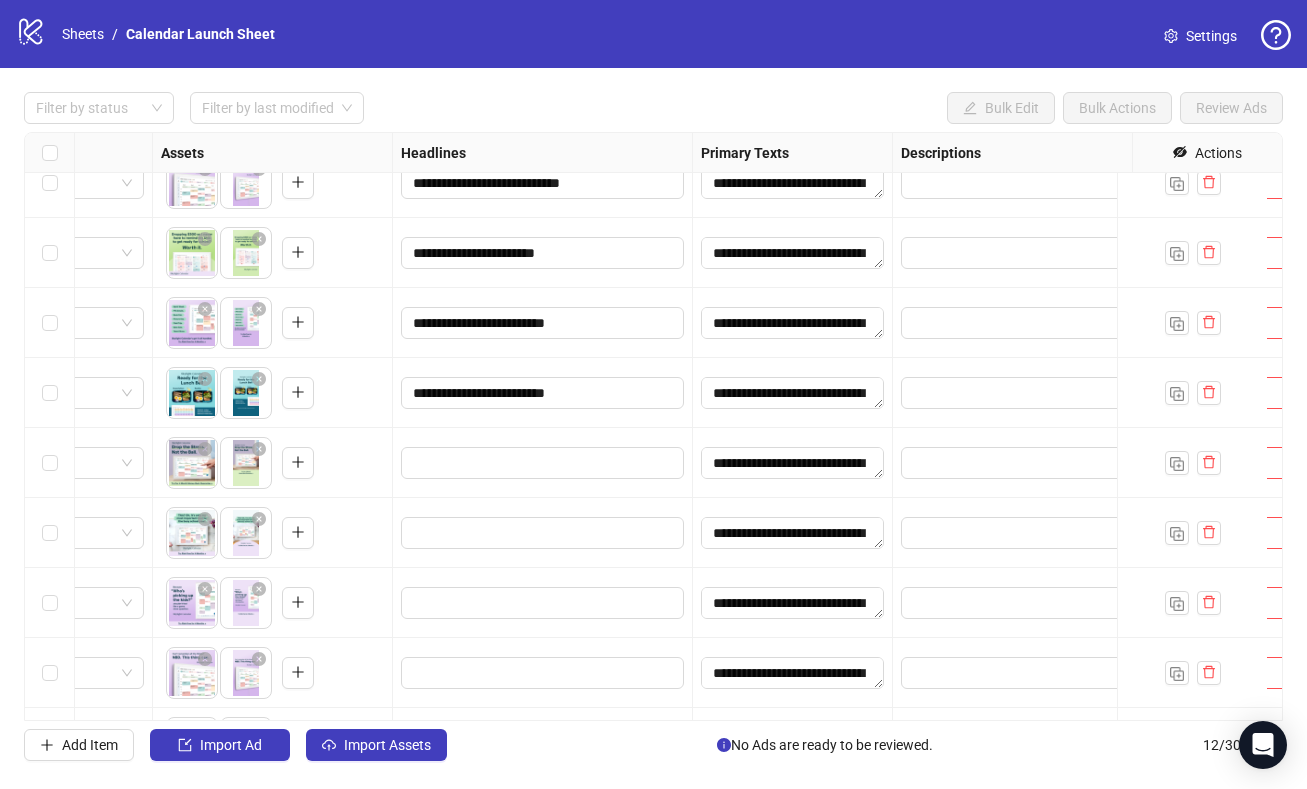 paste on "**********" 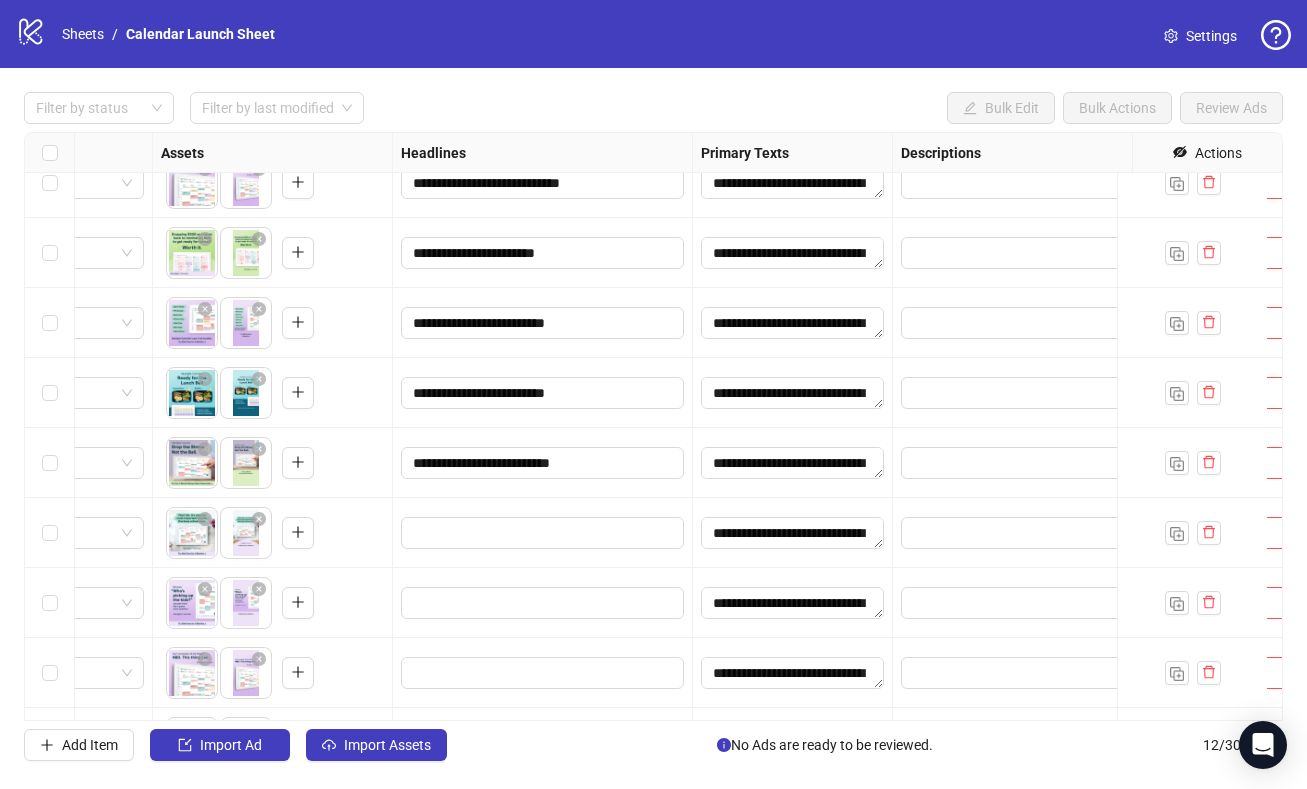 drag, startPoint x: 532, startPoint y: 550, endPoint x: 375, endPoint y: 552, distance: 157.01274 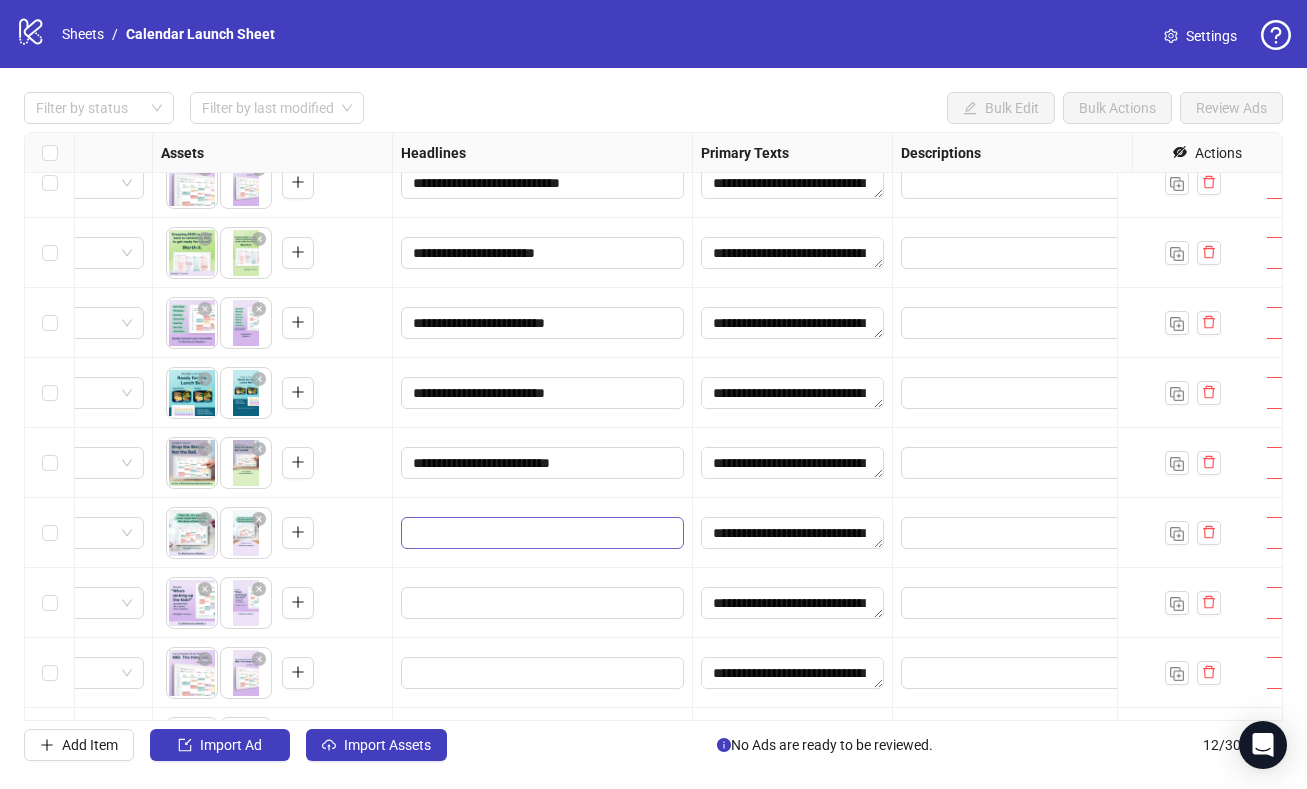 click at bounding box center (542, 533) 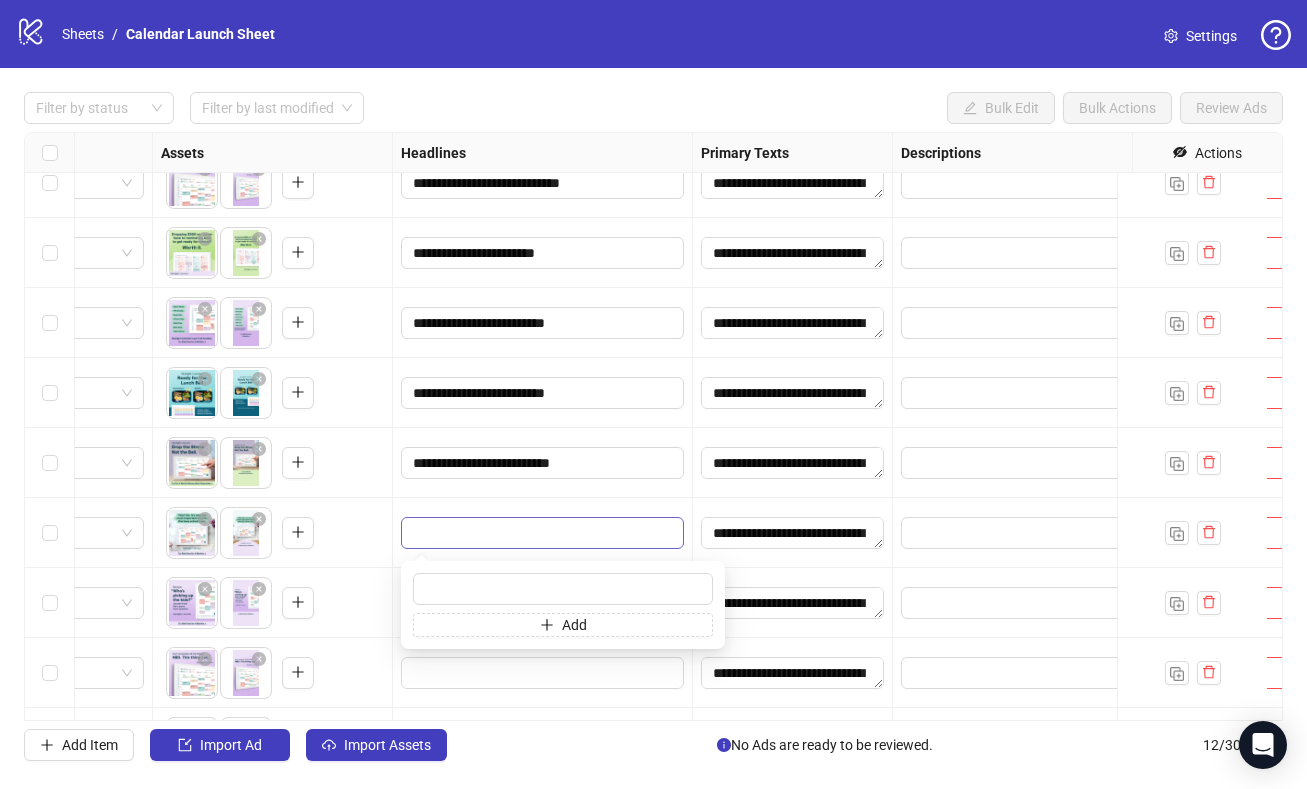 type on "**********" 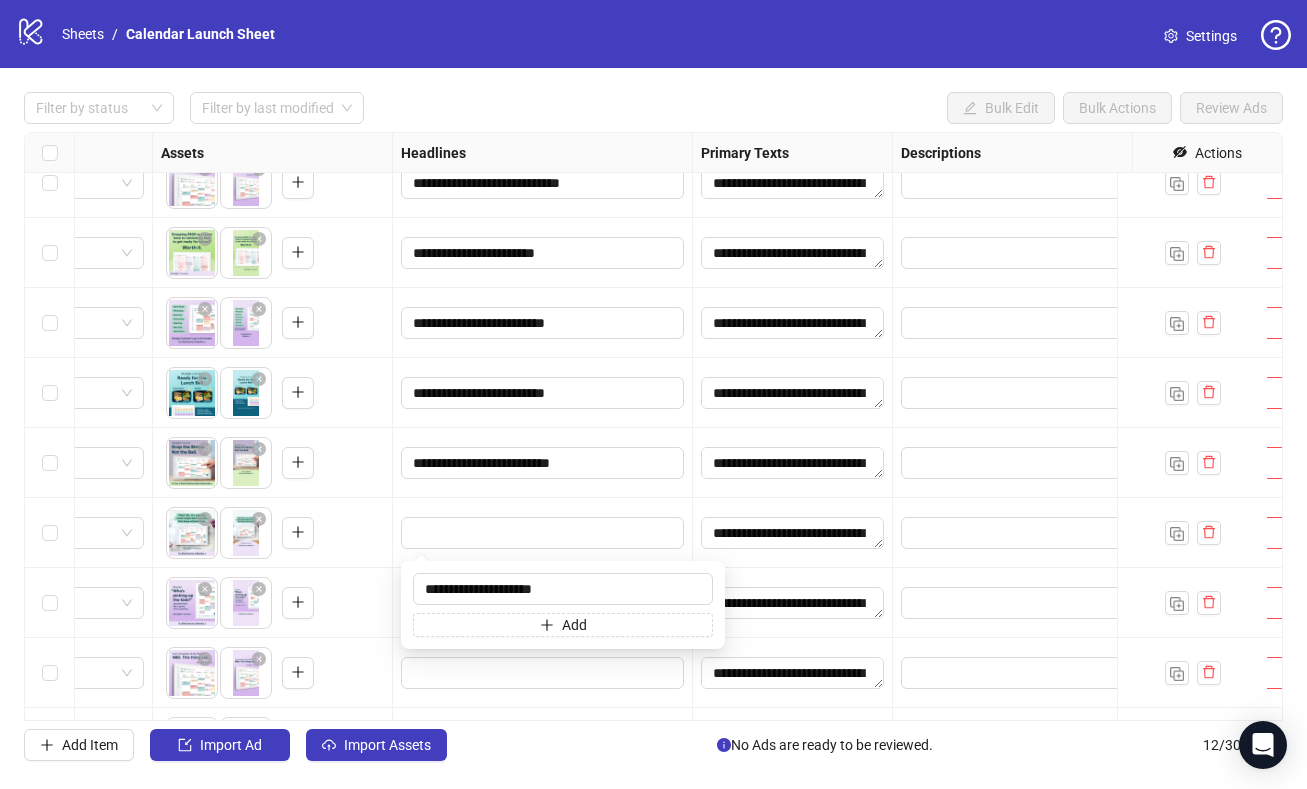 click at bounding box center [543, 533] 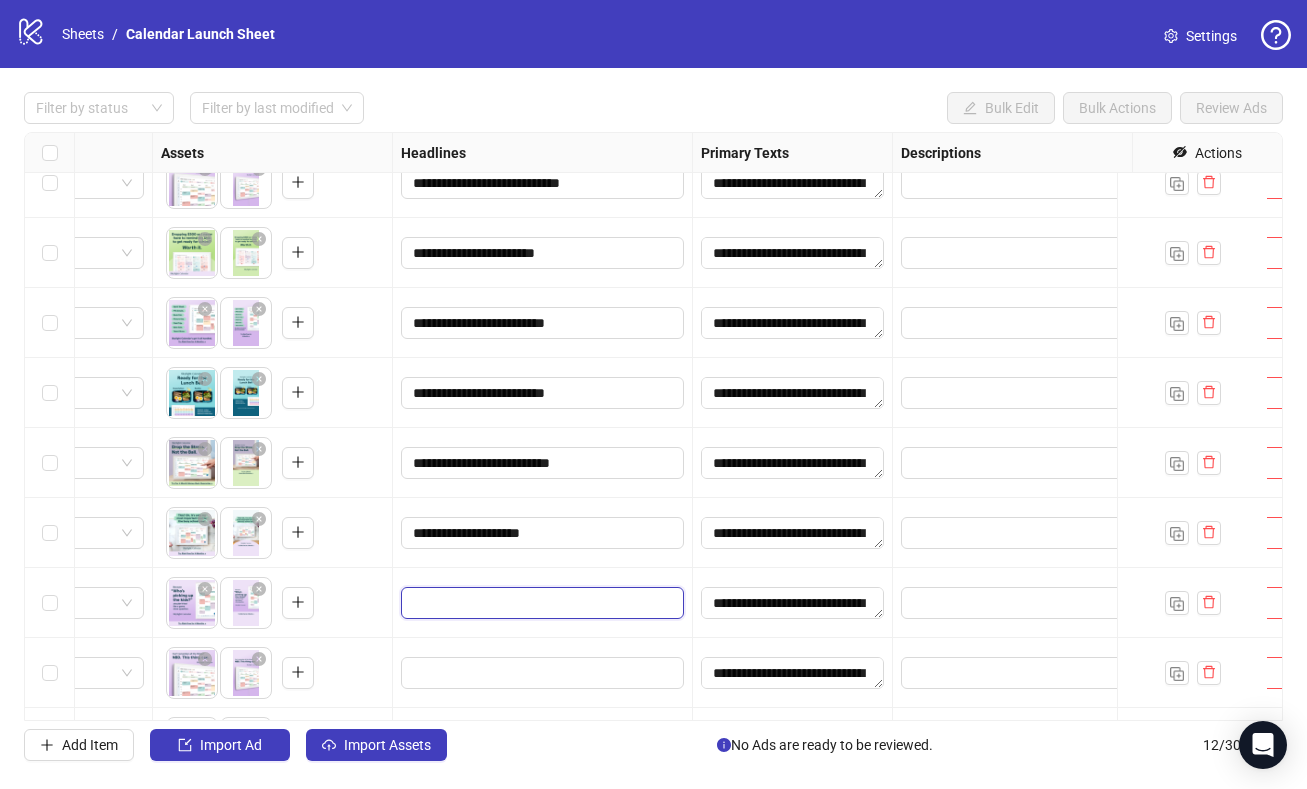 click at bounding box center [540, 603] 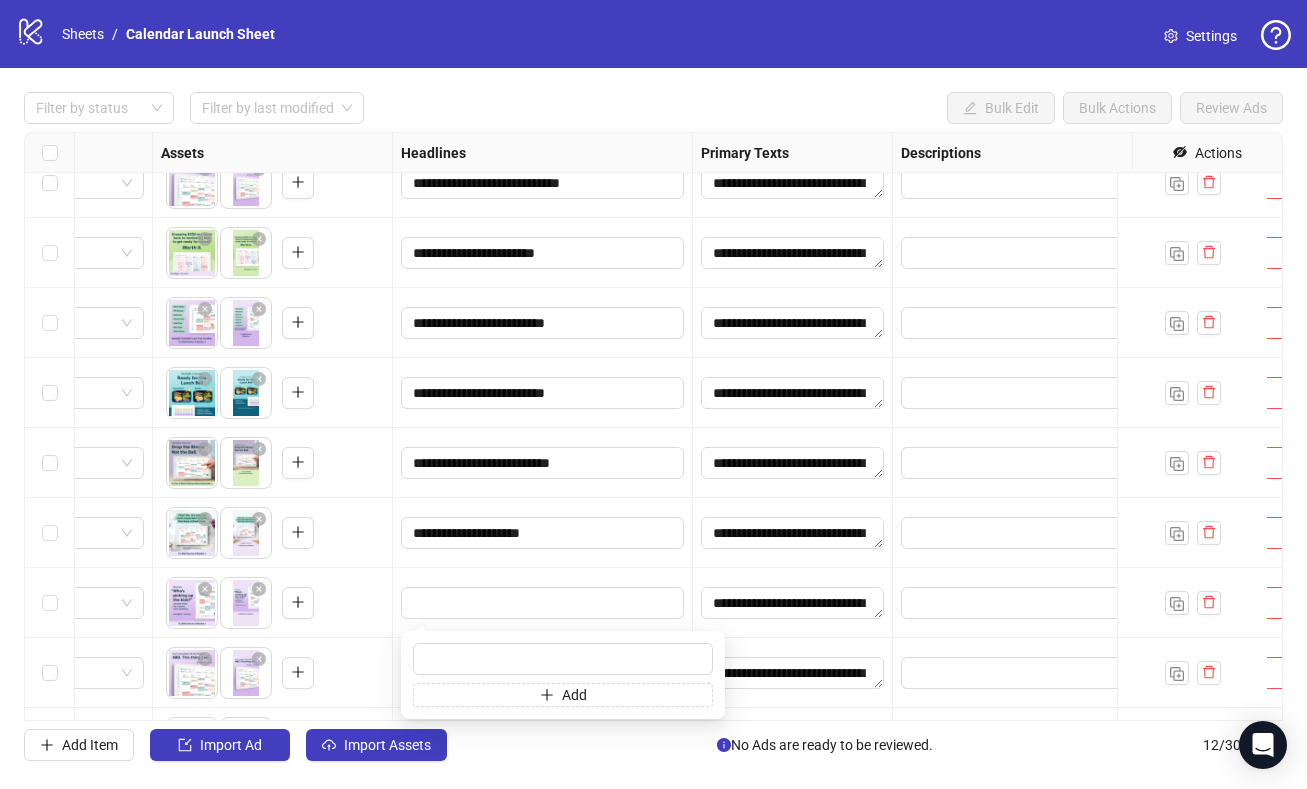 type on "**********" 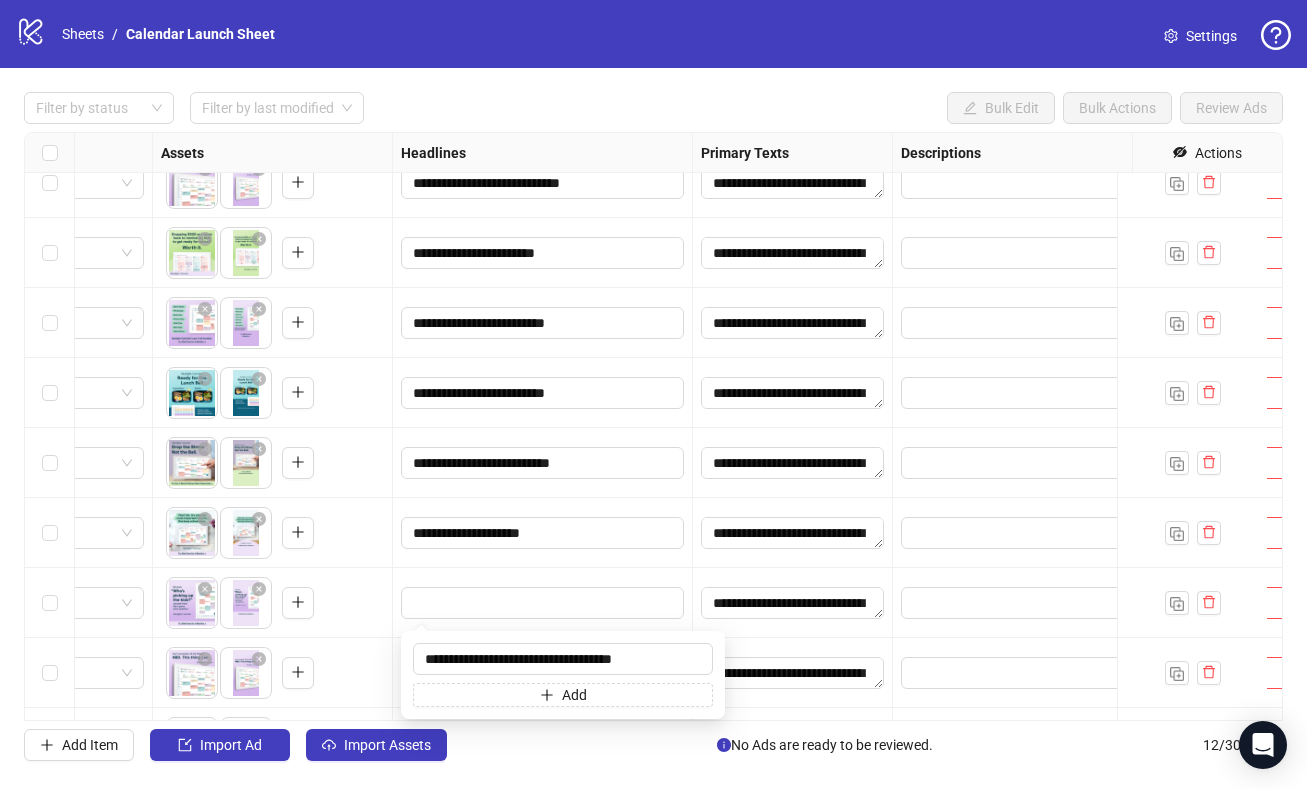 click at bounding box center [543, 603] 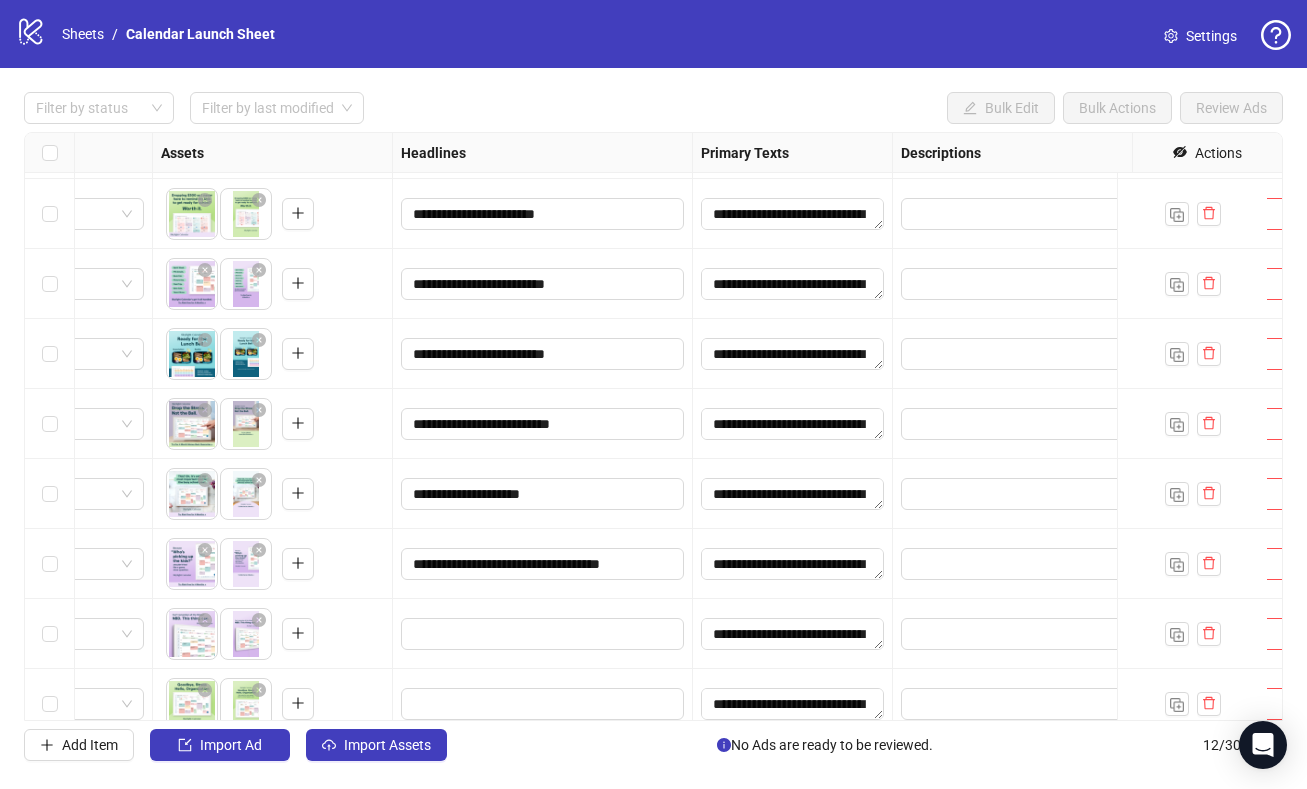 scroll, scrollTop: 308, scrollLeft: 965, axis: both 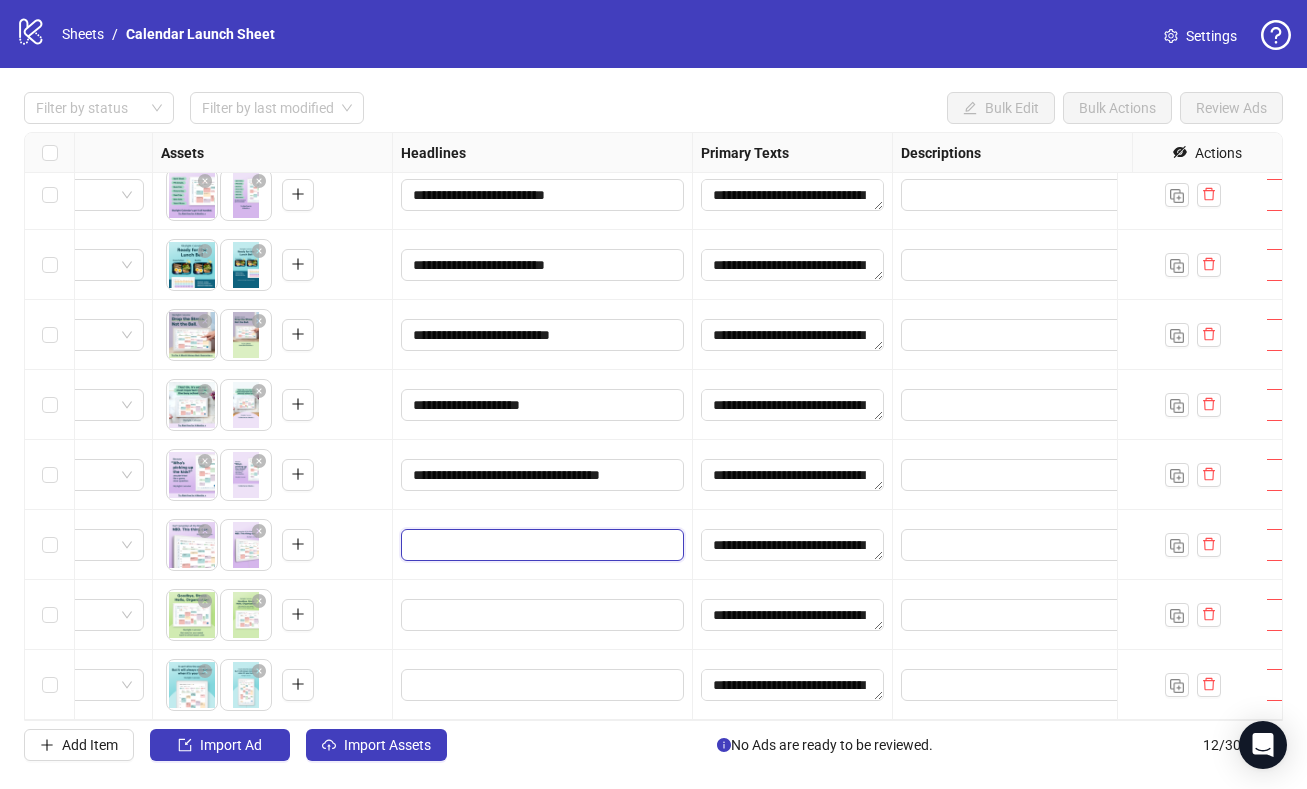 click at bounding box center [540, 545] 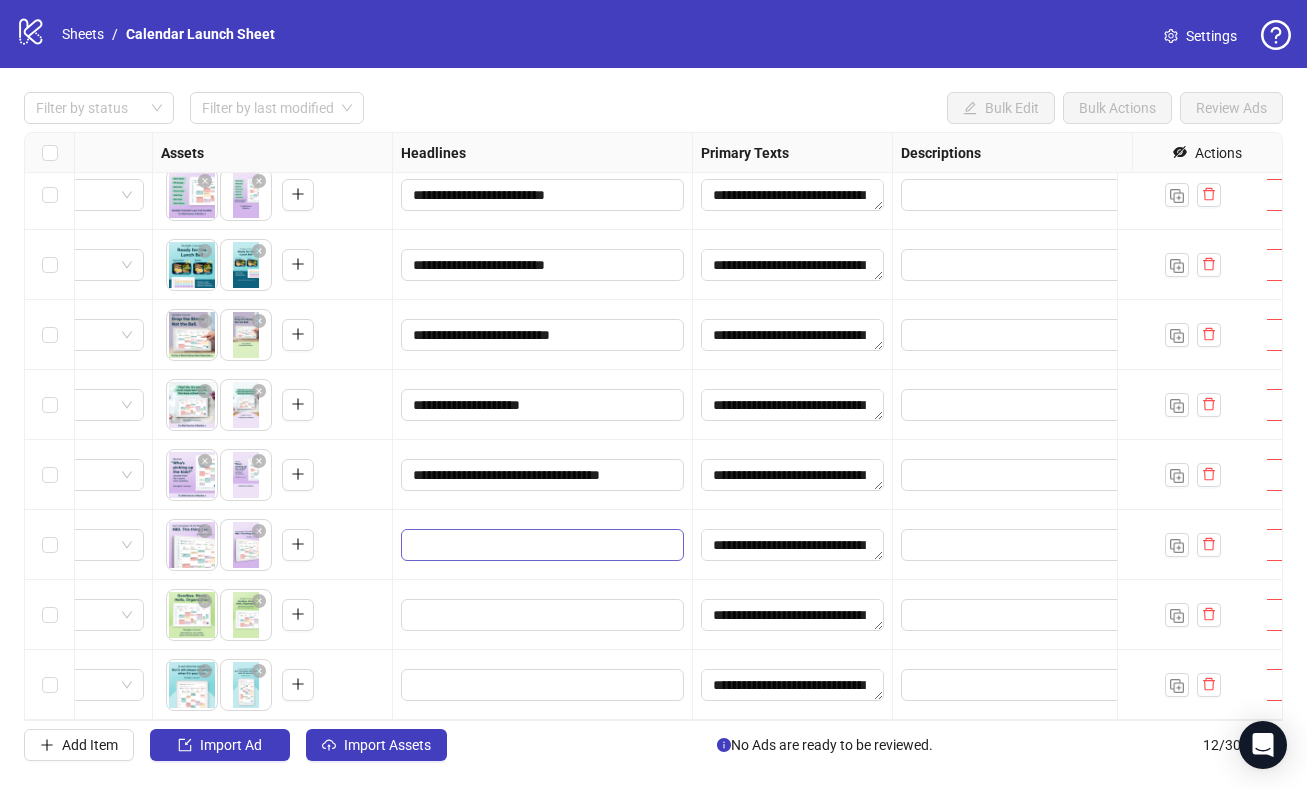 type on "**********" 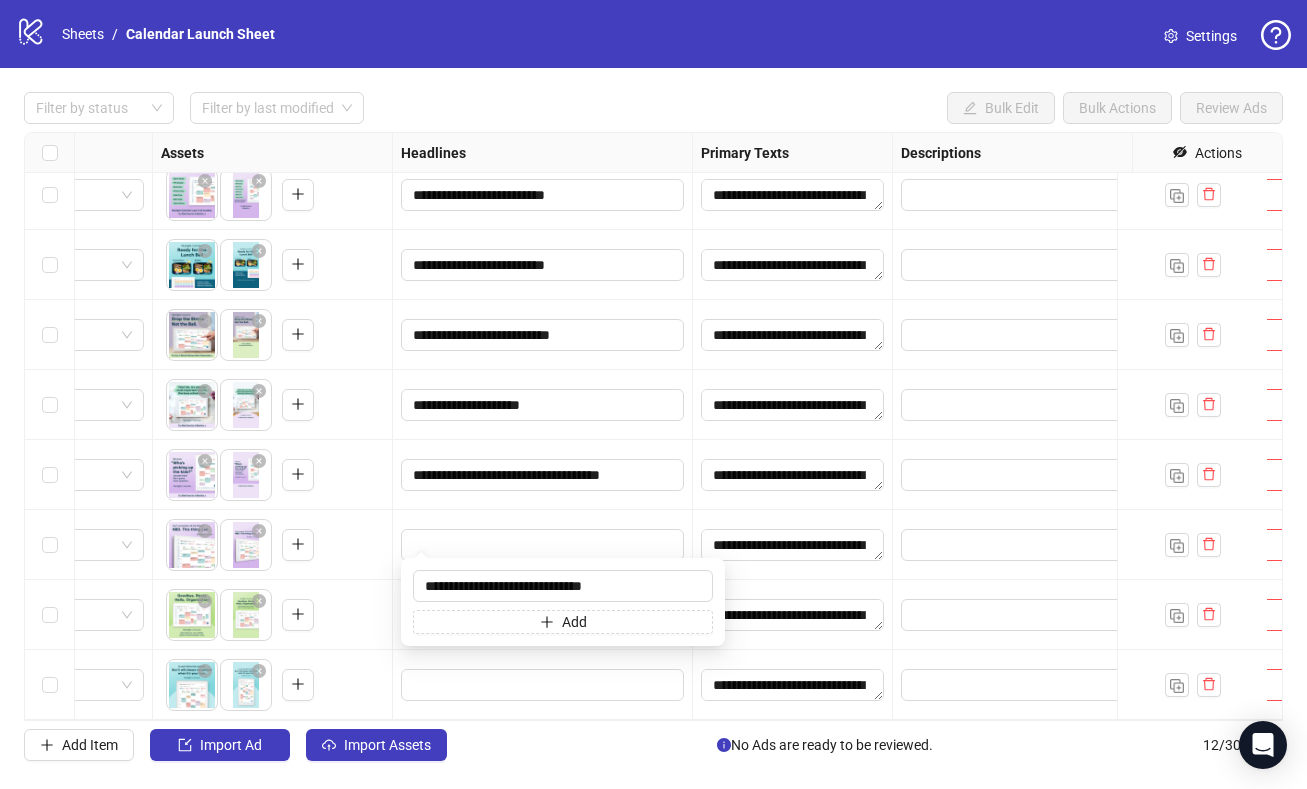 click at bounding box center [543, 545] 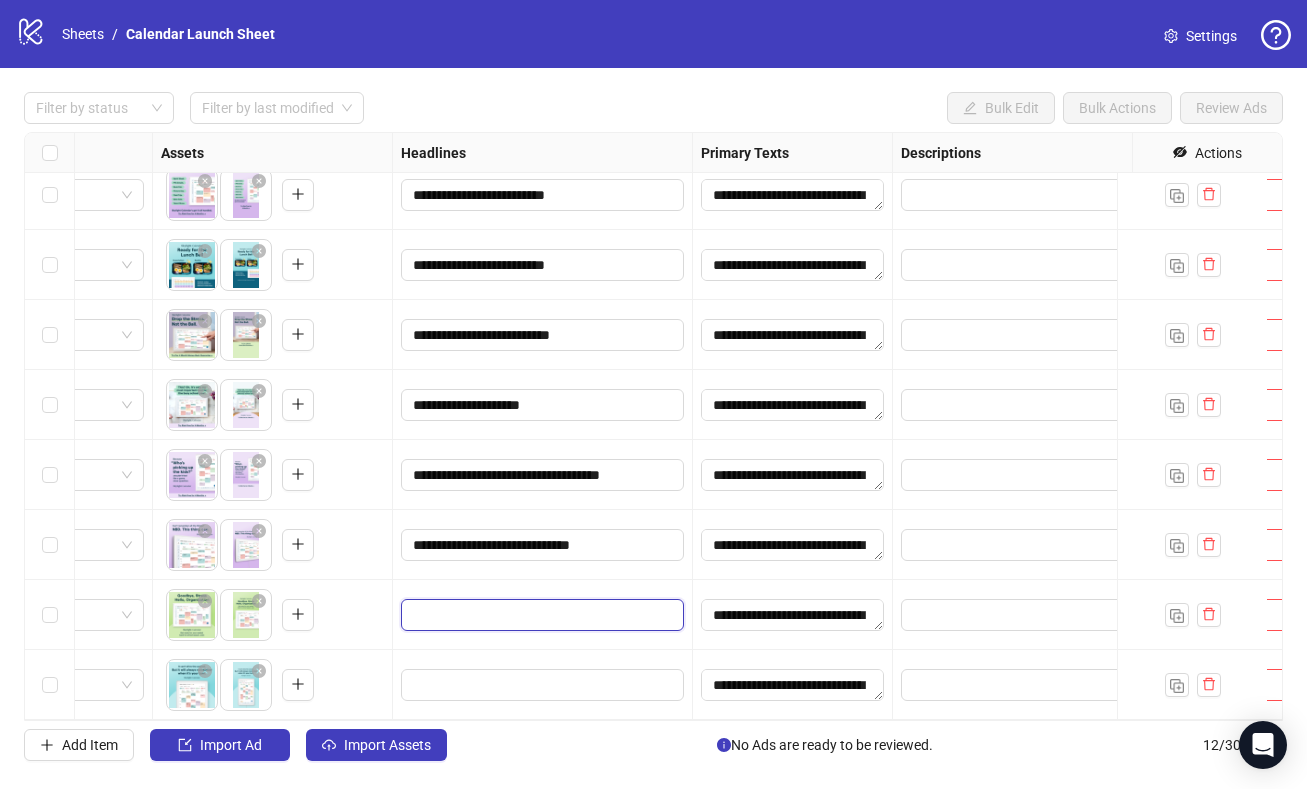click at bounding box center (540, 615) 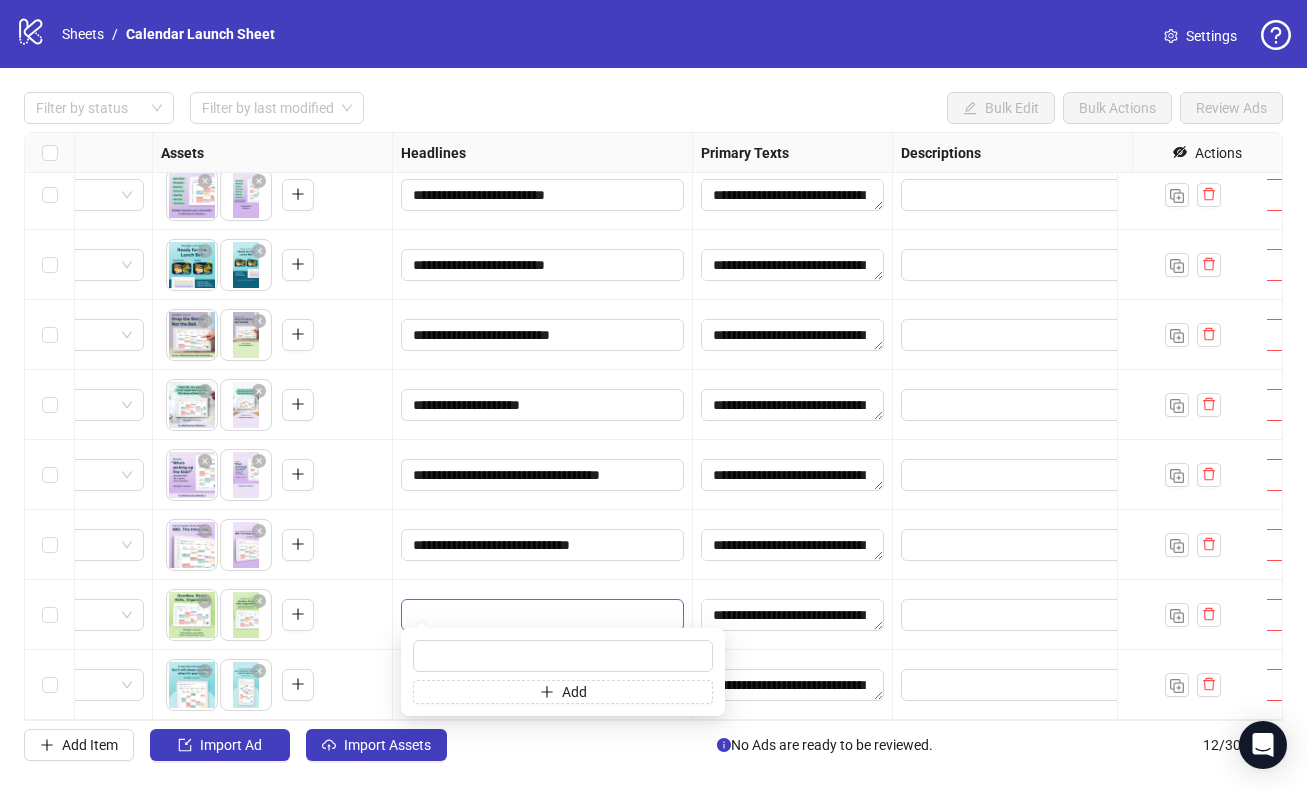 type on "**********" 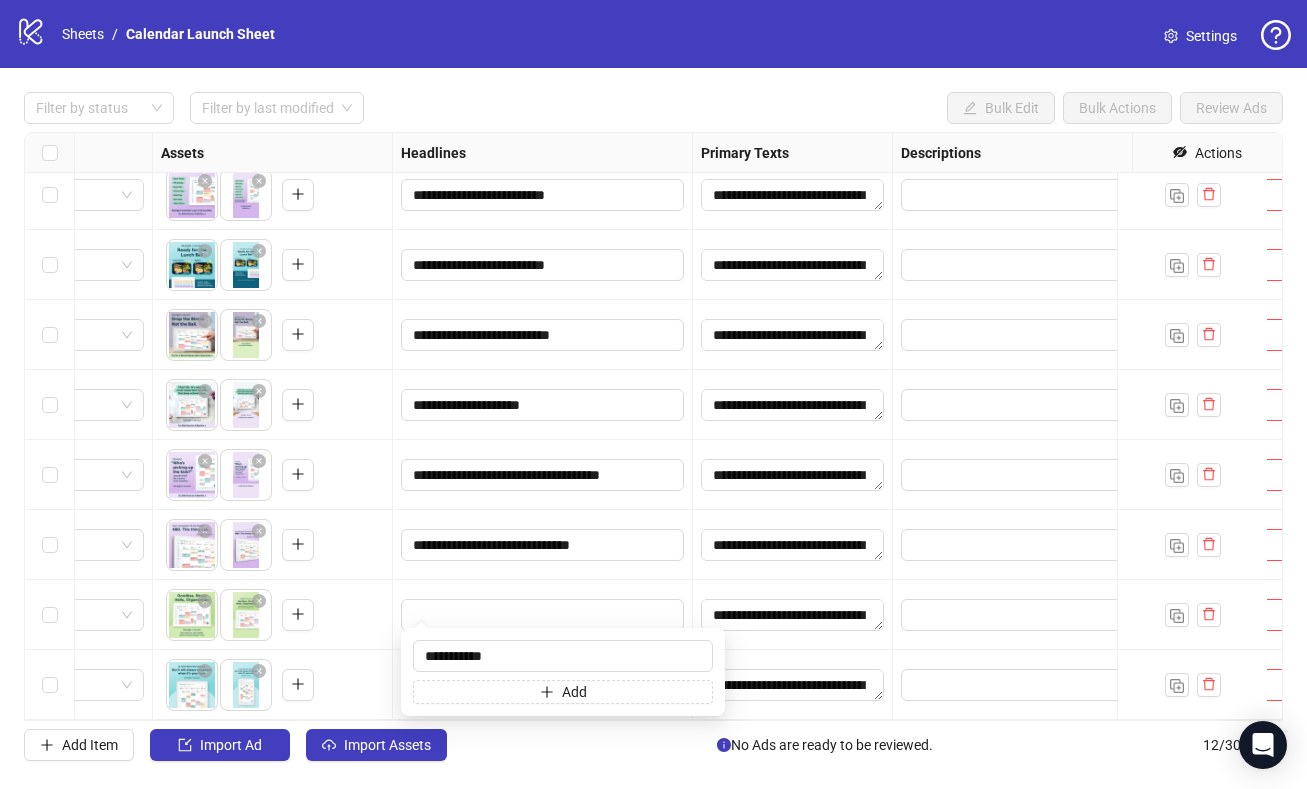 click at bounding box center [543, 615] 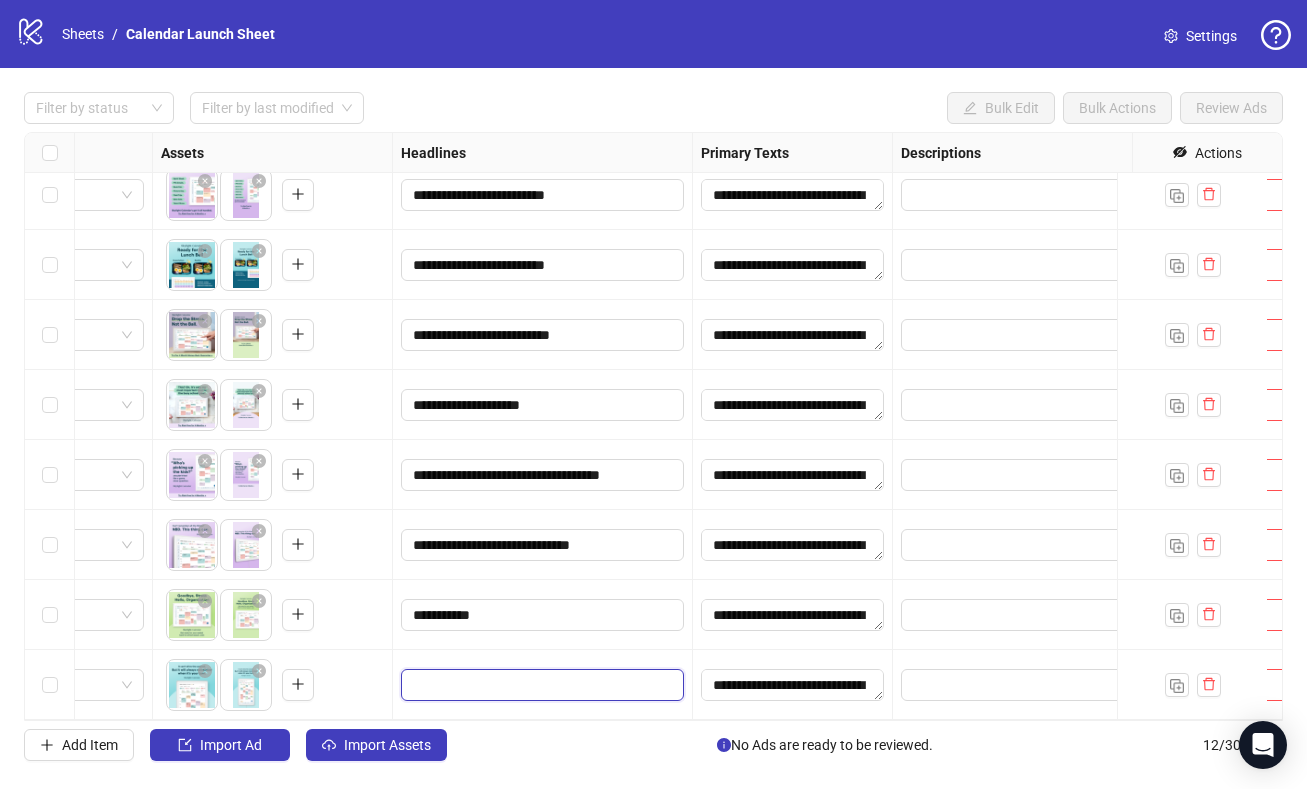 click at bounding box center [540, 685] 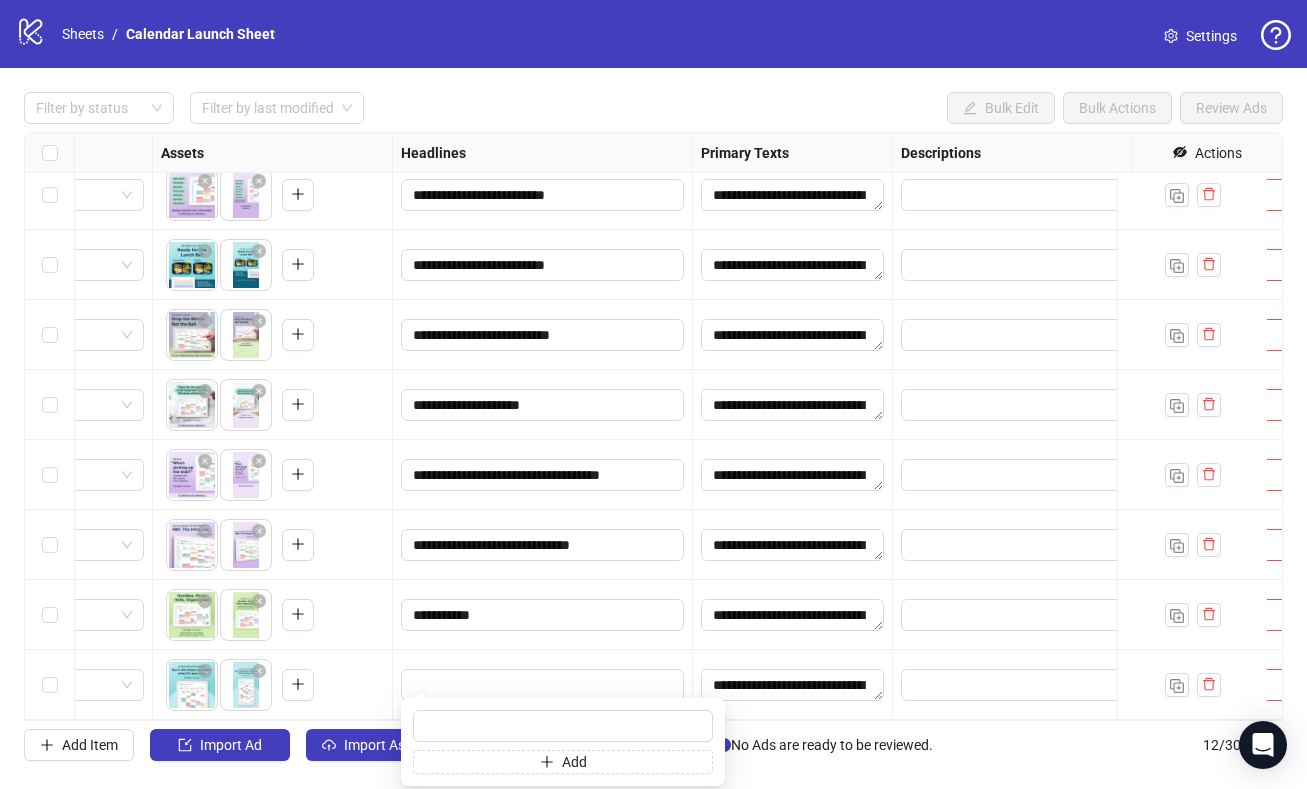 type on "**********" 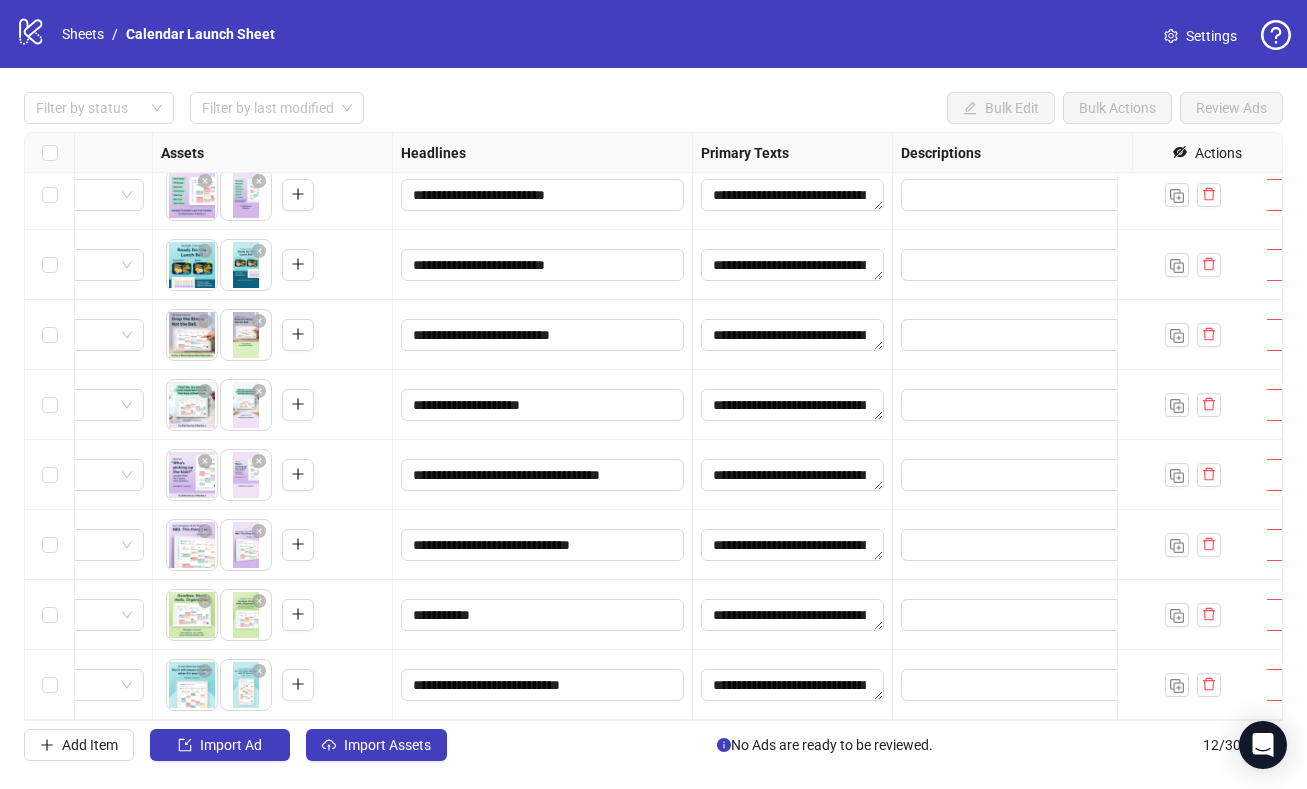 click on "**********" at bounding box center (543, 685) 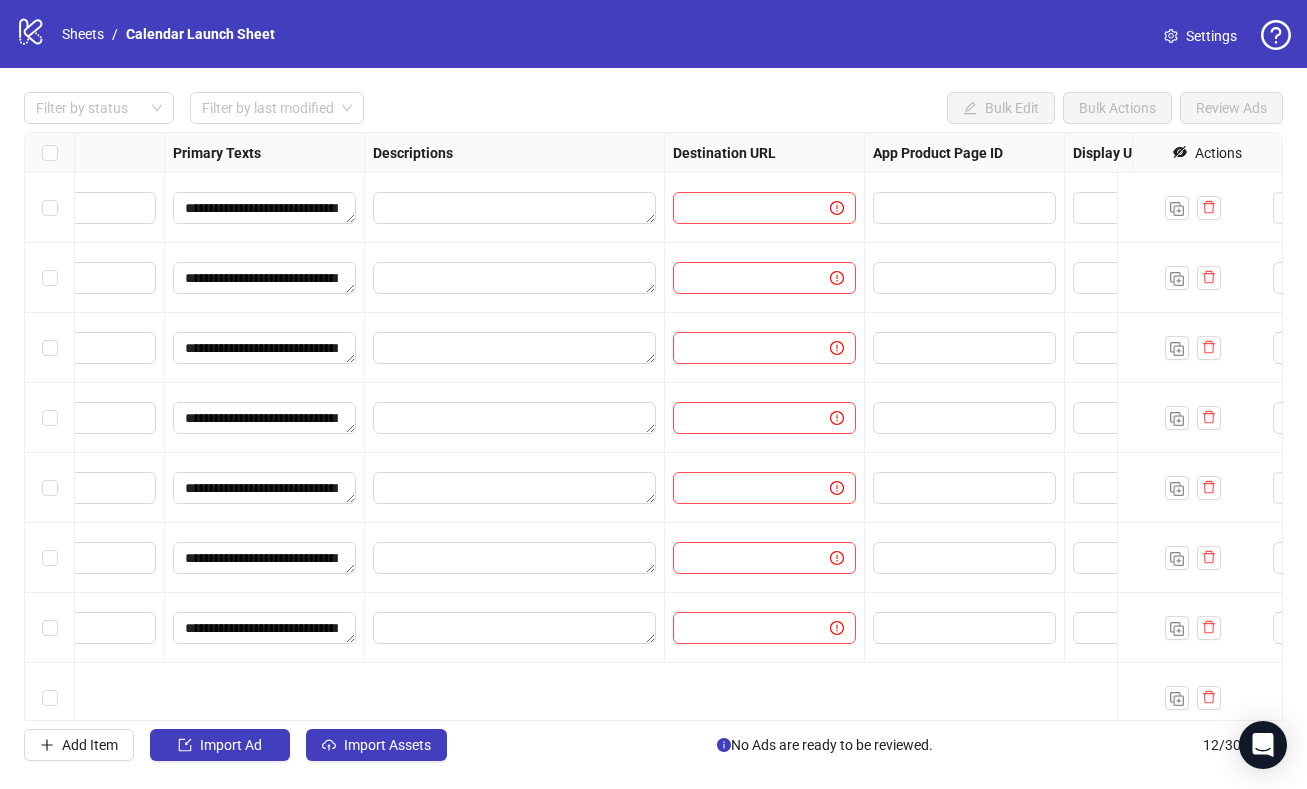 scroll, scrollTop: 0, scrollLeft: 1493, axis: horizontal 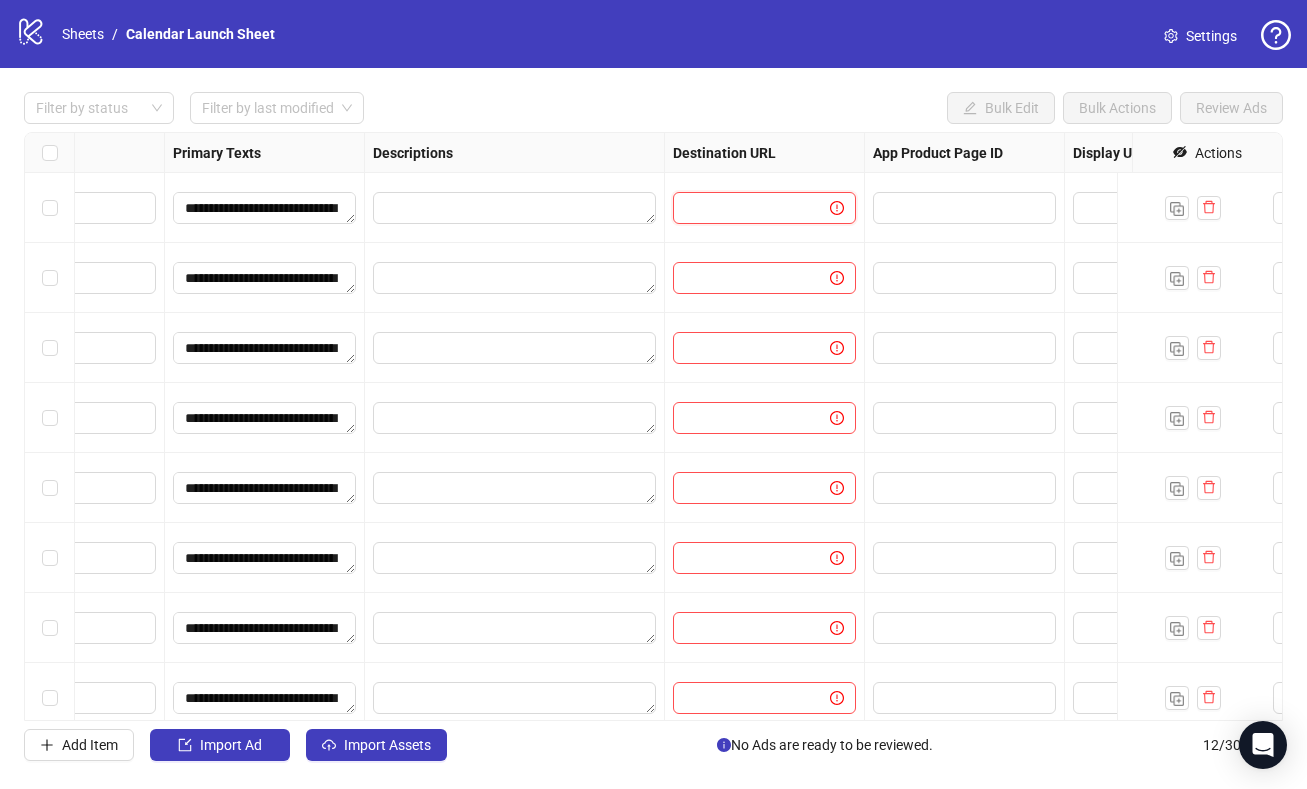 click at bounding box center (743, 208) 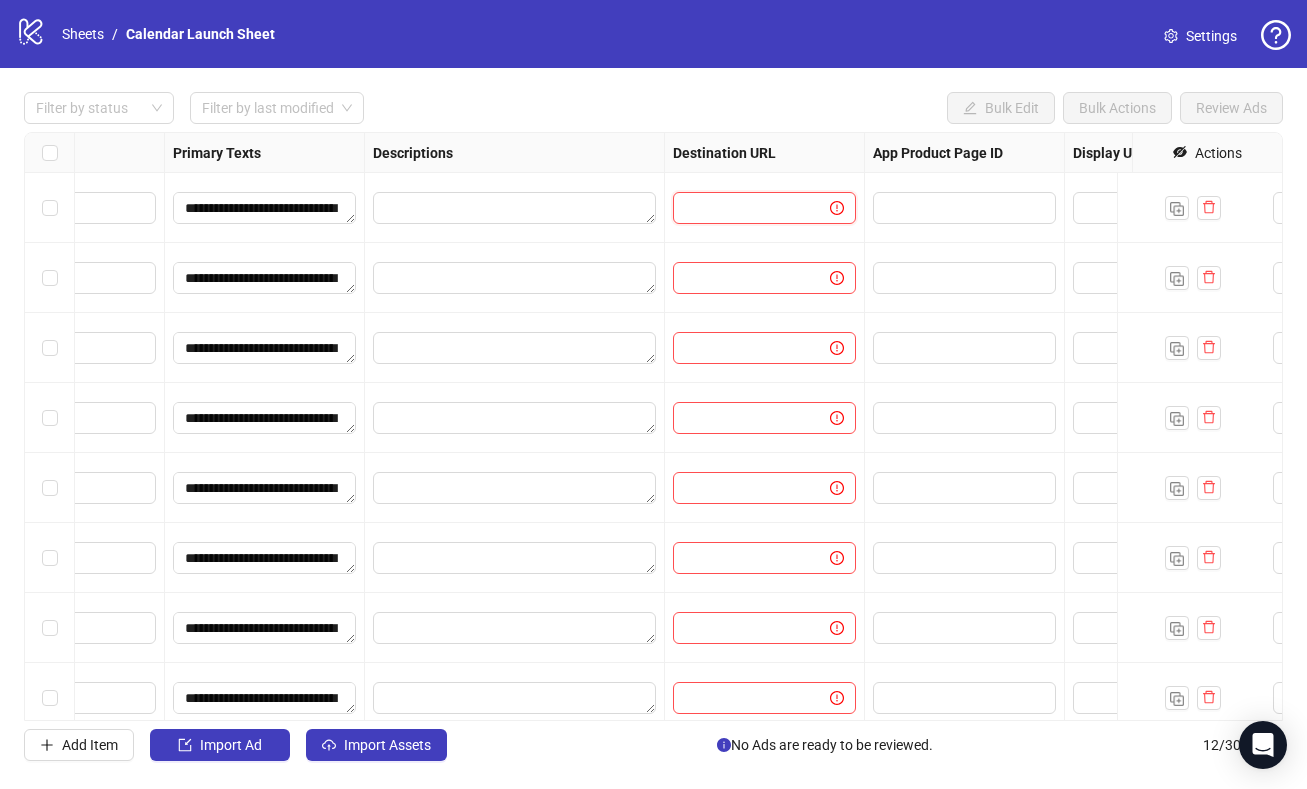click at bounding box center [743, 208] 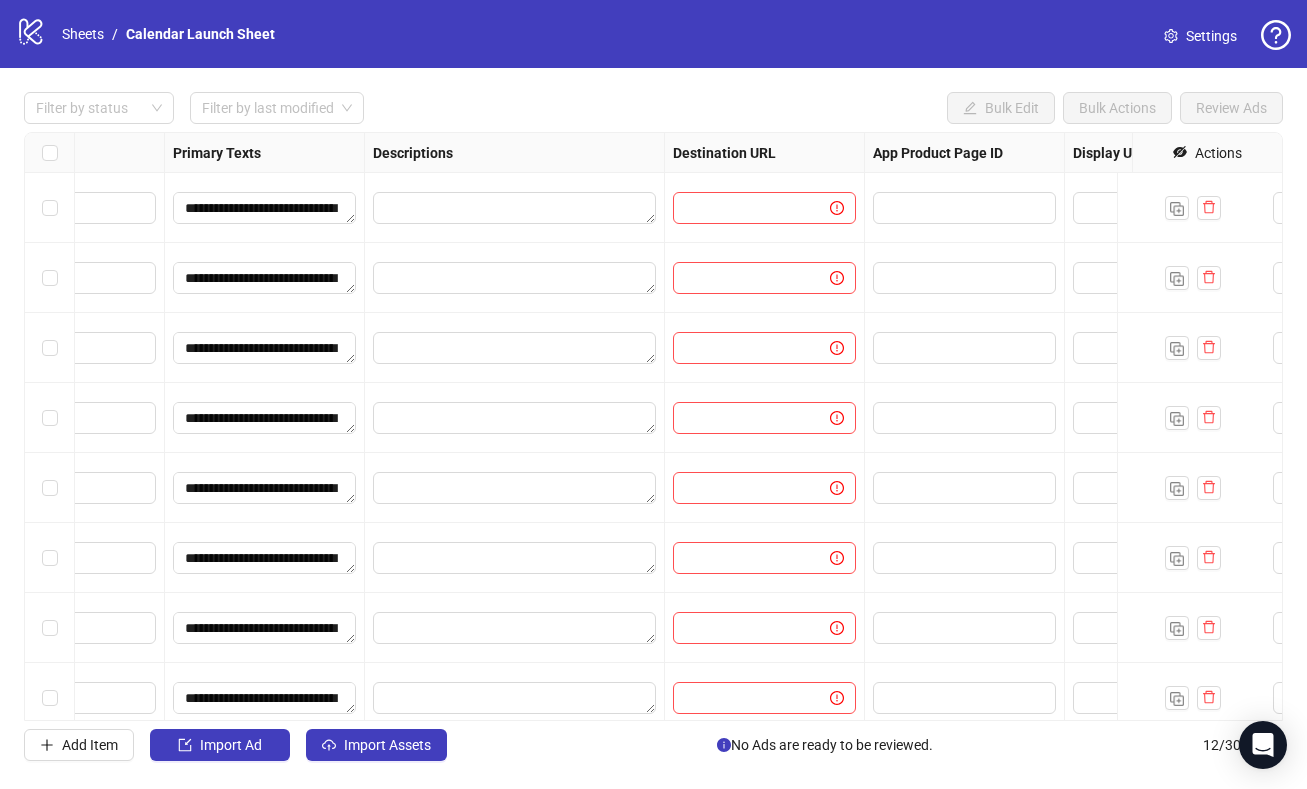 click at bounding box center [50, 153] 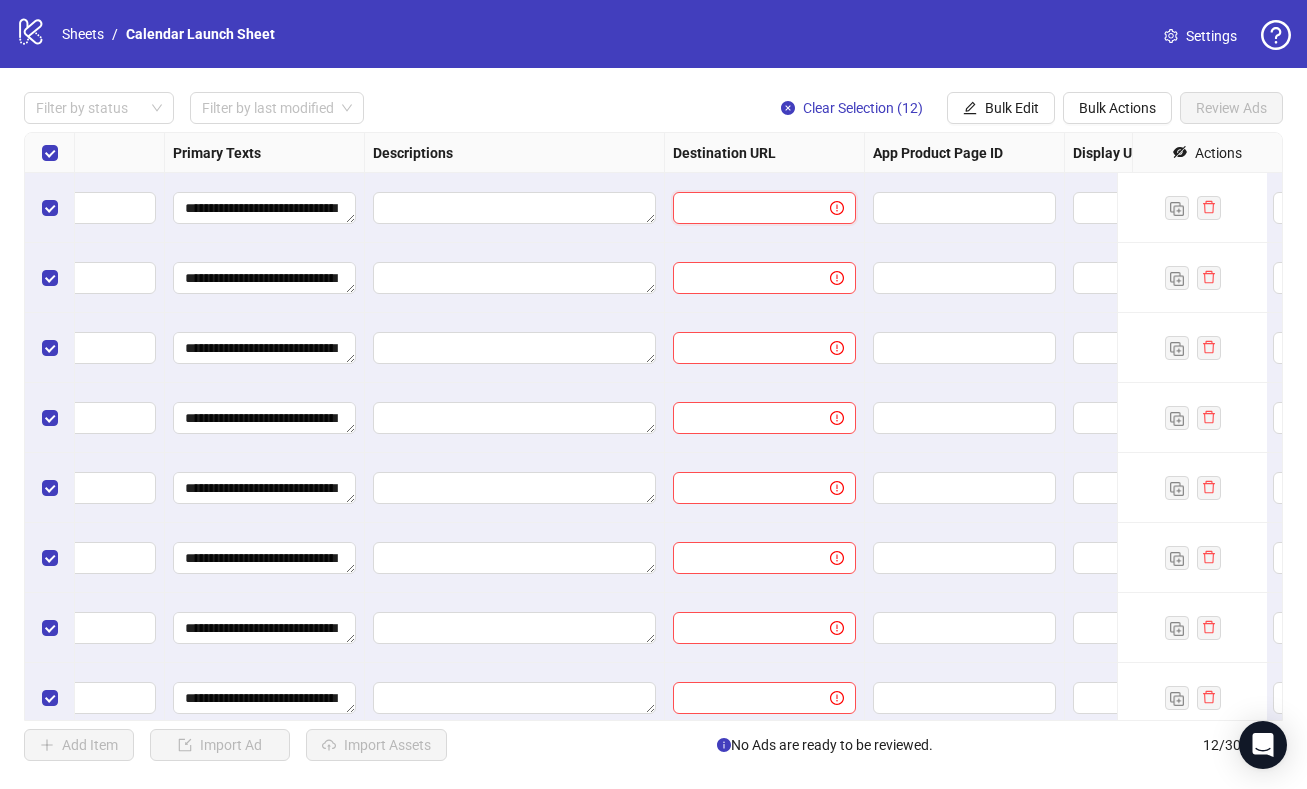 click at bounding box center (743, 208) 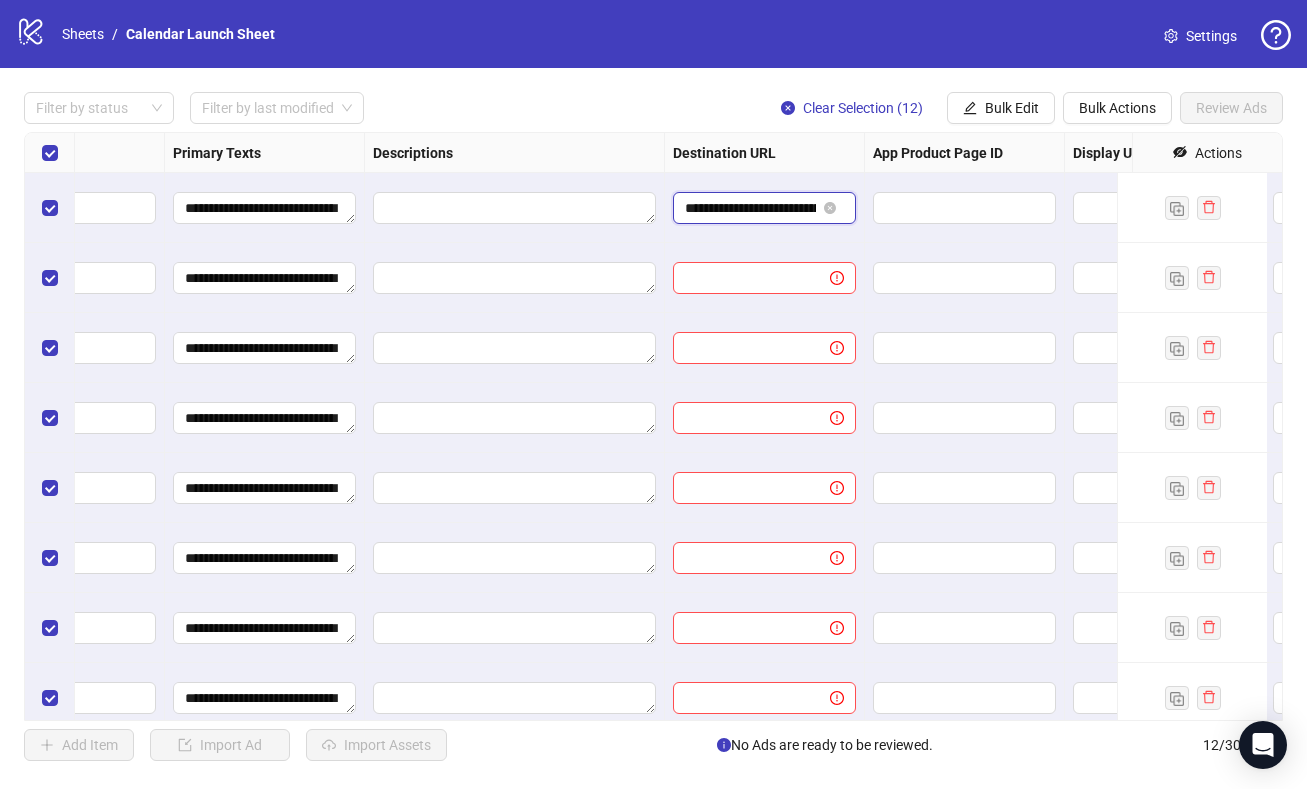 scroll, scrollTop: 0, scrollLeft: 839, axis: horizontal 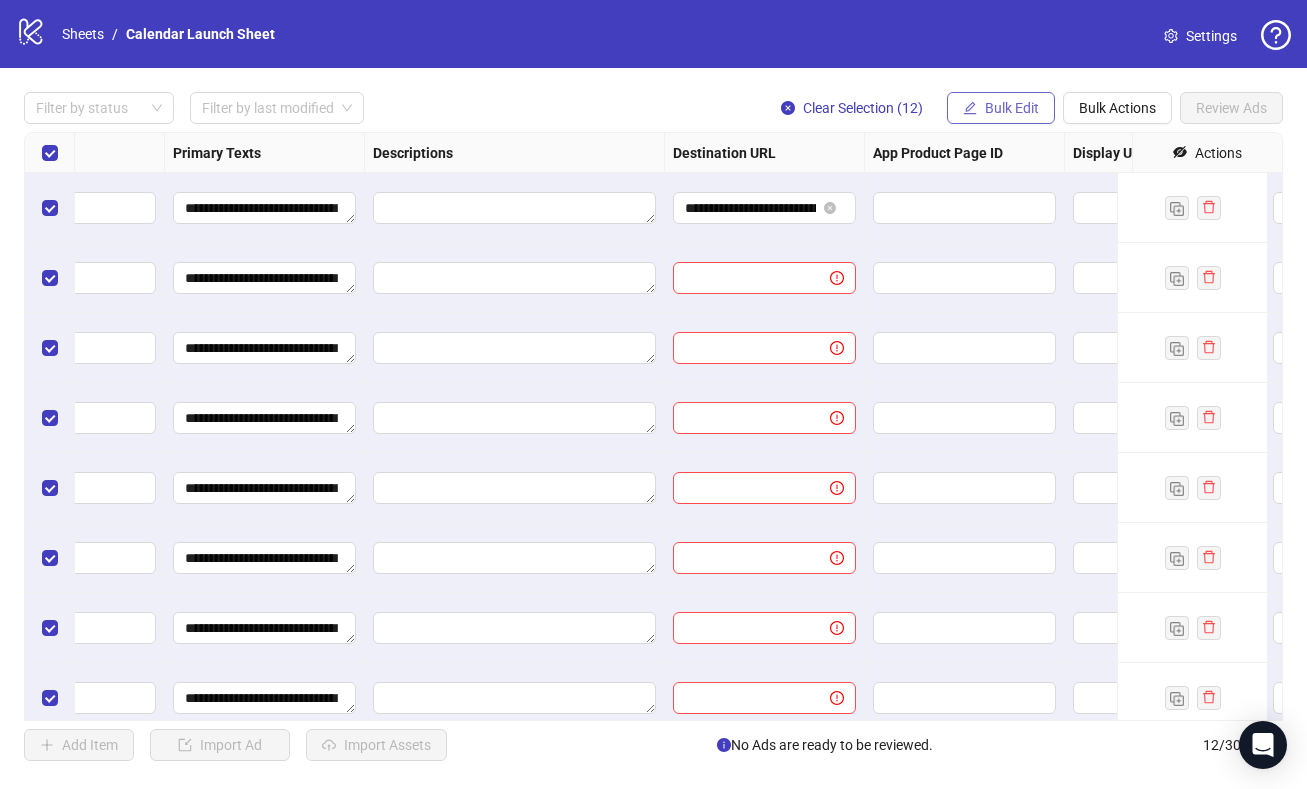 click on "Bulk Edit" at bounding box center (1012, 108) 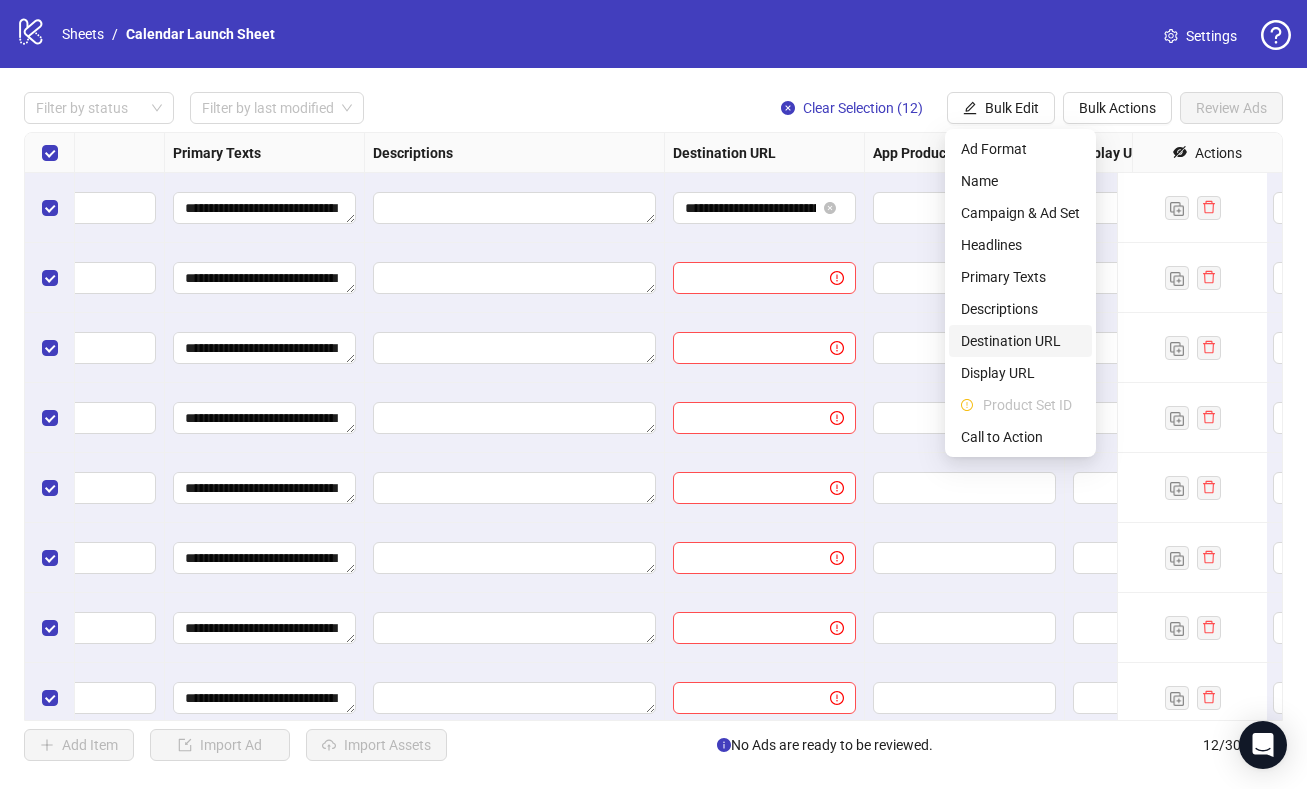click on "Destination URL" at bounding box center [1020, 341] 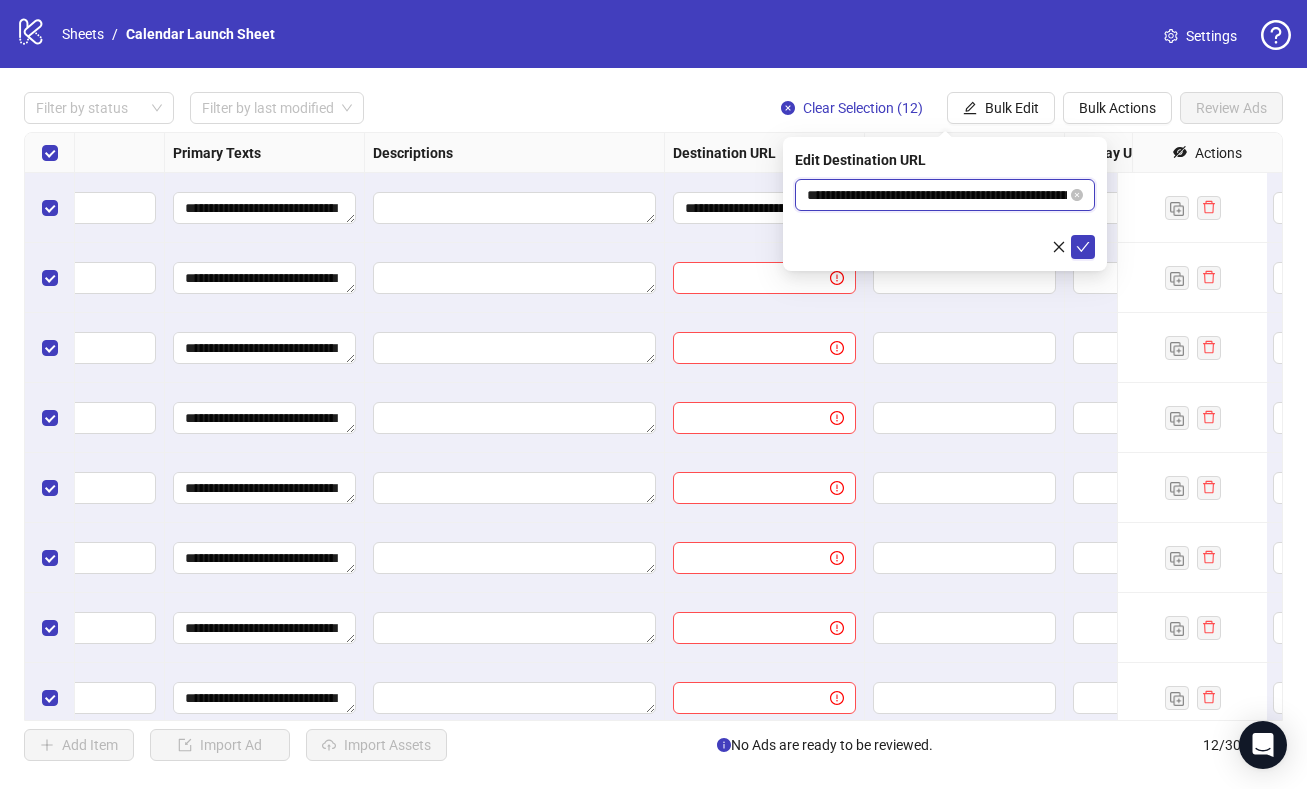 click on "**********" at bounding box center (937, 195) 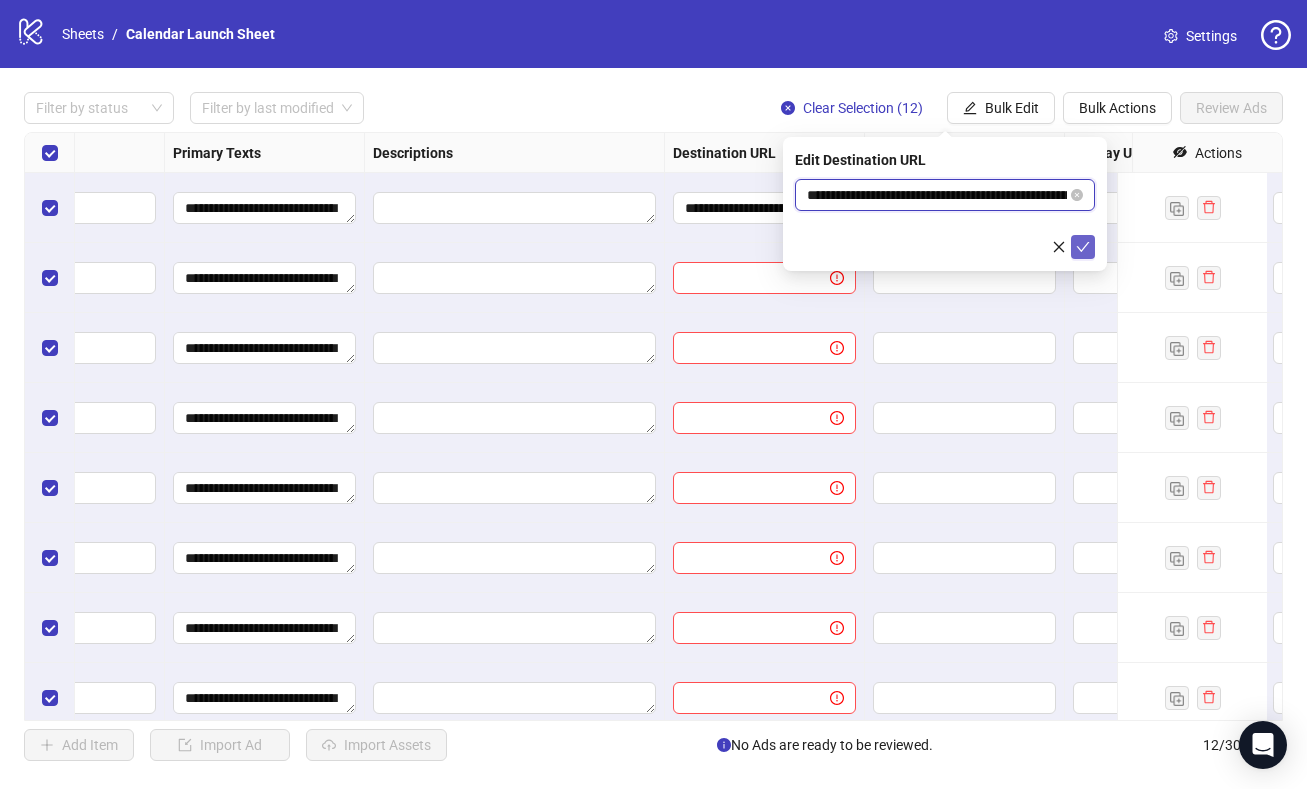 scroll, scrollTop: 0, scrollLeft: 710, axis: horizontal 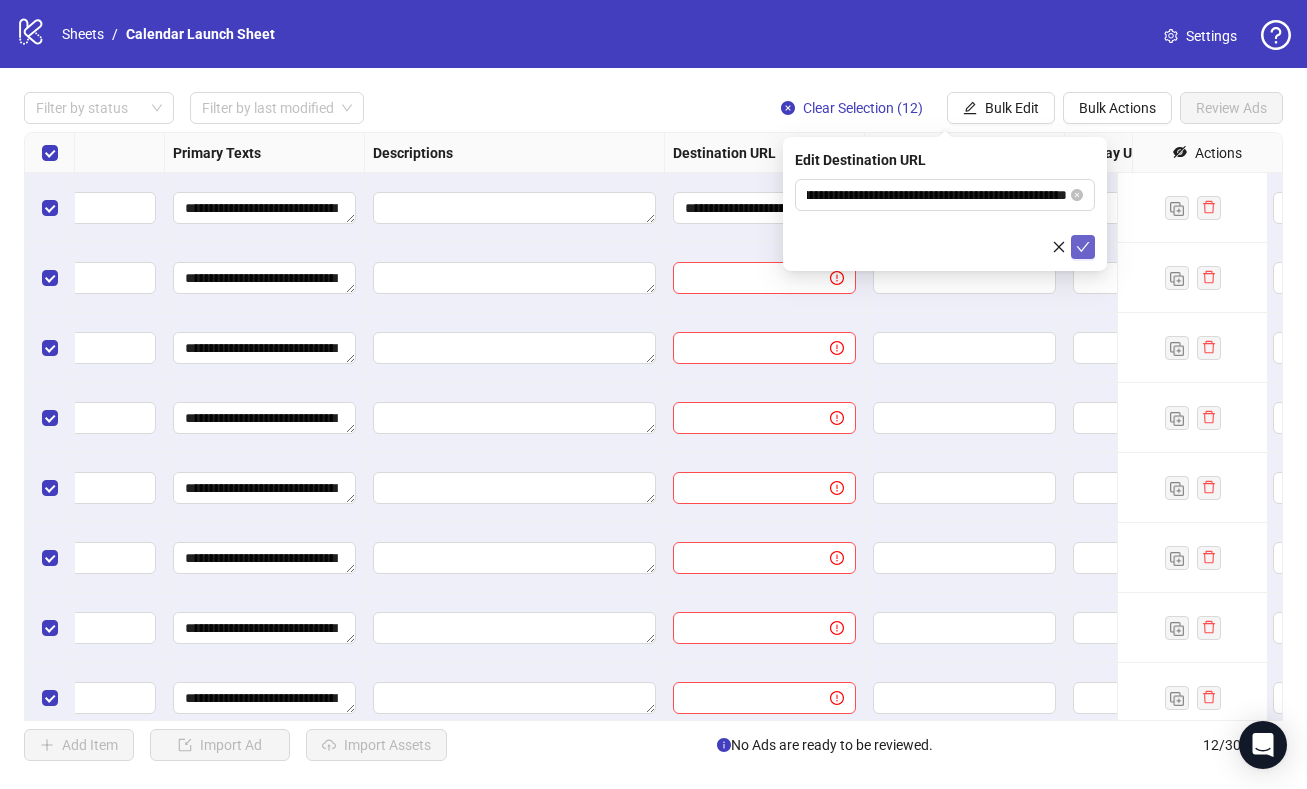 click 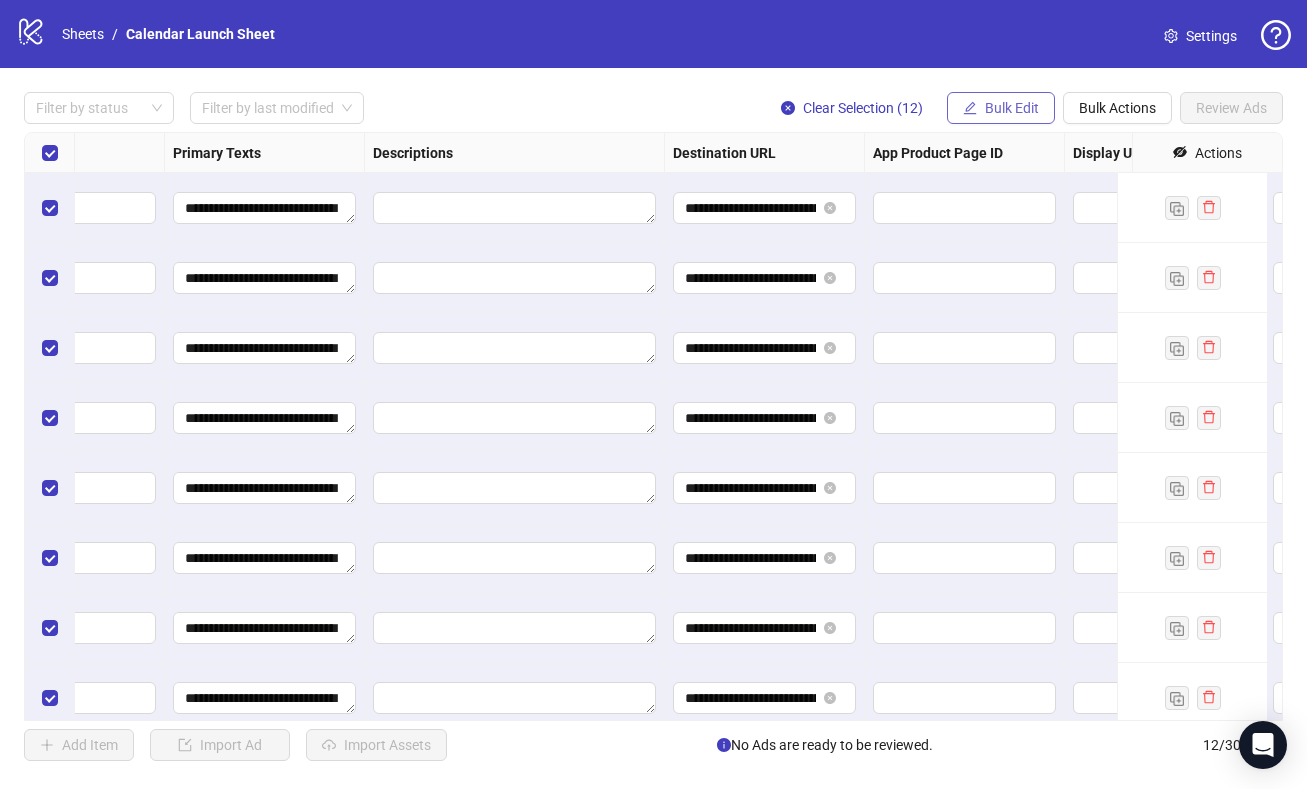 click on "Bulk Edit" at bounding box center [1012, 108] 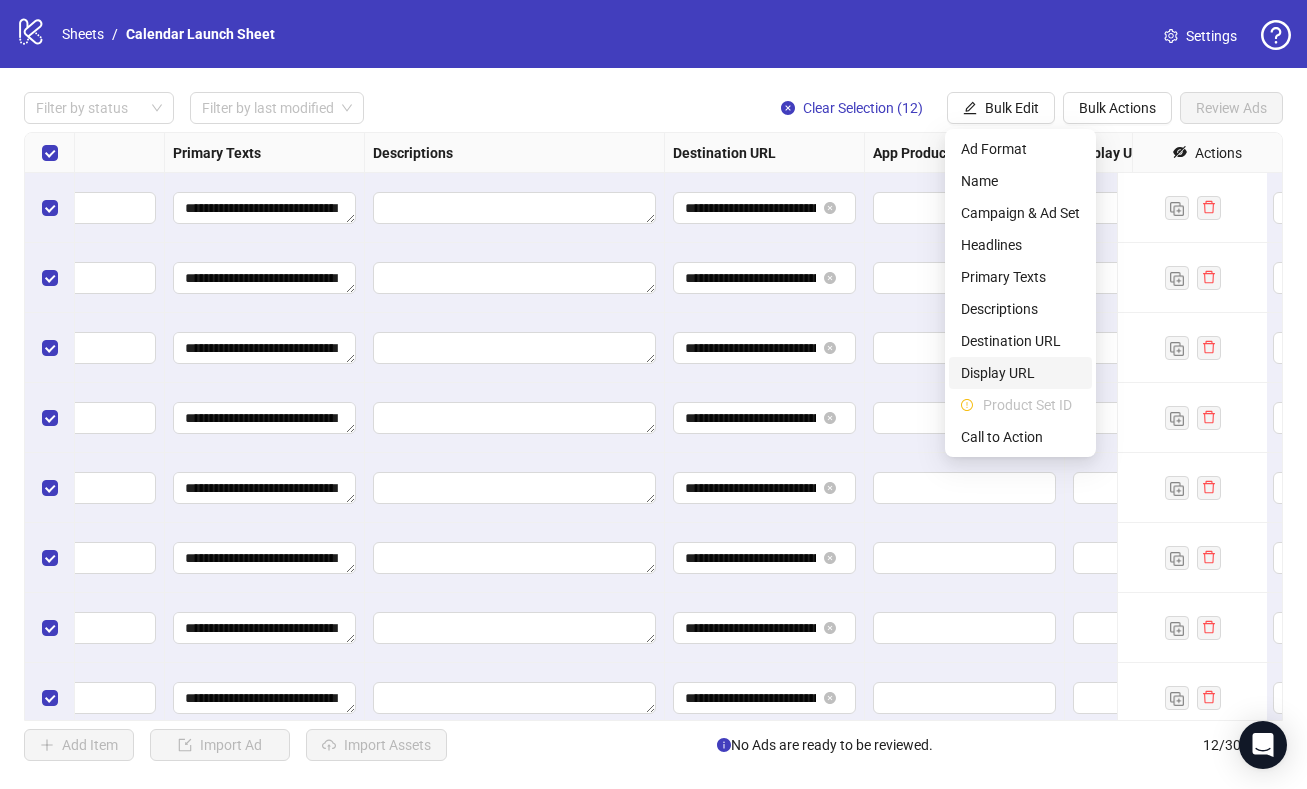 click on "Display URL" at bounding box center (1020, 373) 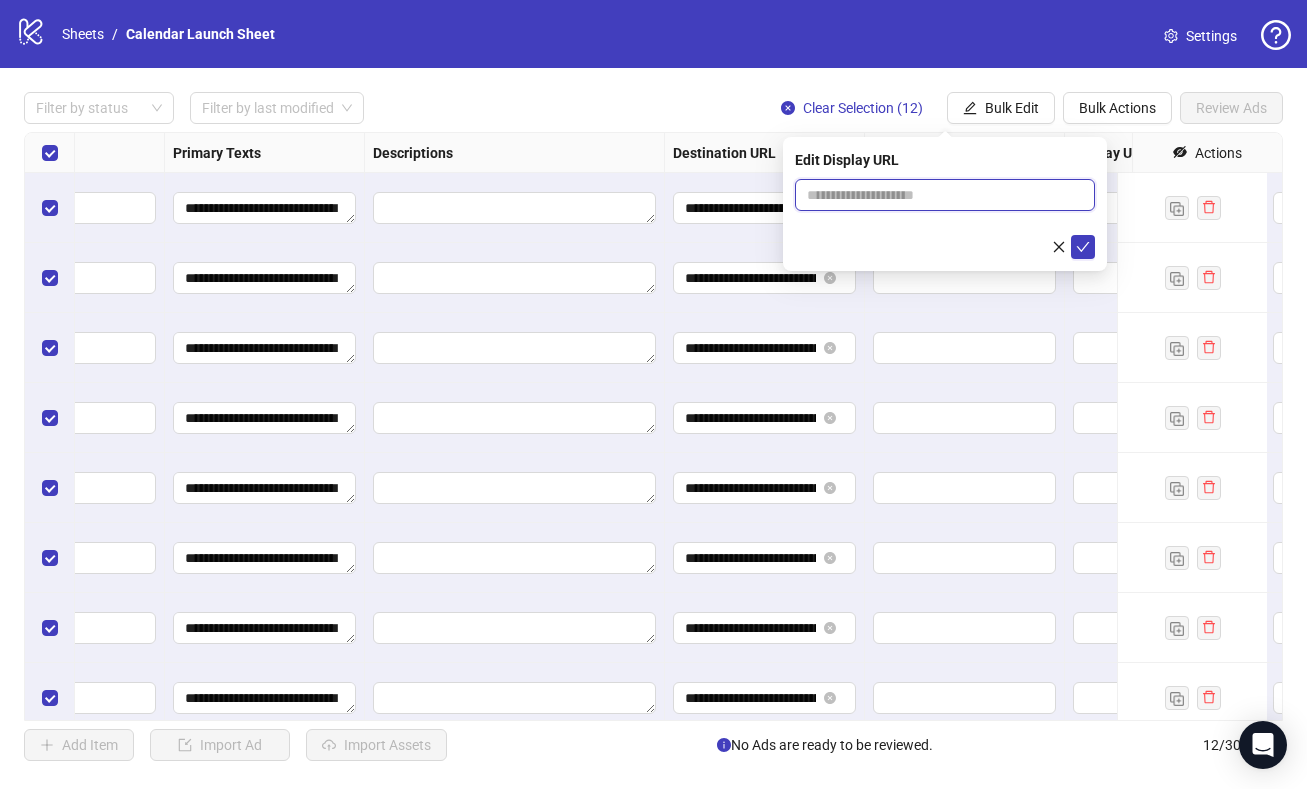 click at bounding box center [945, 195] 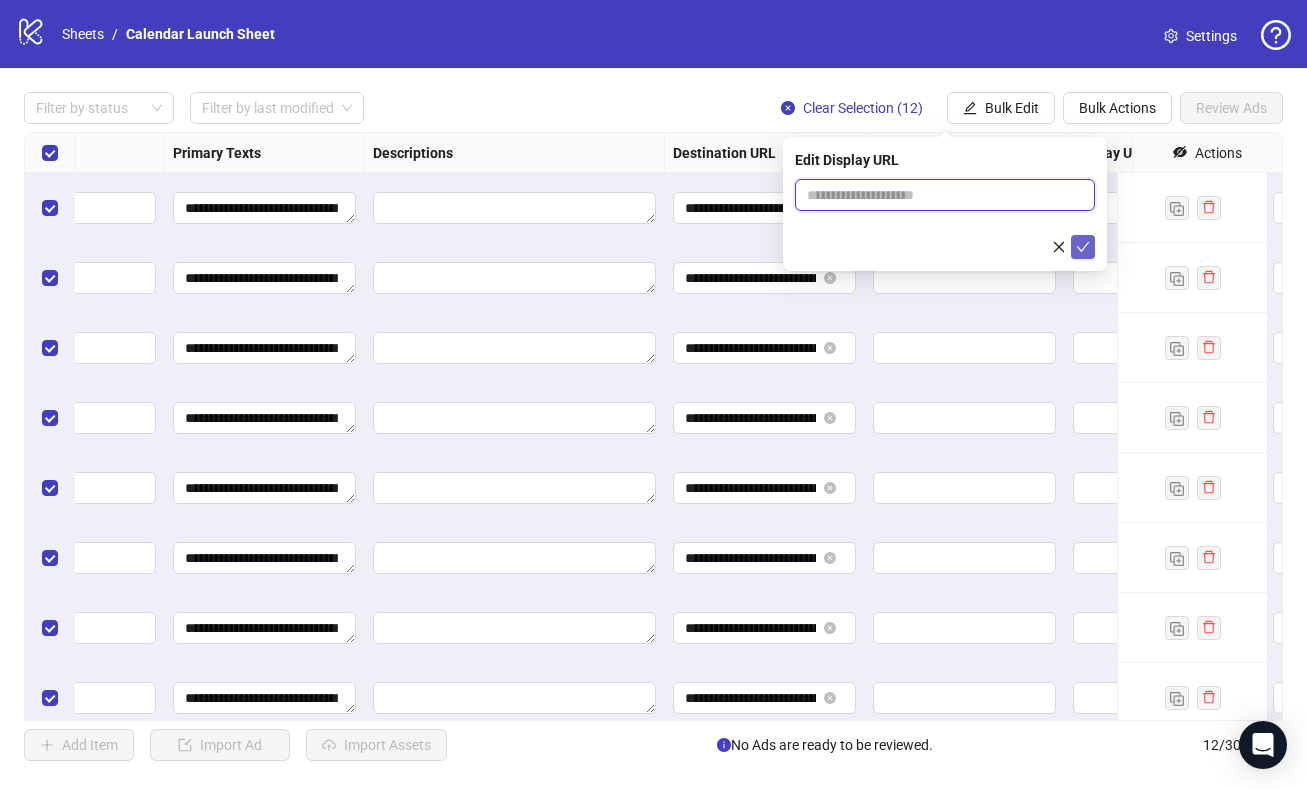 paste on "**********" 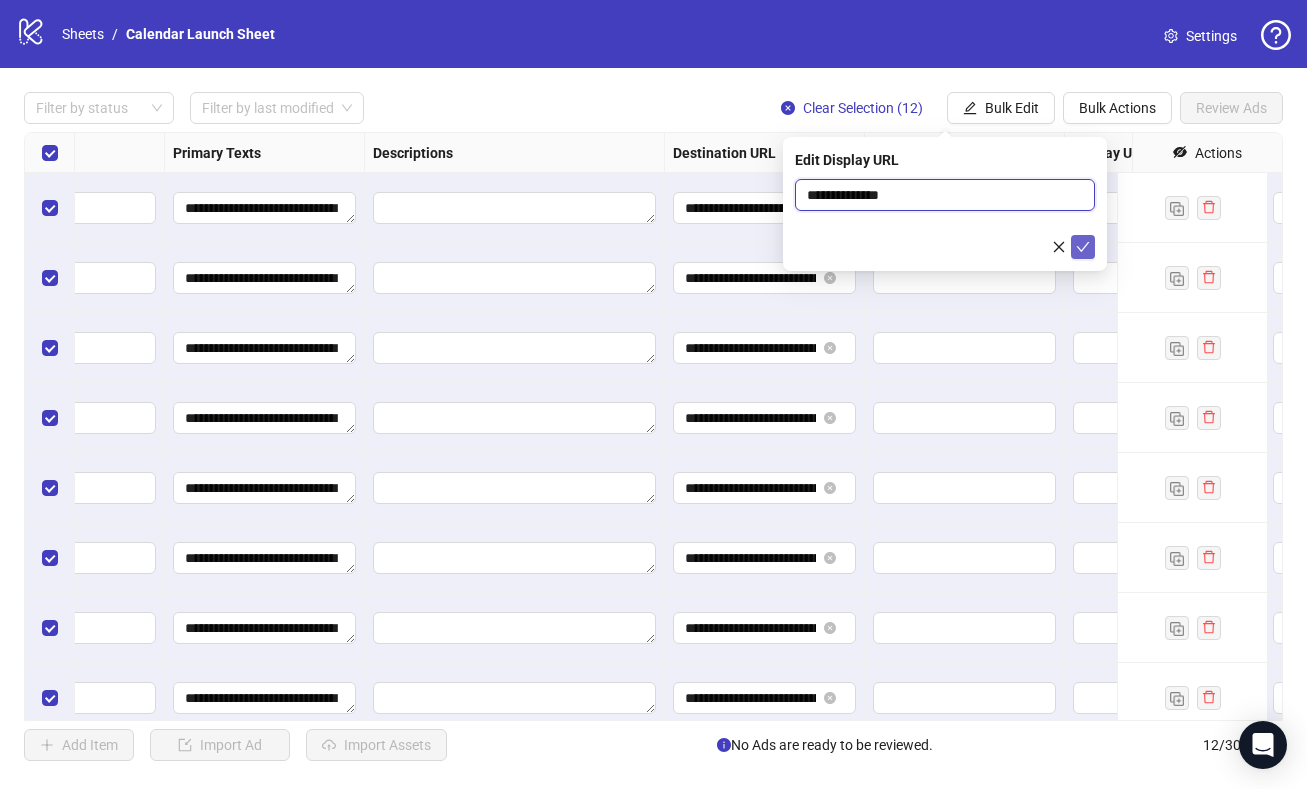 type on "**********" 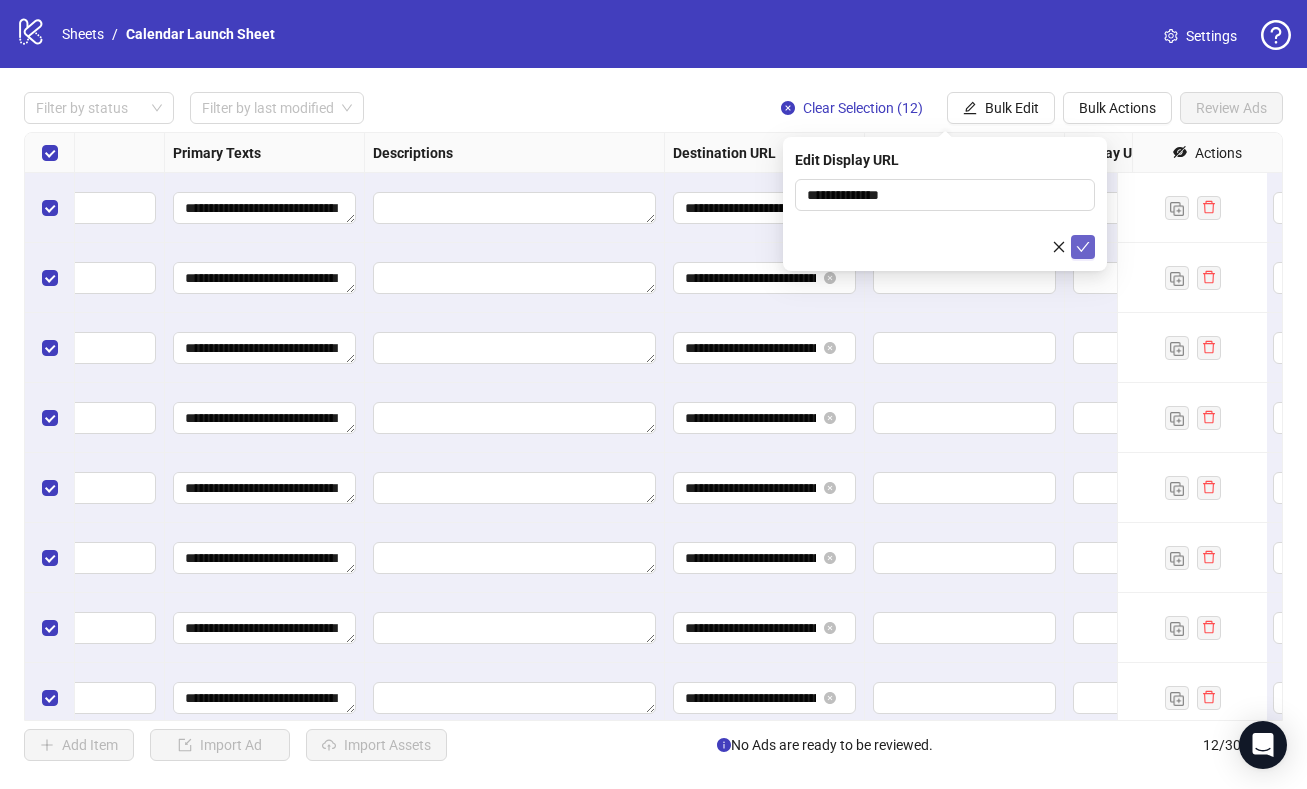 click 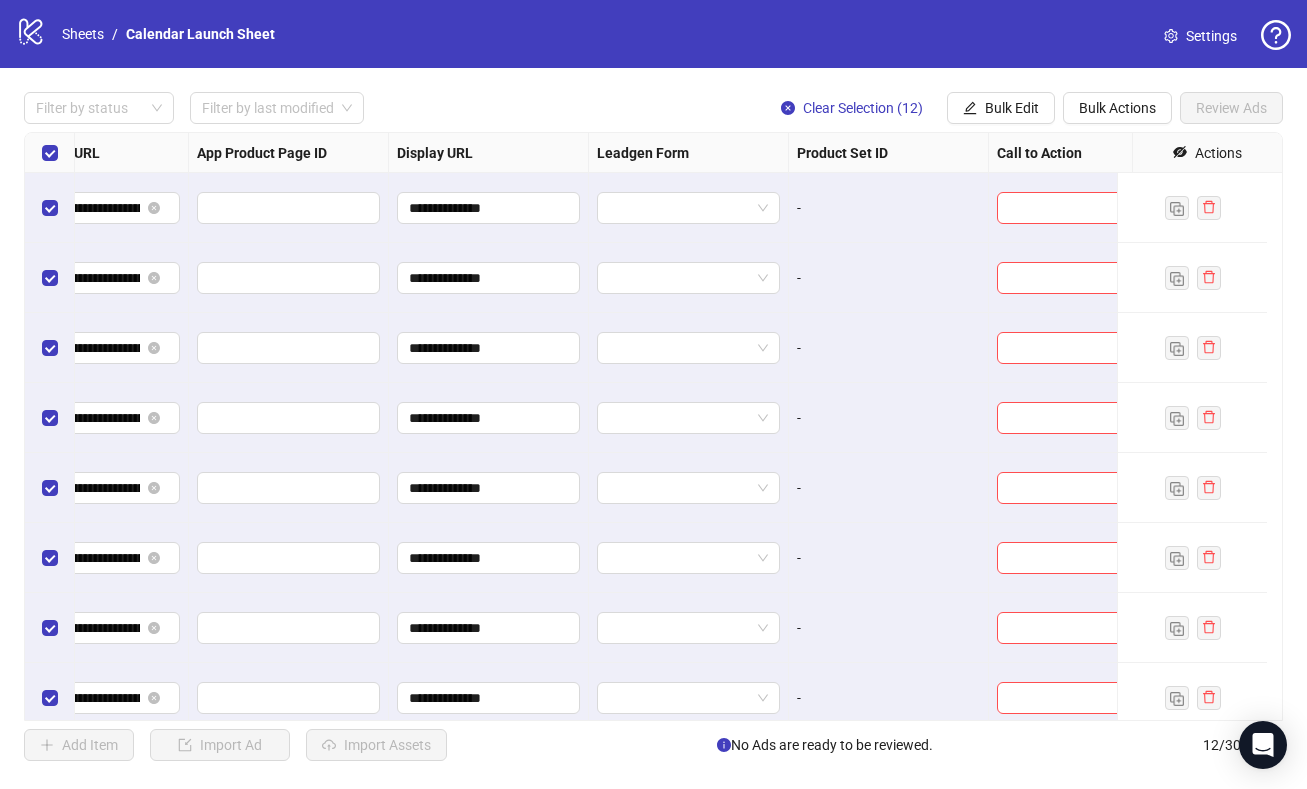 scroll, scrollTop: 0, scrollLeft: 2201, axis: horizontal 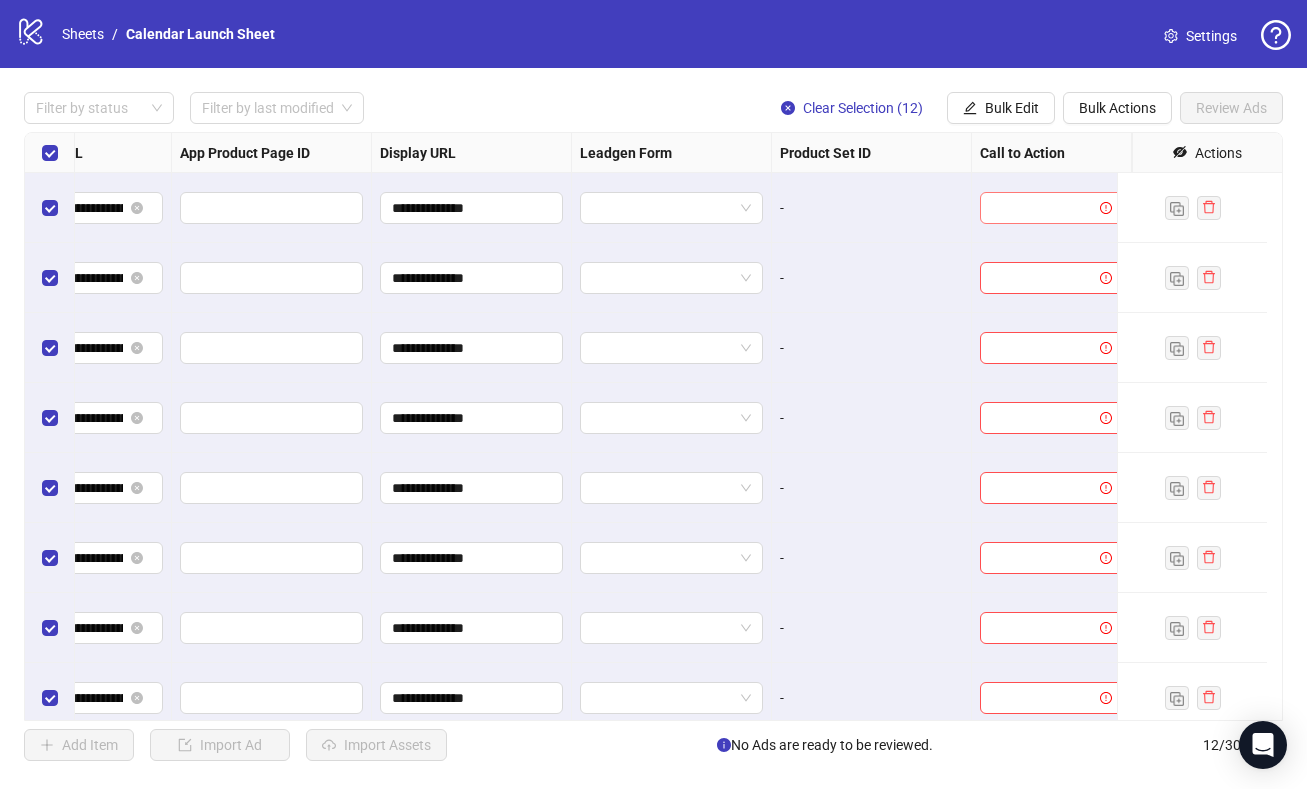 click at bounding box center (1042, 208) 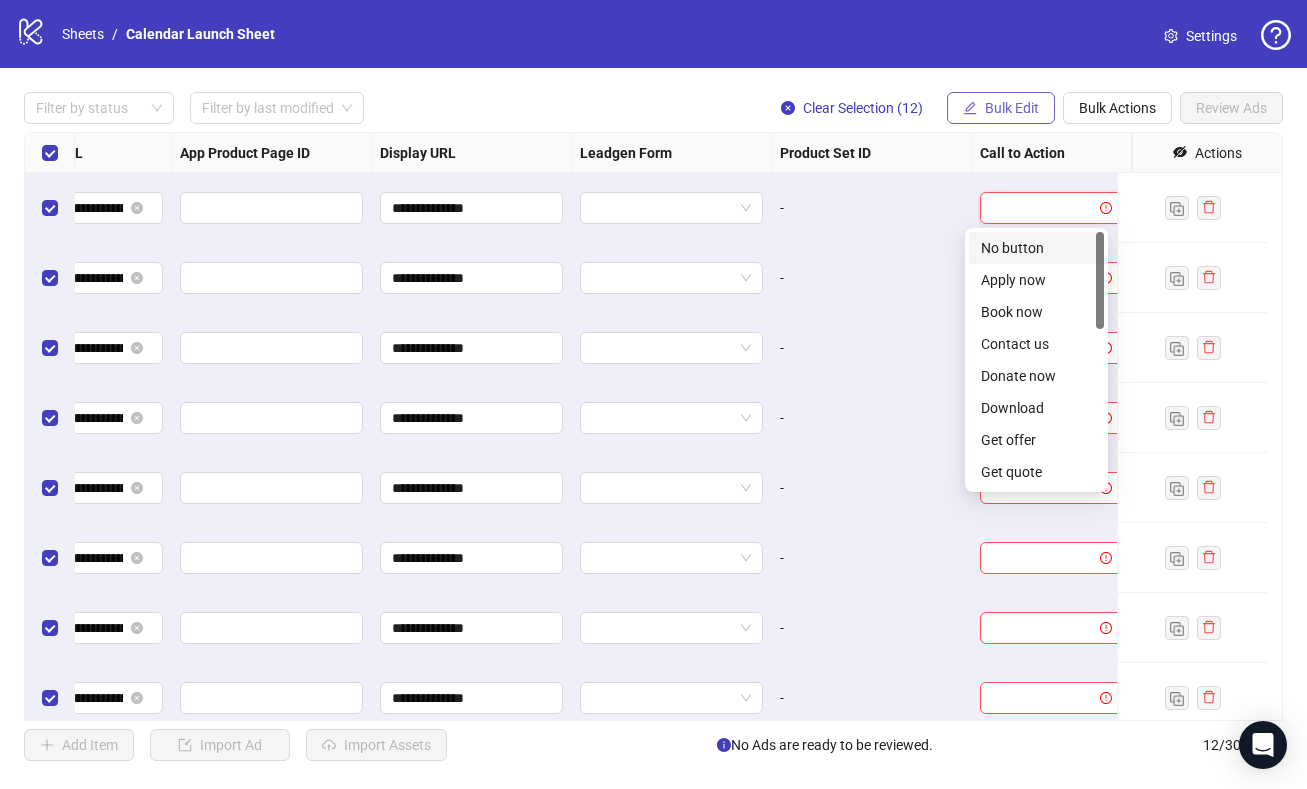 click on "Bulk Edit" at bounding box center [1012, 108] 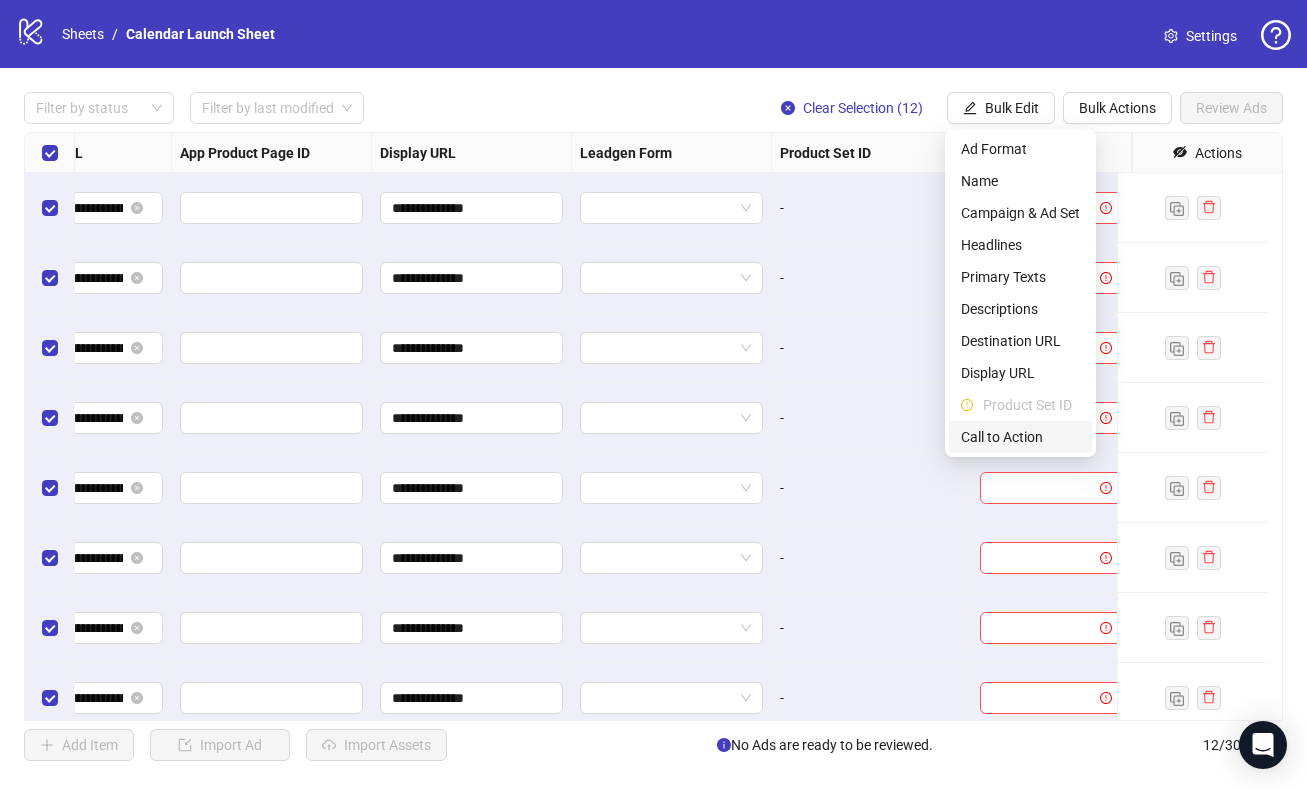 click on "Call to Action" at bounding box center [1020, 437] 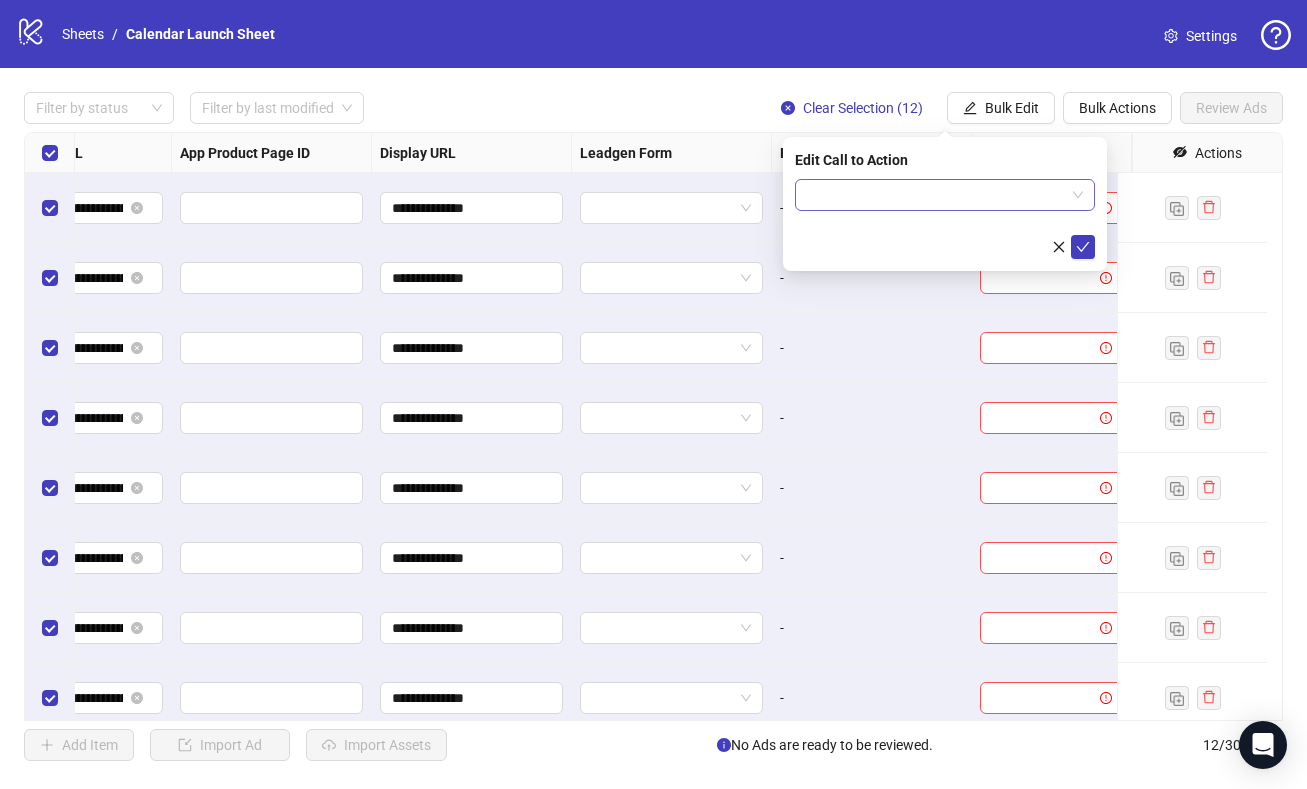 click at bounding box center (936, 195) 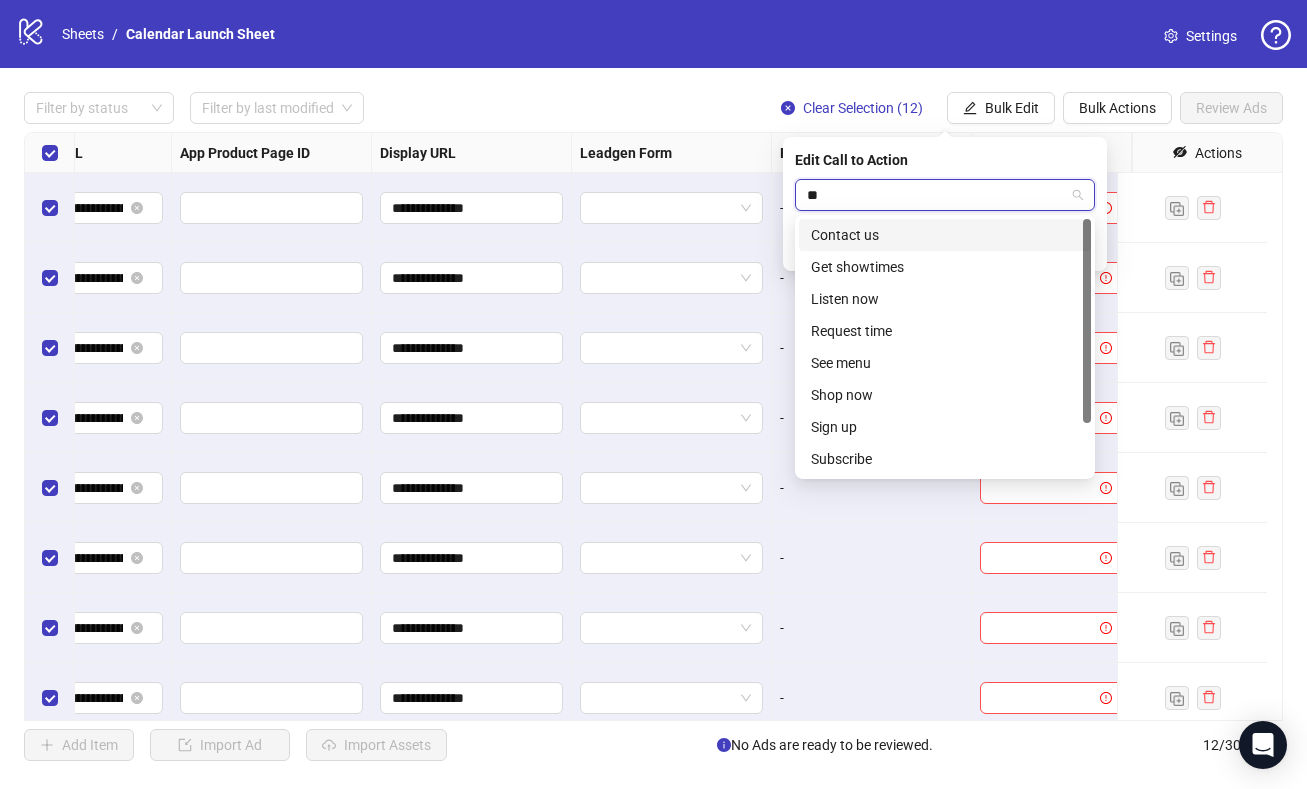 type on "***" 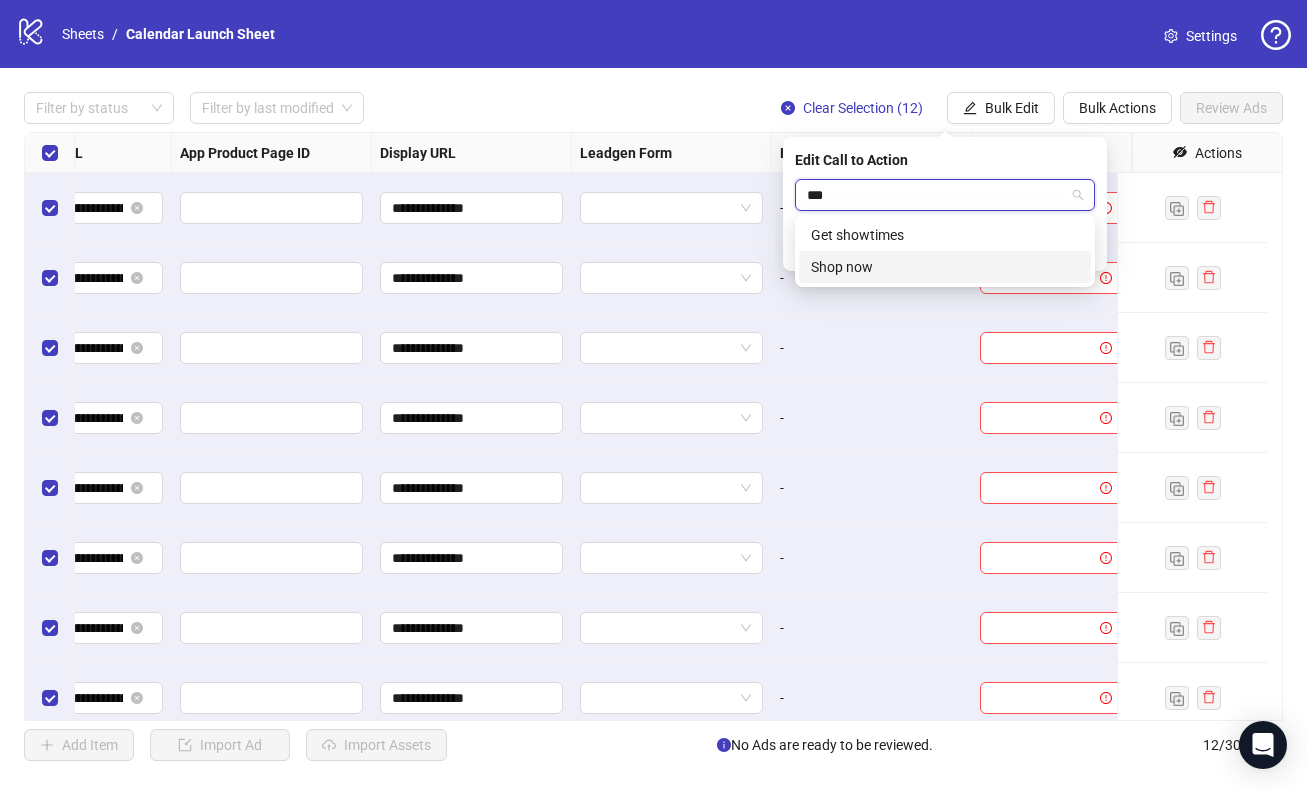click on "Shop now" at bounding box center [945, 267] 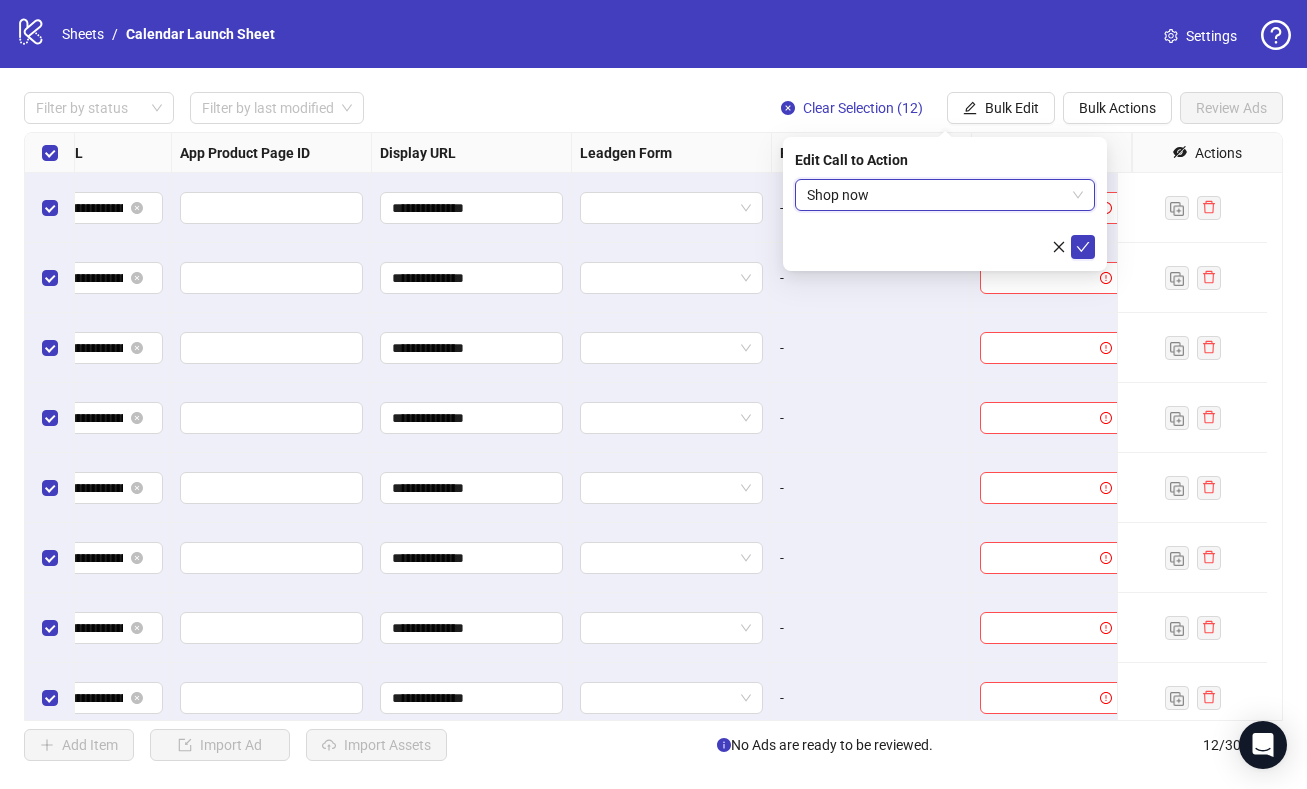 click on "Filter by status Filter by last modified Clear Selection (12) Bulk Edit Bulk Actions Review Ads" at bounding box center [653, 108] 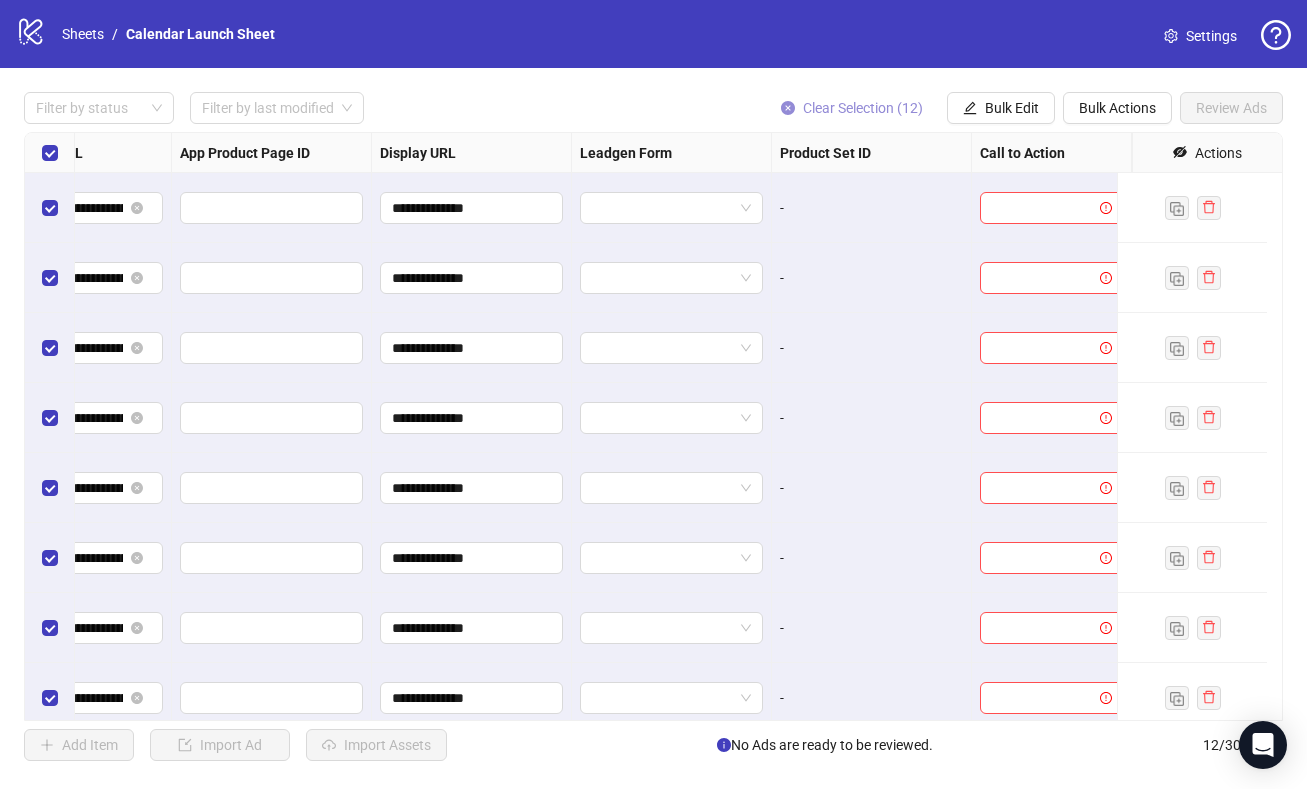 click on "Clear Selection (12)" at bounding box center [863, 108] 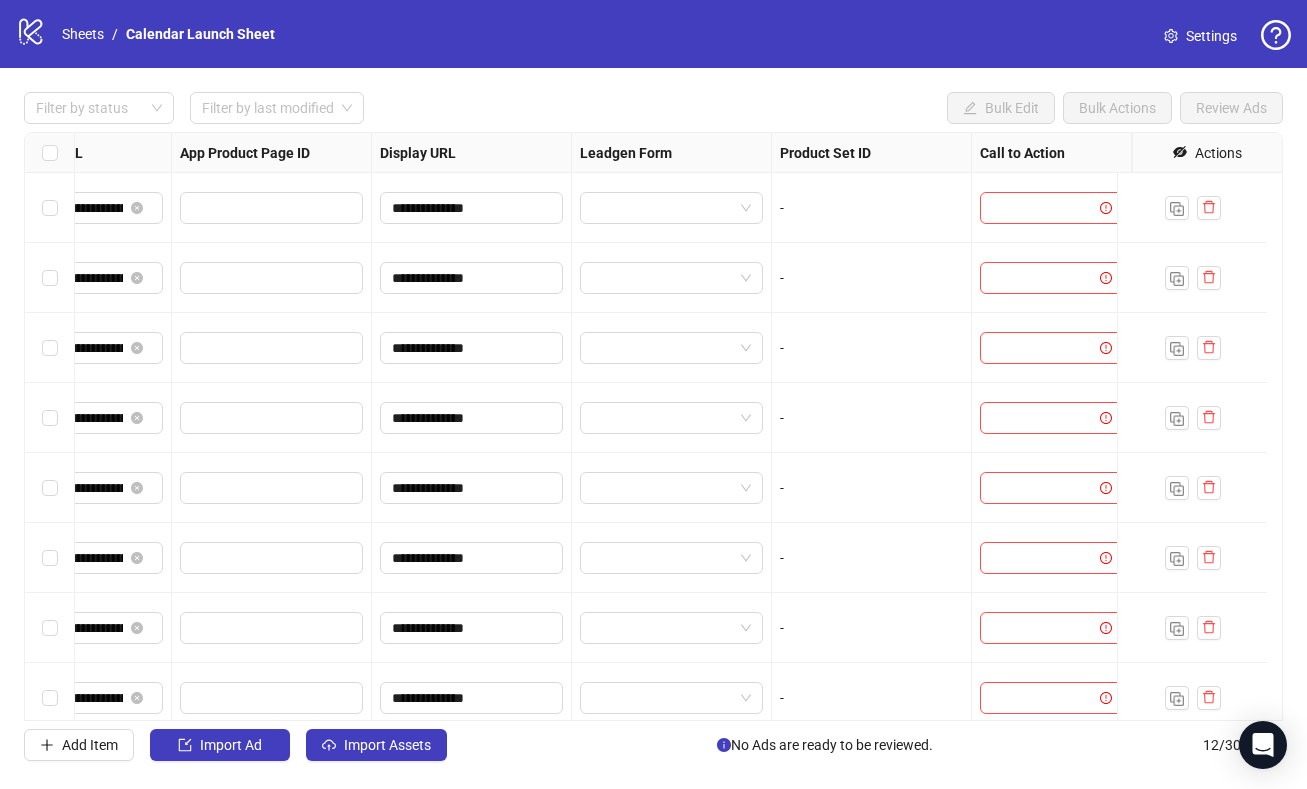 scroll, scrollTop: 0, scrollLeft: 2105, axis: horizontal 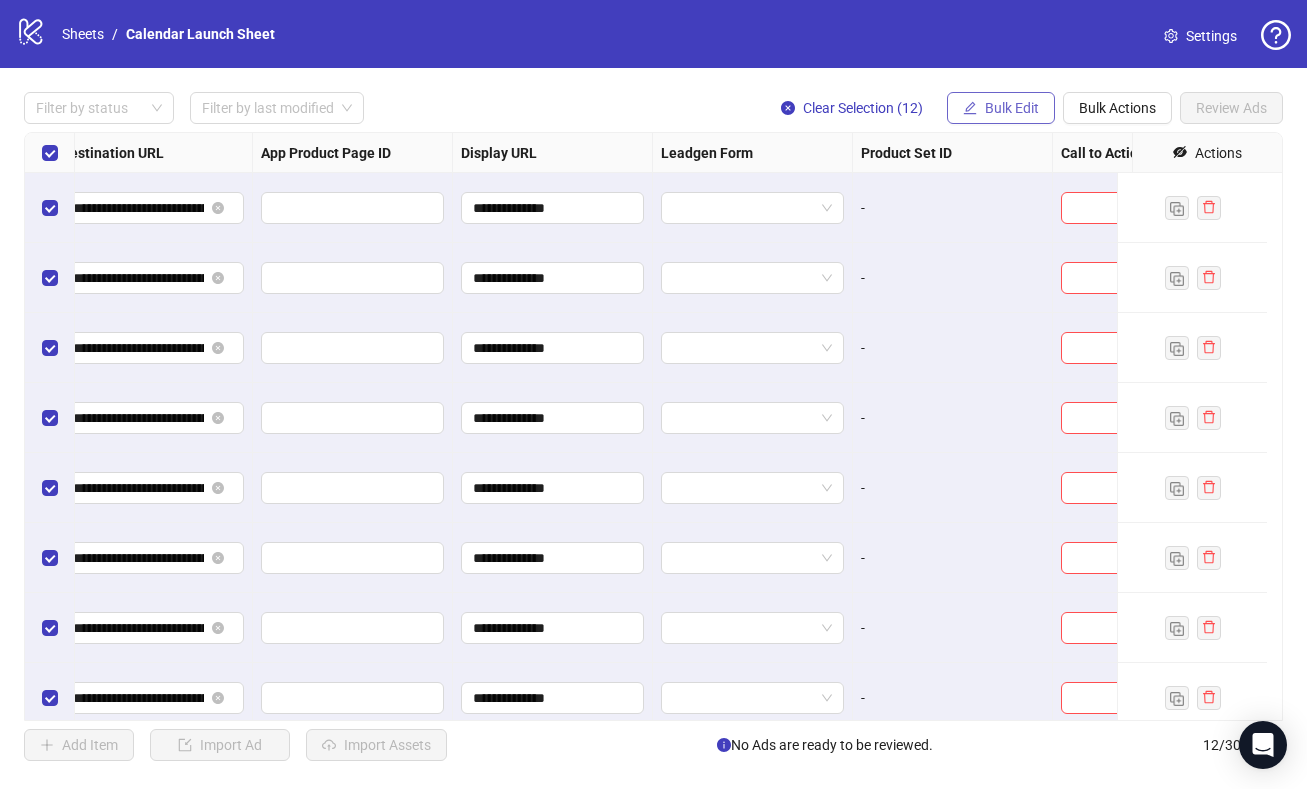 click on "Bulk Edit" at bounding box center (1012, 108) 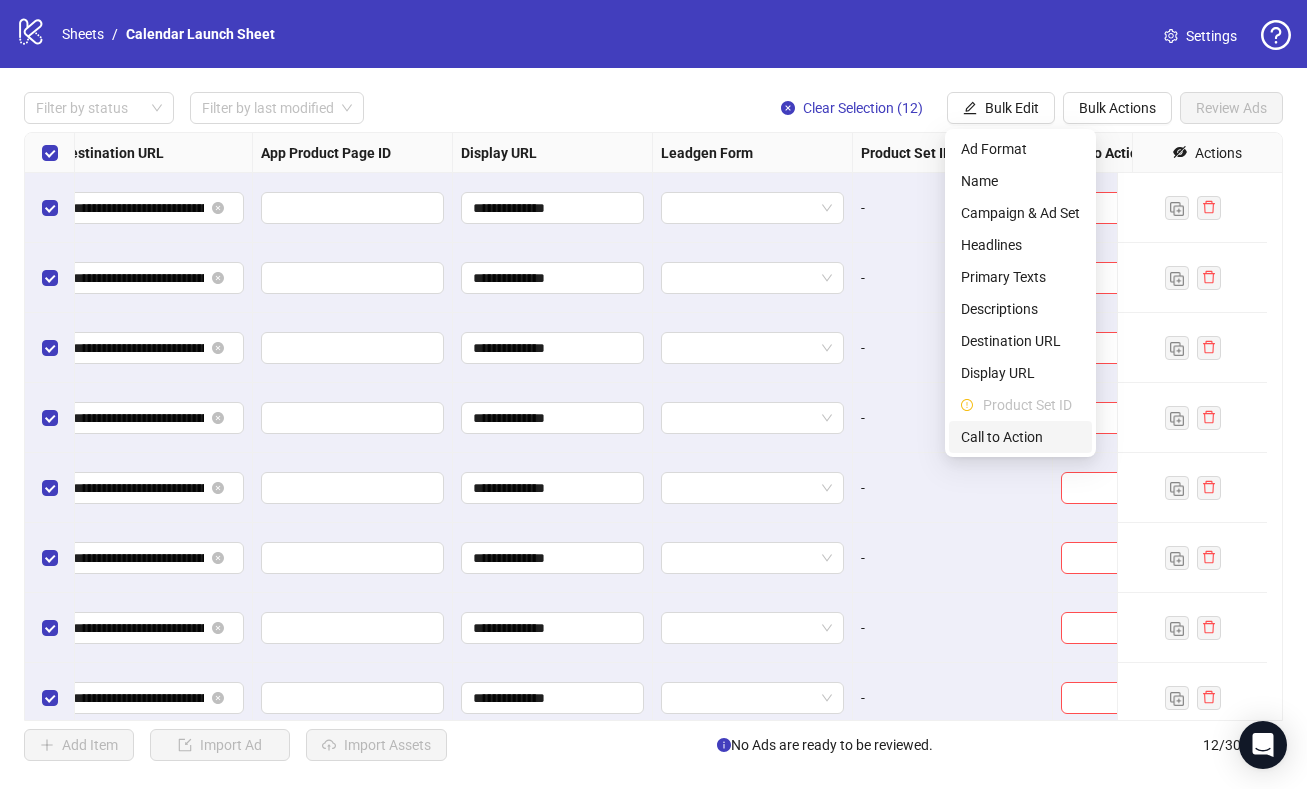 click on "Call to Action" at bounding box center (1020, 437) 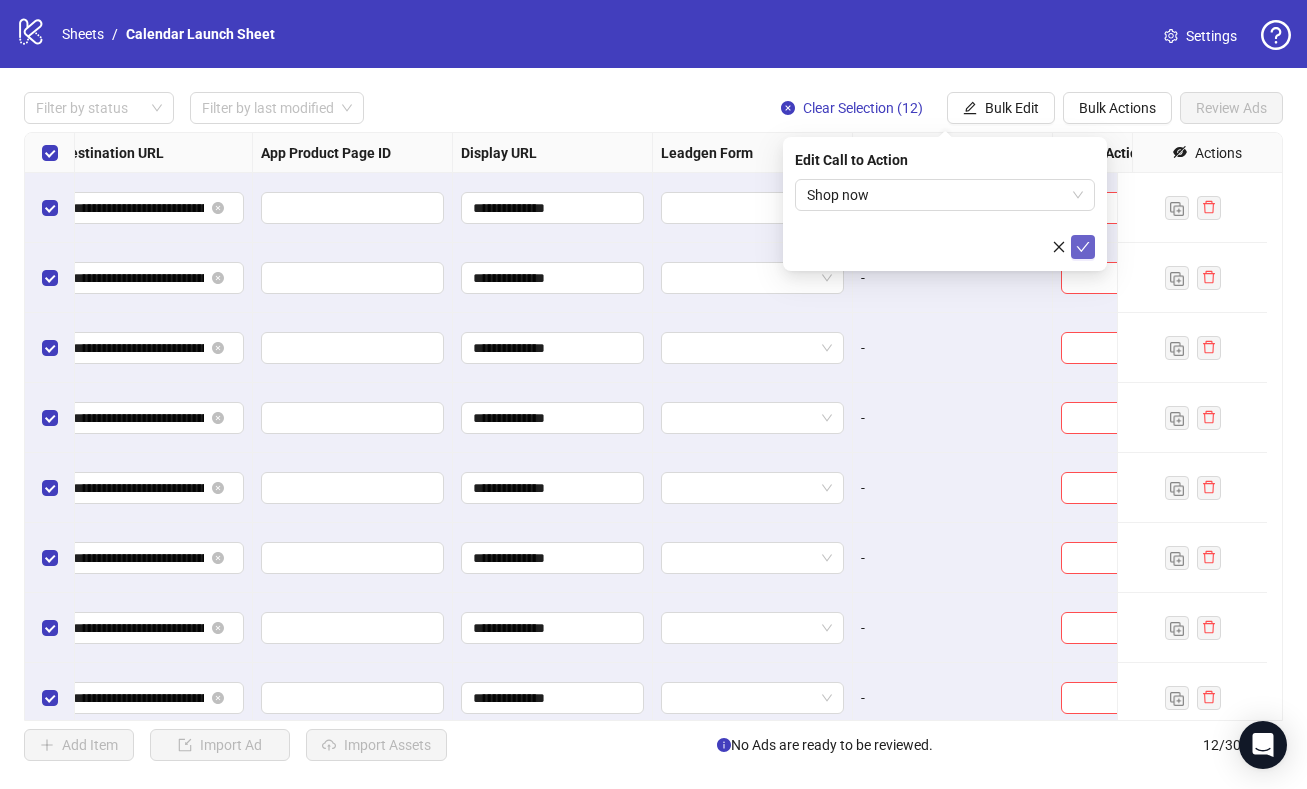 click 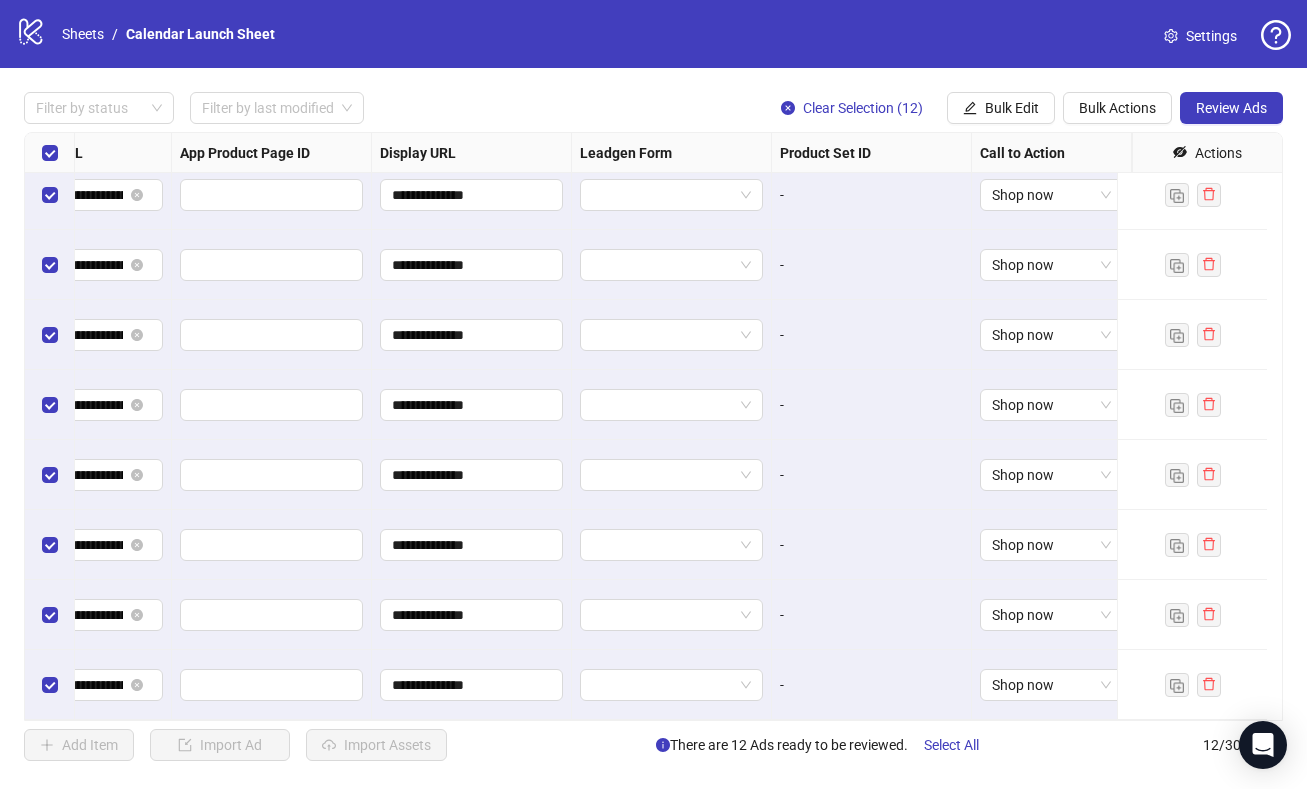 scroll, scrollTop: 0, scrollLeft: 2201, axis: horizontal 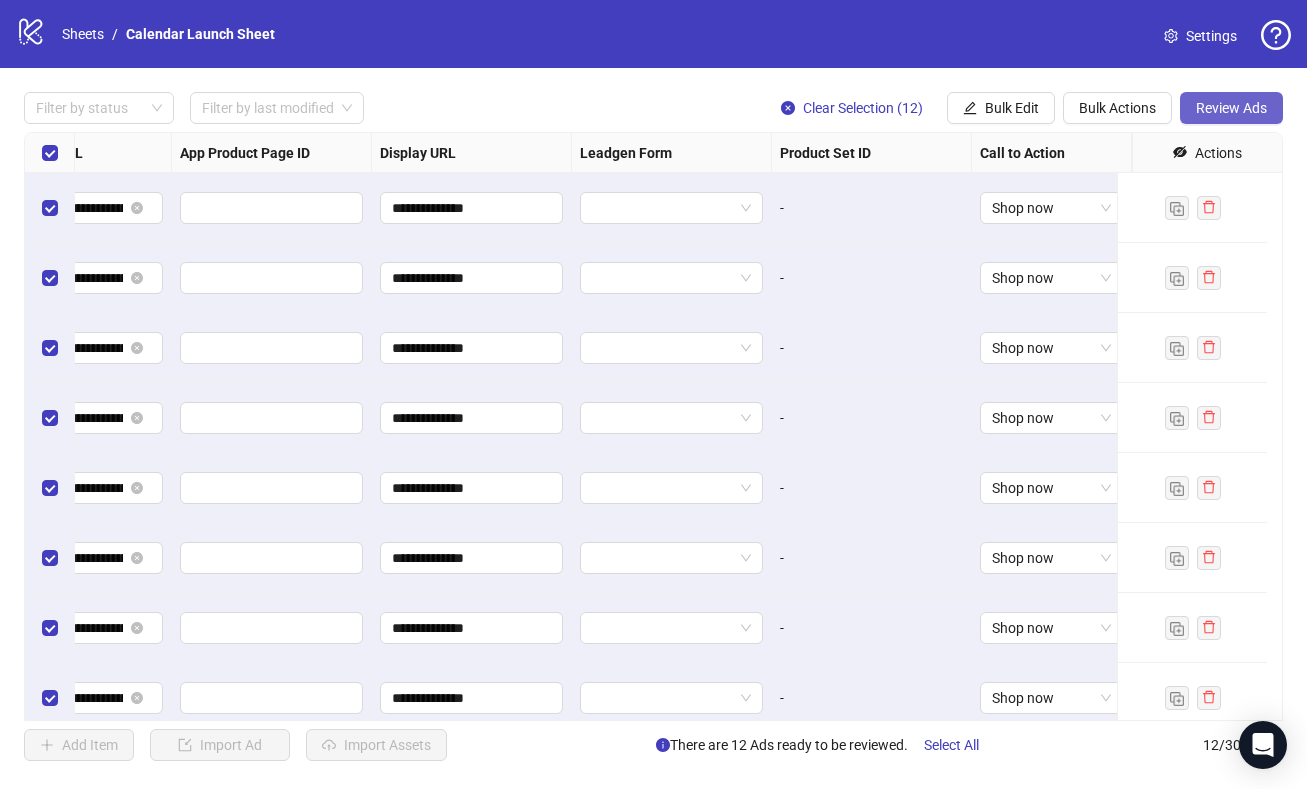 click on "Review Ads" at bounding box center (1231, 108) 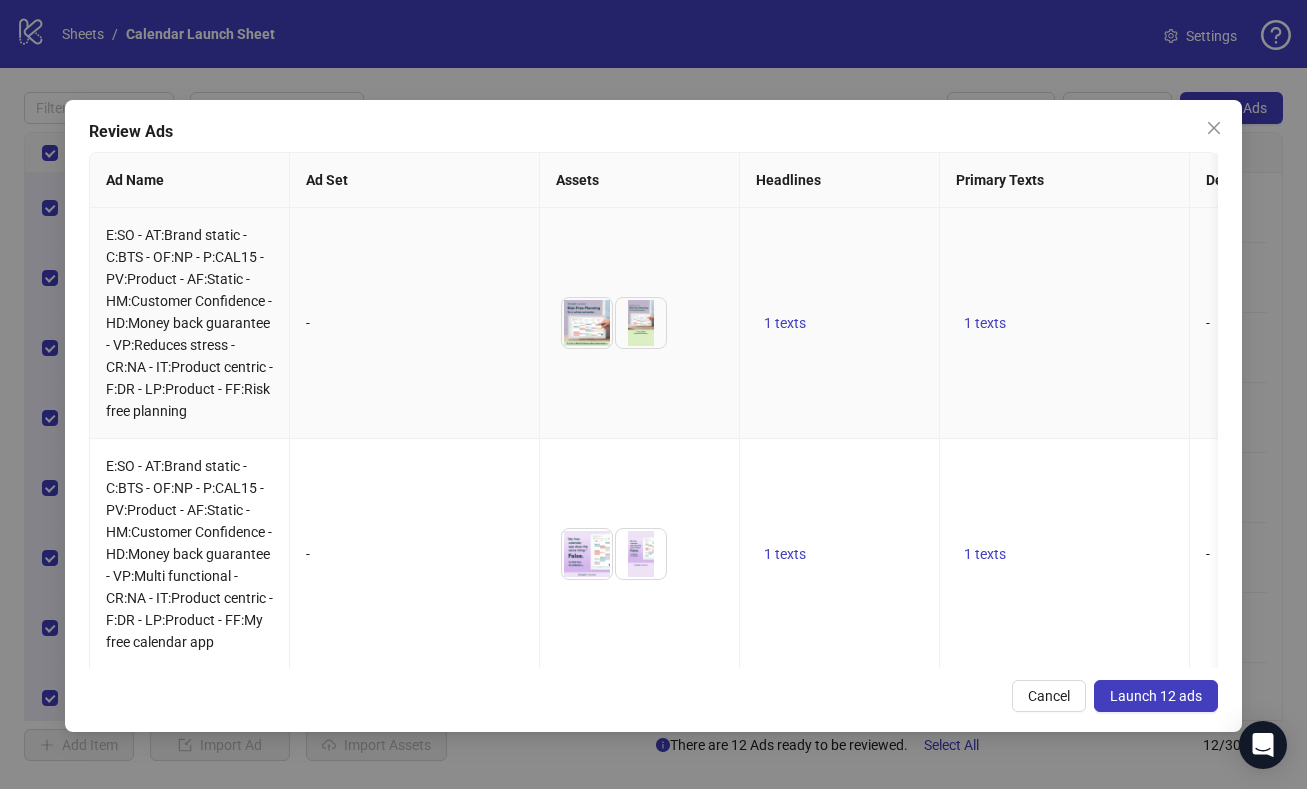 click on "-" at bounding box center (414, 323) 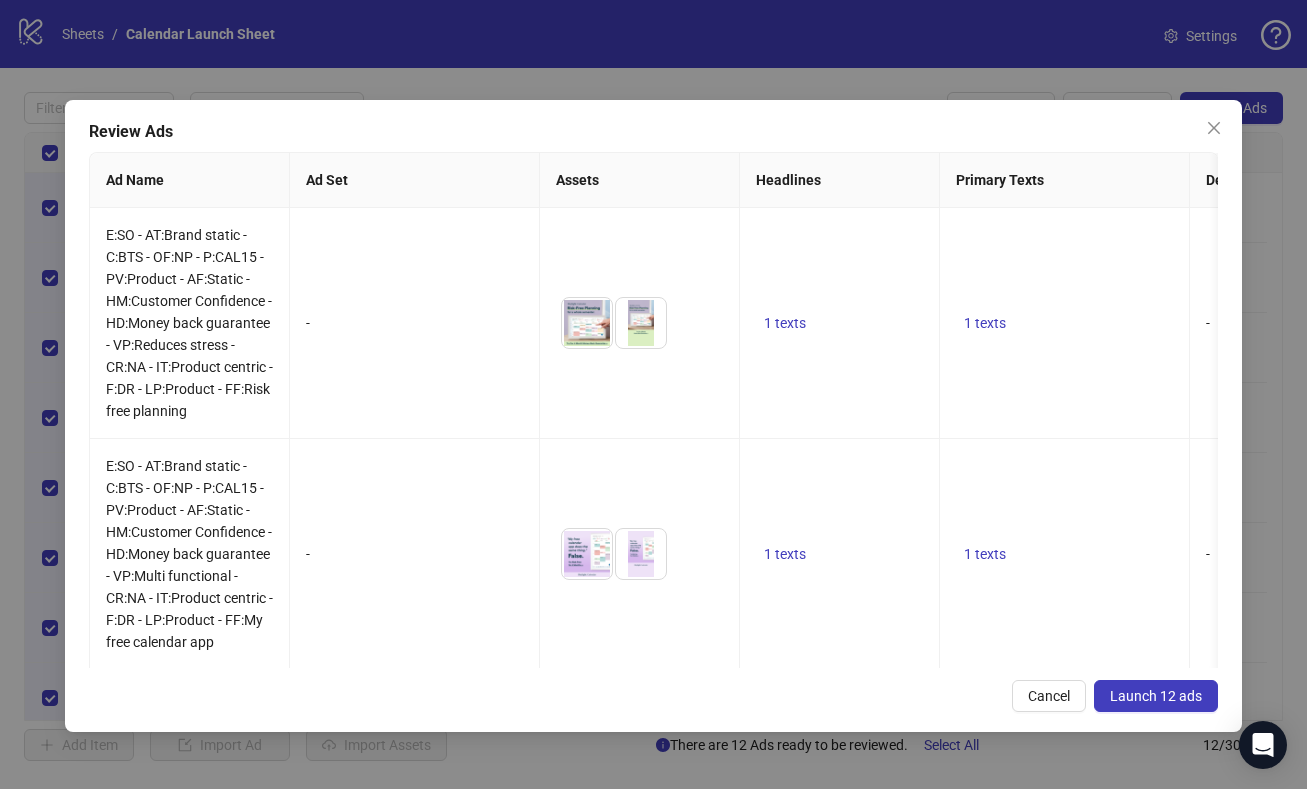 scroll, scrollTop: 0, scrollLeft: 853, axis: horizontal 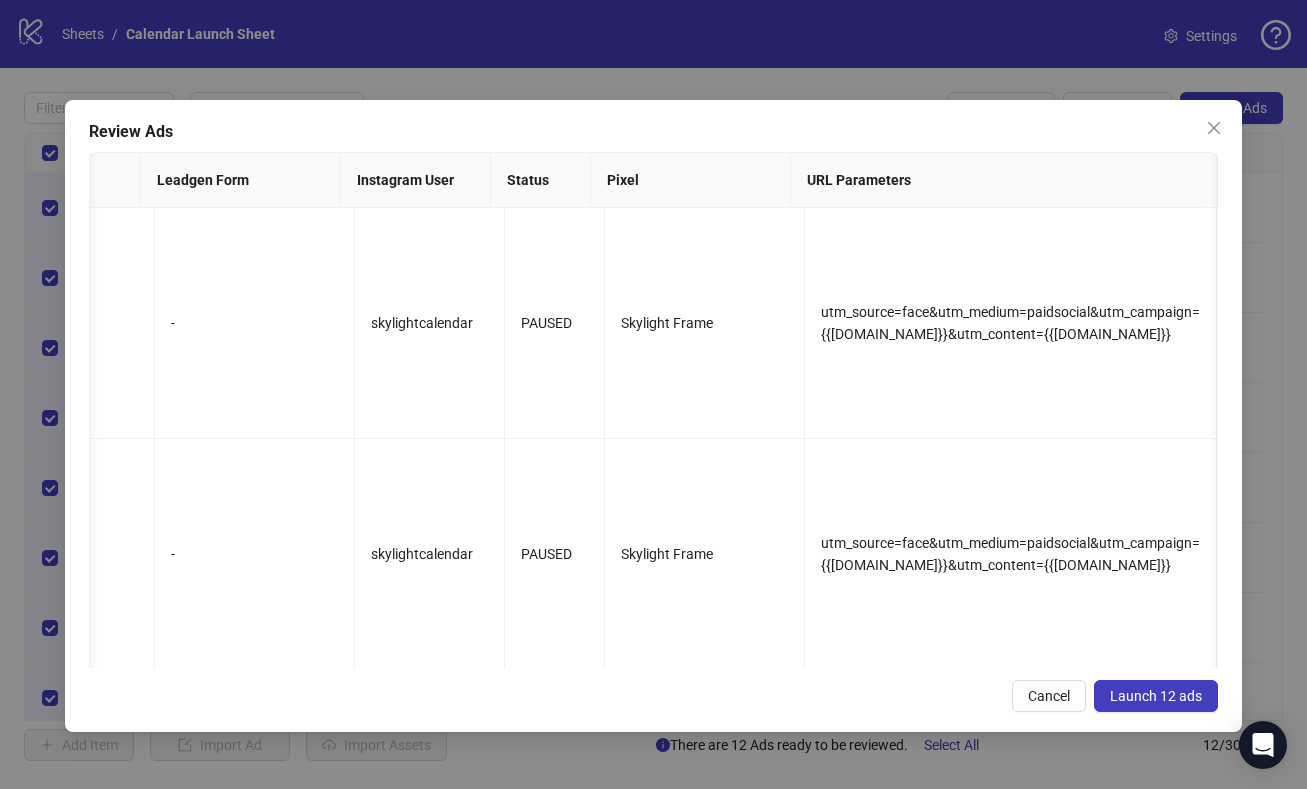 click on "Launch 12 ads" at bounding box center (1156, 696) 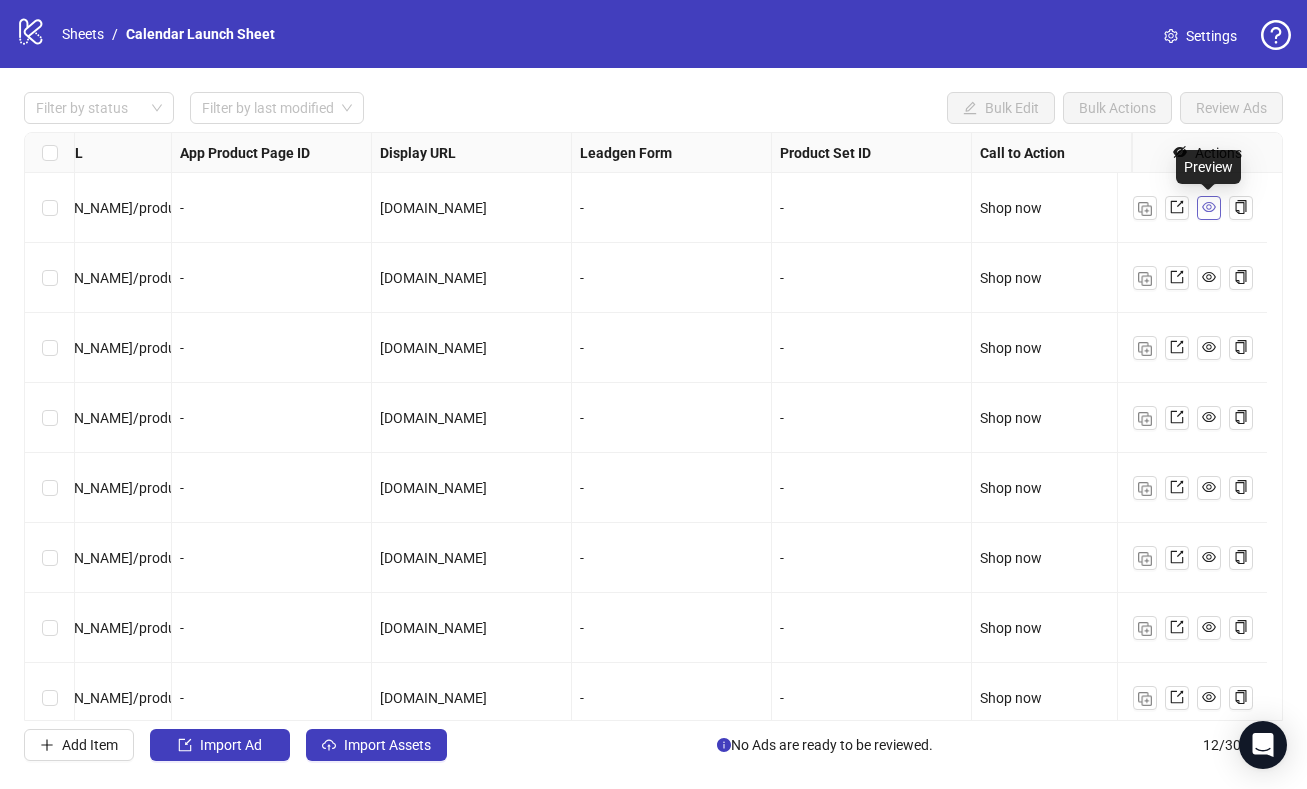 click 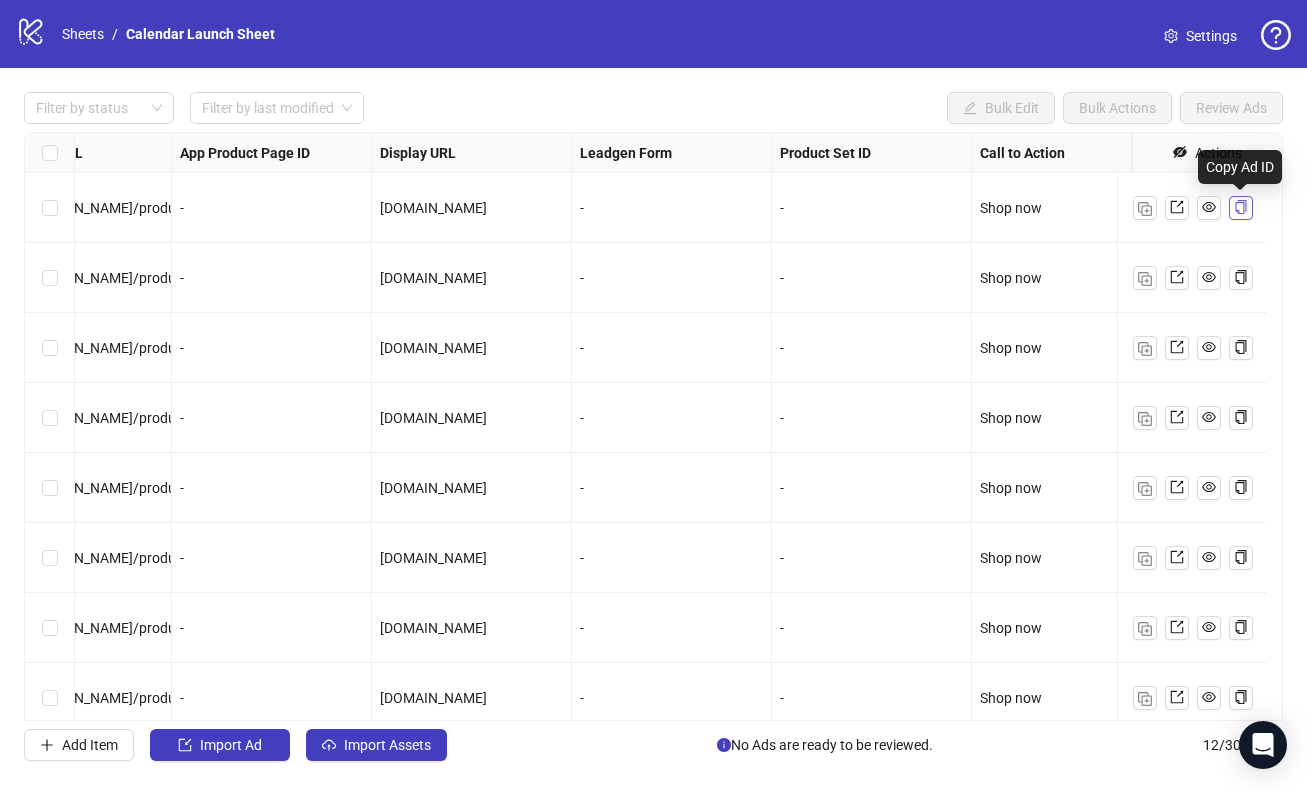 click 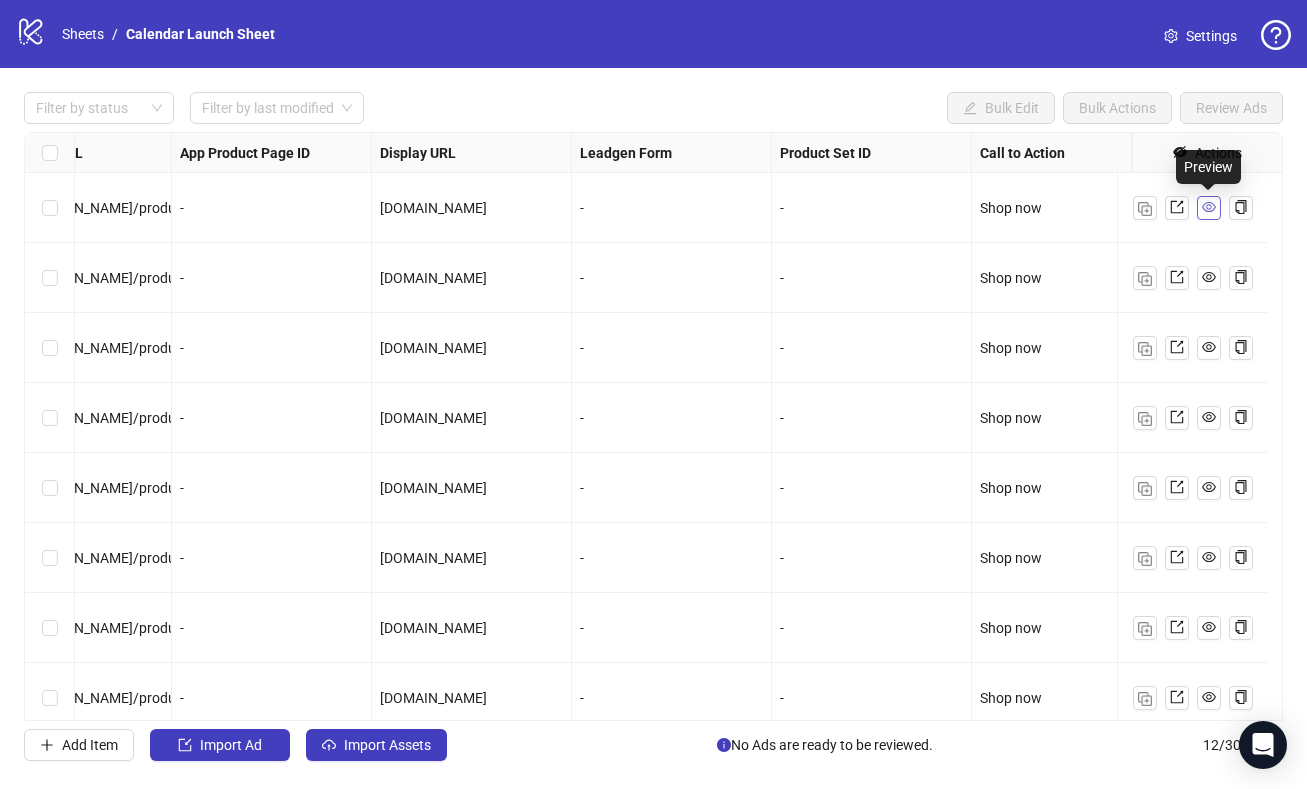 click 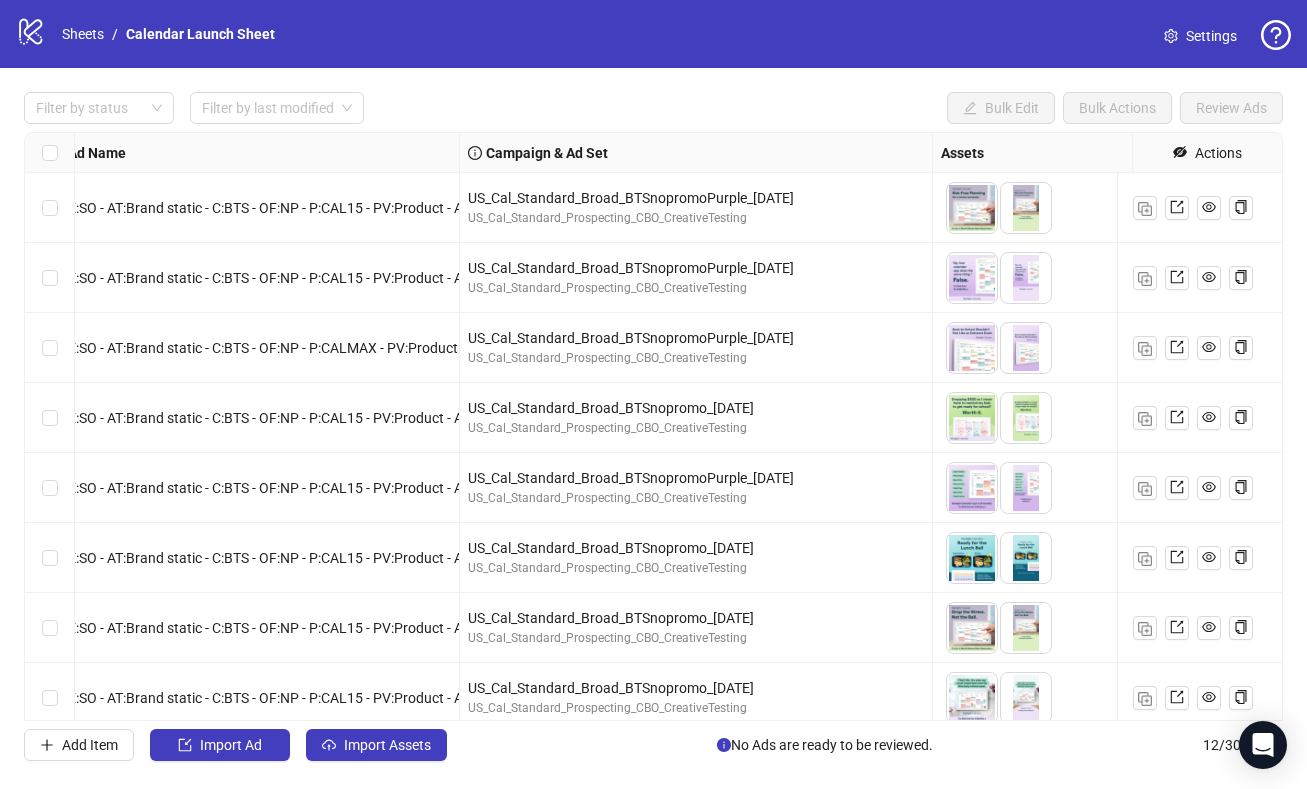 scroll, scrollTop: 0, scrollLeft: 0, axis: both 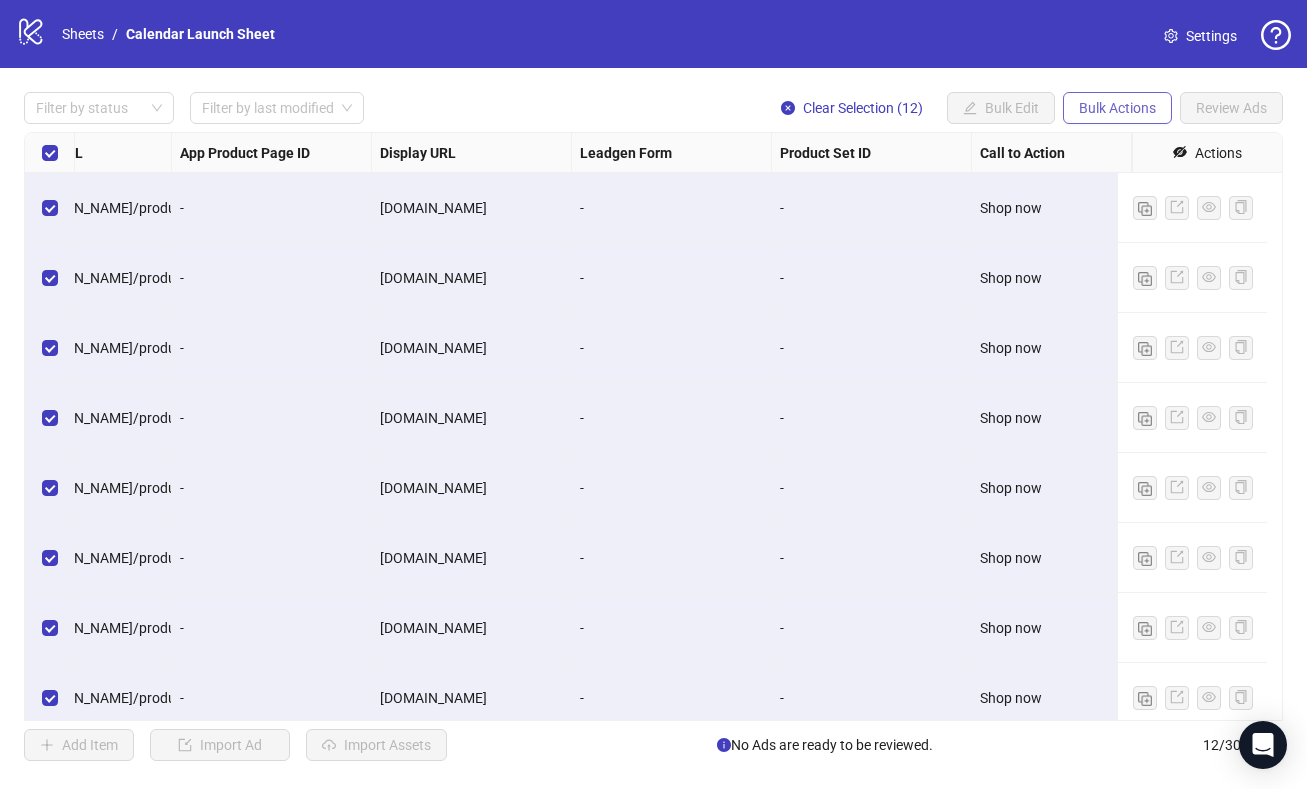 click on "Bulk Actions" at bounding box center [1117, 108] 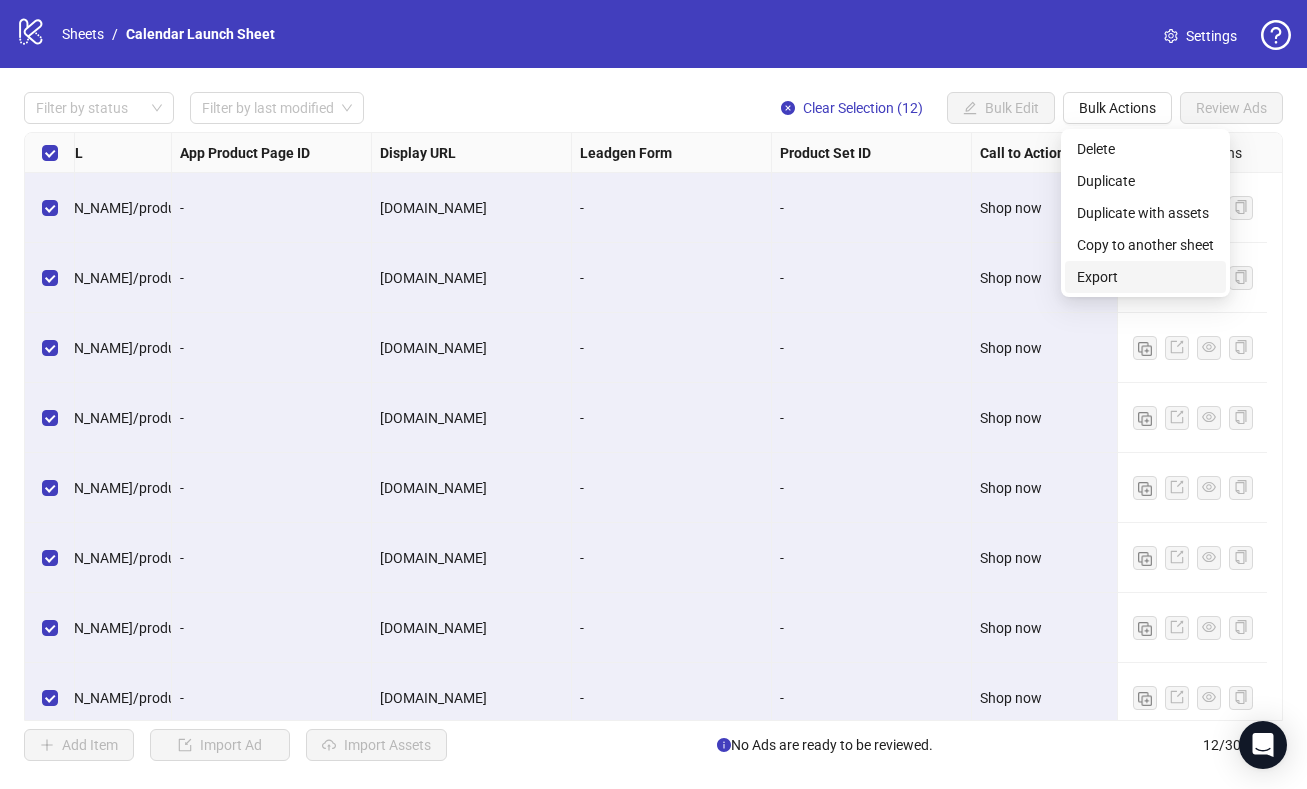 click on "Export" at bounding box center [1145, 277] 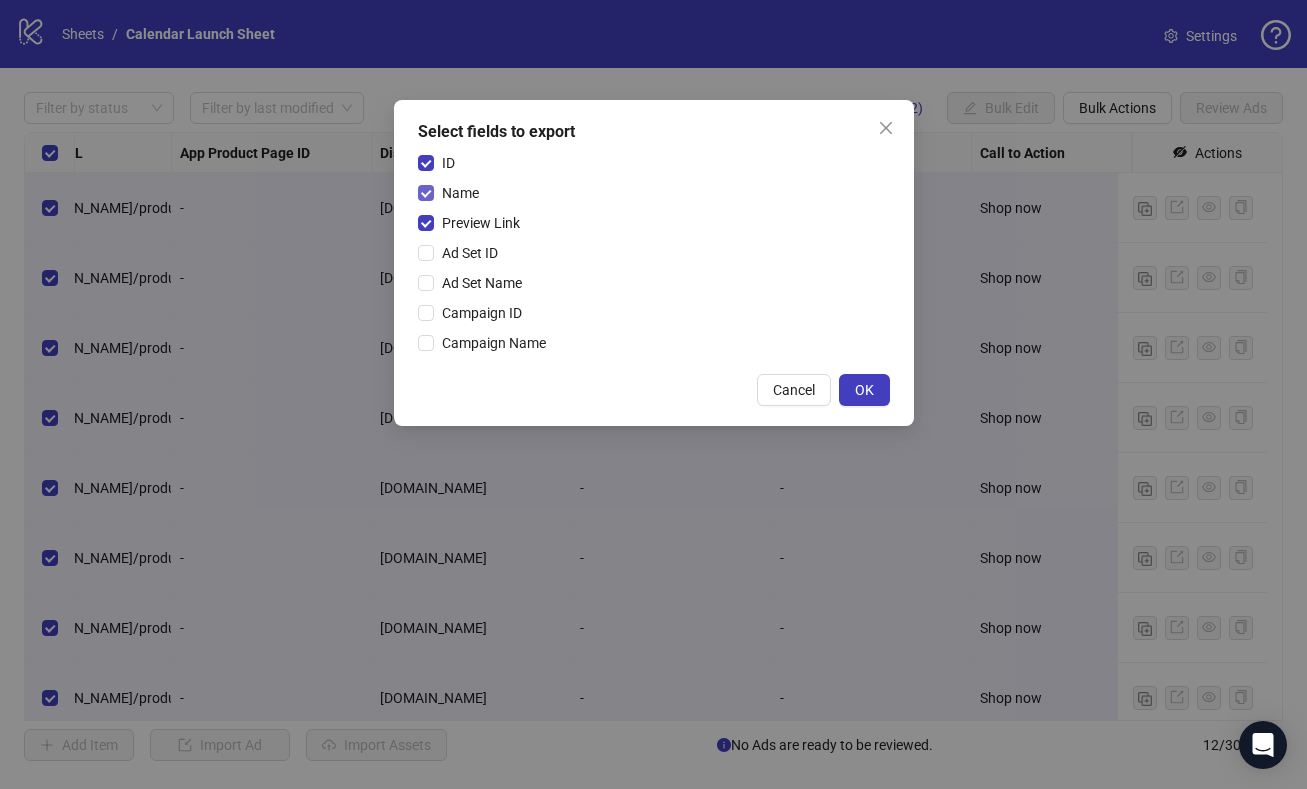 click on "Name" at bounding box center [460, 193] 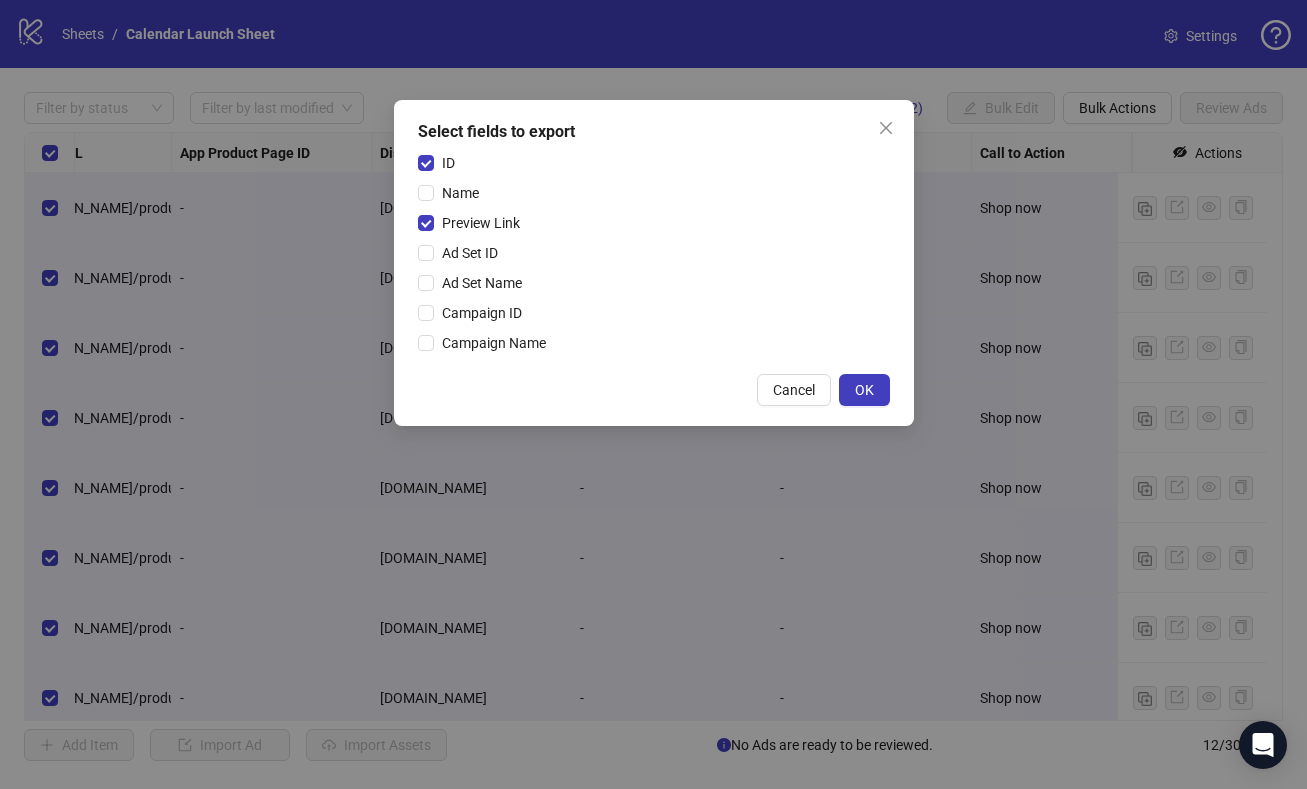 drag, startPoint x: 446, startPoint y: 191, endPoint x: 443, endPoint y: 179, distance: 12.369317 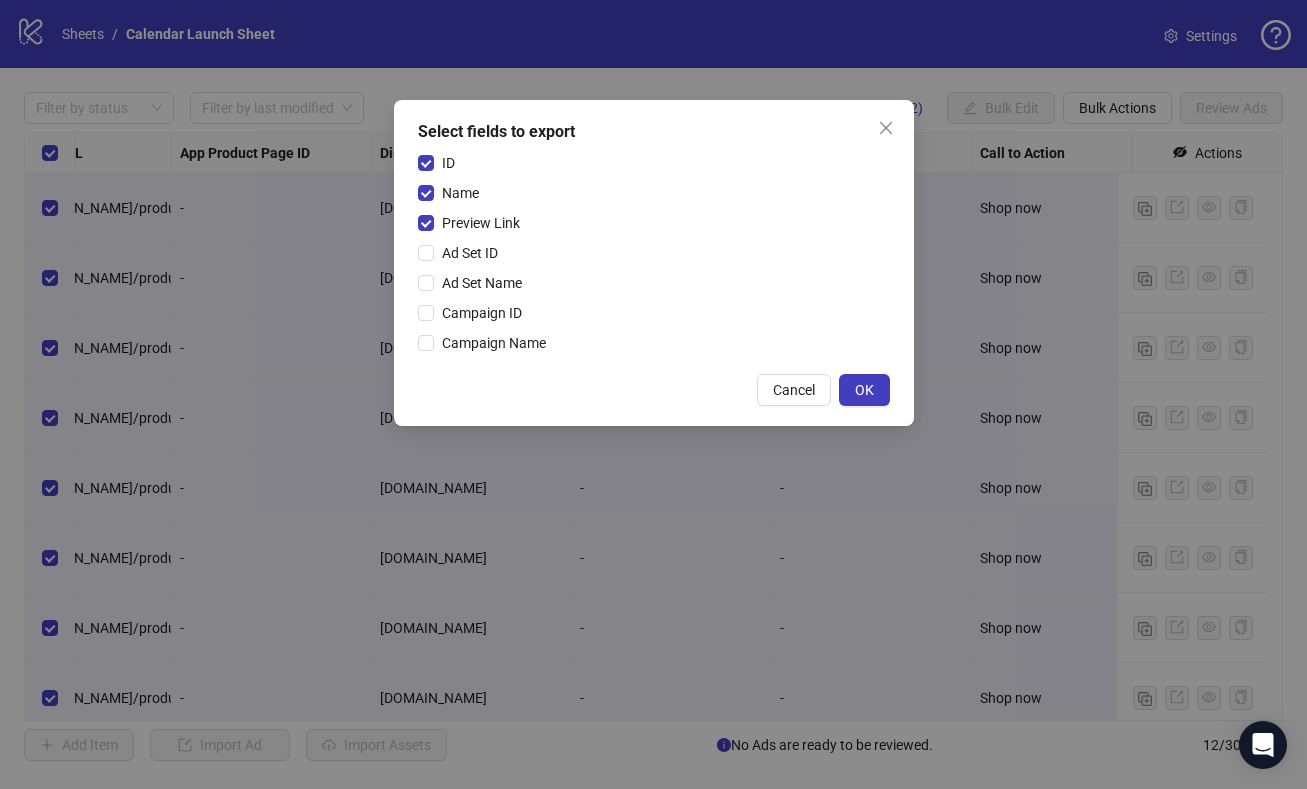 click on "OK" at bounding box center (864, 390) 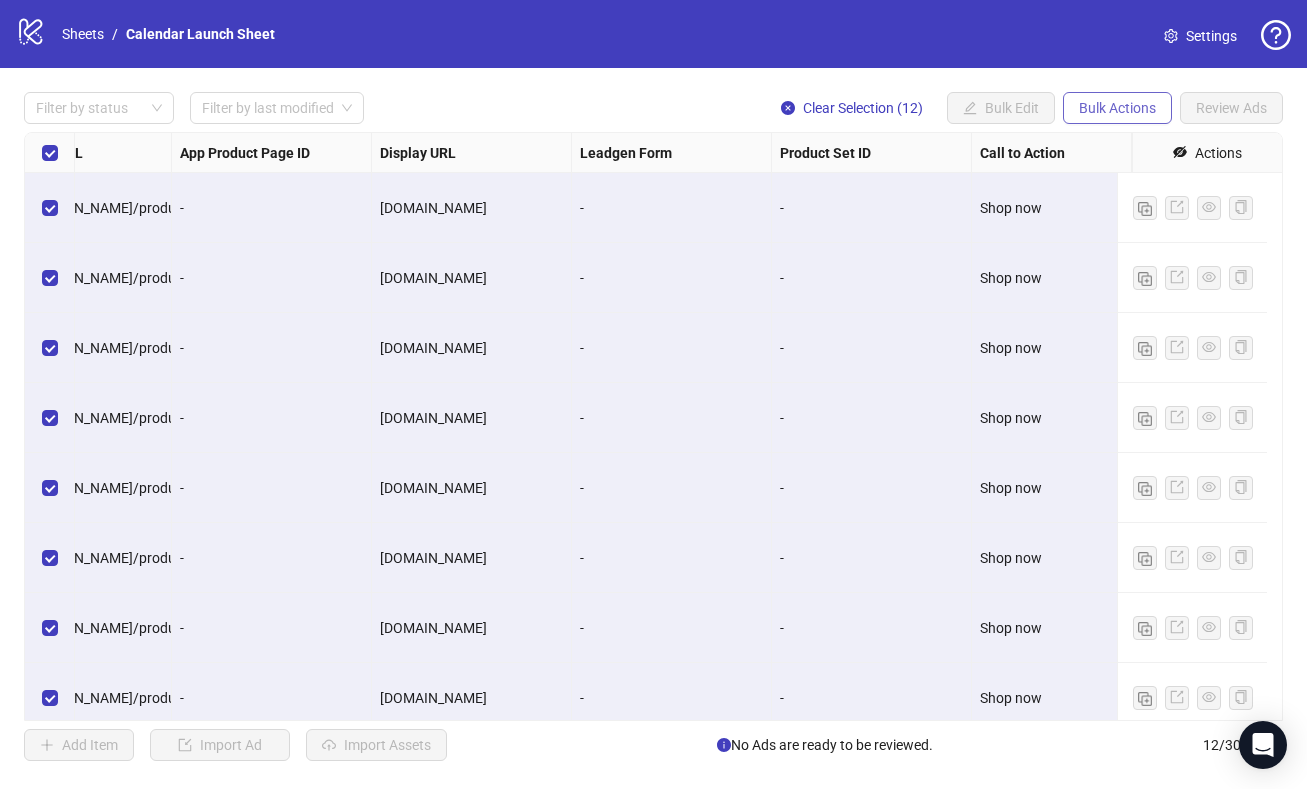 click on "Bulk Actions" at bounding box center [1117, 108] 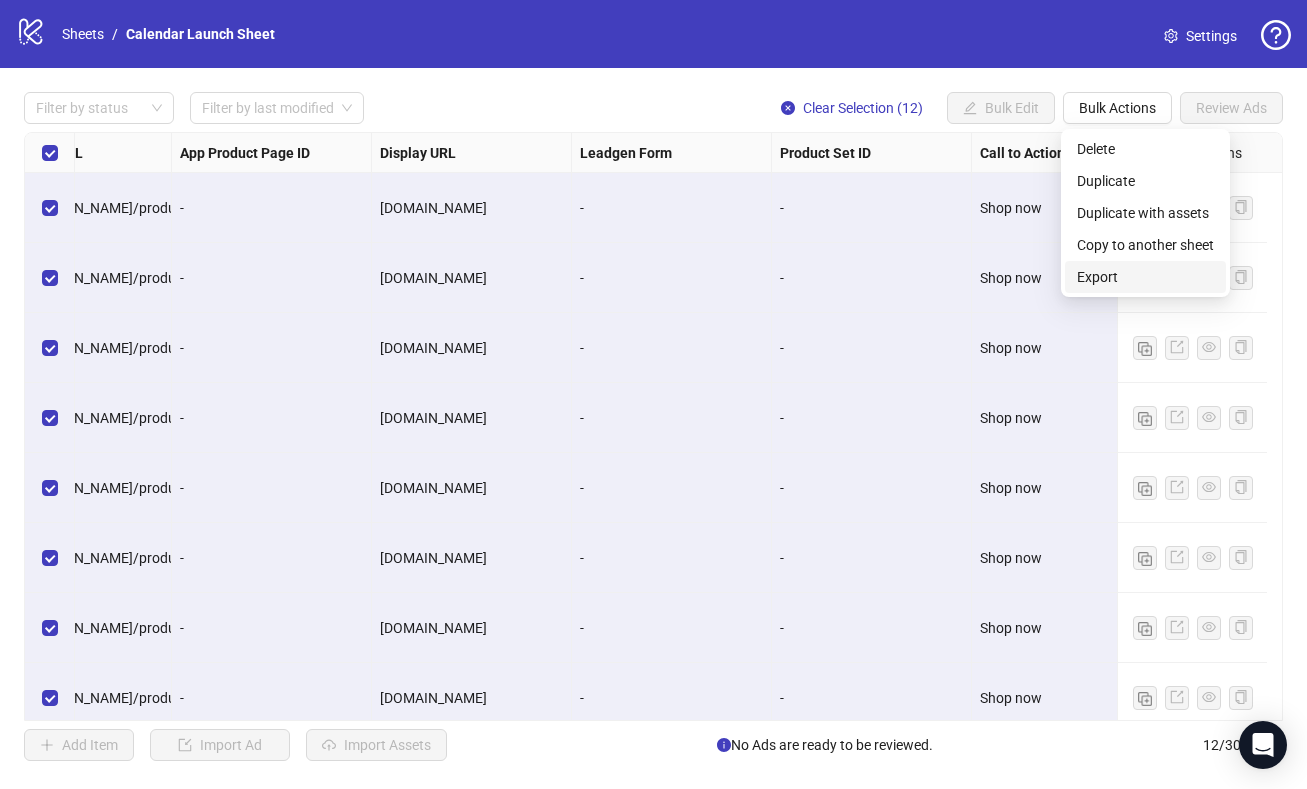 click on "Export" at bounding box center [1145, 277] 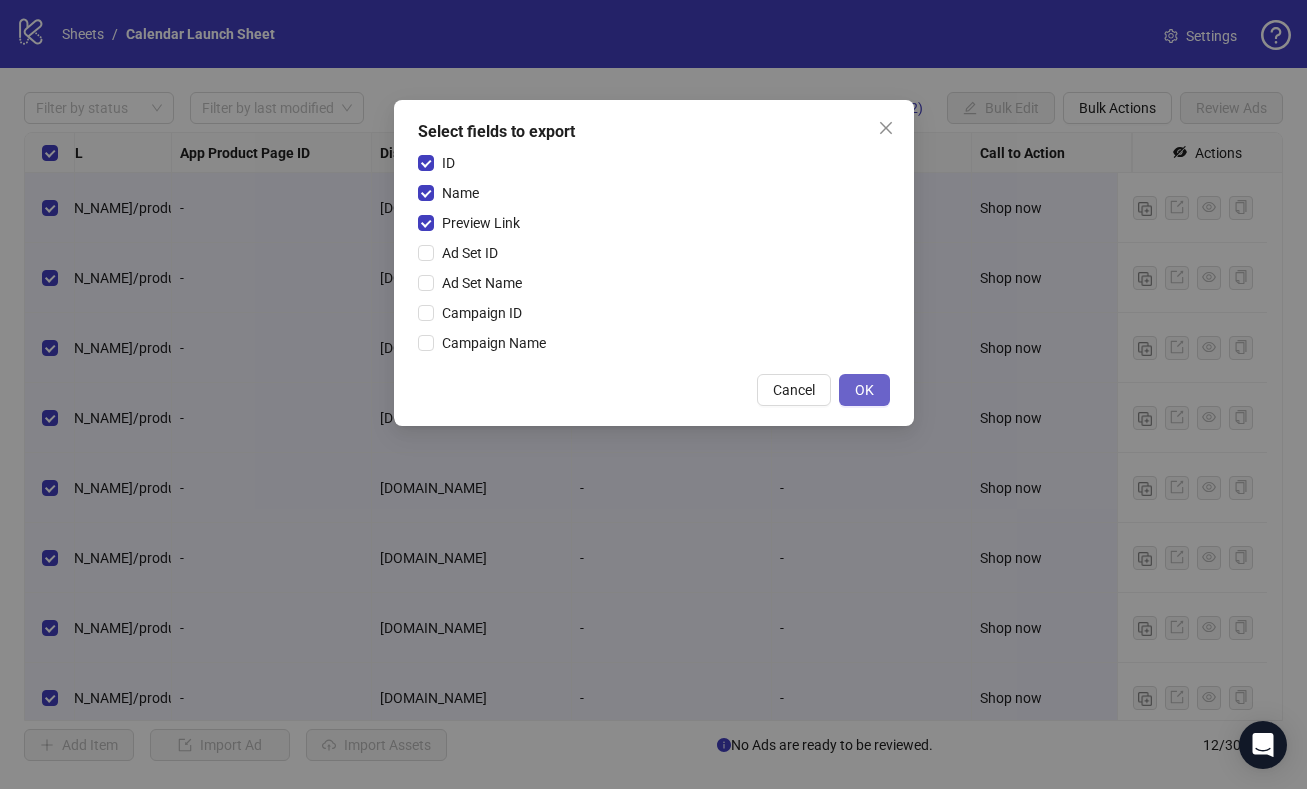 click on "OK" at bounding box center [864, 390] 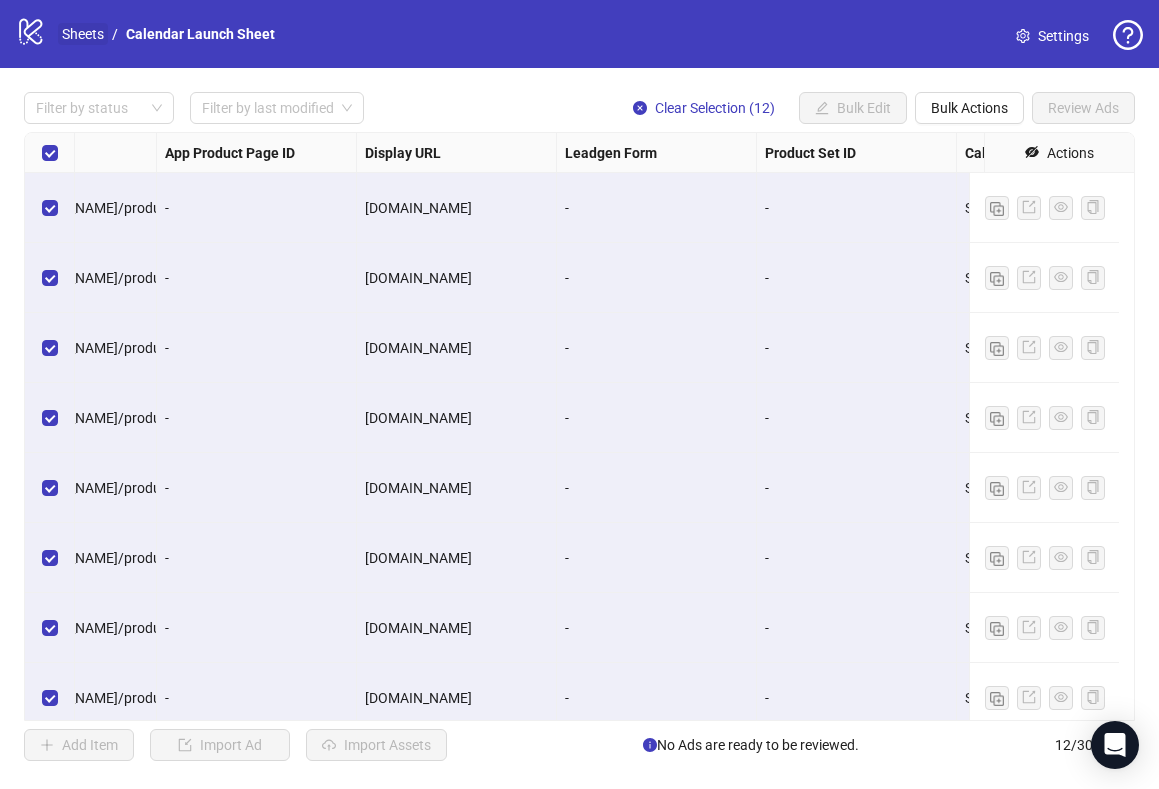 click on "Sheets" at bounding box center [83, 34] 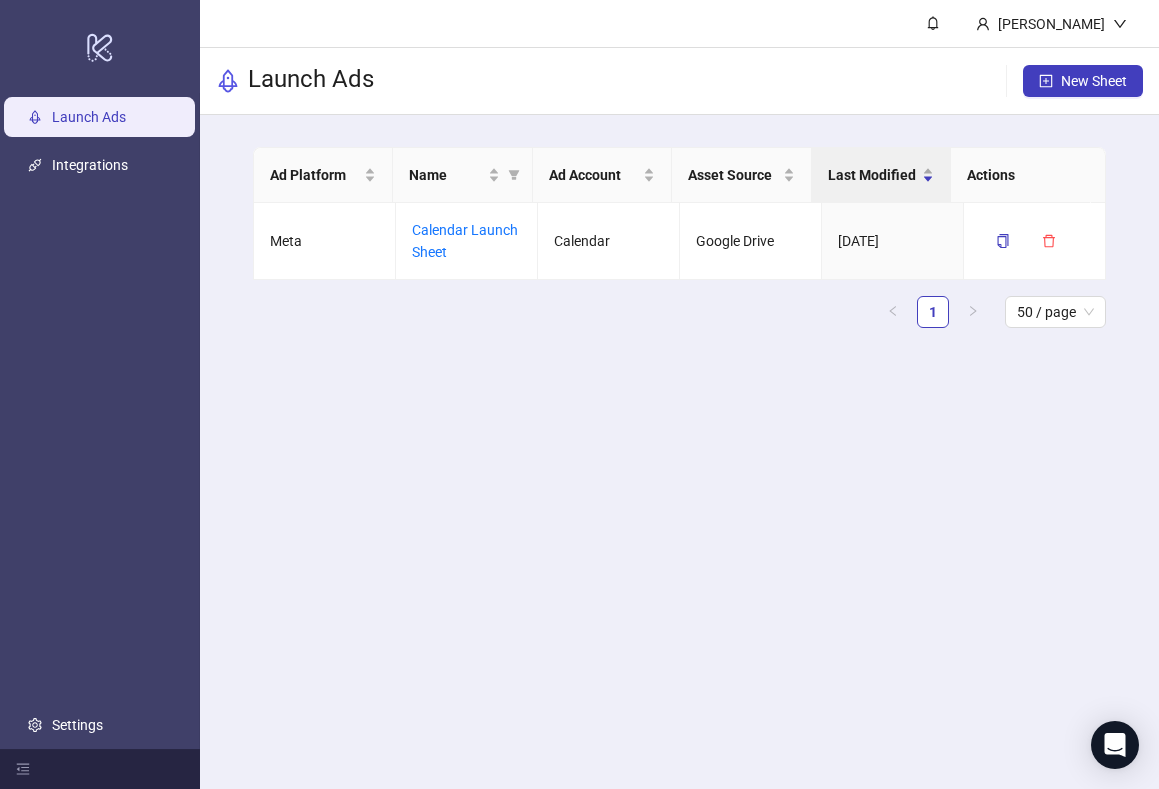 click on "[PERSON_NAME] Launch Ads New Sheet Ad Platform Name Ad Account Asset Source Last Modified Actions             Meta Calendar Launch Sheet Calendar Google Drive [DATE] 1 50 / page" at bounding box center [679, 394] 